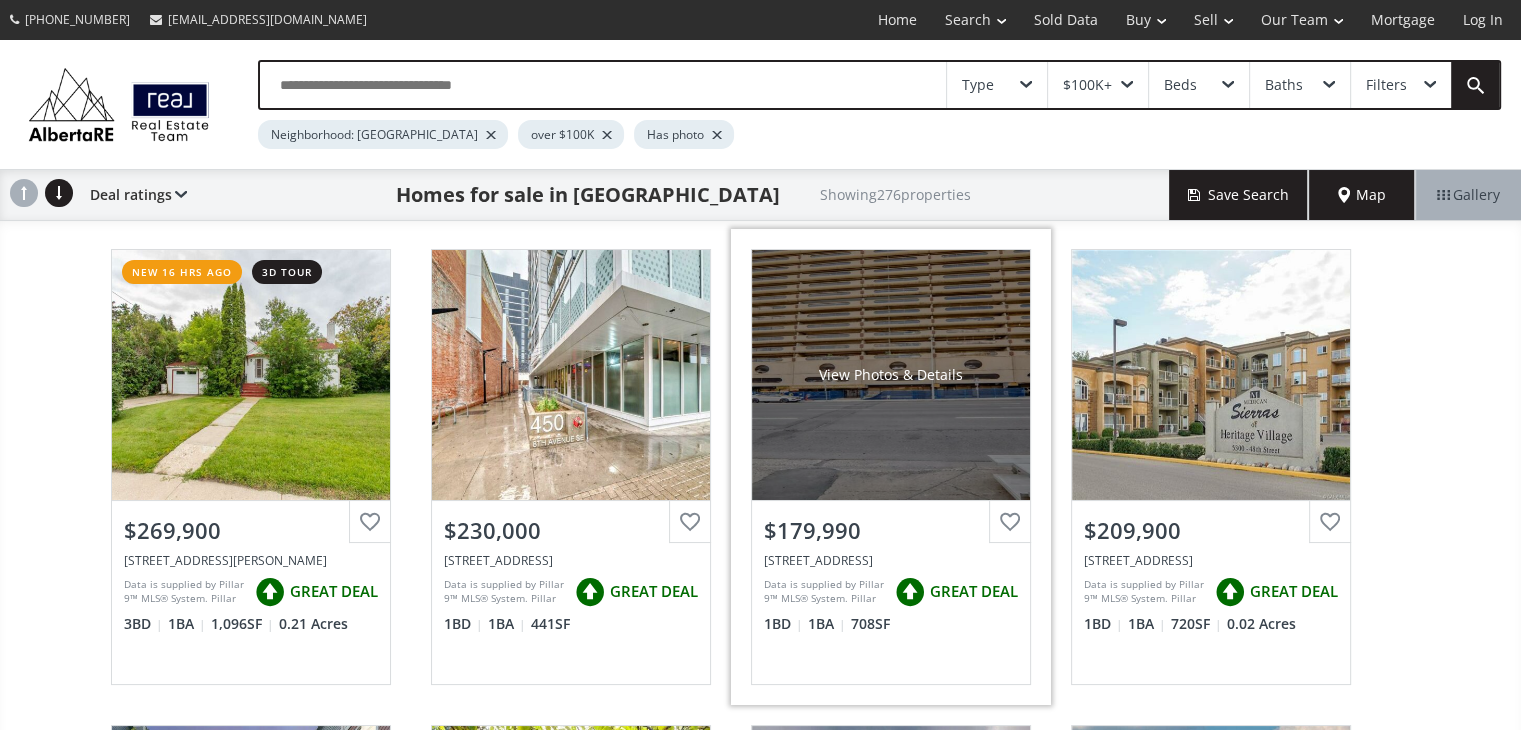 scroll, scrollTop: 0, scrollLeft: 0, axis: both 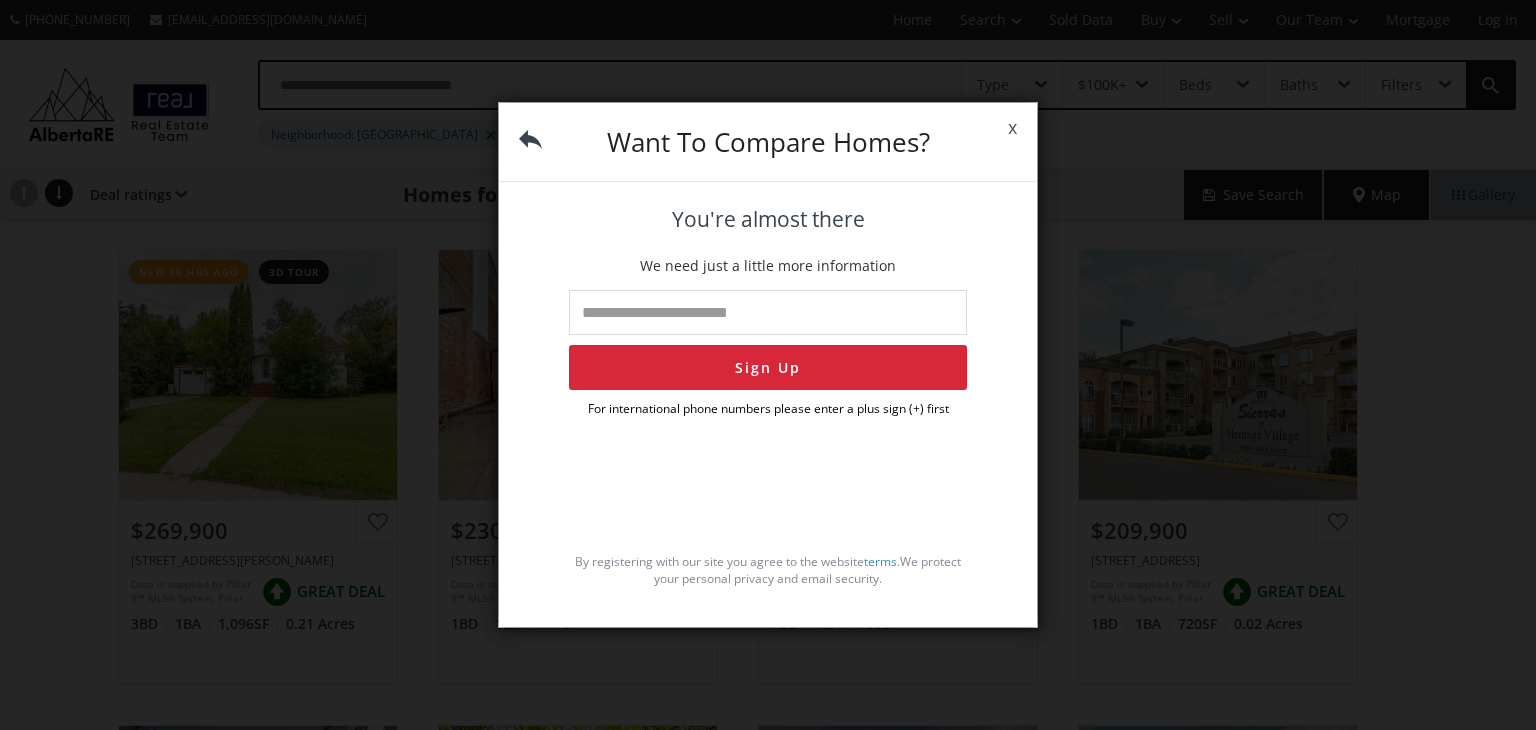 drag, startPoint x: 1523, startPoint y: 126, endPoint x: 1535, endPoint y: 226, distance: 100.71743 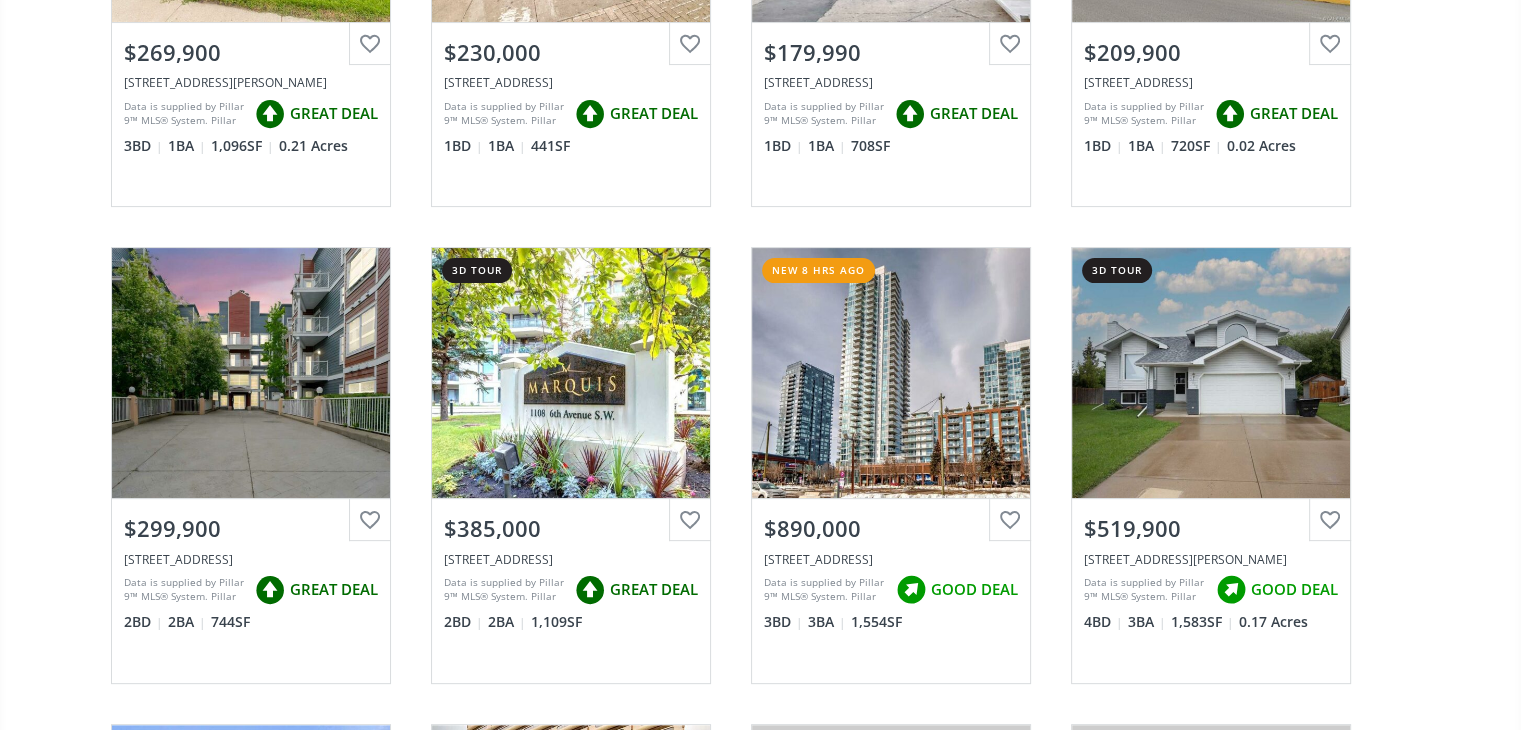 scroll, scrollTop: 534, scrollLeft: 0, axis: vertical 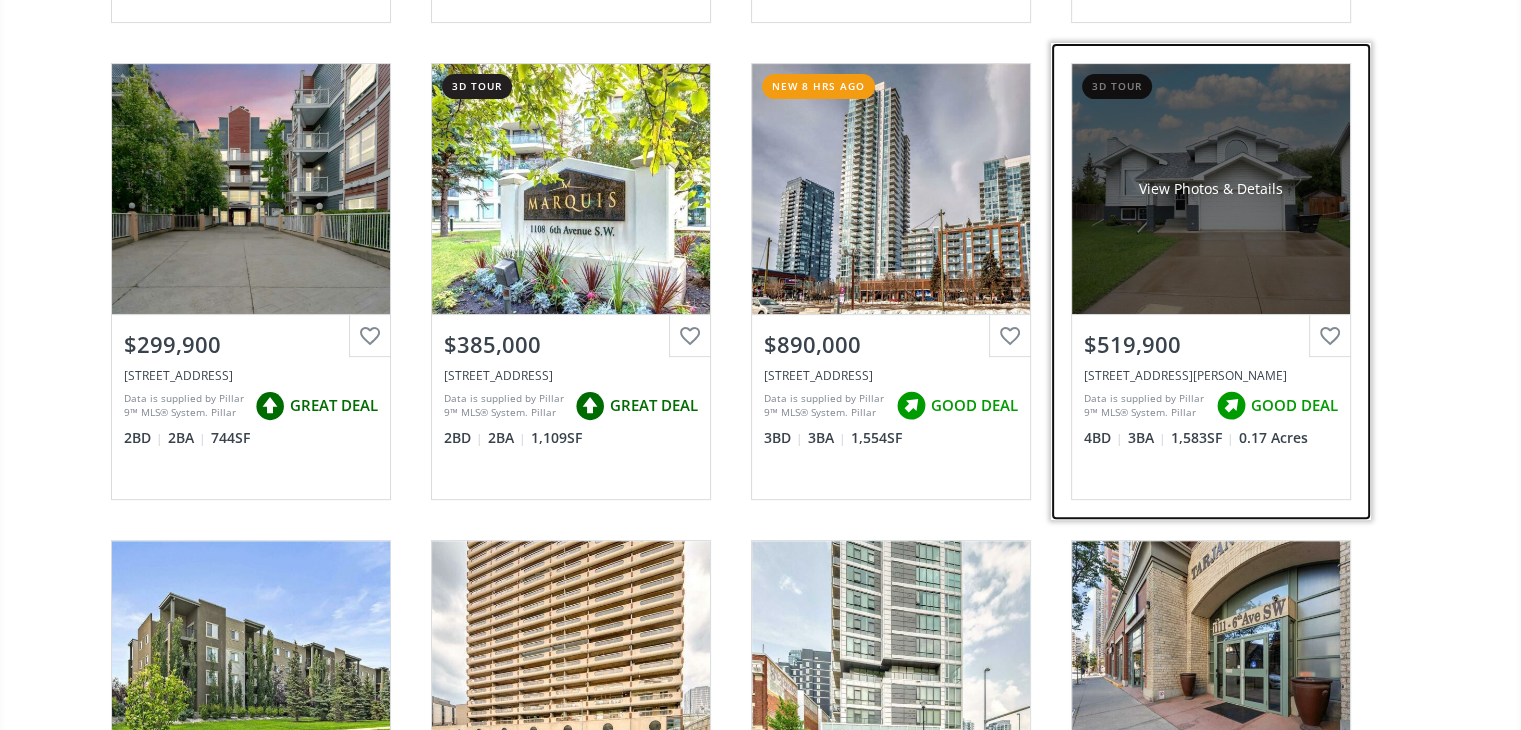 click on "View Photos & Details" at bounding box center [1211, 189] 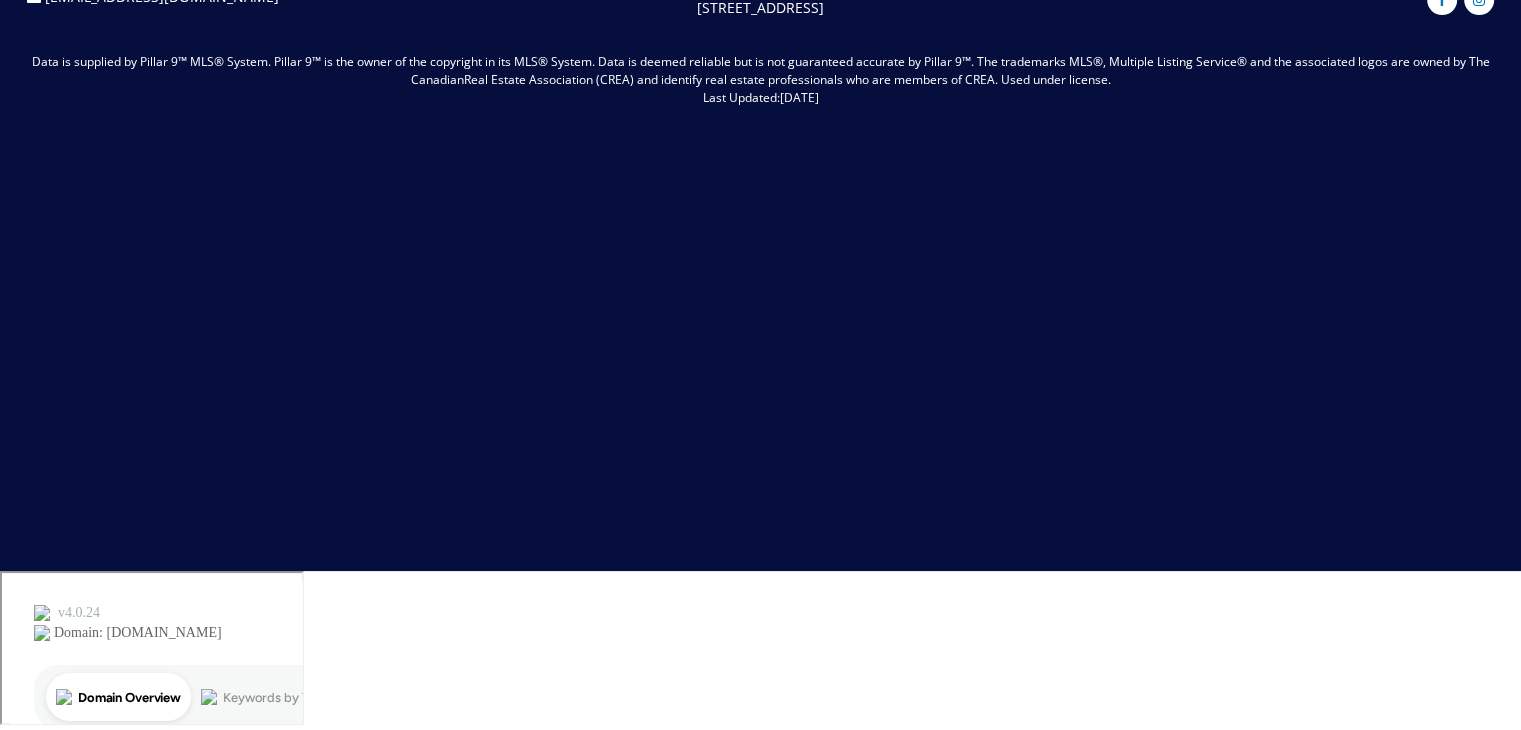 scroll, scrollTop: 0, scrollLeft: 0, axis: both 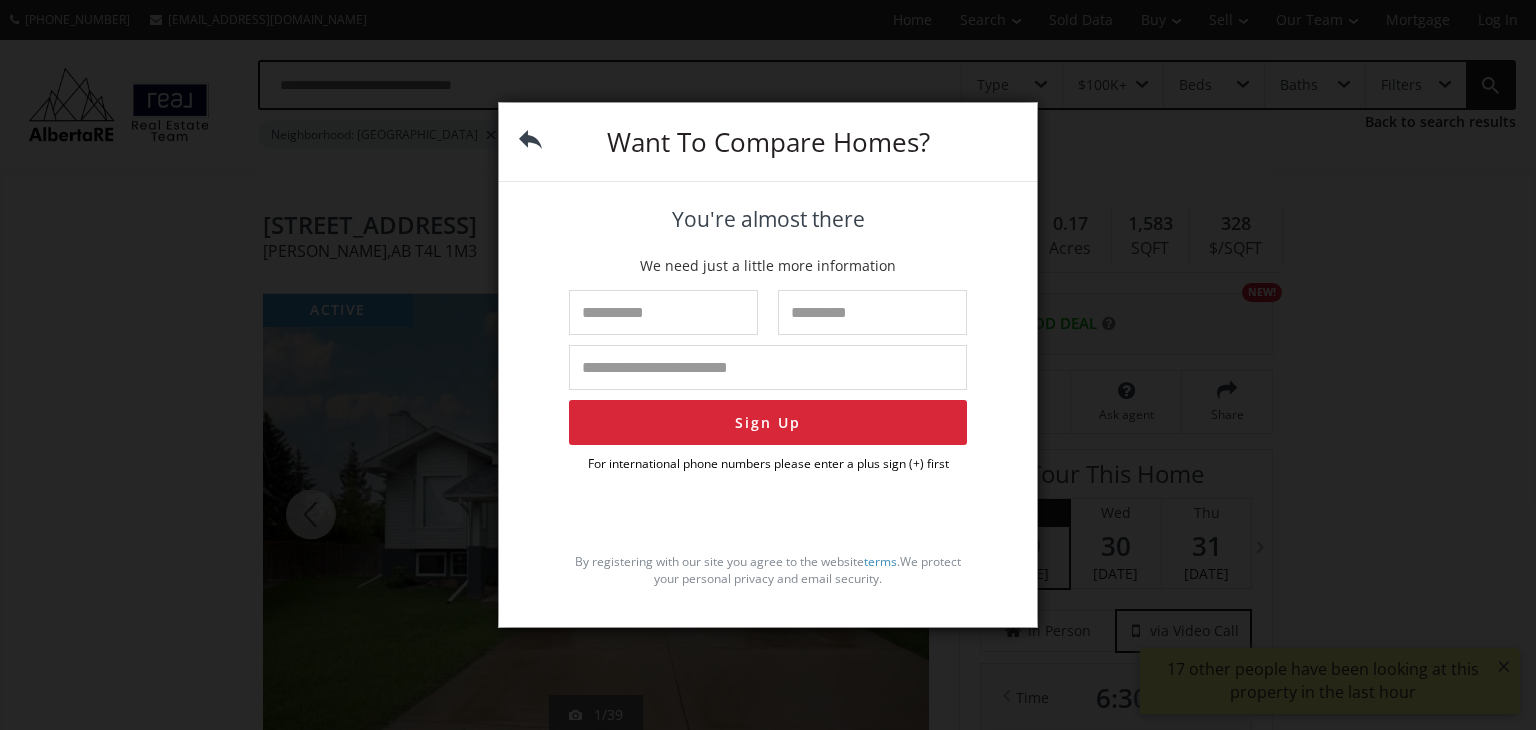 click at bounding box center (663, 312) 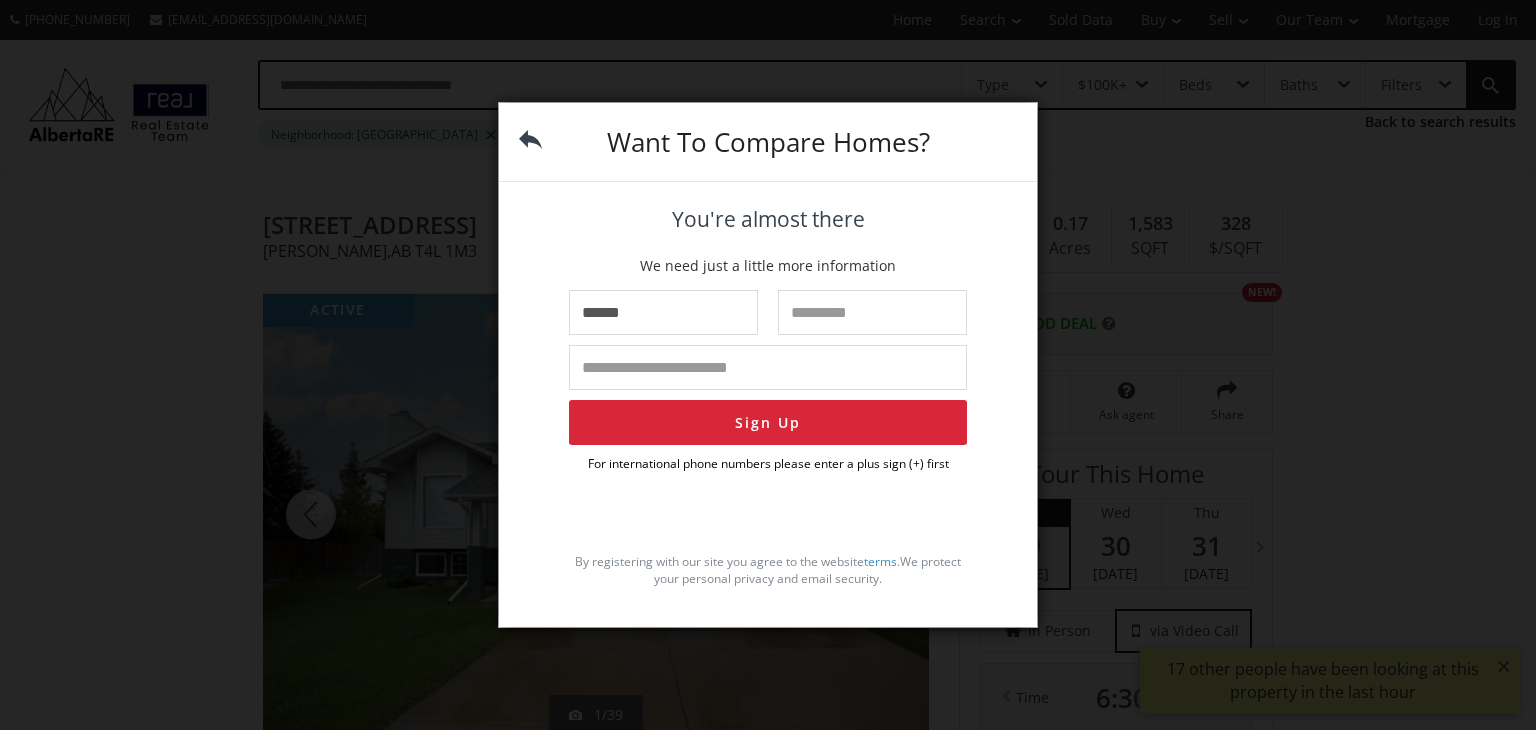 type on "*******" 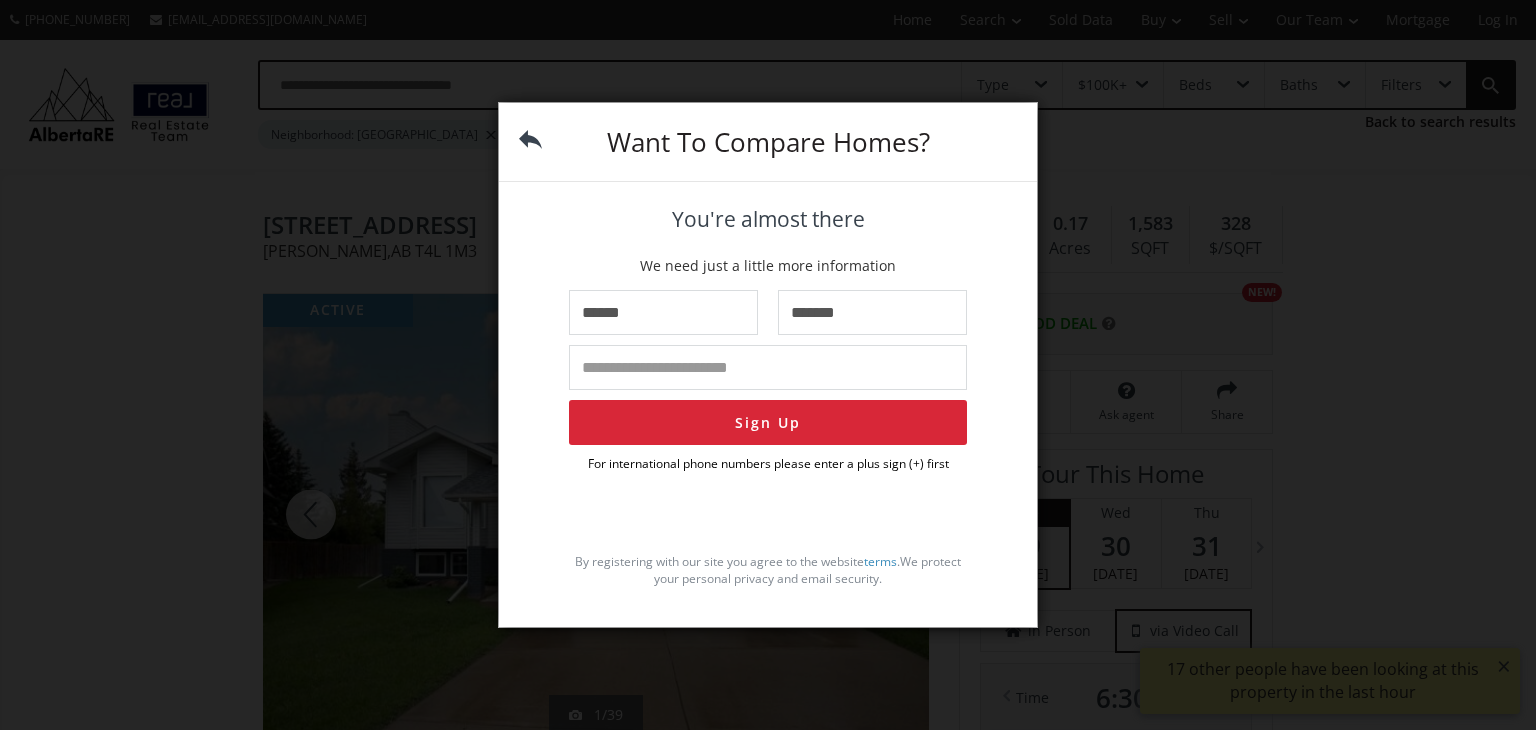 type on "**********" 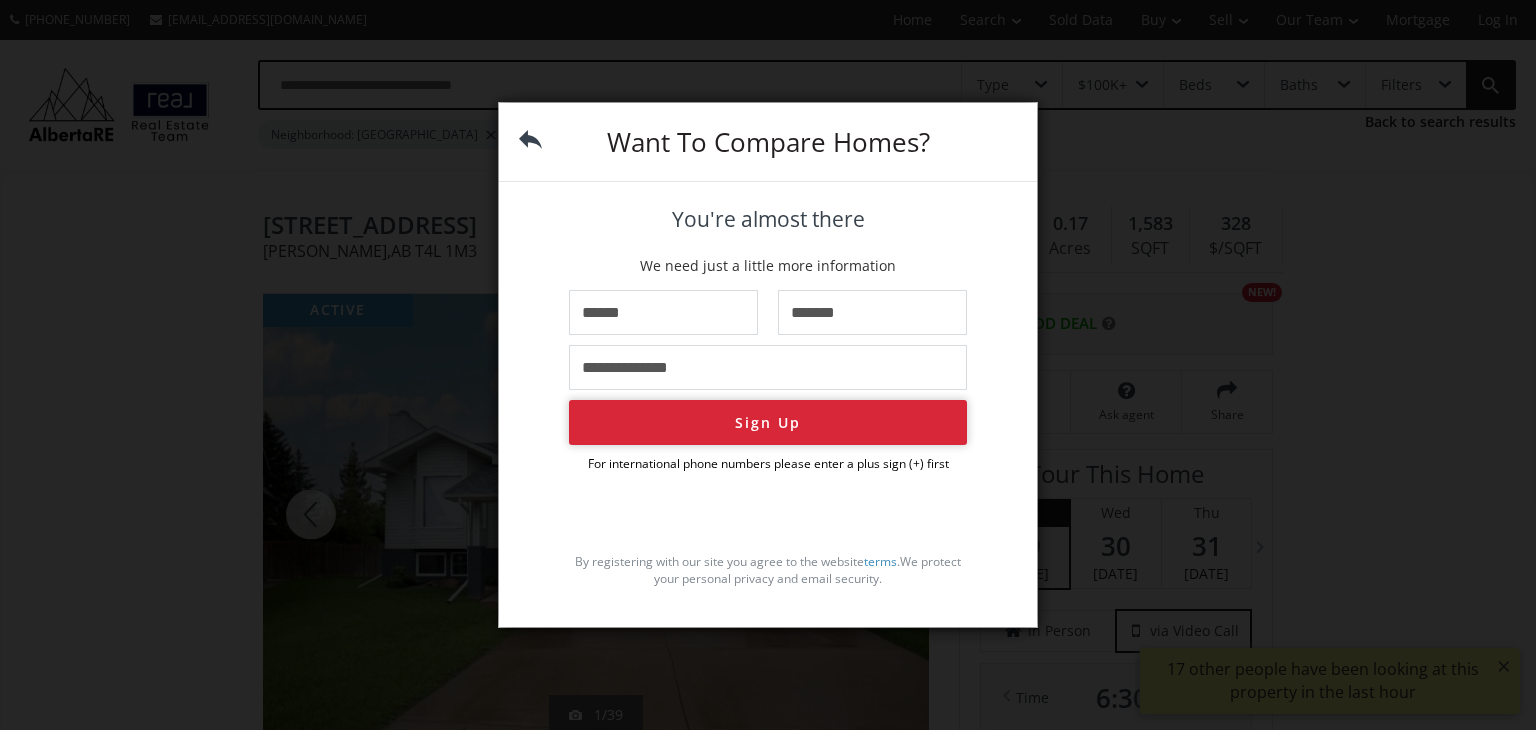 click on "Sign Up" at bounding box center [768, 422] 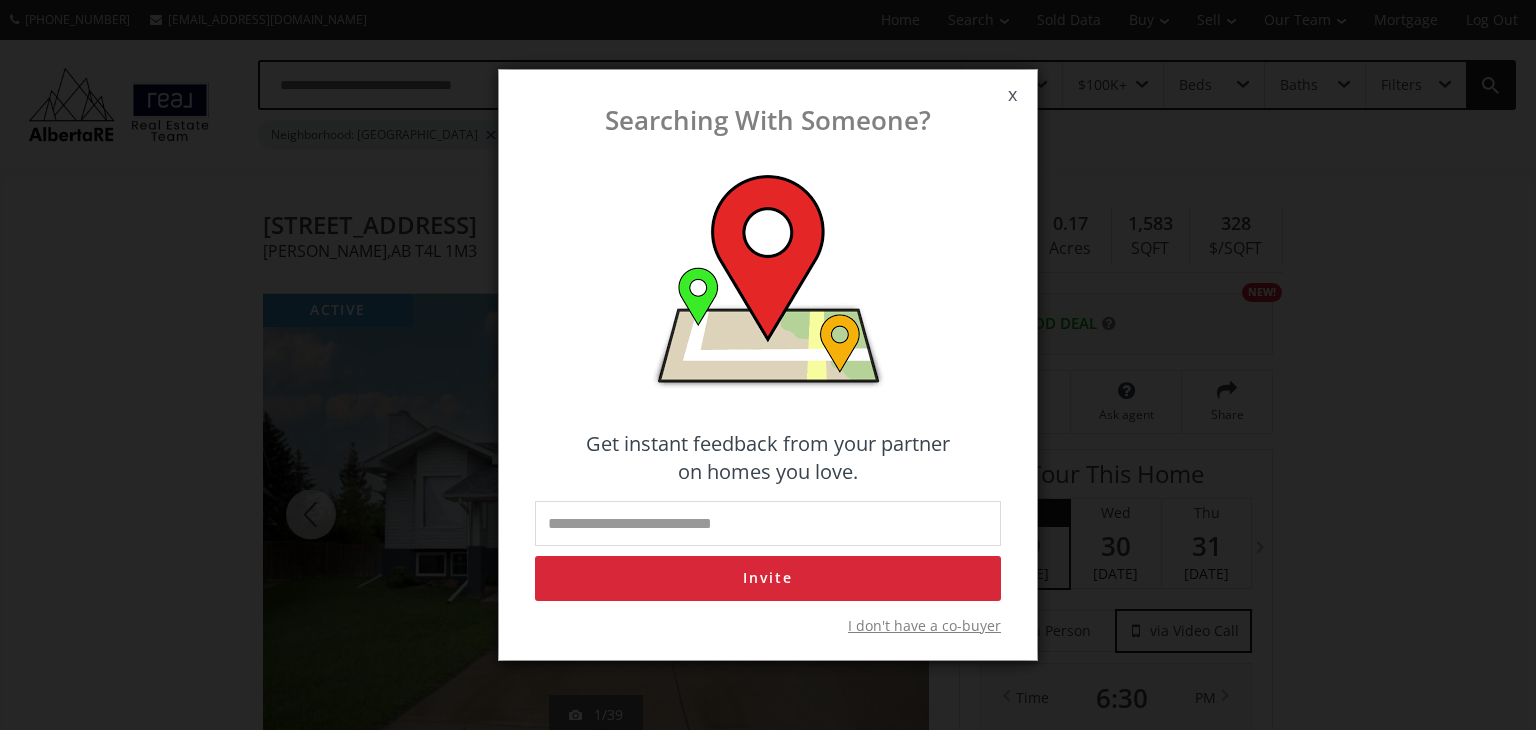 click on "I don't have a co-buyer" at bounding box center (924, 626) 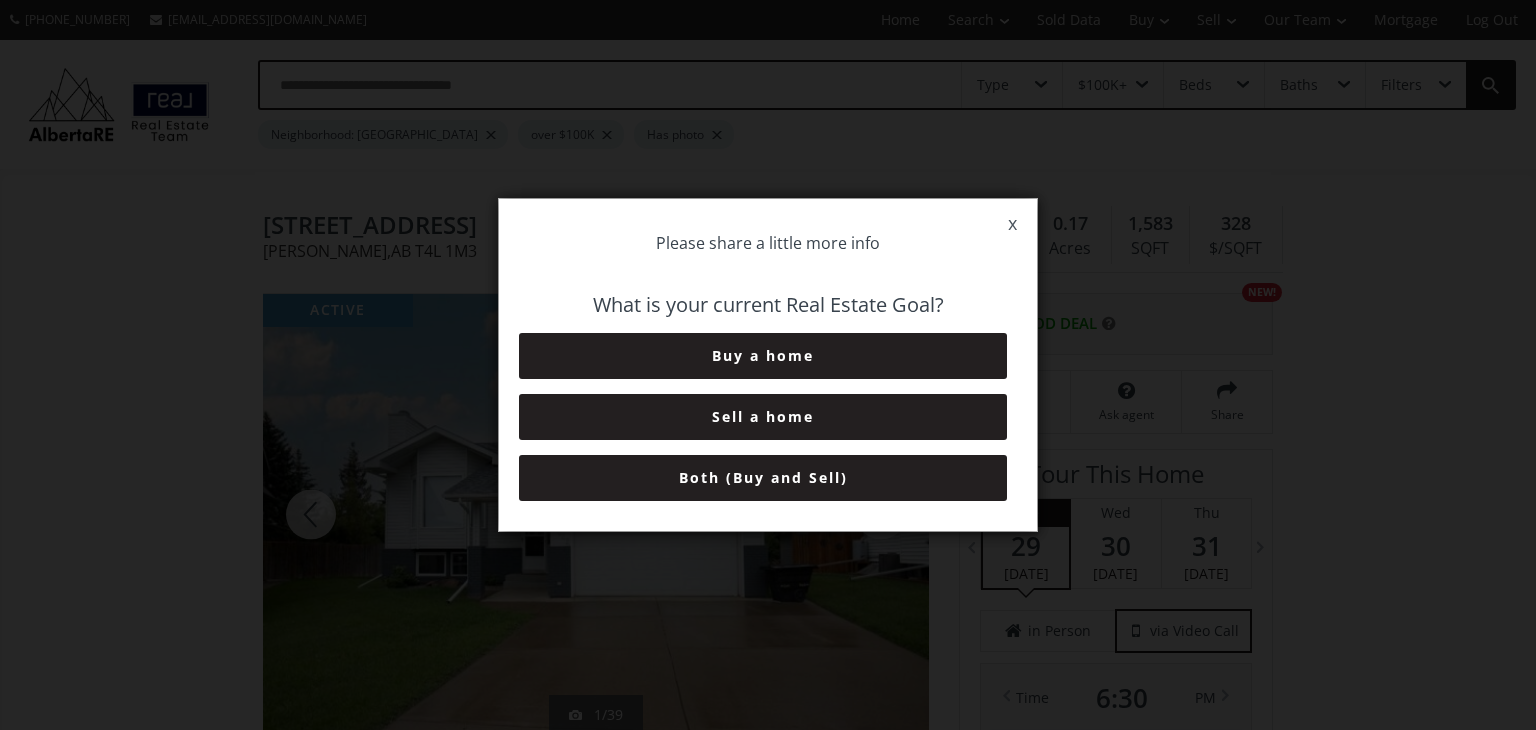 click on "Buy a home" at bounding box center [763, 356] 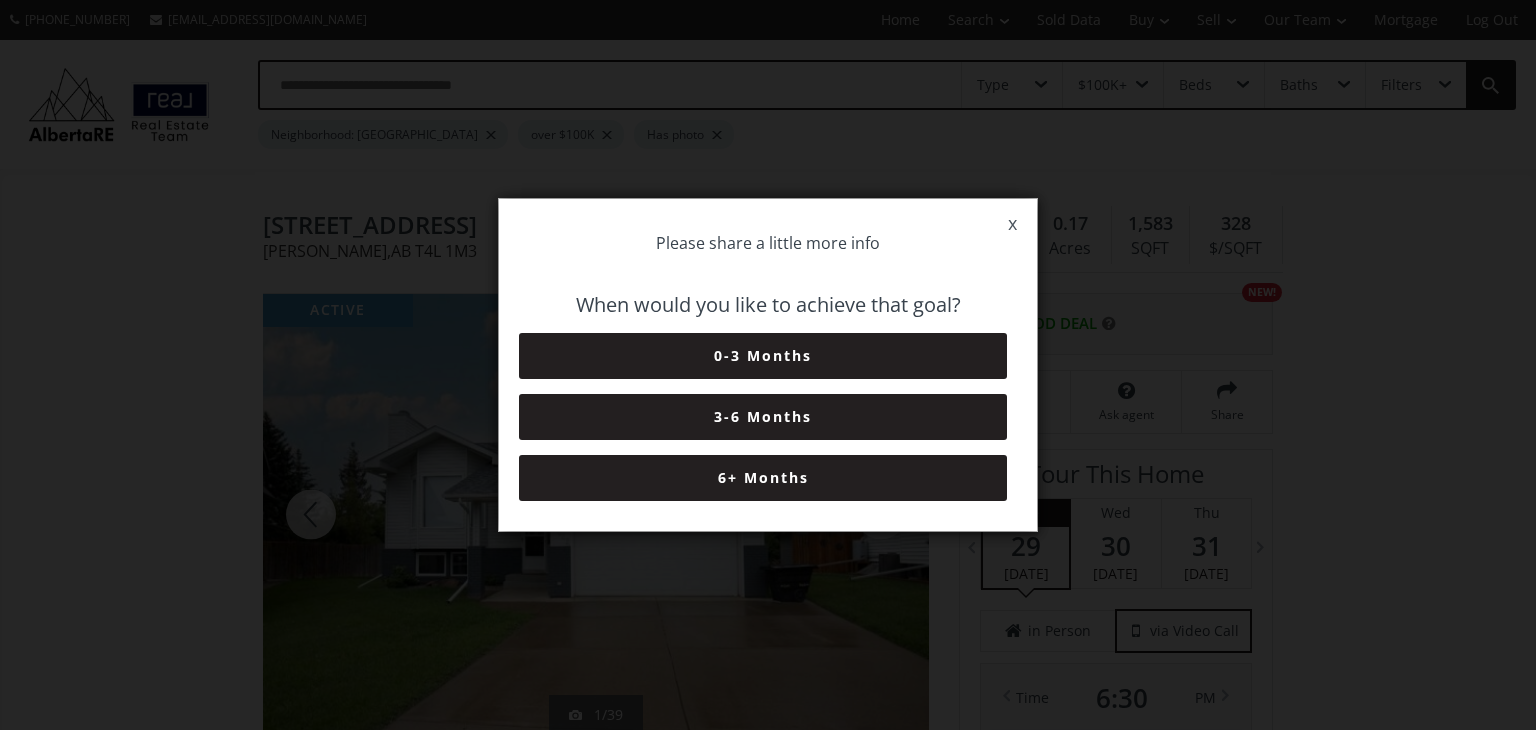 click on "6+ Months" at bounding box center (763, 478) 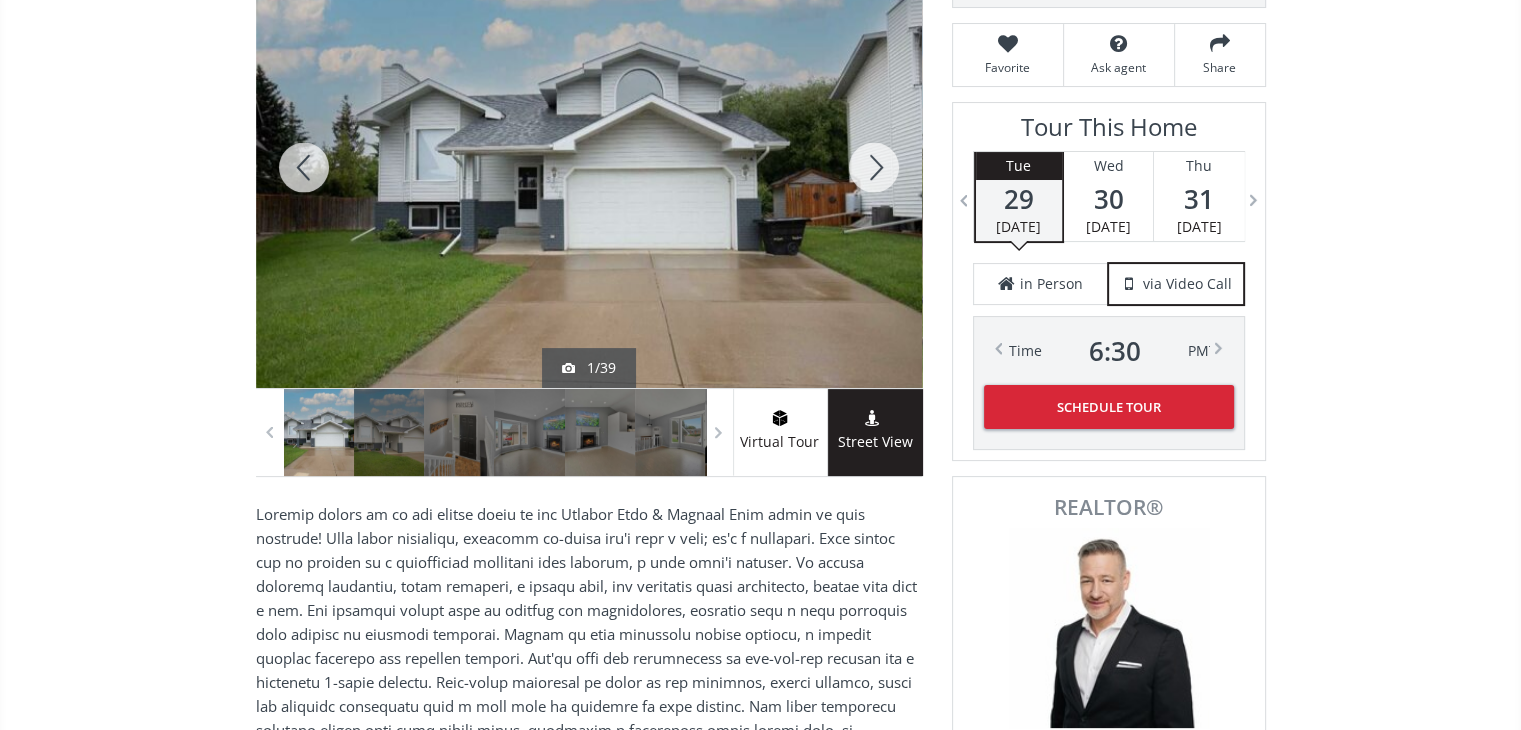 scroll, scrollTop: 327, scrollLeft: 0, axis: vertical 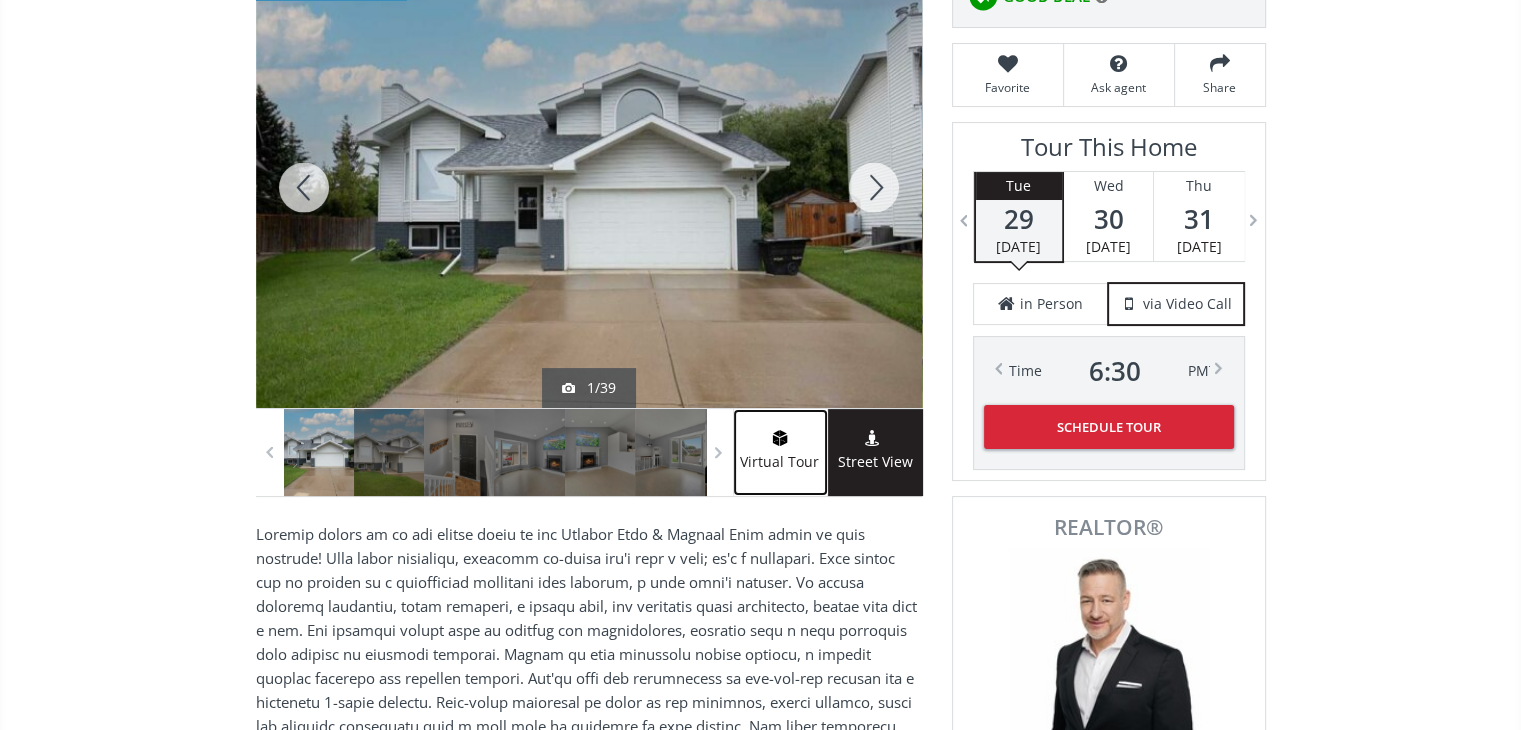 click on "Virtual Tour" at bounding box center (780, 462) 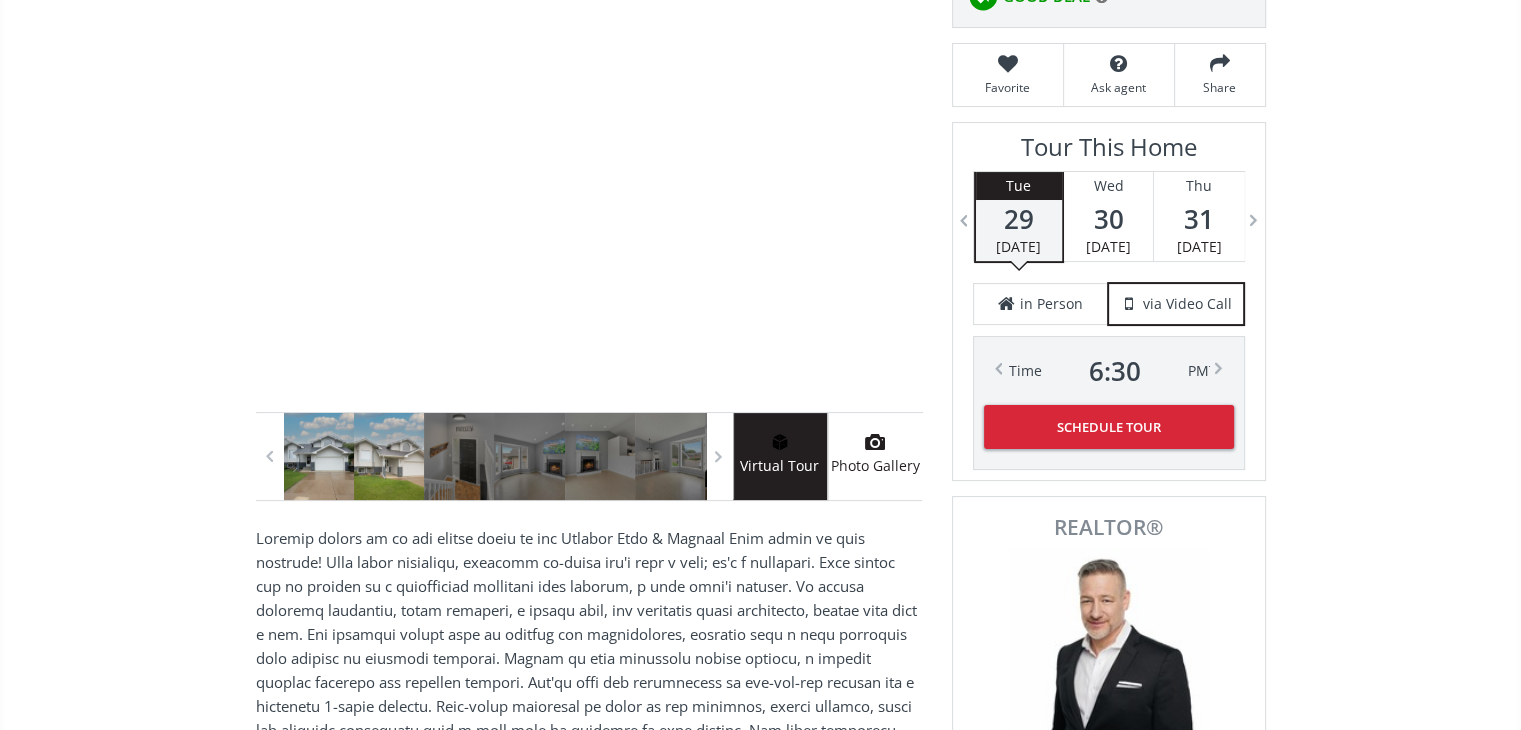 click at bounding box center [389, 456] 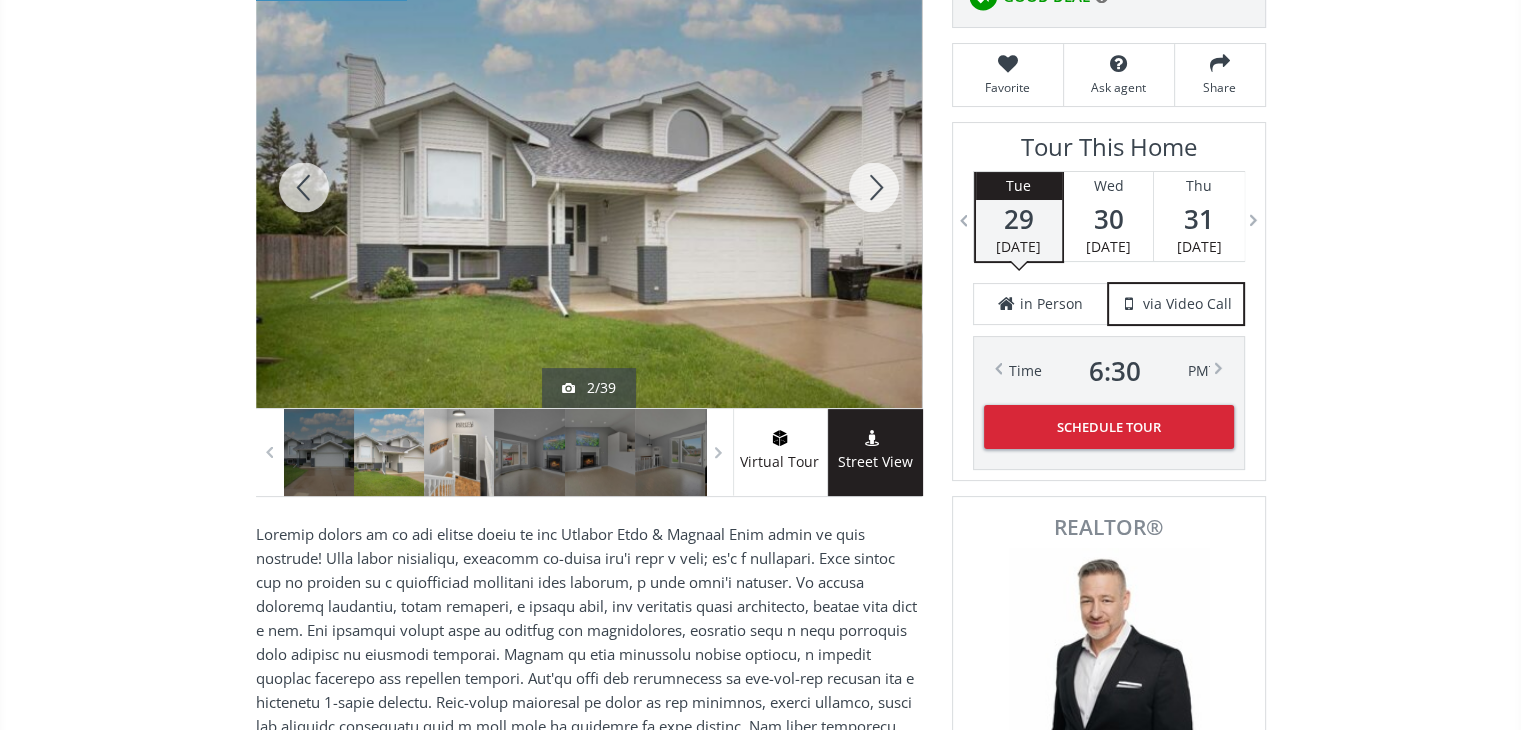 click at bounding box center (459, 452) 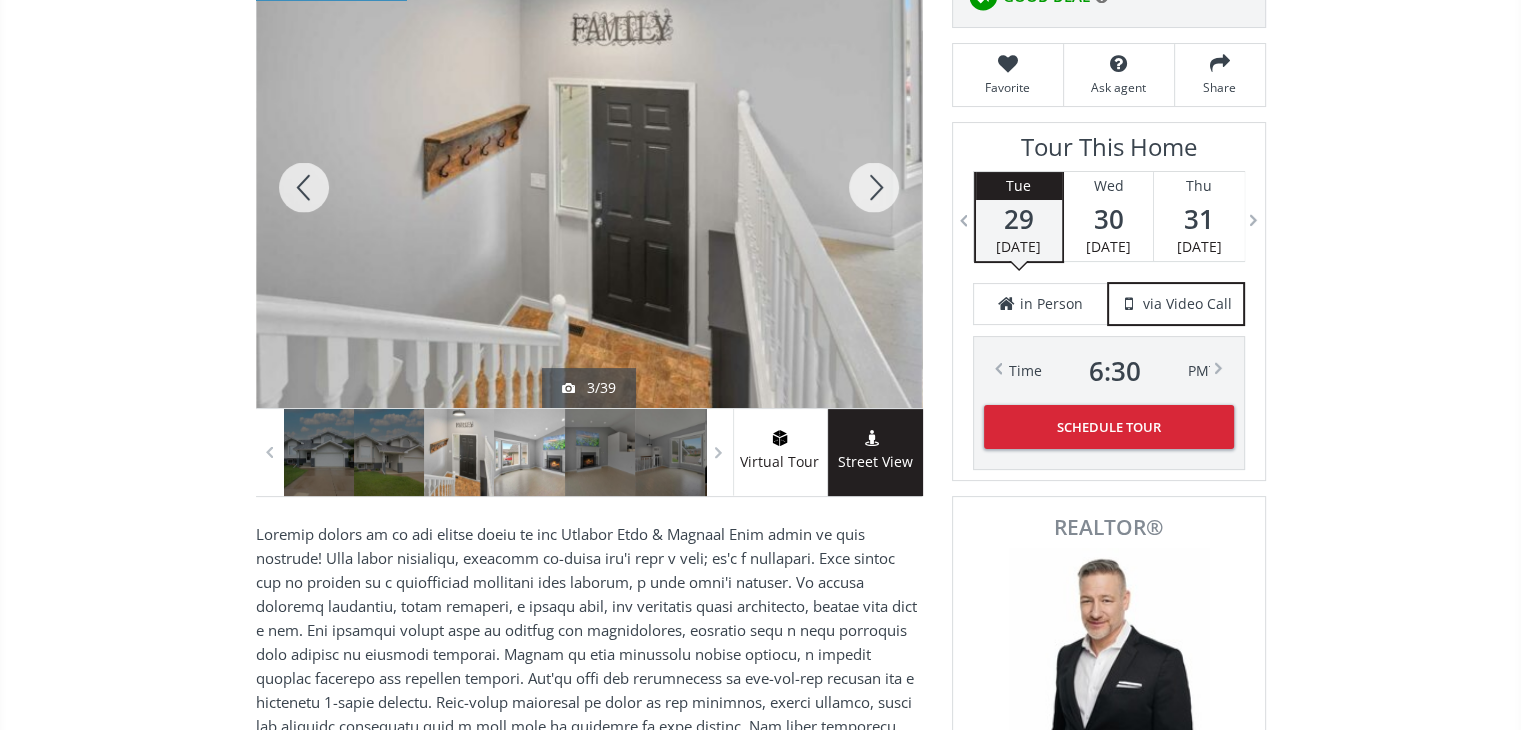 click at bounding box center [529, 452] 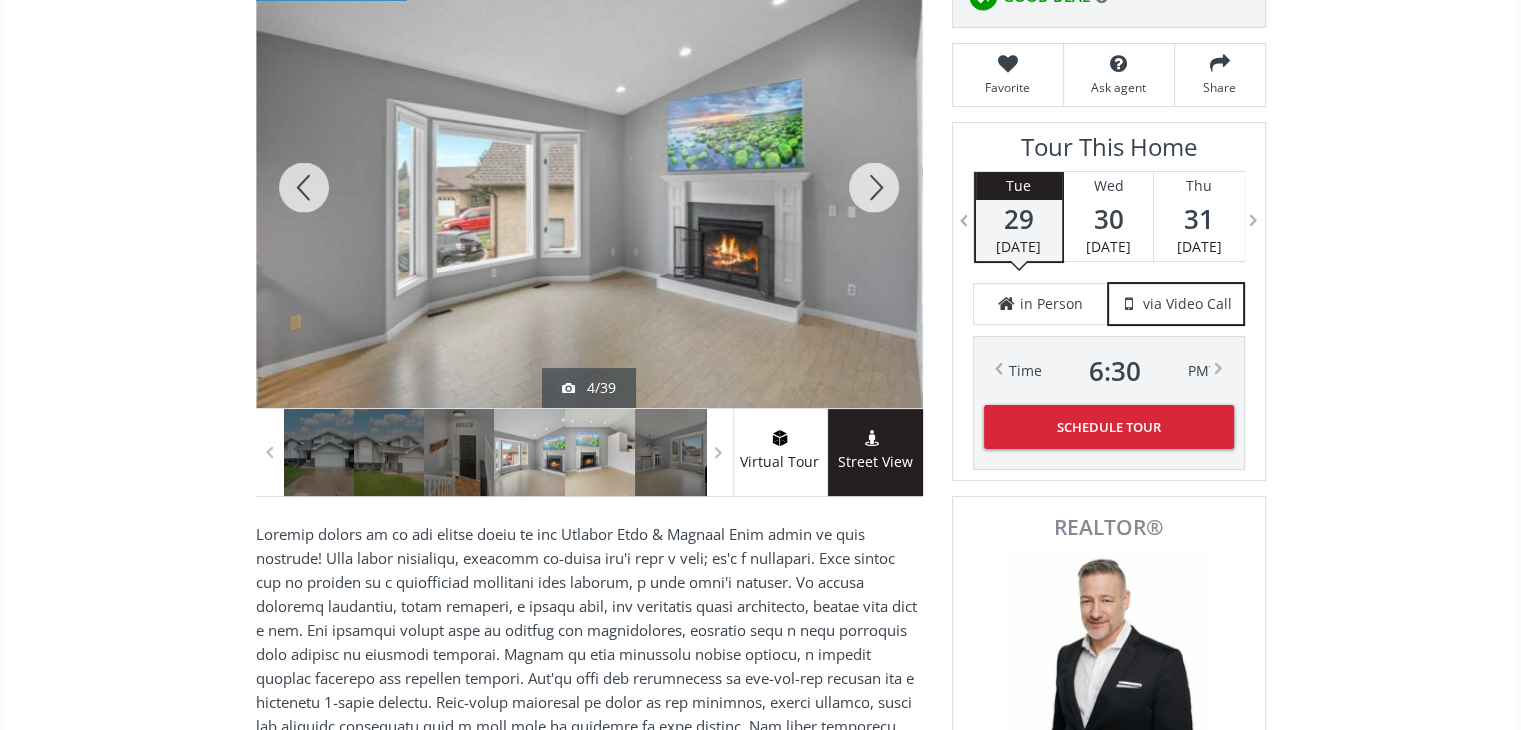 click at bounding box center [600, 452] 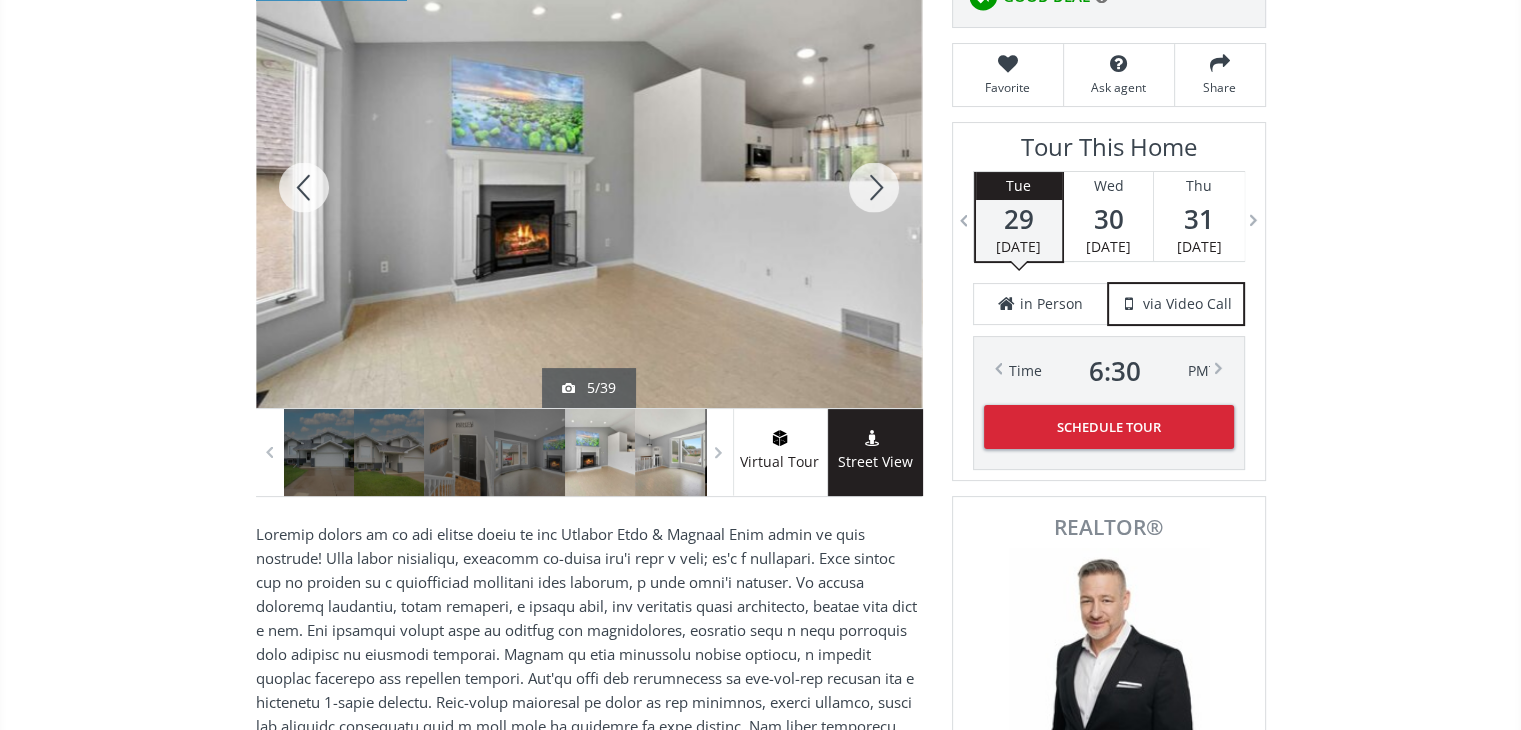 click at bounding box center (670, 452) 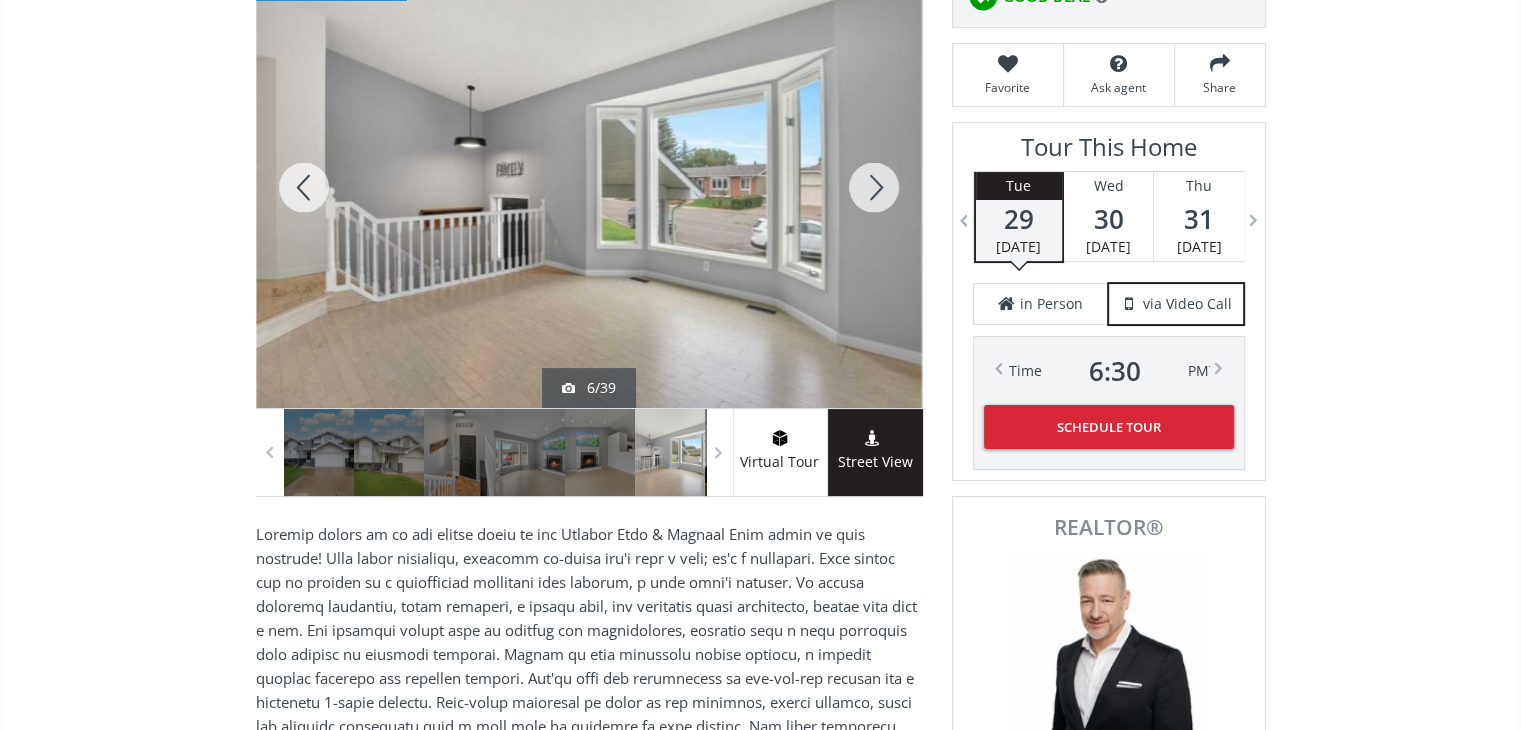 click at bounding box center (670, 452) 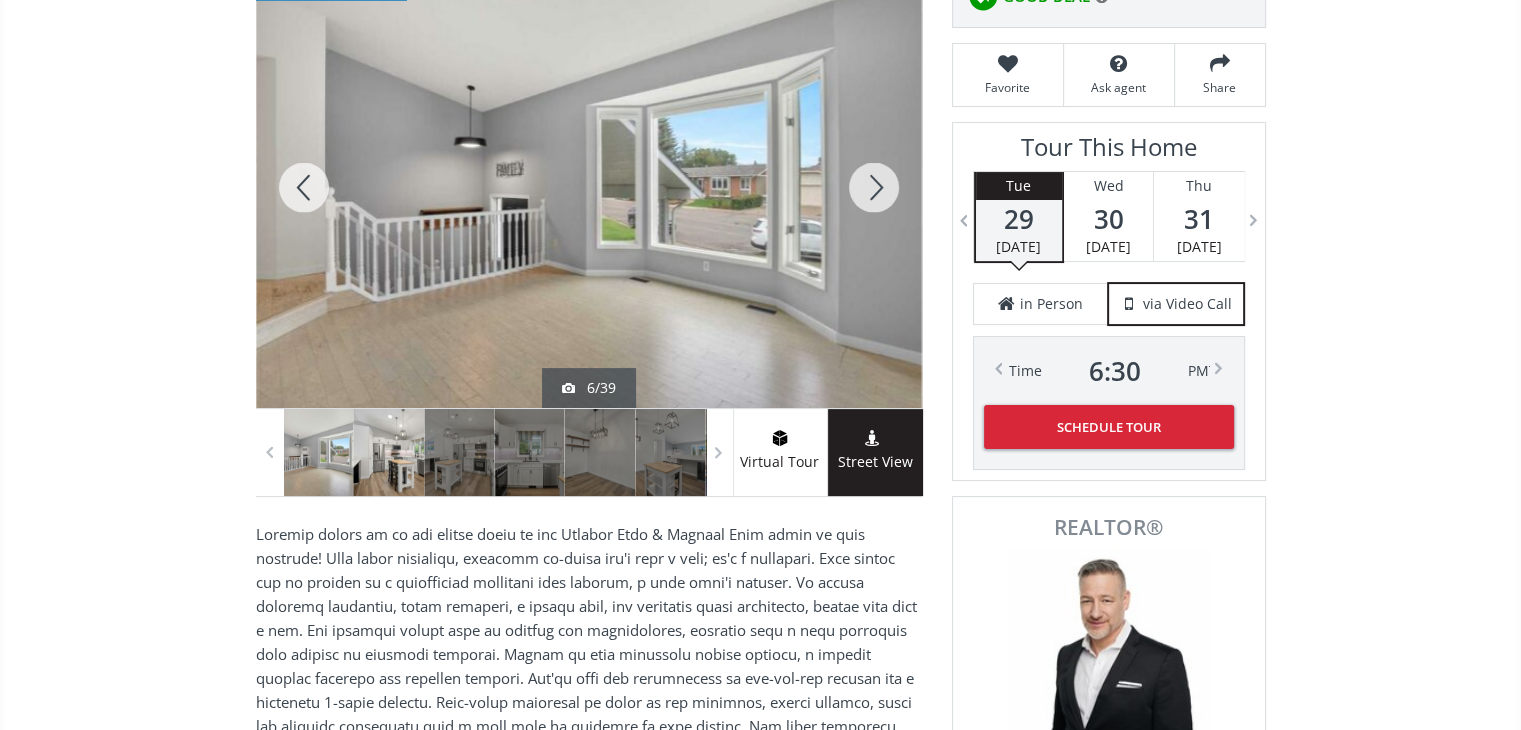 click at bounding box center (389, 452) 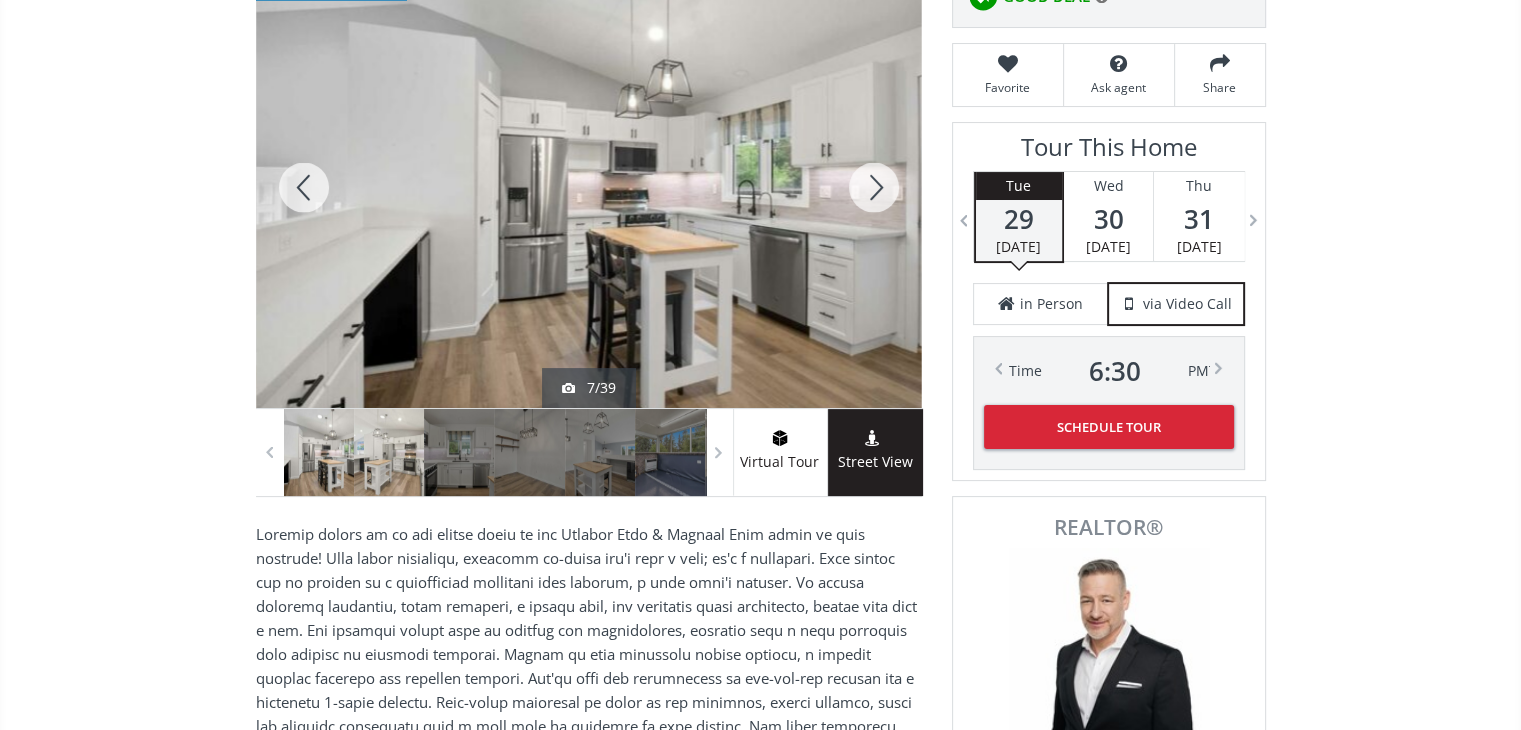 click at bounding box center (389, 452) 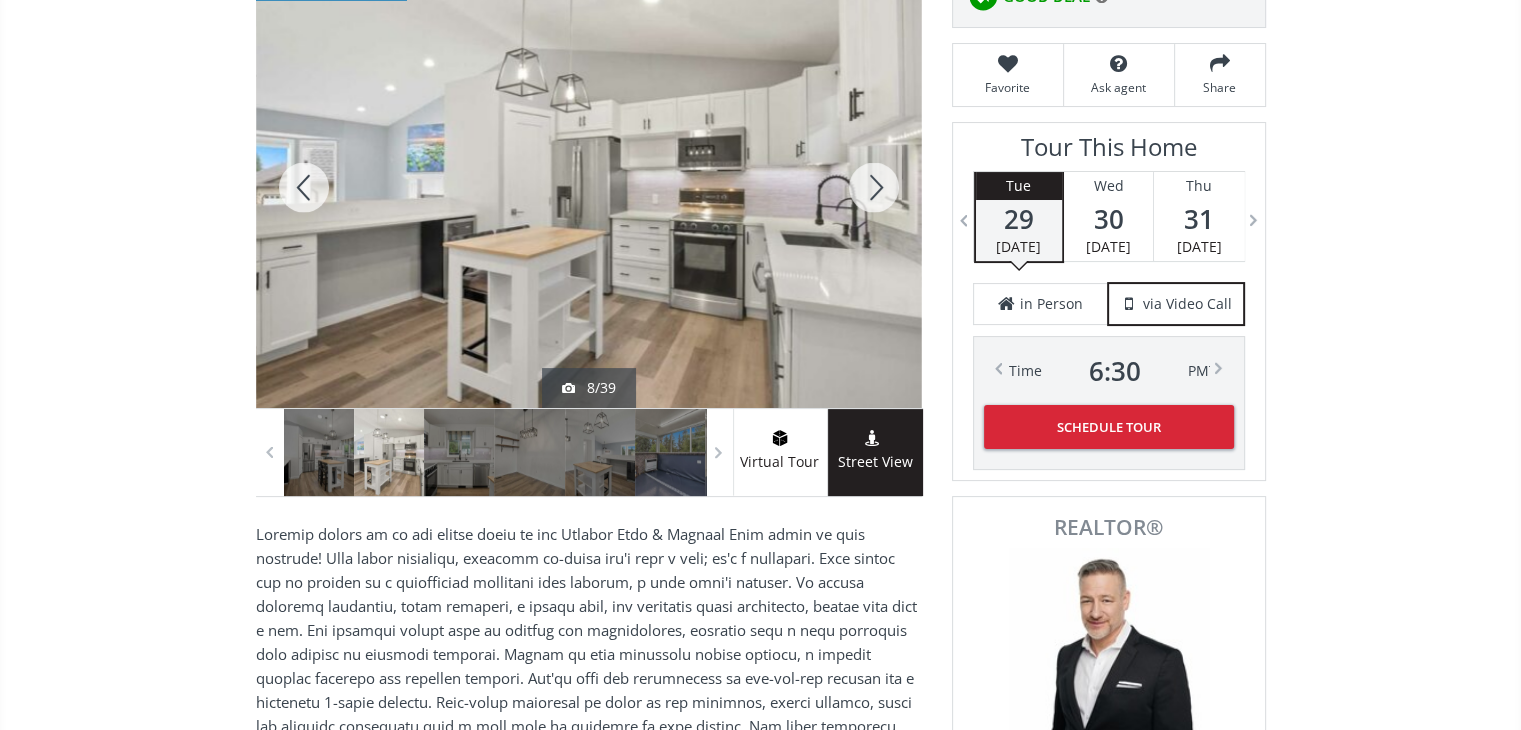 click at bounding box center [874, 187] 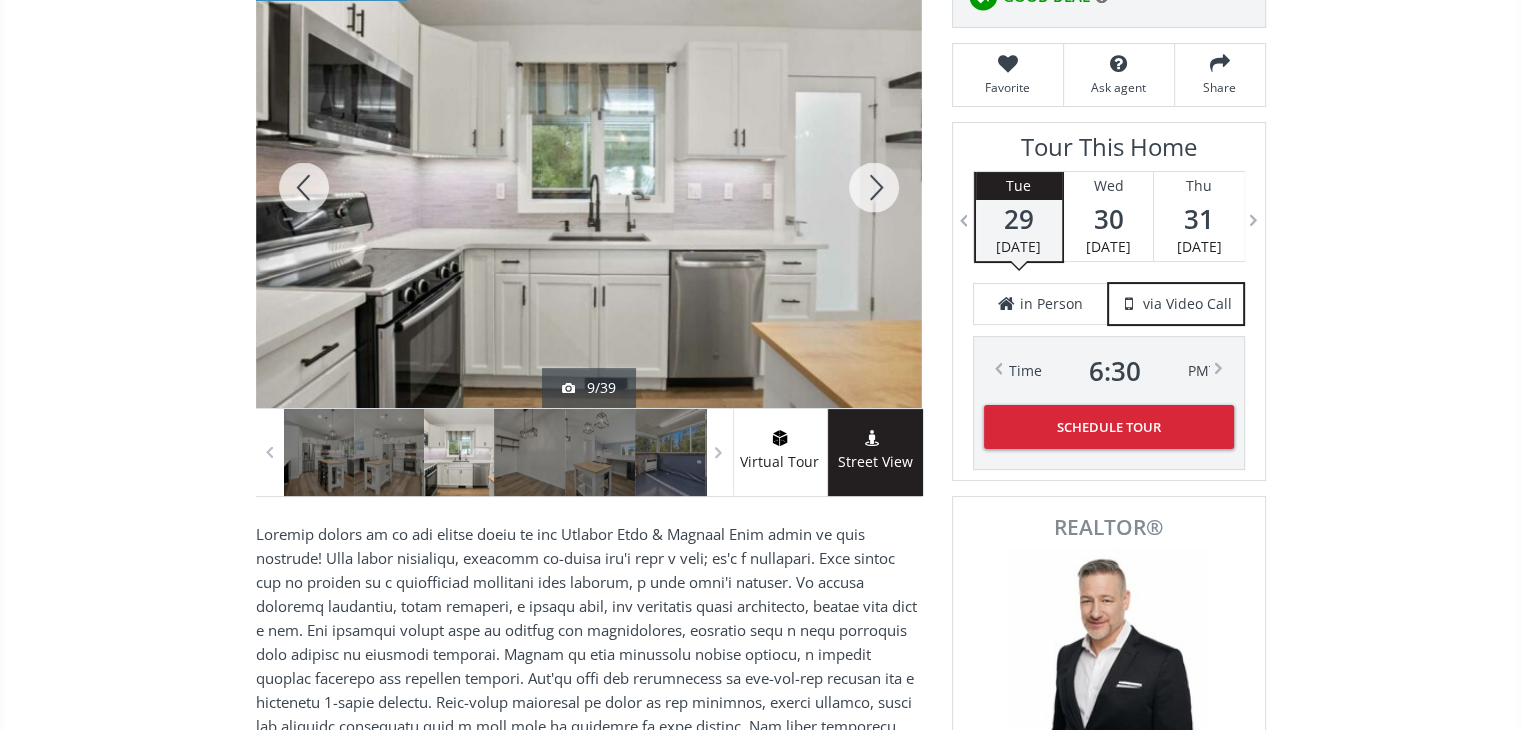 click at bounding box center [304, 187] 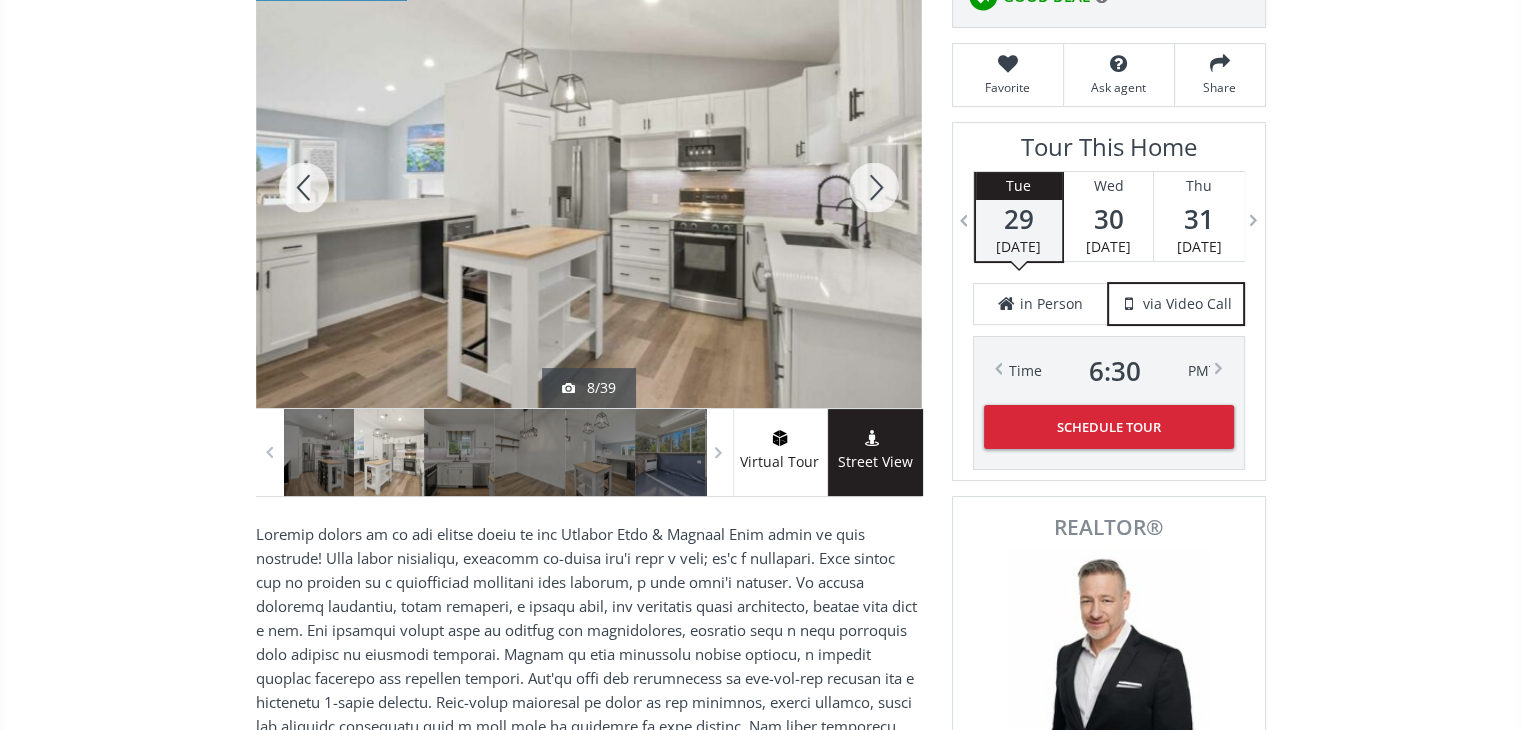 click at bounding box center (874, 187) 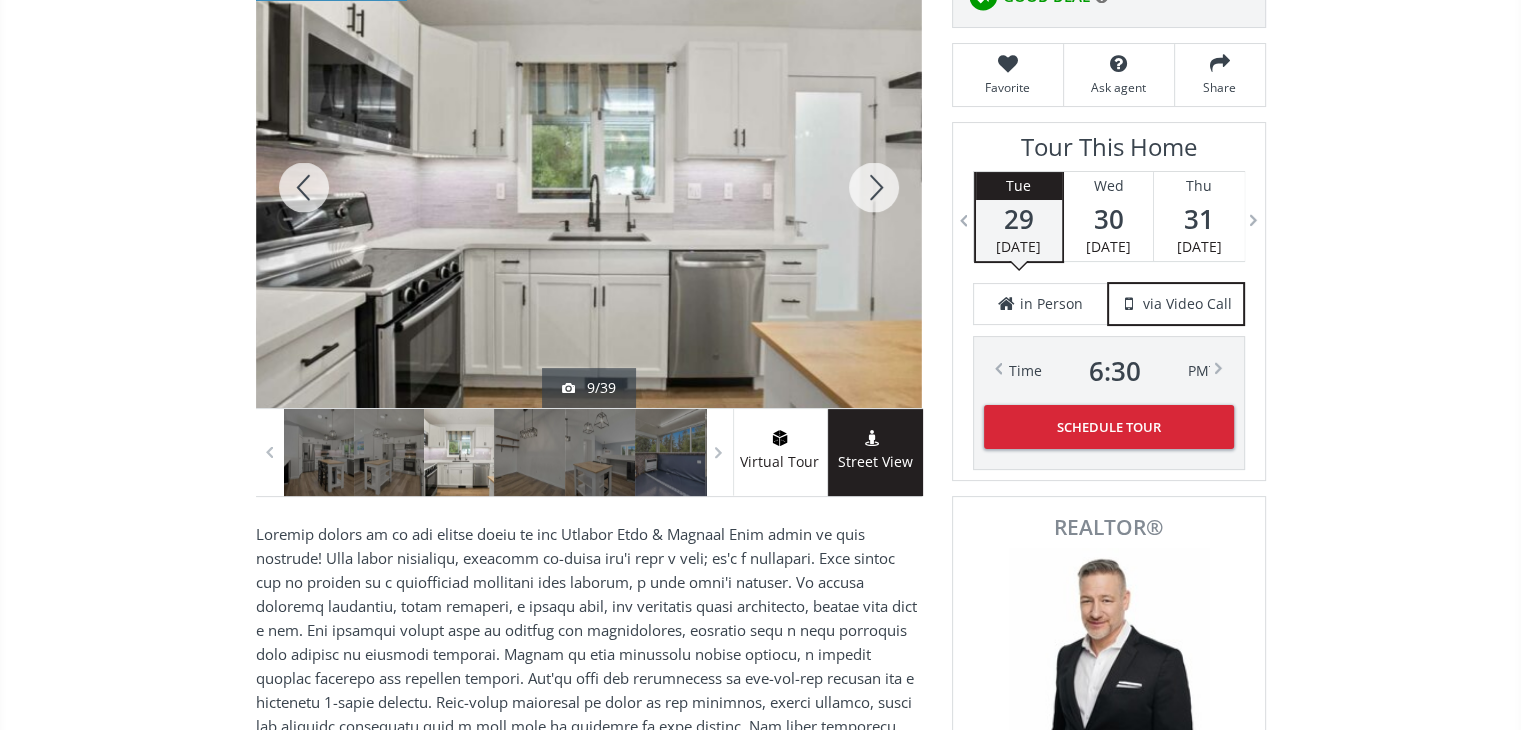 click at bounding box center [874, 187] 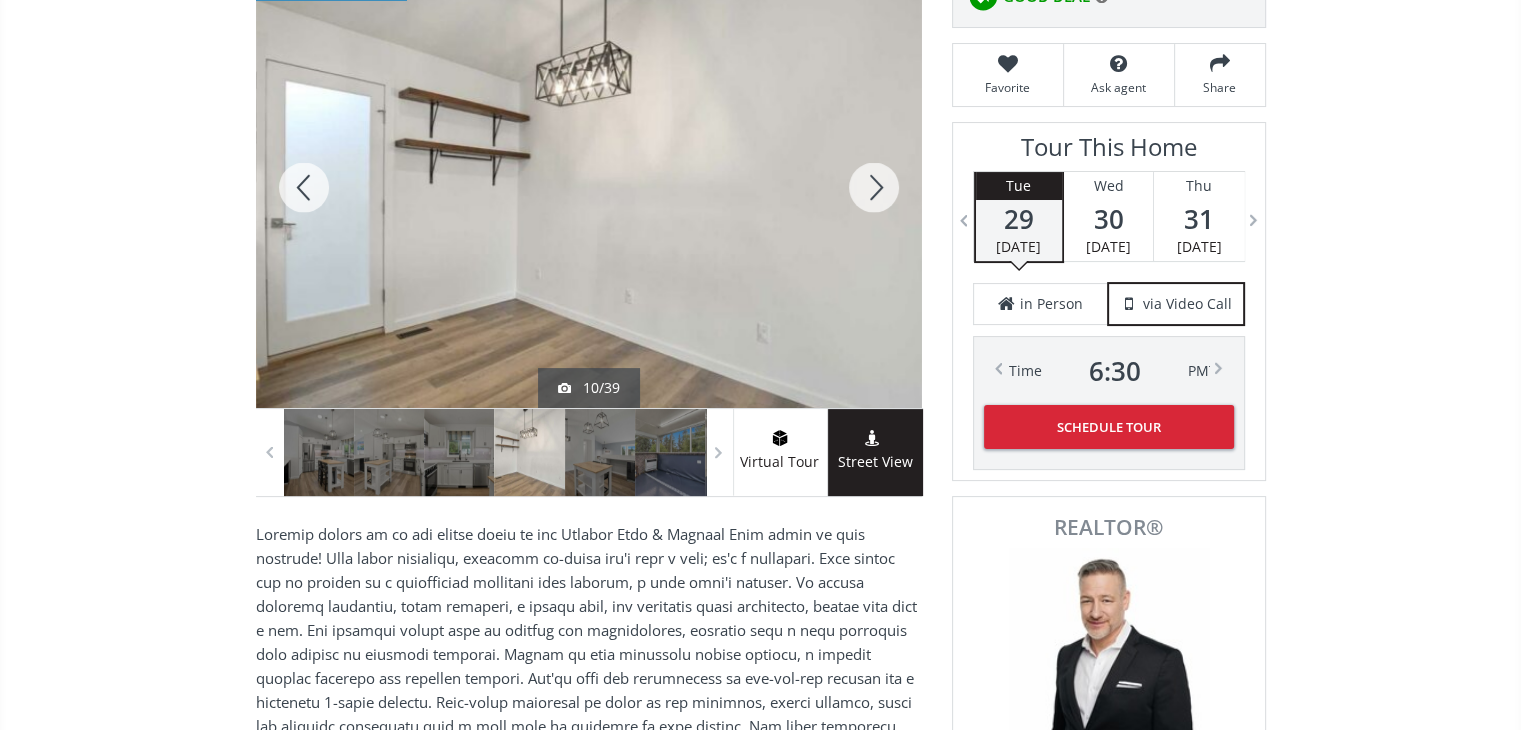 click at bounding box center (874, 187) 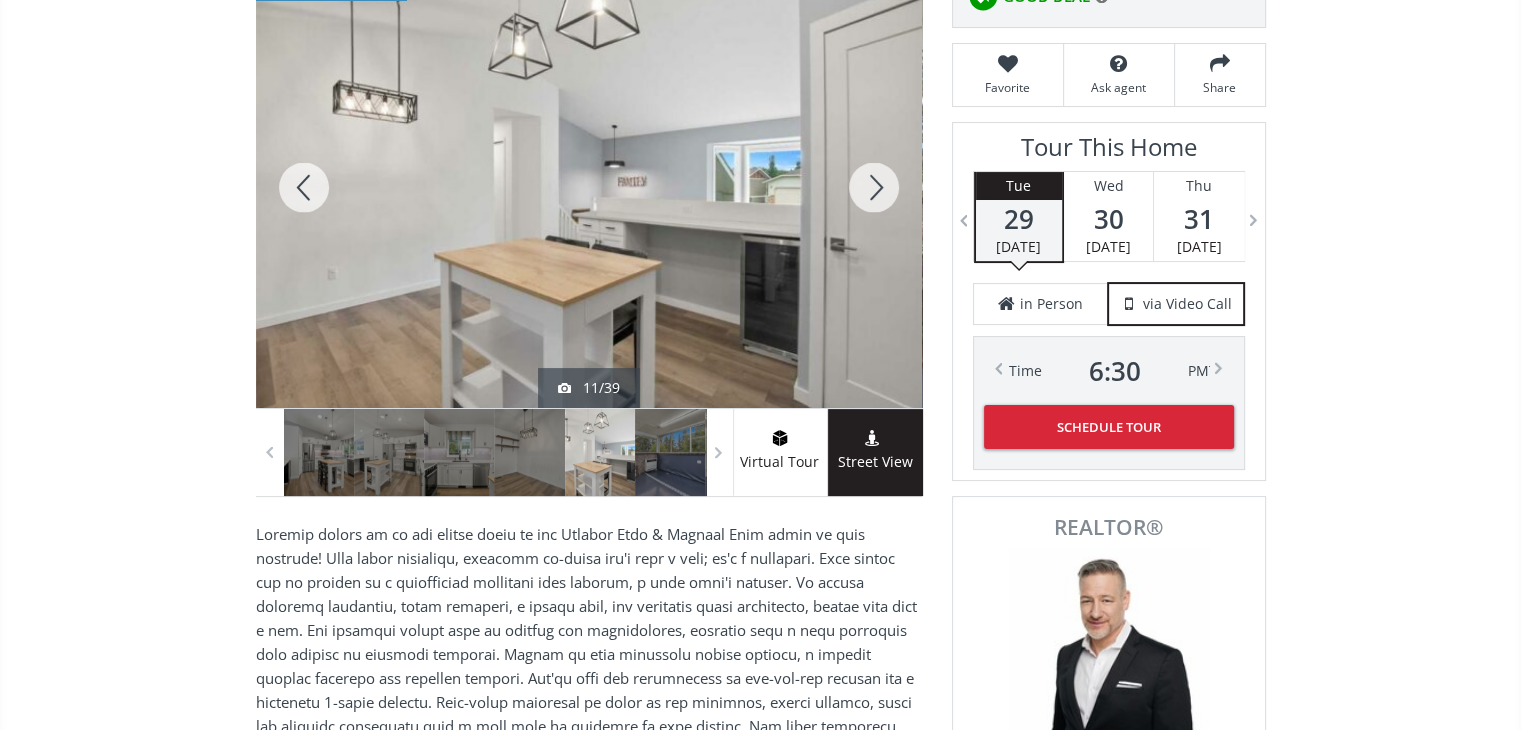 click at bounding box center [874, 187] 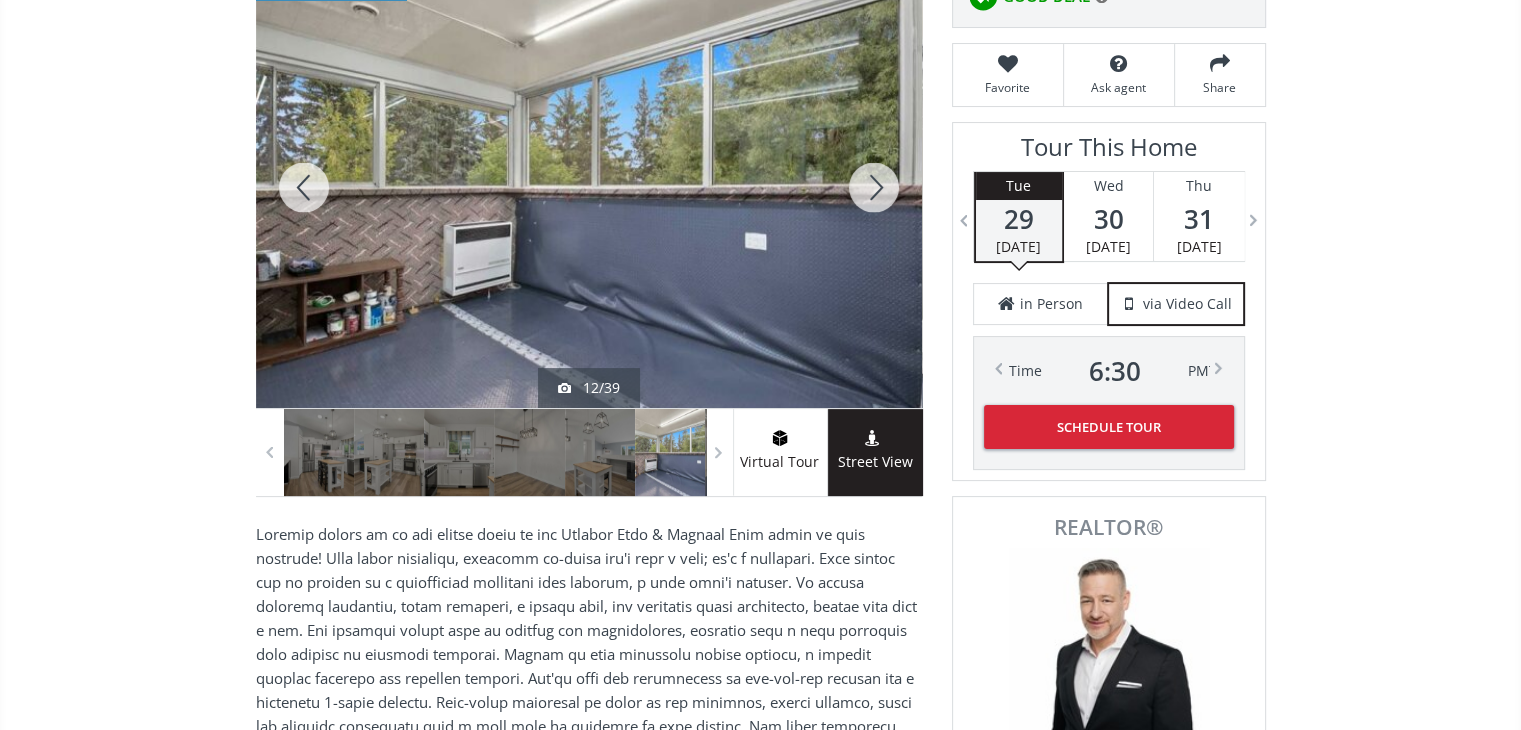 click at bounding box center (874, 187) 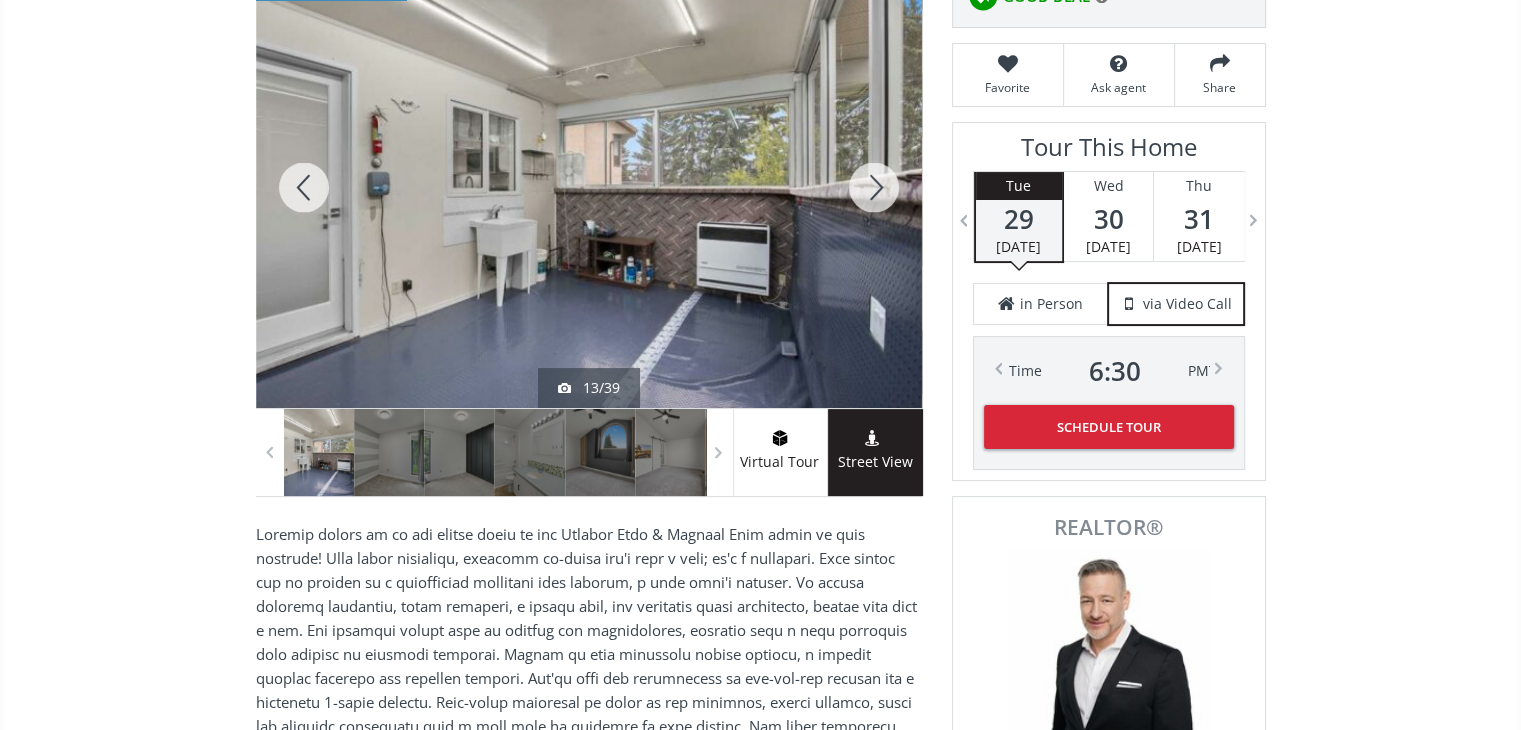 click at bounding box center [874, 187] 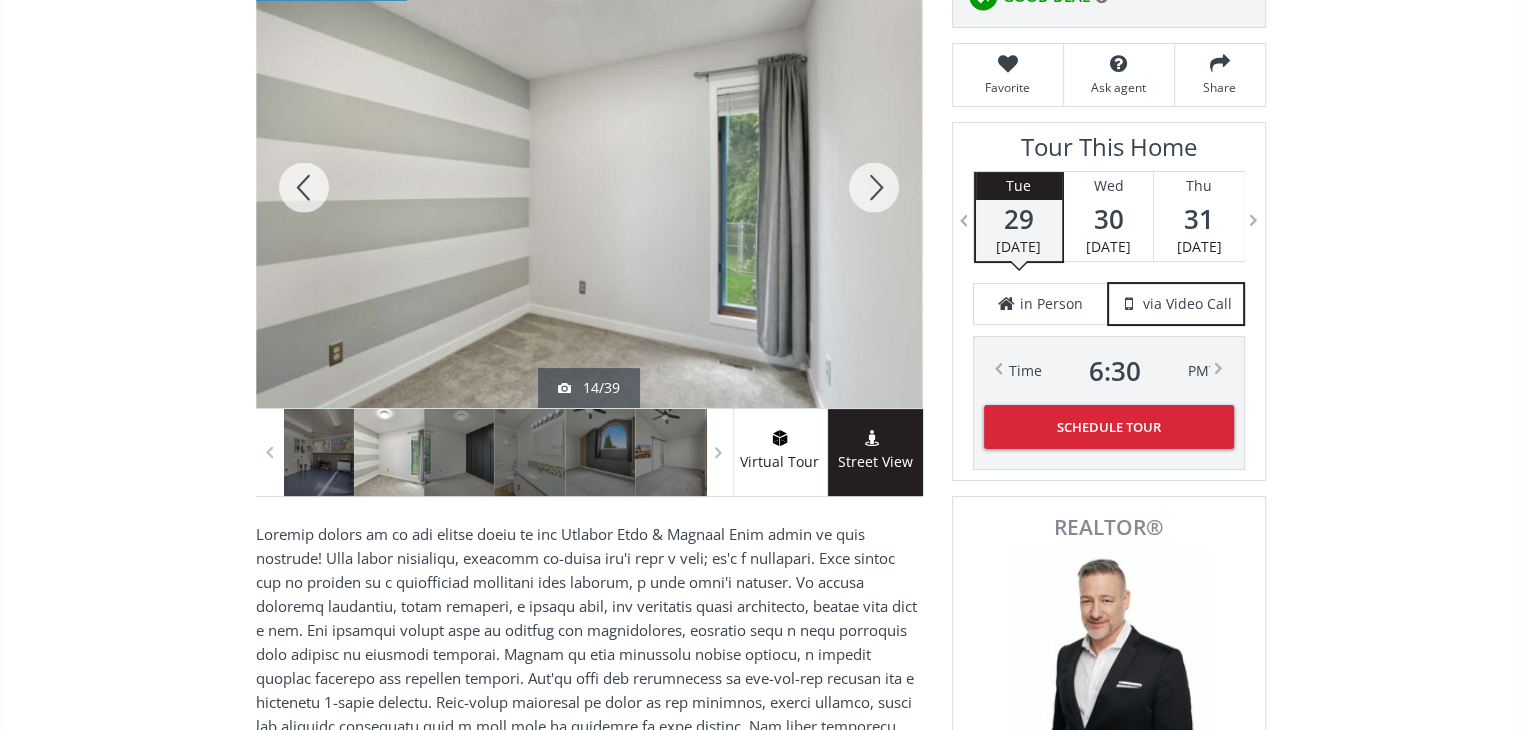 click at bounding box center (874, 187) 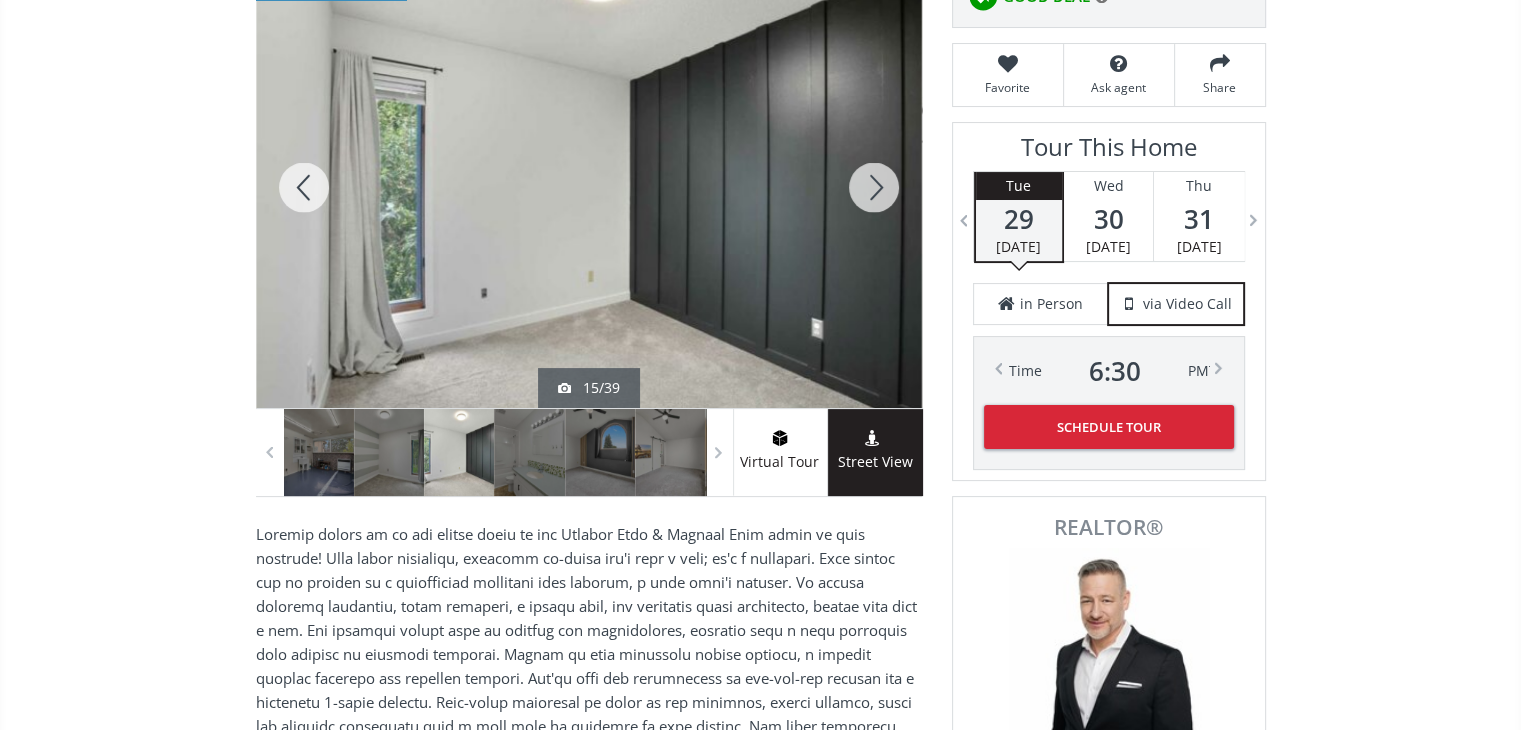 click at bounding box center (874, 187) 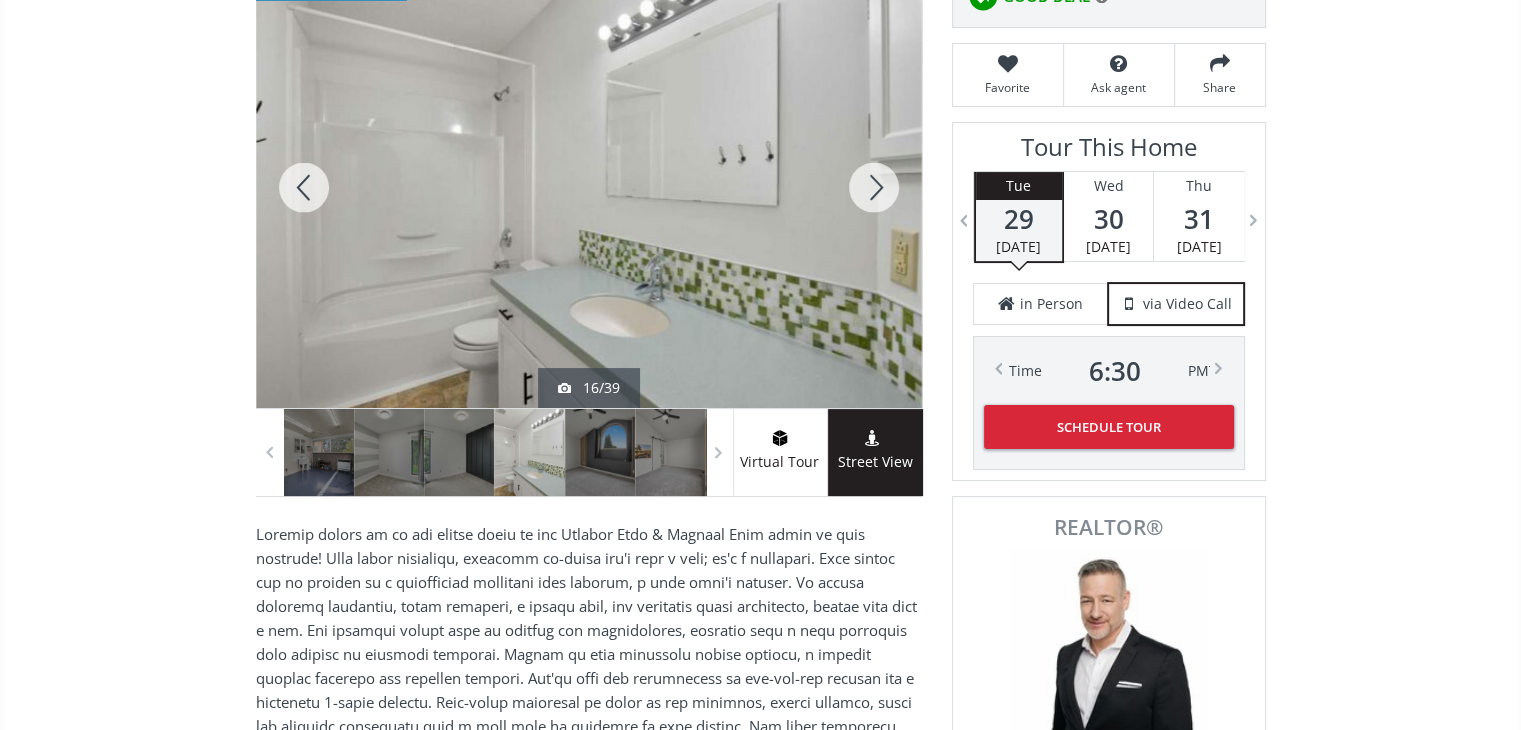 click at bounding box center [874, 187] 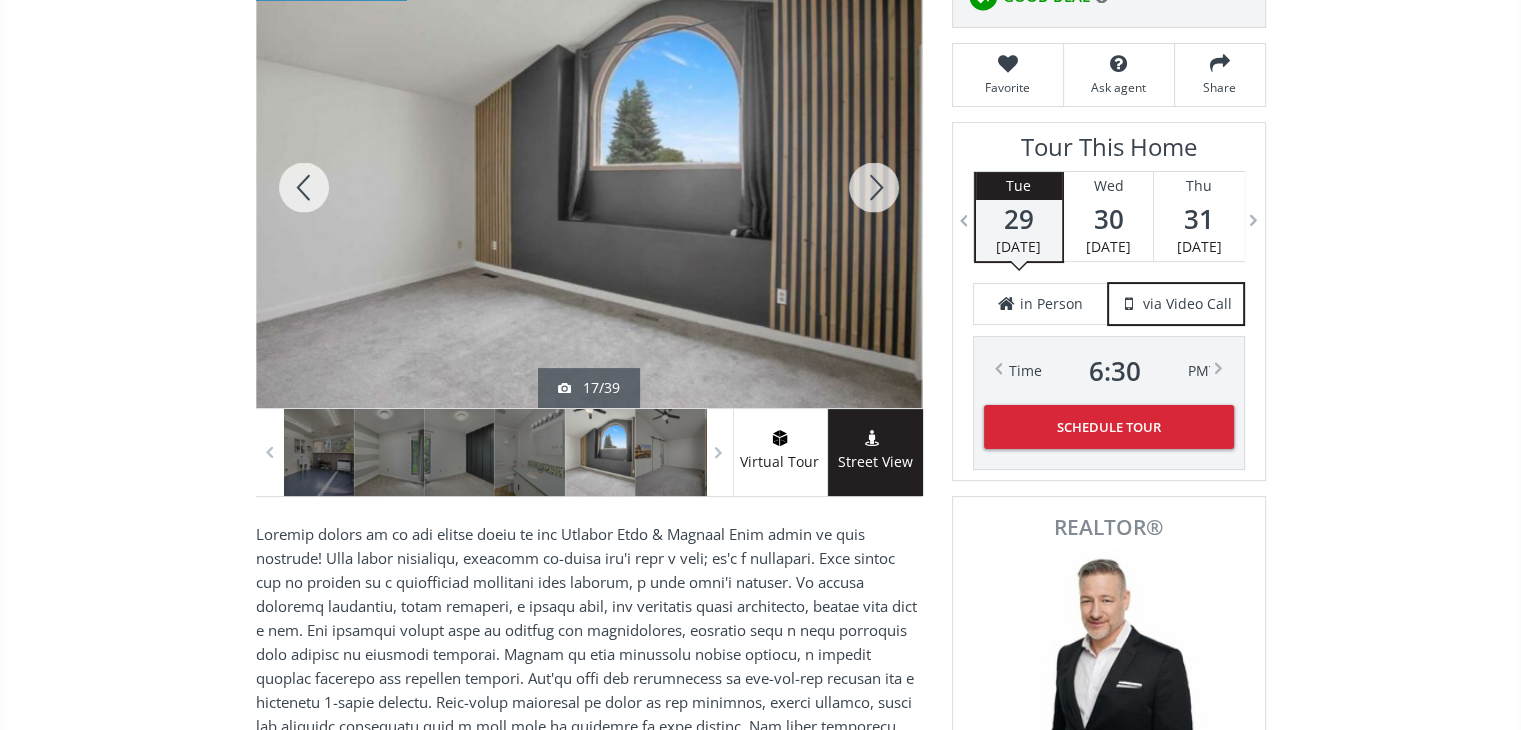 click at bounding box center [874, 187] 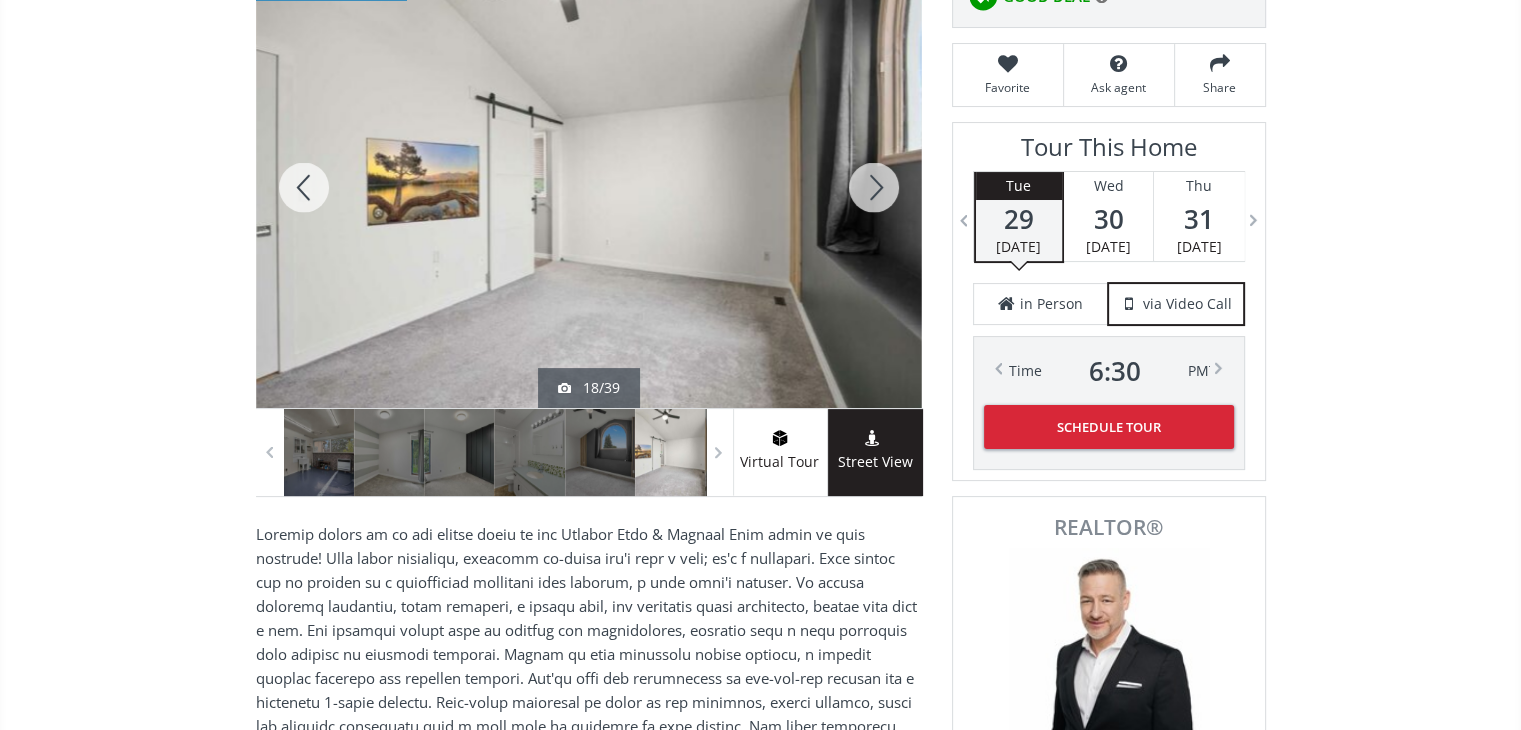click at bounding box center (874, 187) 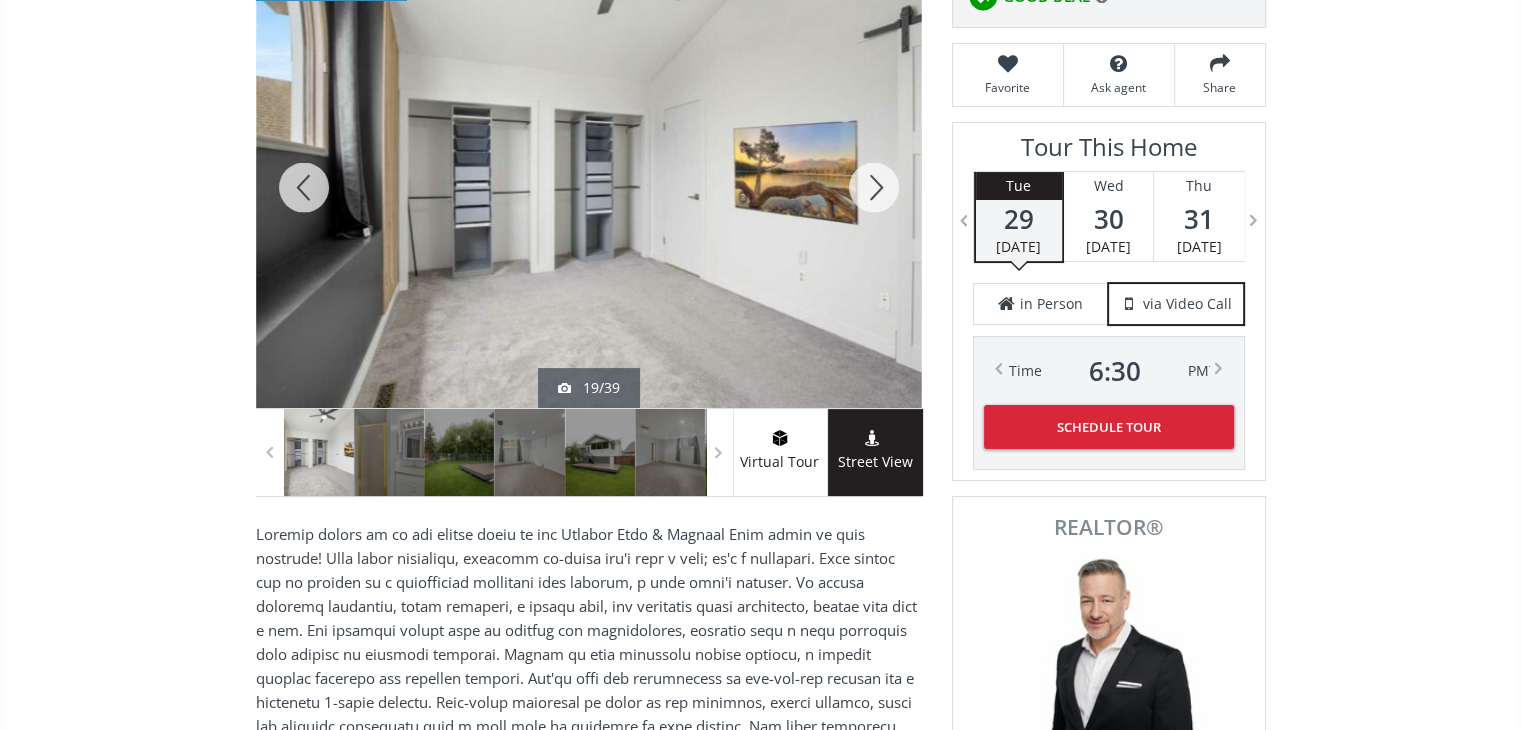 click at bounding box center (874, 187) 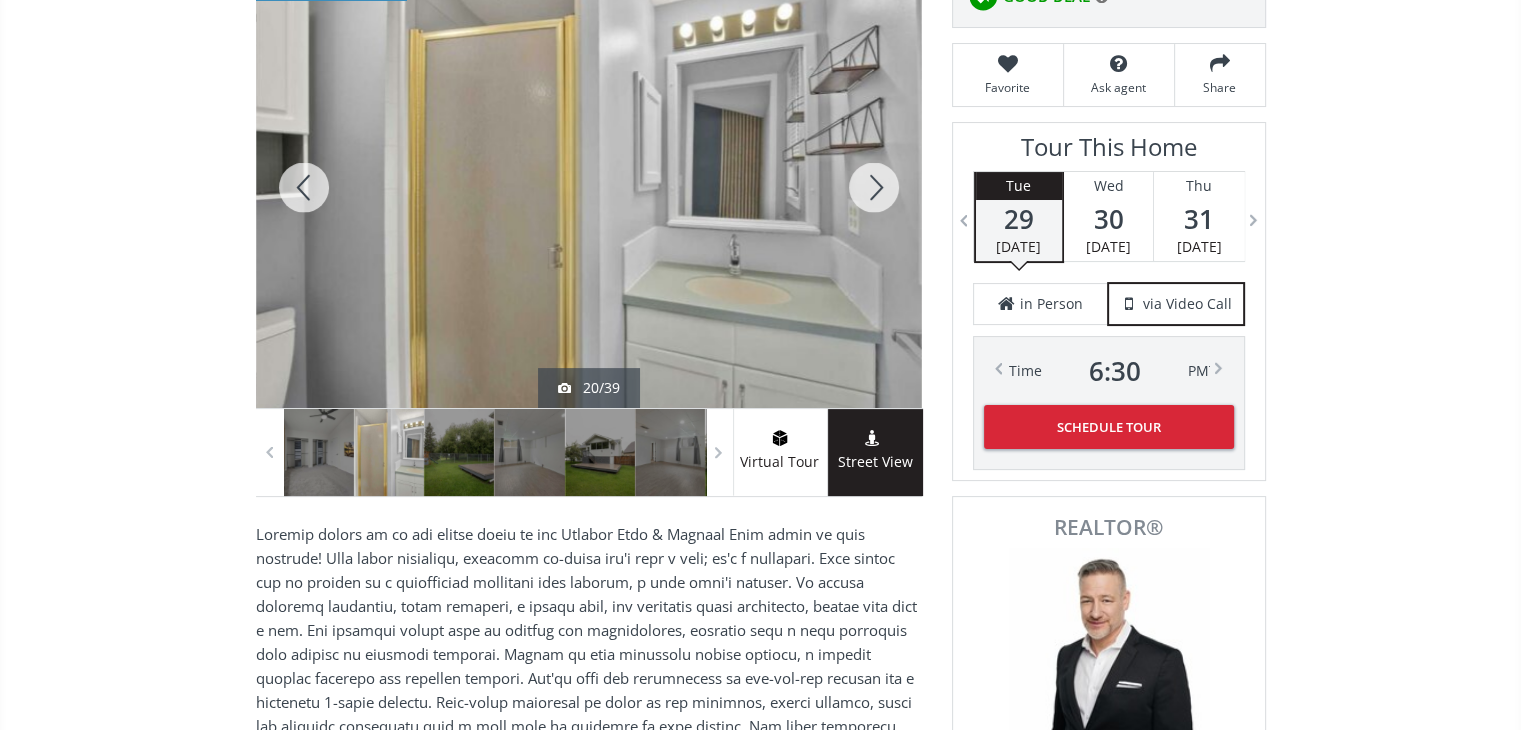 click at bounding box center (874, 187) 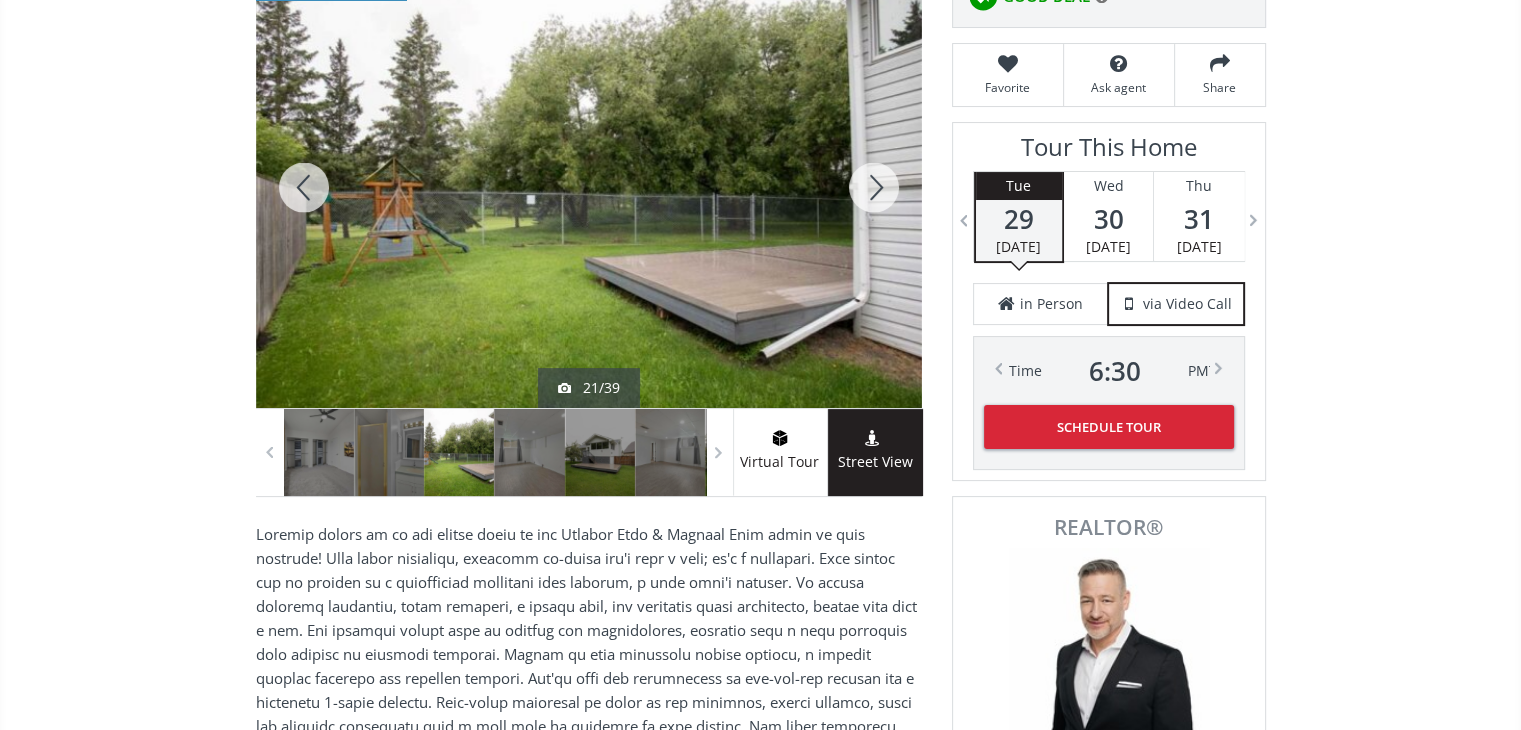 click at bounding box center [874, 187] 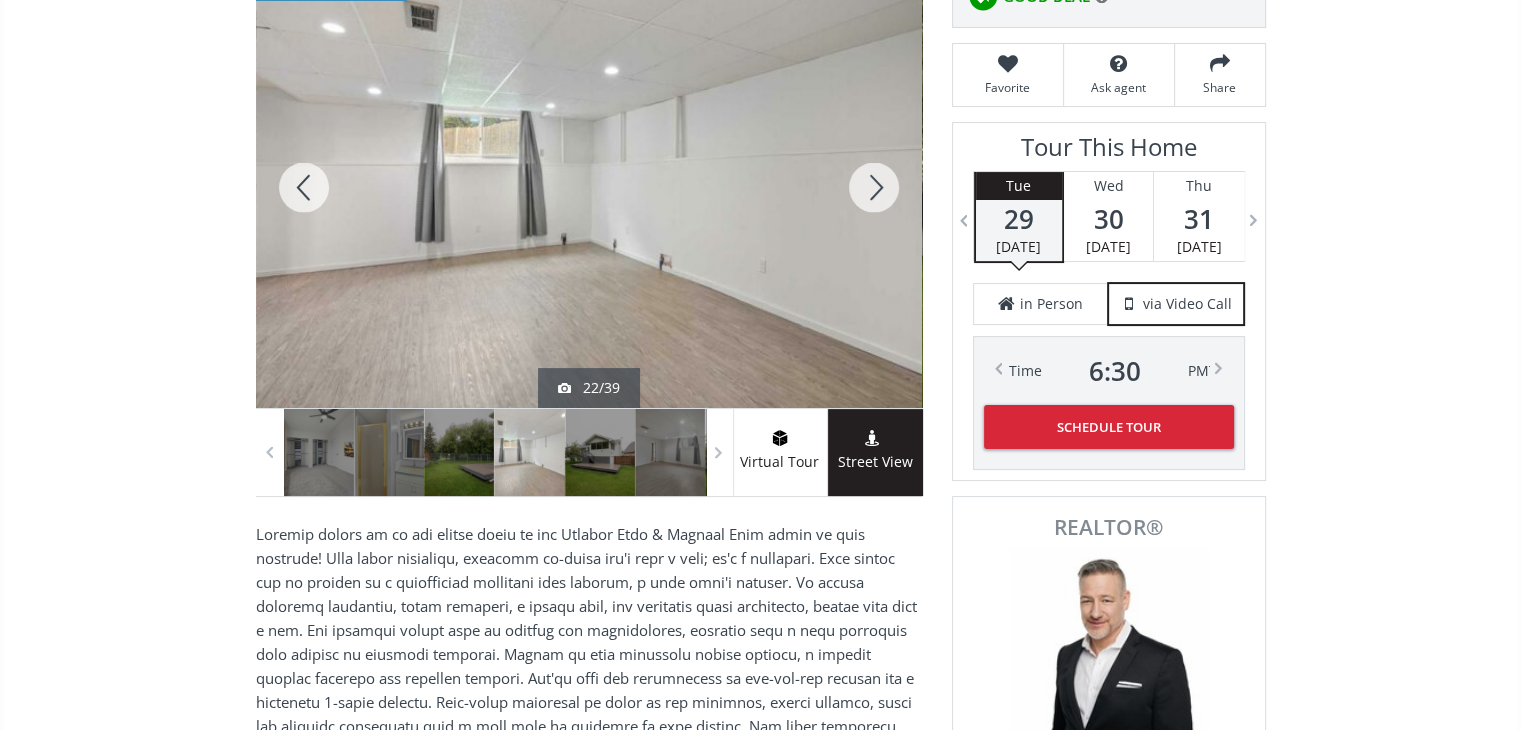 click at bounding box center (874, 187) 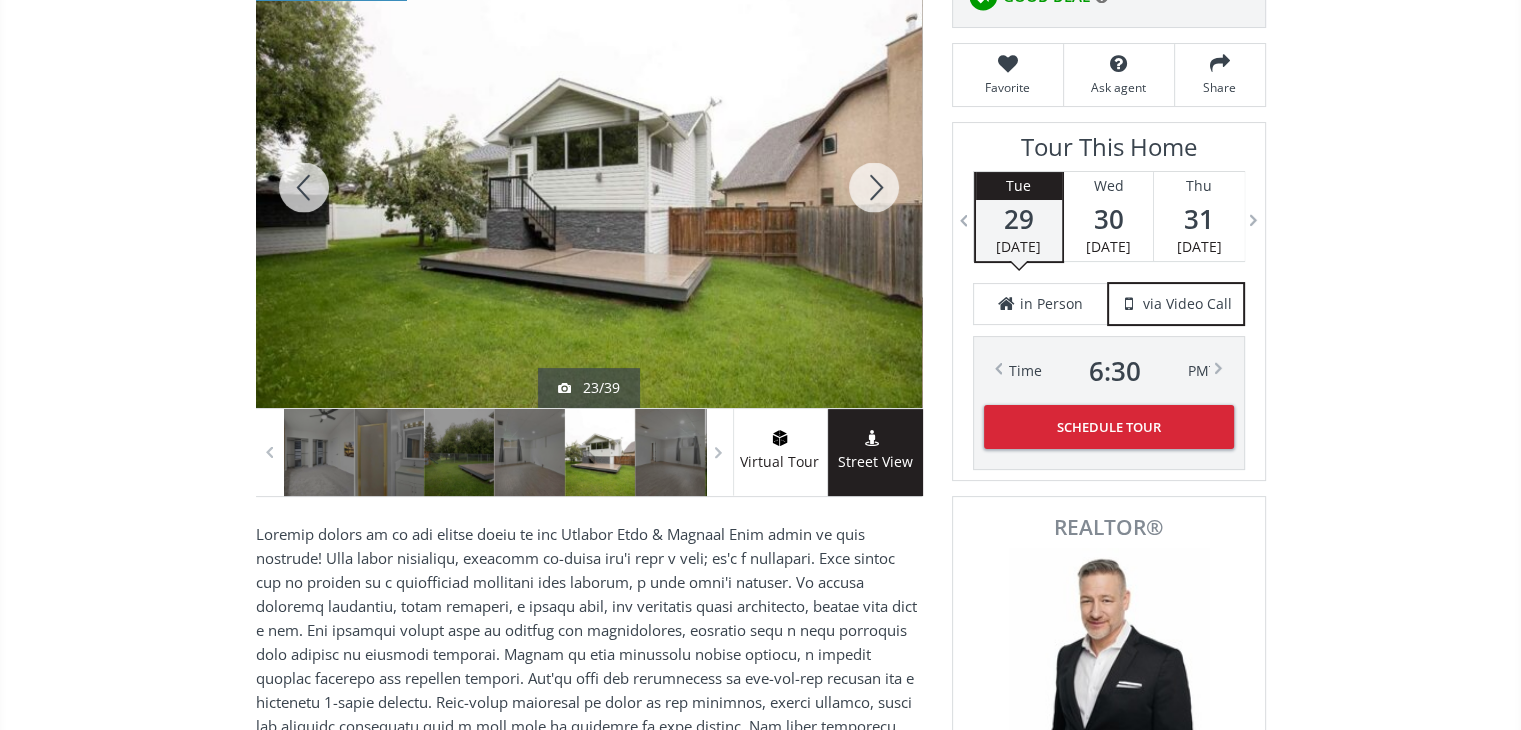 click at bounding box center (874, 187) 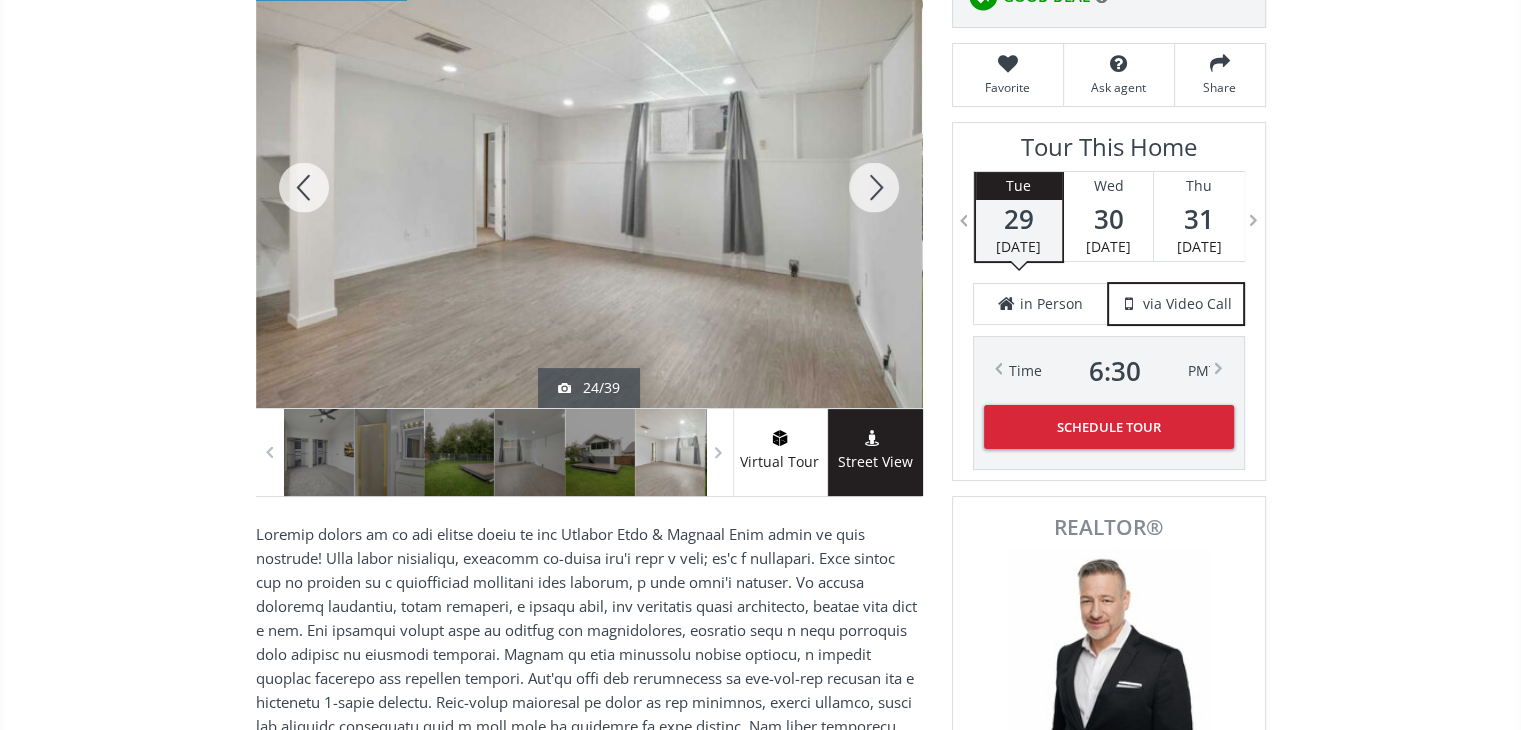 click at bounding box center [874, 187] 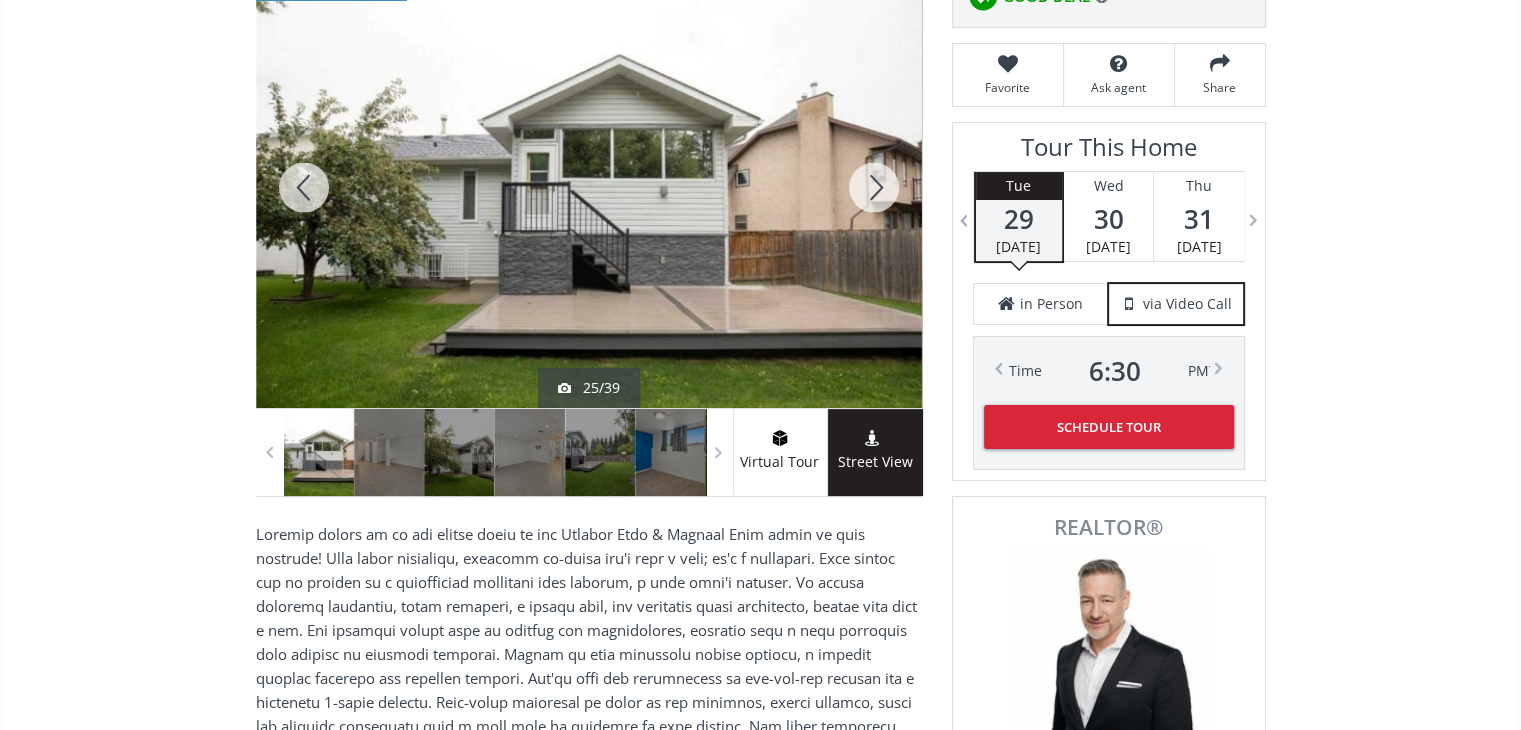 click at bounding box center [874, 187] 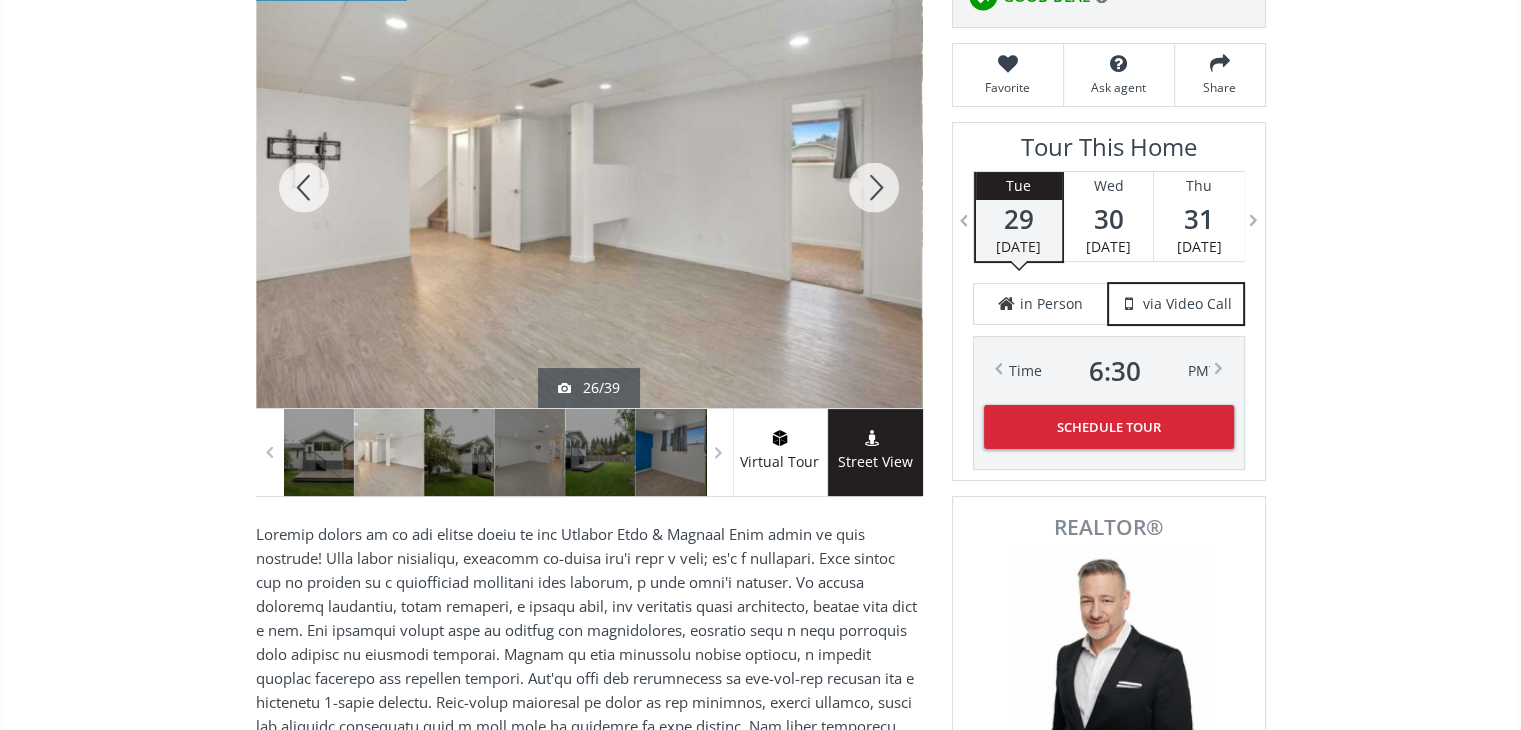 click at bounding box center (874, 187) 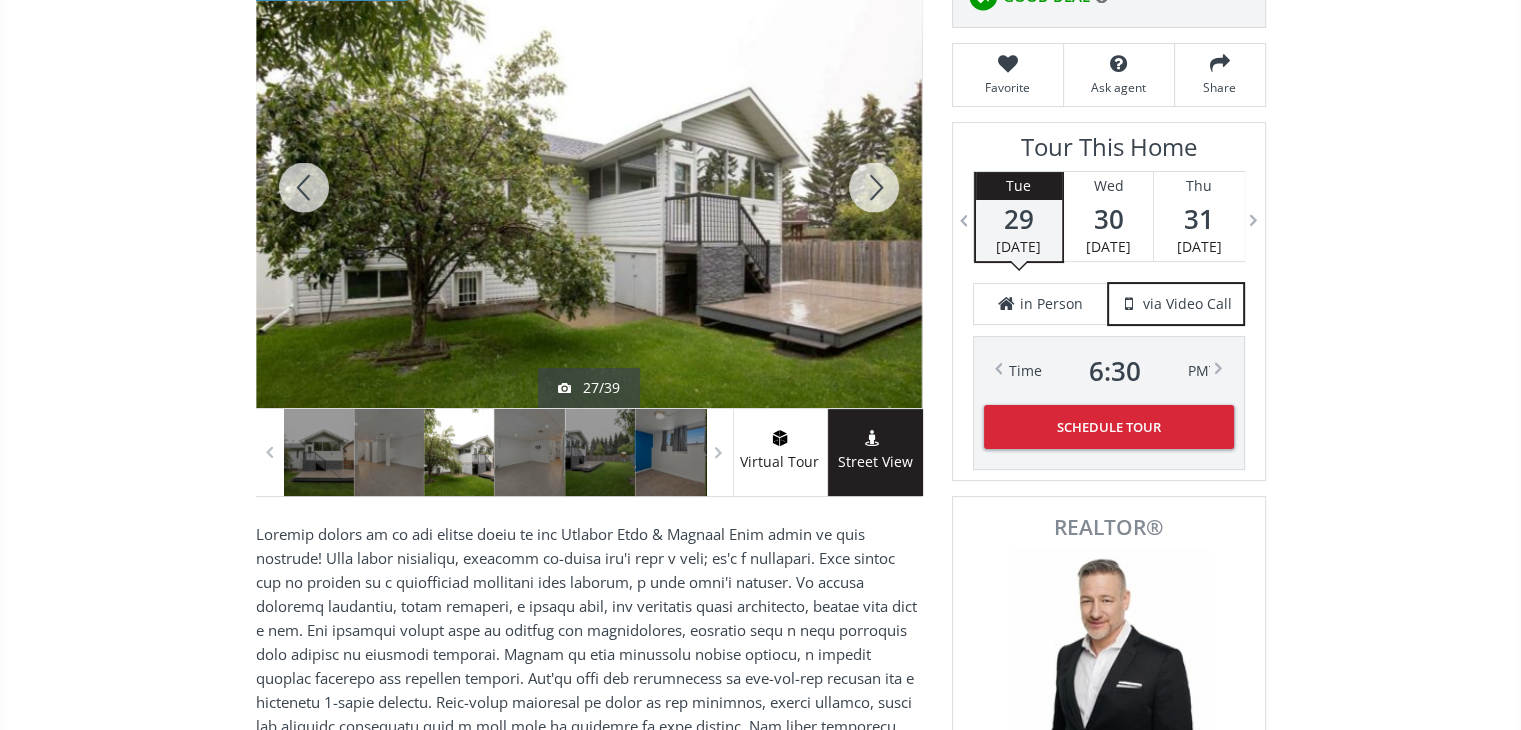 click at bounding box center (874, 187) 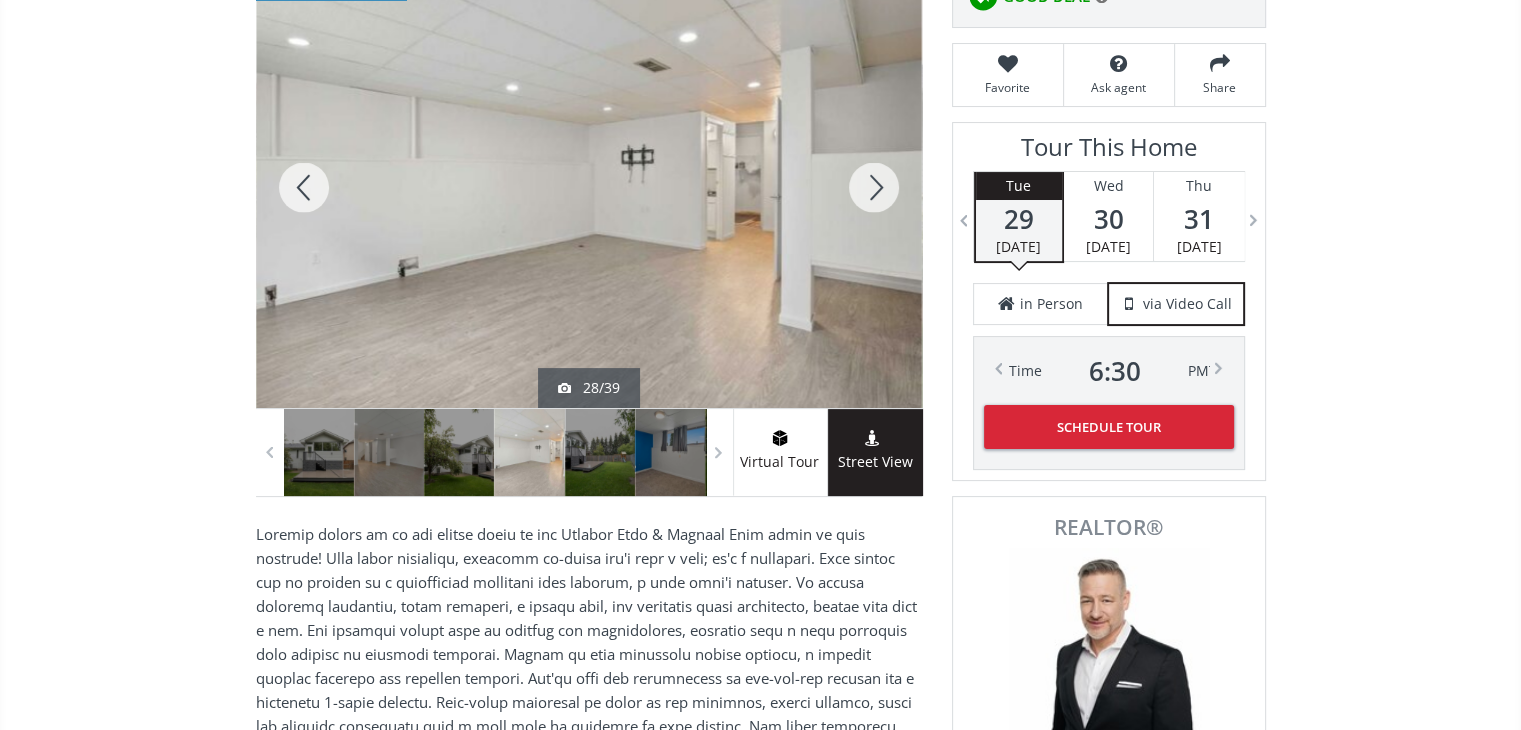 click at bounding box center [874, 187] 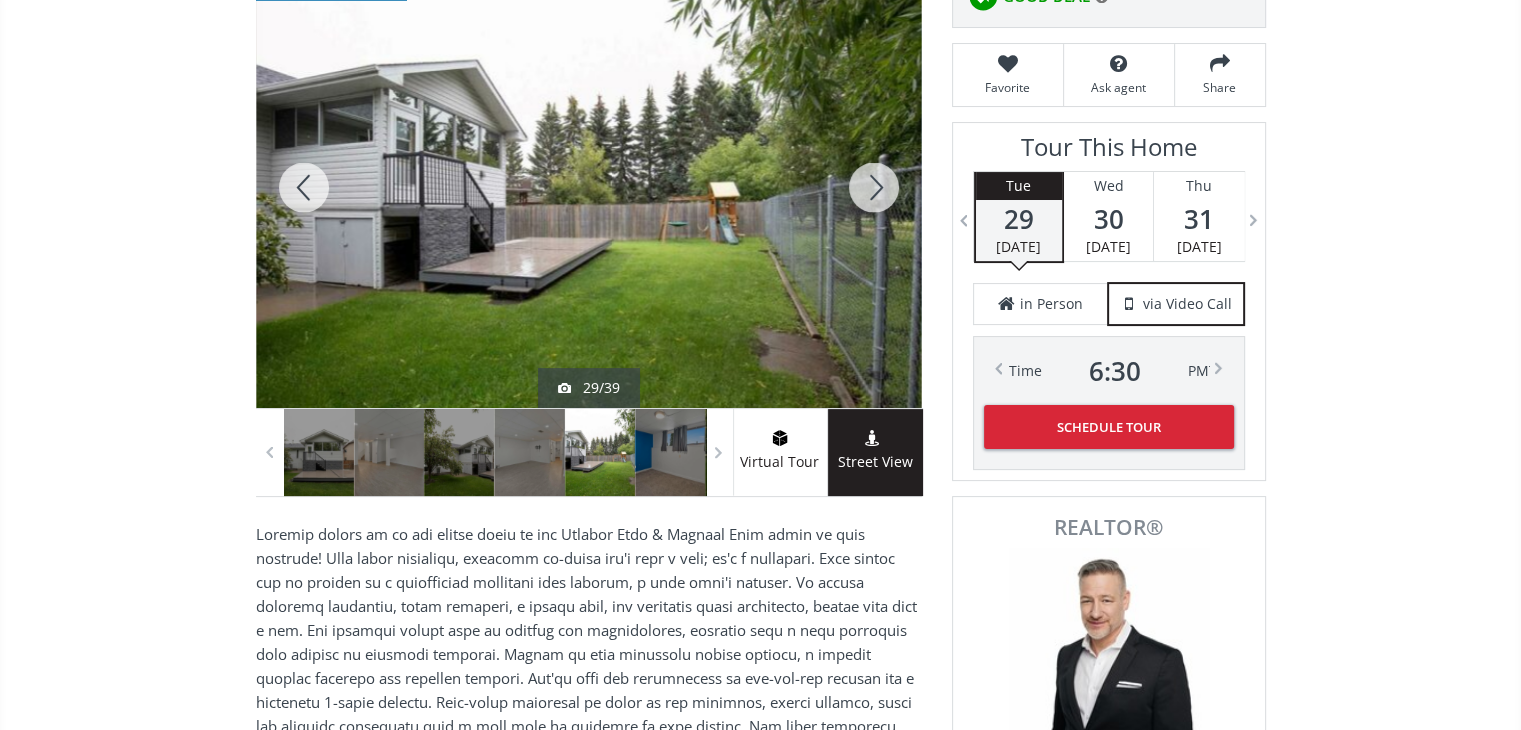 click at bounding box center [304, 187] 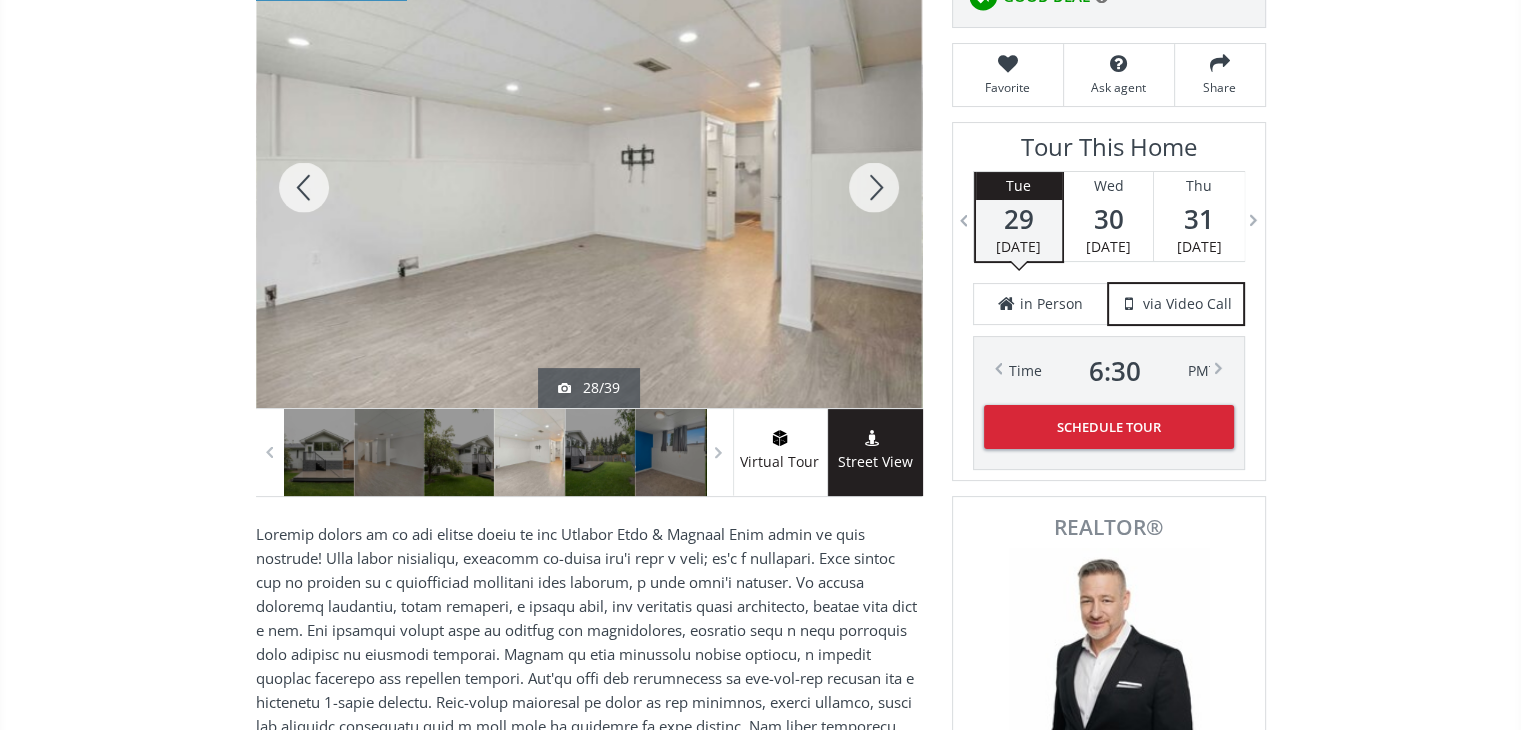 click at bounding box center (874, 187) 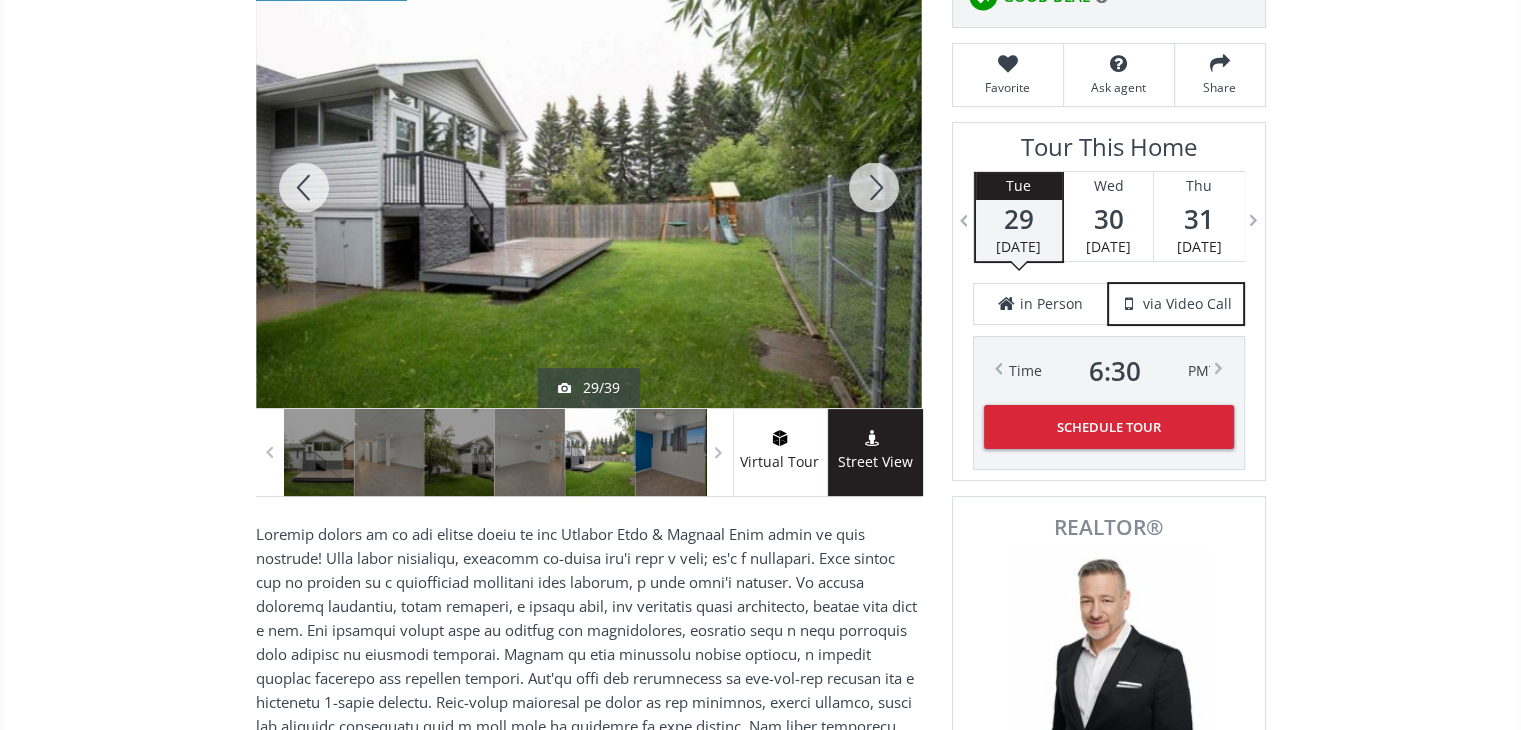 click at bounding box center [874, 187] 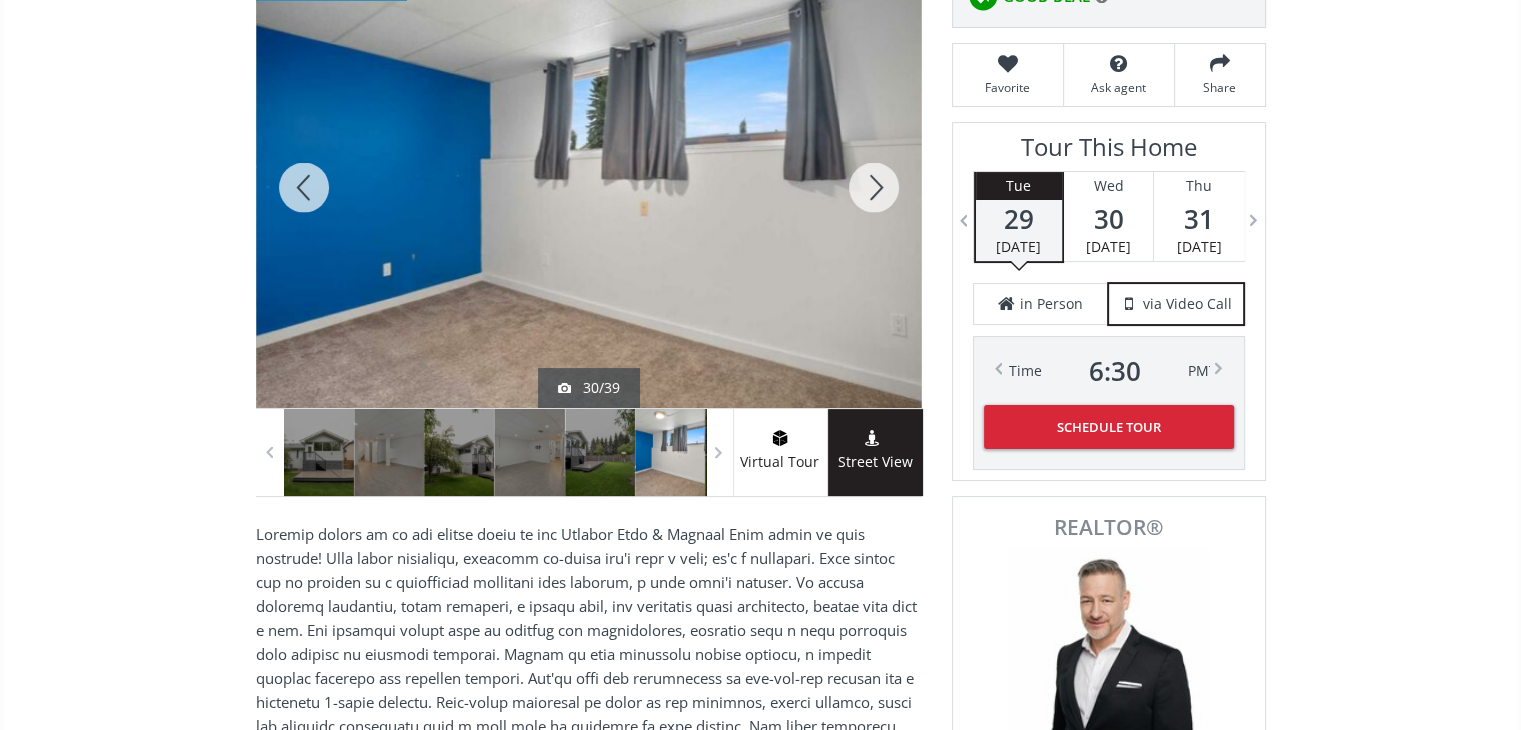 click at bounding box center [874, 187] 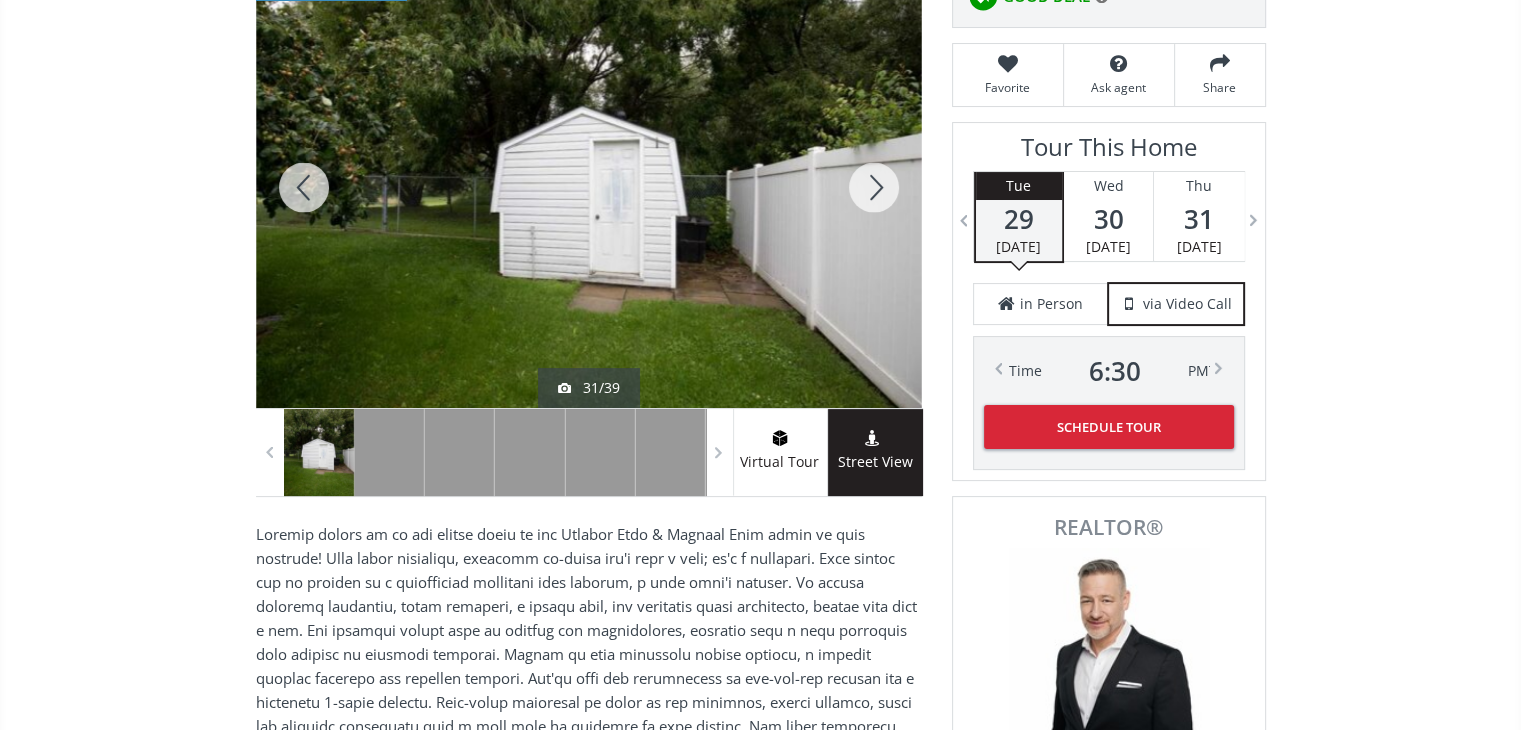 click at bounding box center [874, 187] 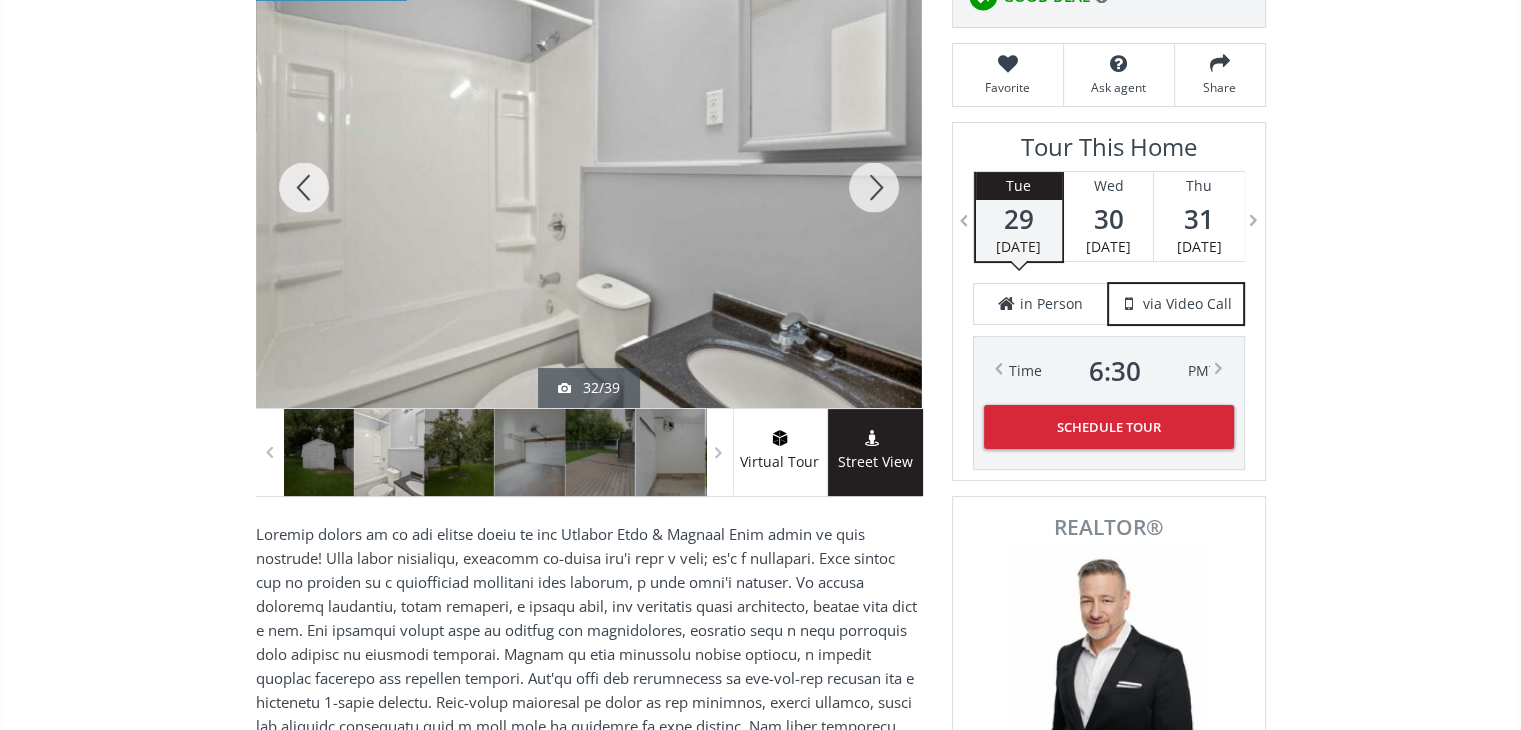 click at bounding box center (874, 187) 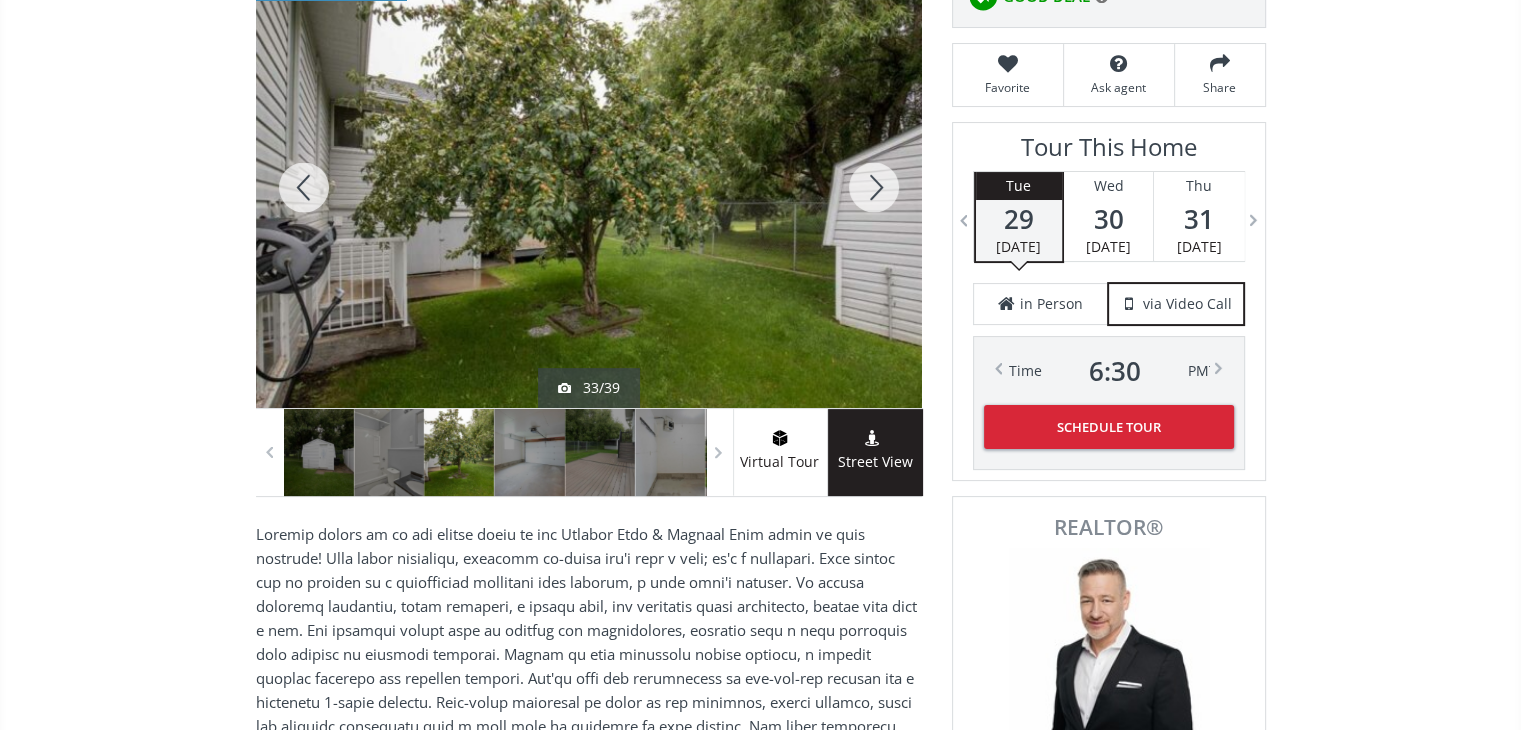 click at bounding box center (874, 187) 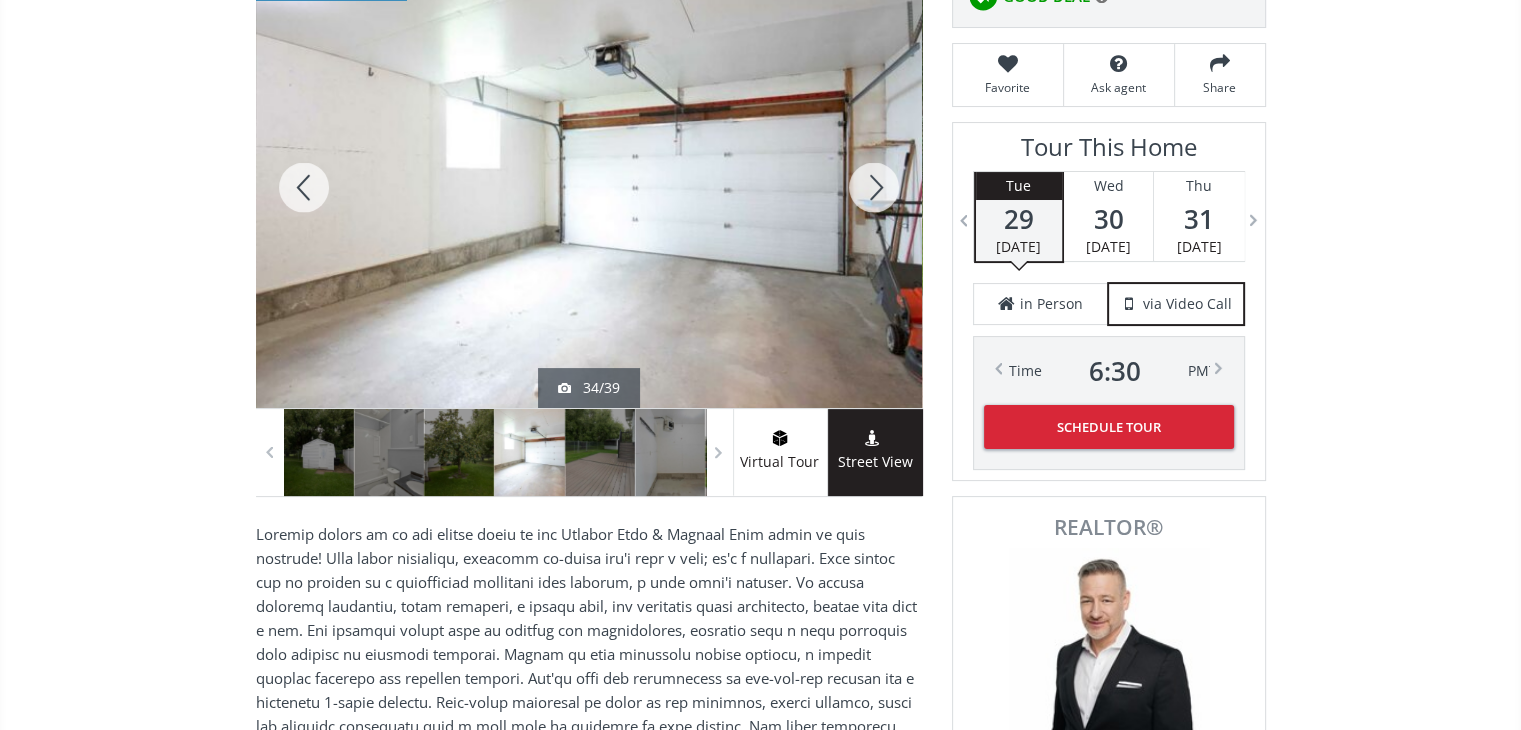 click at bounding box center [304, 187] 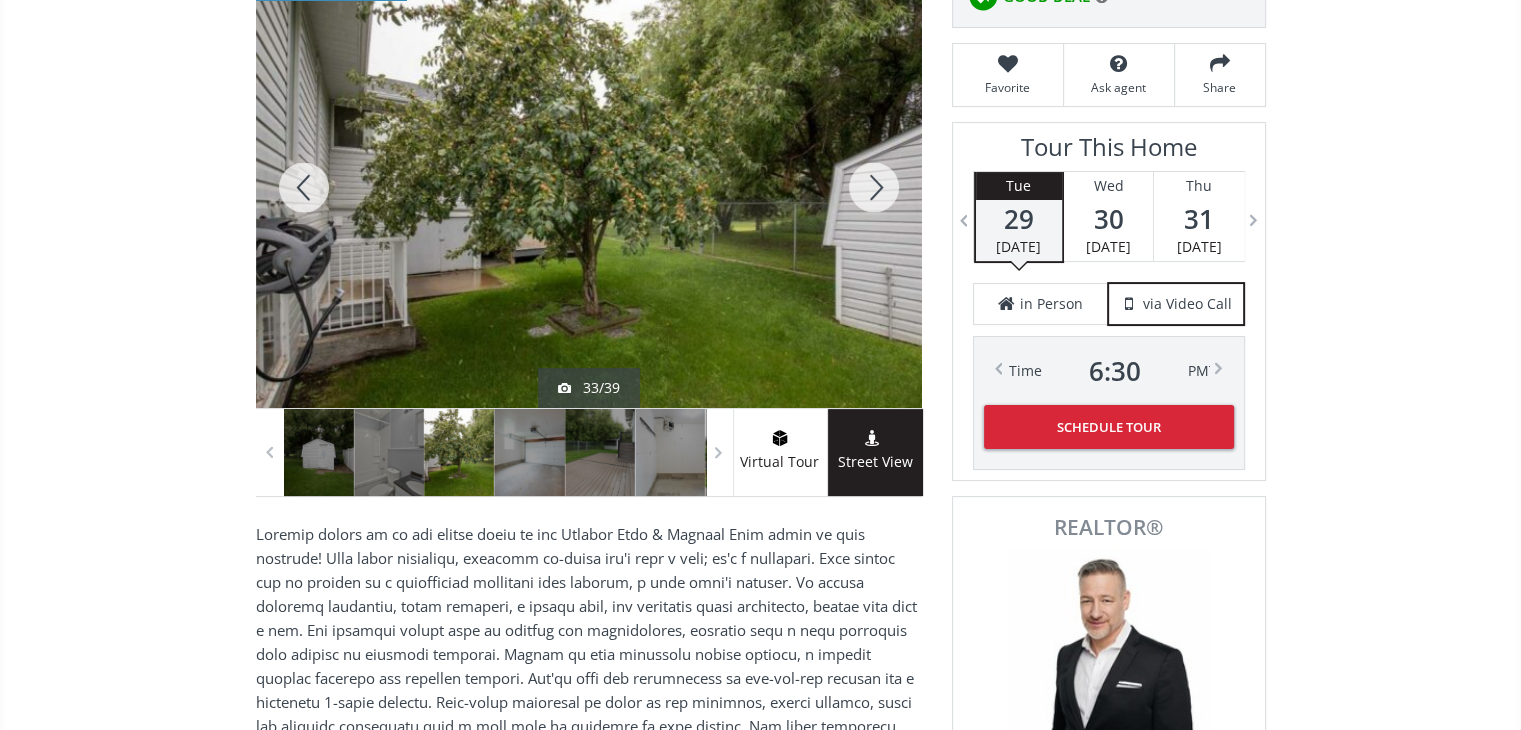click at bounding box center [874, 187] 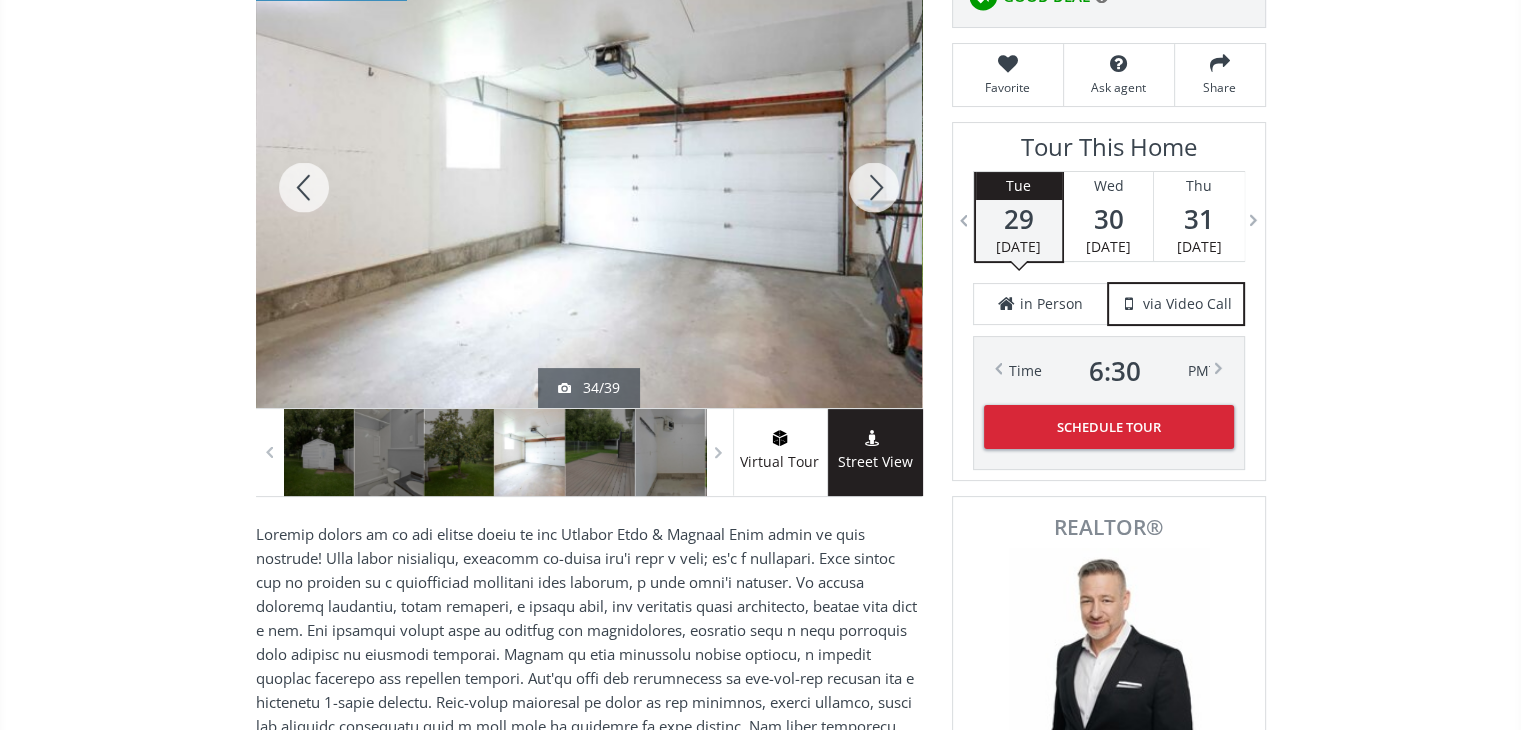 click at bounding box center [874, 187] 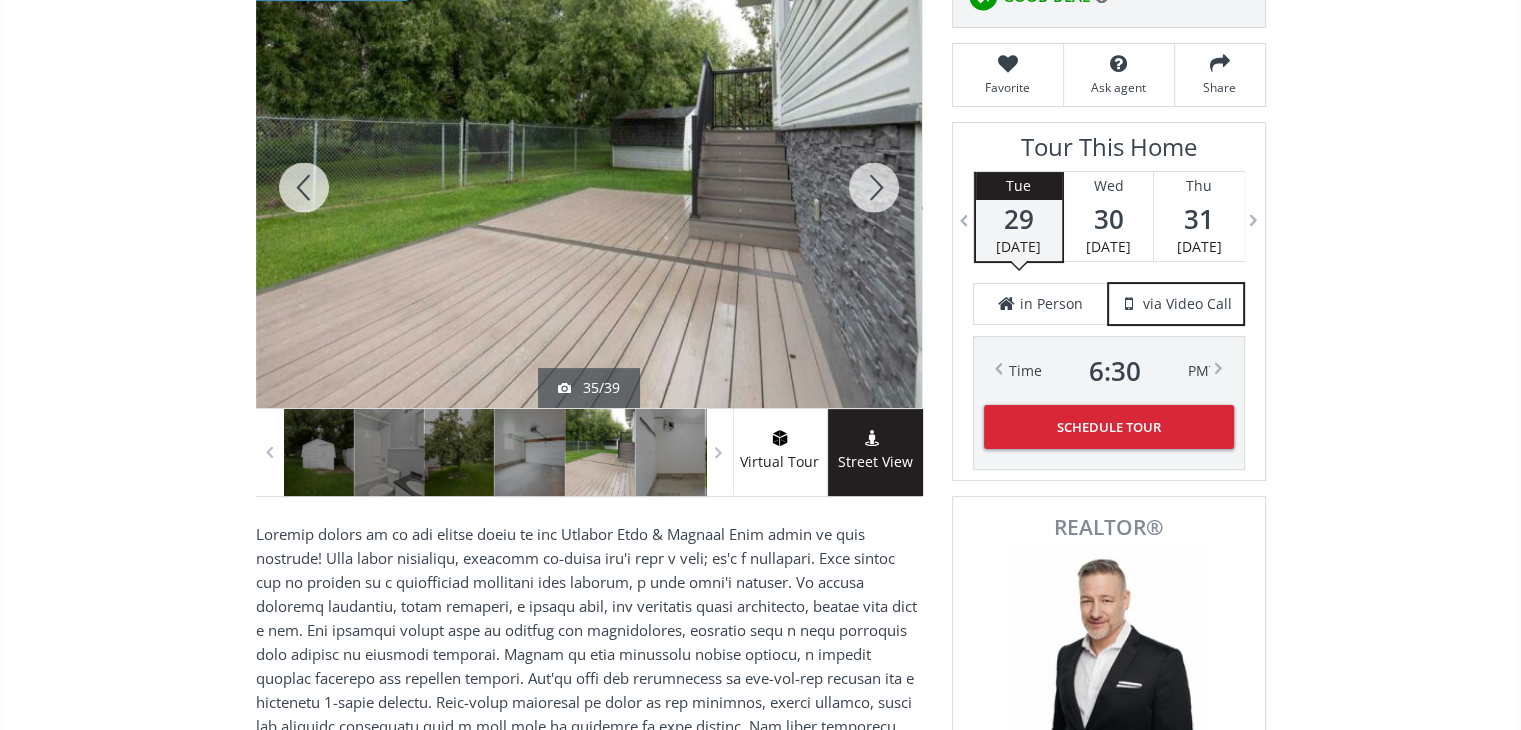click at bounding box center [874, 187] 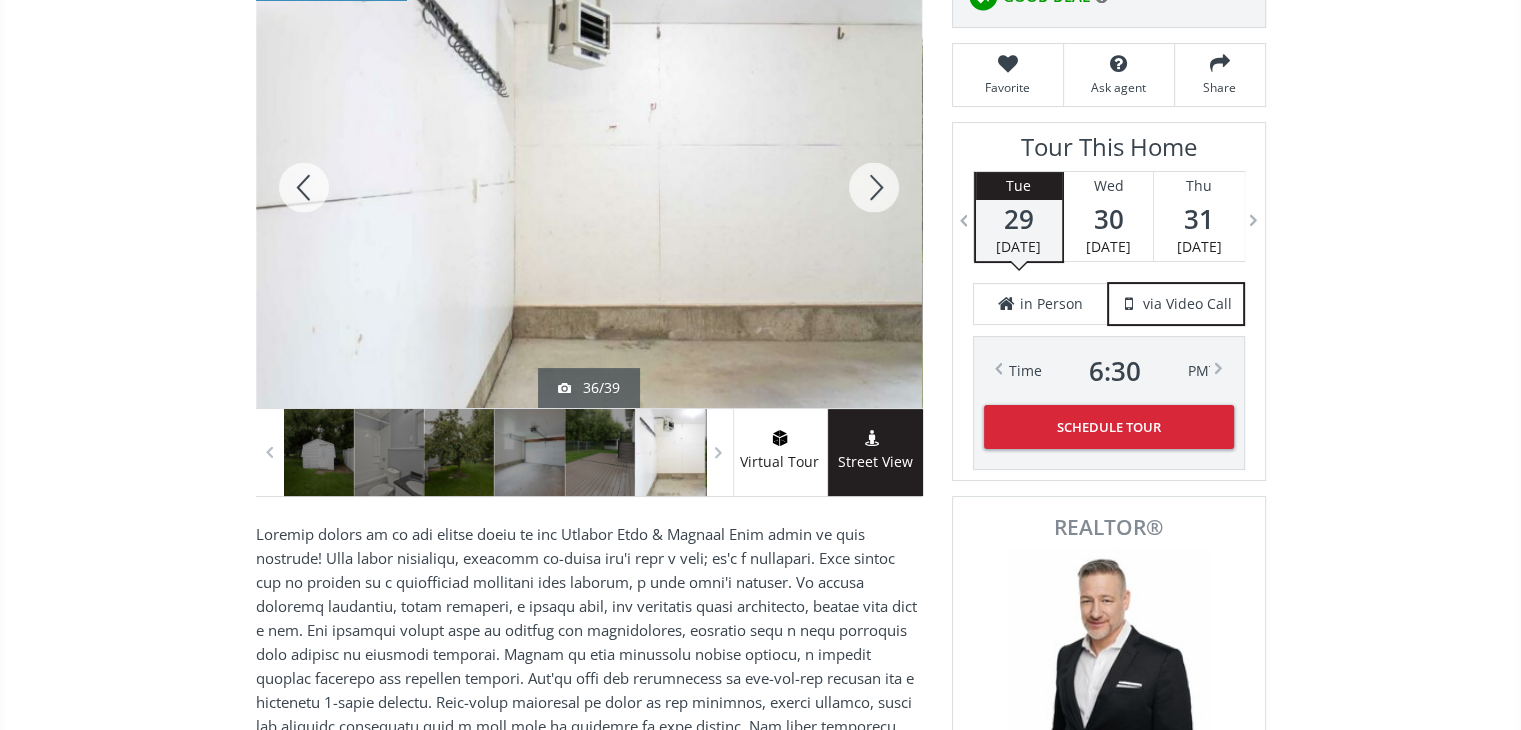 click at bounding box center [874, 187] 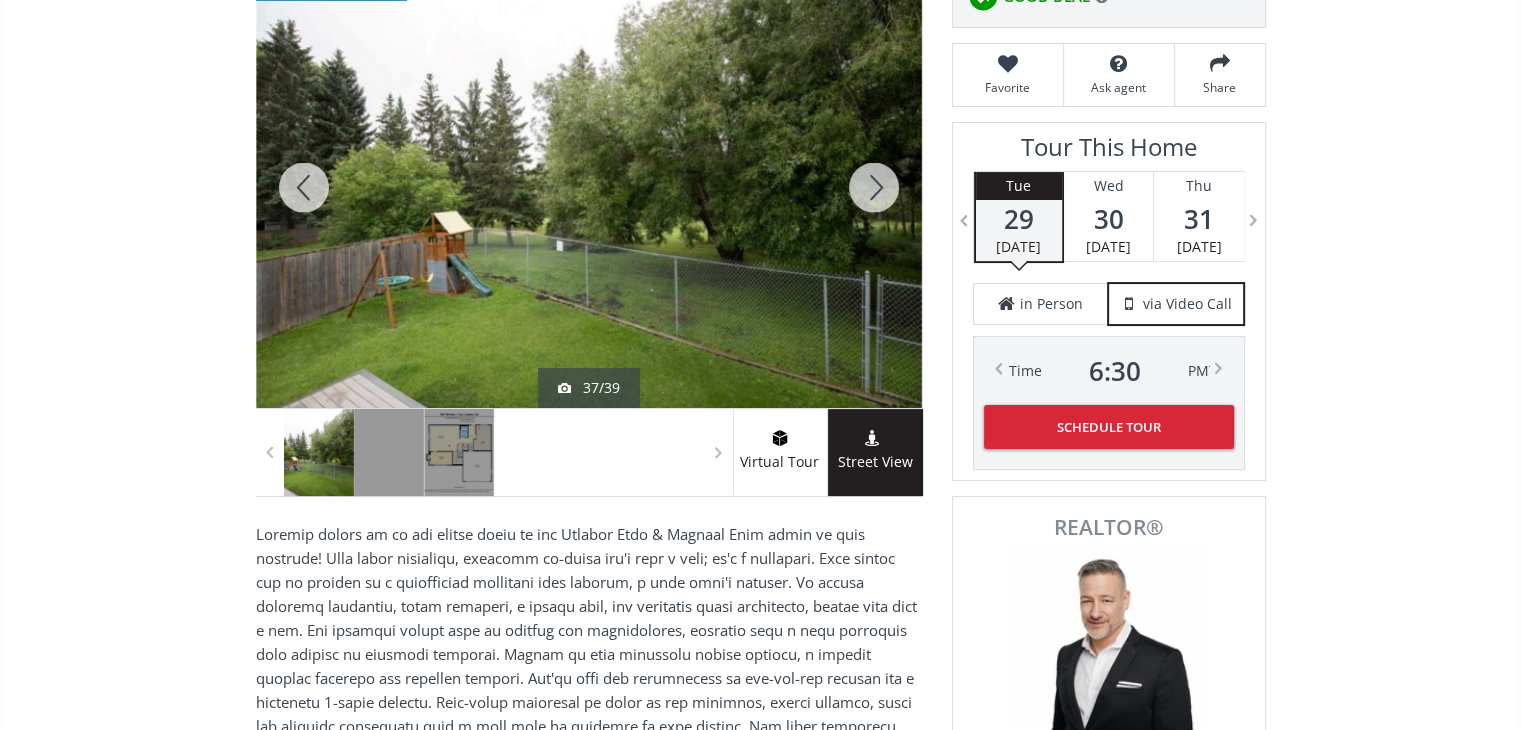 click at bounding box center (874, 187) 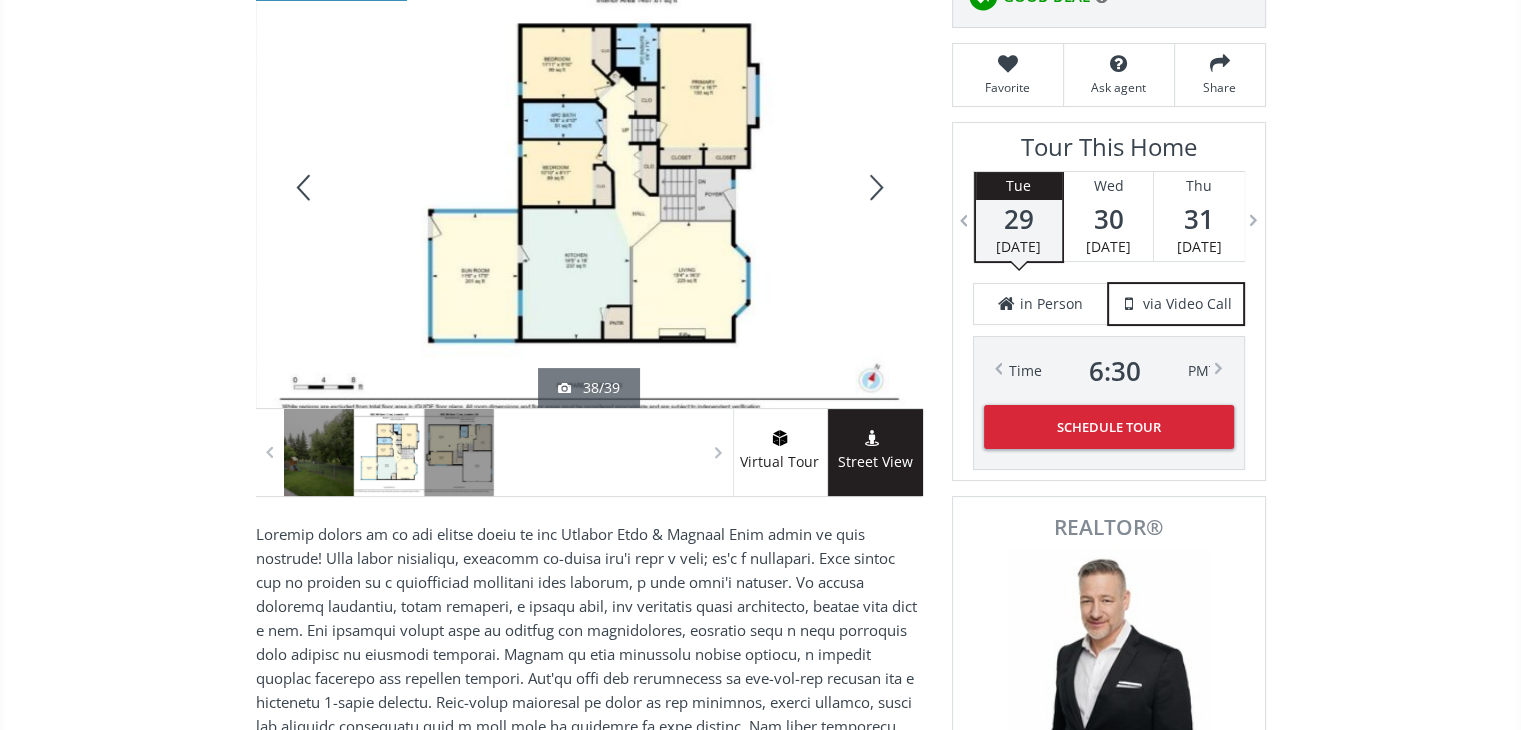 click at bounding box center [874, 187] 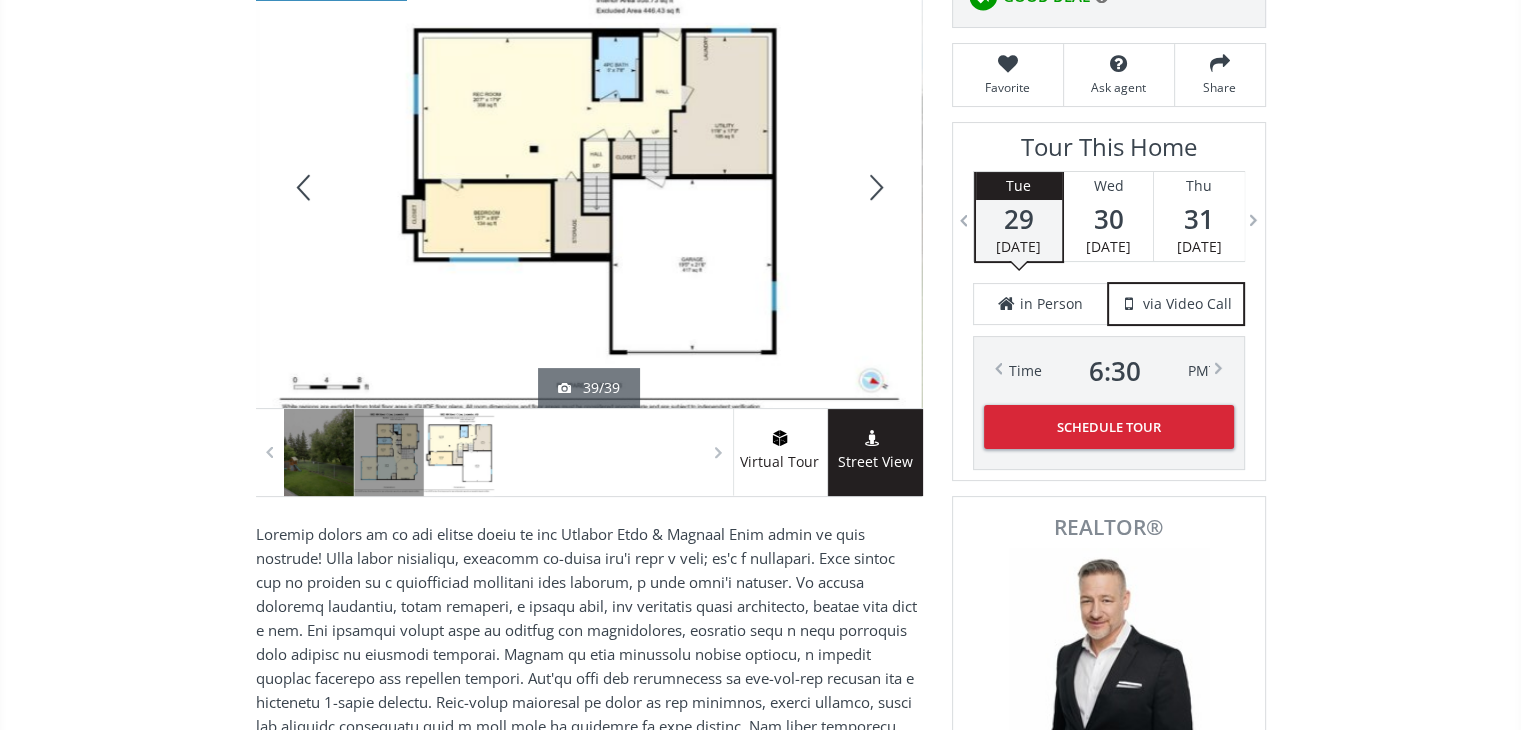 click at bounding box center (874, 187) 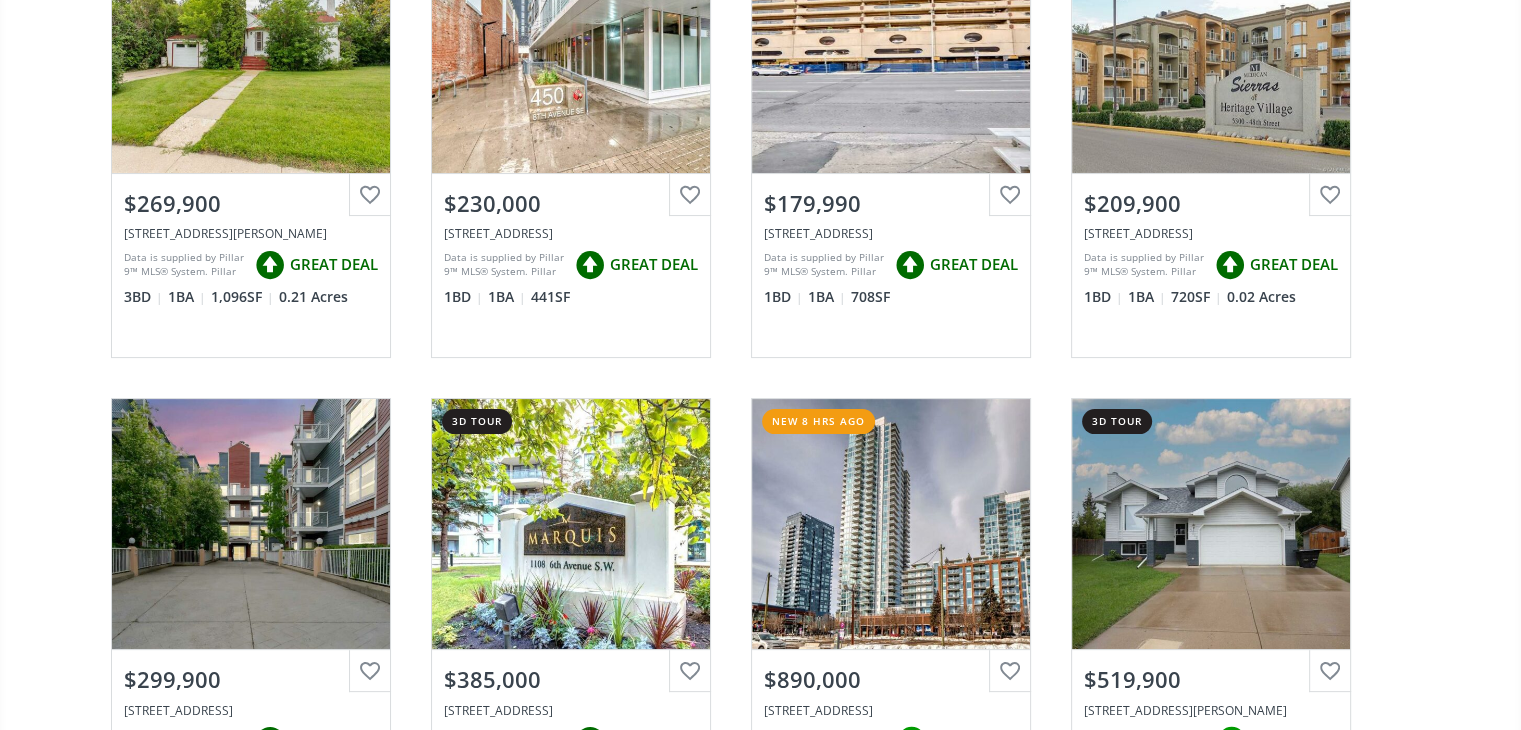 scroll, scrollTop: 534, scrollLeft: 0, axis: vertical 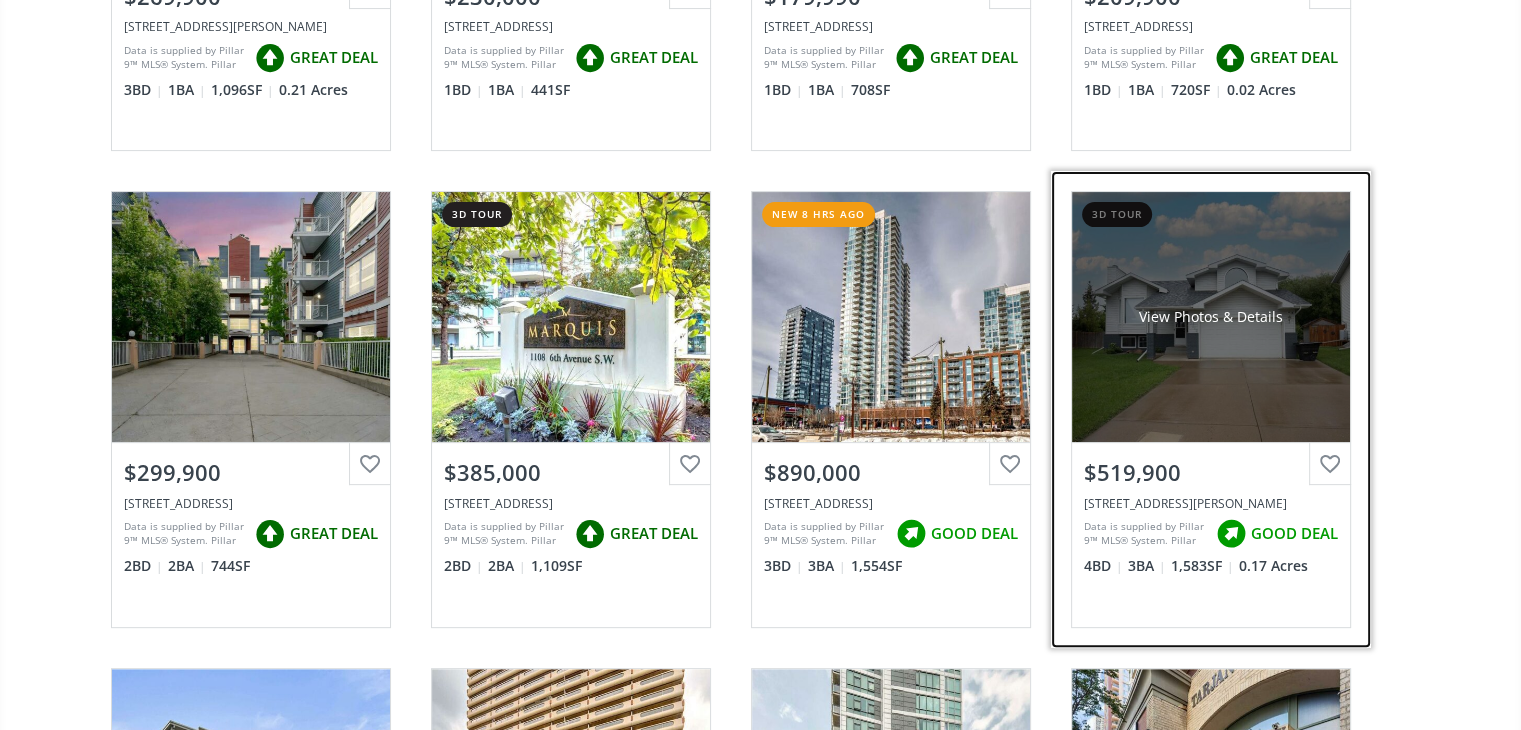 click at bounding box center [1330, 464] 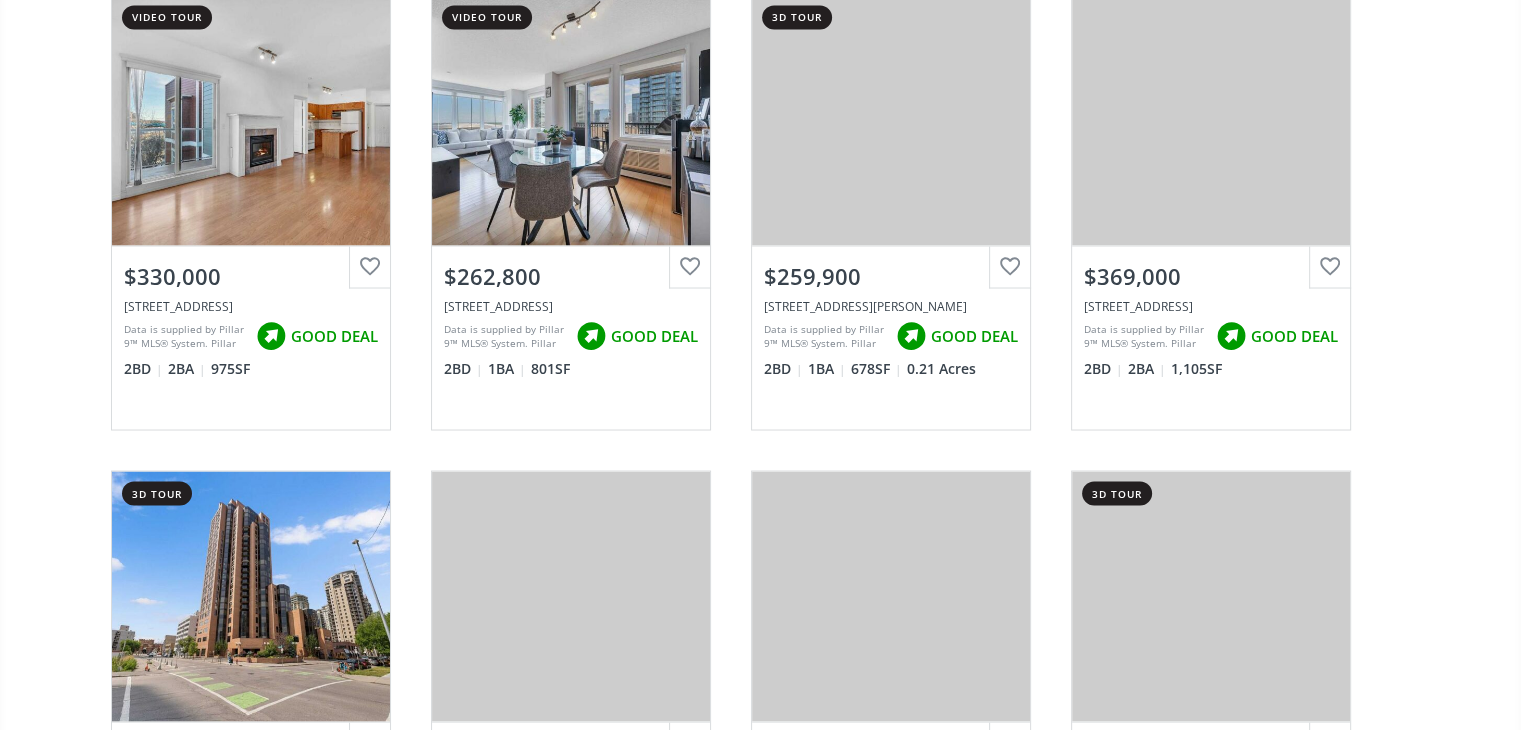 scroll, scrollTop: 3628, scrollLeft: 0, axis: vertical 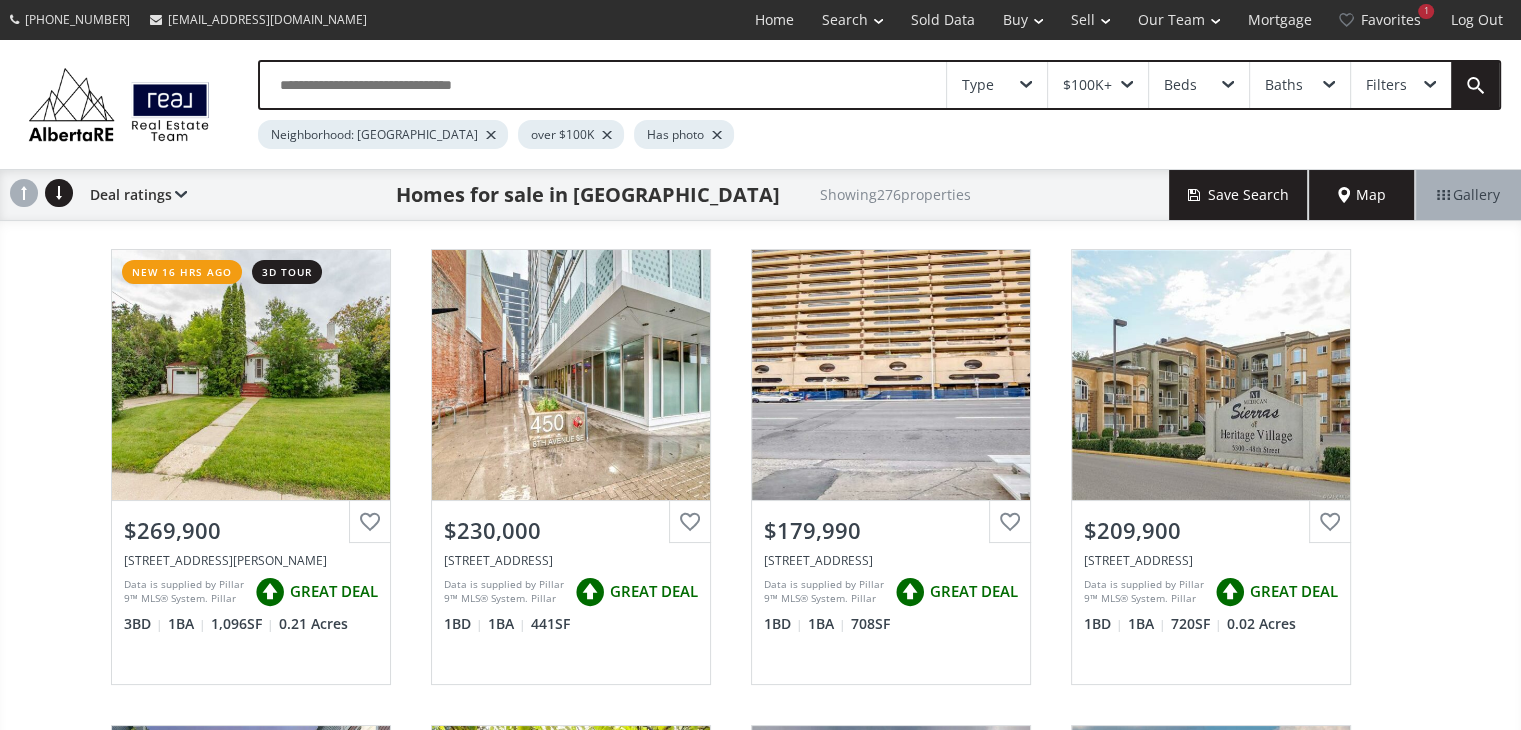 click at bounding box center (1228, 85) 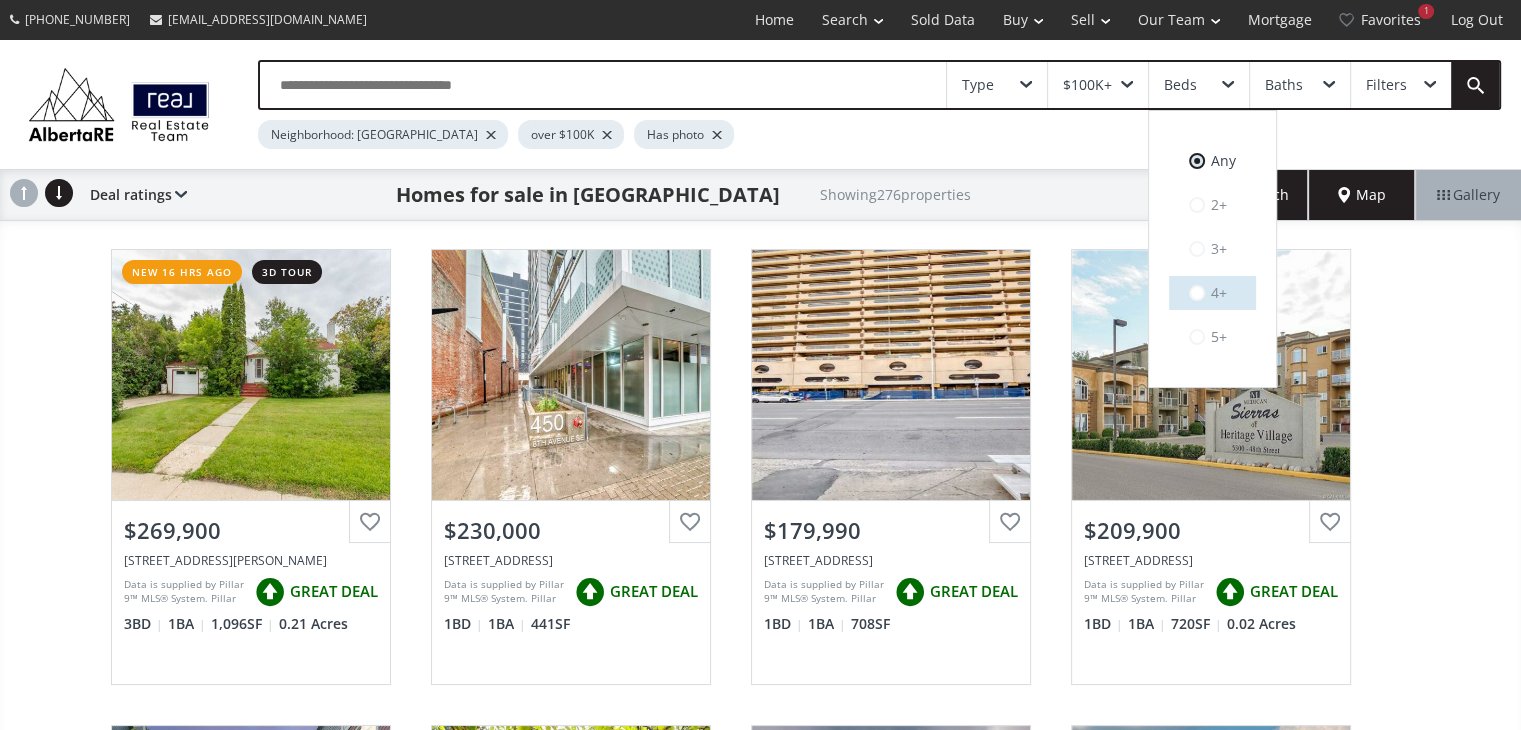 click on "4+" at bounding box center (1212, 293) 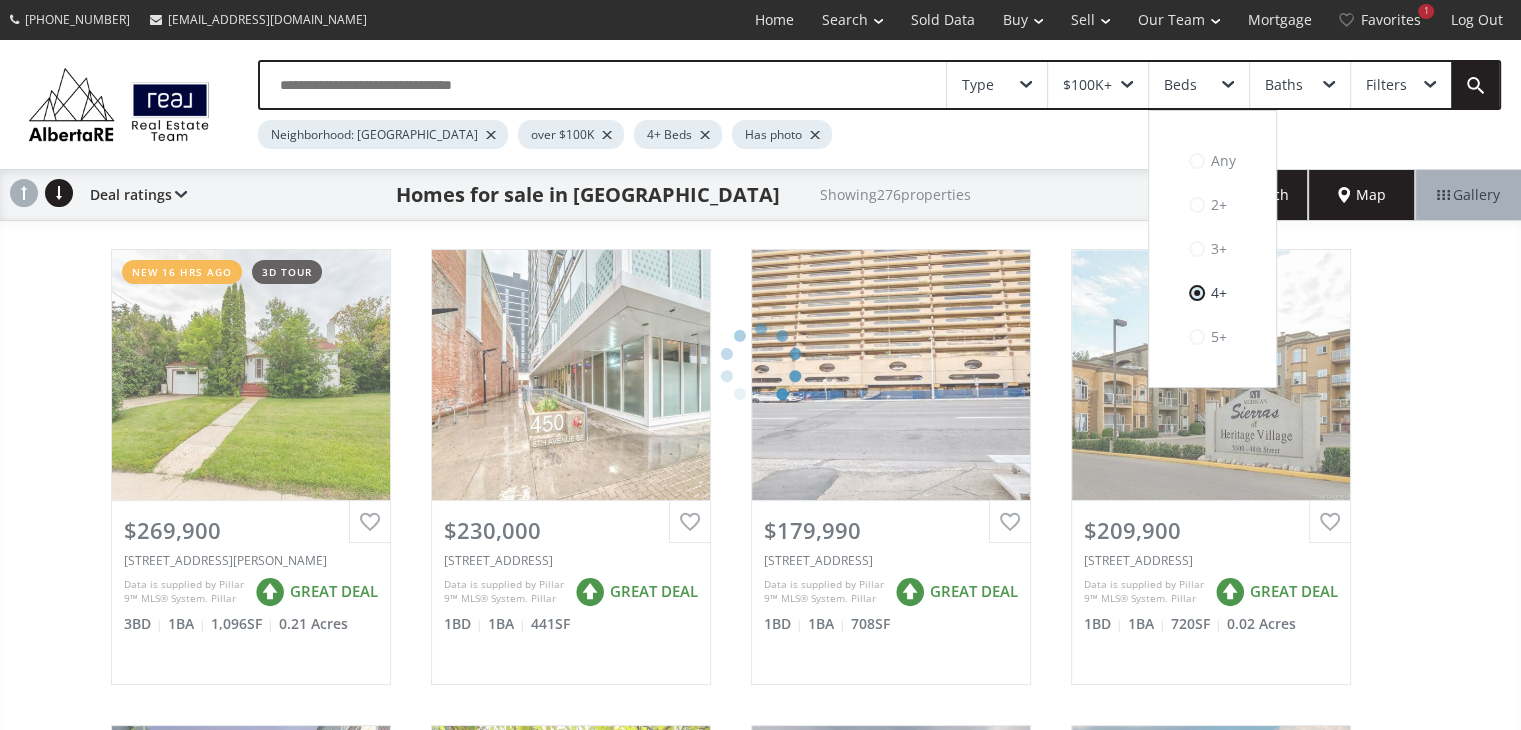 click on "Baths" at bounding box center [1300, 85] 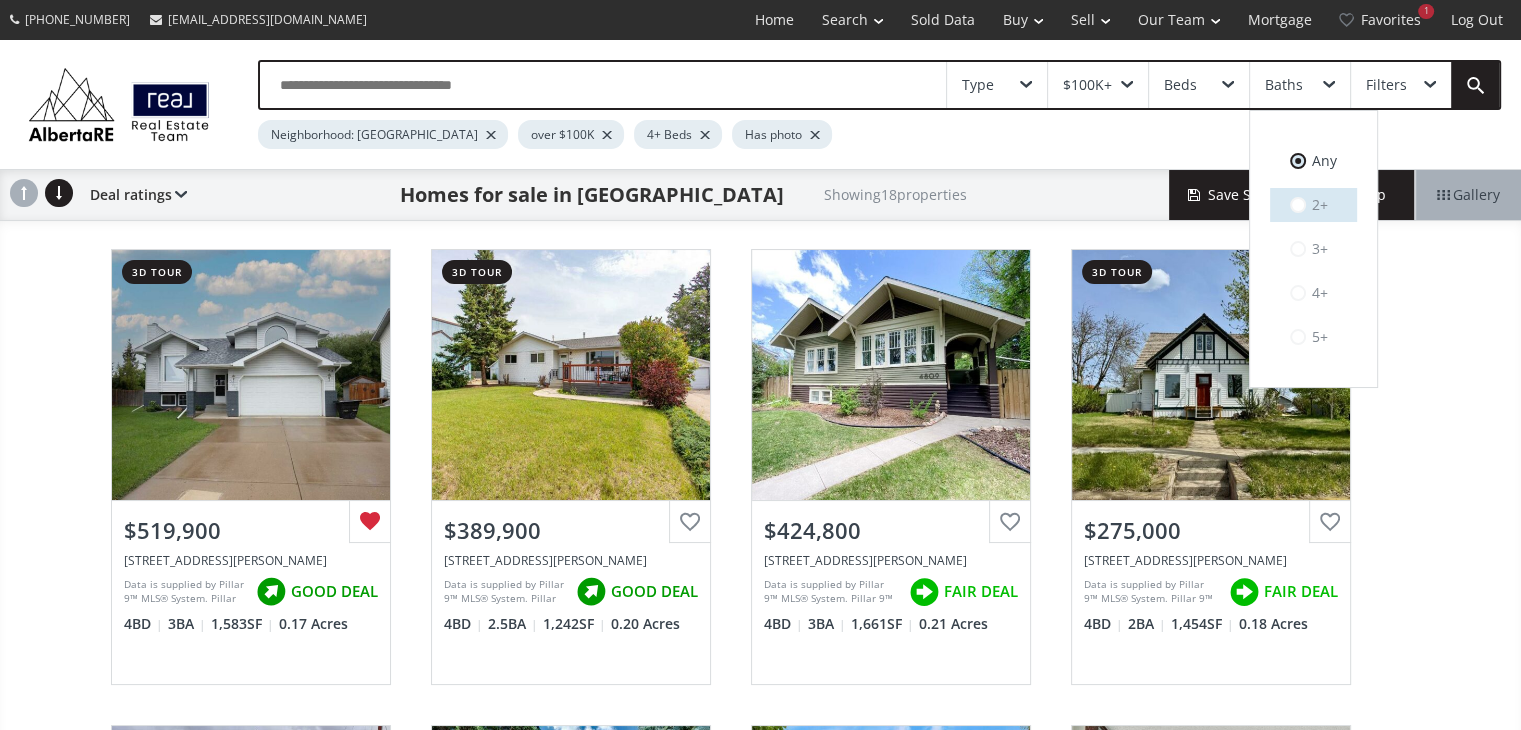 click on "2+" at bounding box center (1313, 205) 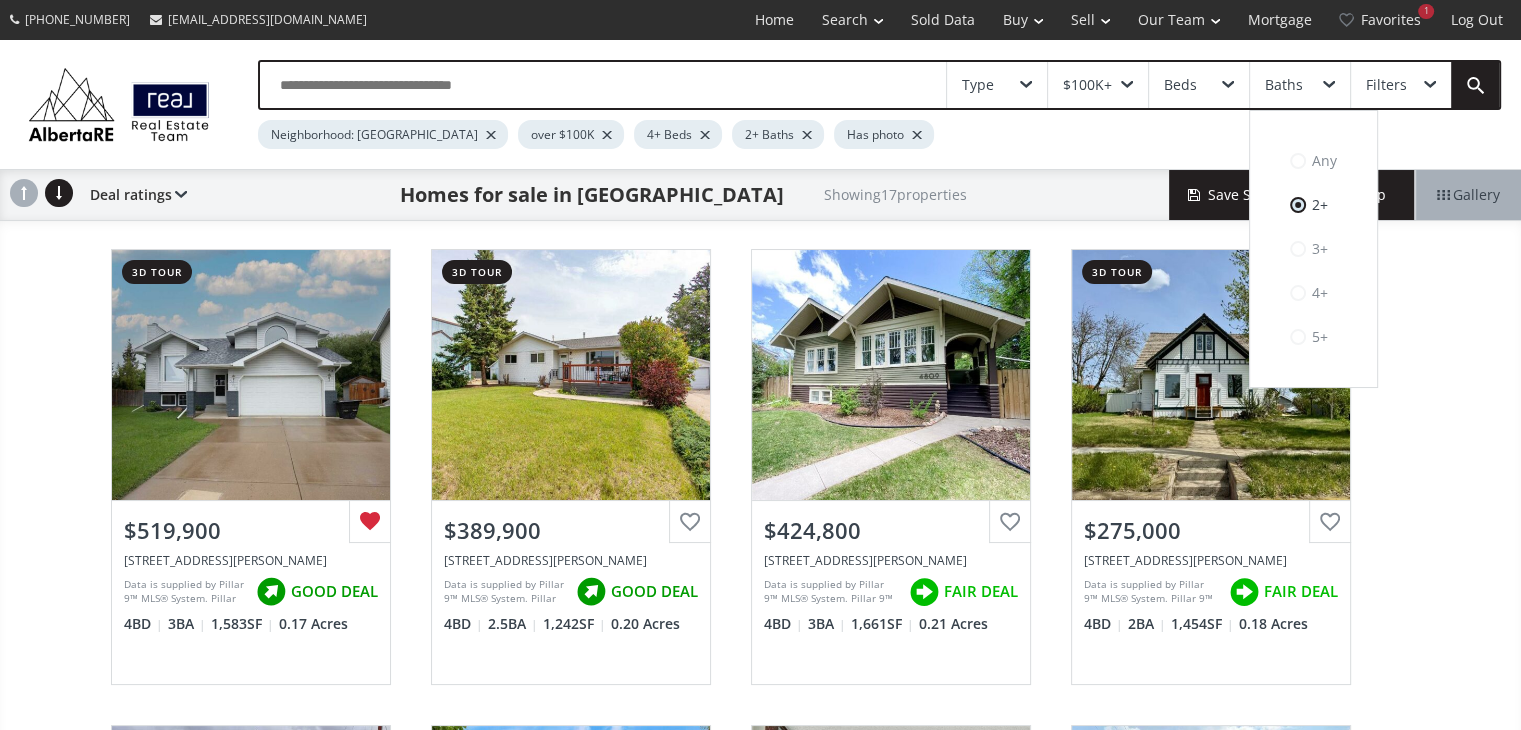 click at bounding box center (1127, 85) 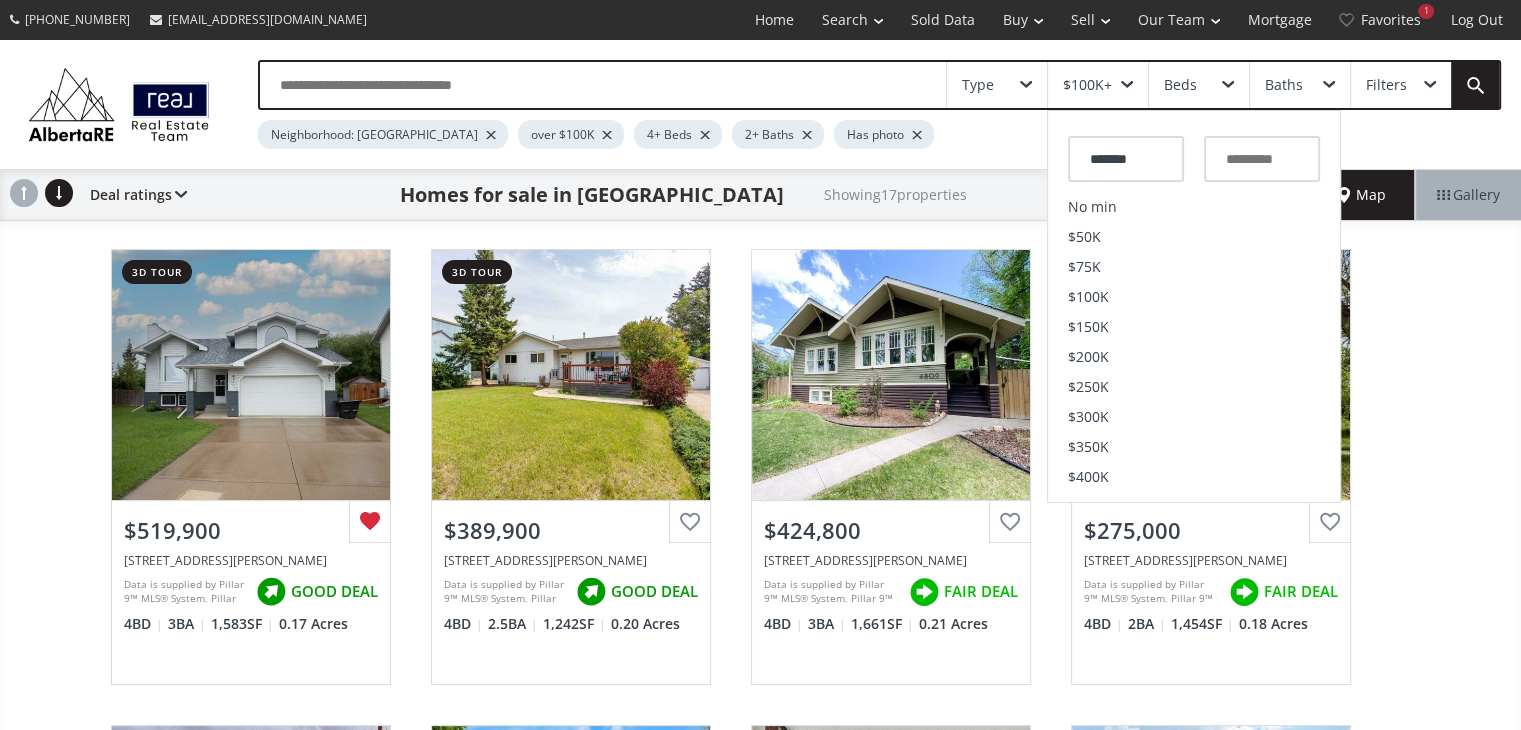 click at bounding box center (1026, 85) 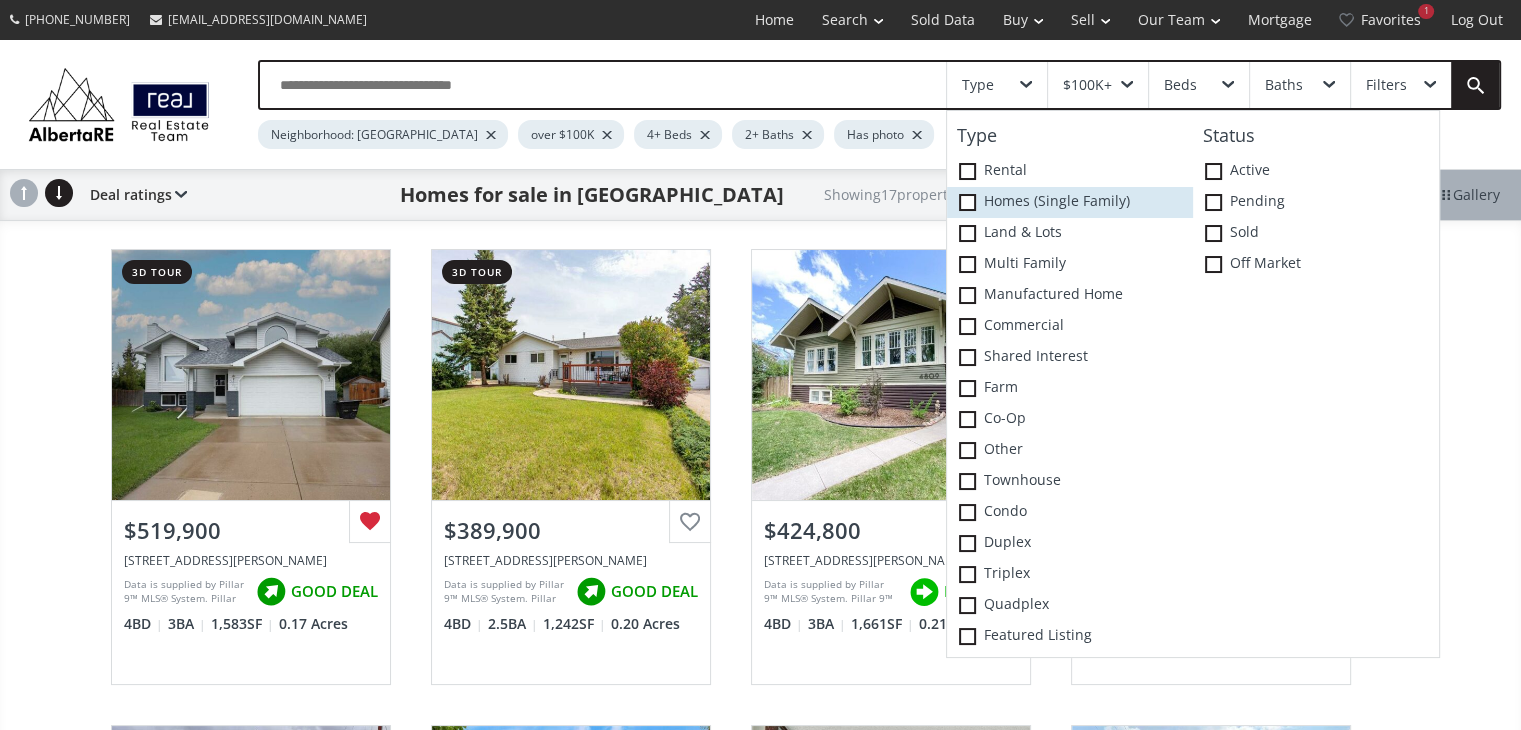 click at bounding box center [967, 202] 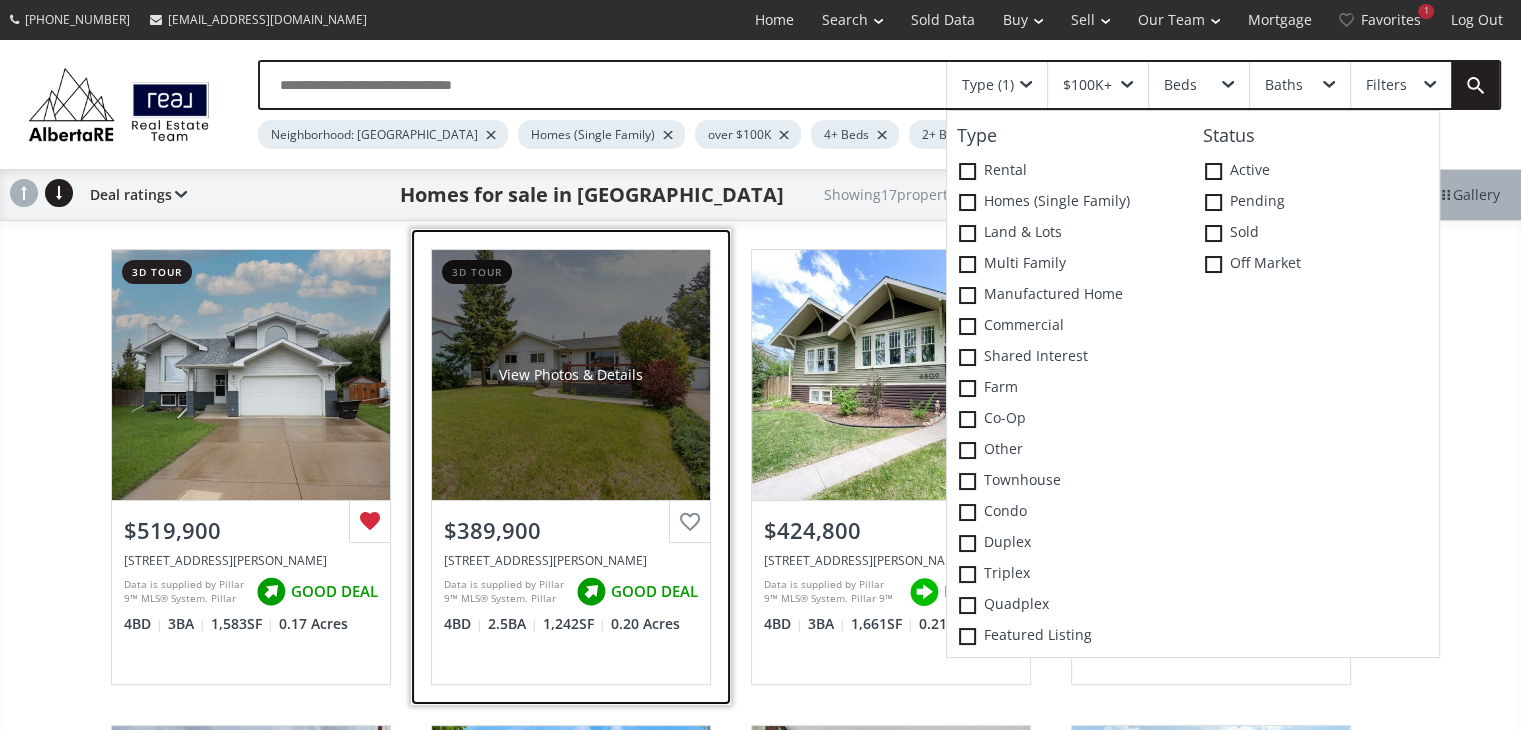 click on "View Photos & Details" at bounding box center [571, 375] 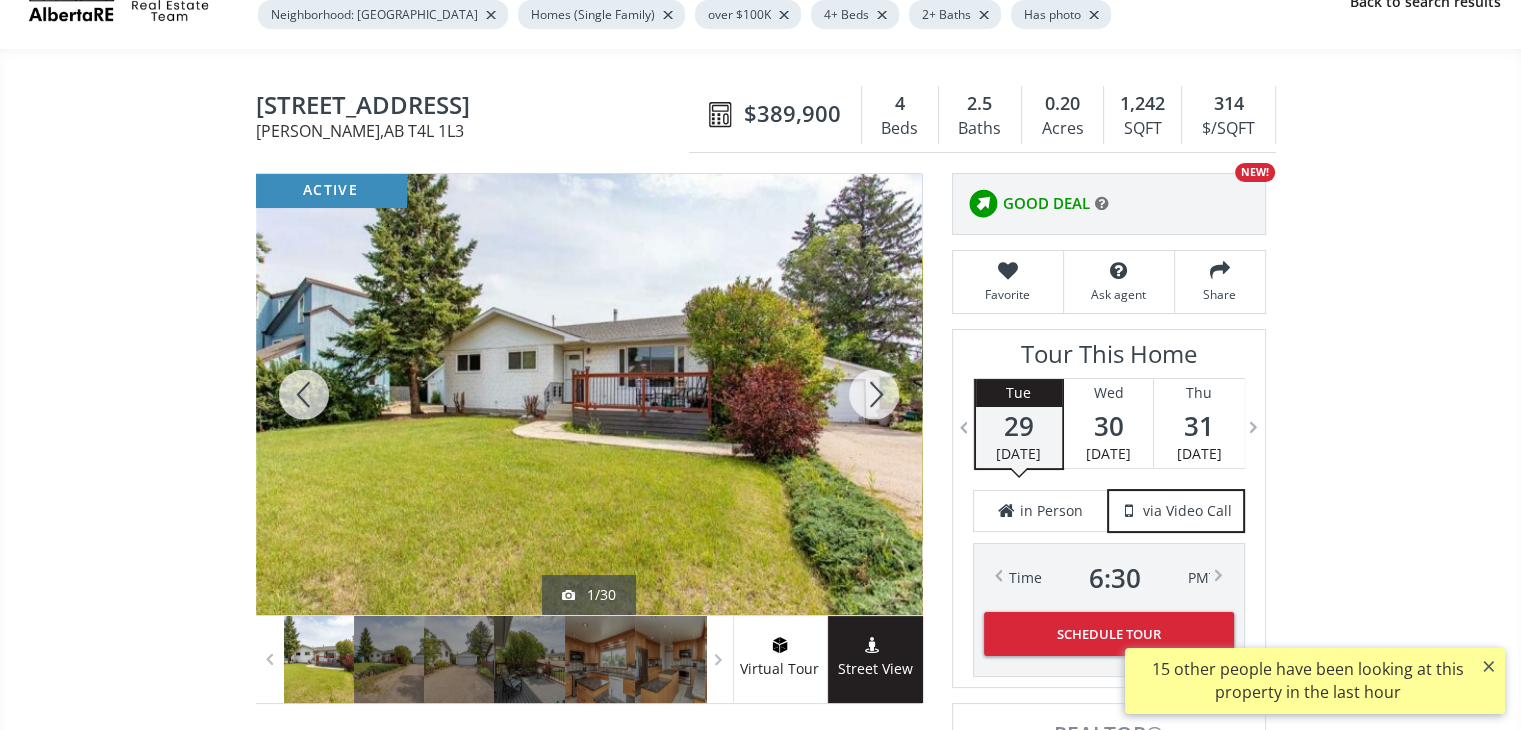 scroll, scrollTop: 127, scrollLeft: 0, axis: vertical 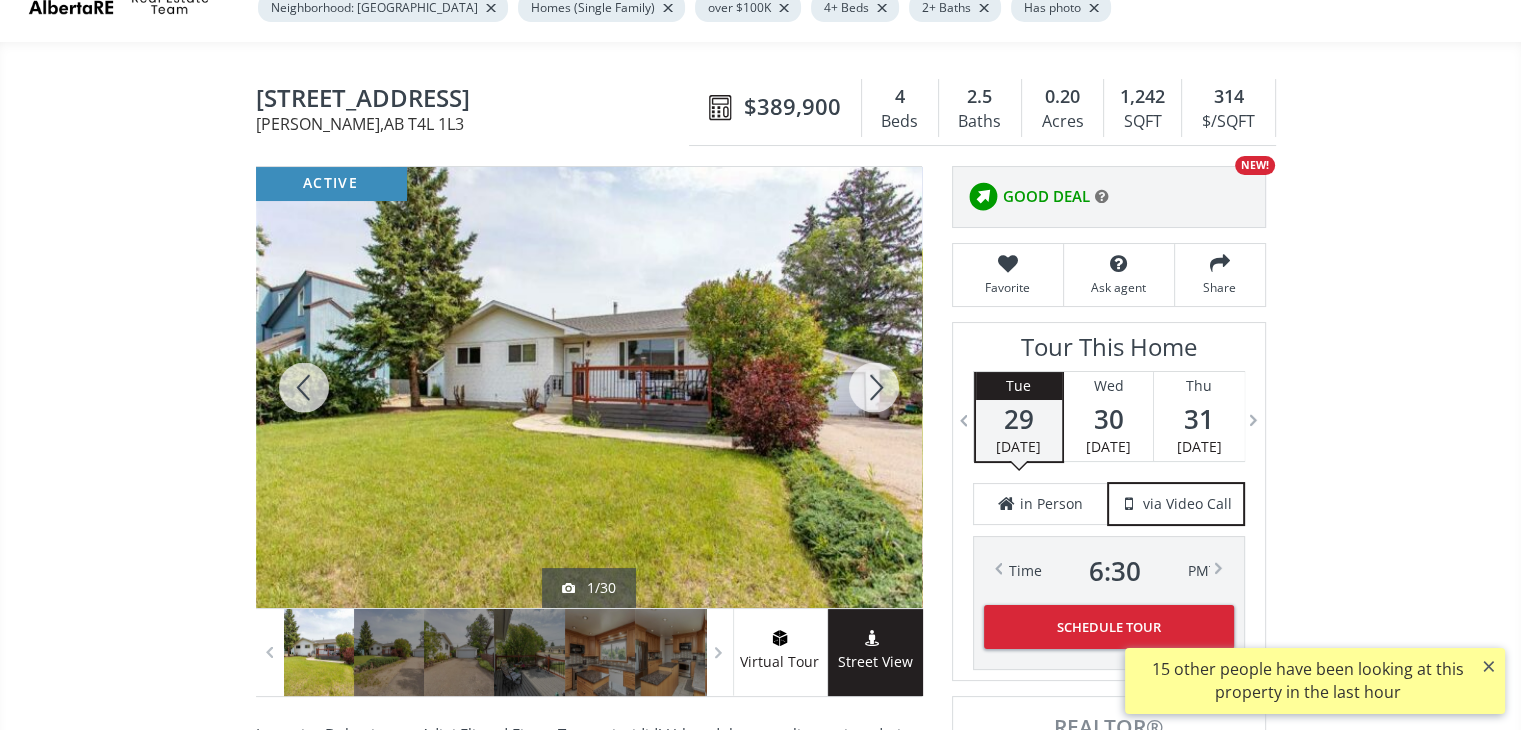 click at bounding box center [589, 387] 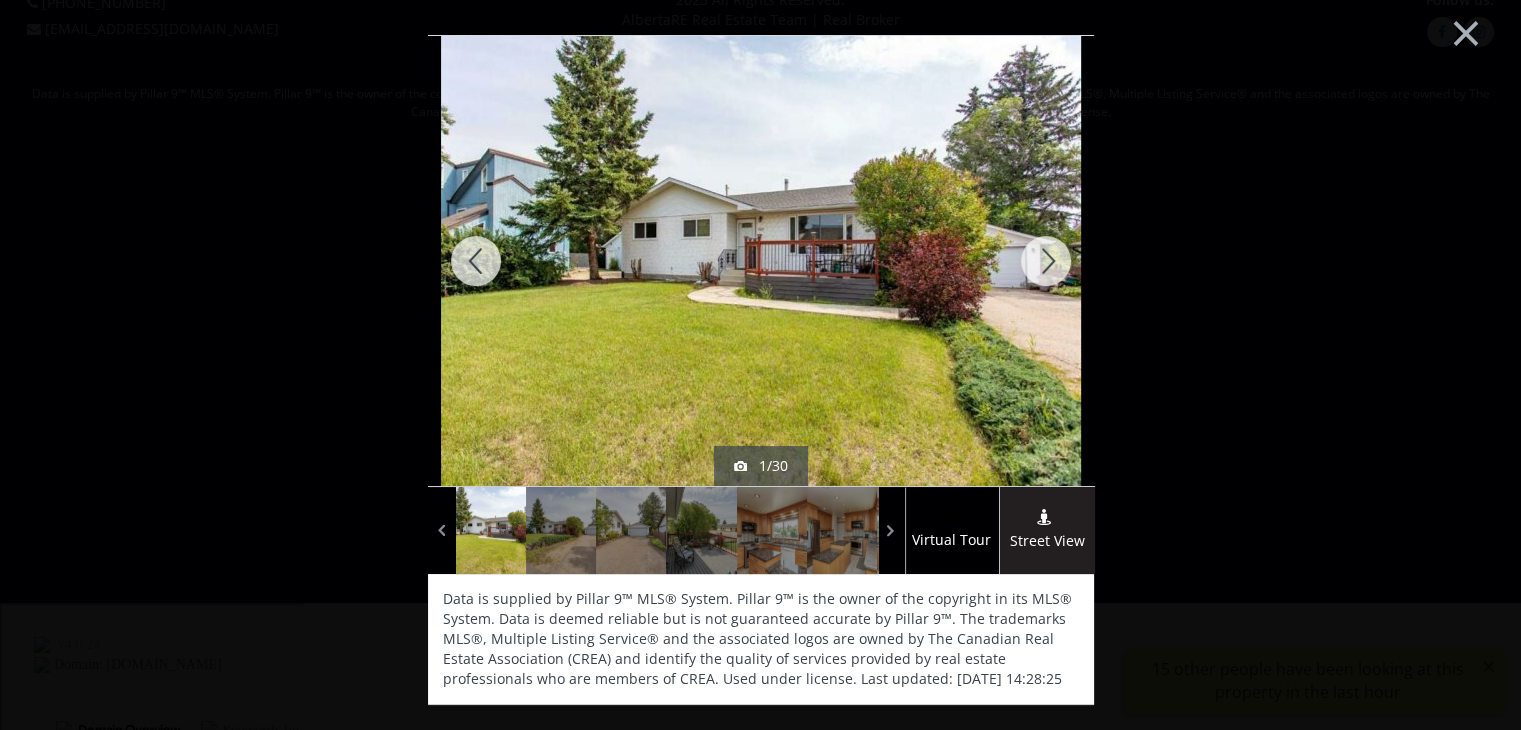 scroll, scrollTop: 0, scrollLeft: 0, axis: both 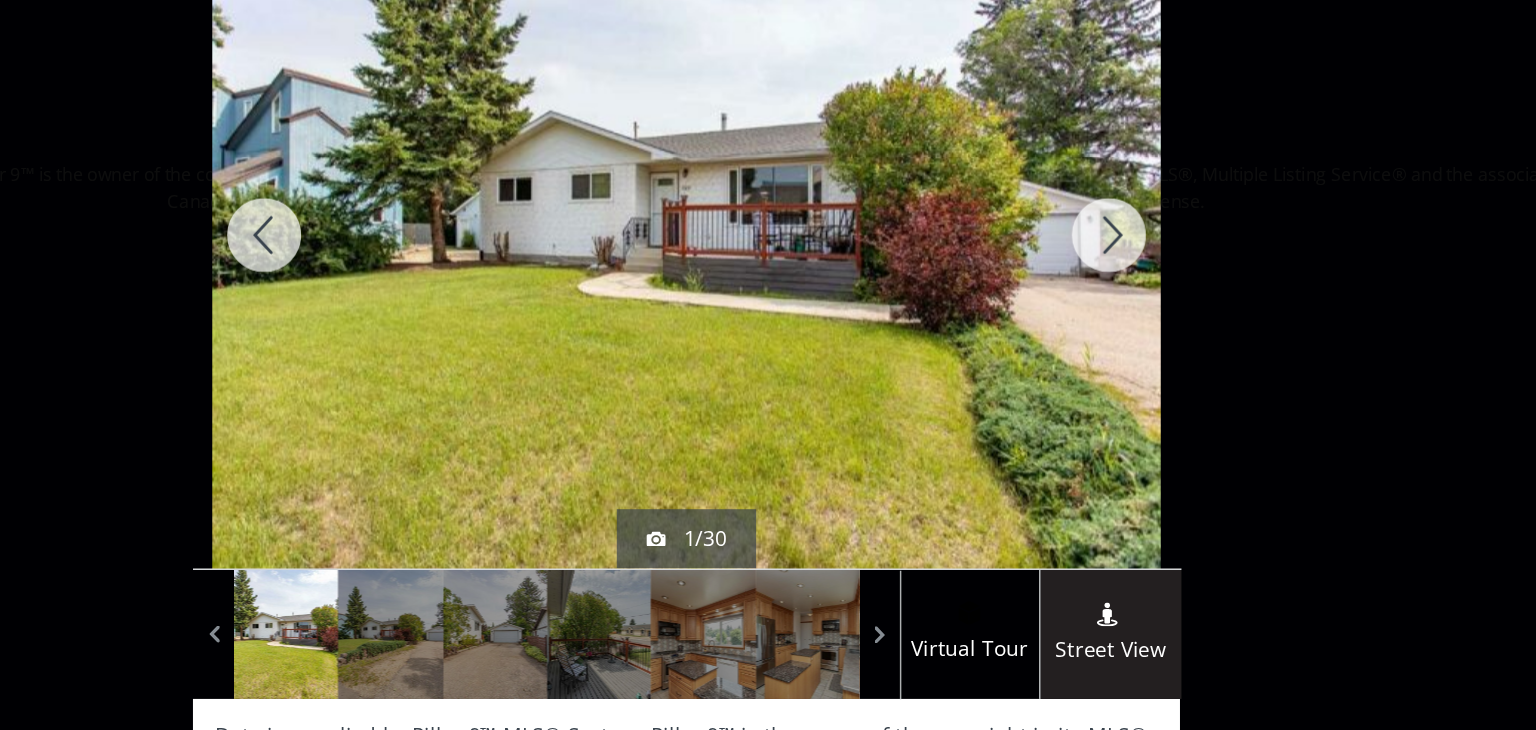 click at bounding box center (1053, 261) 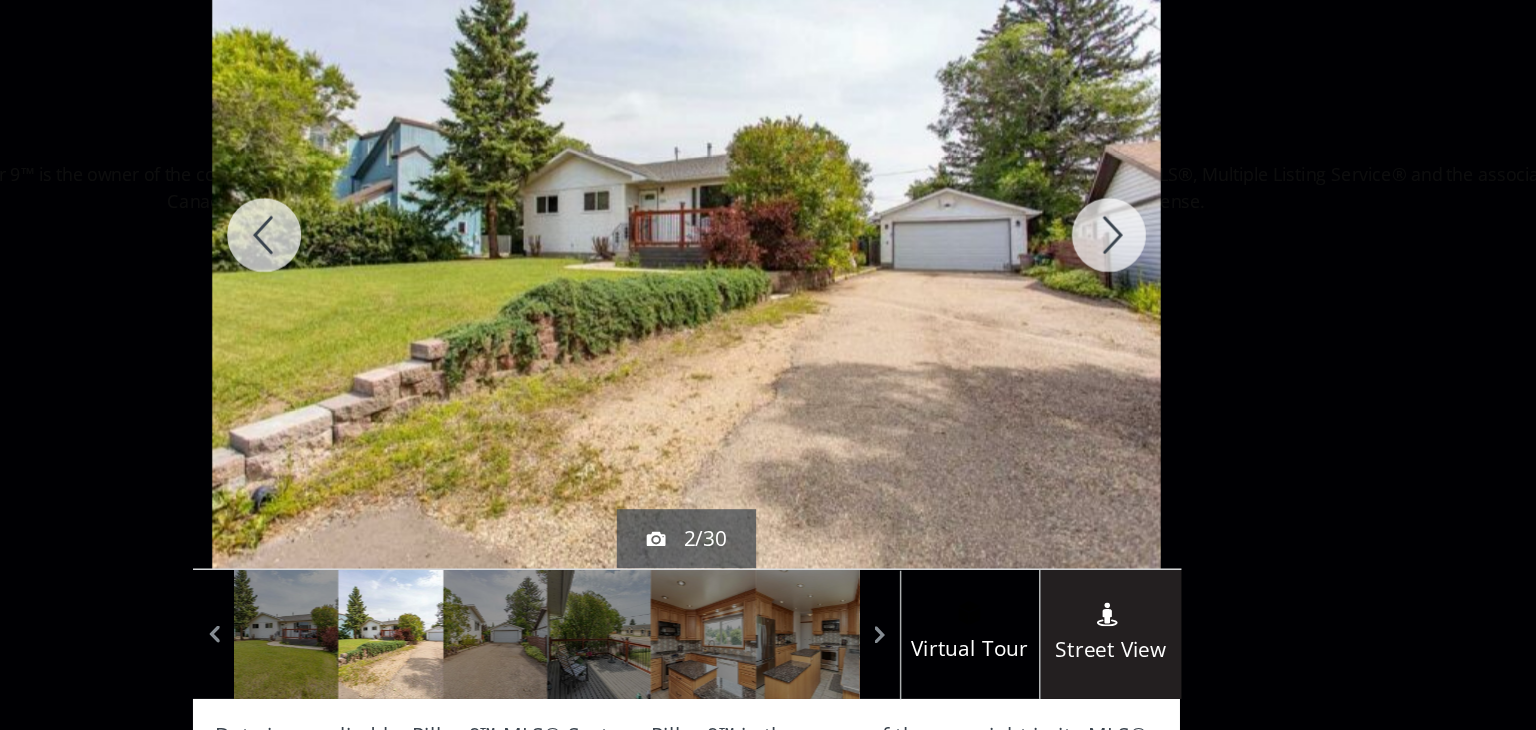 click at bounding box center (1053, 261) 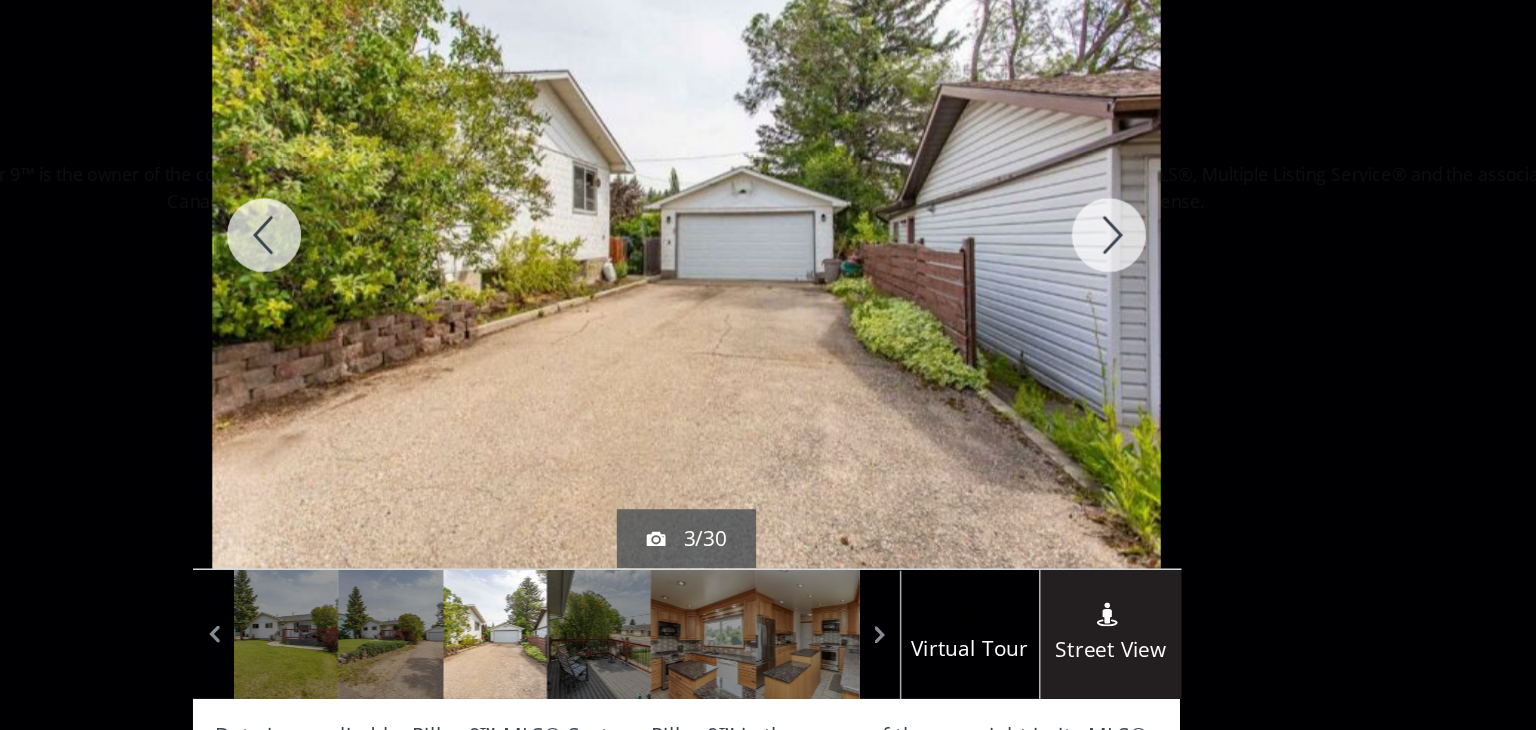 click at bounding box center (1053, 261) 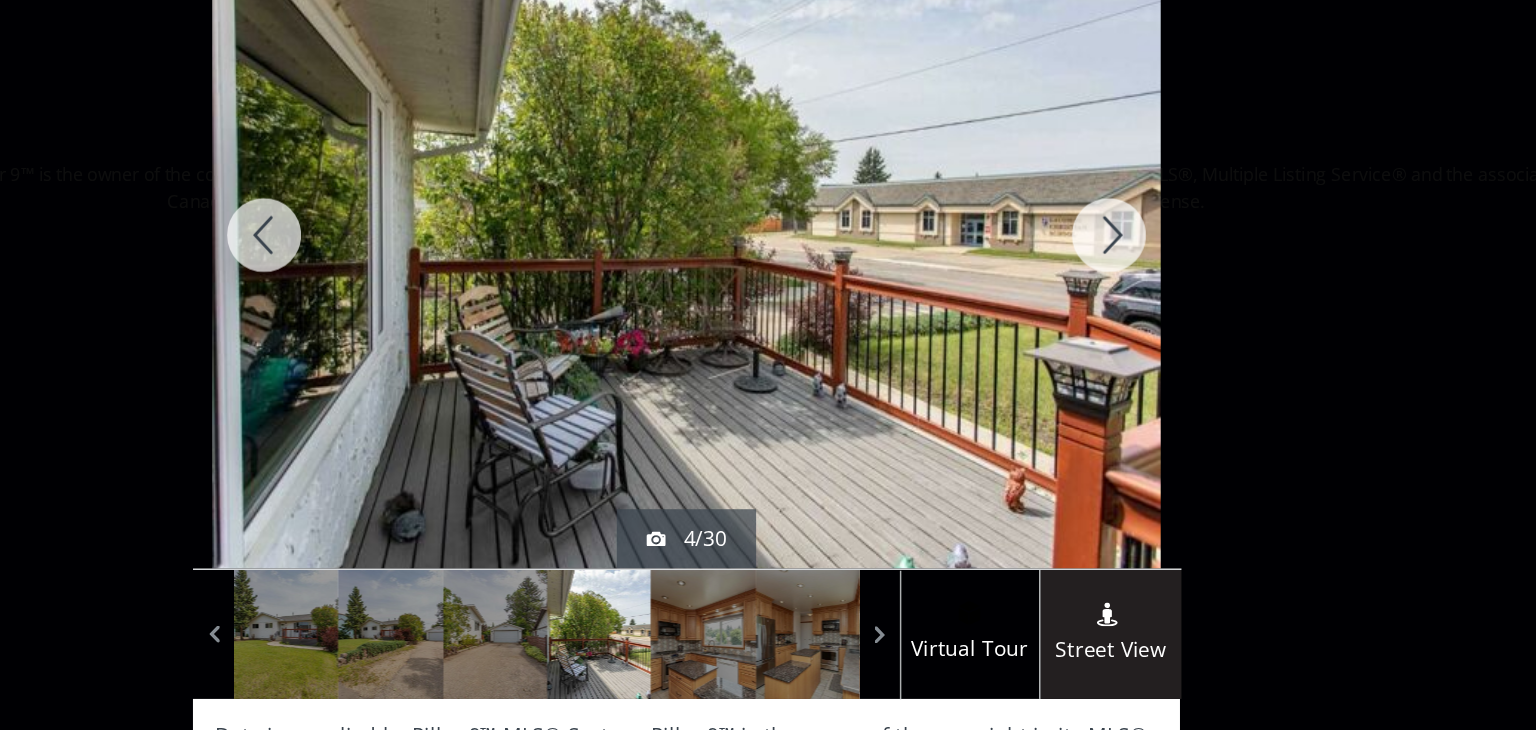 click at bounding box center [1053, 261] 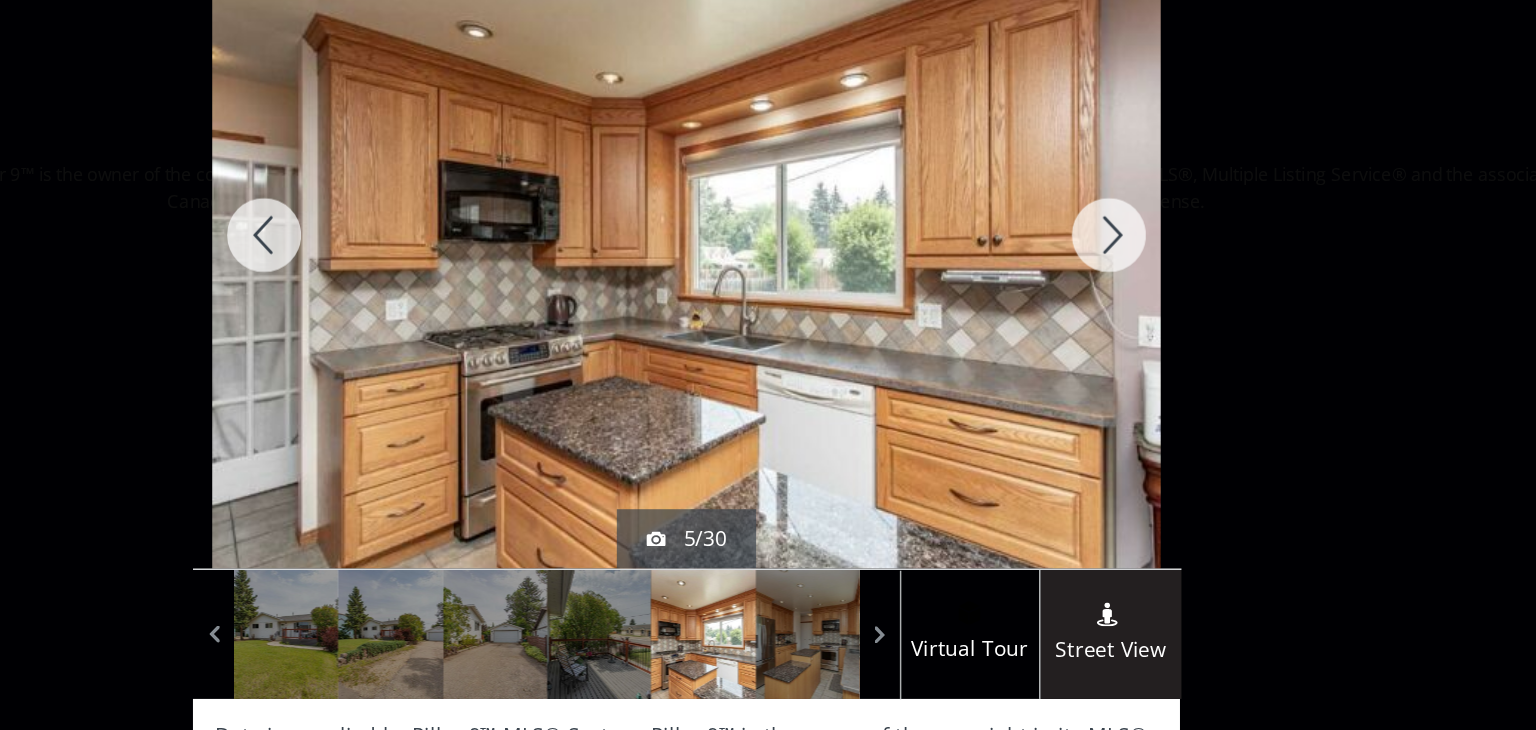 click at bounding box center (1053, 261) 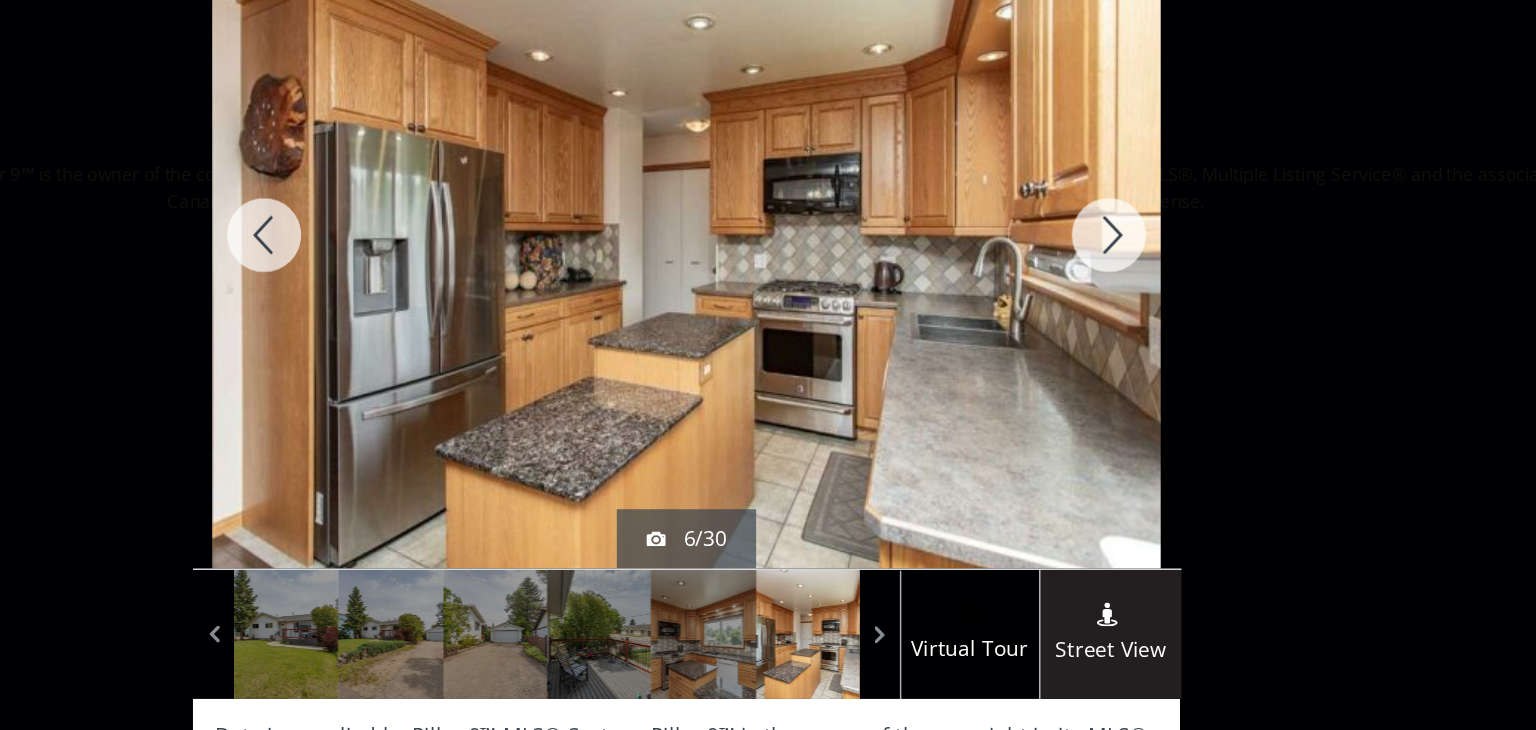 click at bounding box center [1053, 261] 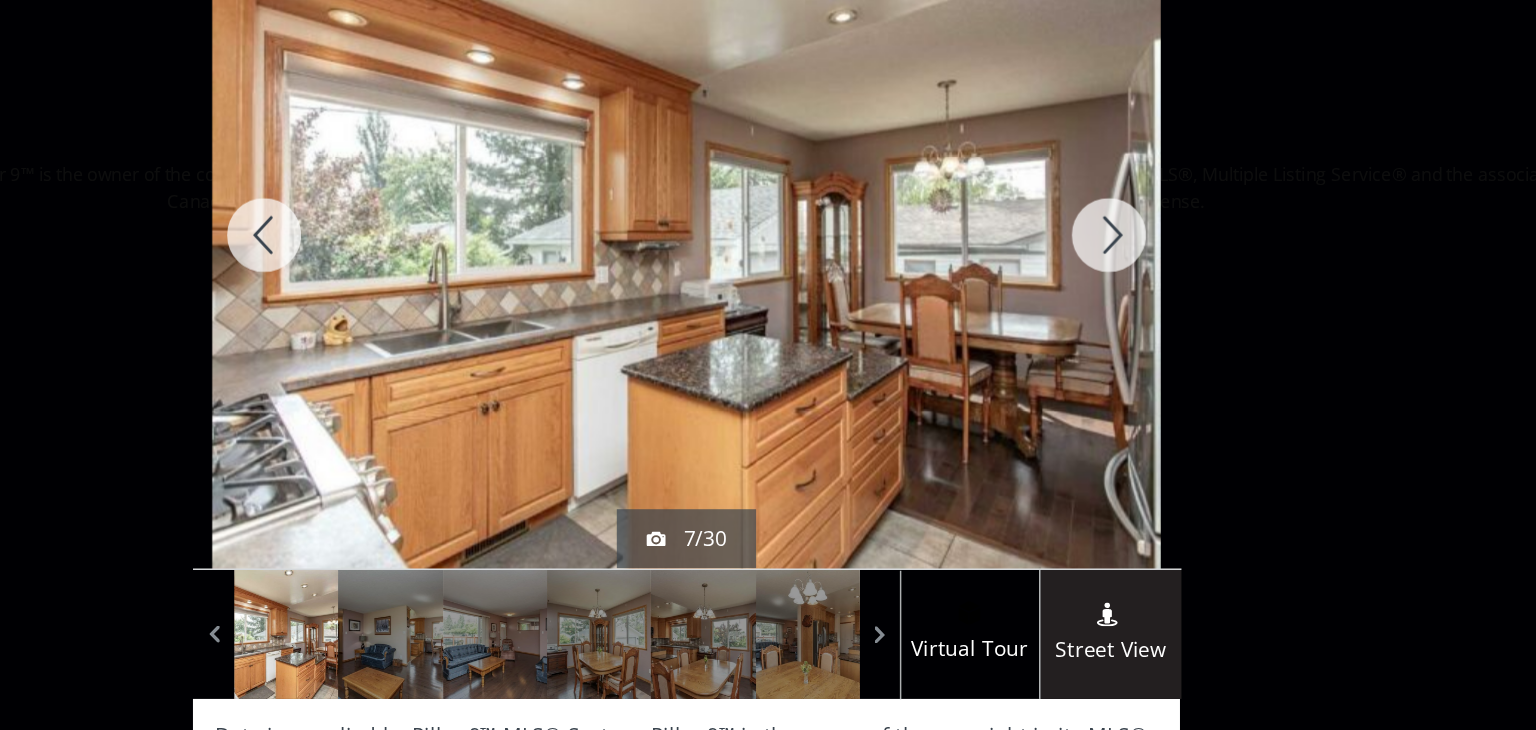 click at bounding box center (1053, 261) 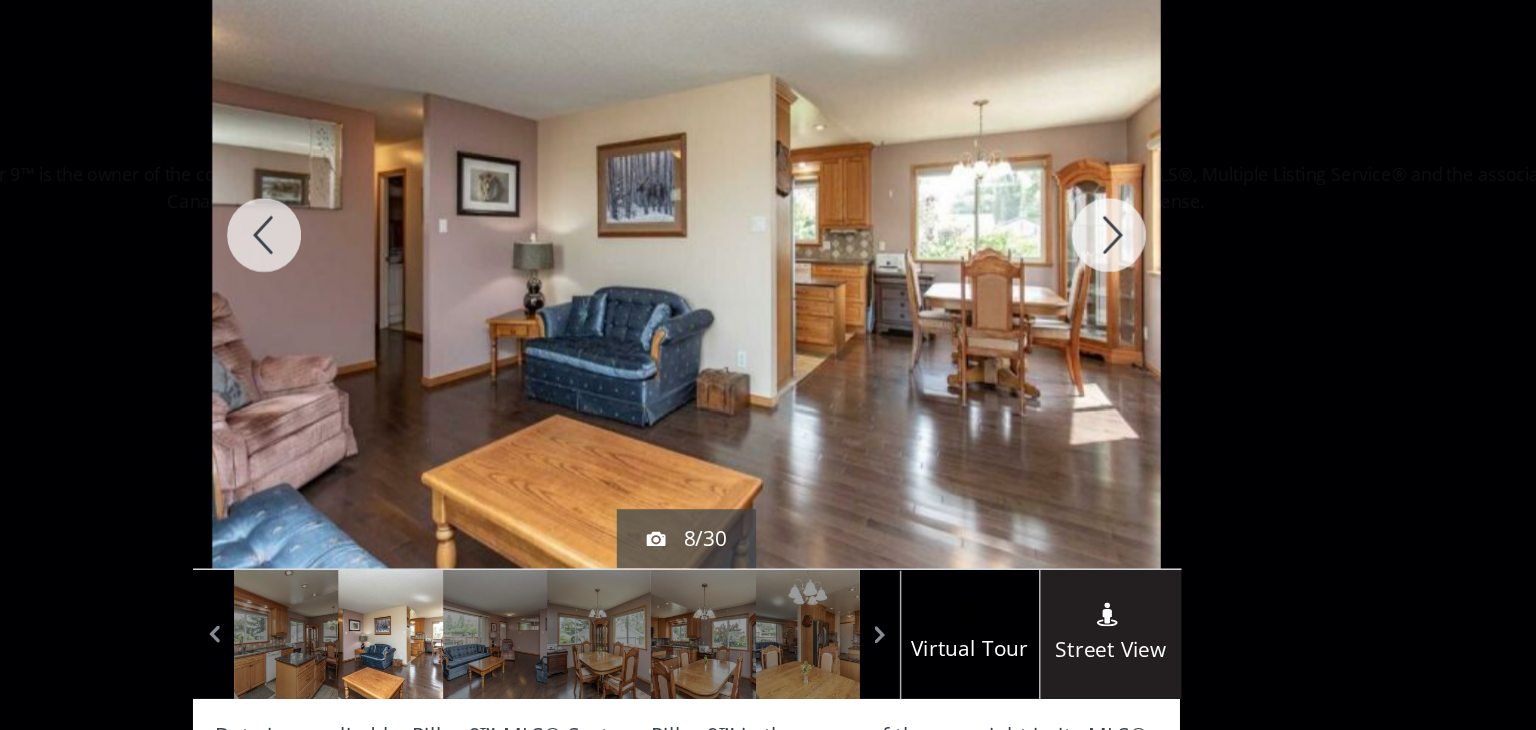 click at bounding box center (1053, 261) 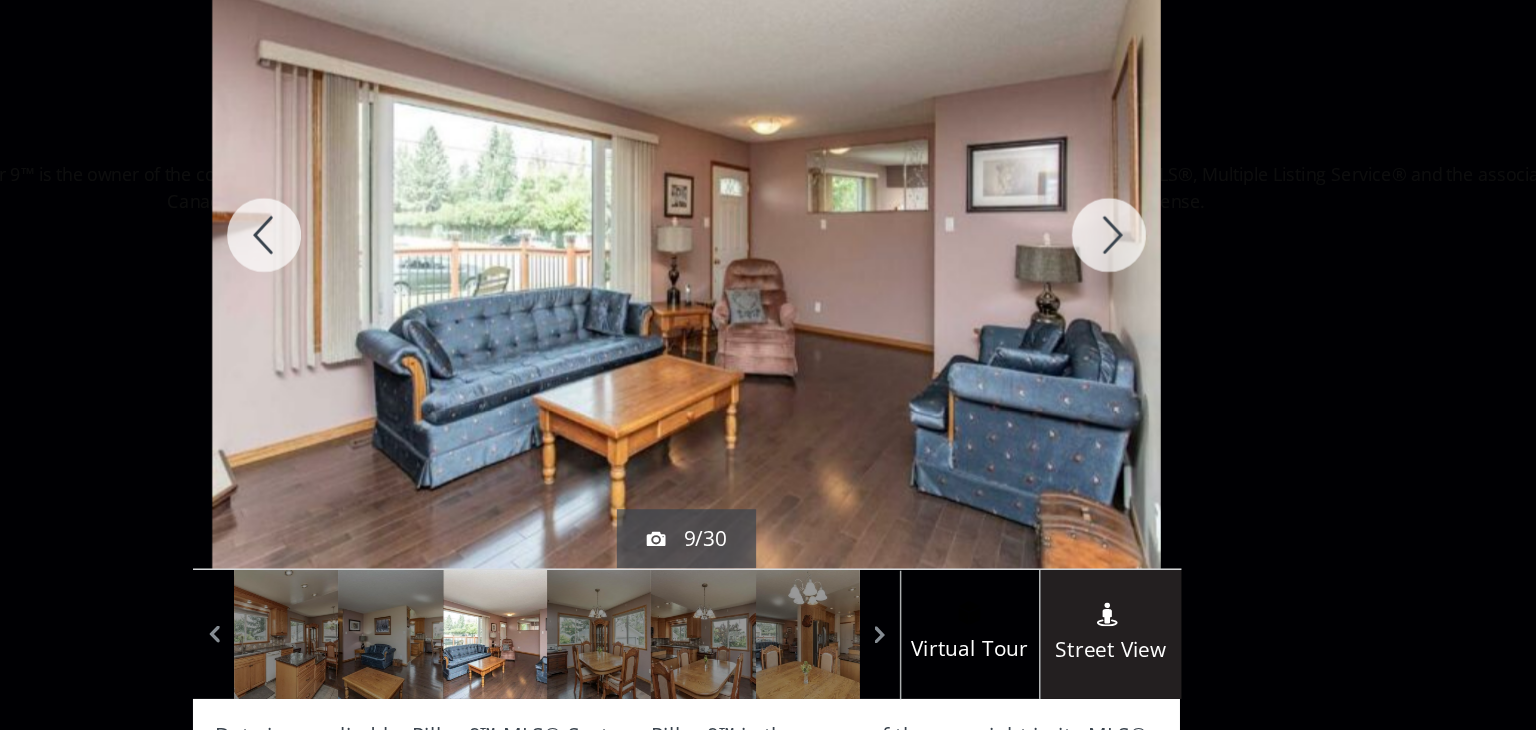 click at bounding box center (1053, 261) 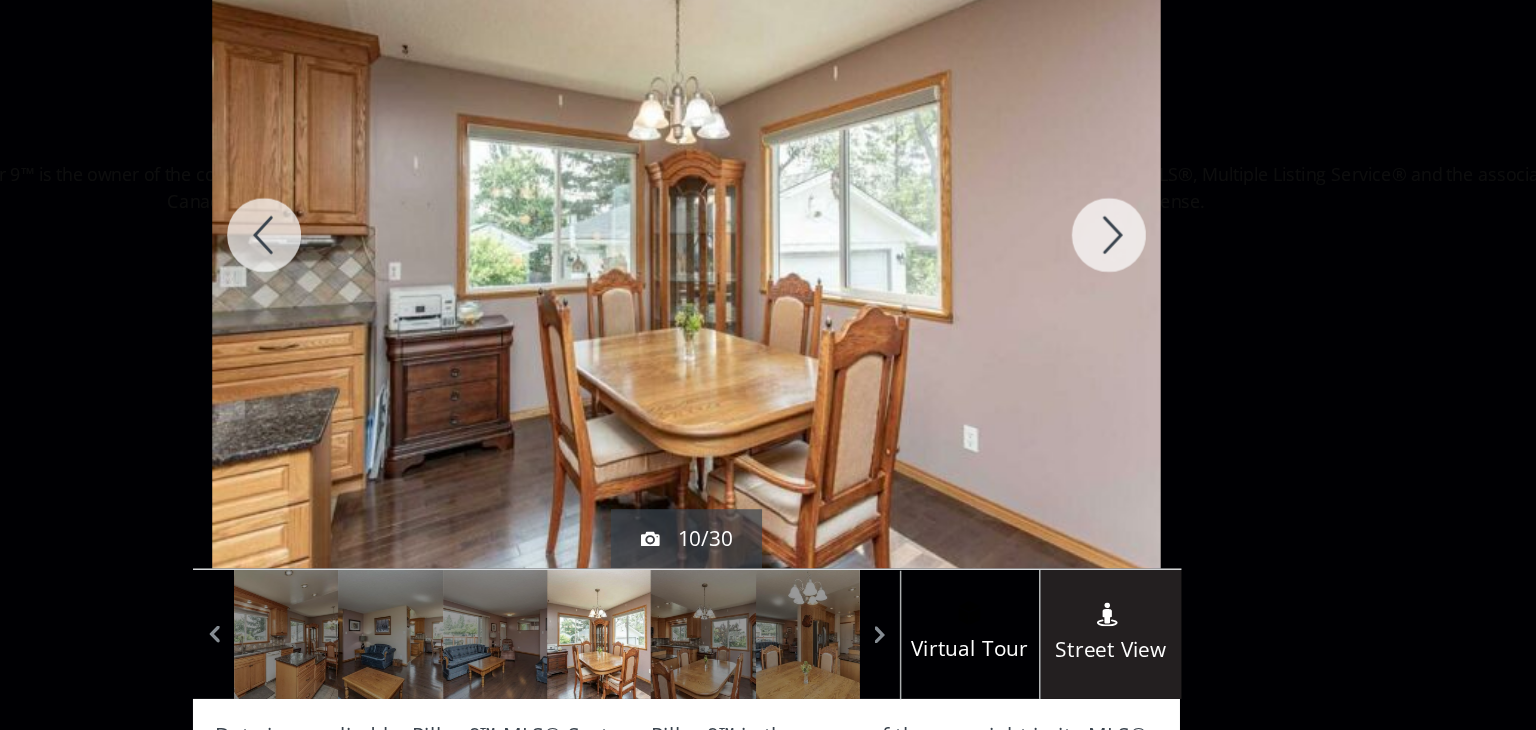 click at bounding box center [1053, 261] 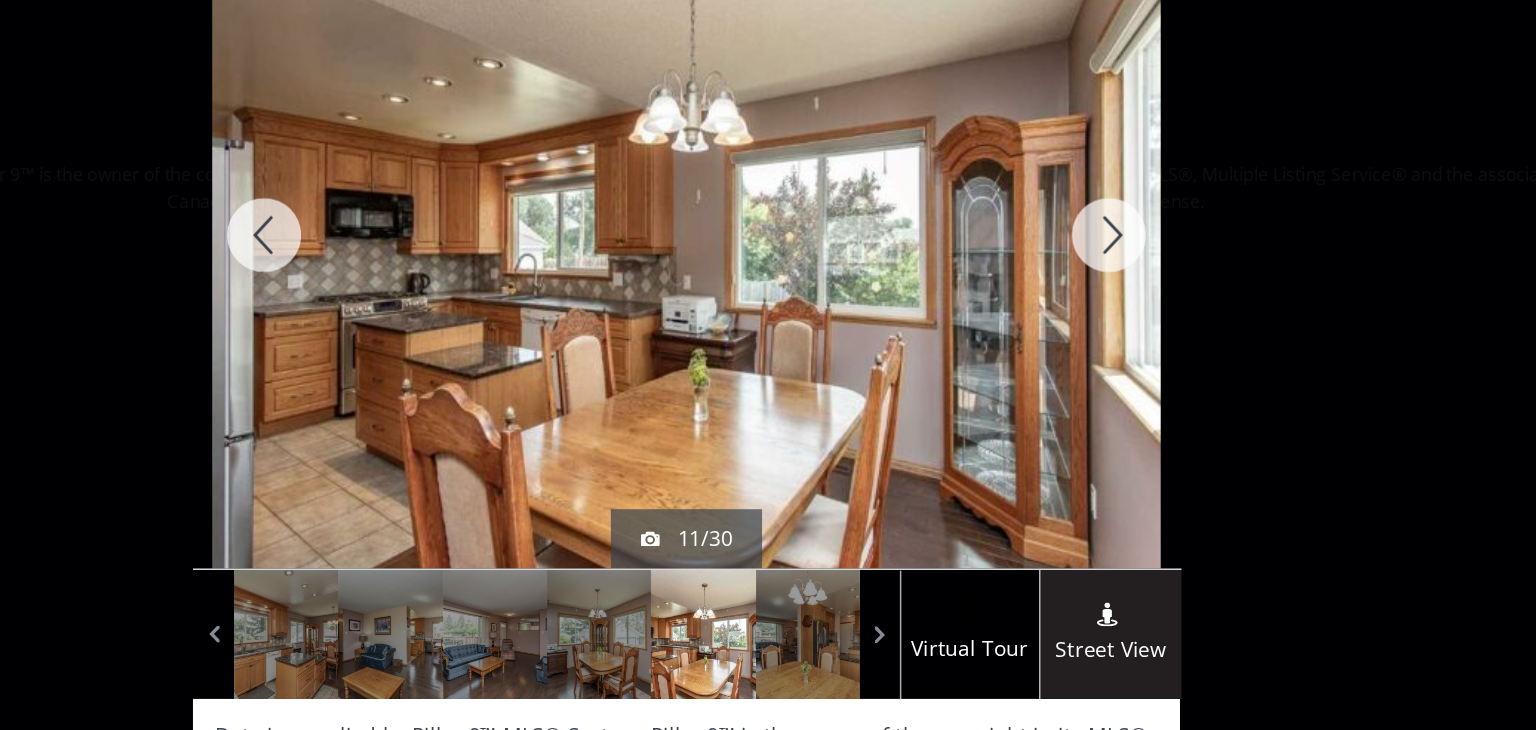 click at bounding box center [1053, 261] 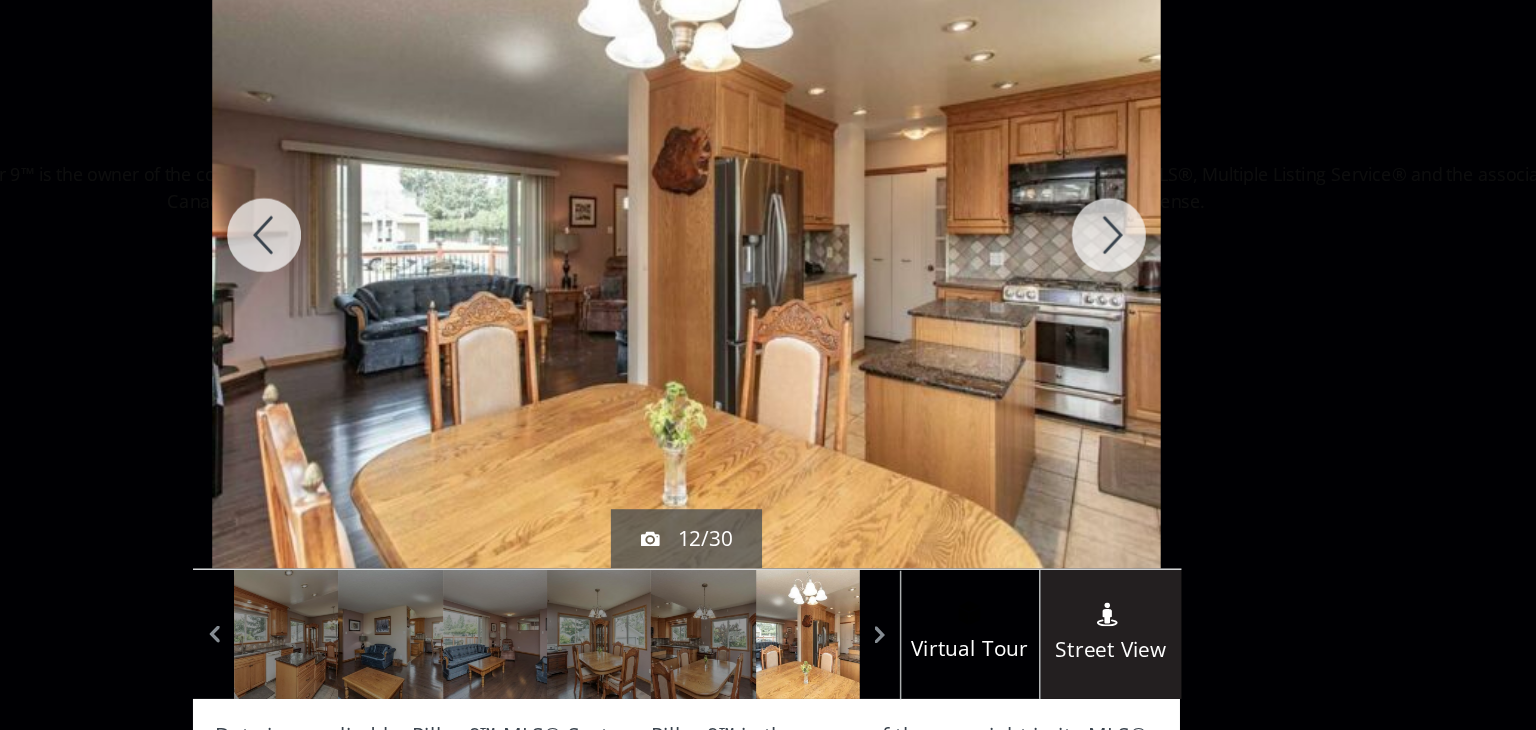 click at bounding box center (1053, 261) 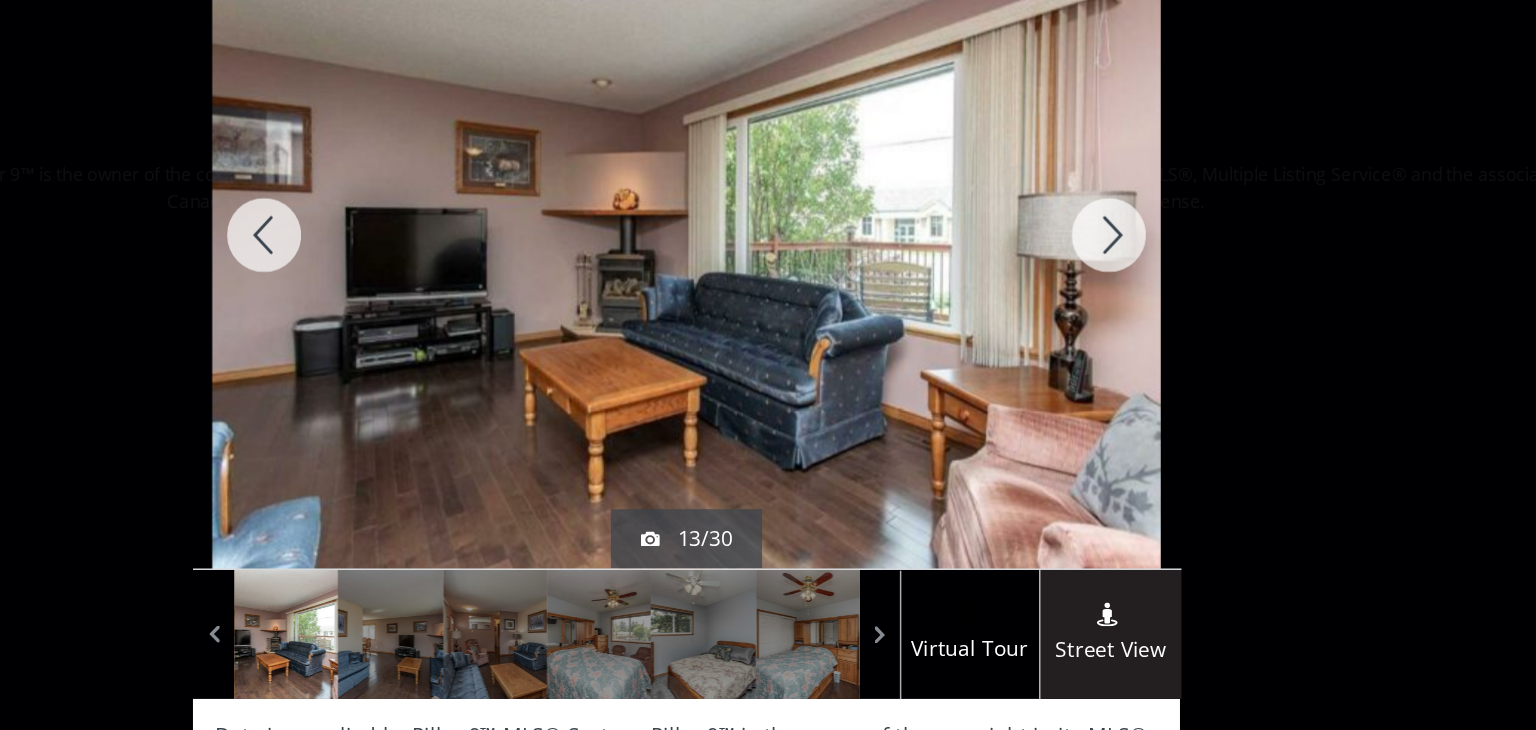 click at bounding box center [1053, 261] 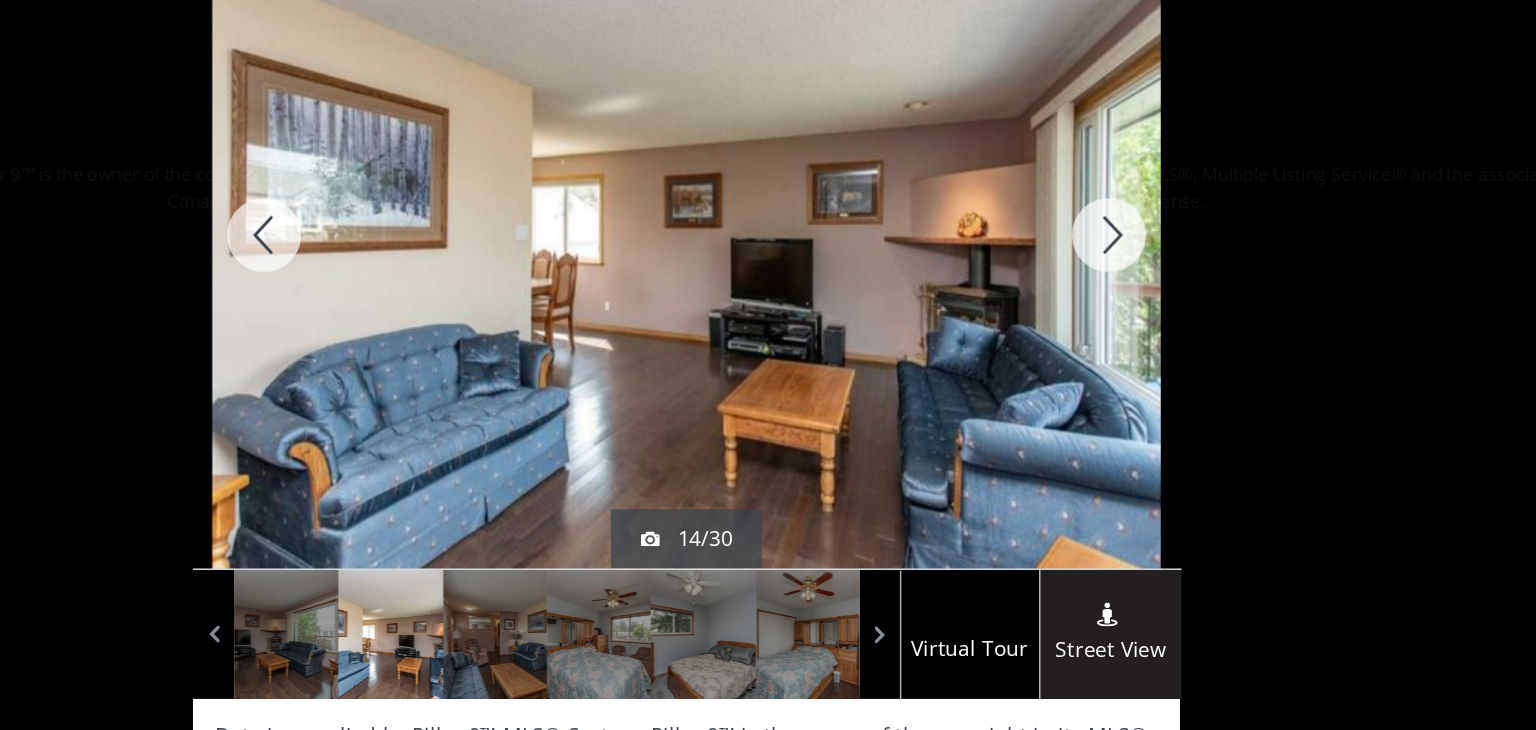 click at bounding box center (1053, 261) 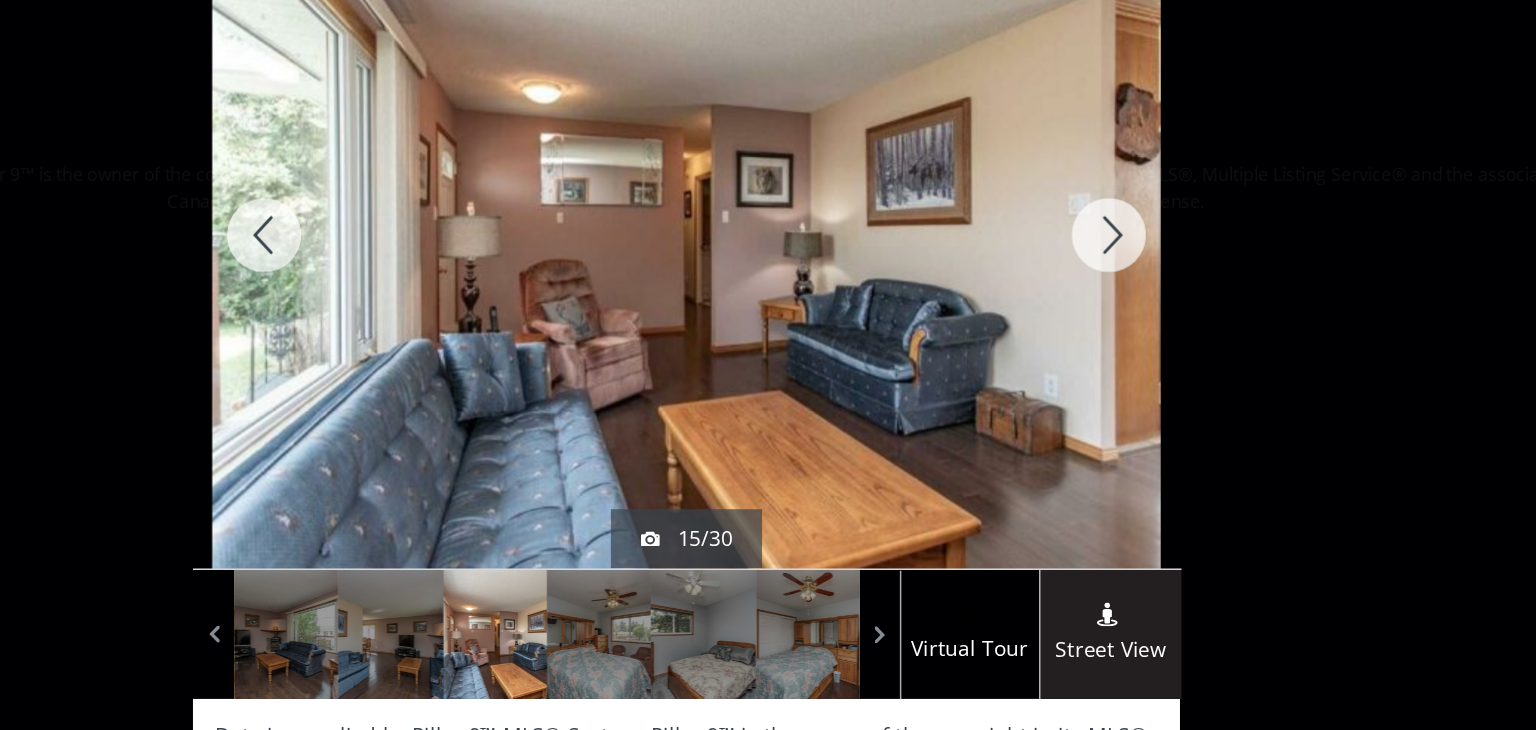 click at bounding box center (1053, 261) 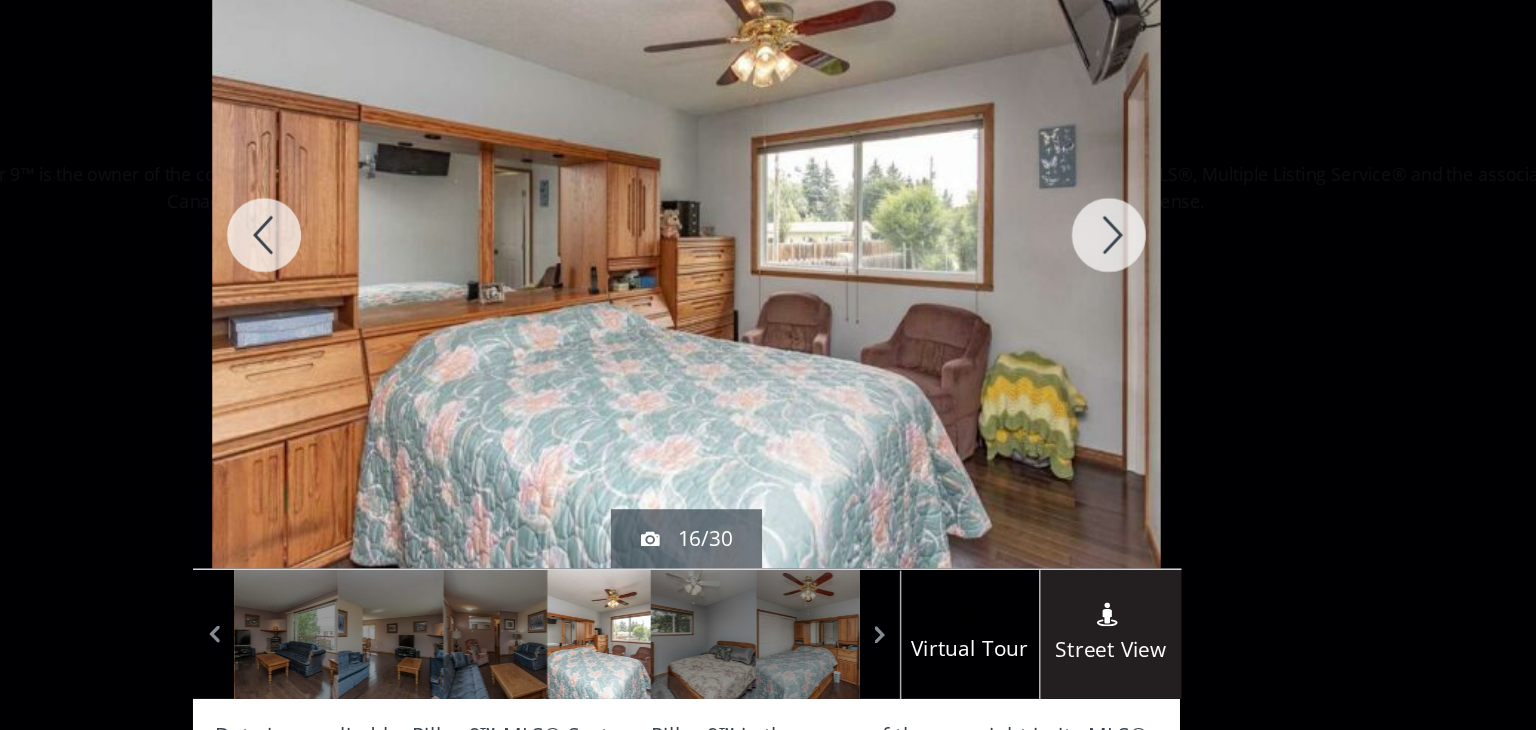 click at bounding box center [1053, 261] 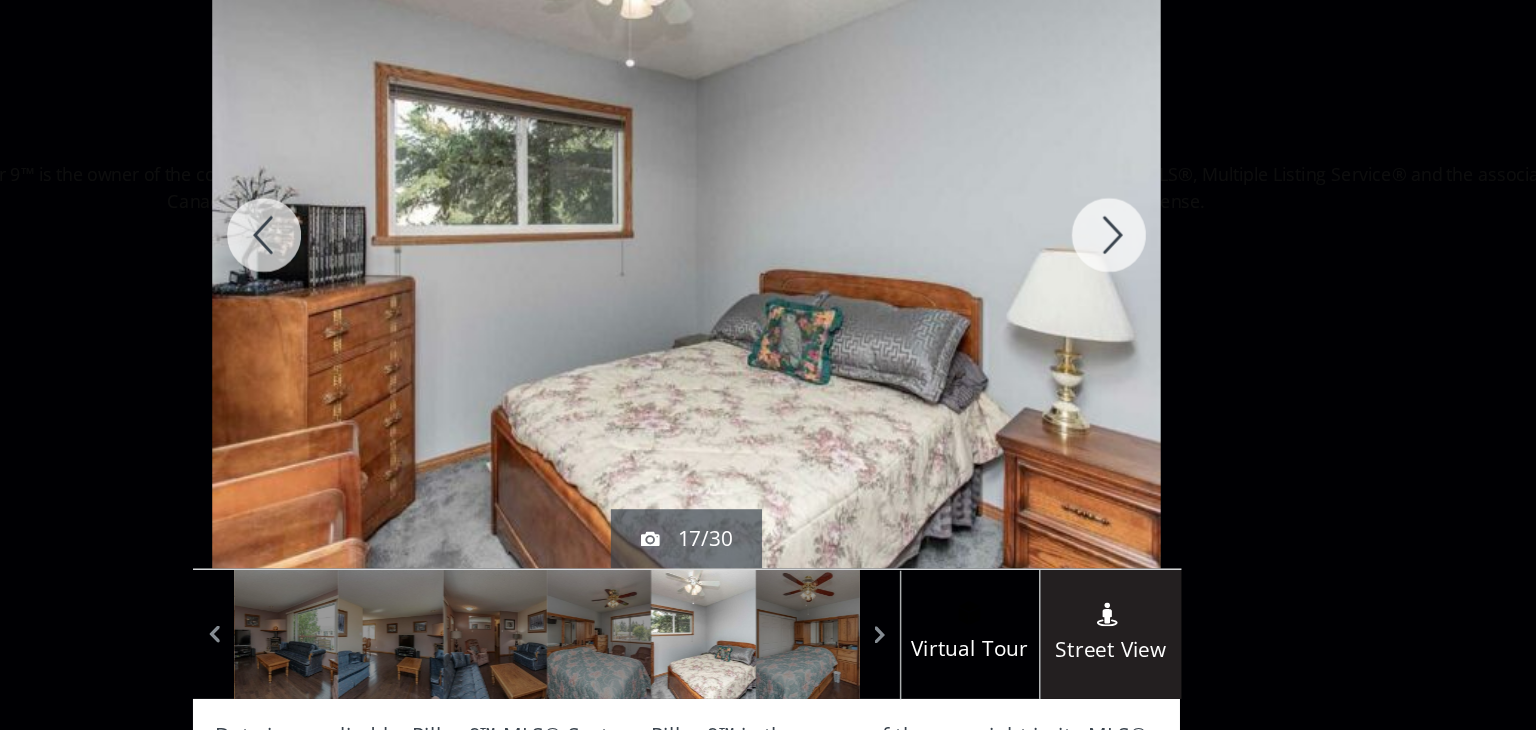 click at bounding box center (483, 261) 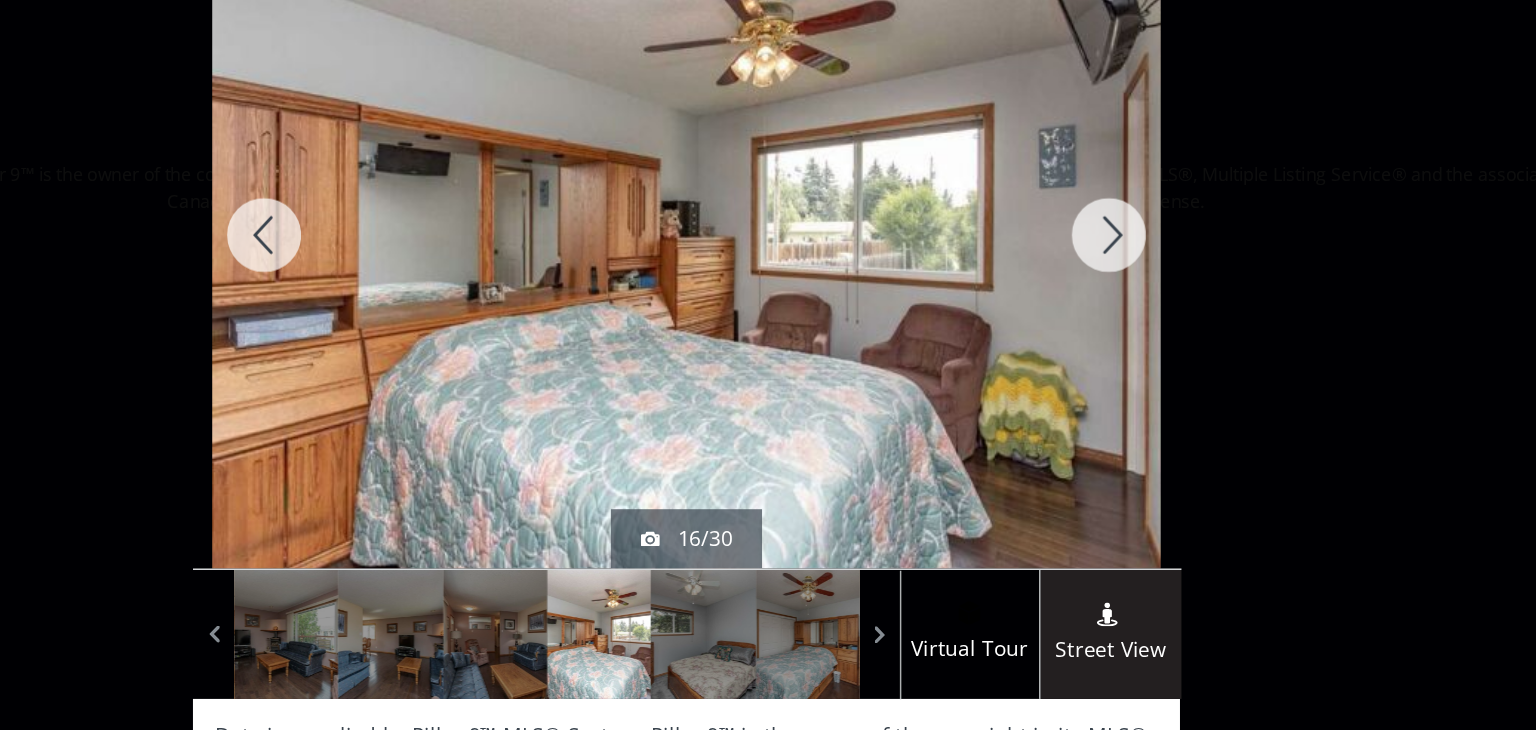 click at bounding box center (1053, 261) 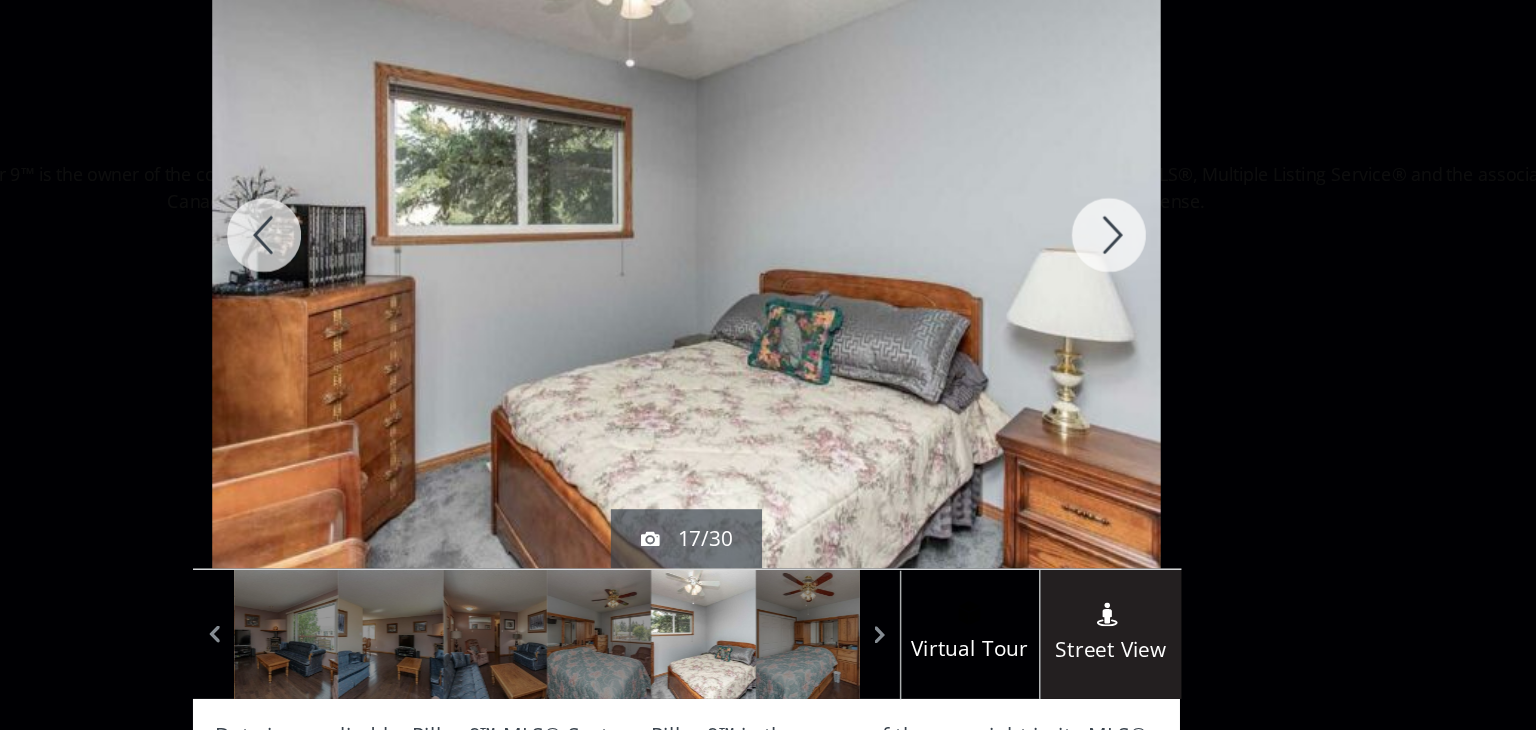 click at bounding box center [1053, 261] 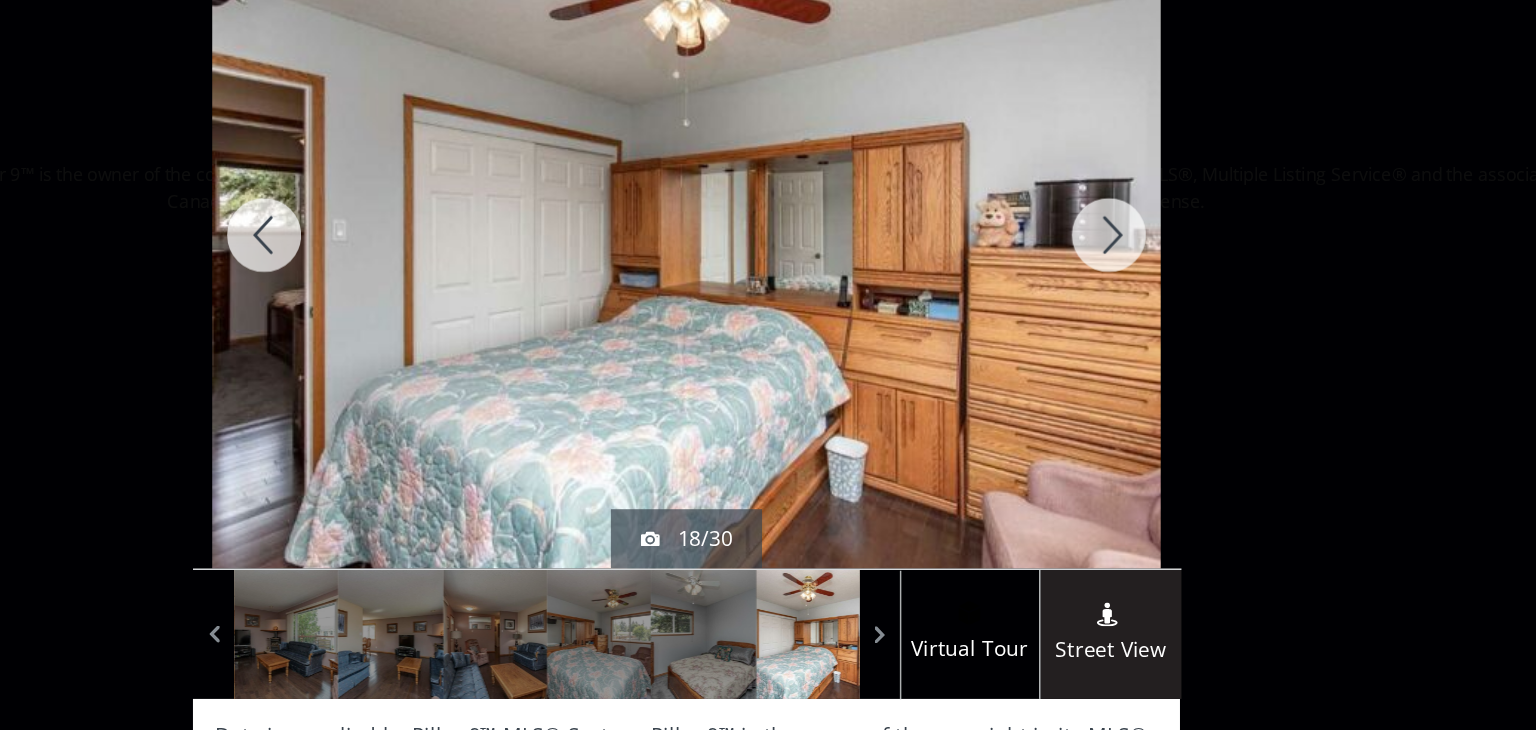click at bounding box center (1053, 261) 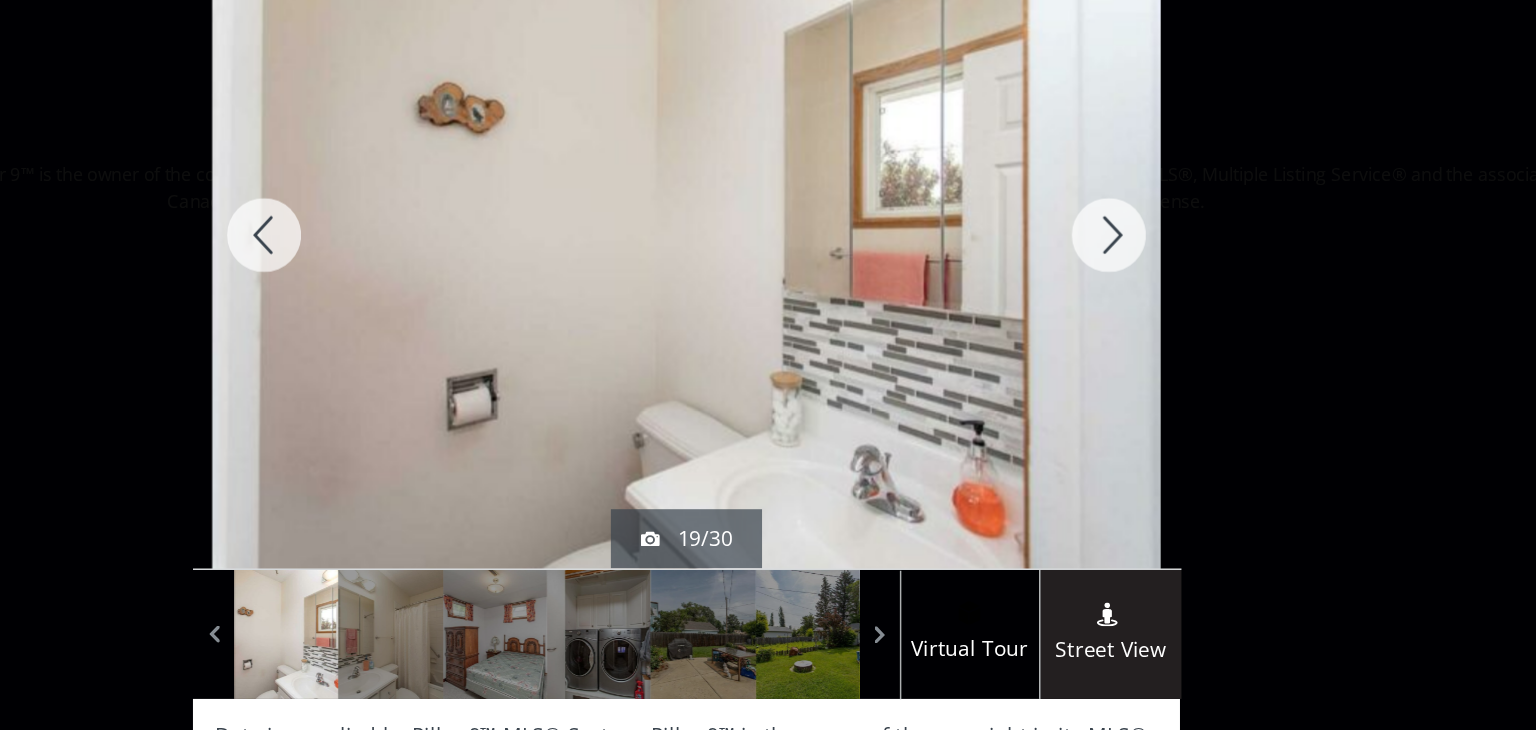 click at bounding box center (1053, 261) 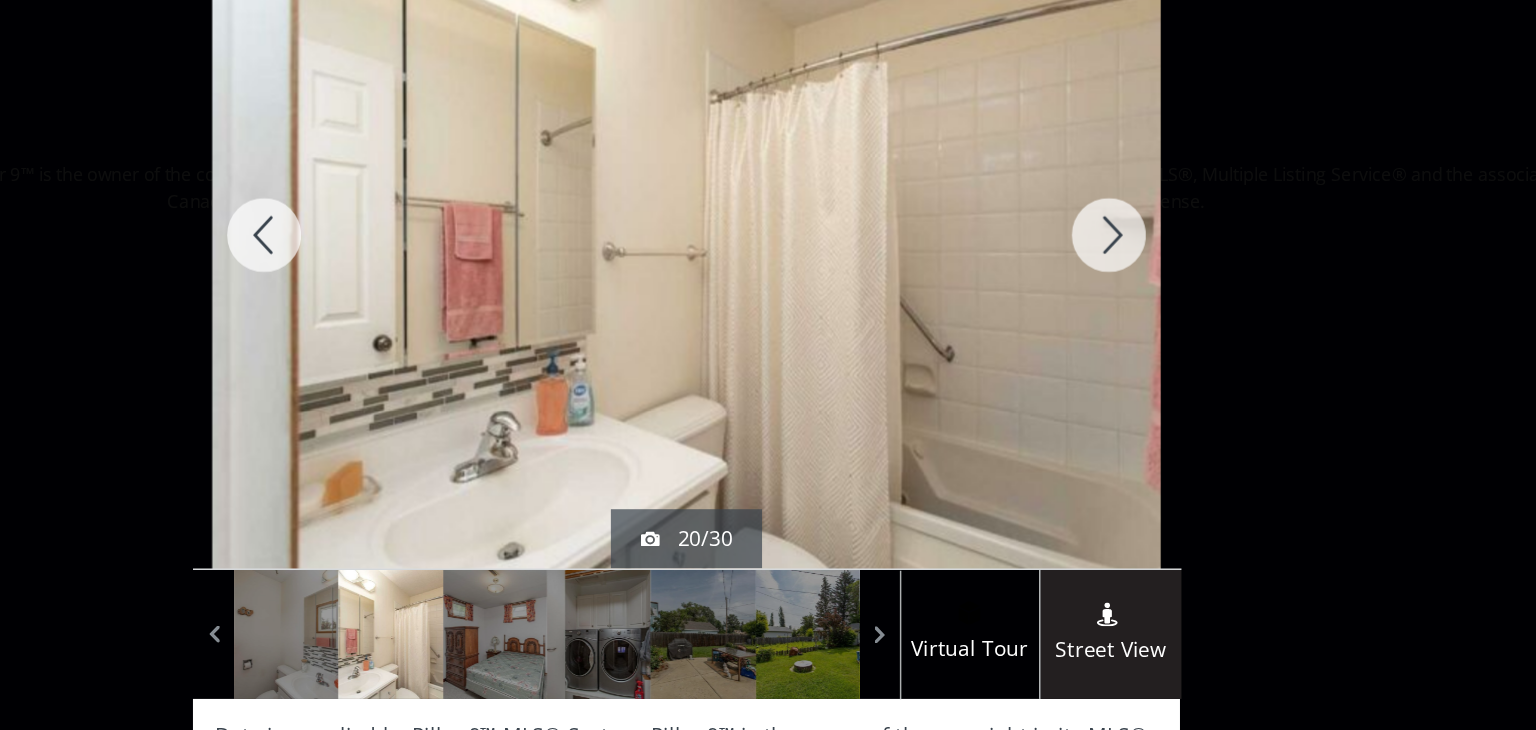 click at bounding box center [1053, 261] 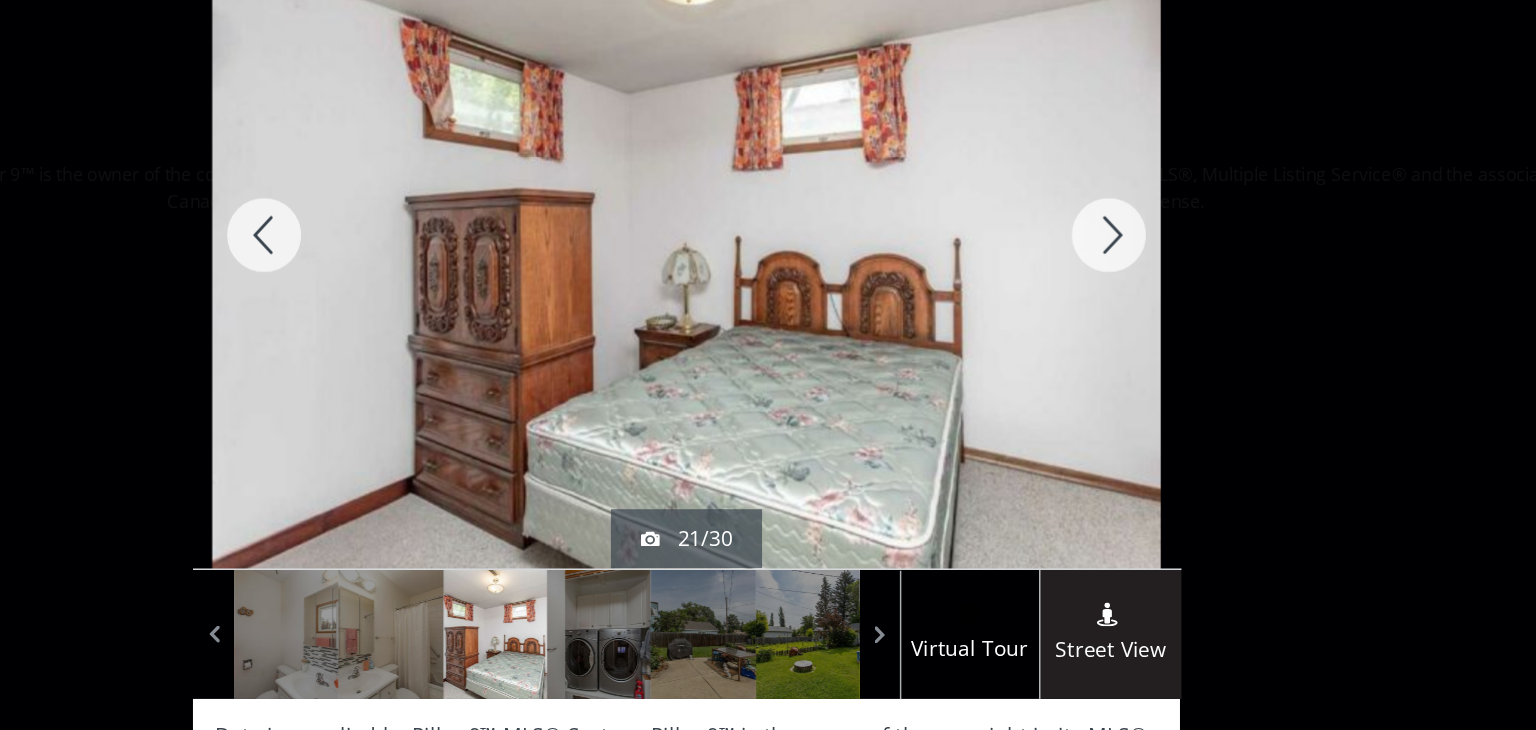 click at bounding box center [1053, 261] 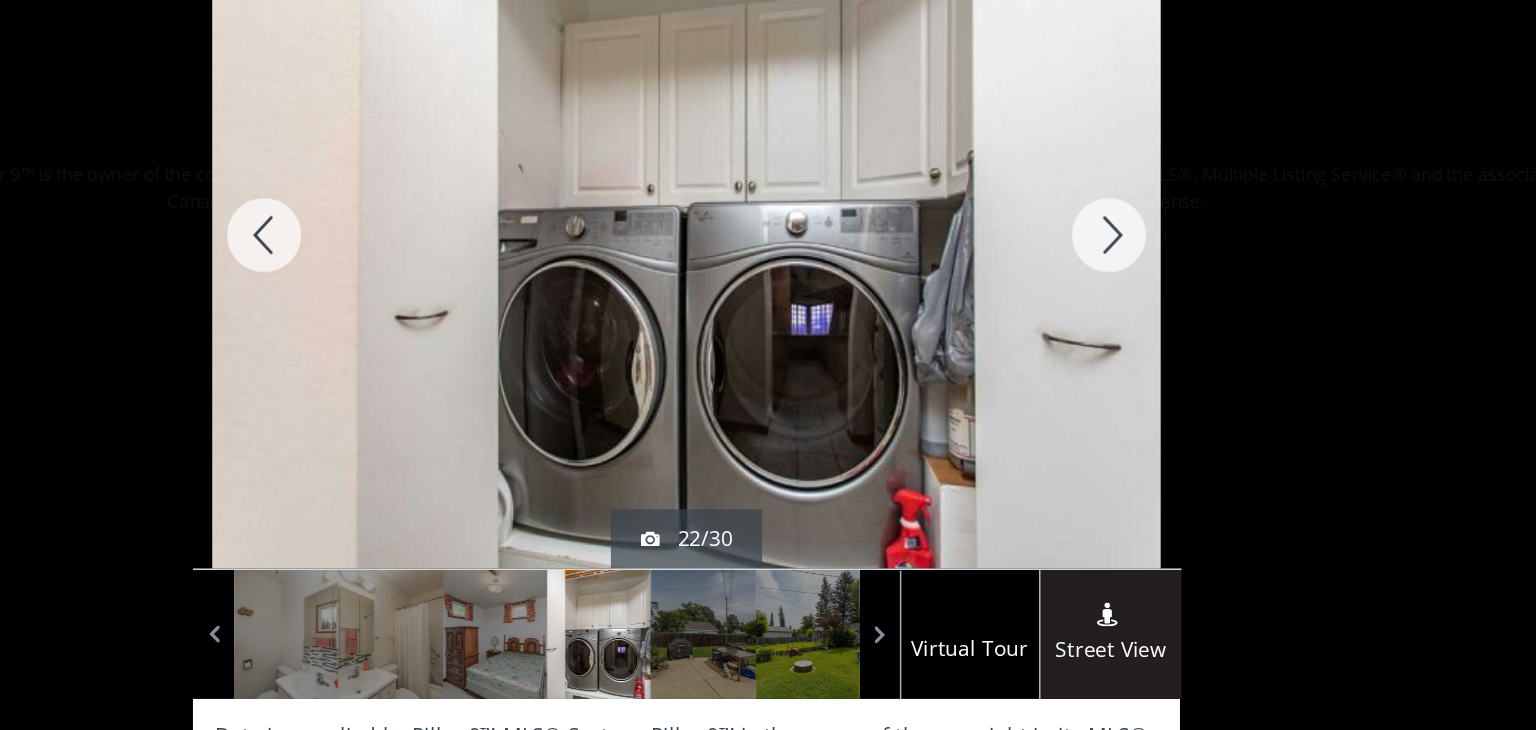 click at bounding box center [1053, 261] 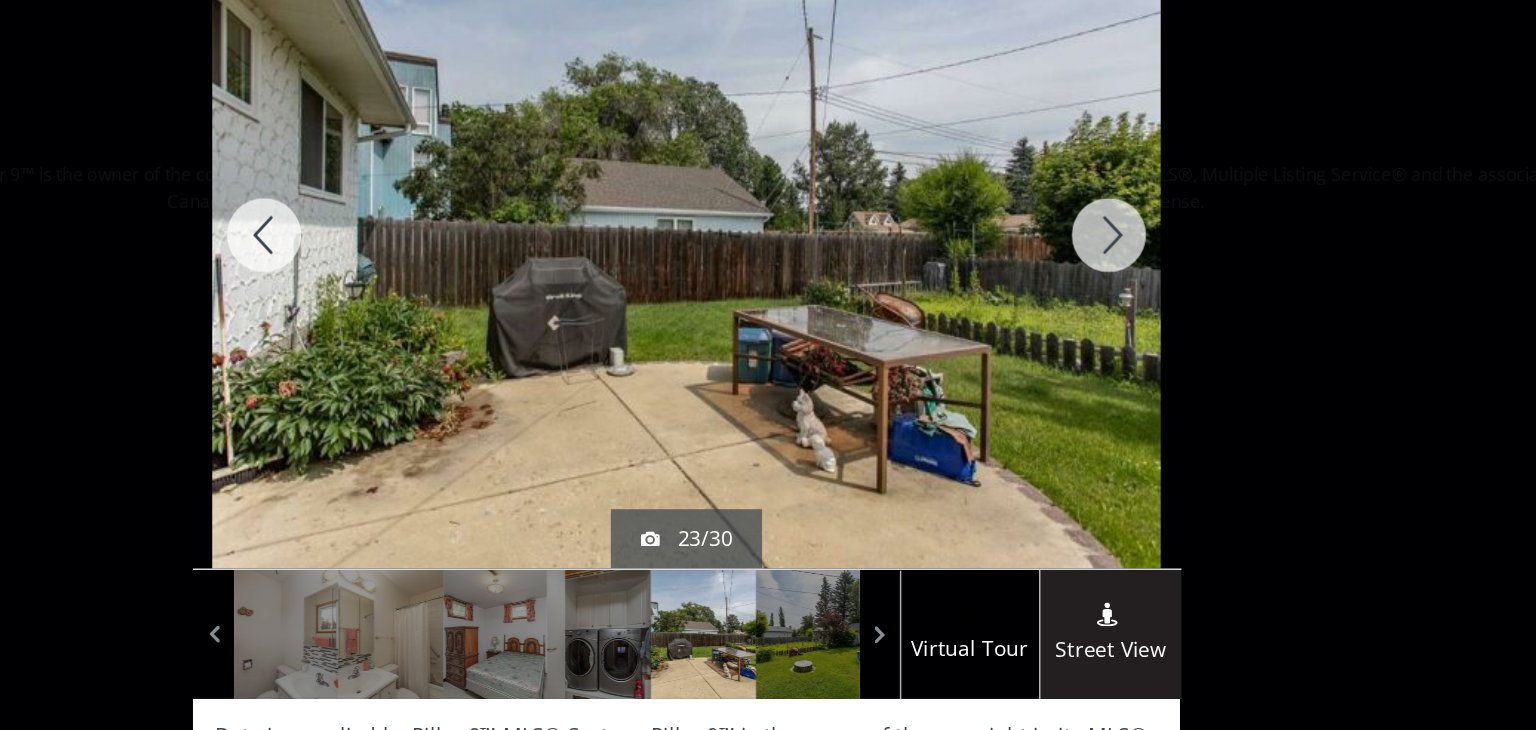 click at bounding box center (1053, 261) 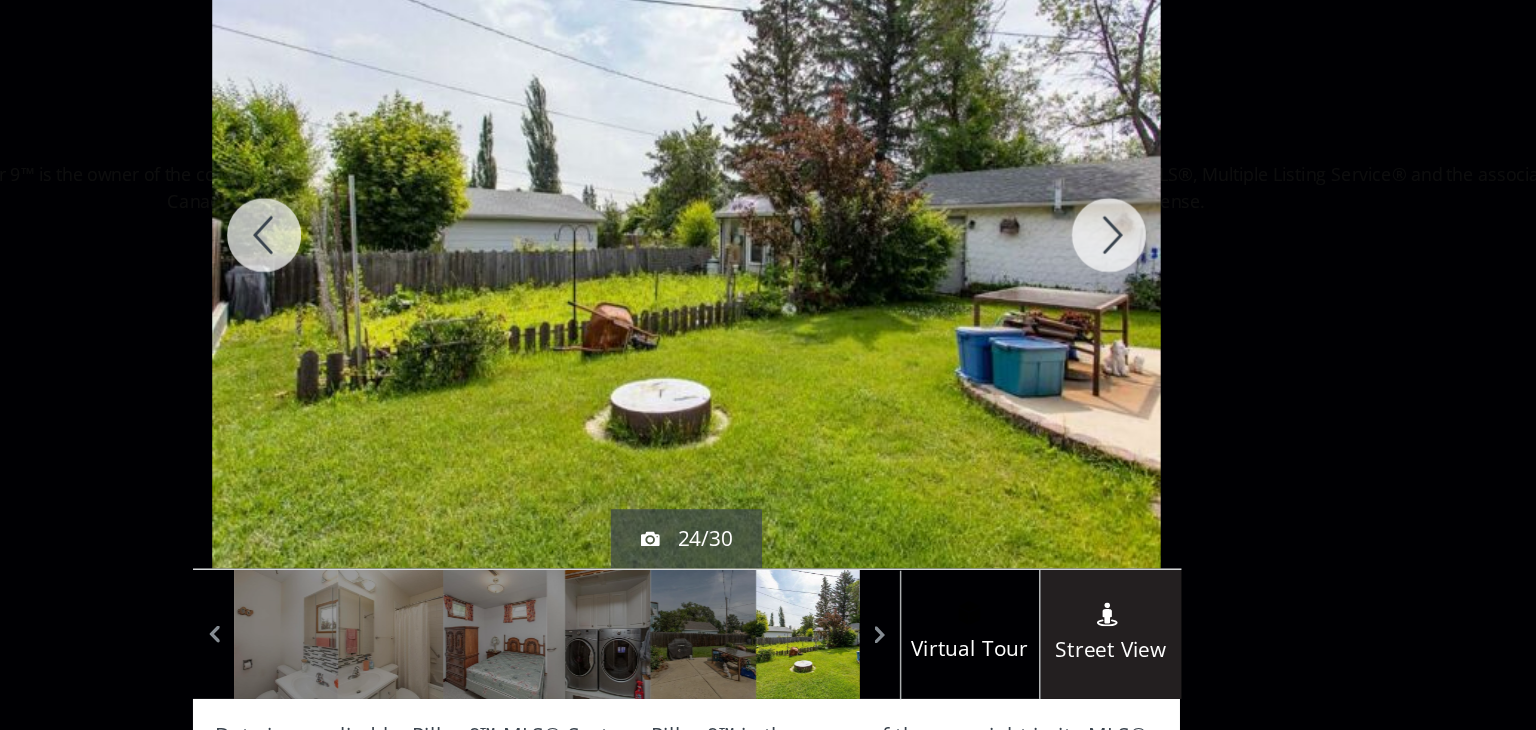 click at bounding box center [1053, 261] 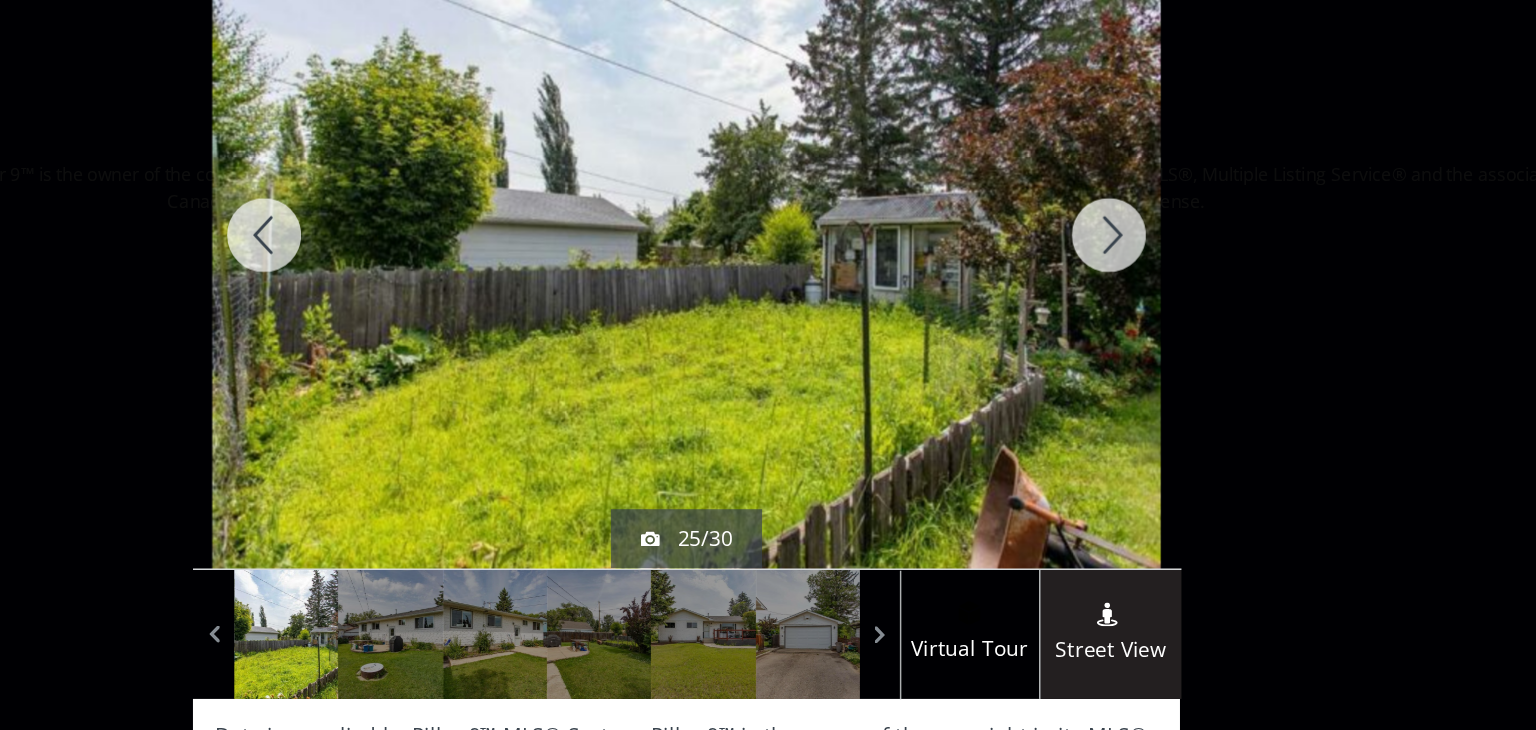 click at bounding box center [1053, 261] 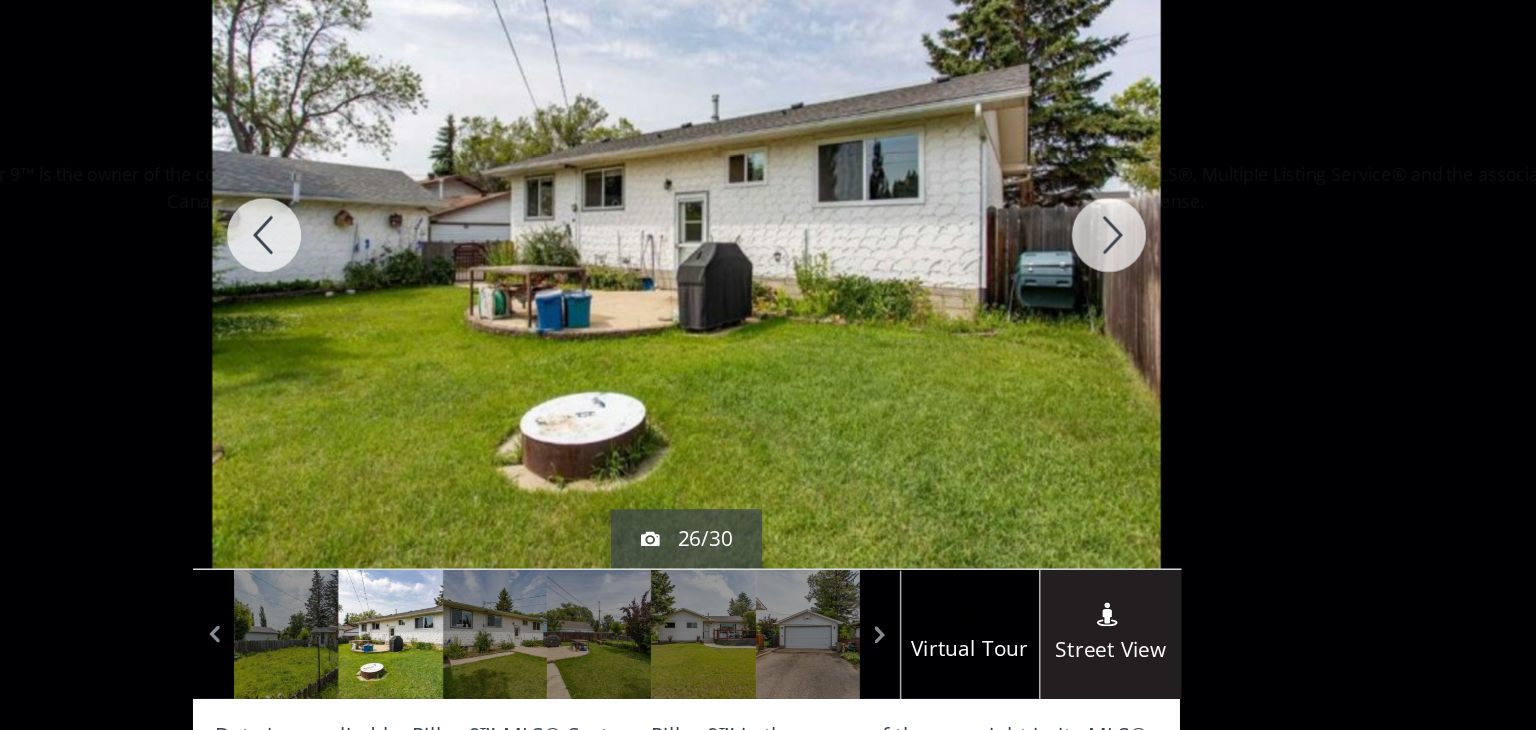 click at bounding box center [1053, 261] 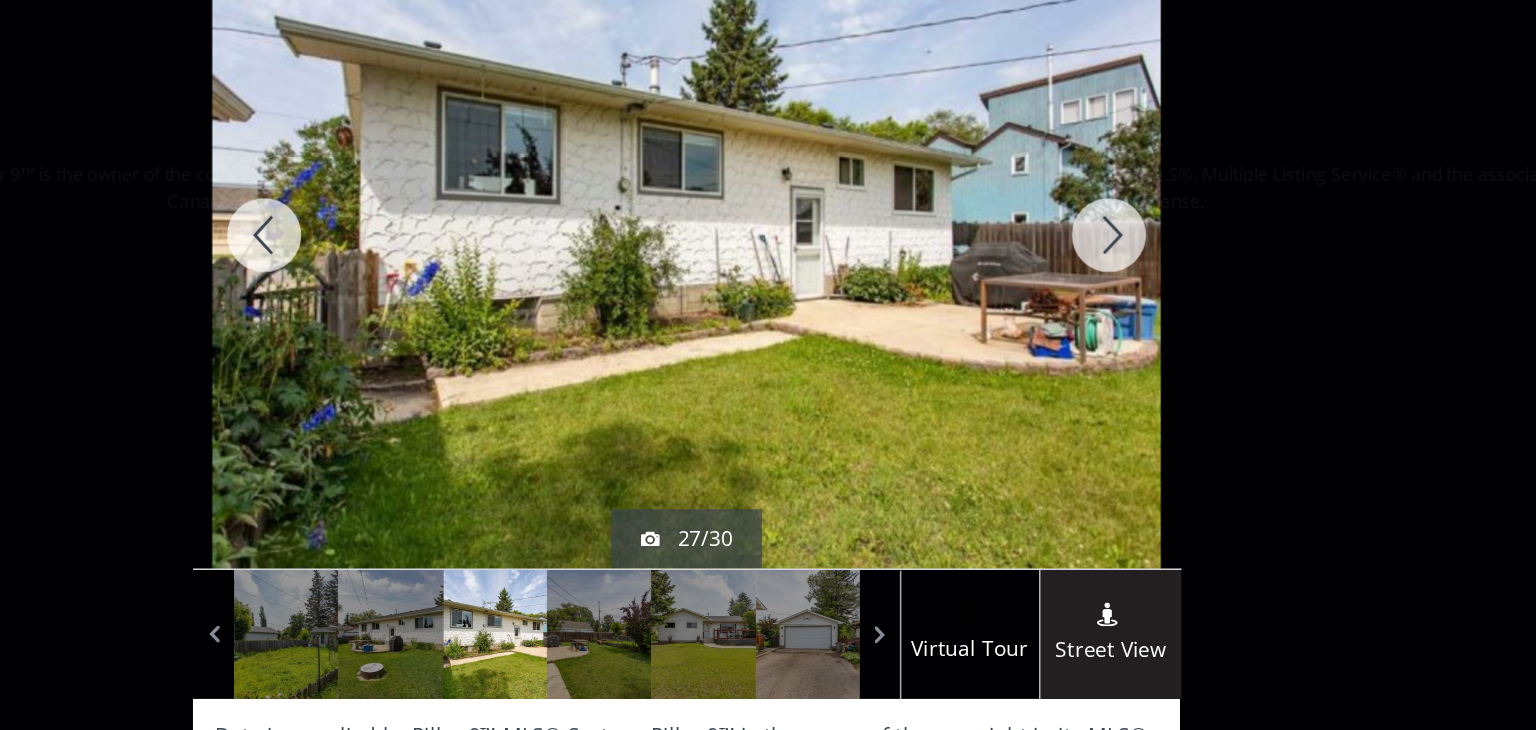 click at bounding box center (1053, 261) 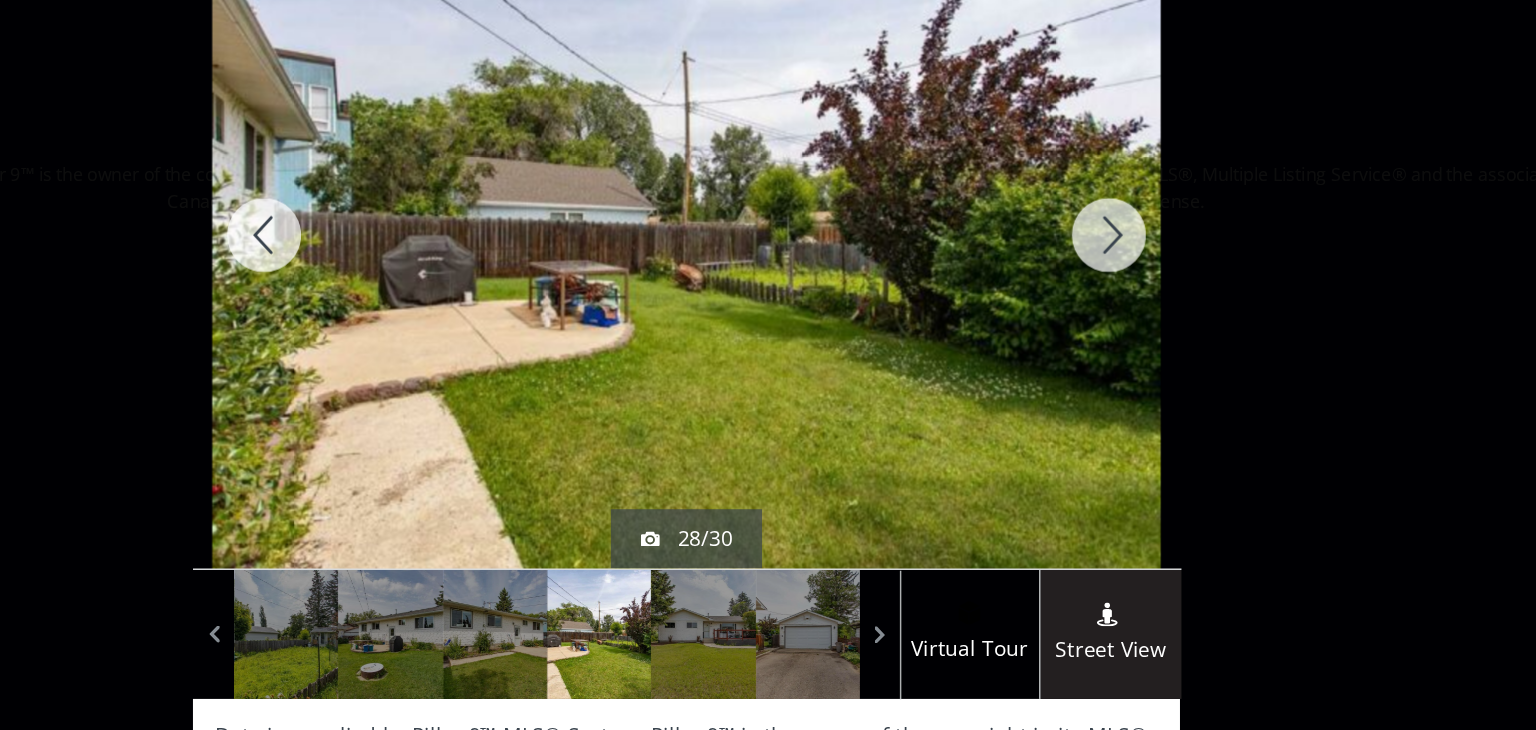click at bounding box center [1053, 261] 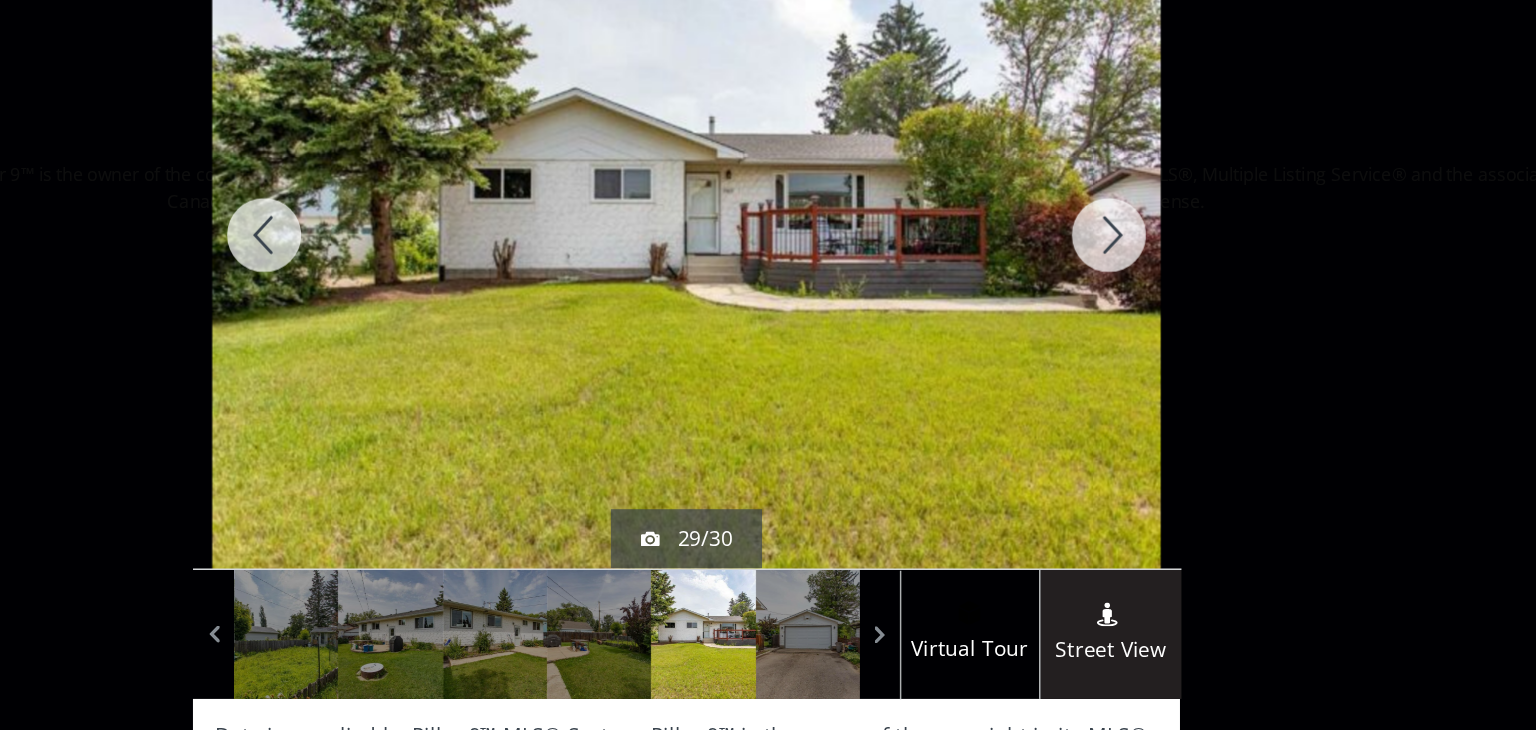 click at bounding box center (1053, 261) 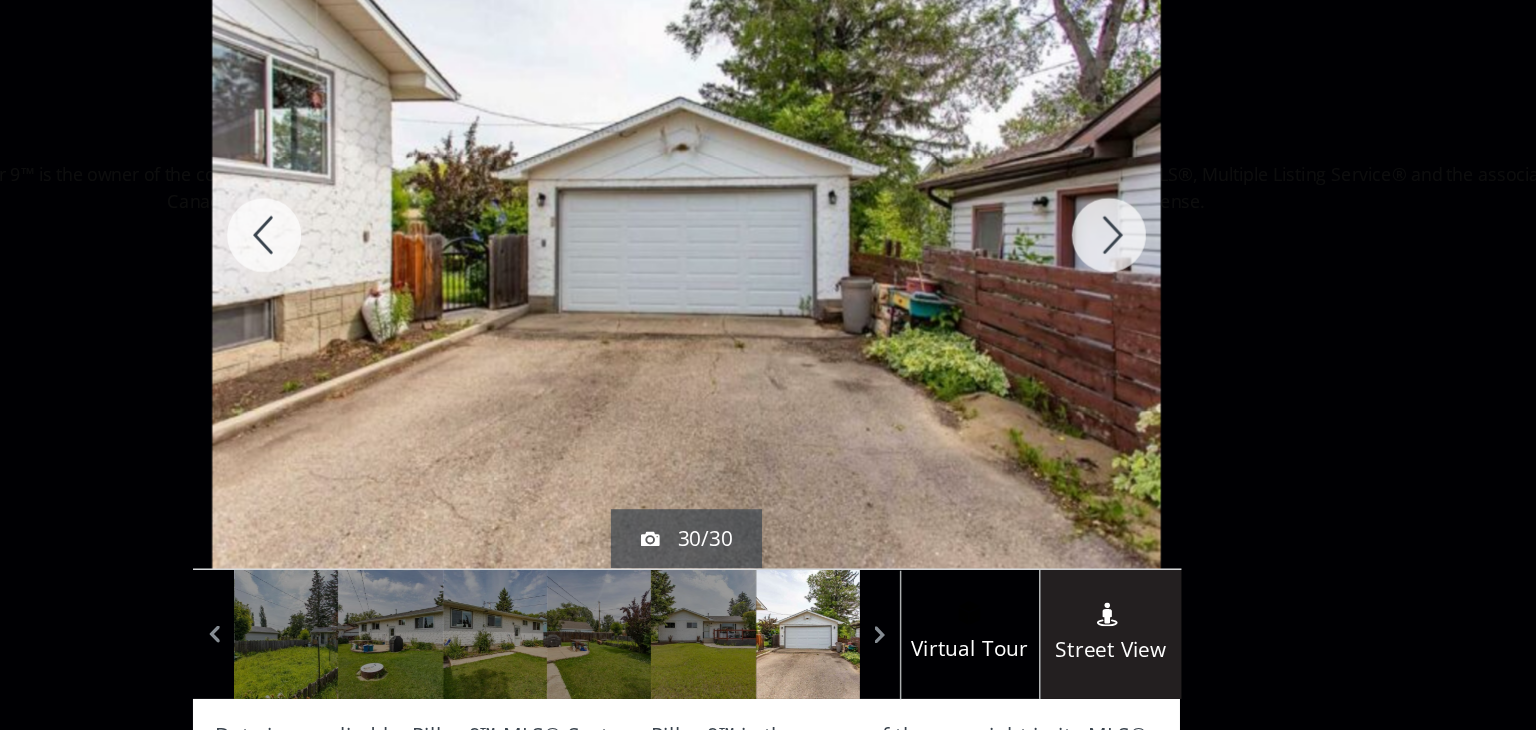 click at bounding box center (1053, 261) 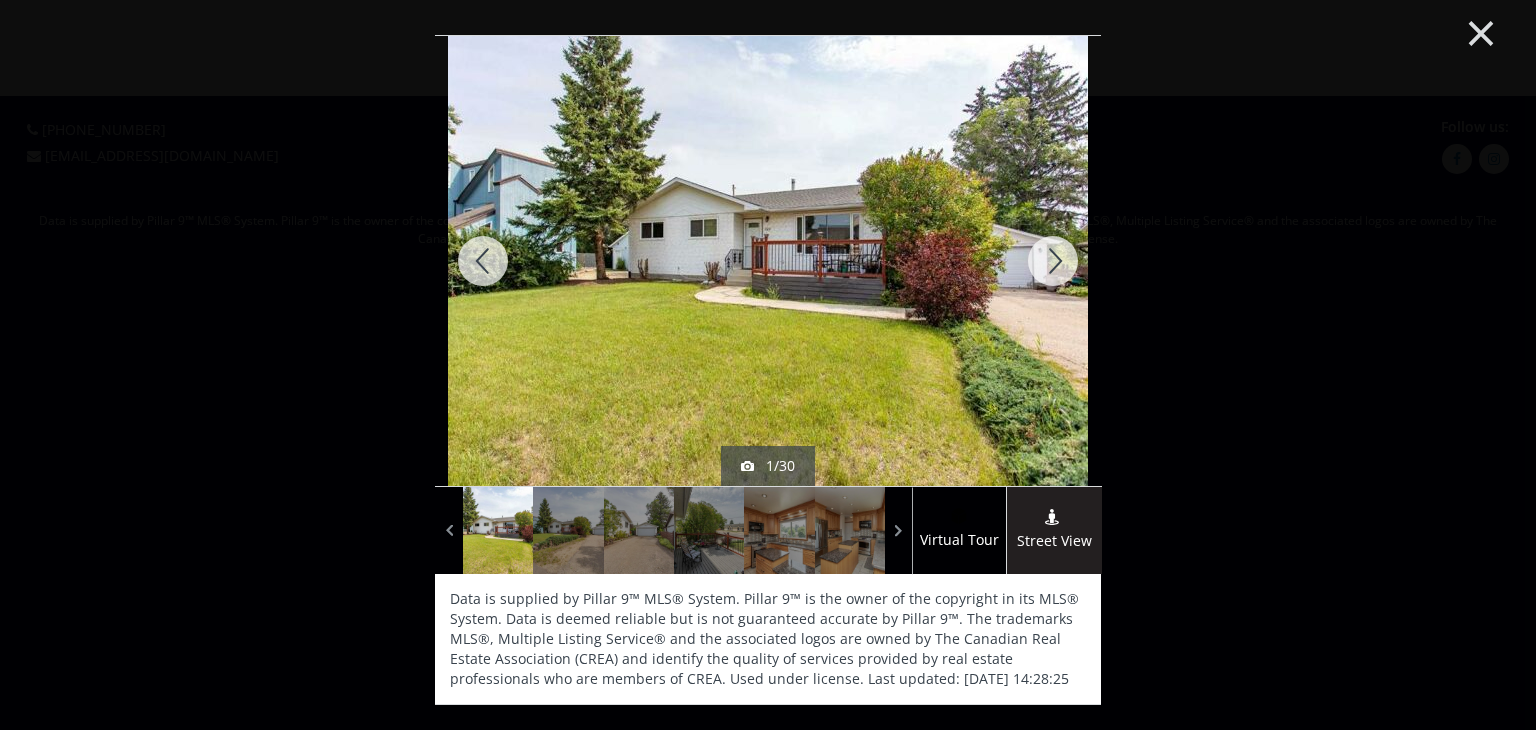click on "×" at bounding box center [1481, 31] 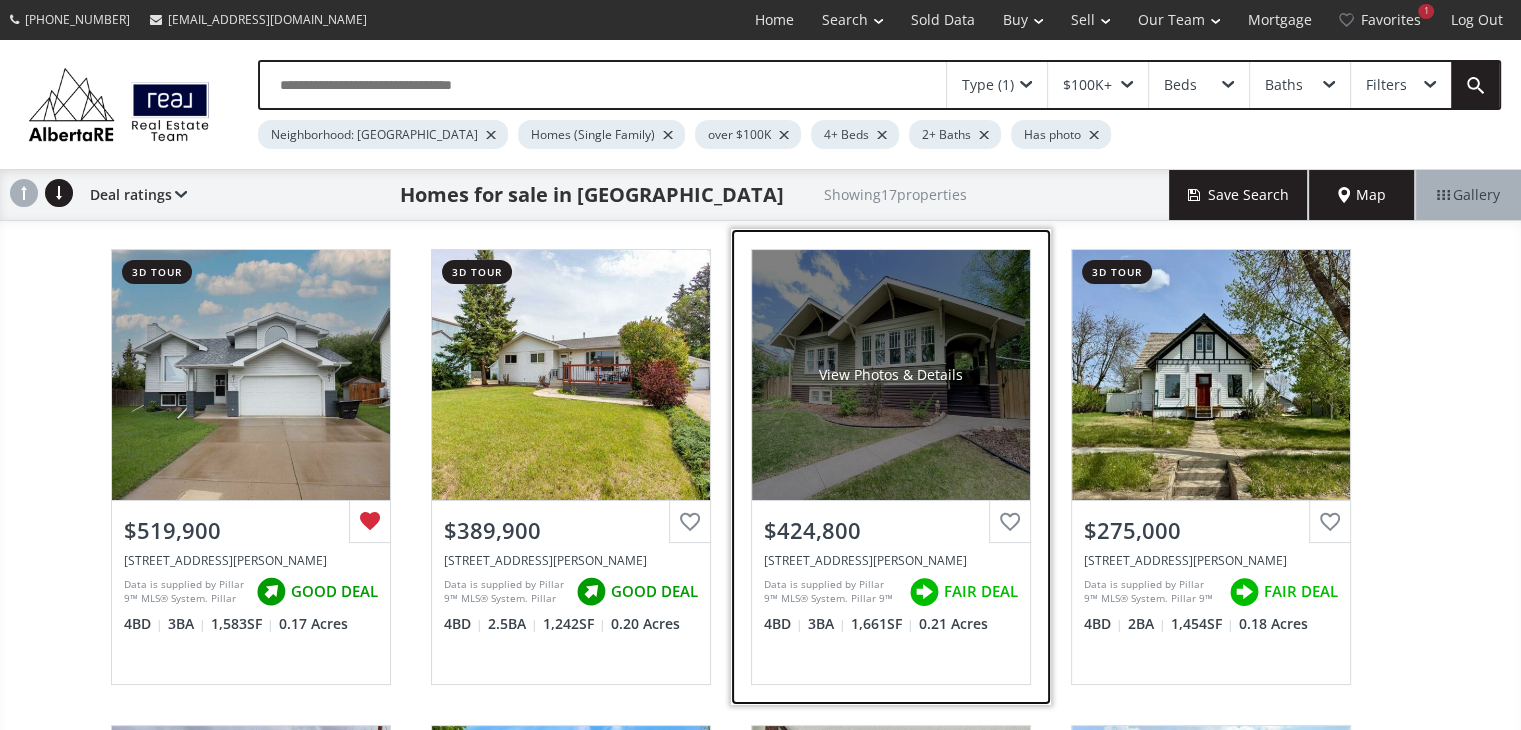 click on "View Photos & Details" at bounding box center [891, 375] 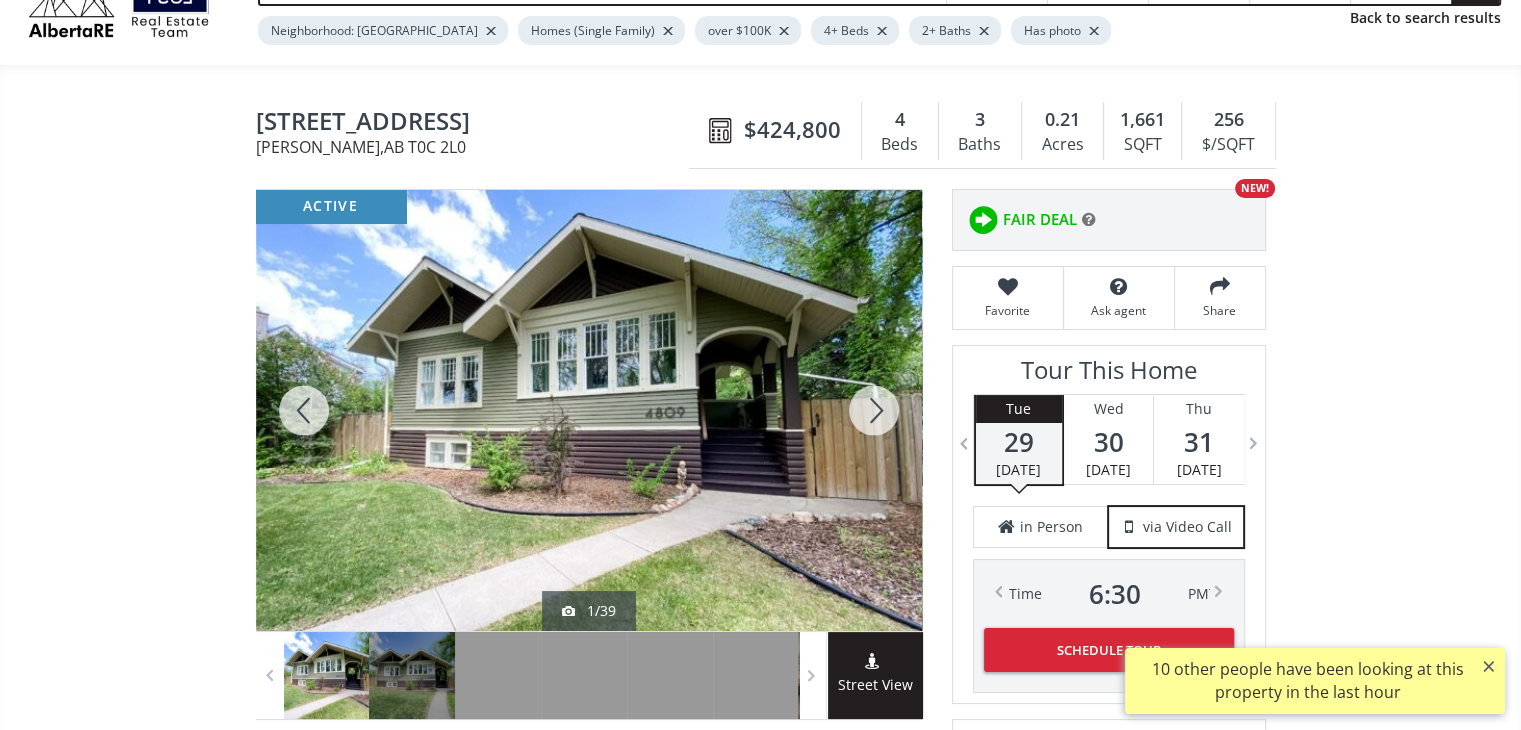 scroll, scrollTop: 117, scrollLeft: 0, axis: vertical 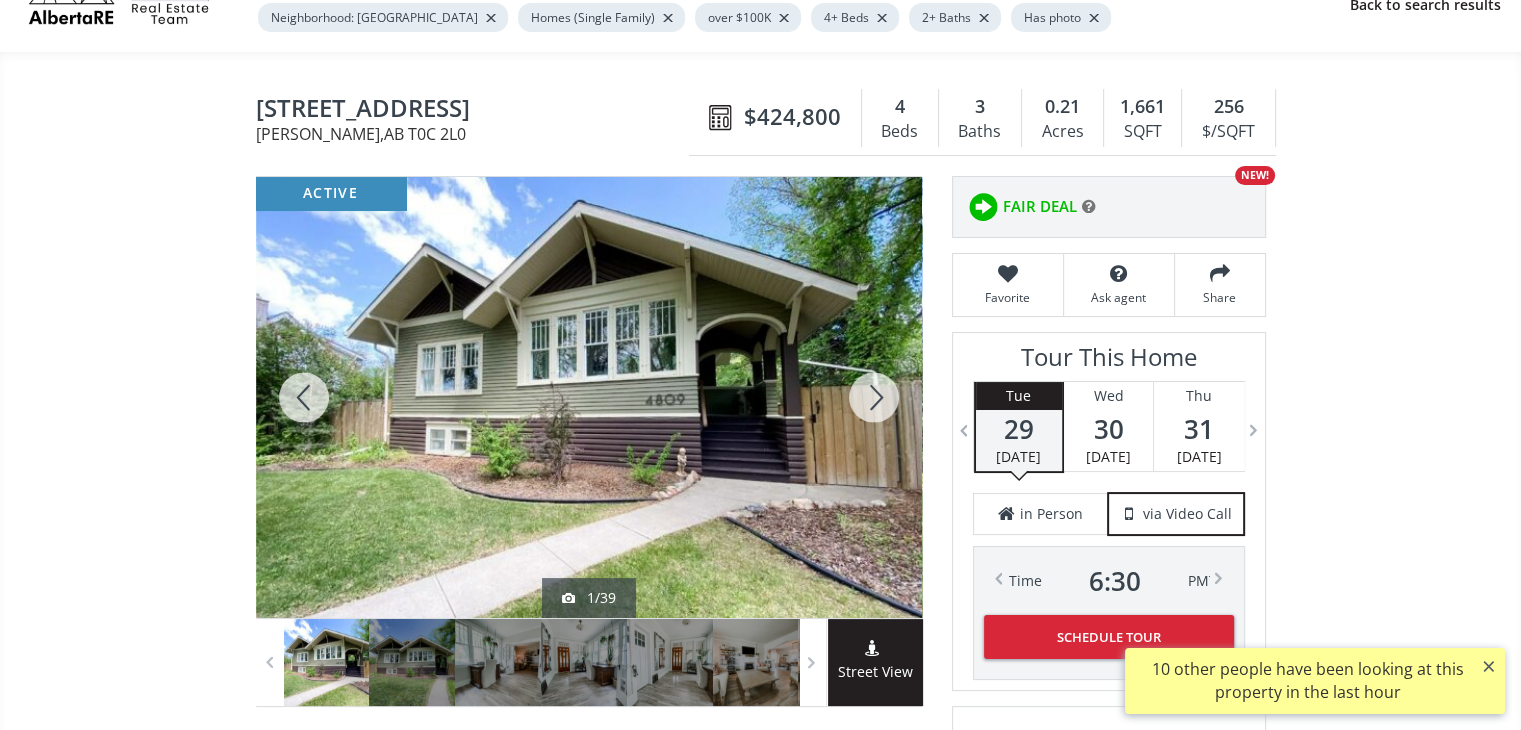 click at bounding box center (874, 397) 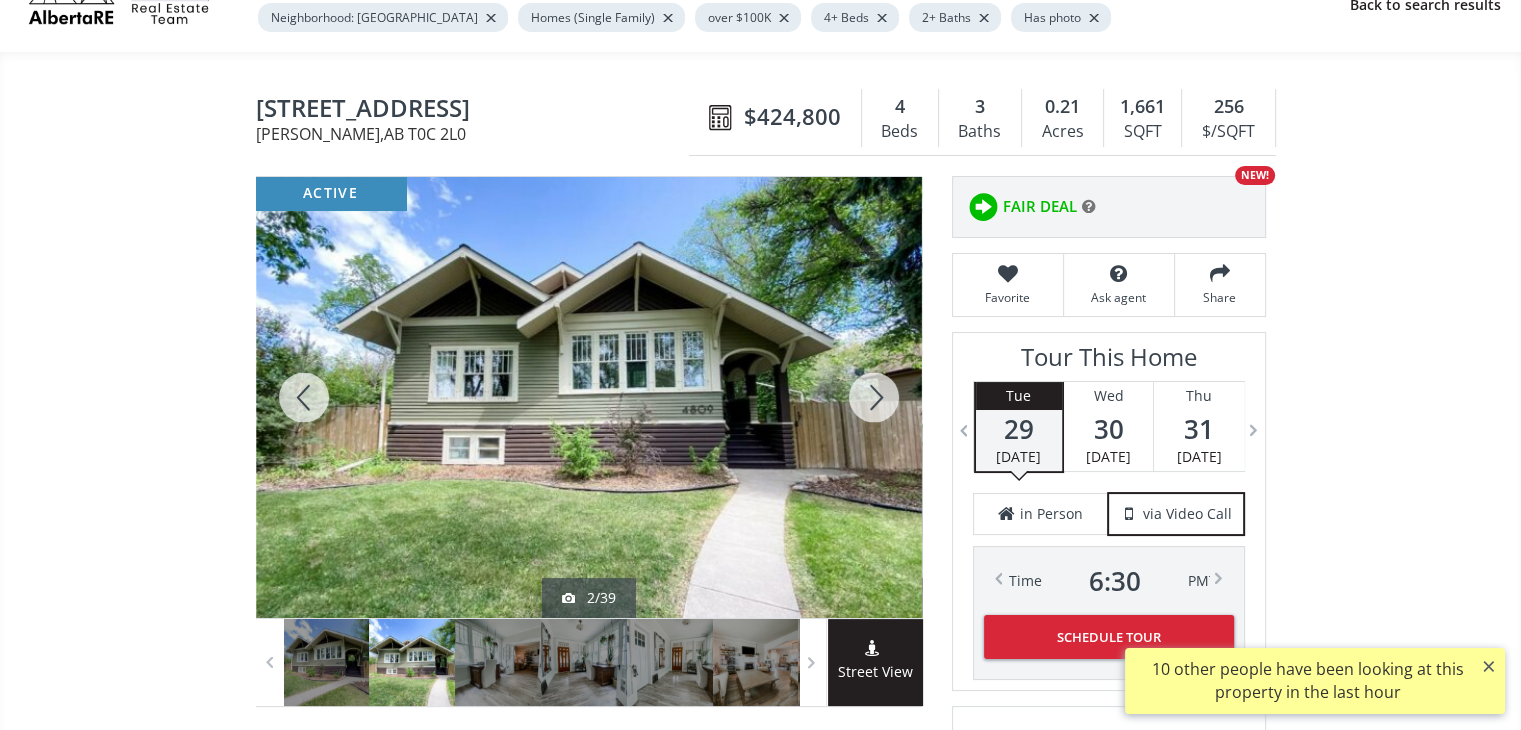click at bounding box center (589, 397) 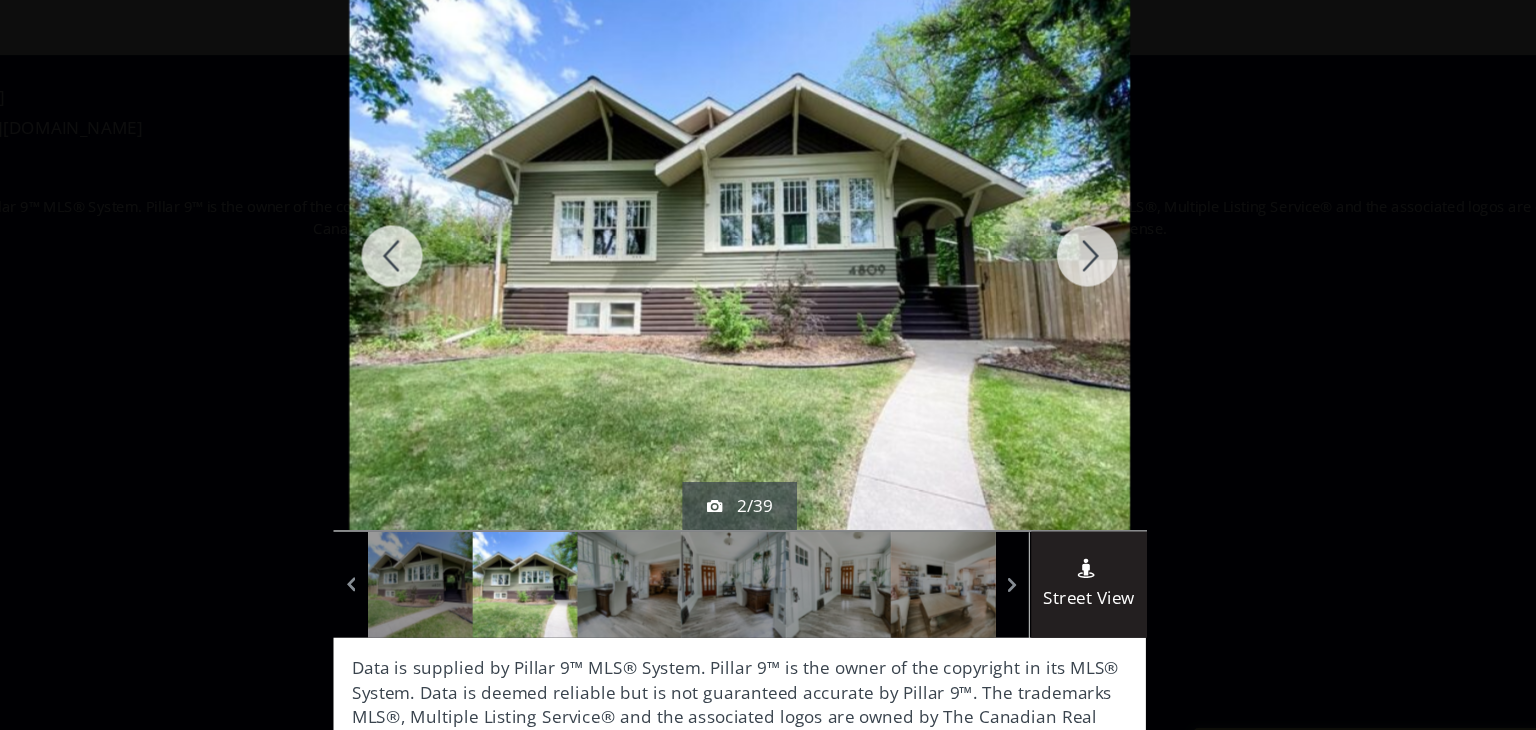 click at bounding box center (1053, 261) 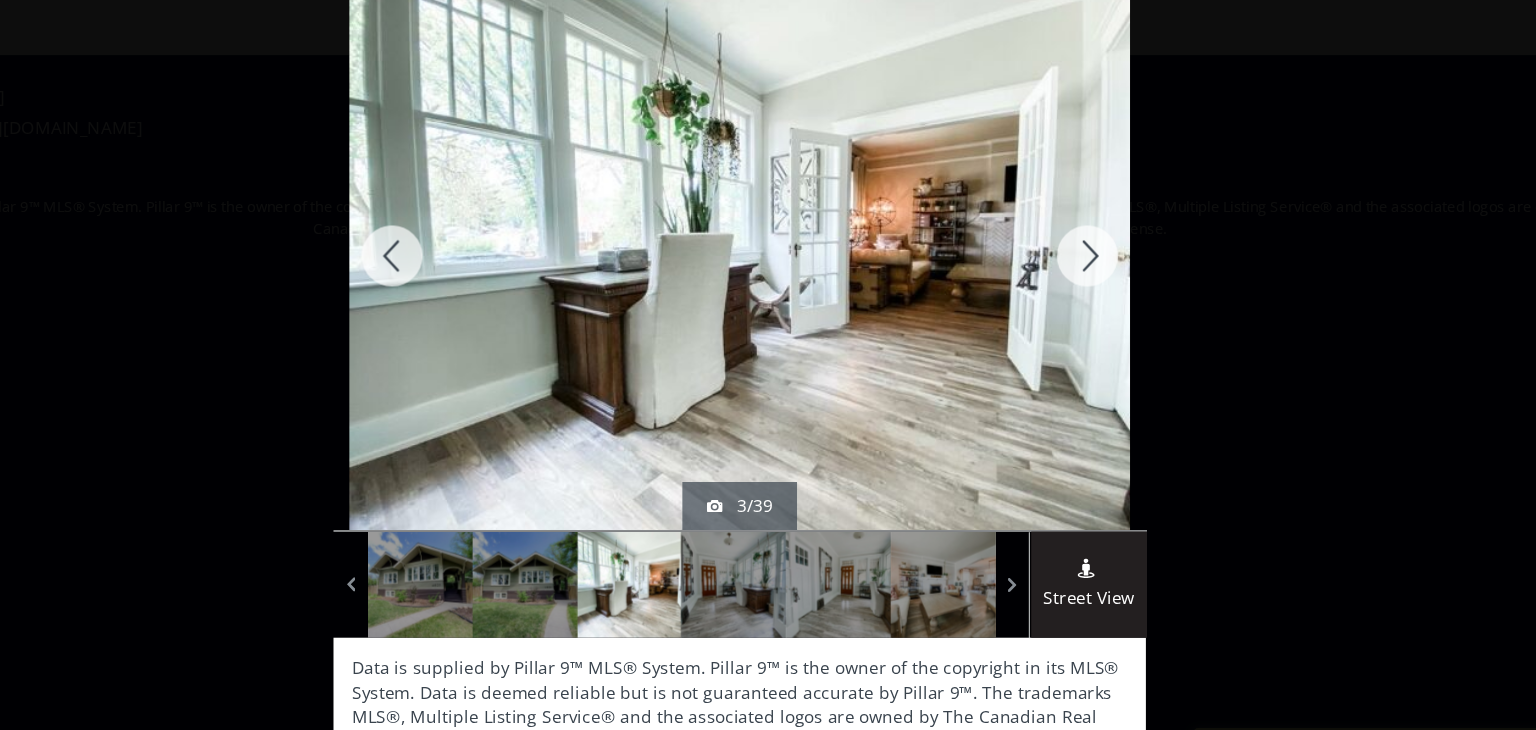 click at bounding box center [1053, 261] 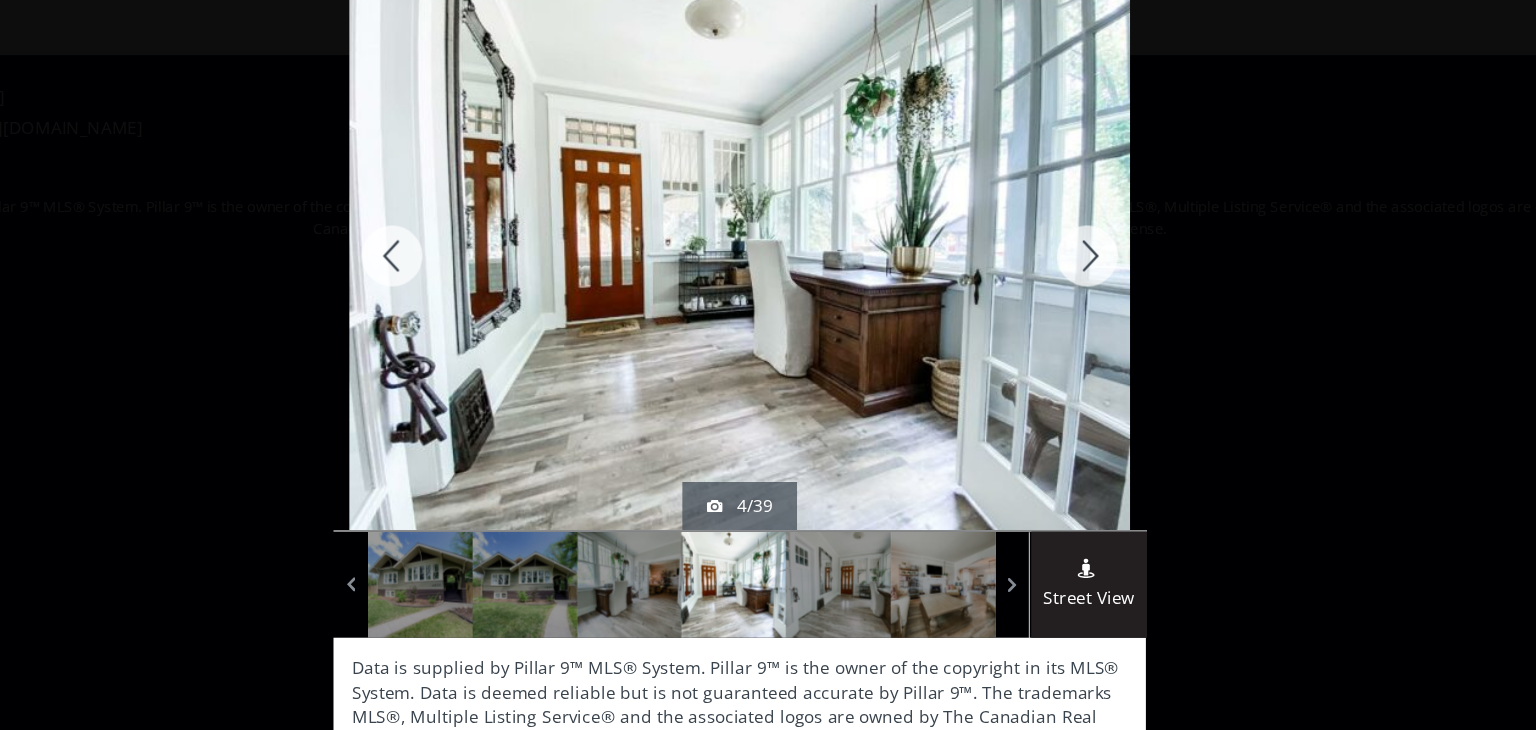 click at bounding box center [1053, 261] 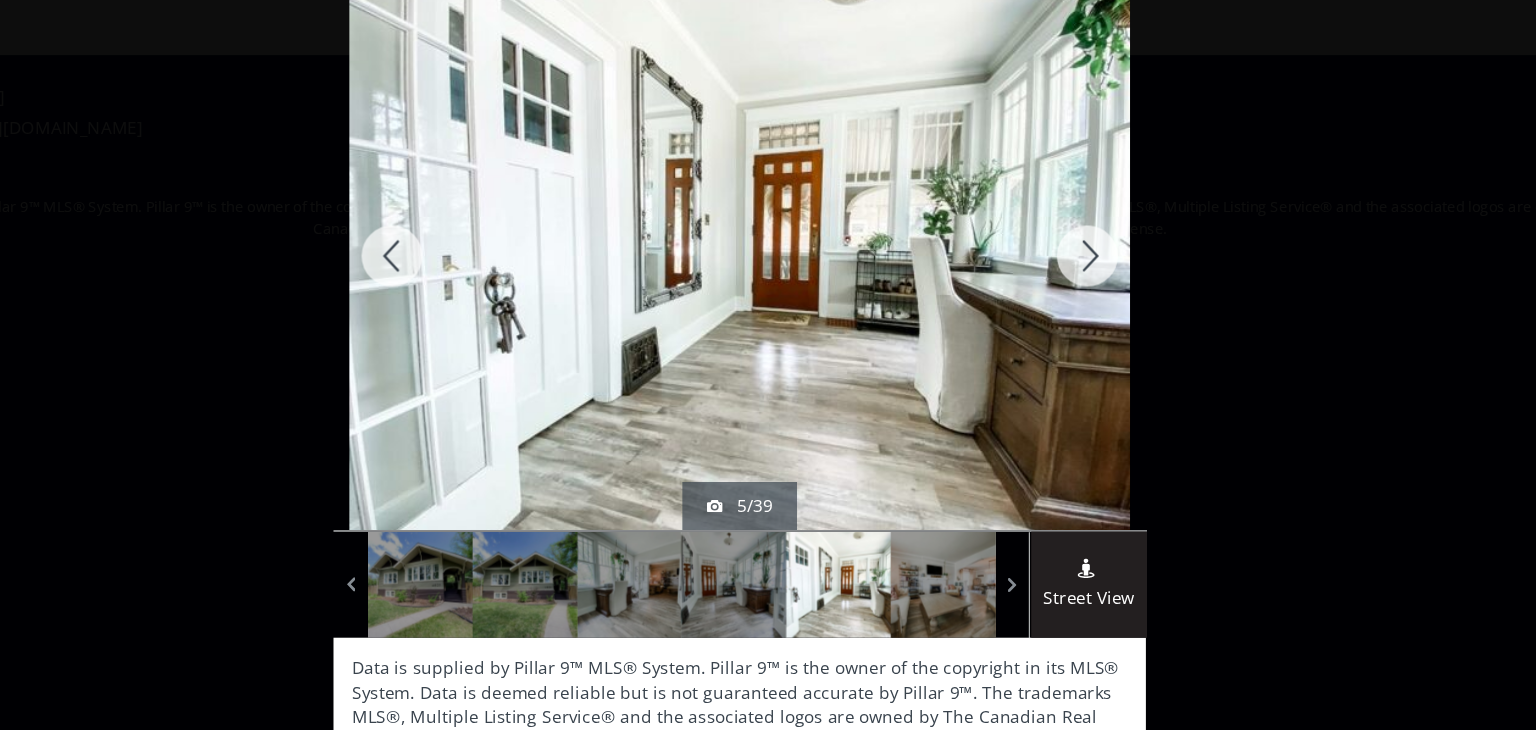 click at bounding box center (1053, 261) 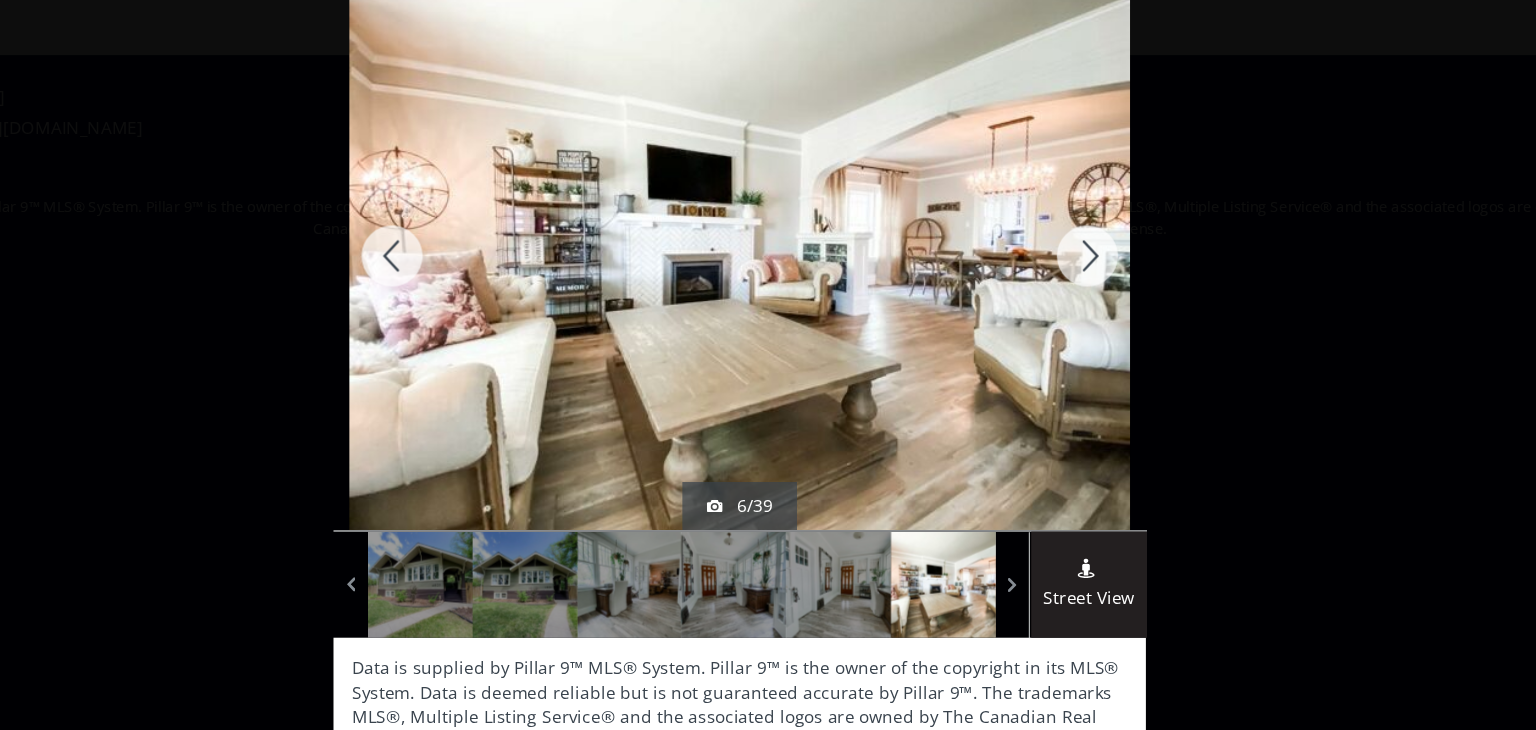 click at bounding box center (1053, 261) 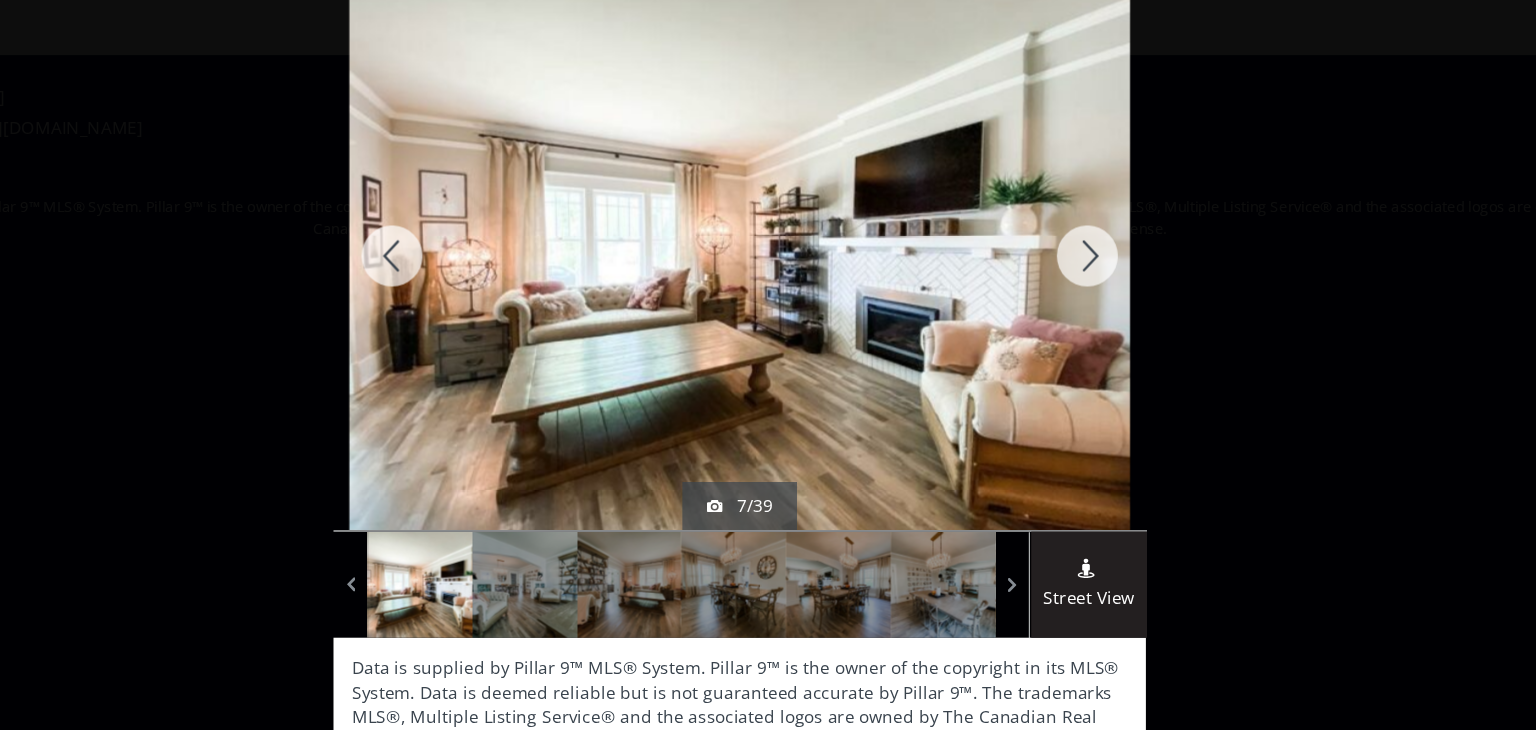 click at bounding box center (1053, 261) 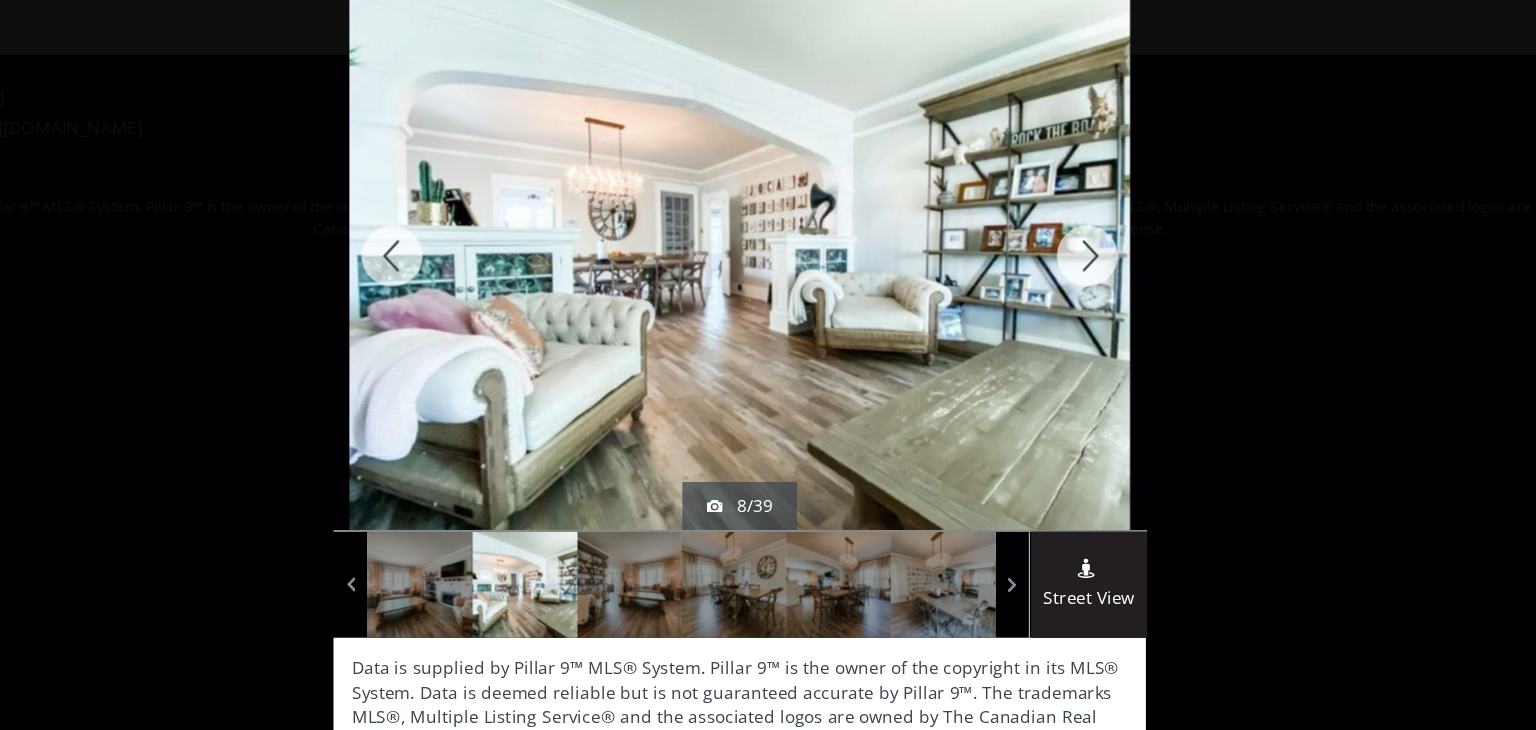 click at bounding box center (1053, 261) 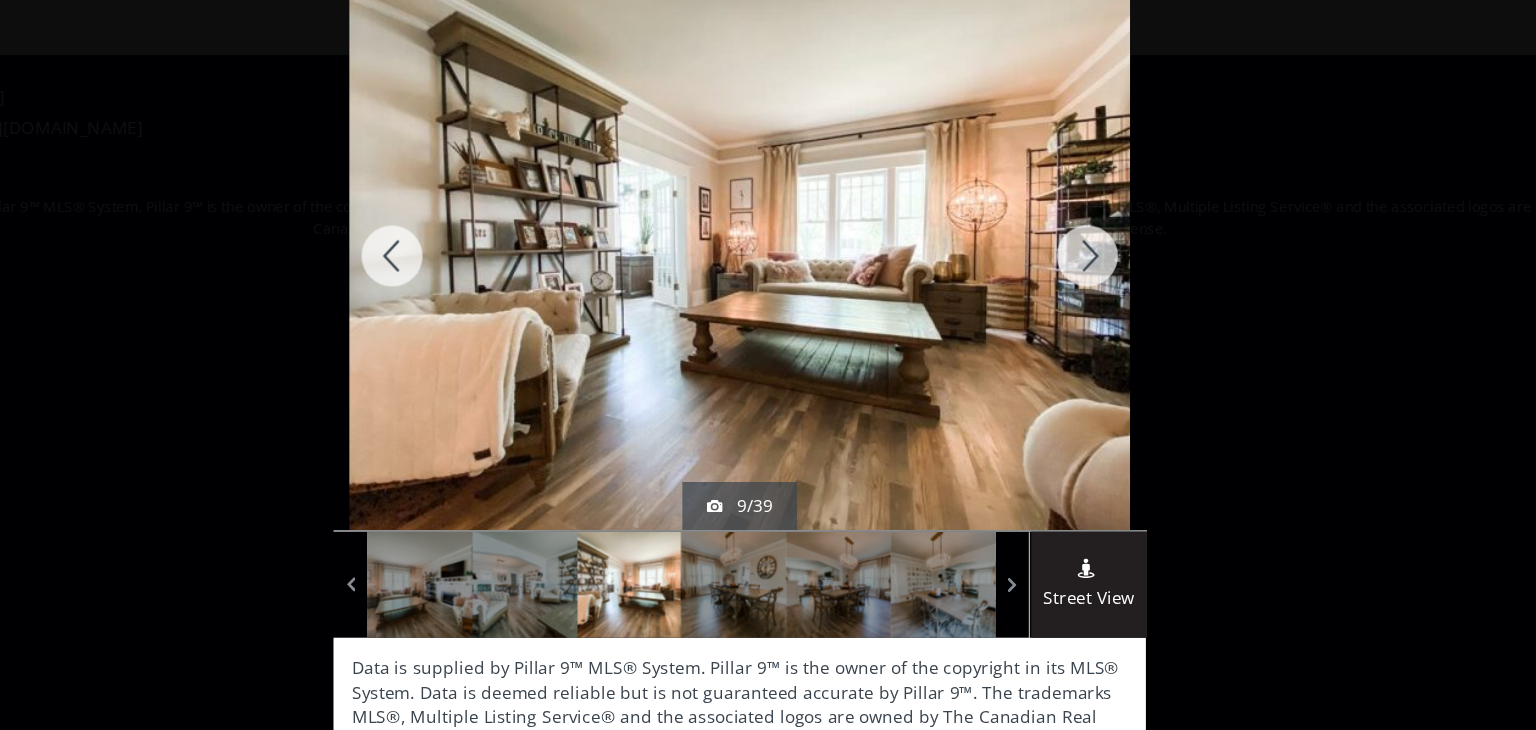 click at bounding box center (1053, 261) 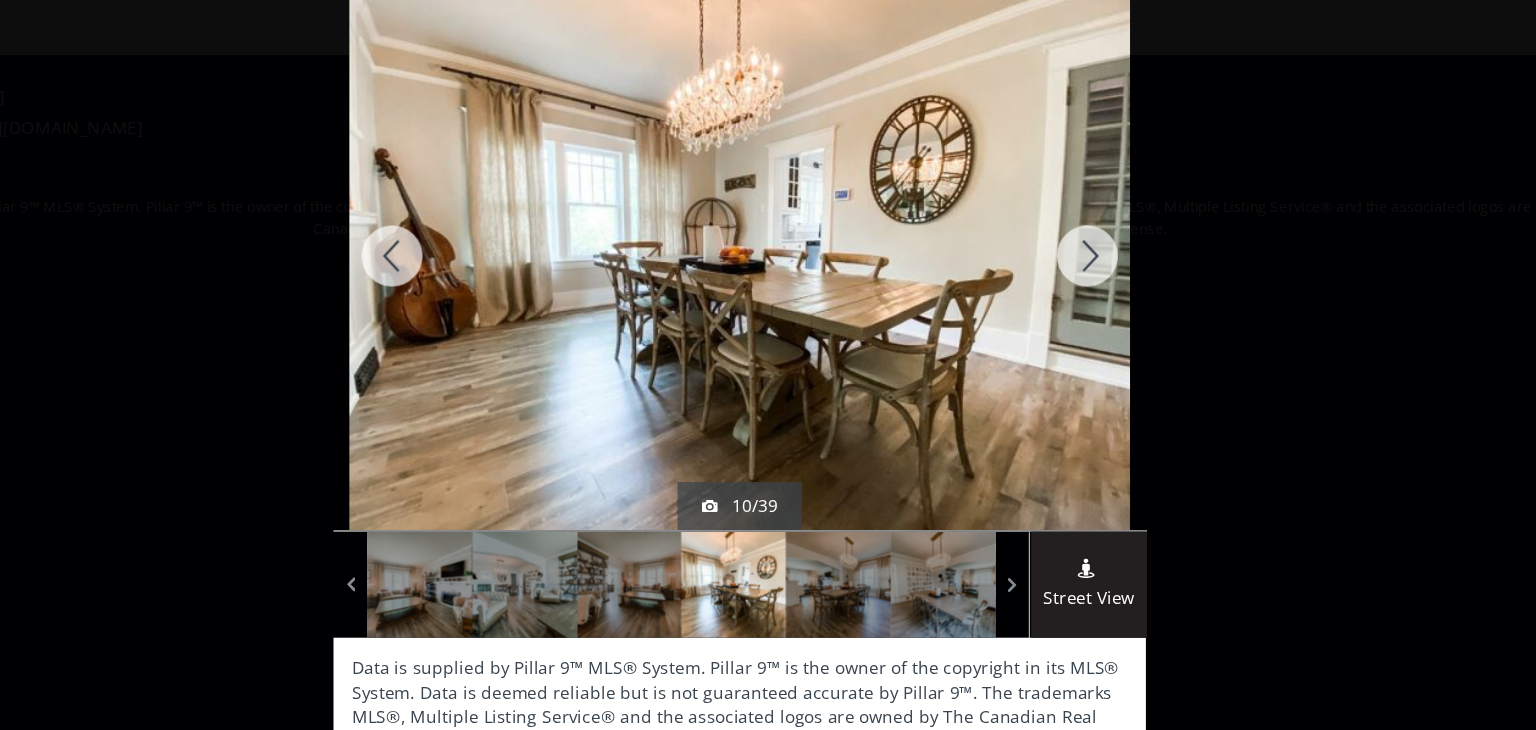 click at bounding box center [1053, 261] 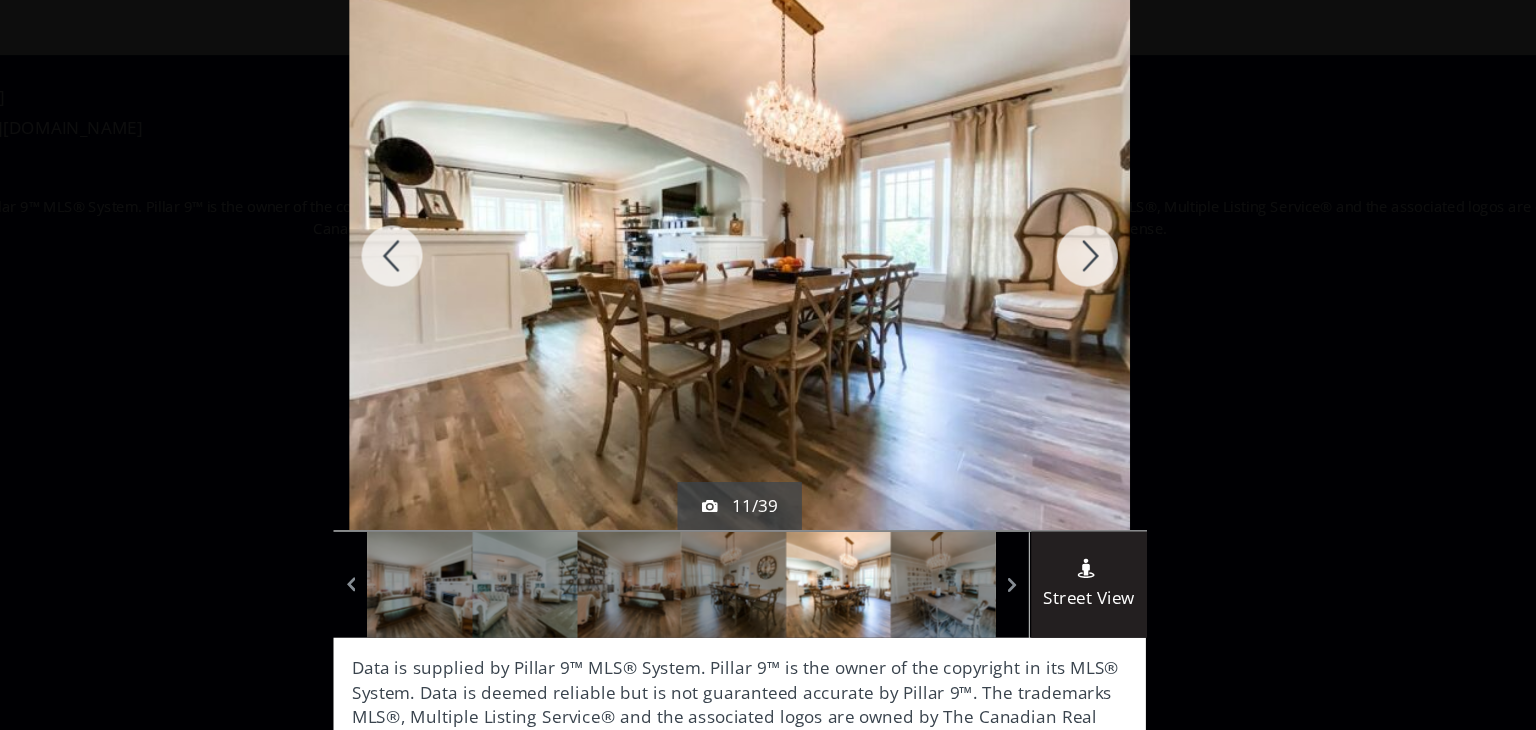 click at bounding box center (1053, 261) 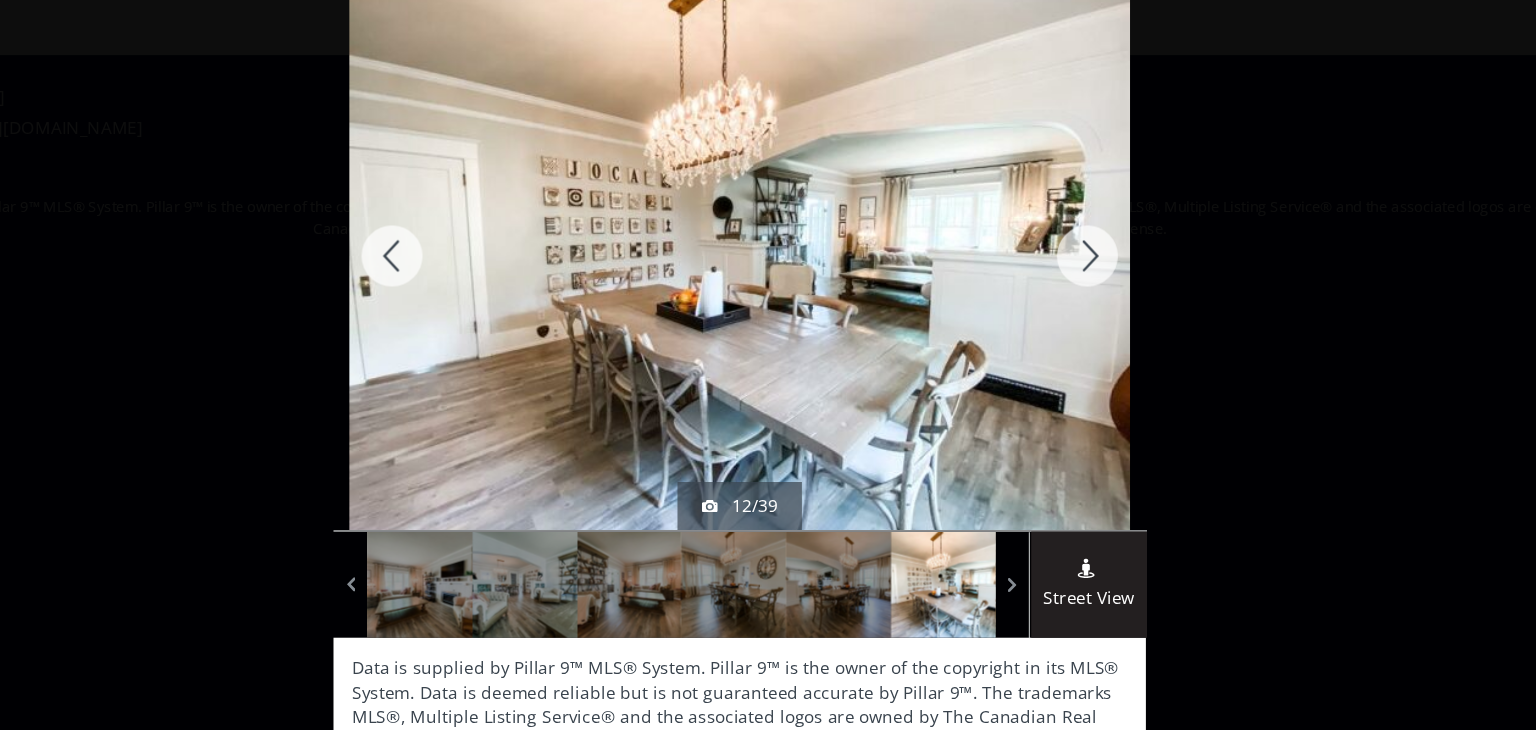 click at bounding box center [1053, 261] 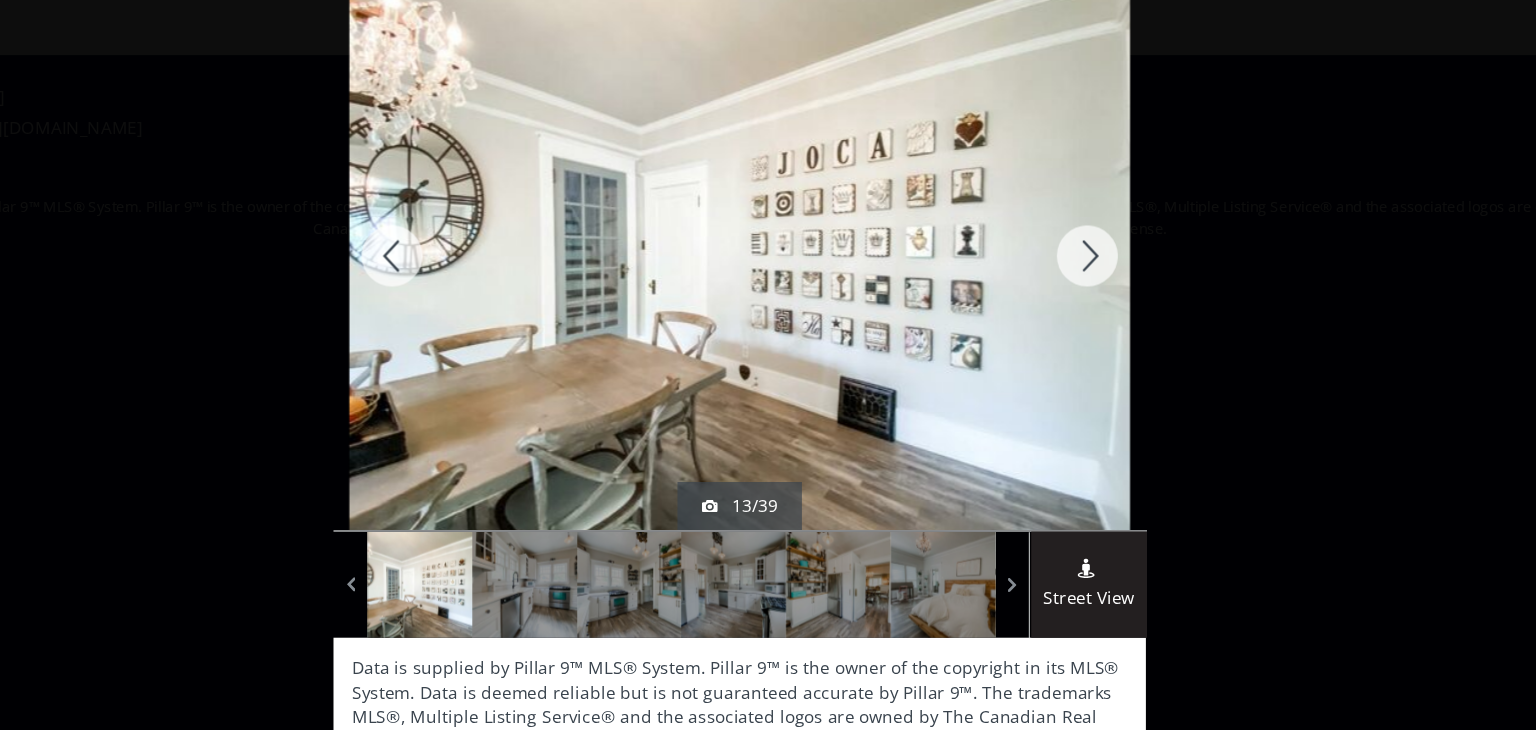 click at bounding box center (1053, 261) 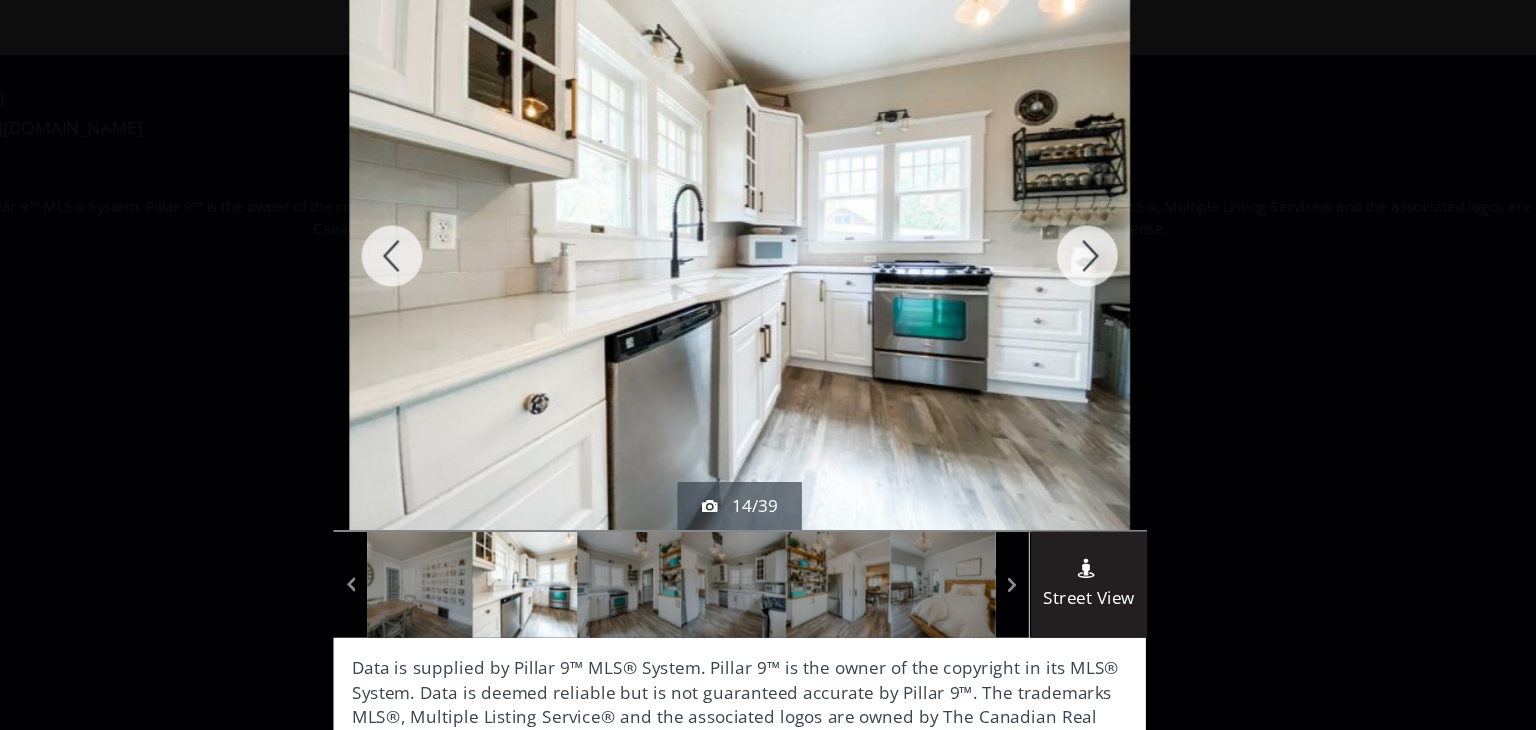 click at bounding box center (1053, 261) 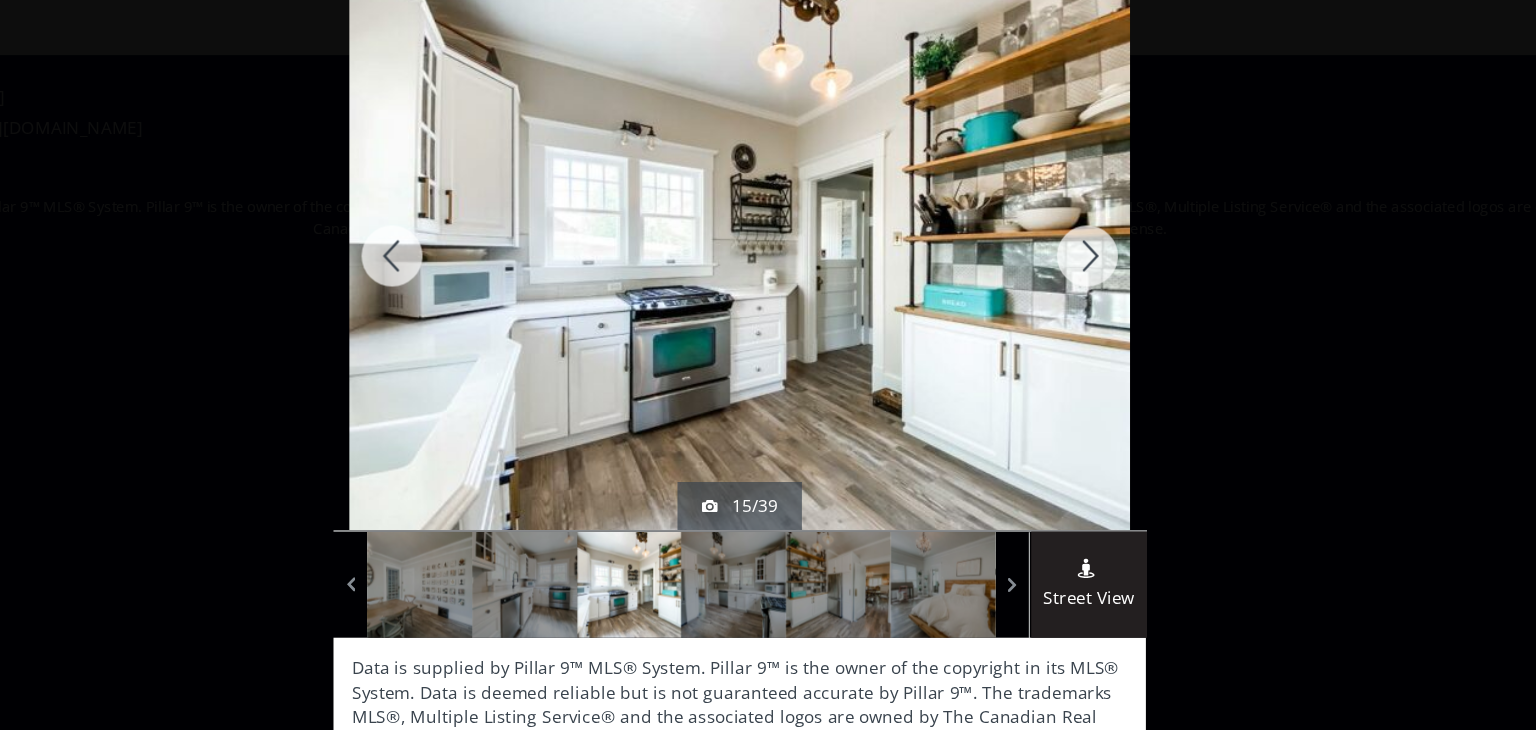 click at bounding box center [1053, 261] 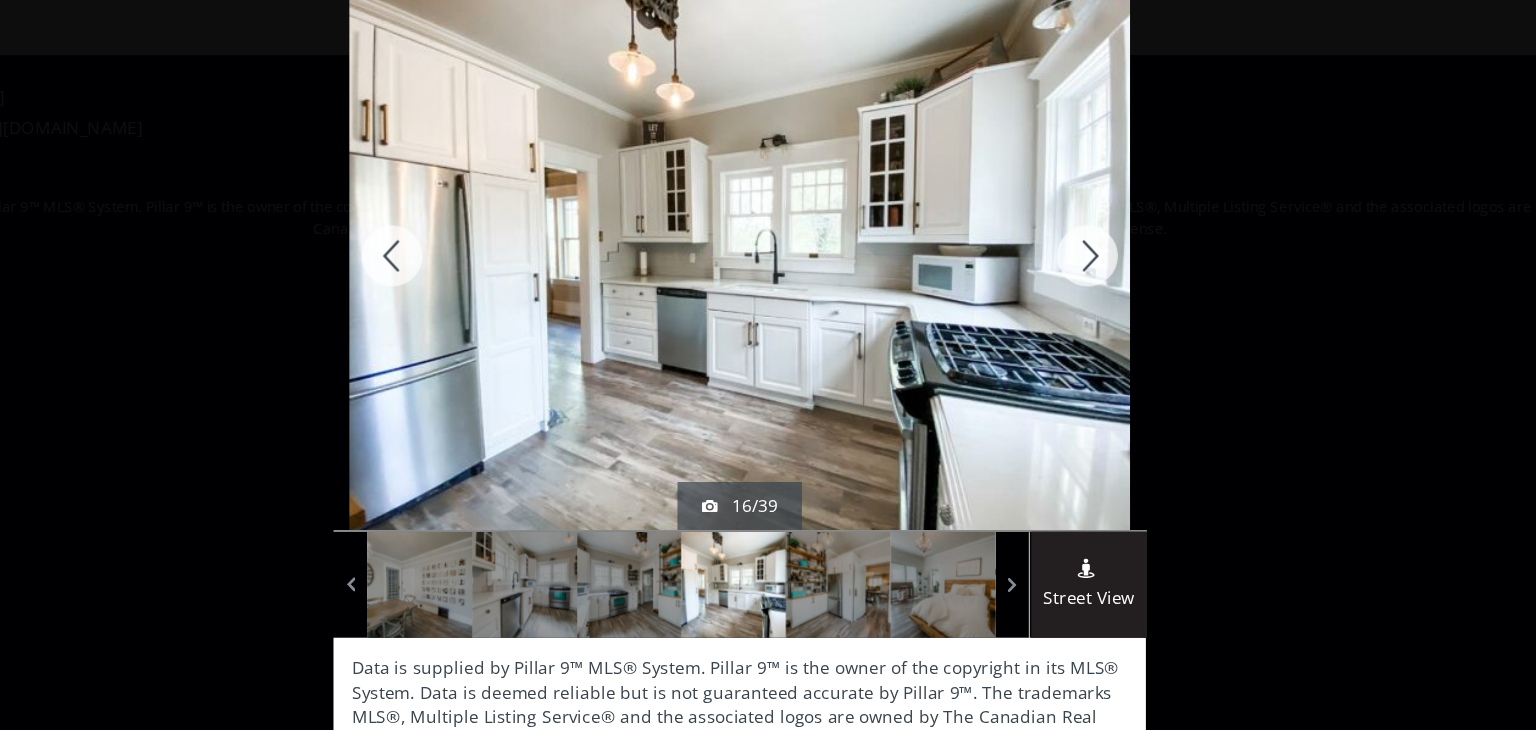 click at bounding box center [1053, 261] 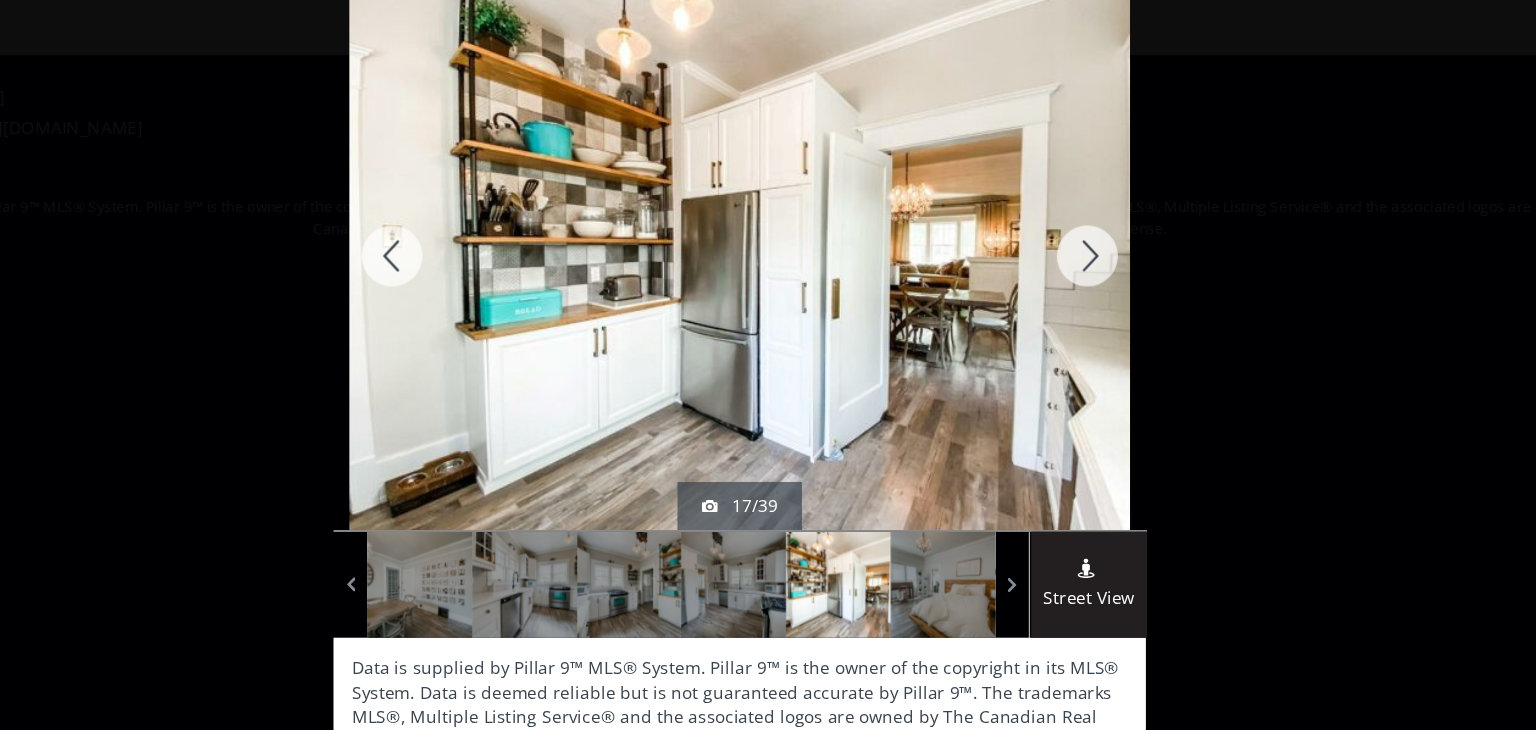 click at bounding box center [1053, 261] 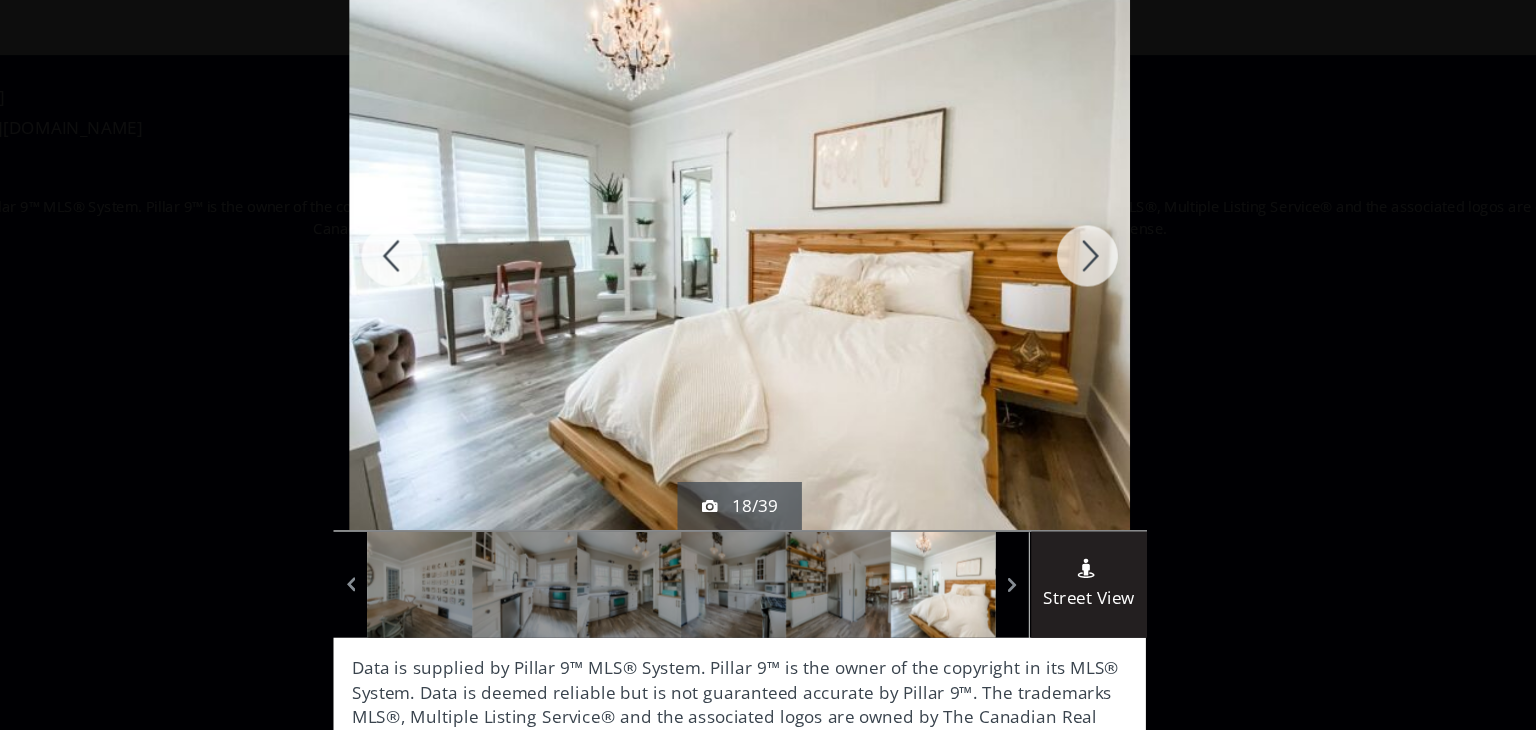 click at bounding box center [1053, 261] 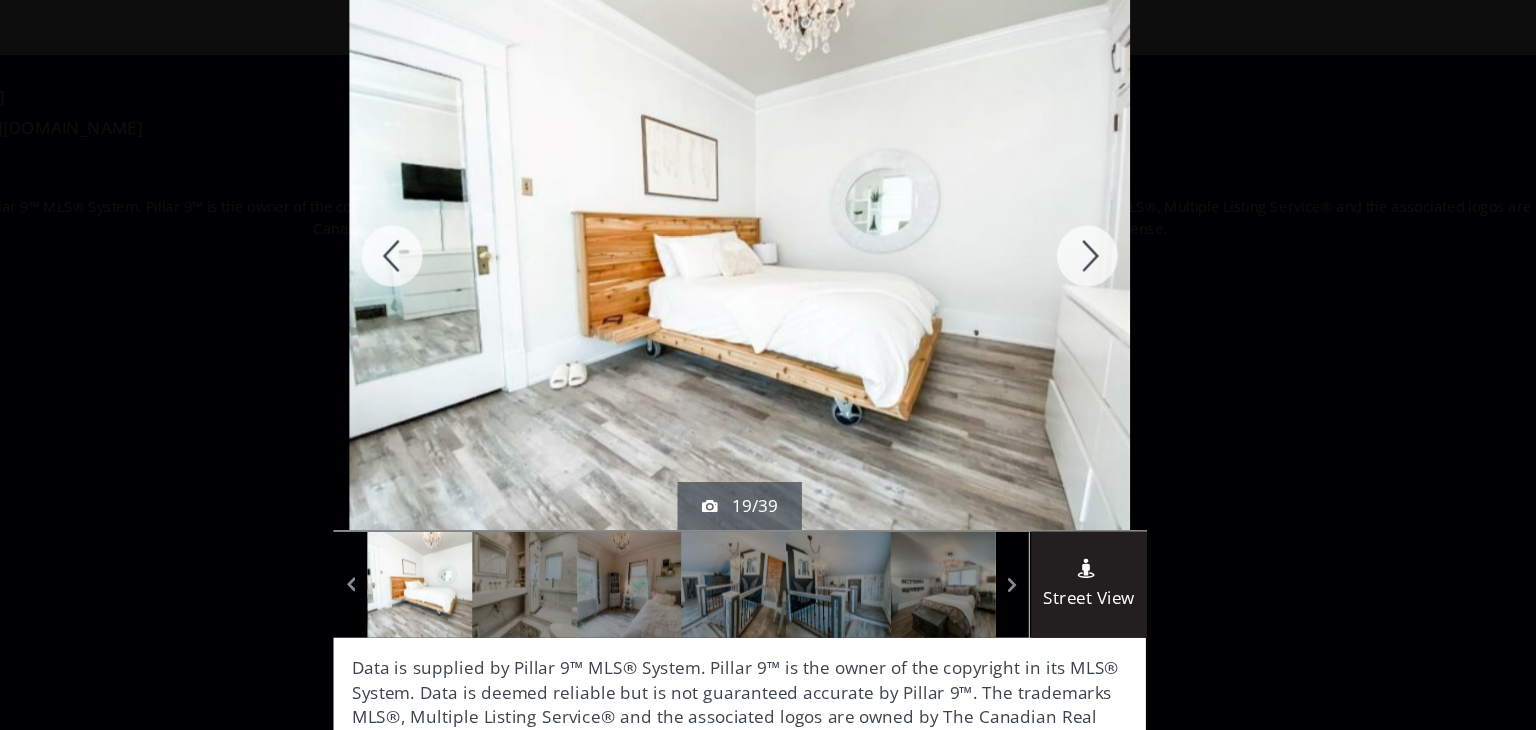 click at bounding box center [1053, 261] 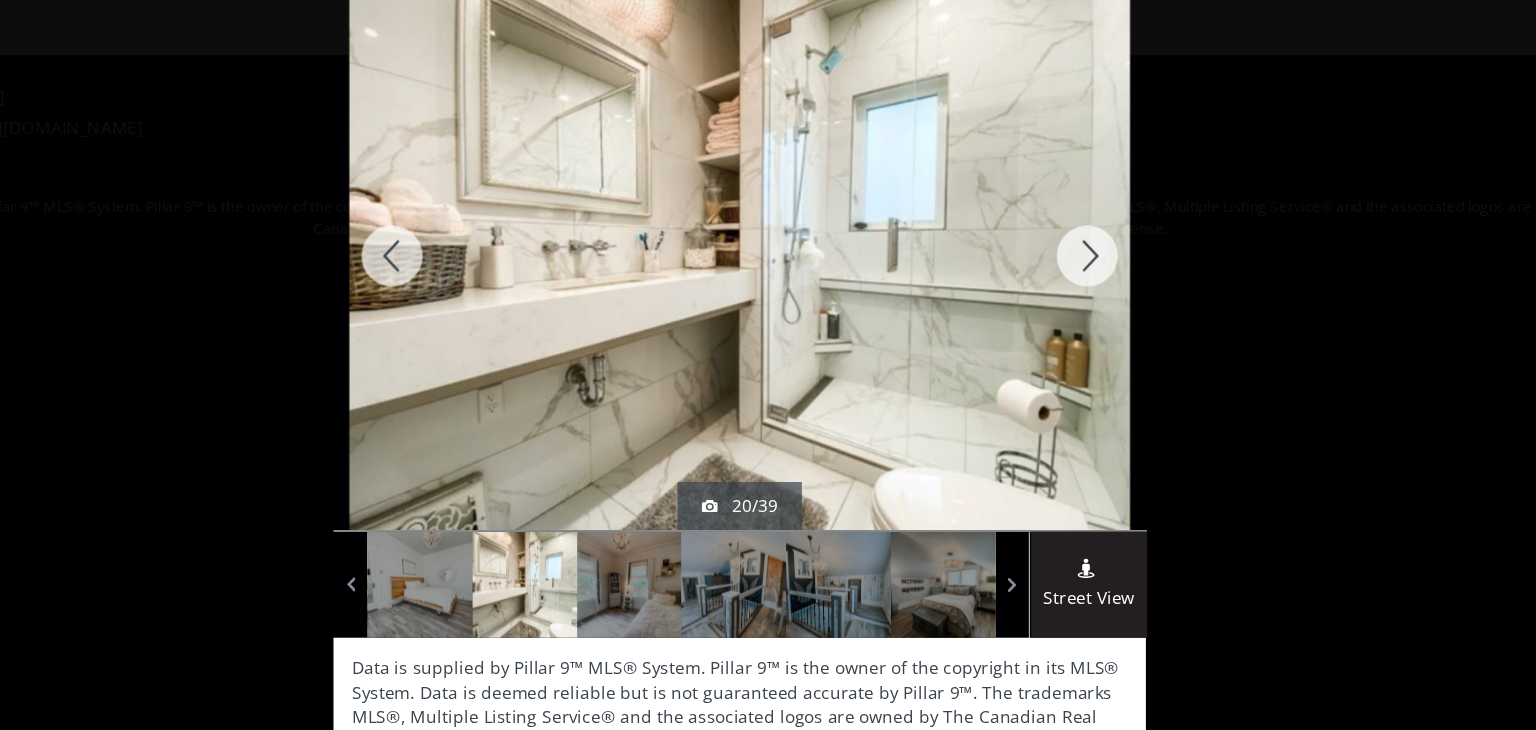 click at bounding box center [1053, 261] 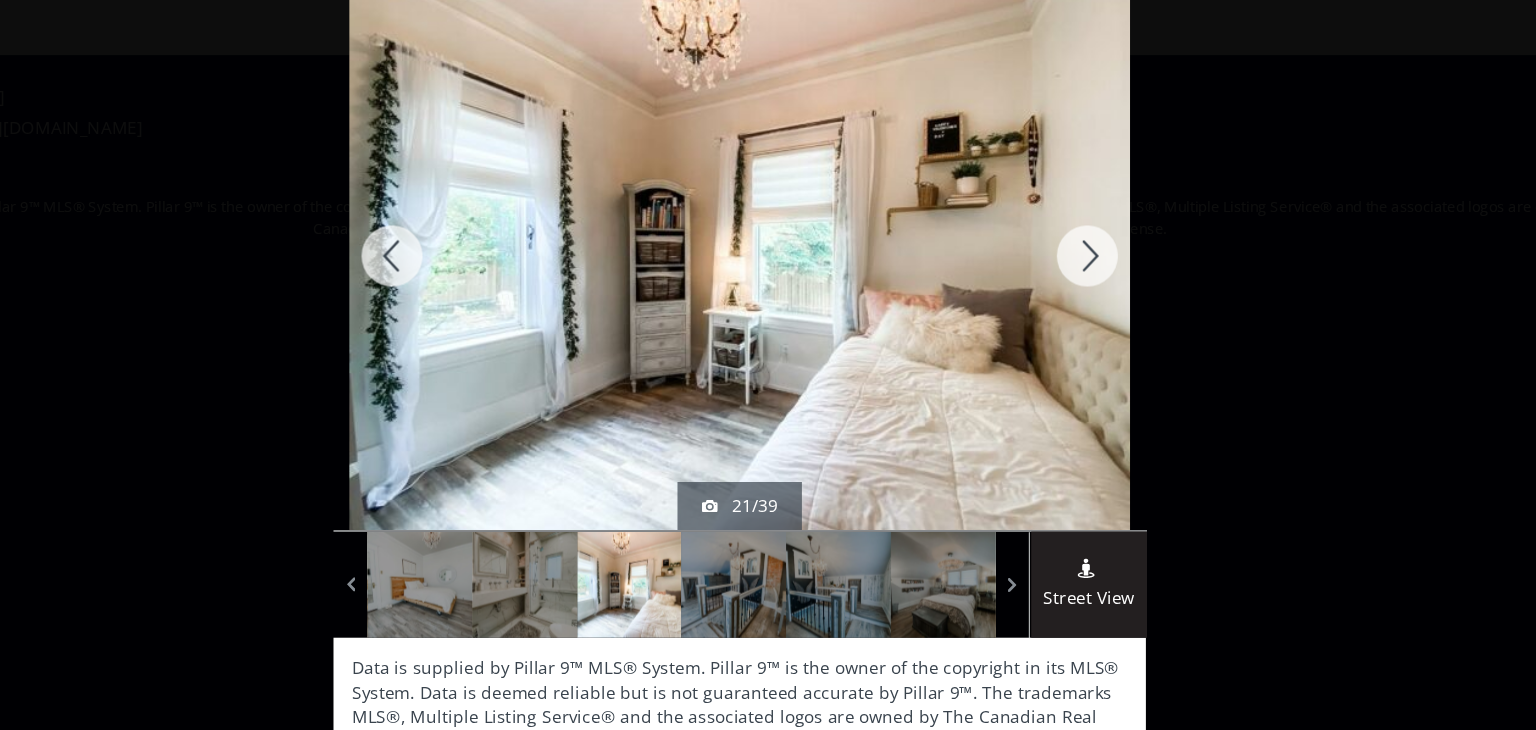 click at bounding box center (1053, 261) 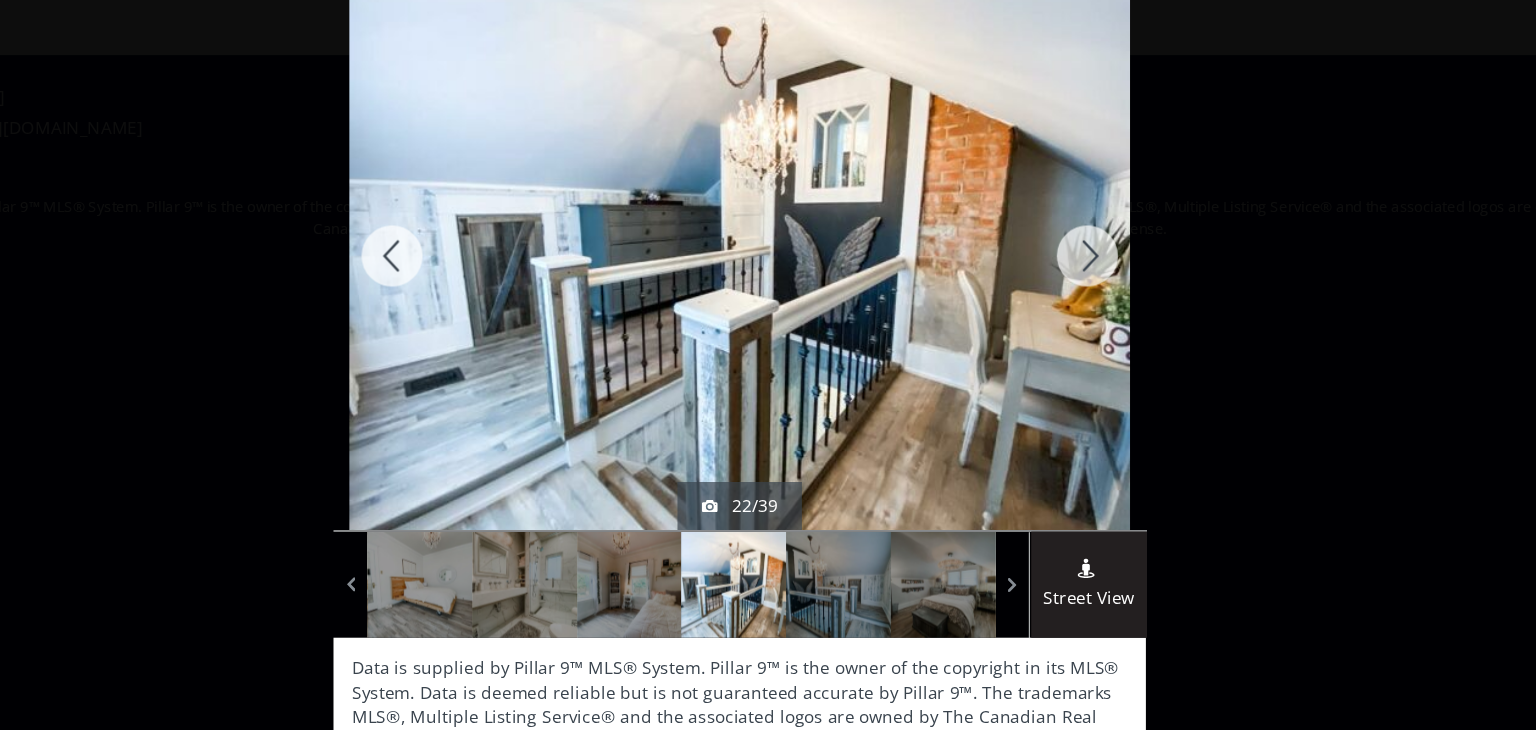 click at bounding box center [1053, 261] 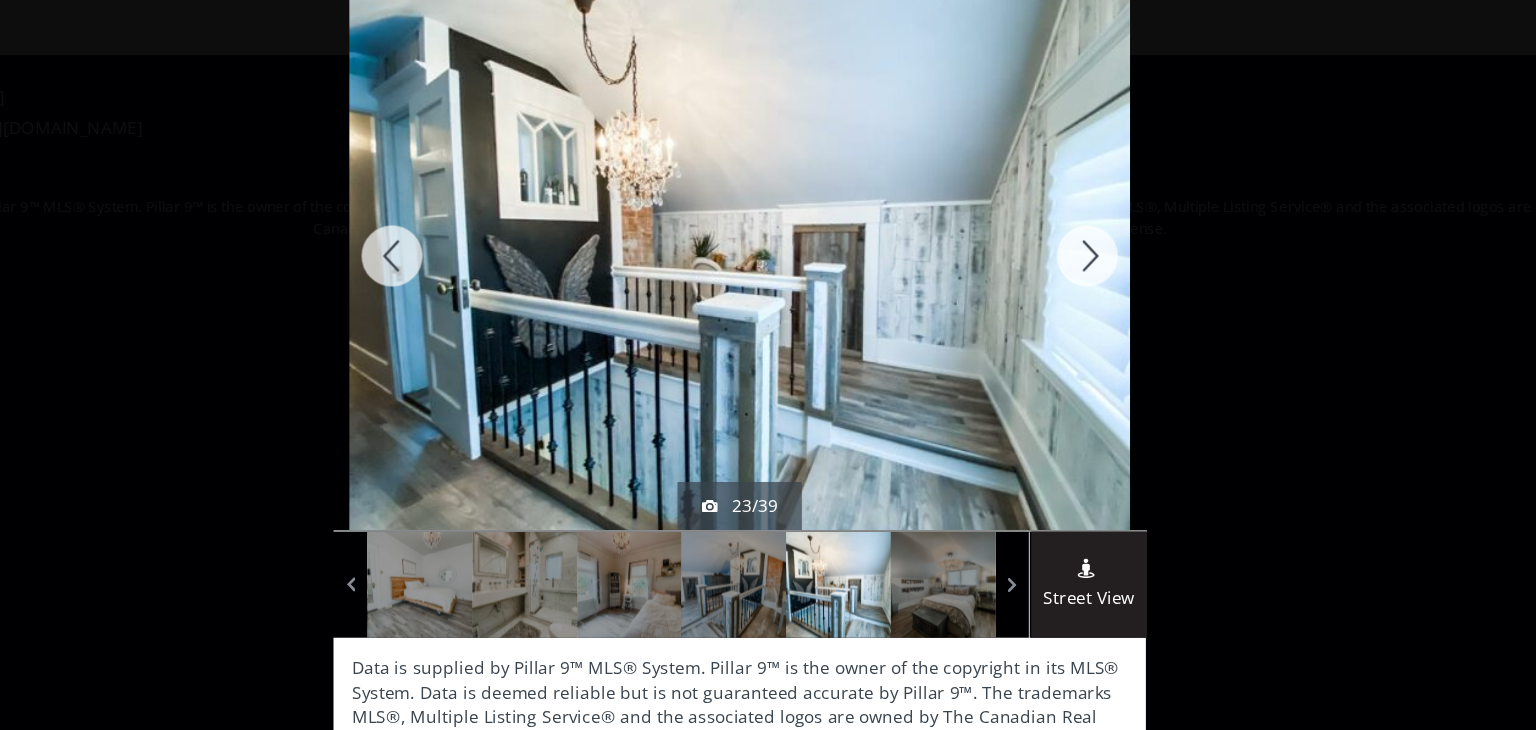 click at bounding box center (1053, 261) 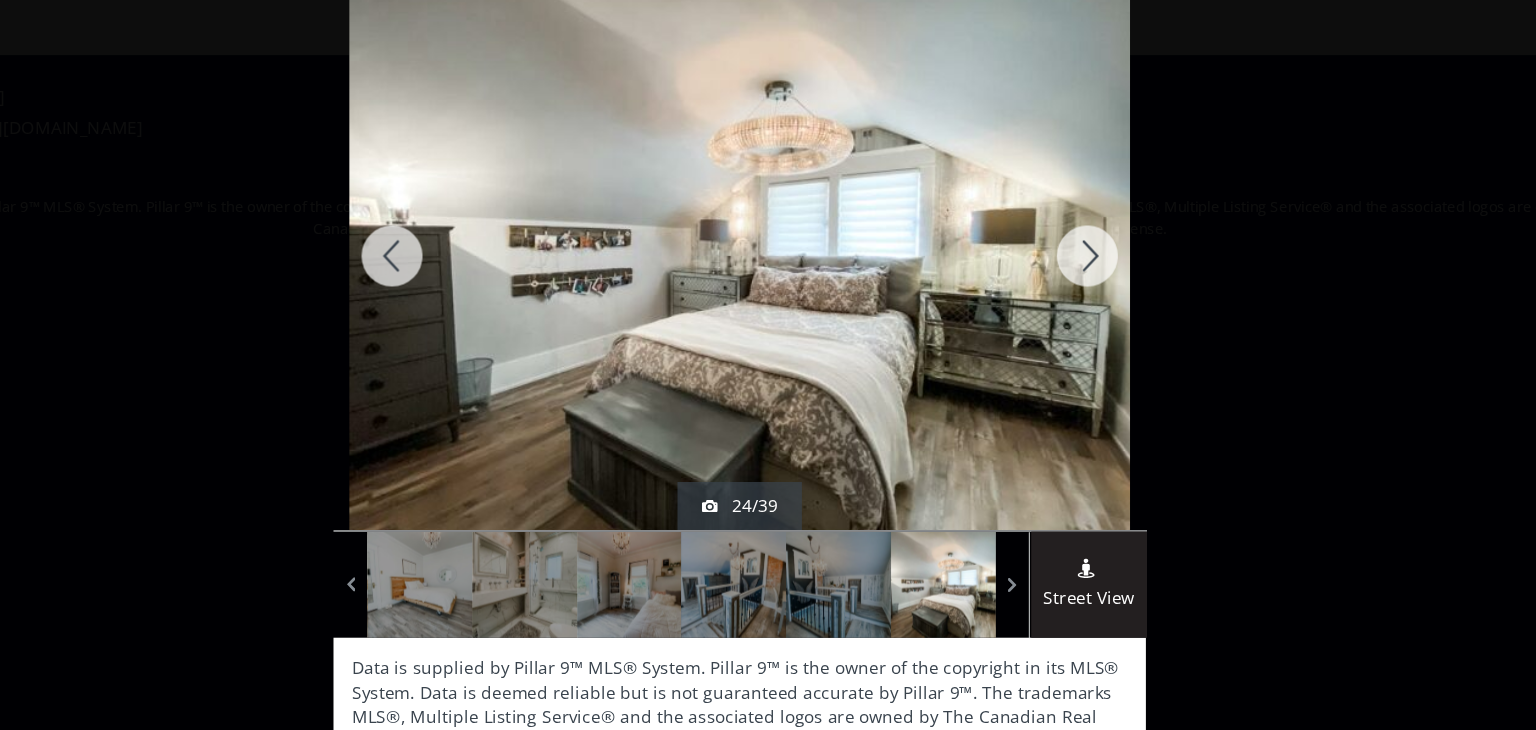 click at bounding box center [1053, 261] 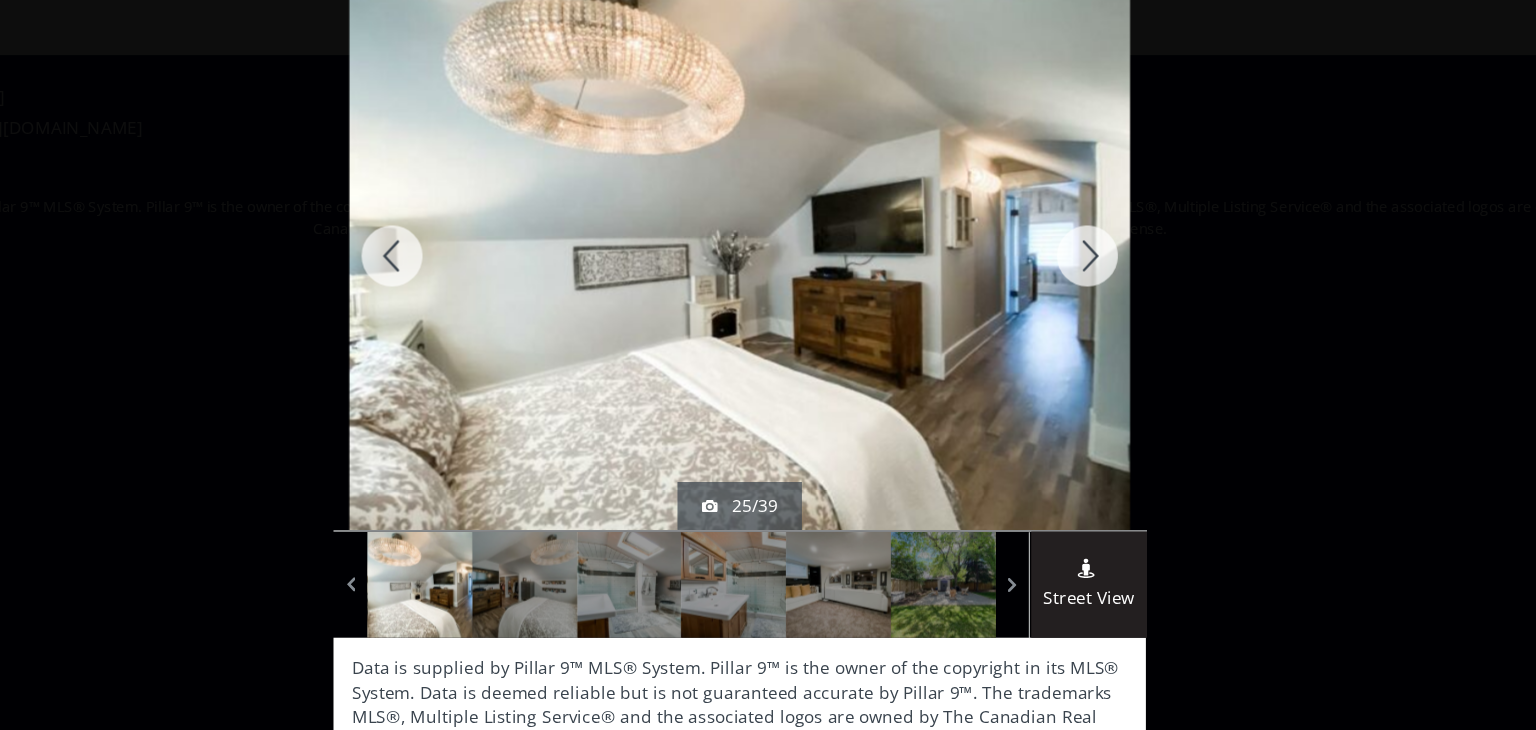 click at bounding box center (1053, 261) 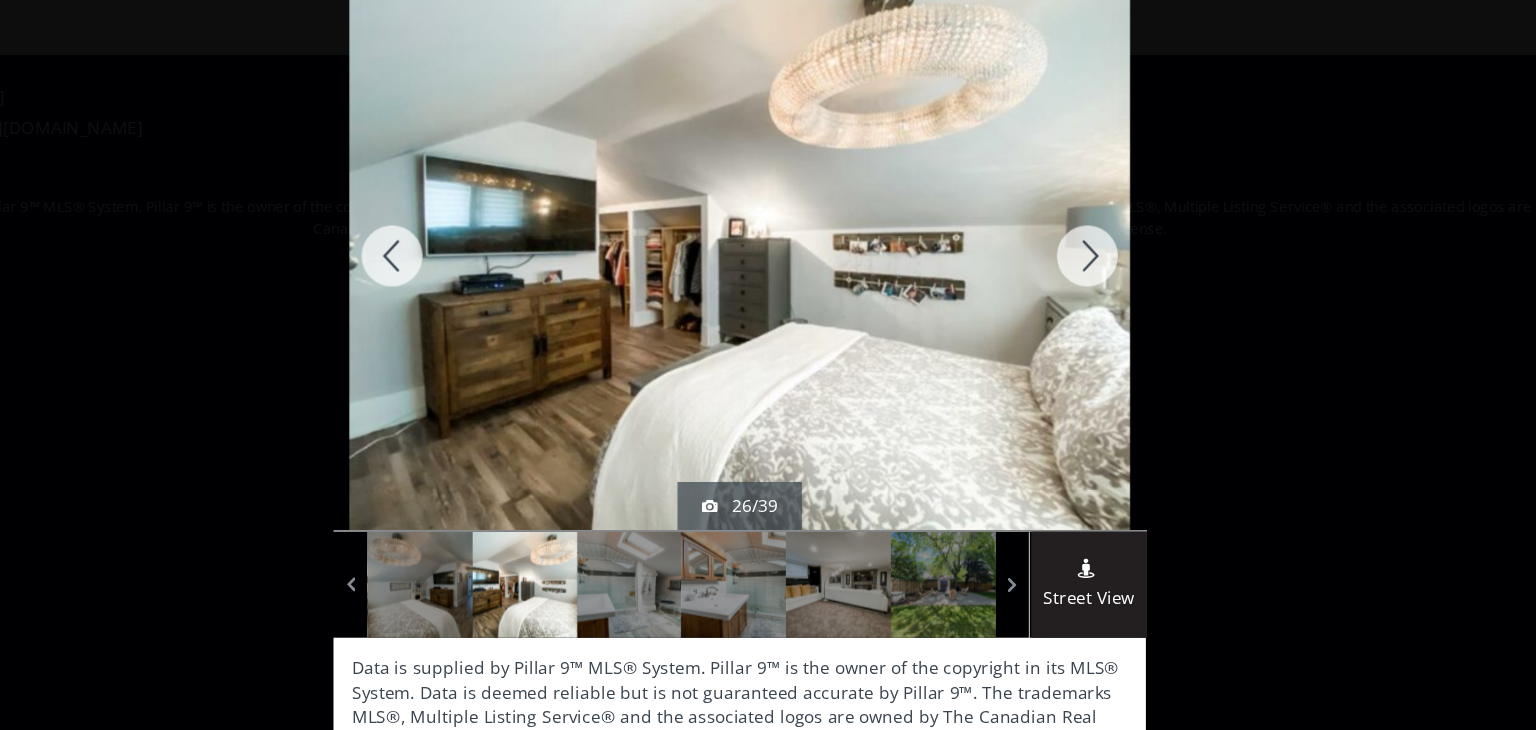 click at bounding box center [1053, 261] 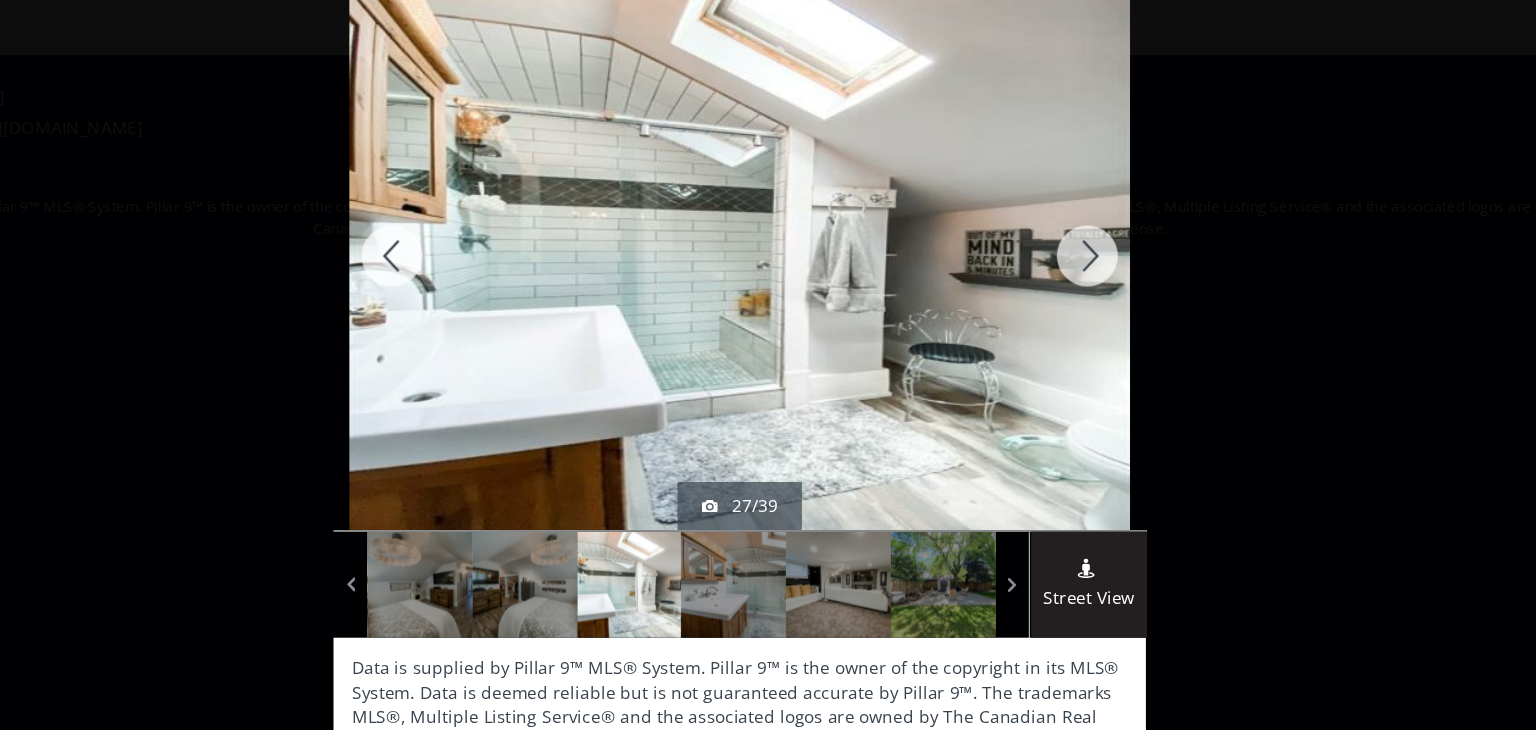 click at bounding box center (1053, 261) 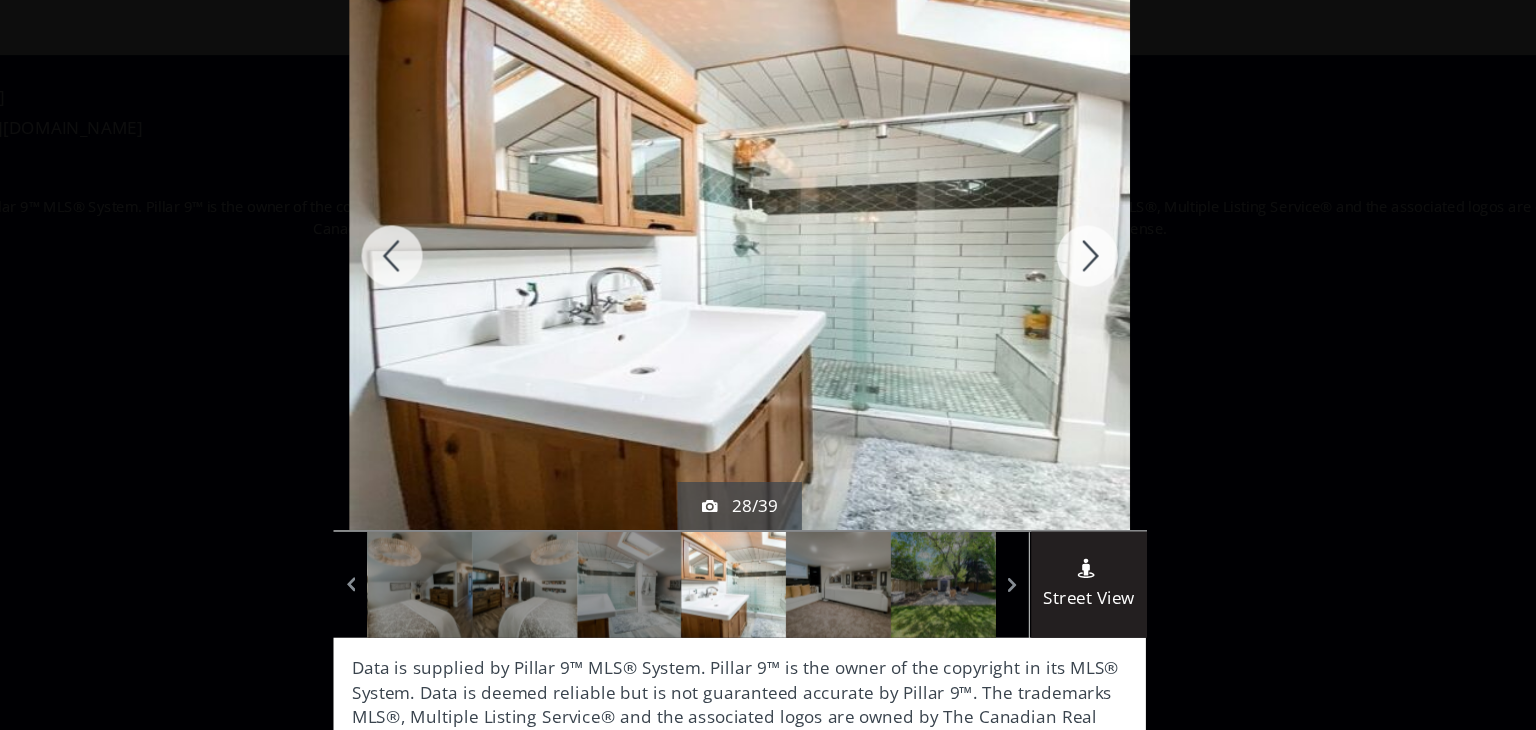 click at bounding box center (1053, 261) 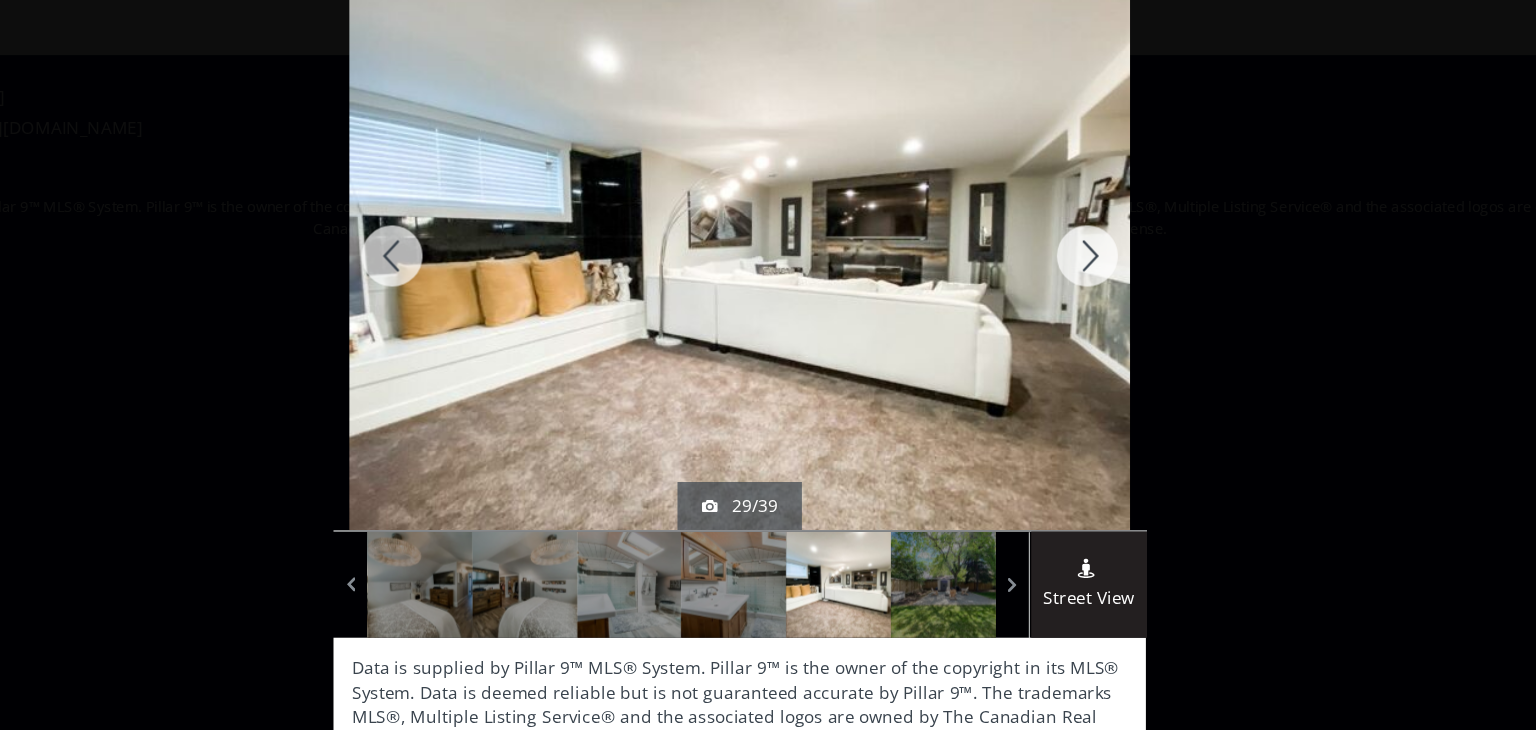 click at bounding box center (1053, 261) 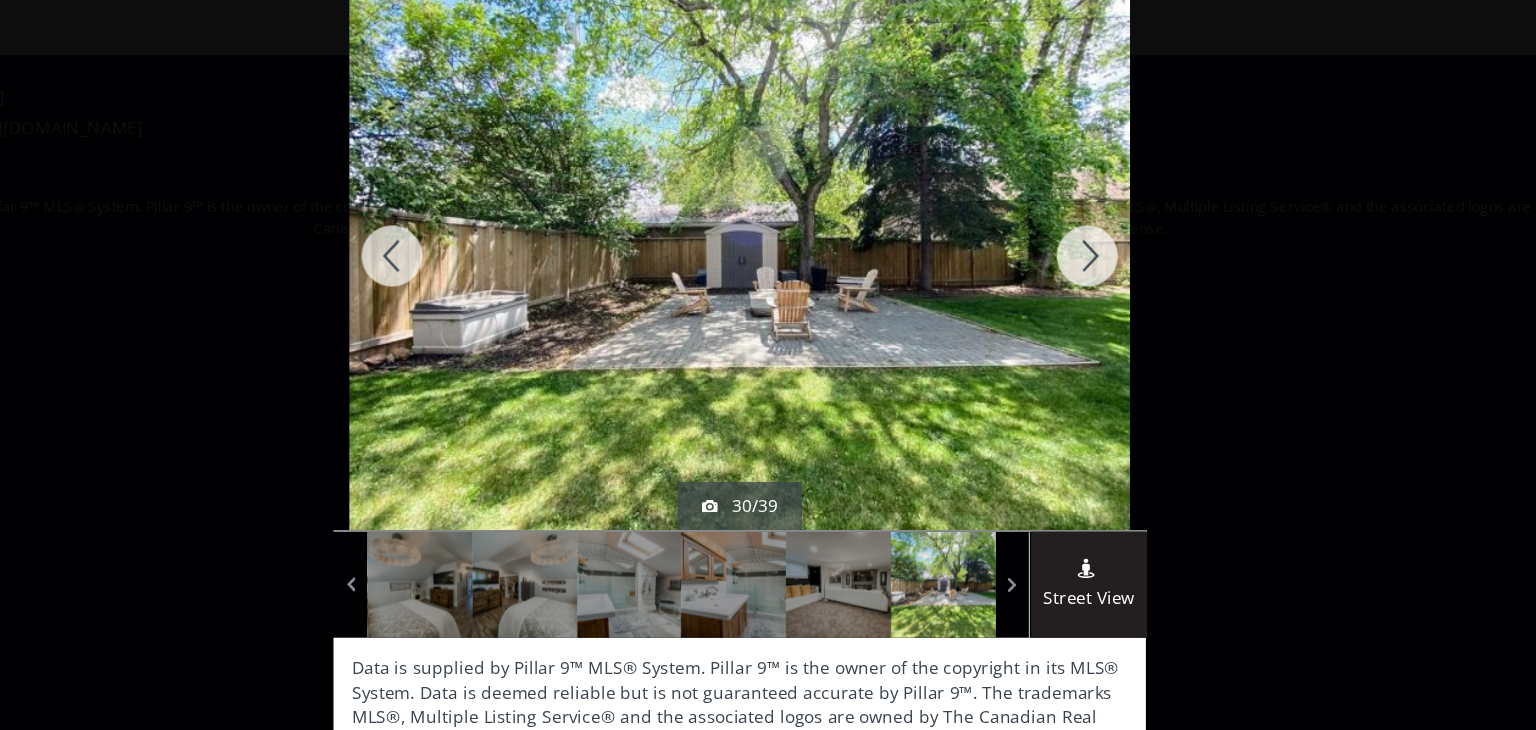 click at bounding box center [1053, 261] 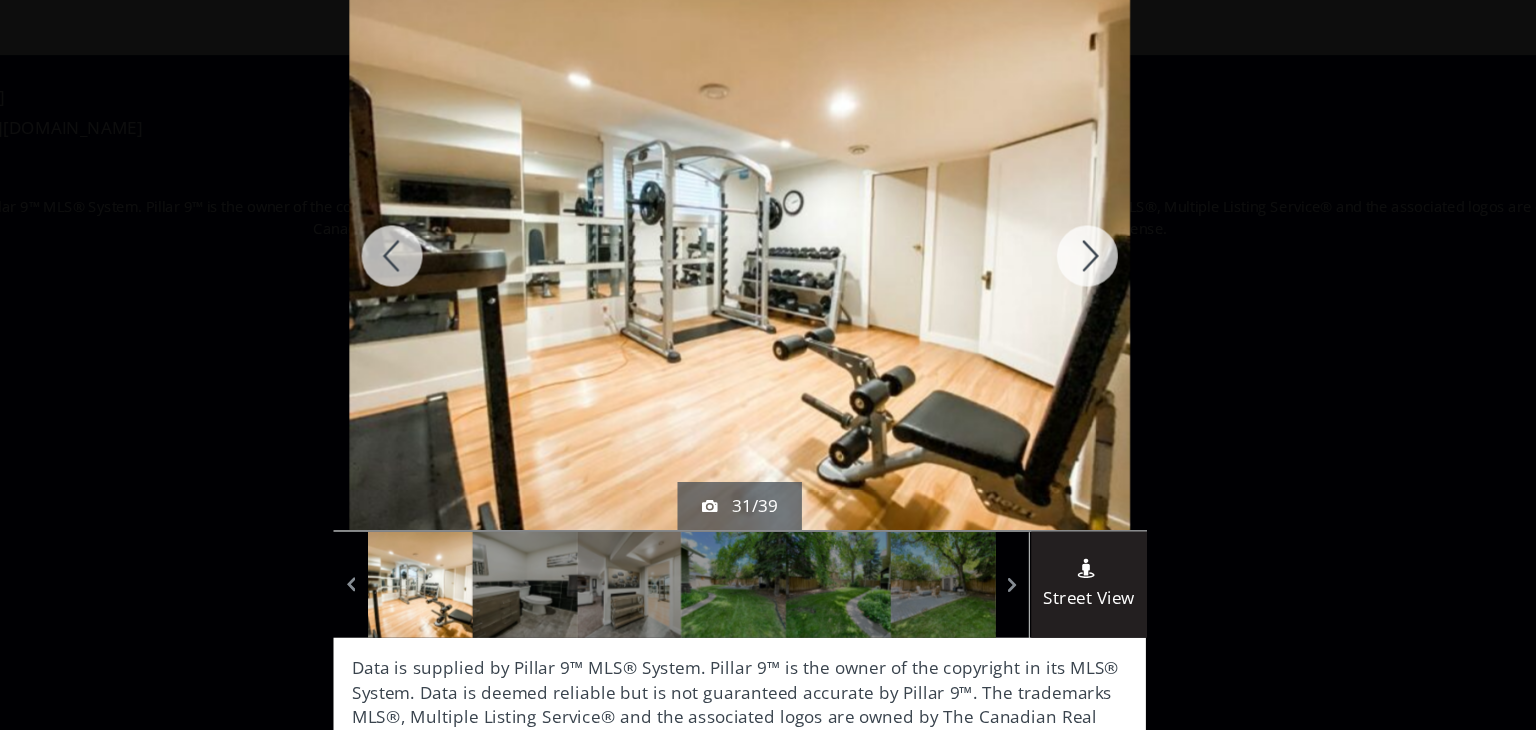 click at bounding box center (1053, 261) 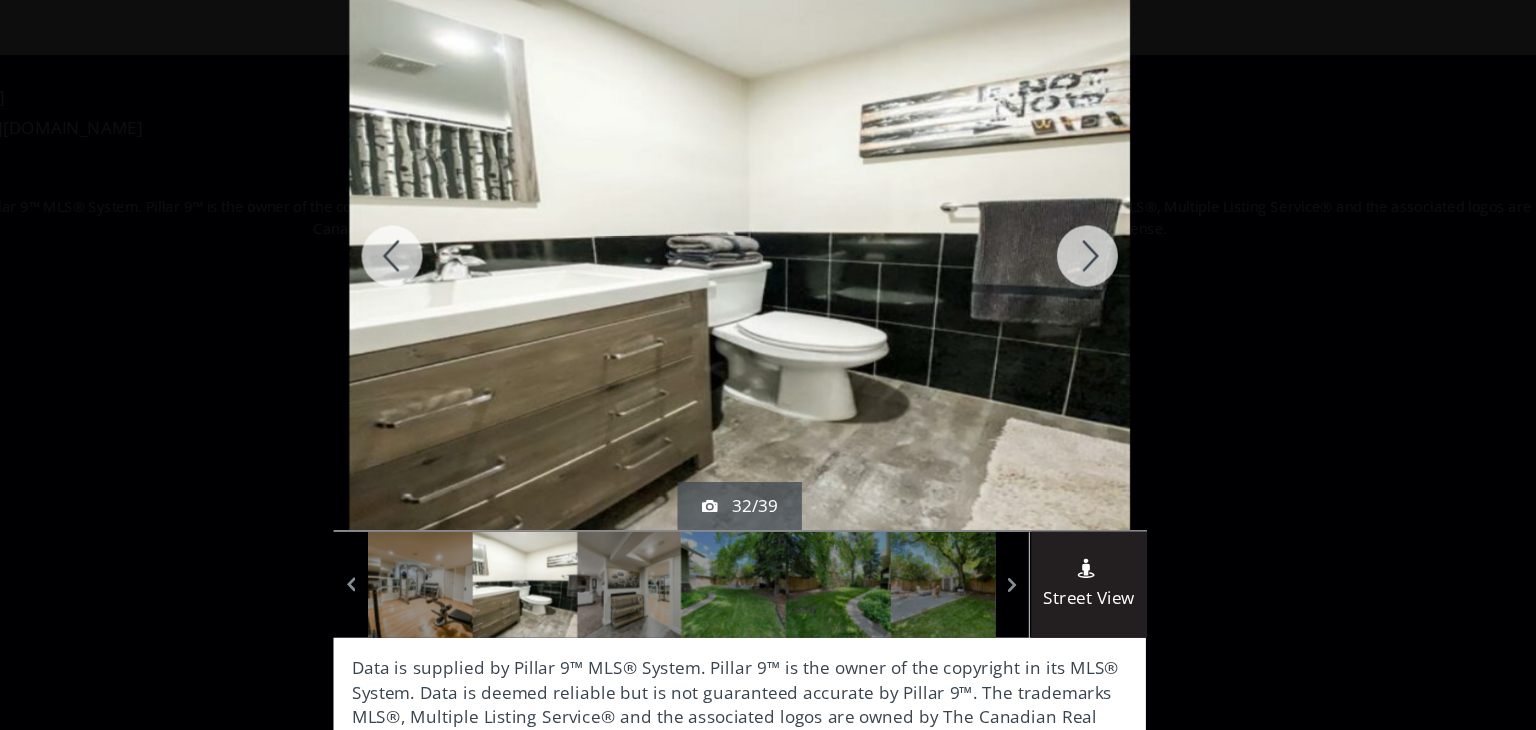 click at bounding box center [1053, 261] 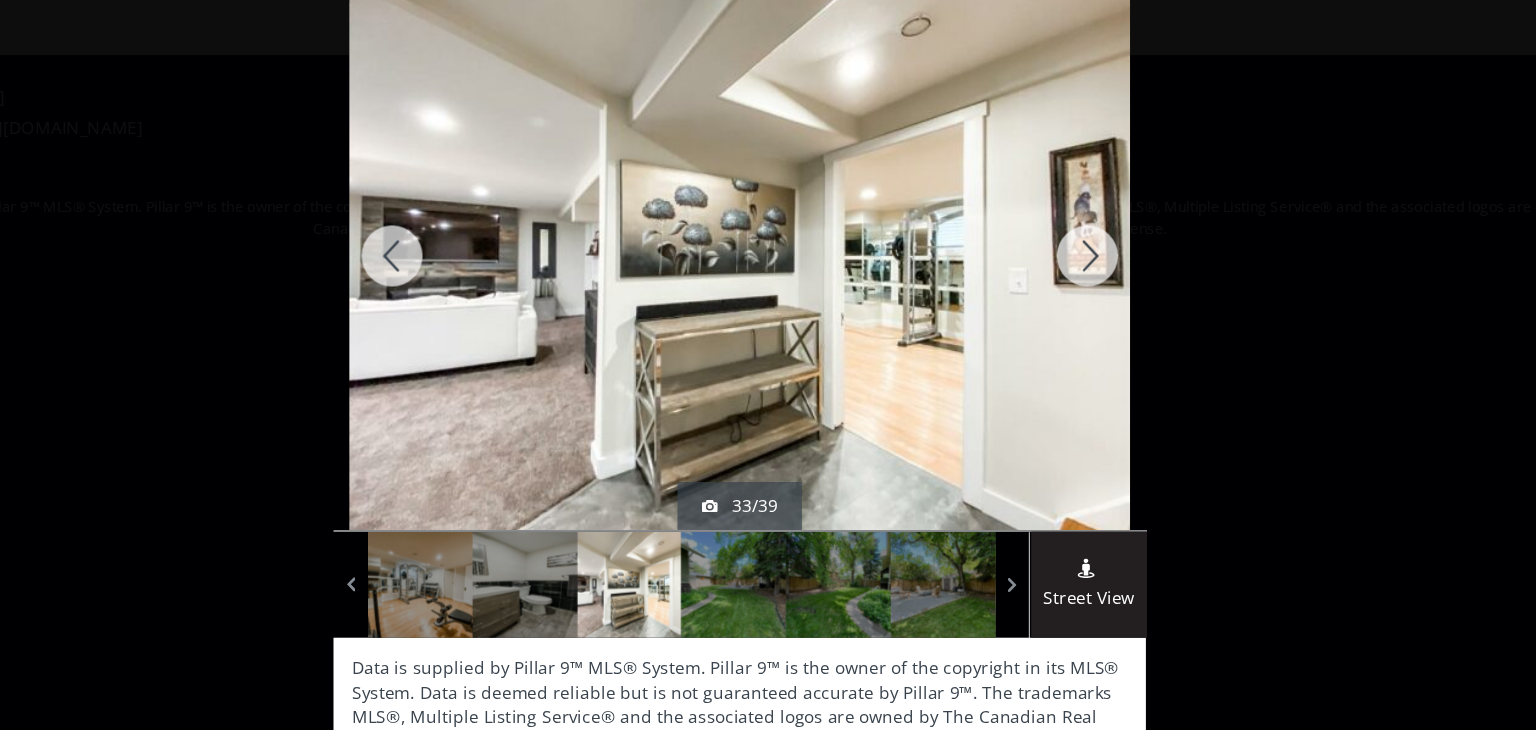 click at bounding box center (1053, 261) 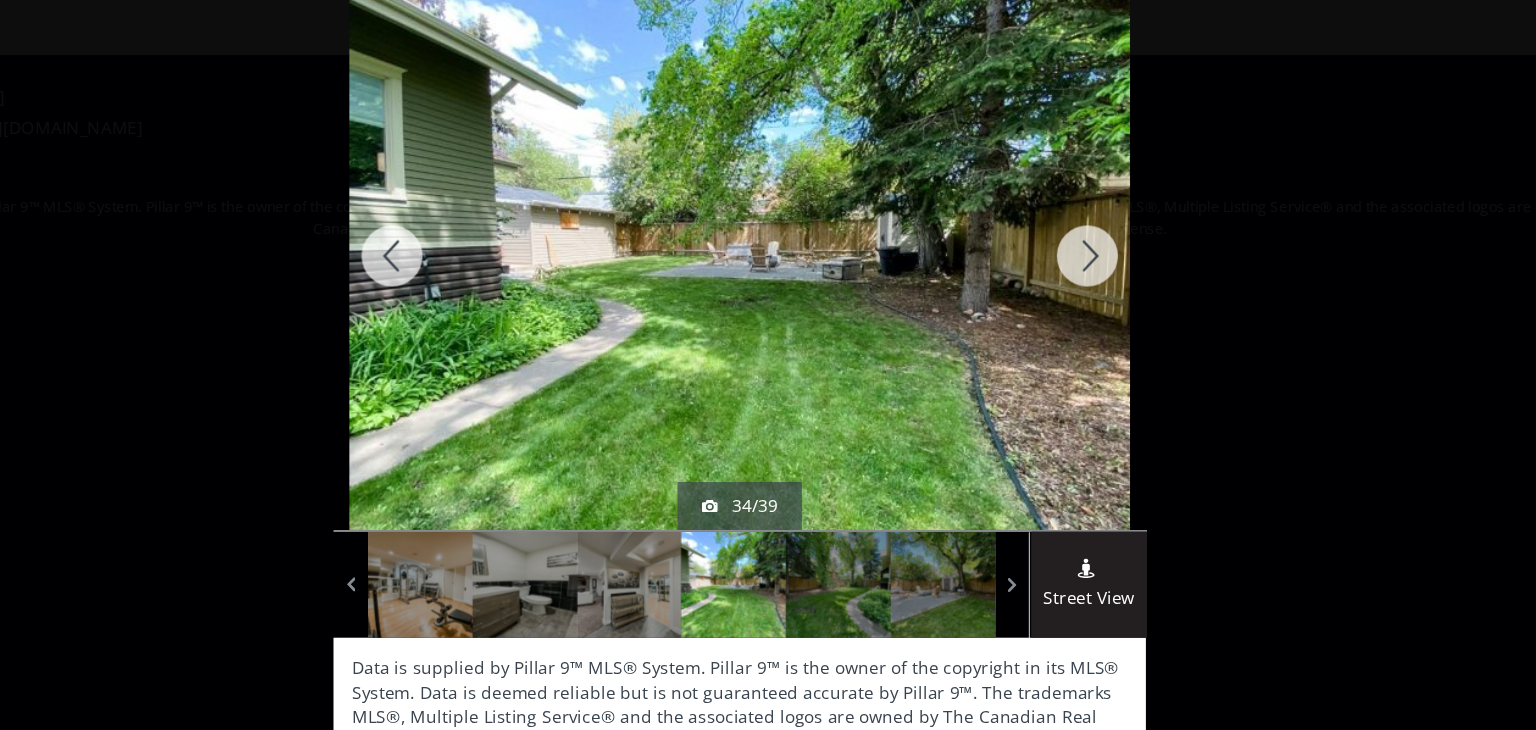 click at bounding box center (1053, 261) 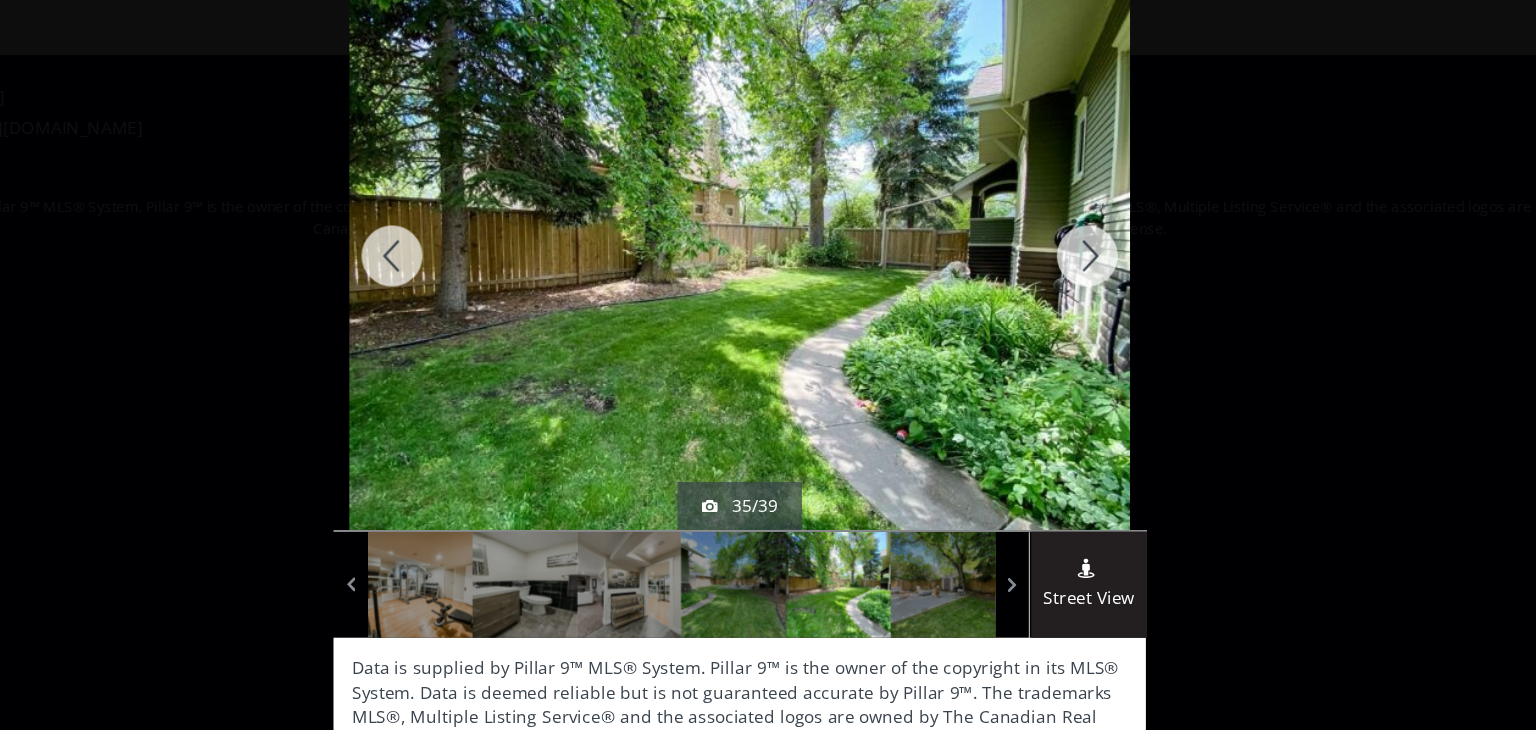 click at bounding box center [1053, 261] 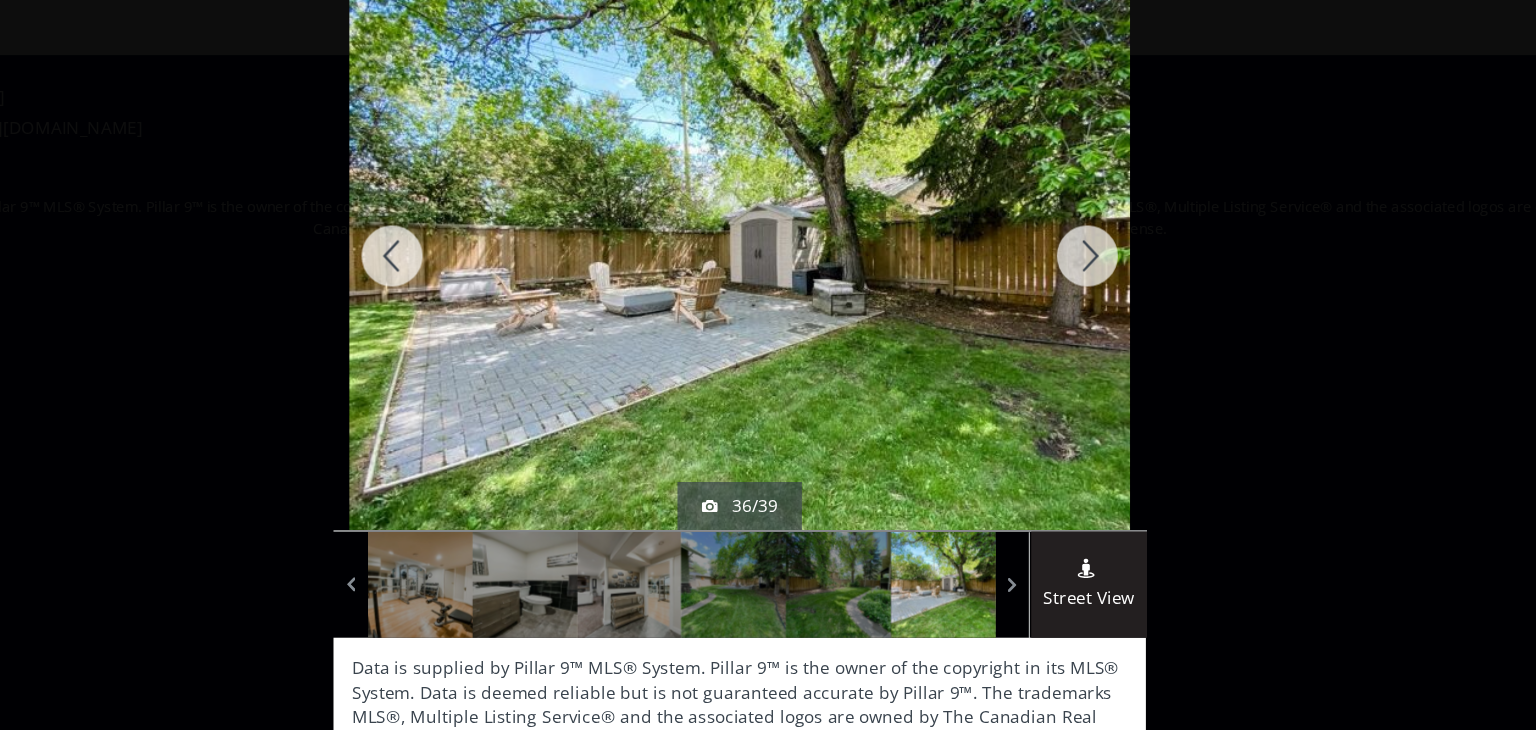 click at bounding box center [1053, 261] 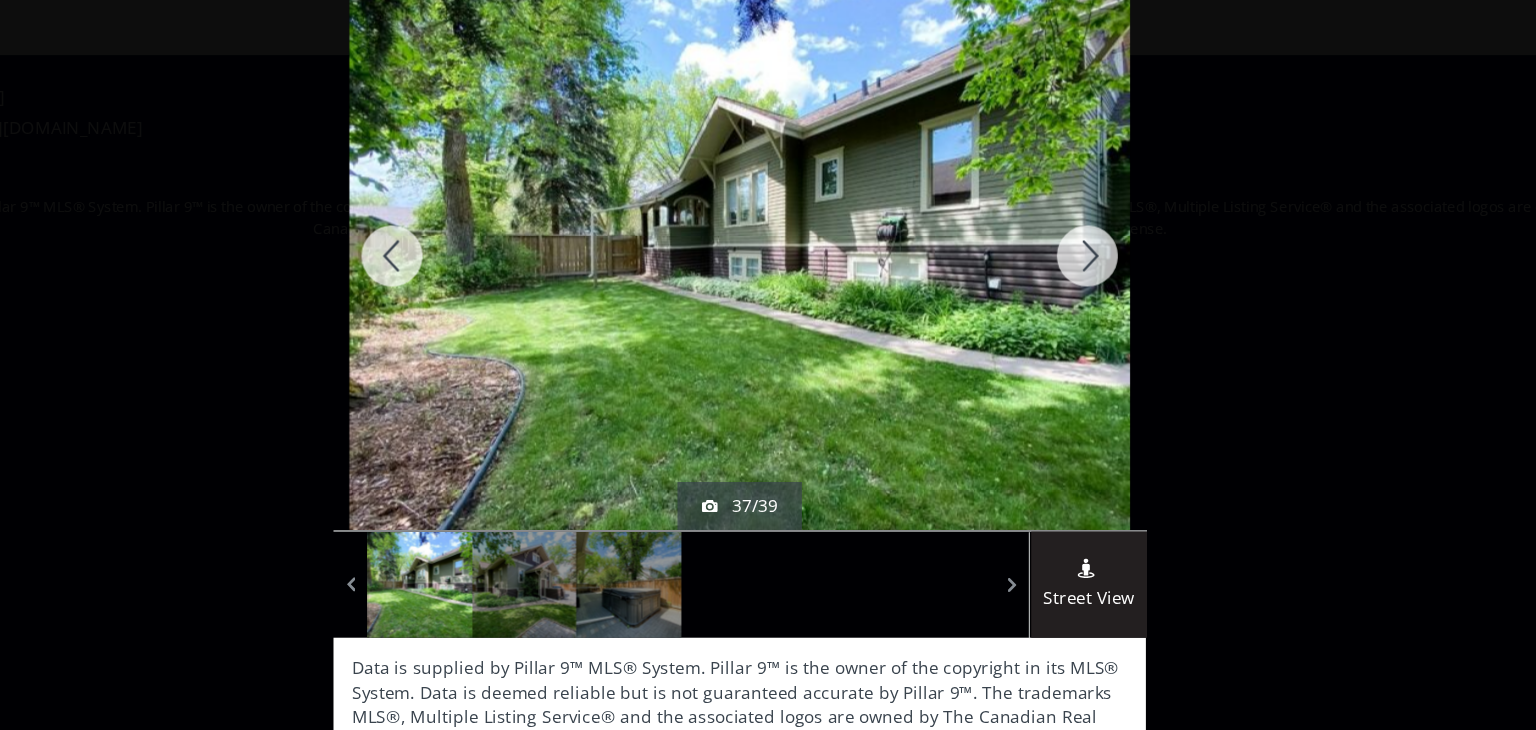click at bounding box center (1053, 261) 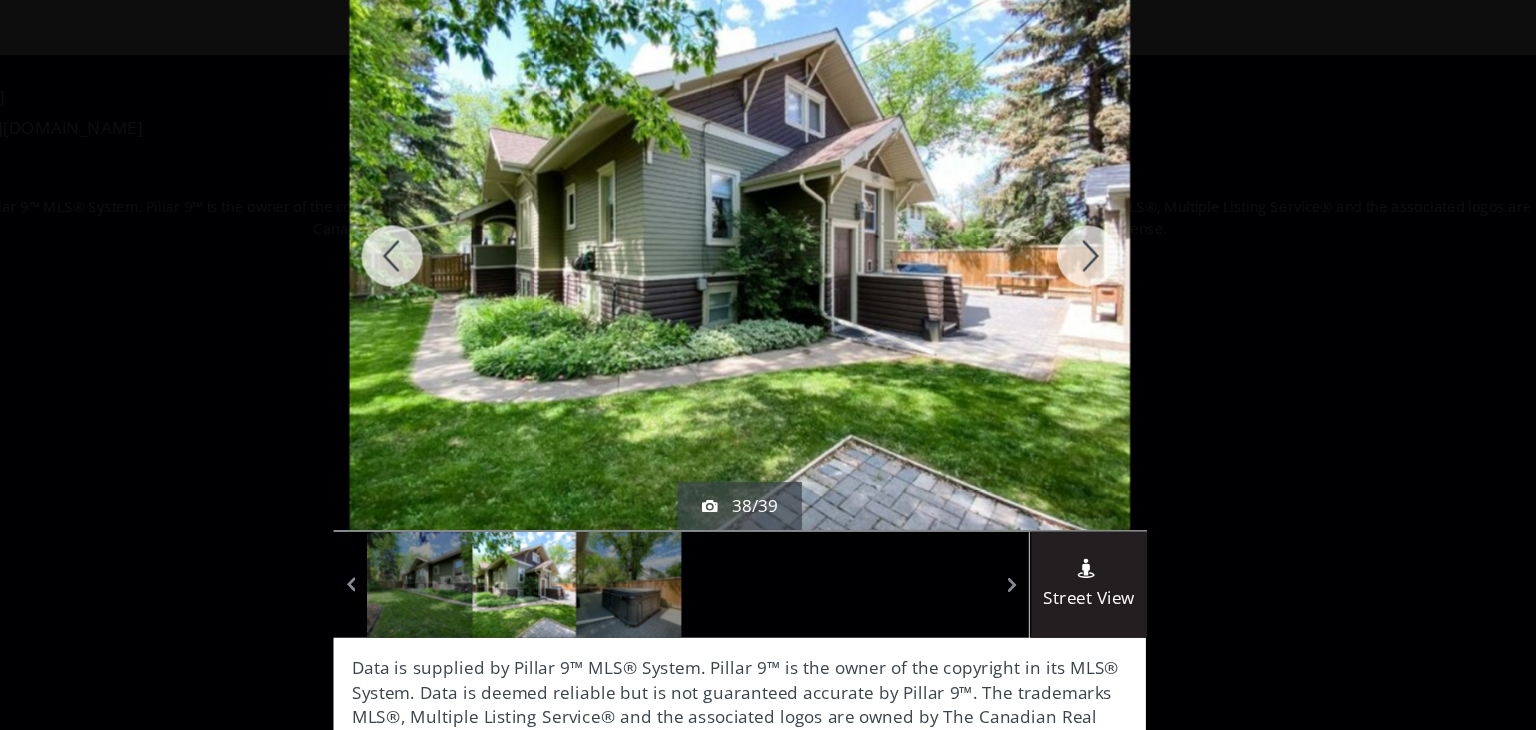 click at bounding box center [1053, 261] 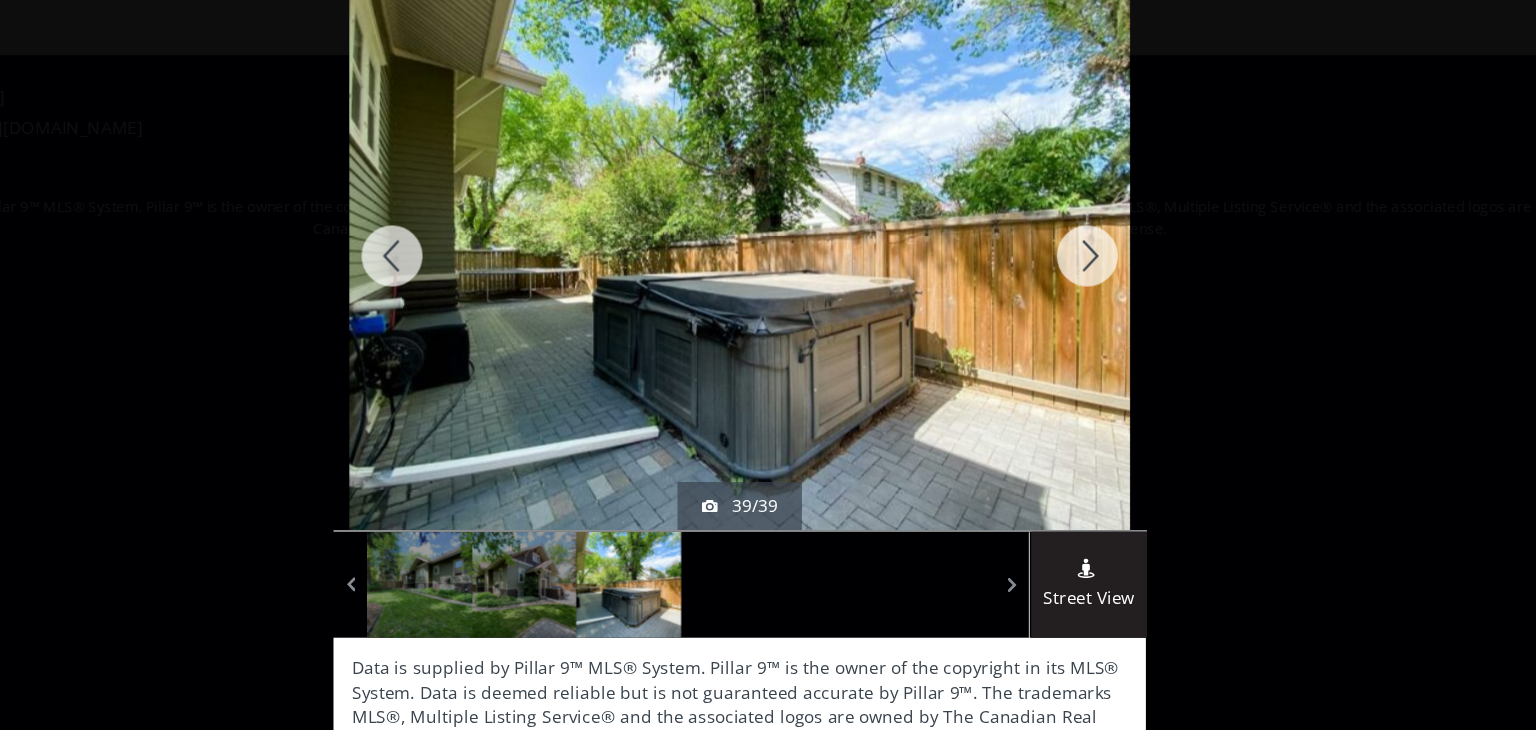 click at bounding box center (1053, 261) 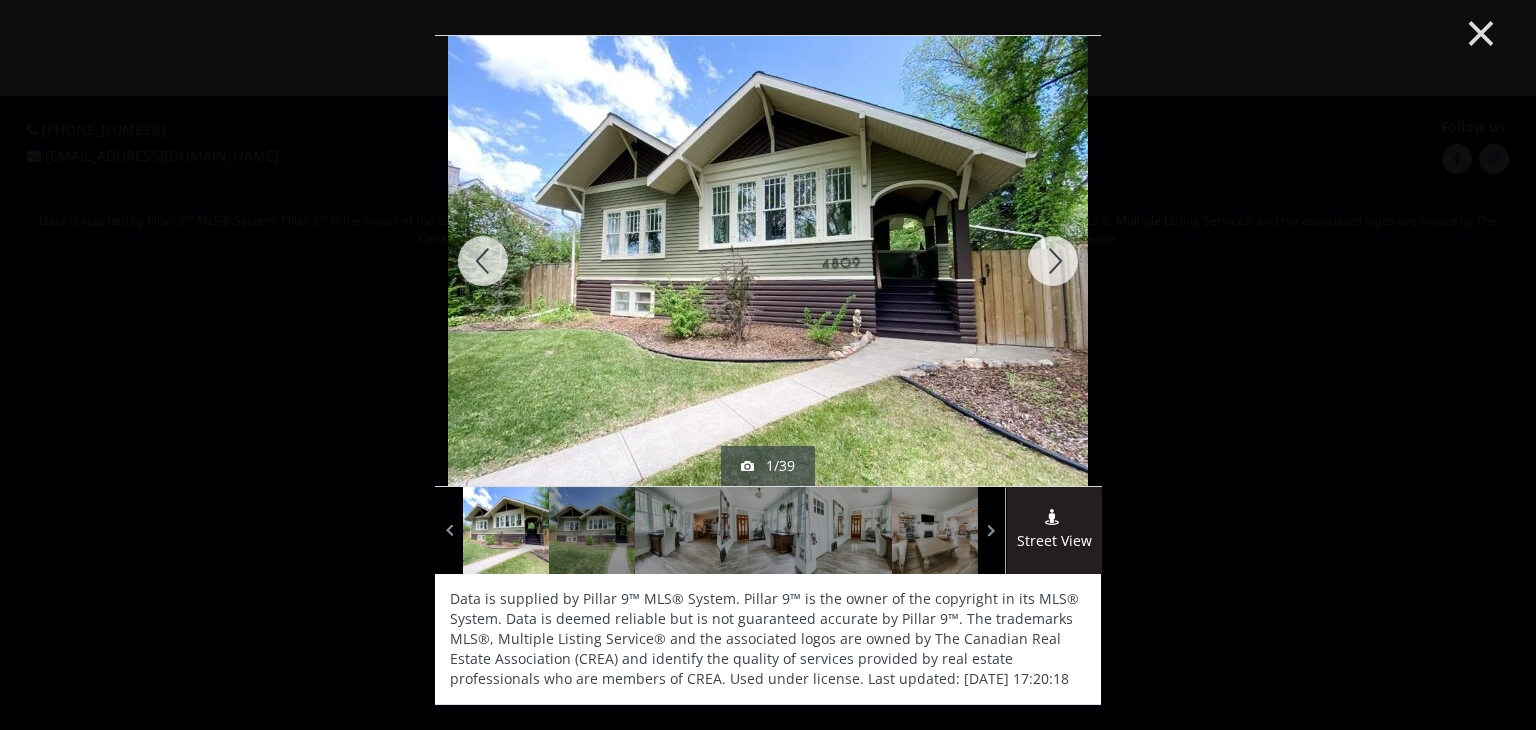 click on "×" at bounding box center [1481, 31] 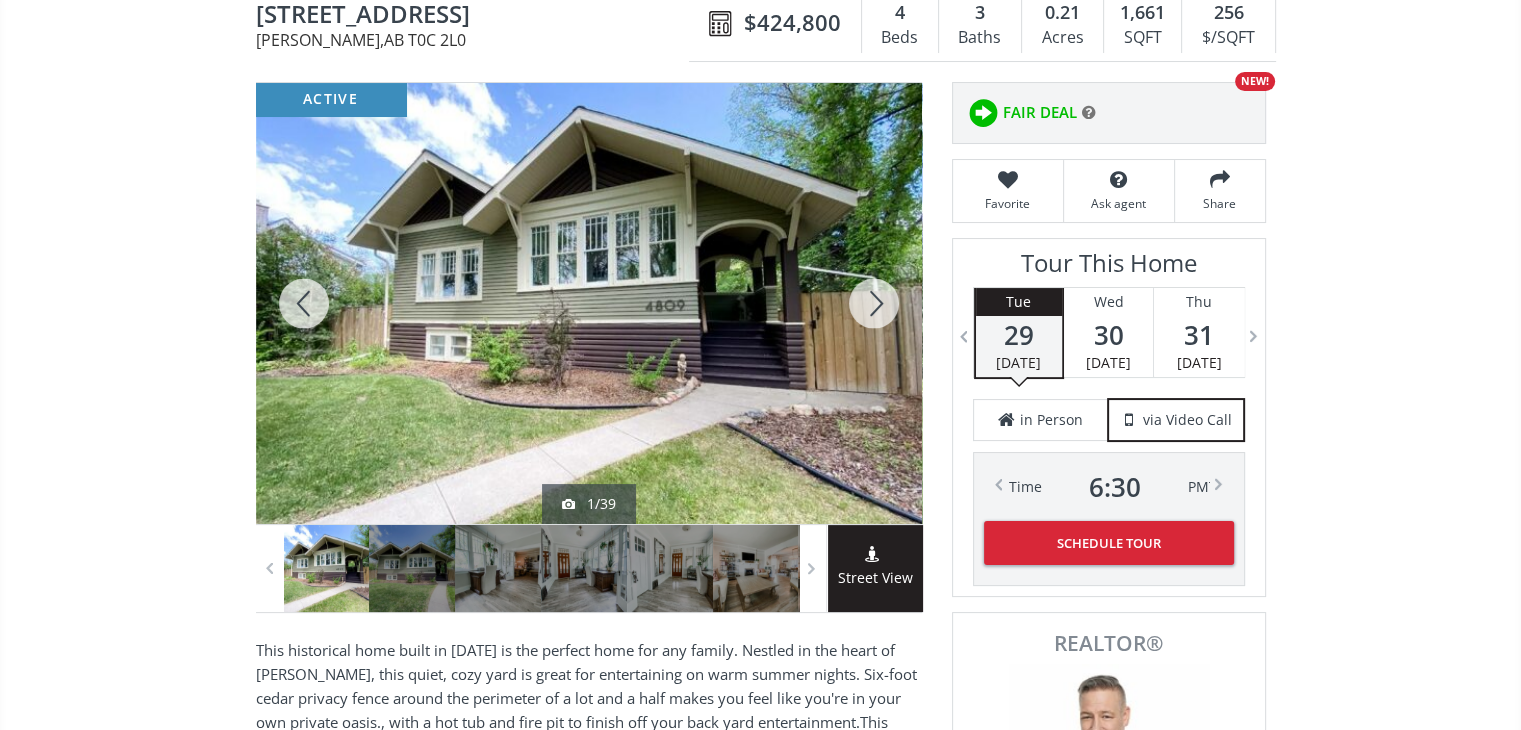 scroll, scrollTop: 224, scrollLeft: 0, axis: vertical 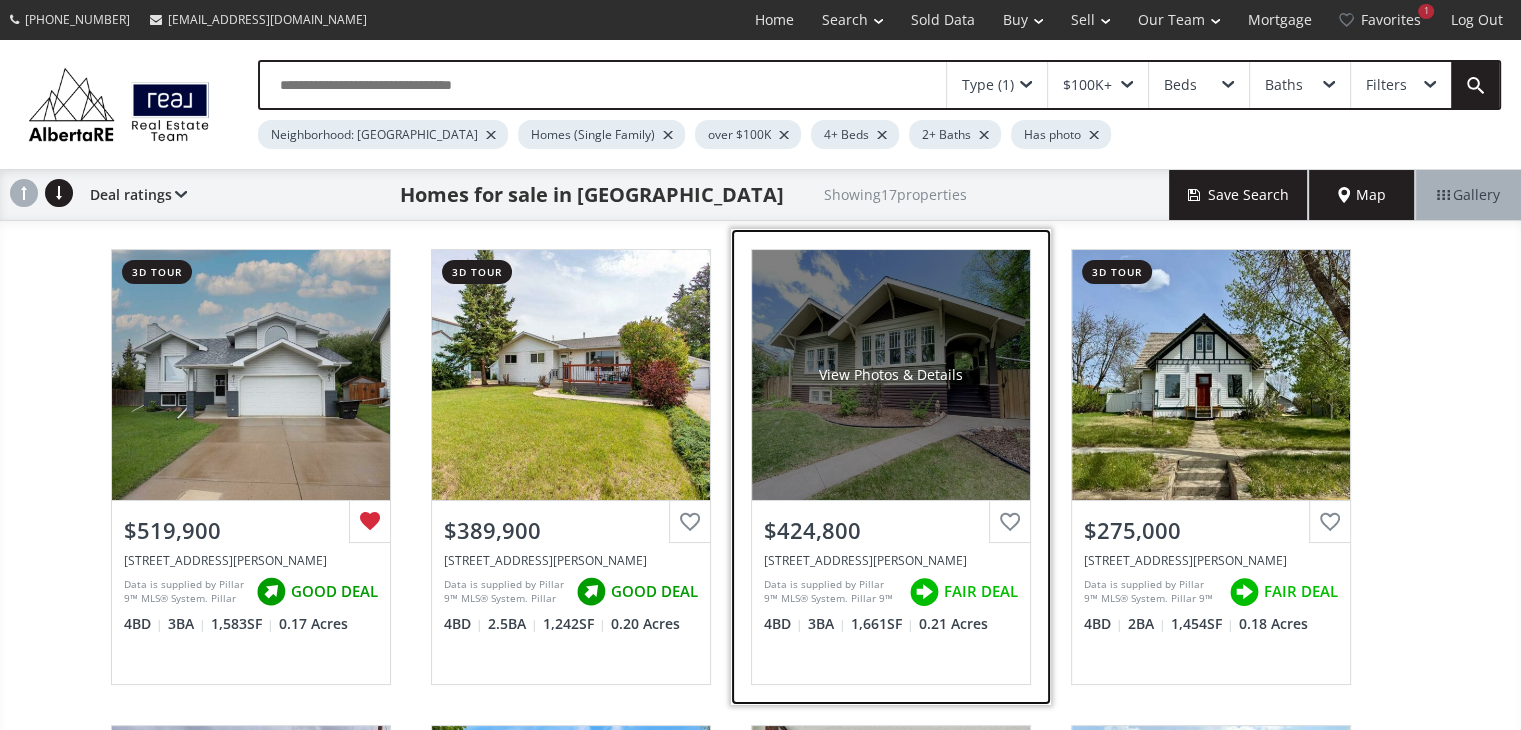 click at bounding box center (1010, 522) 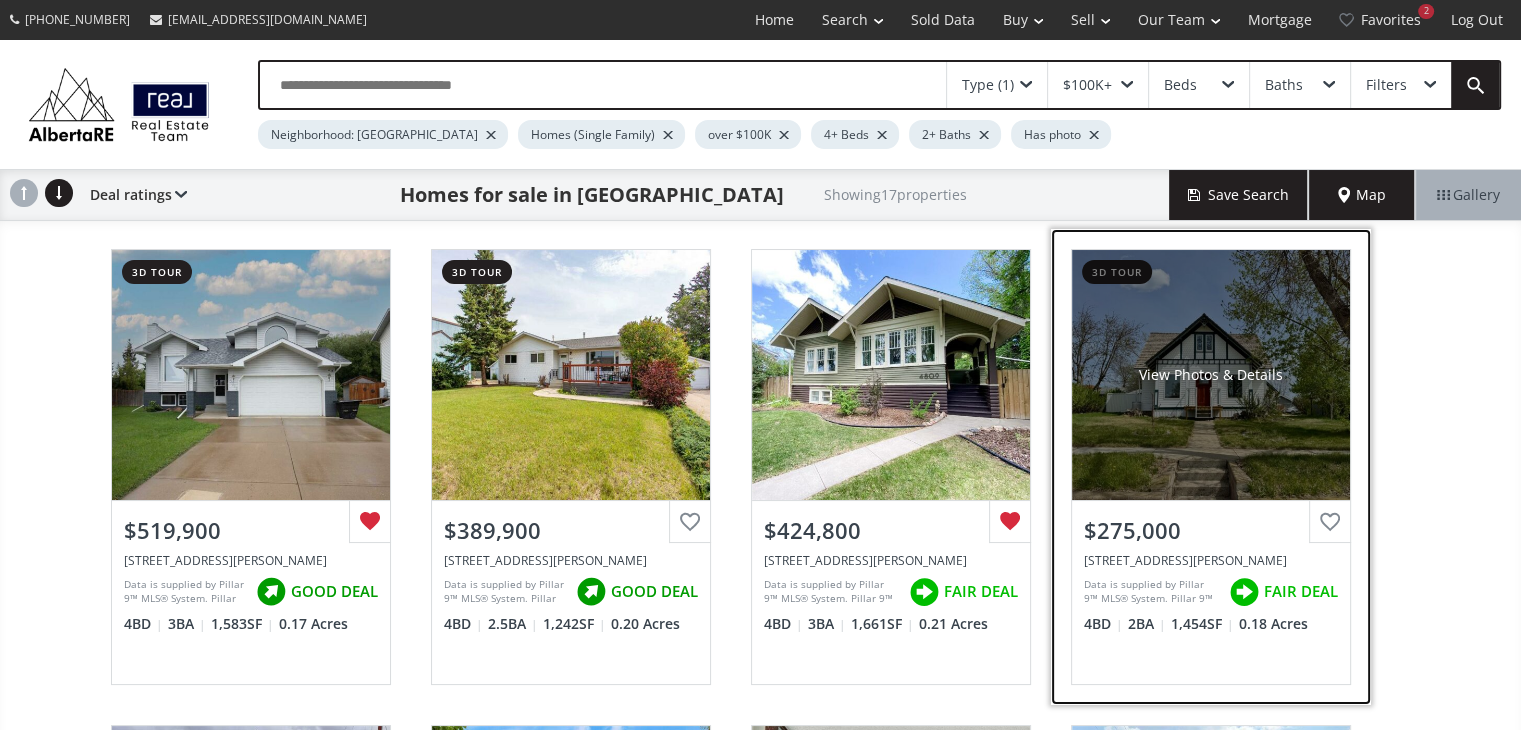 click on "View Photos & Details" at bounding box center (1211, 375) 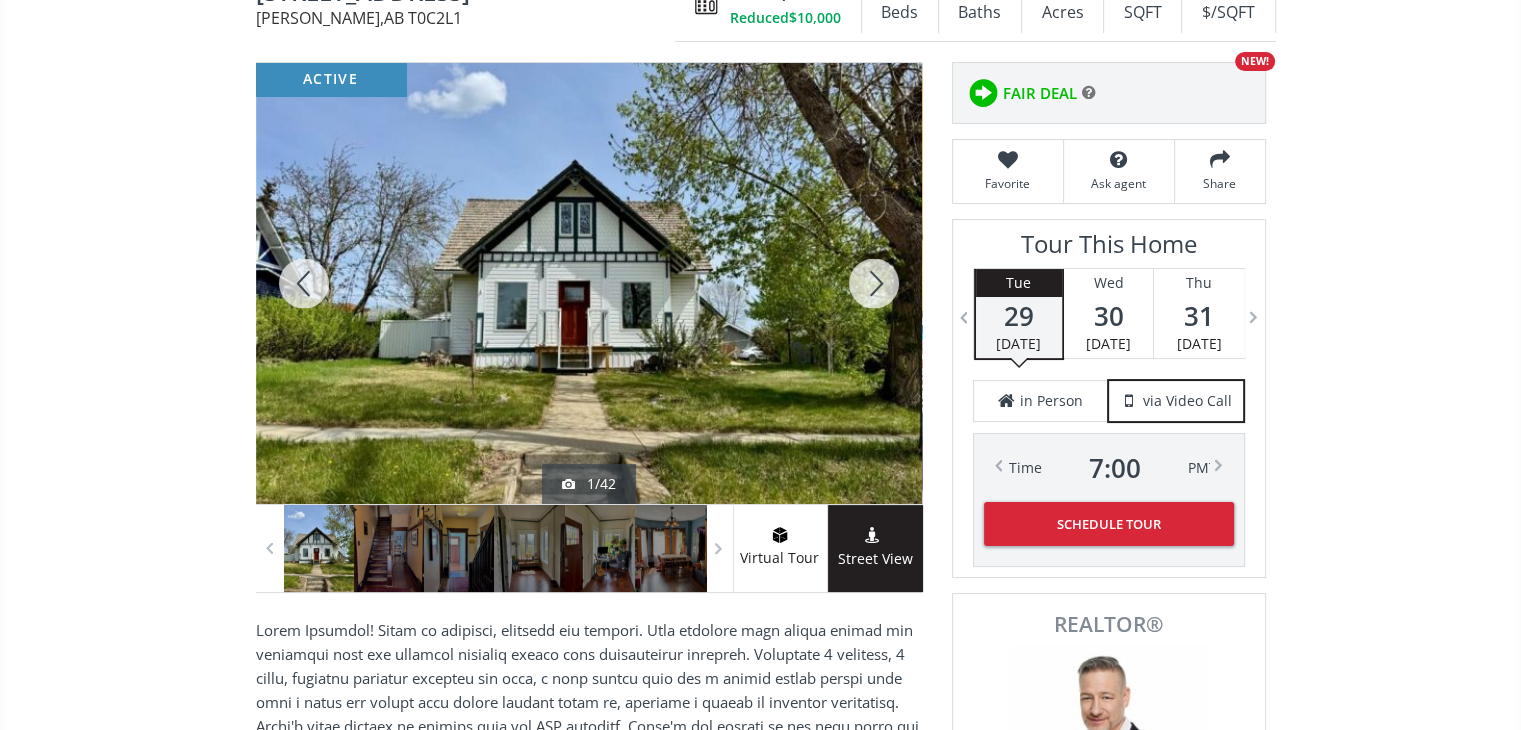 scroll, scrollTop: 228, scrollLeft: 0, axis: vertical 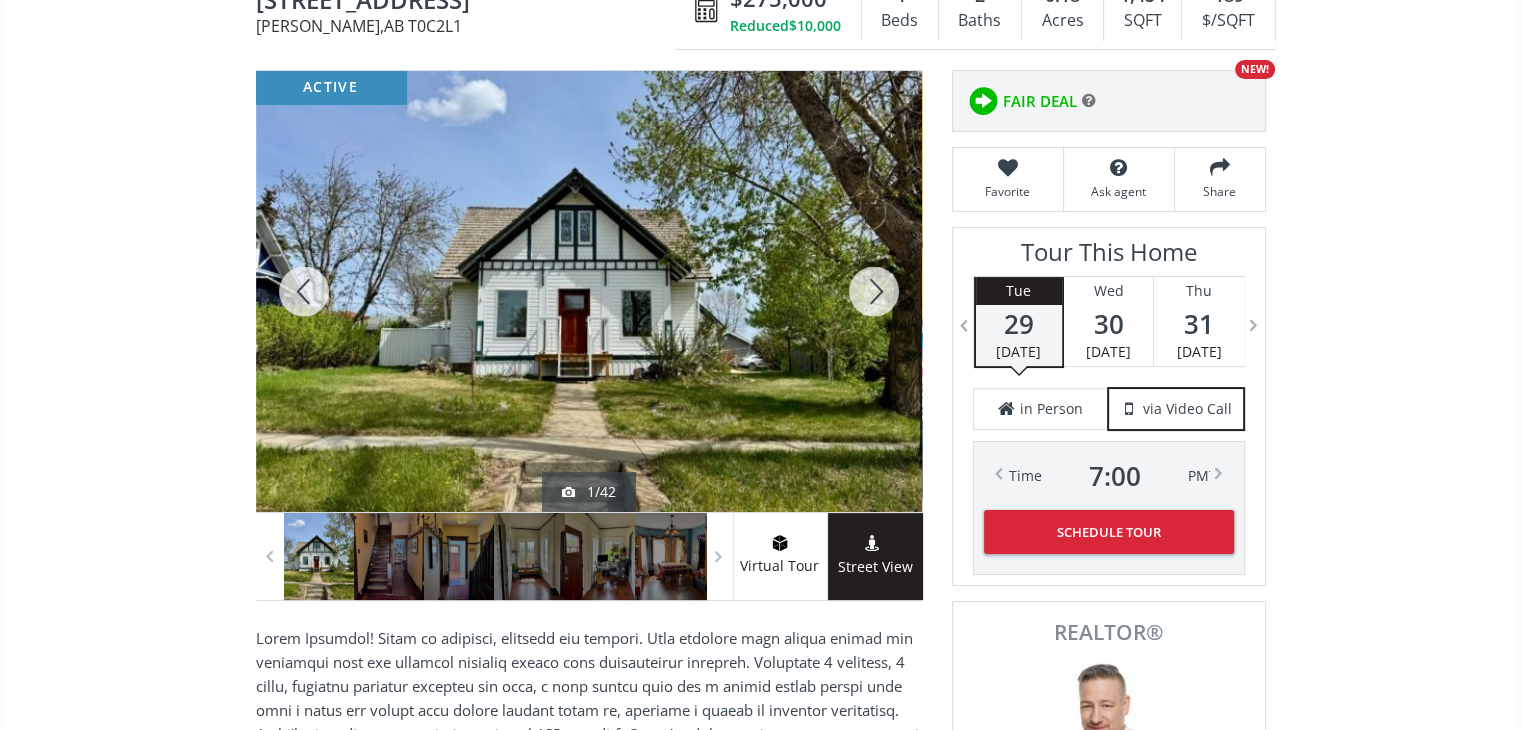 click at bounding box center (589, 291) 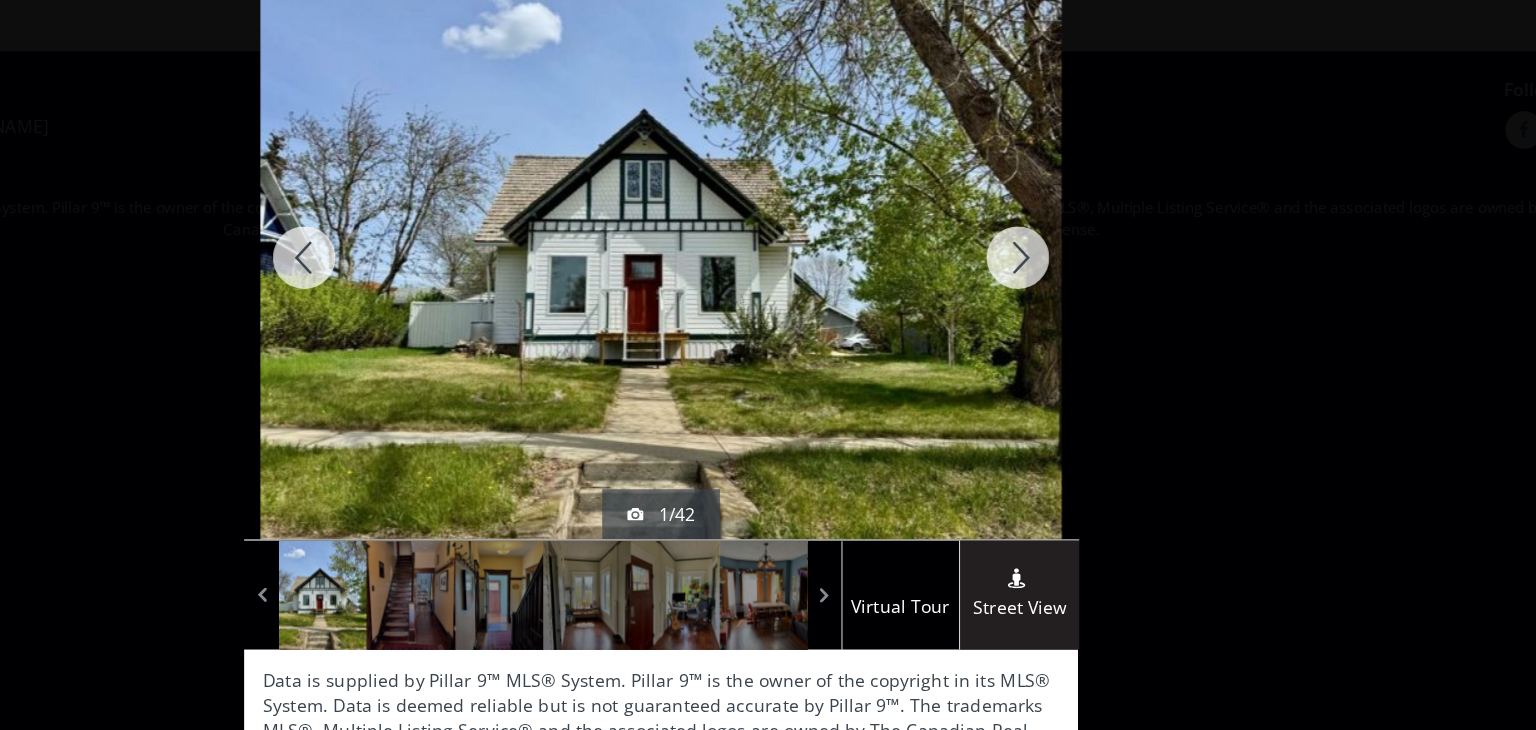 click at bounding box center [1053, 261] 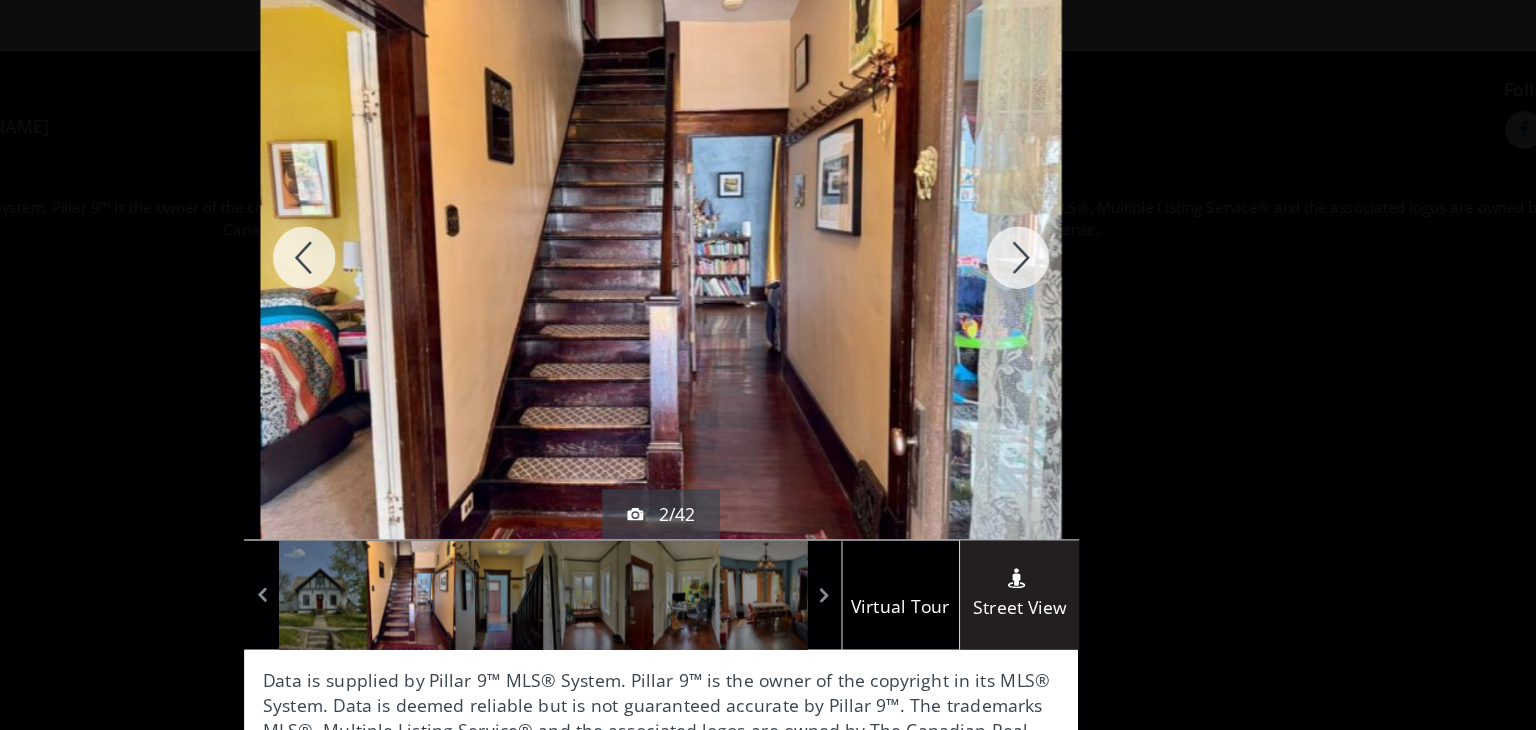 click at bounding box center [1053, 261] 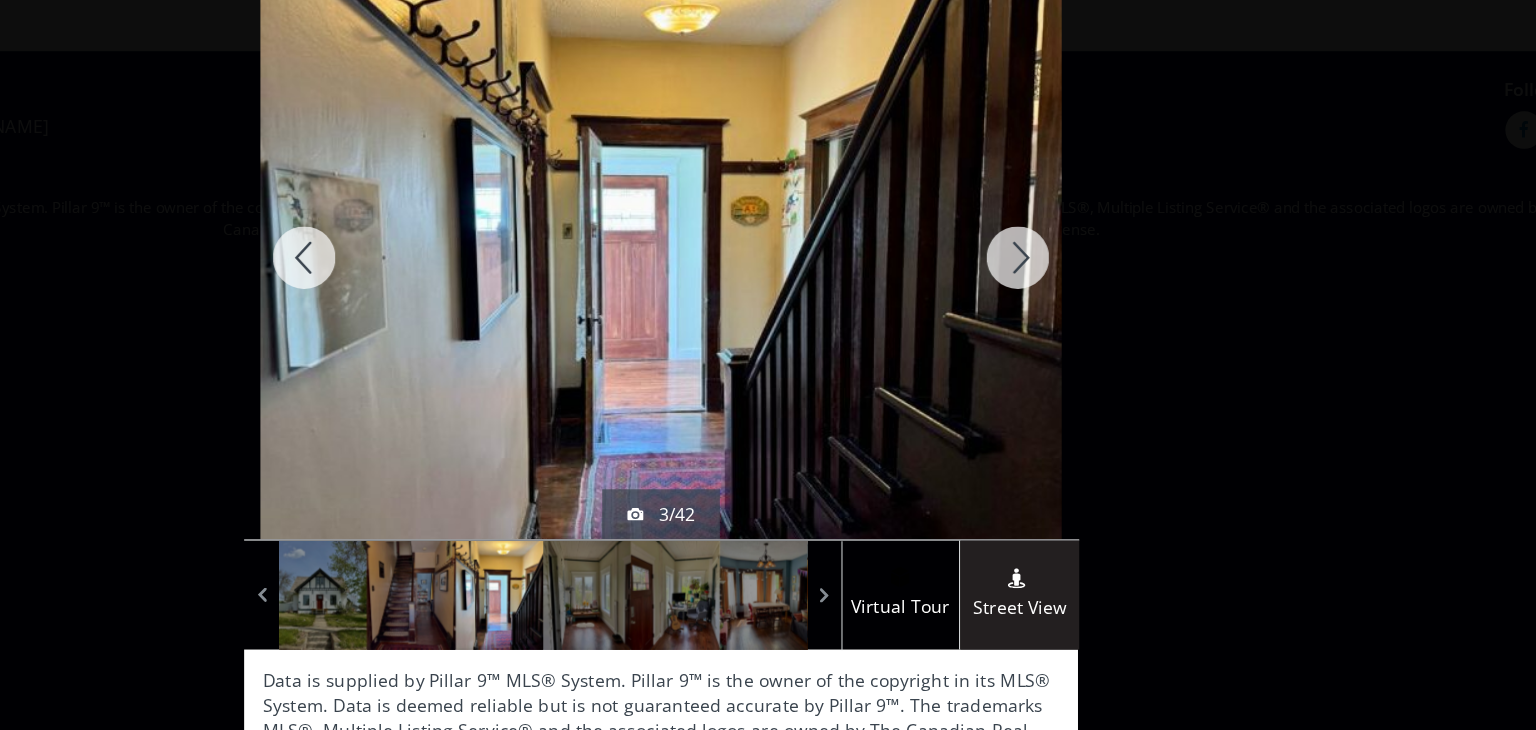 click at bounding box center [1053, 261] 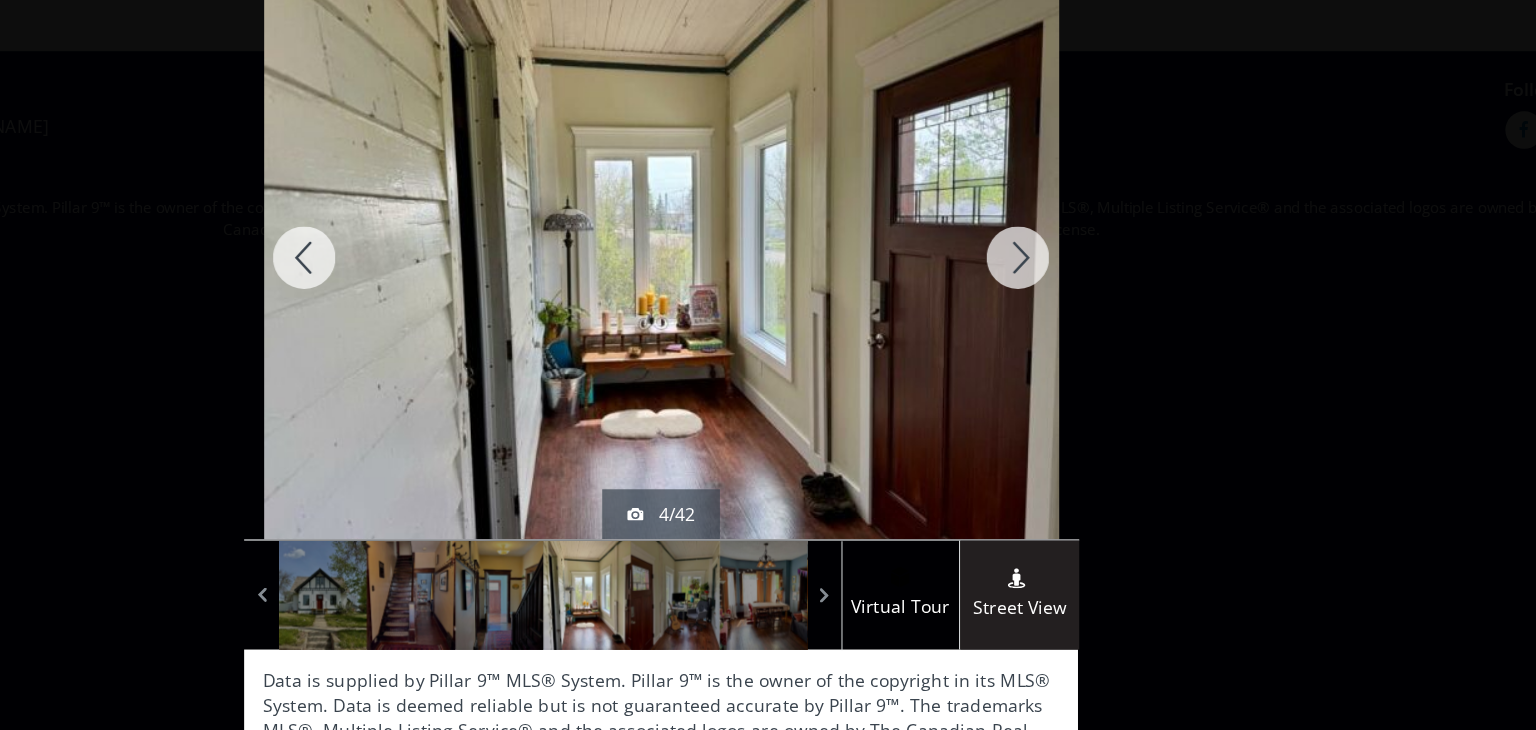 click at bounding box center (1053, 261) 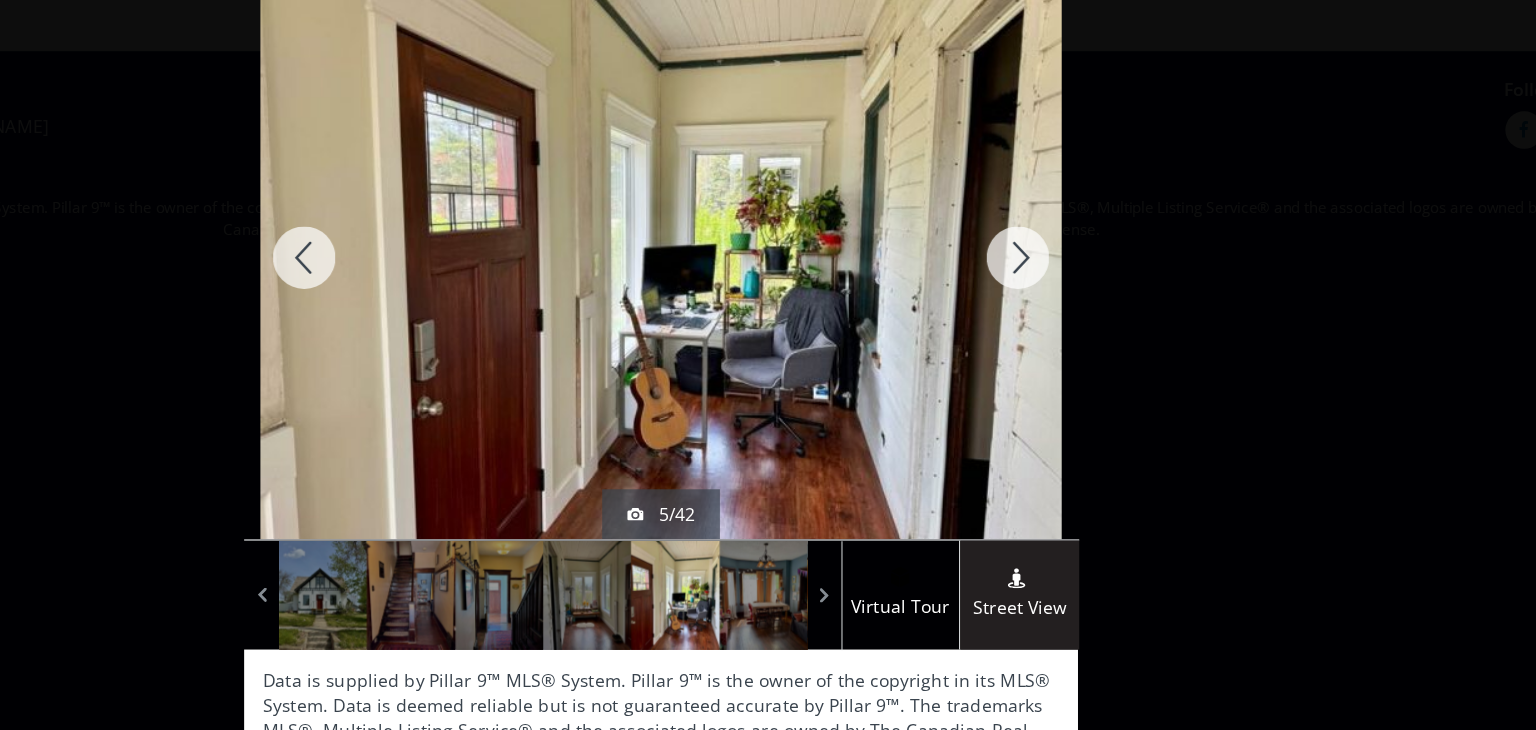 click at bounding box center [1053, 261] 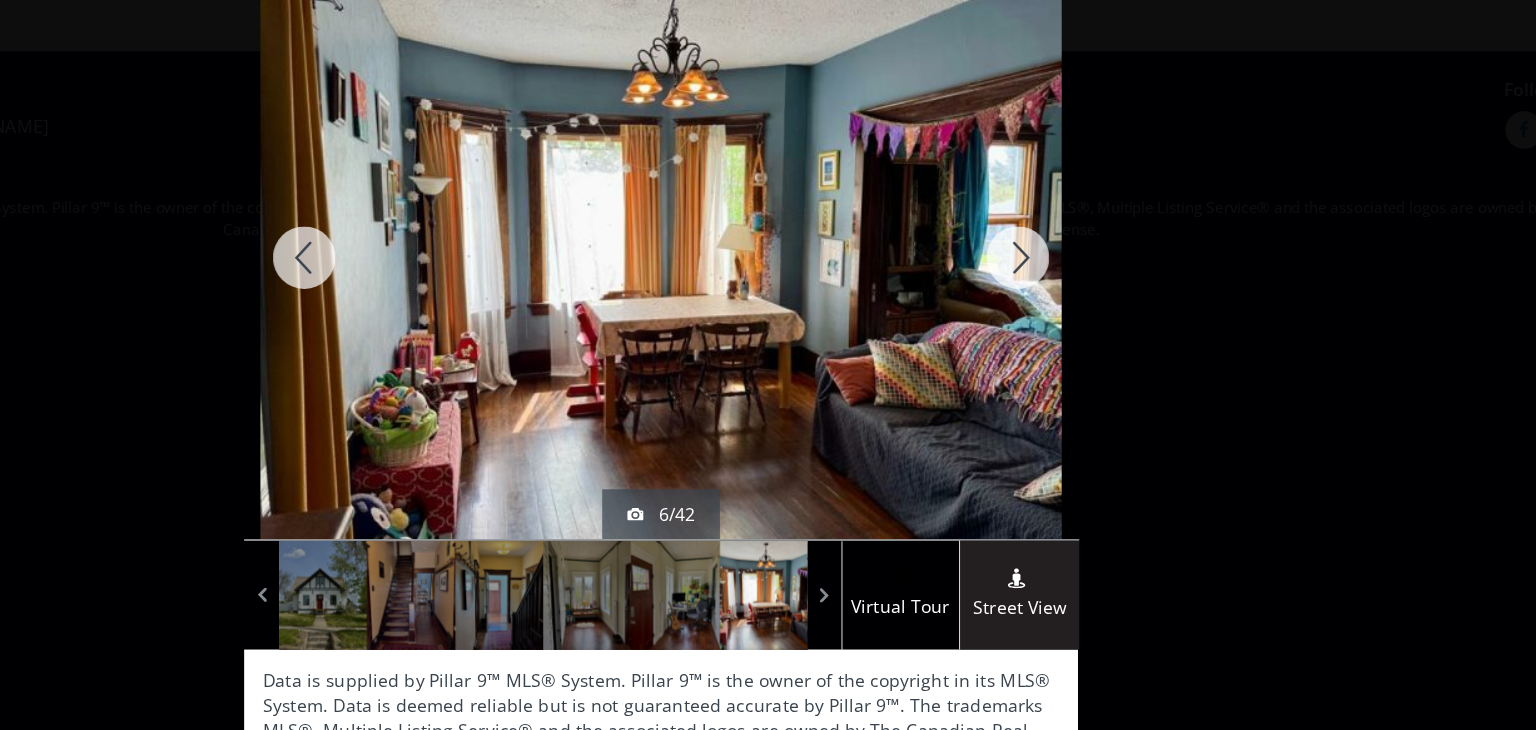 click at bounding box center [1053, 261] 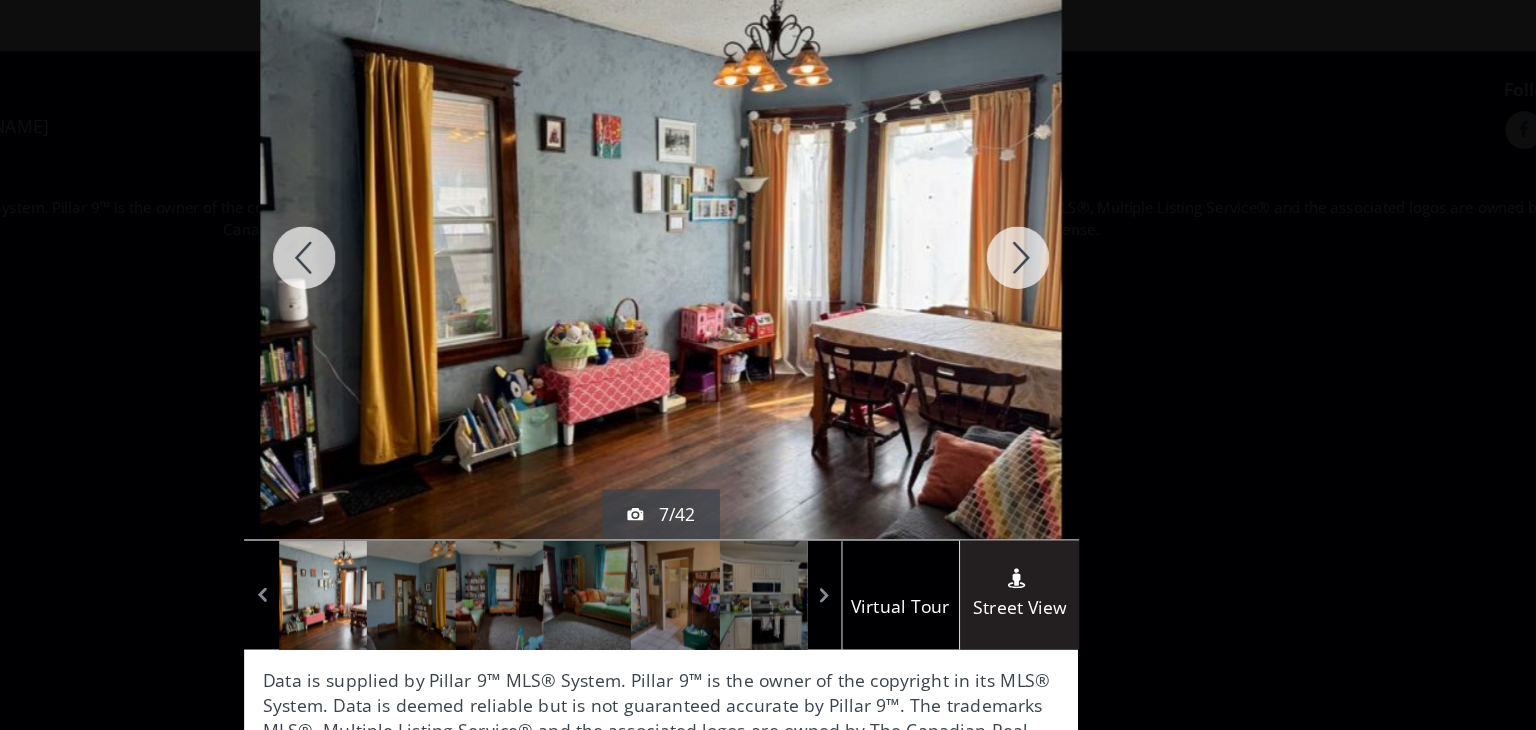 click at bounding box center (1053, 261) 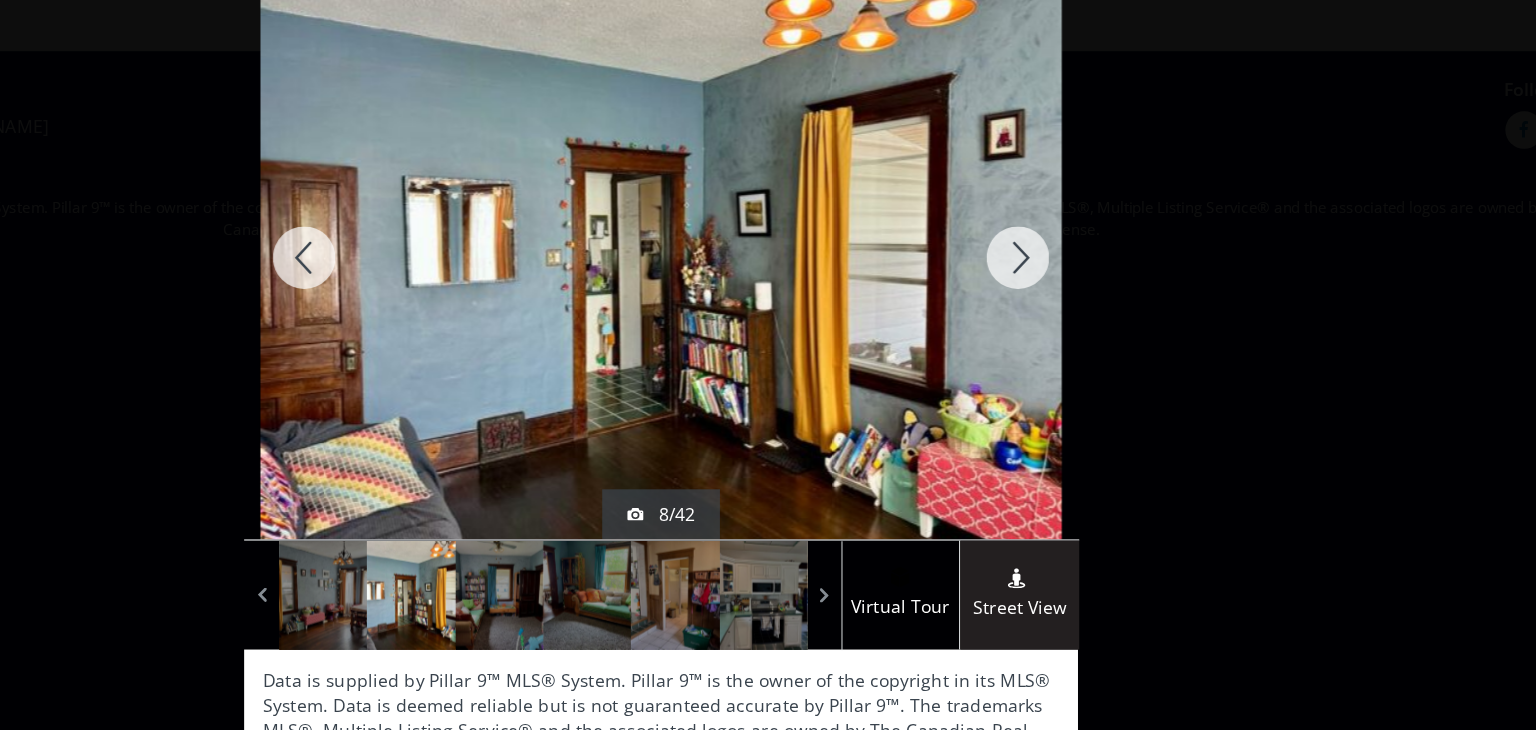 click at bounding box center (1053, 261) 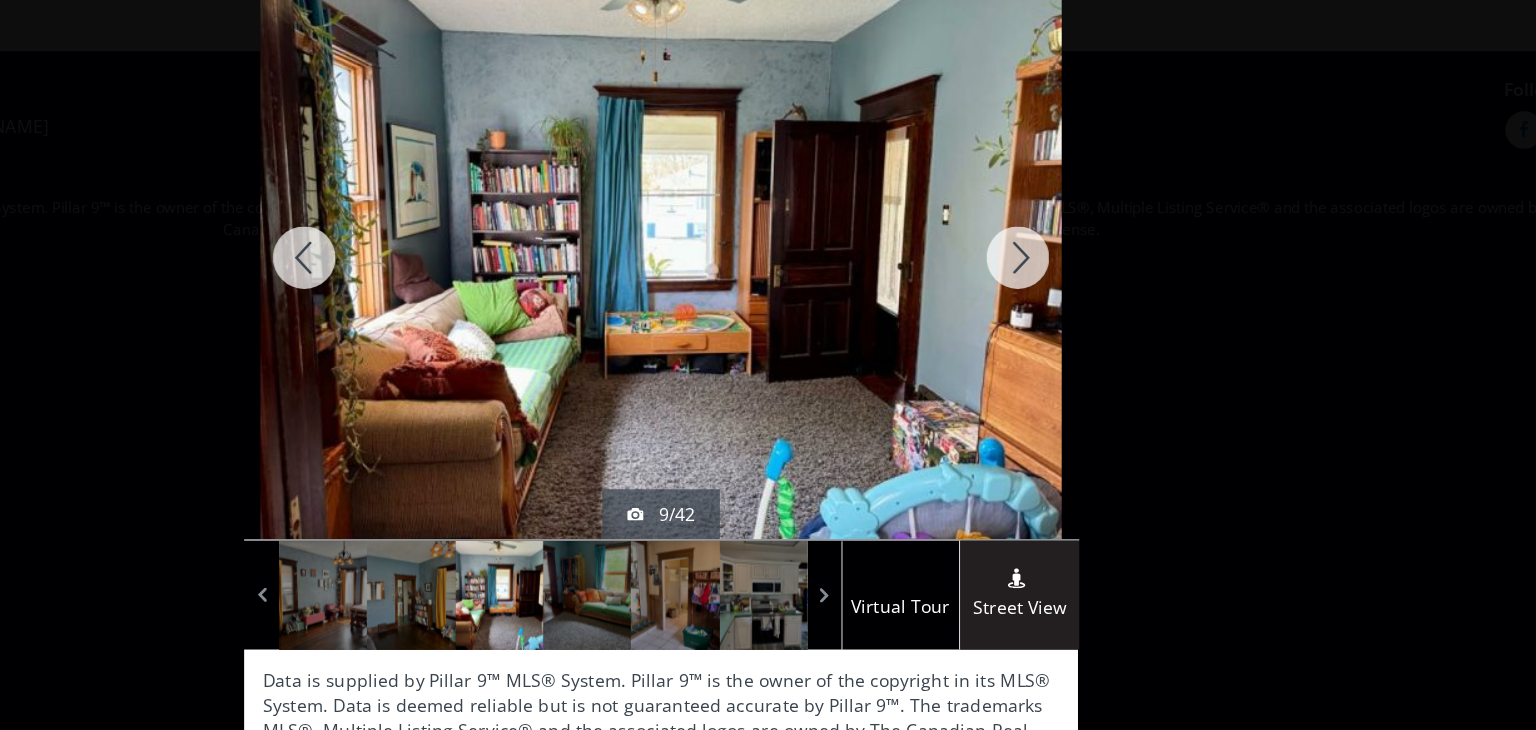 click at bounding box center [1053, 261] 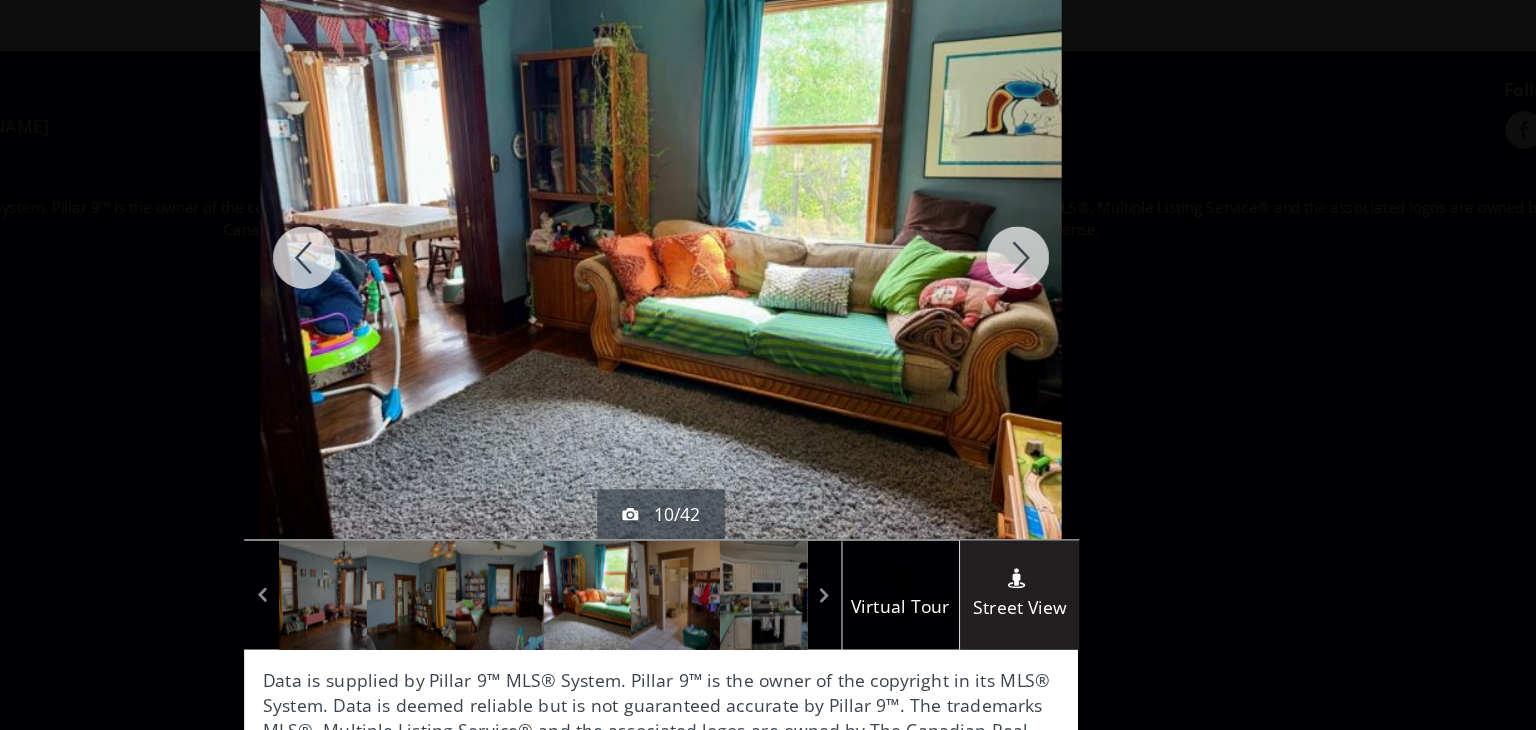 click at bounding box center (1053, 261) 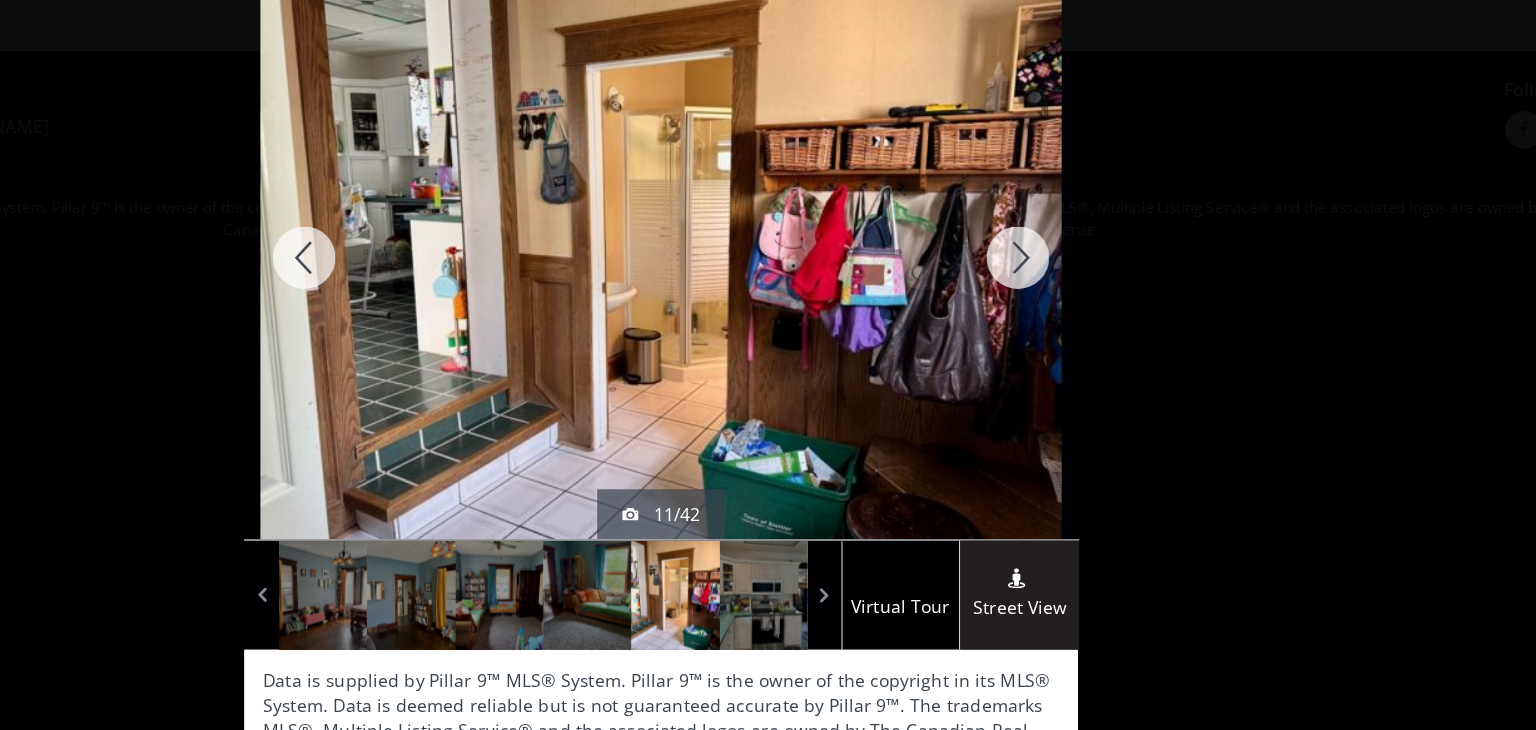 click at bounding box center [1053, 261] 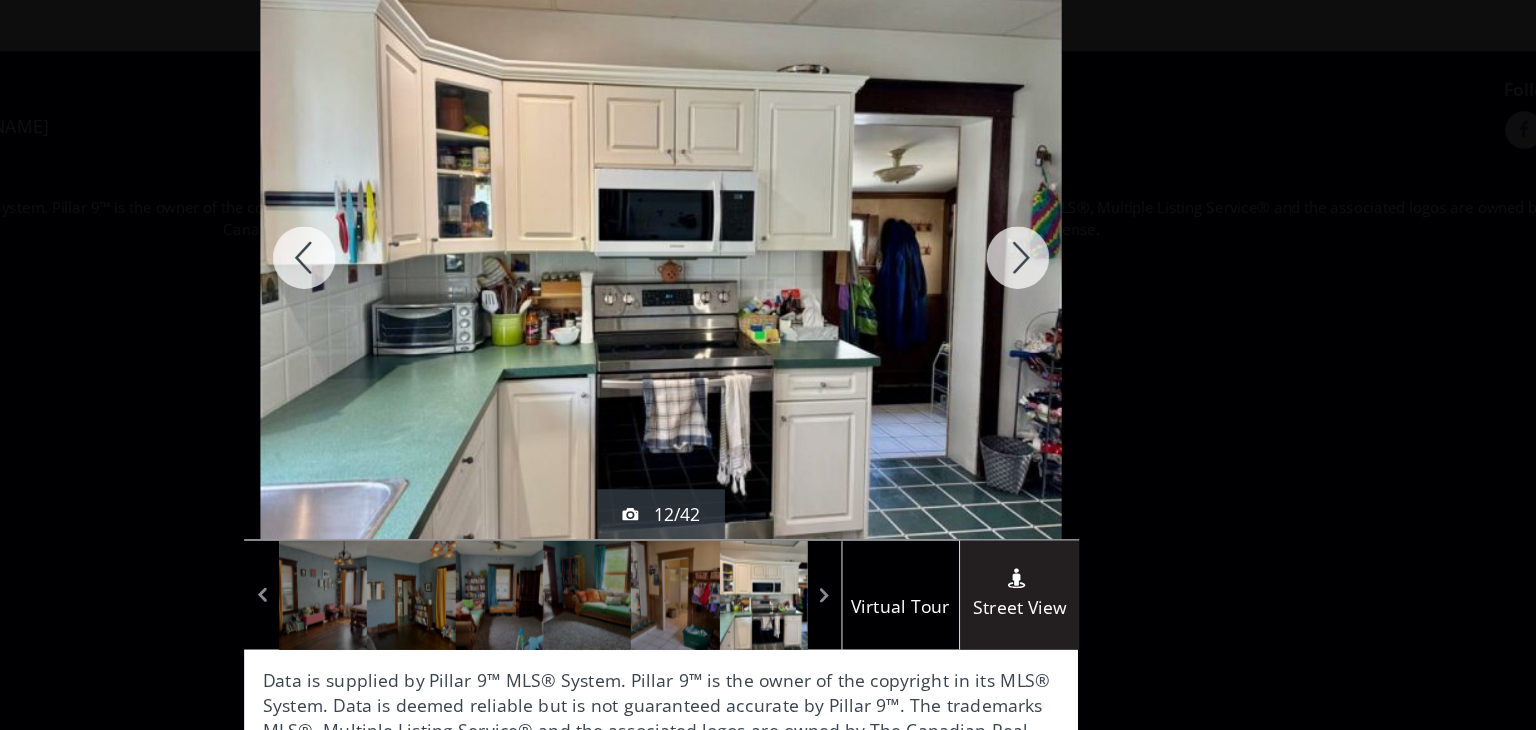 click at bounding box center (1053, 261) 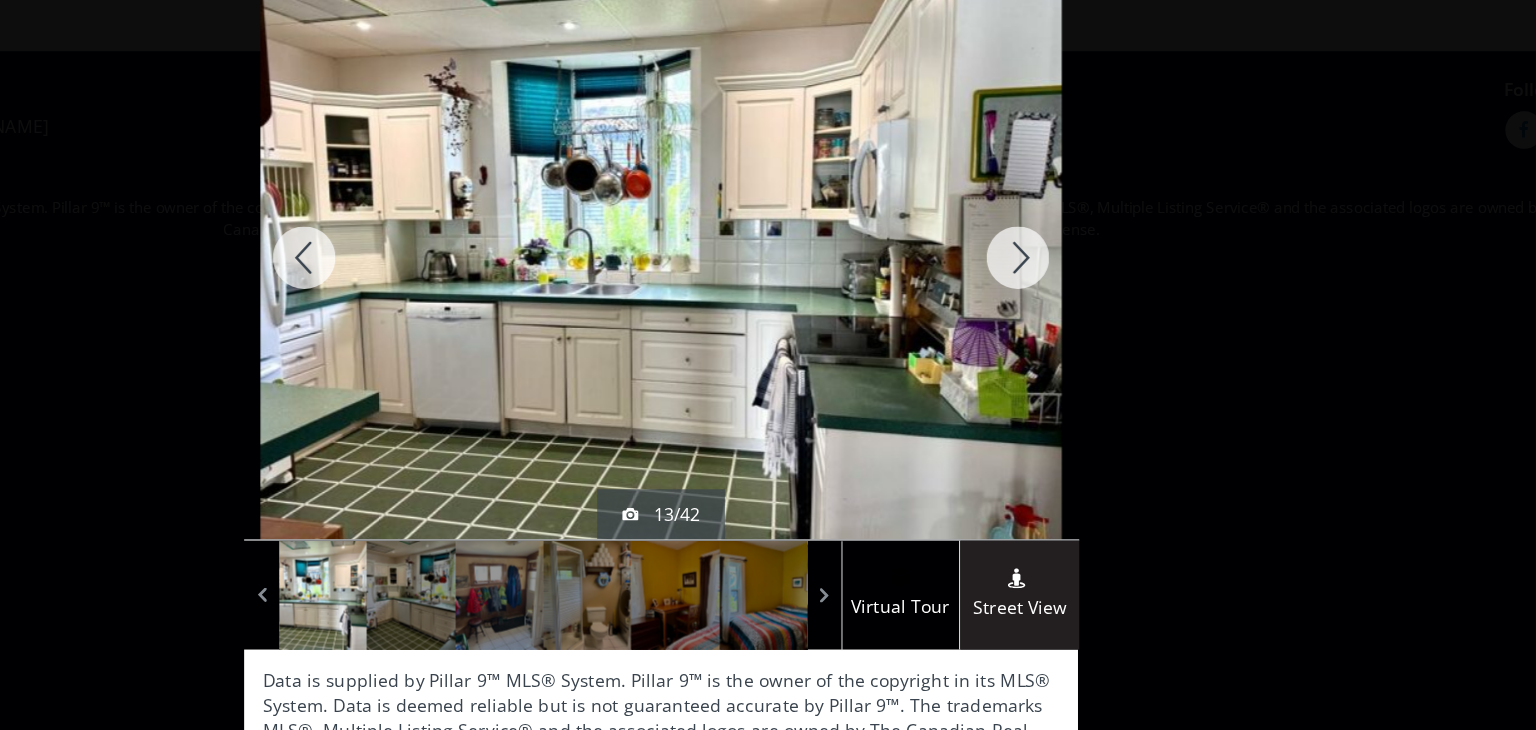click at bounding box center (1053, 261) 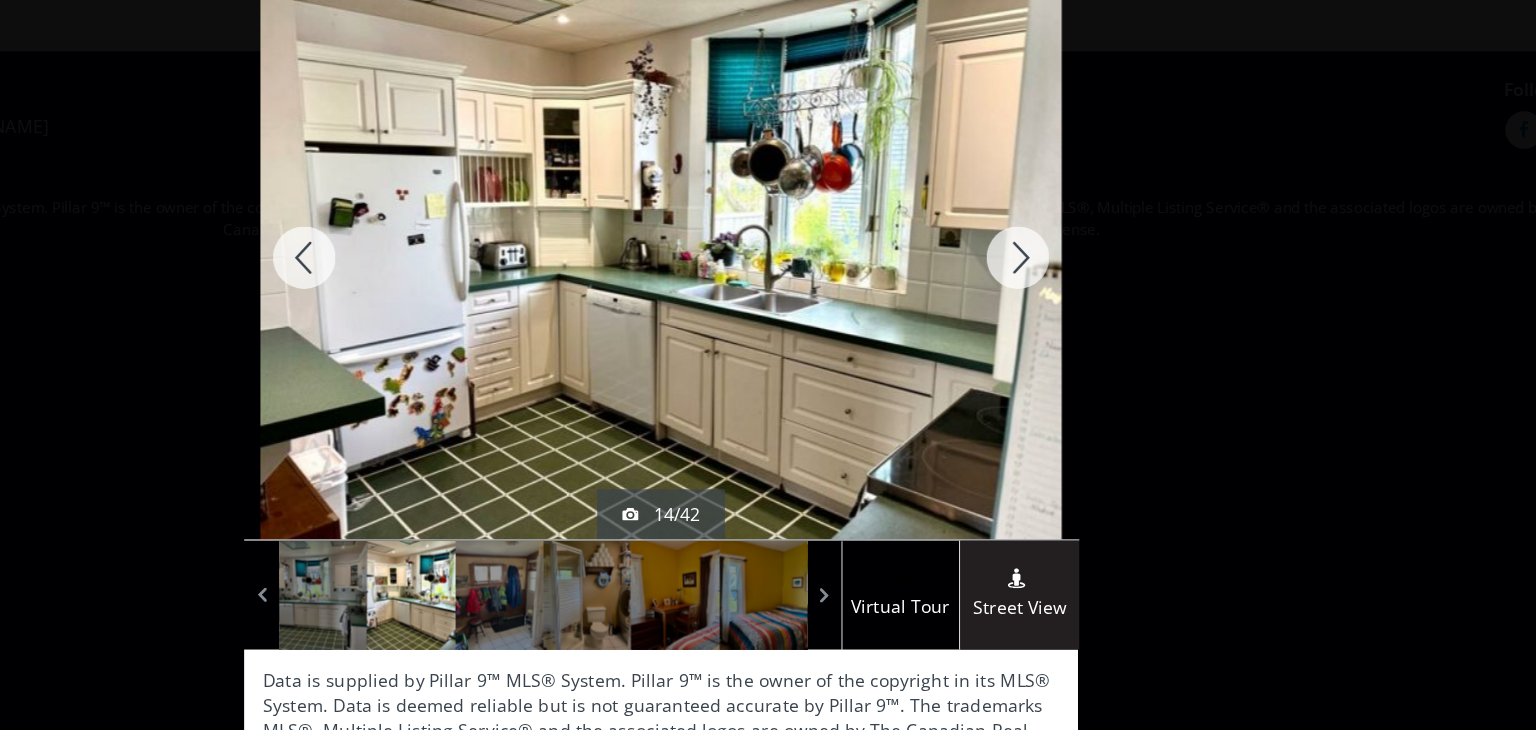click at bounding box center [1053, 261] 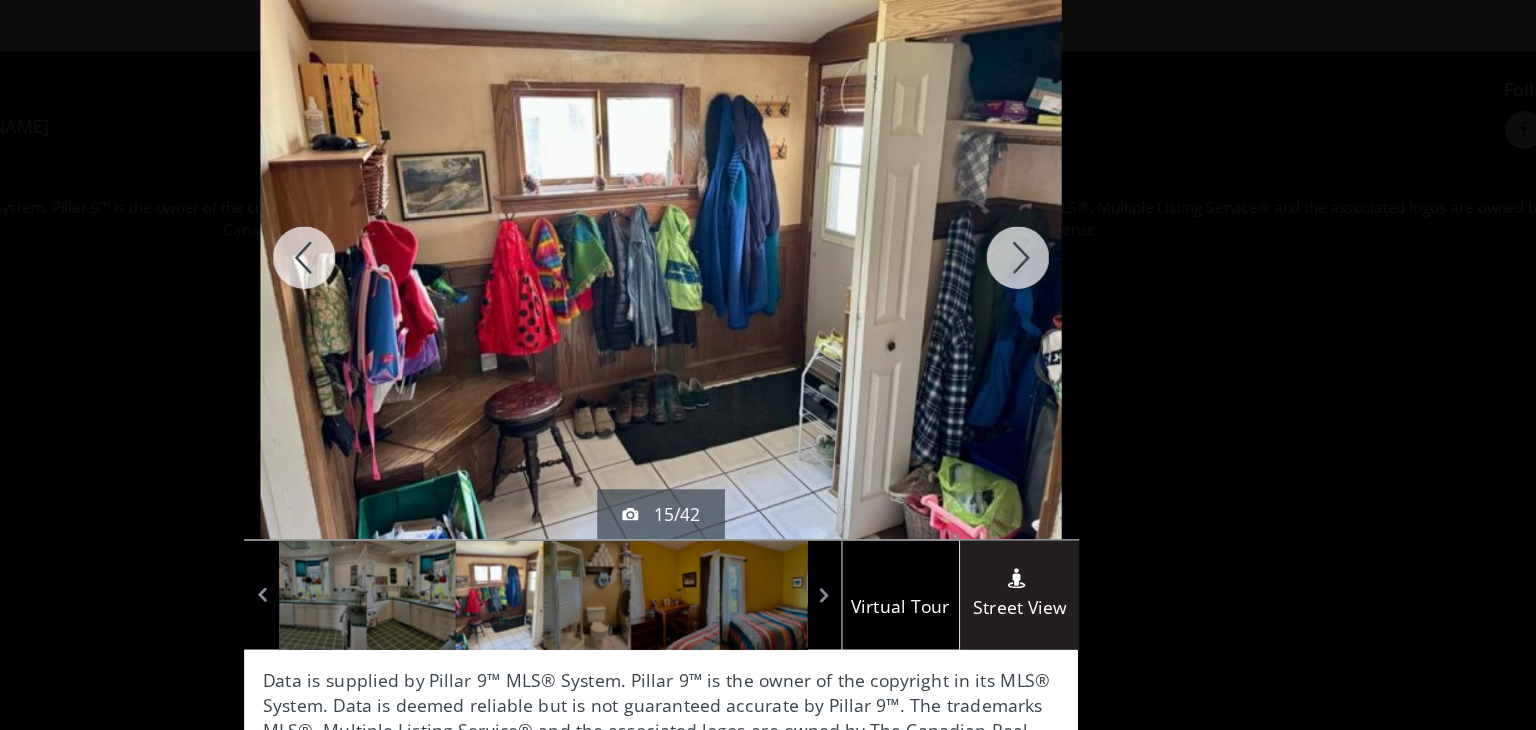 click at bounding box center [1053, 261] 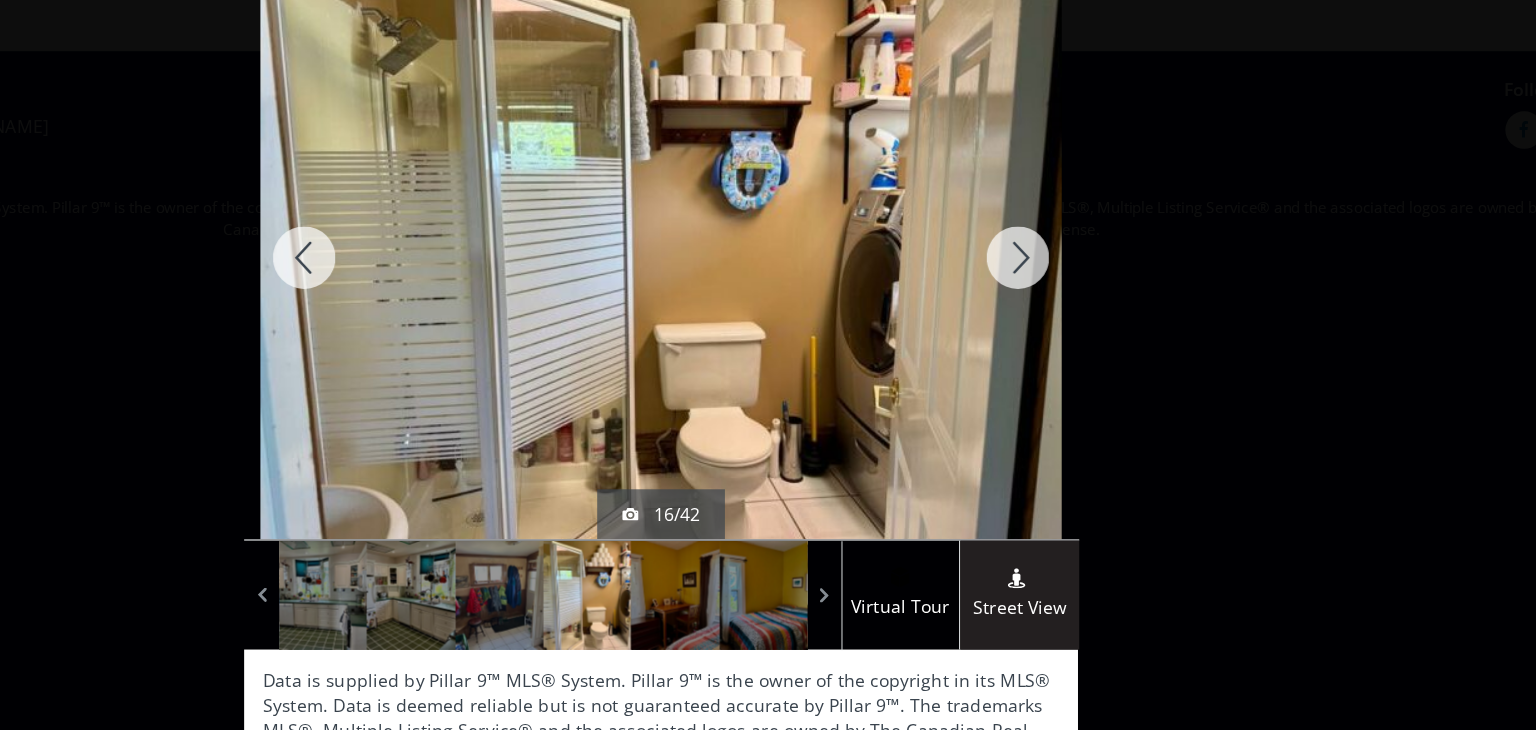 click at bounding box center (1053, 261) 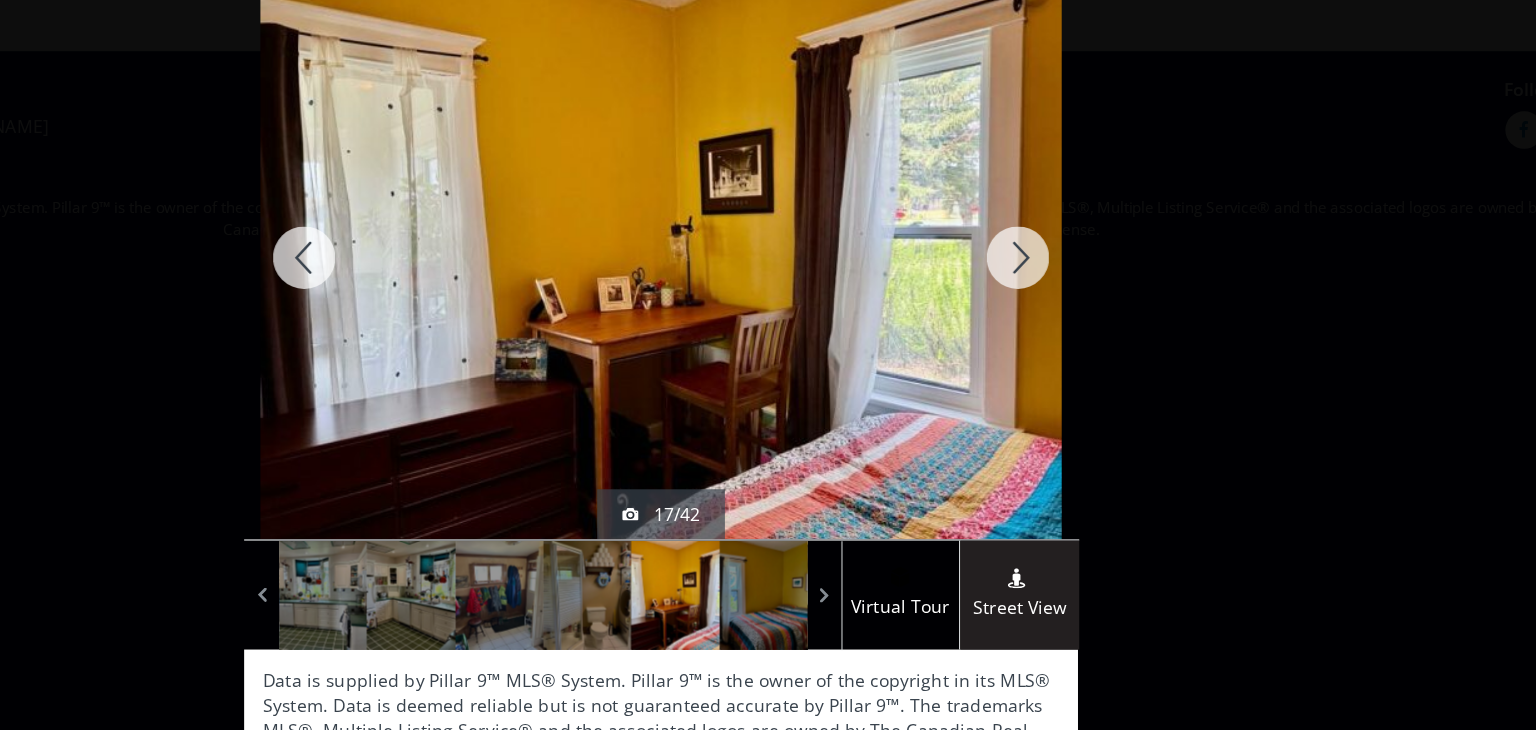 click at bounding box center [1053, 261] 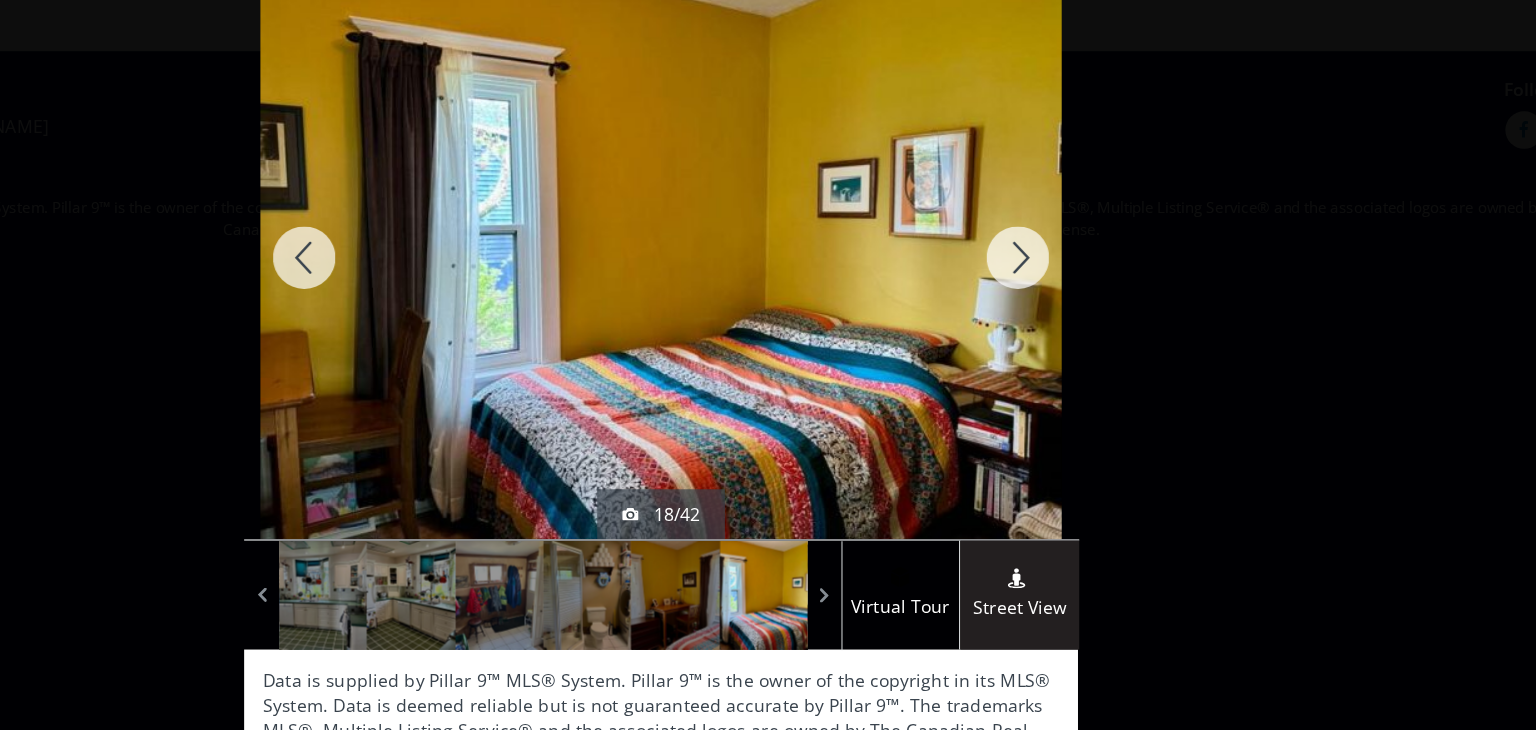 click at bounding box center [1053, 261] 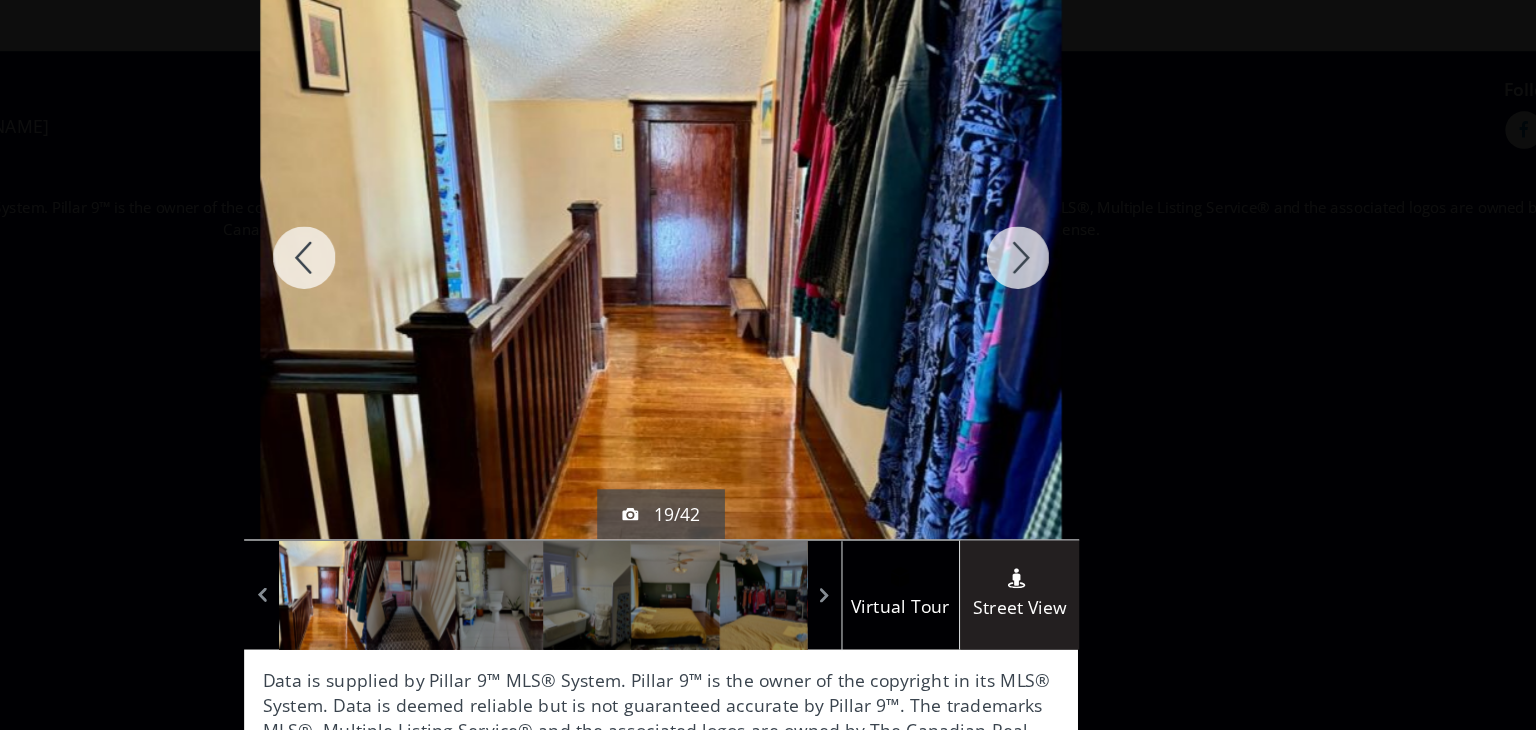 click at bounding box center [1053, 261] 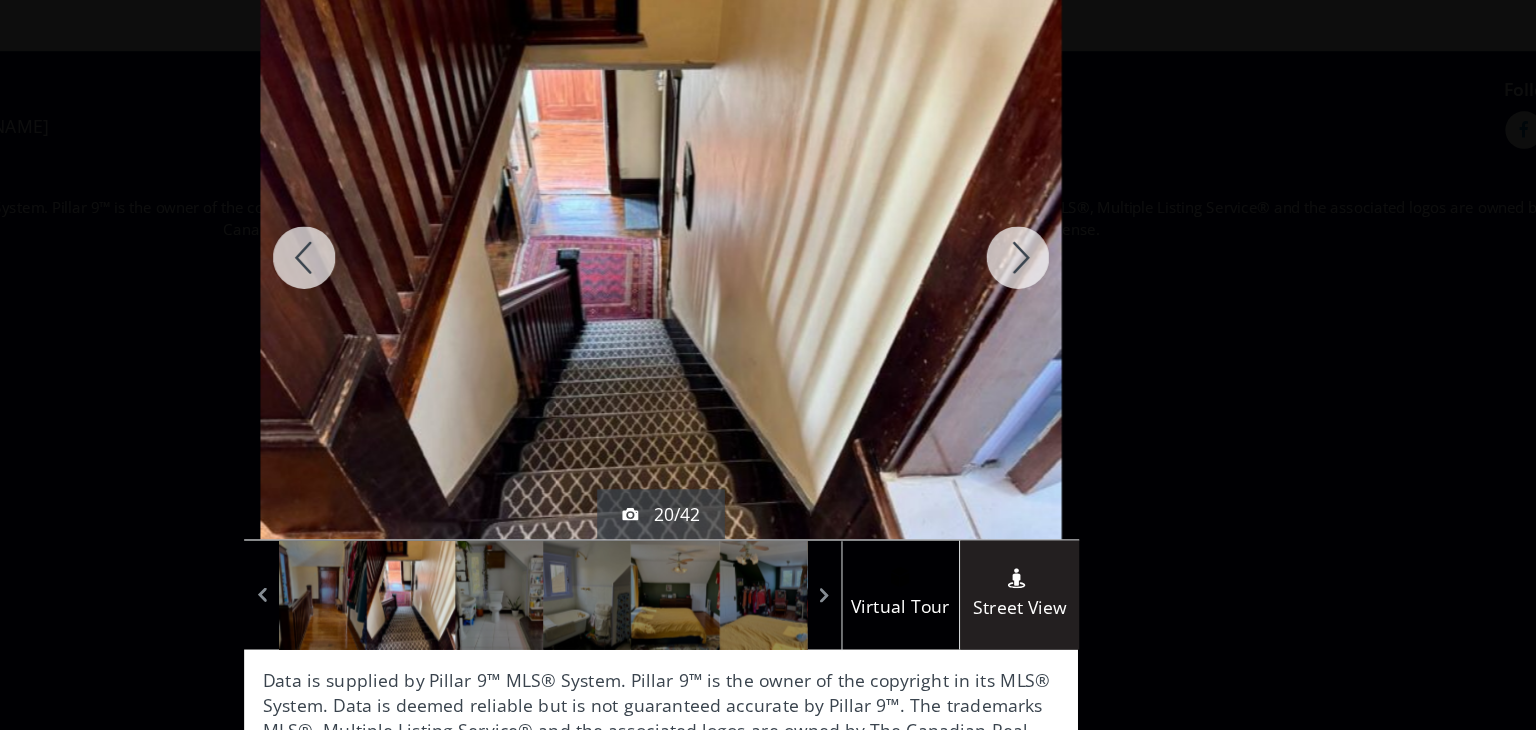 click at bounding box center [1053, 261] 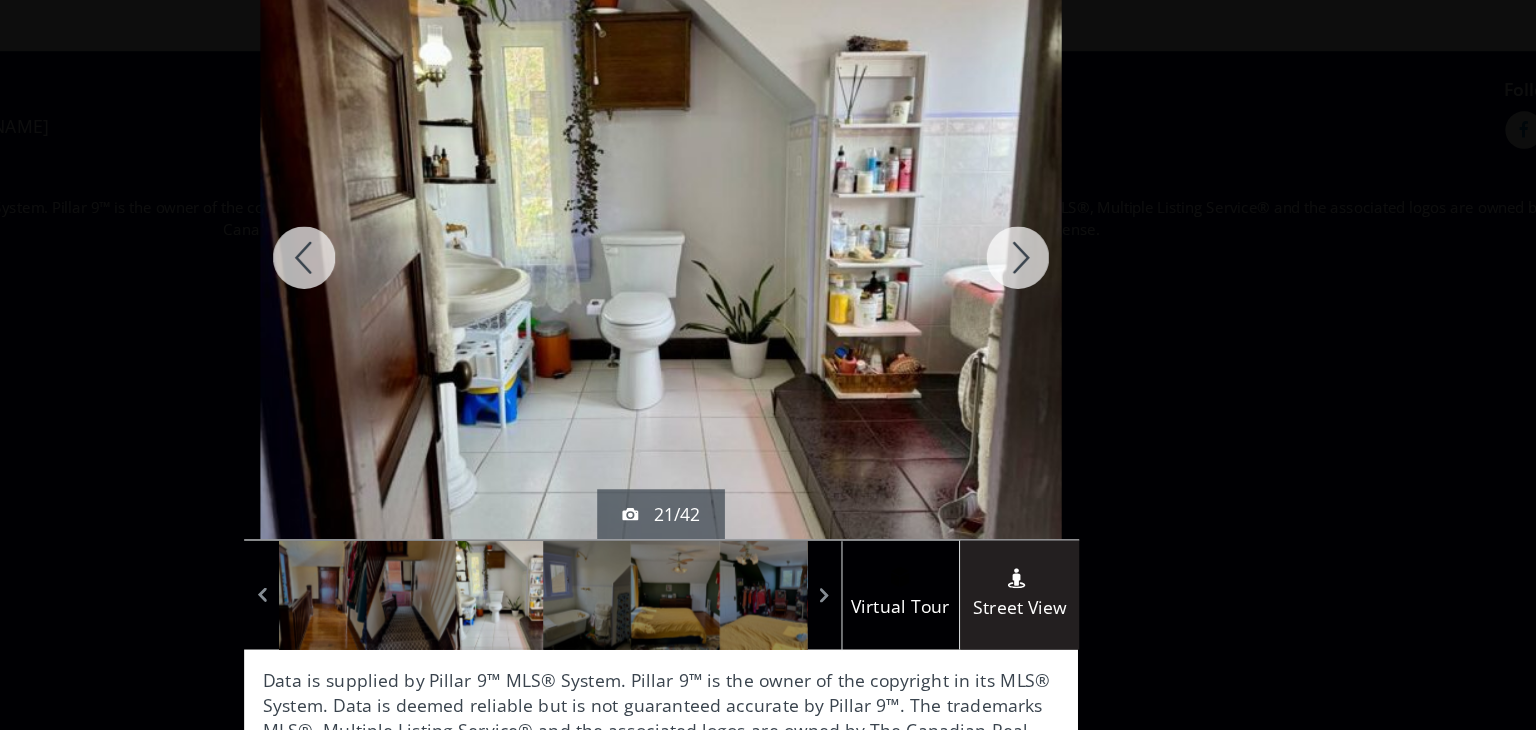 click at bounding box center [1053, 261] 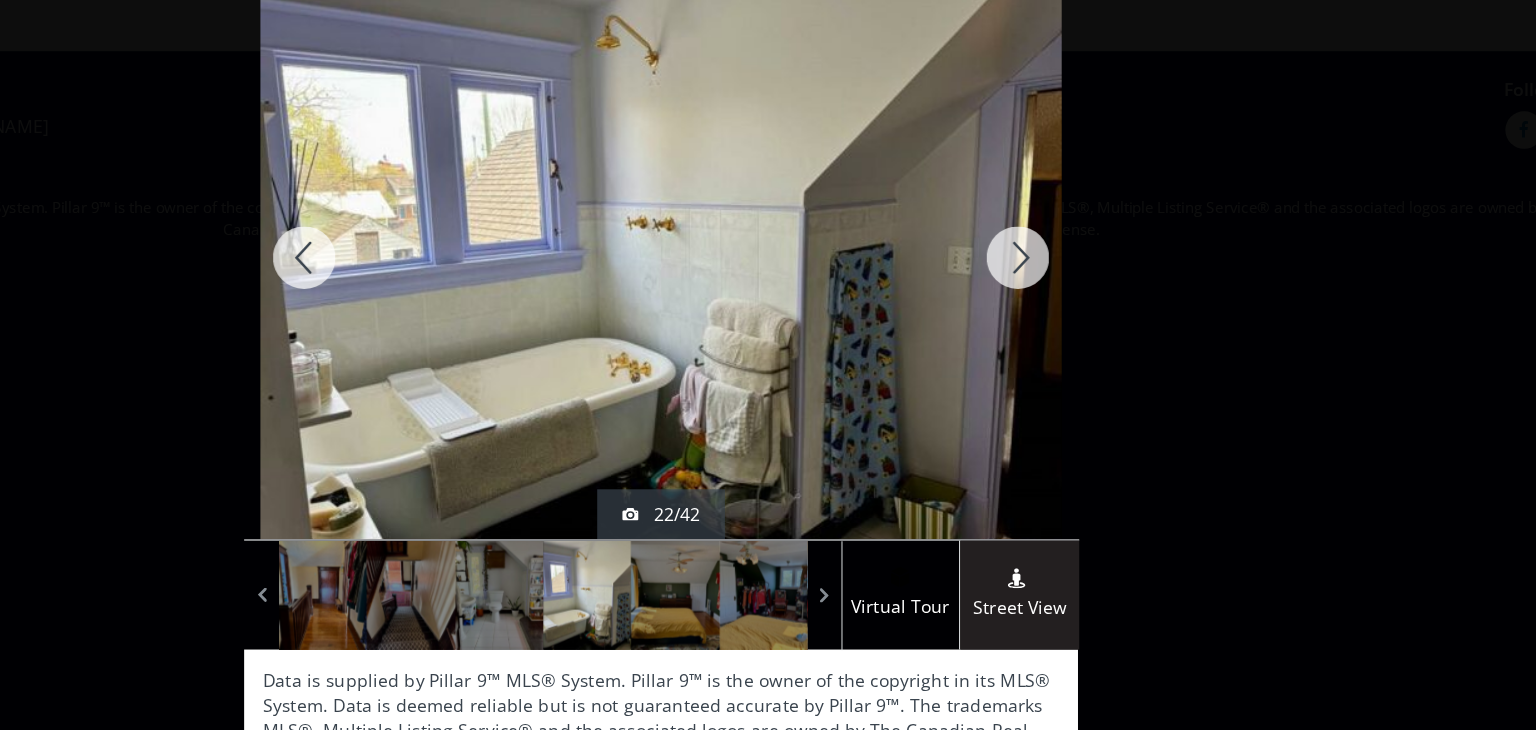 click at bounding box center [1053, 261] 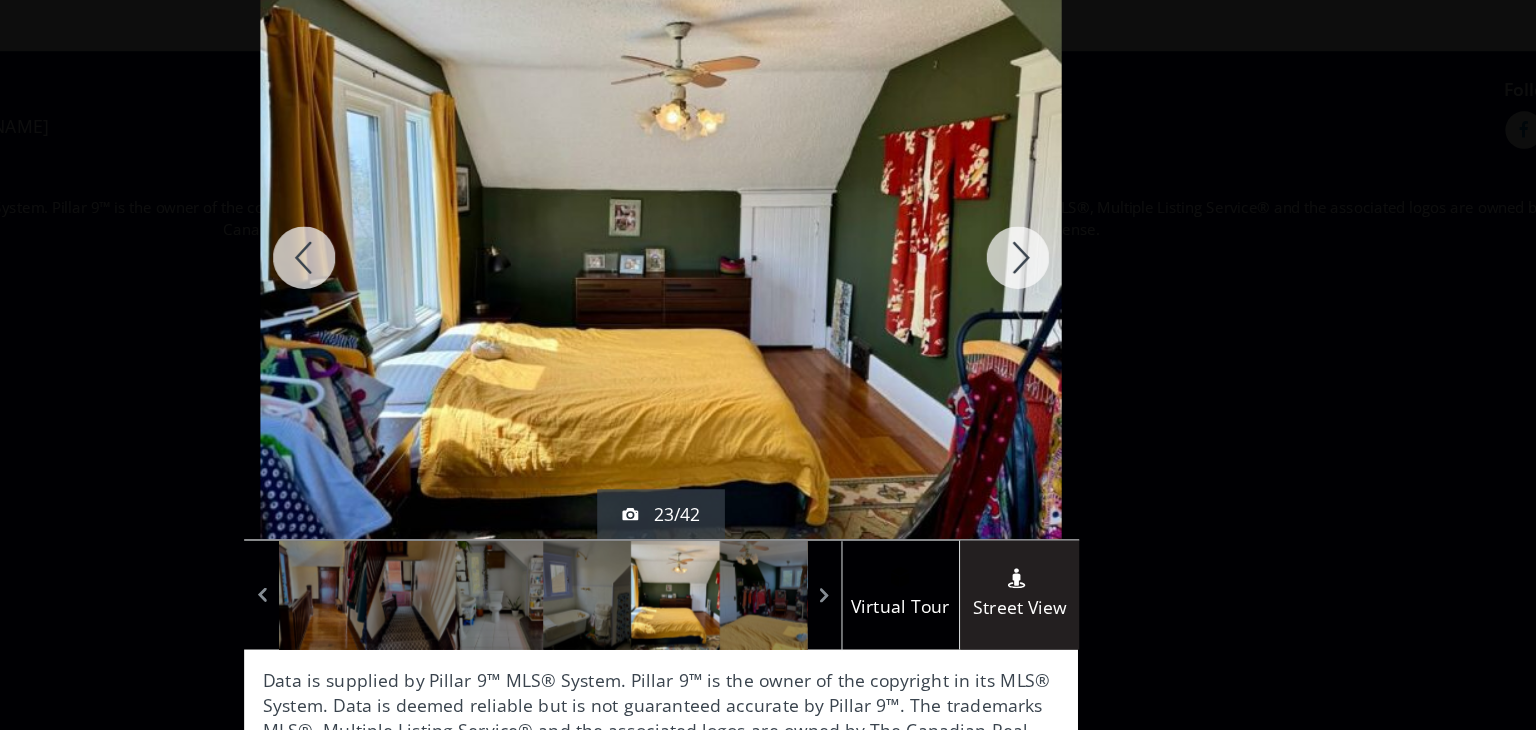 click at bounding box center (1053, 261) 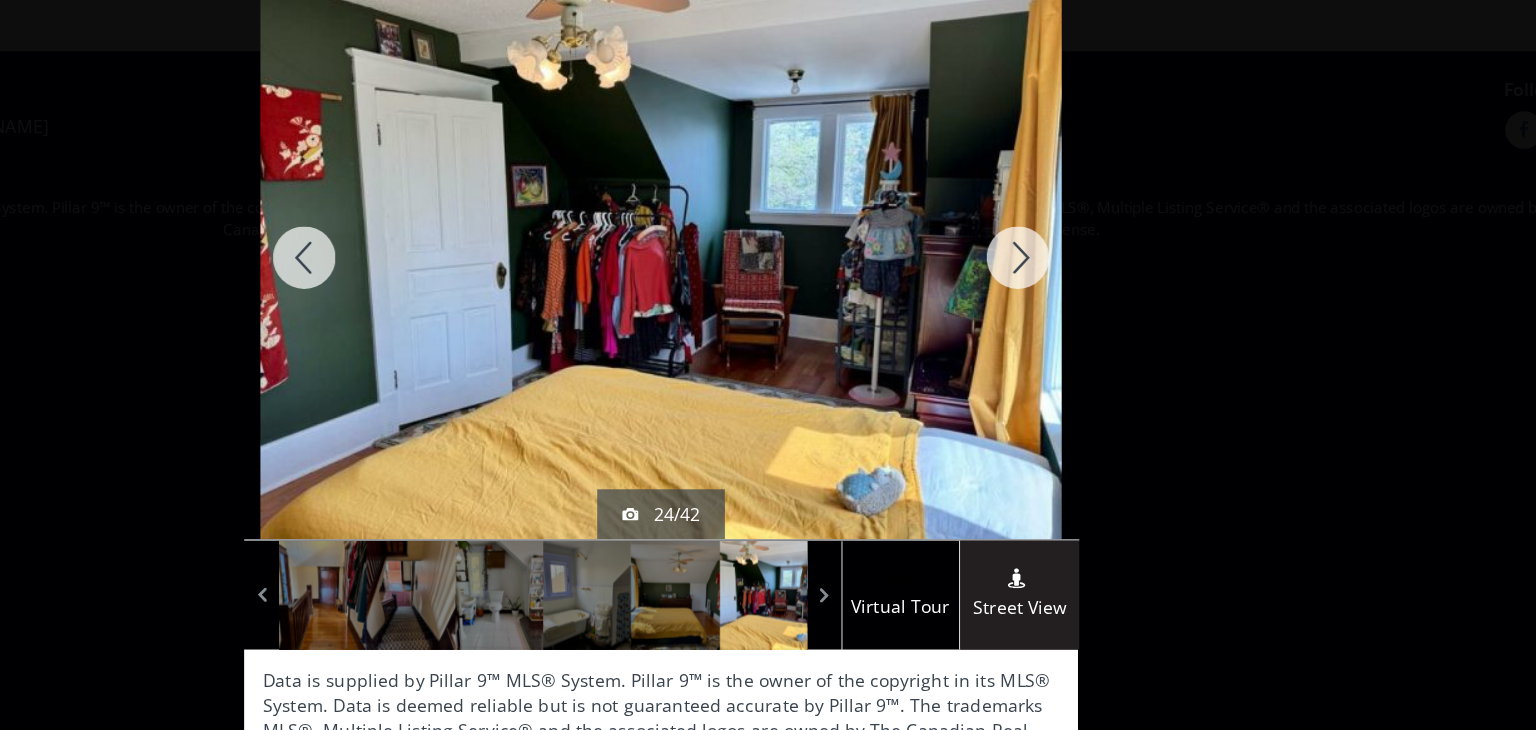 click at bounding box center [1053, 261] 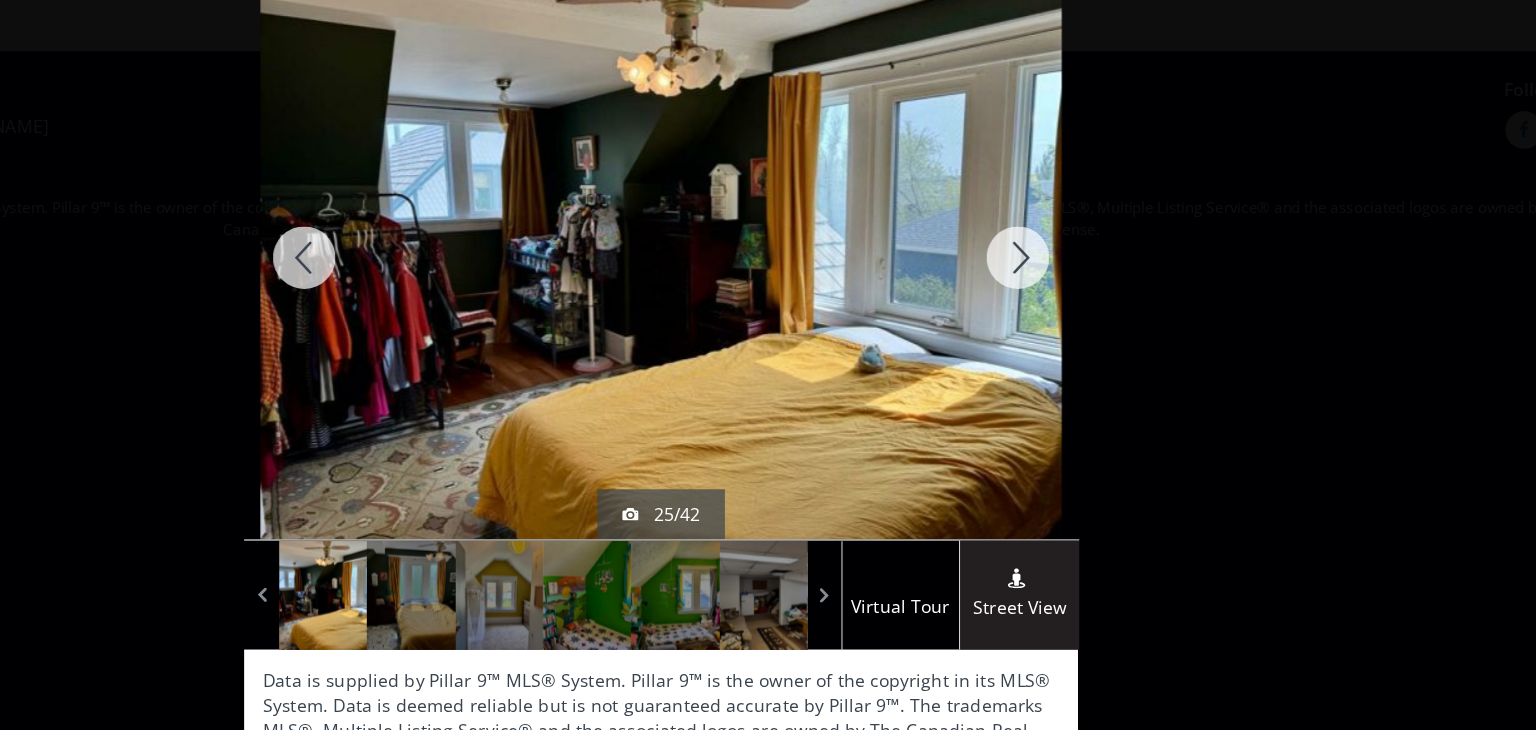 click at bounding box center (1053, 261) 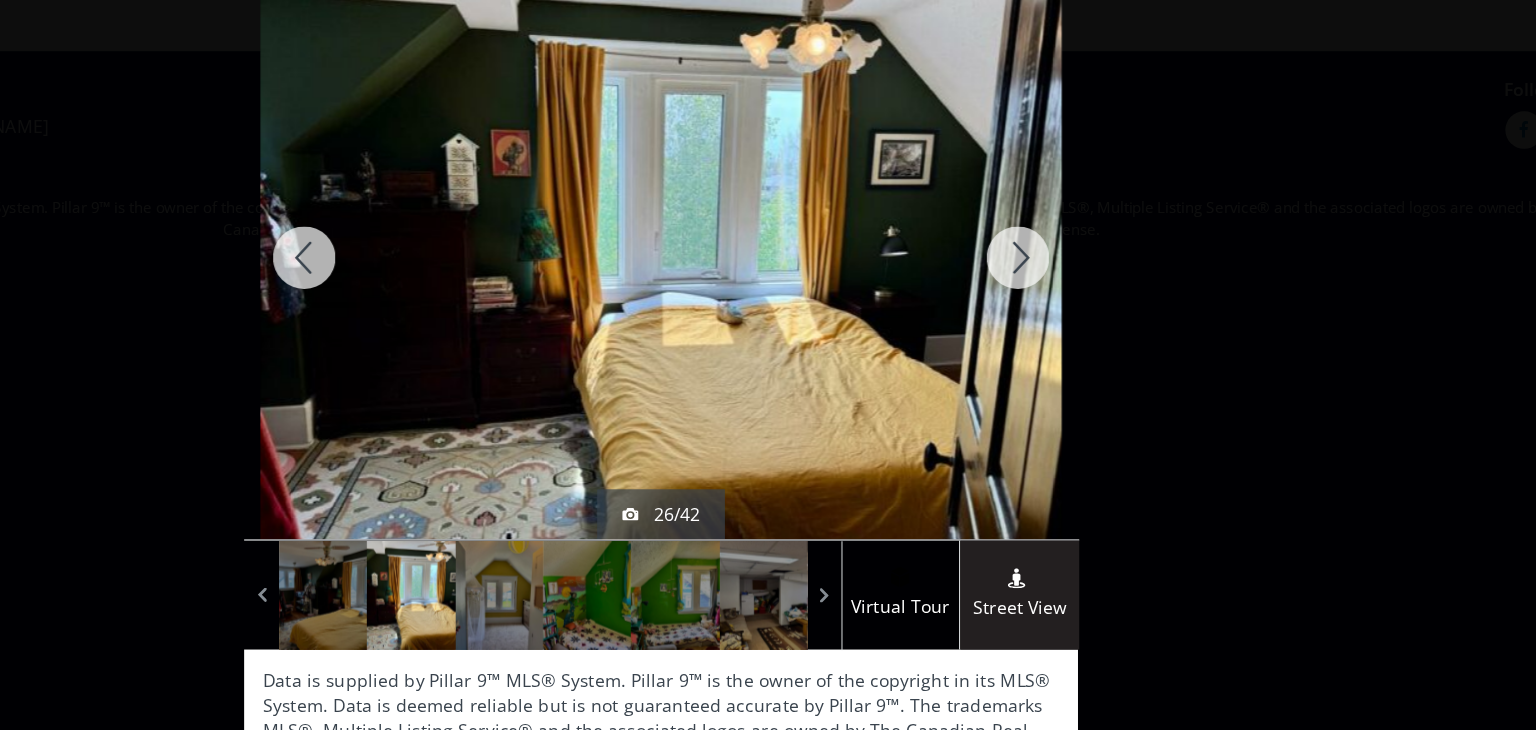 click at bounding box center [1053, 261] 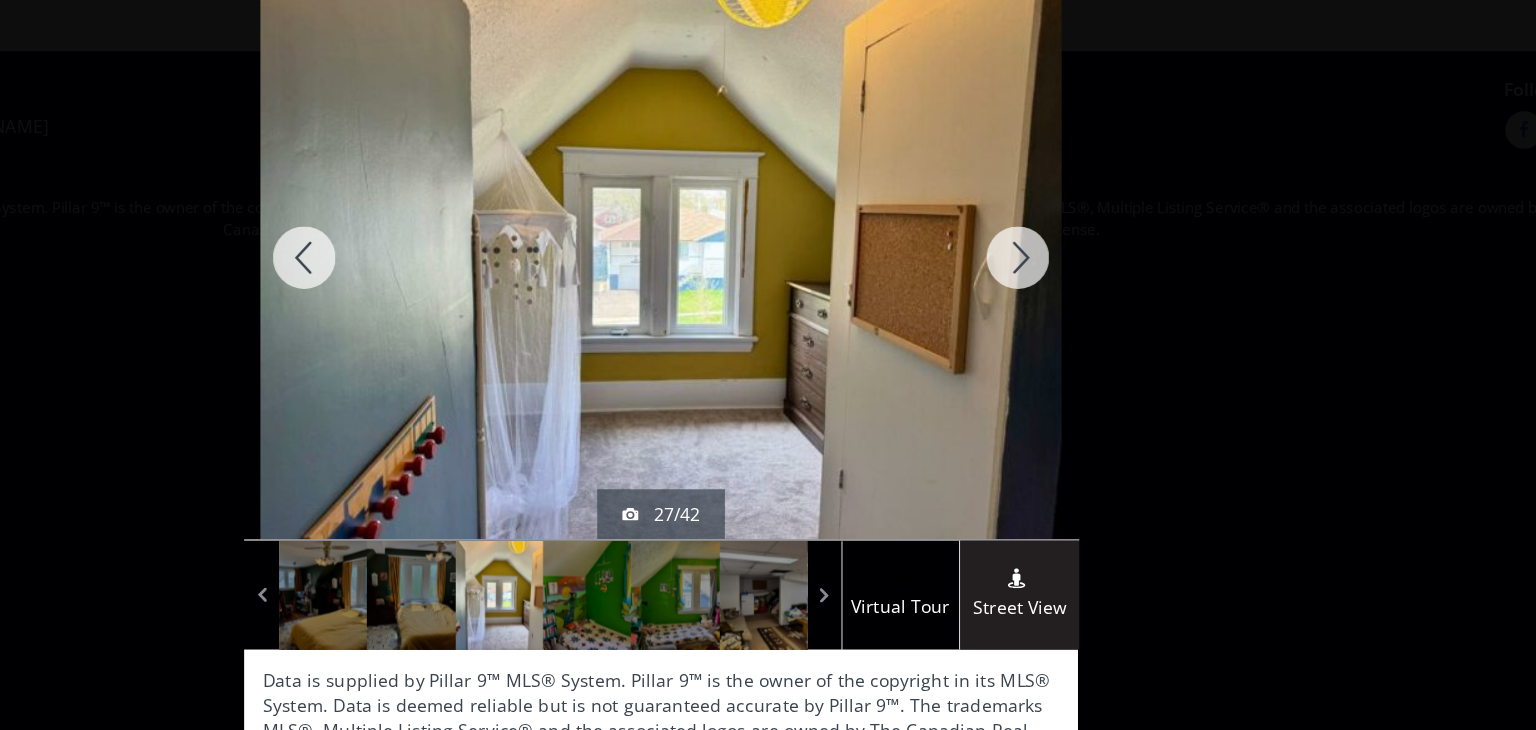 click at bounding box center (1053, 261) 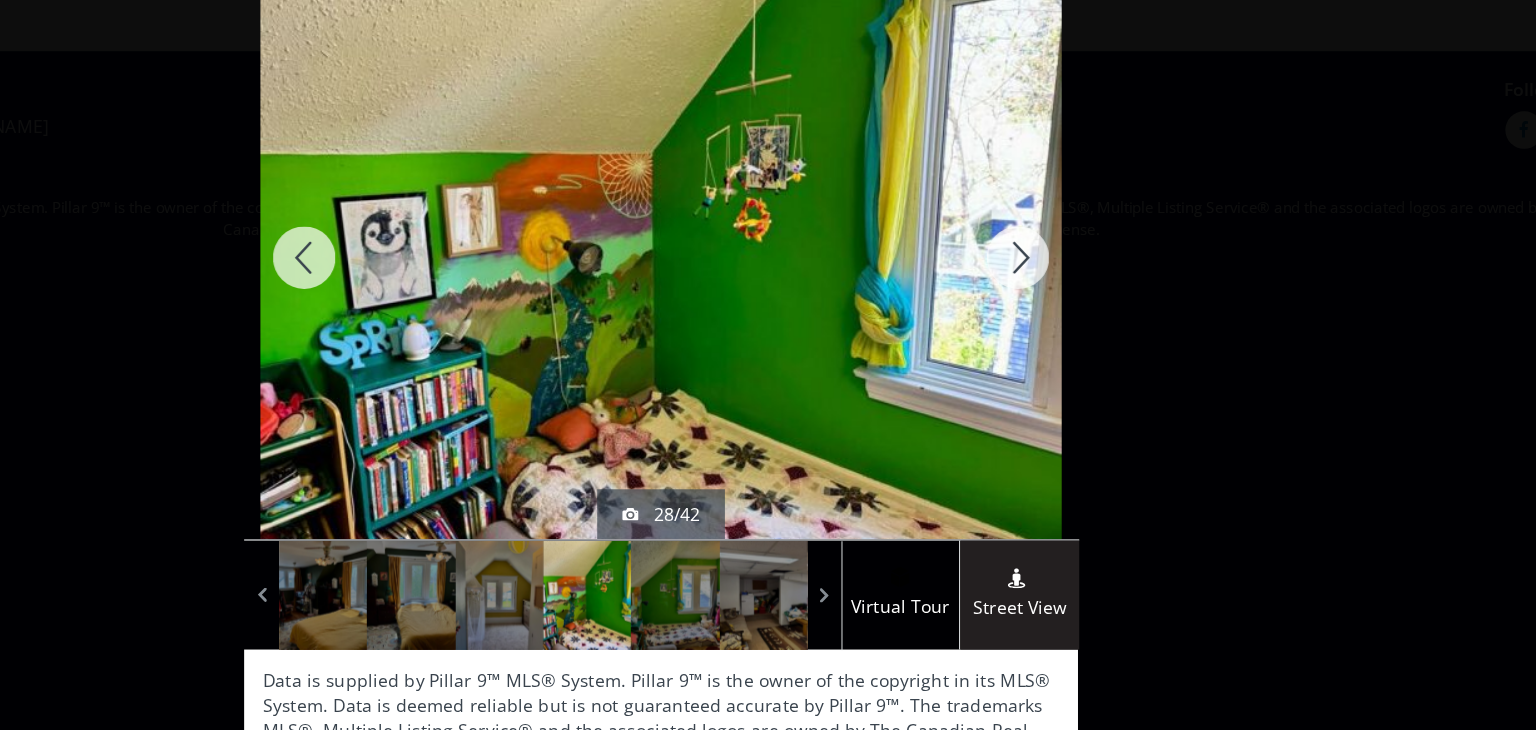 click at bounding box center (1053, 261) 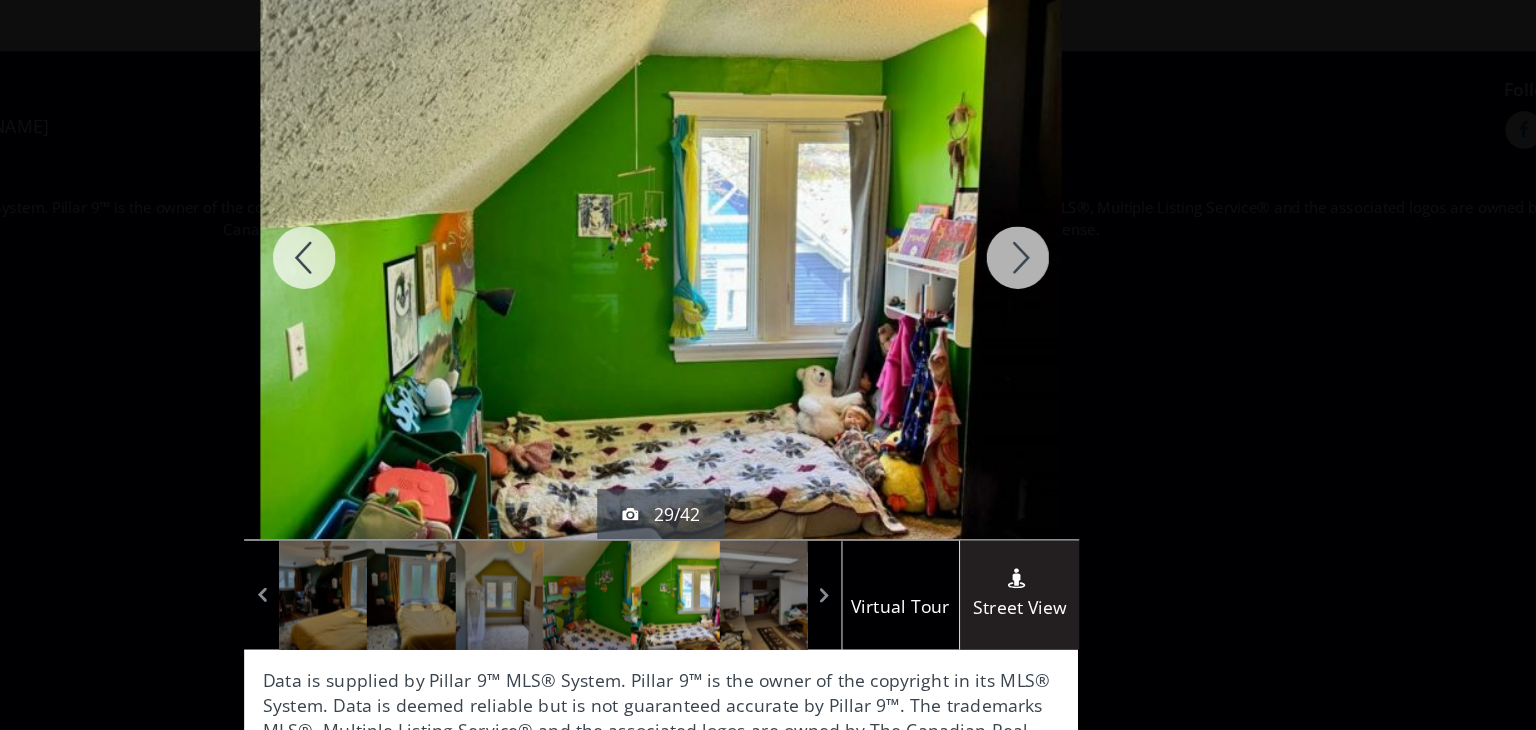 click at bounding box center (1053, 261) 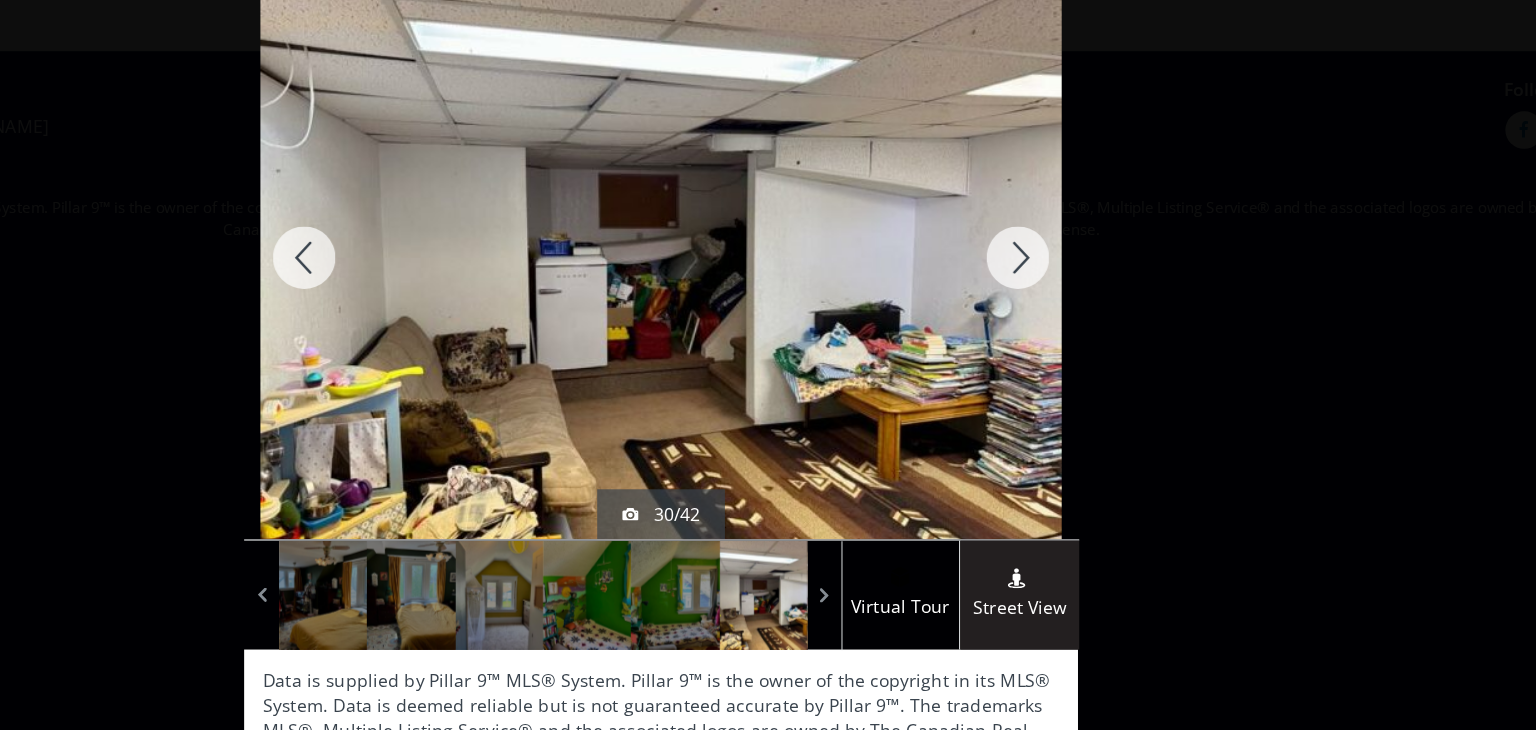 click at bounding box center (1053, 261) 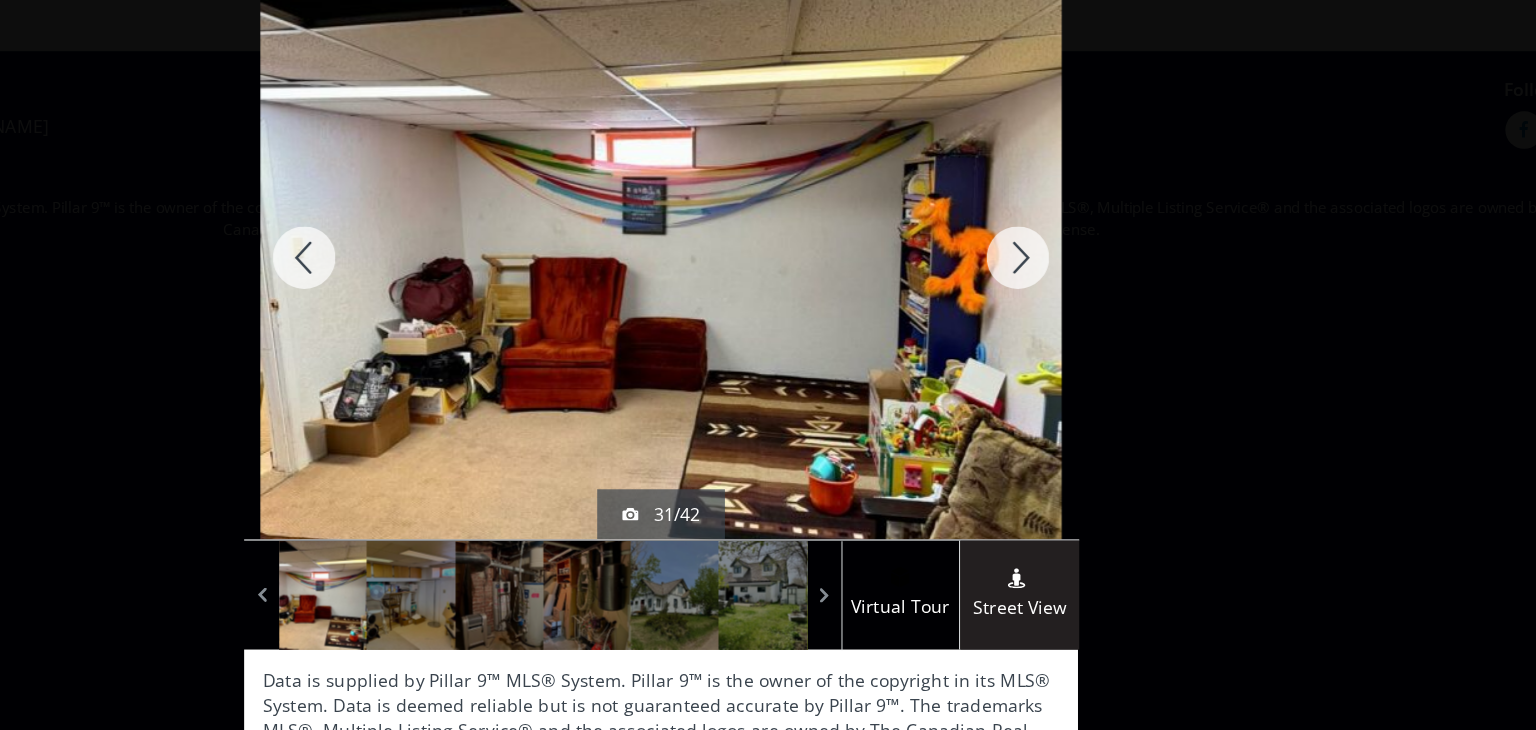 click at bounding box center [1053, 261] 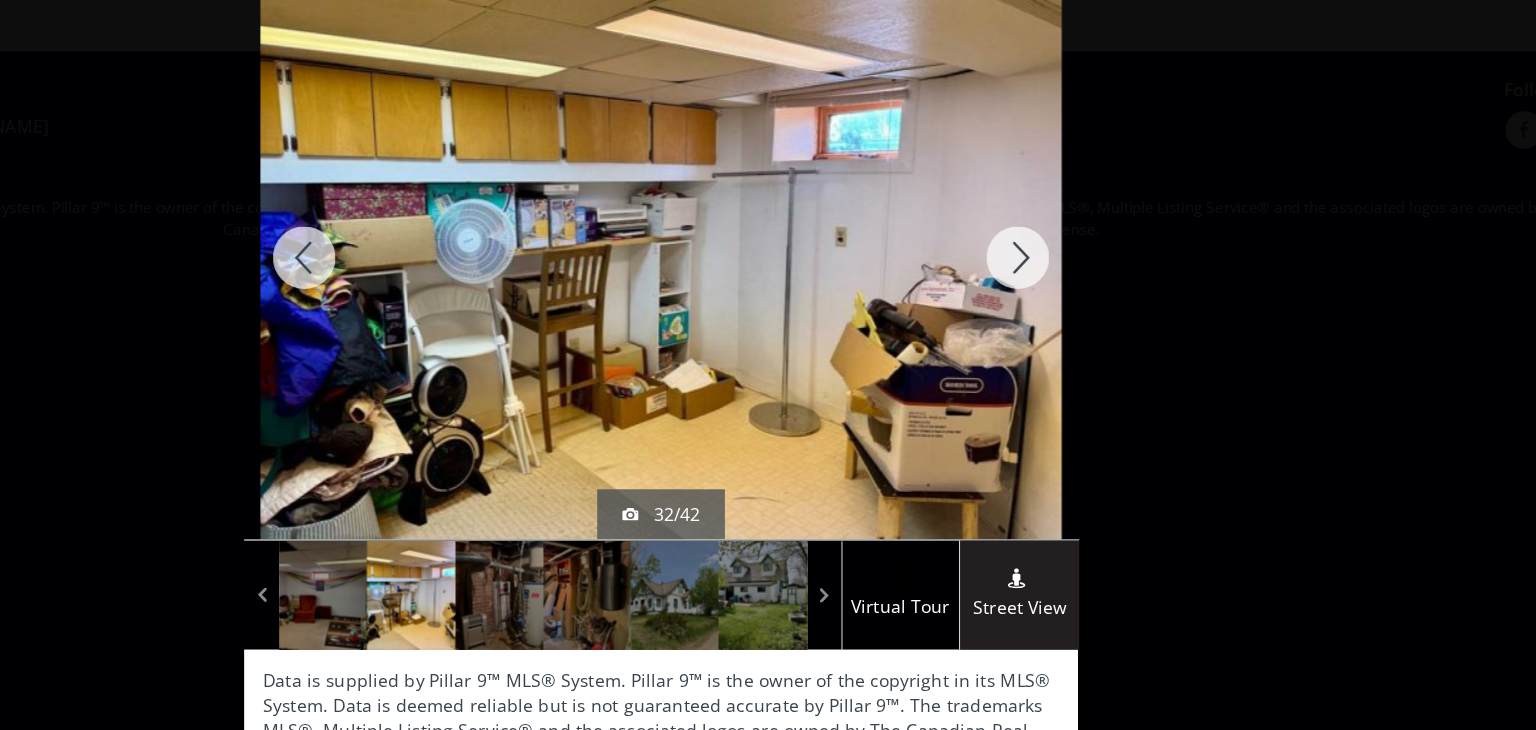 click at bounding box center [483, 261] 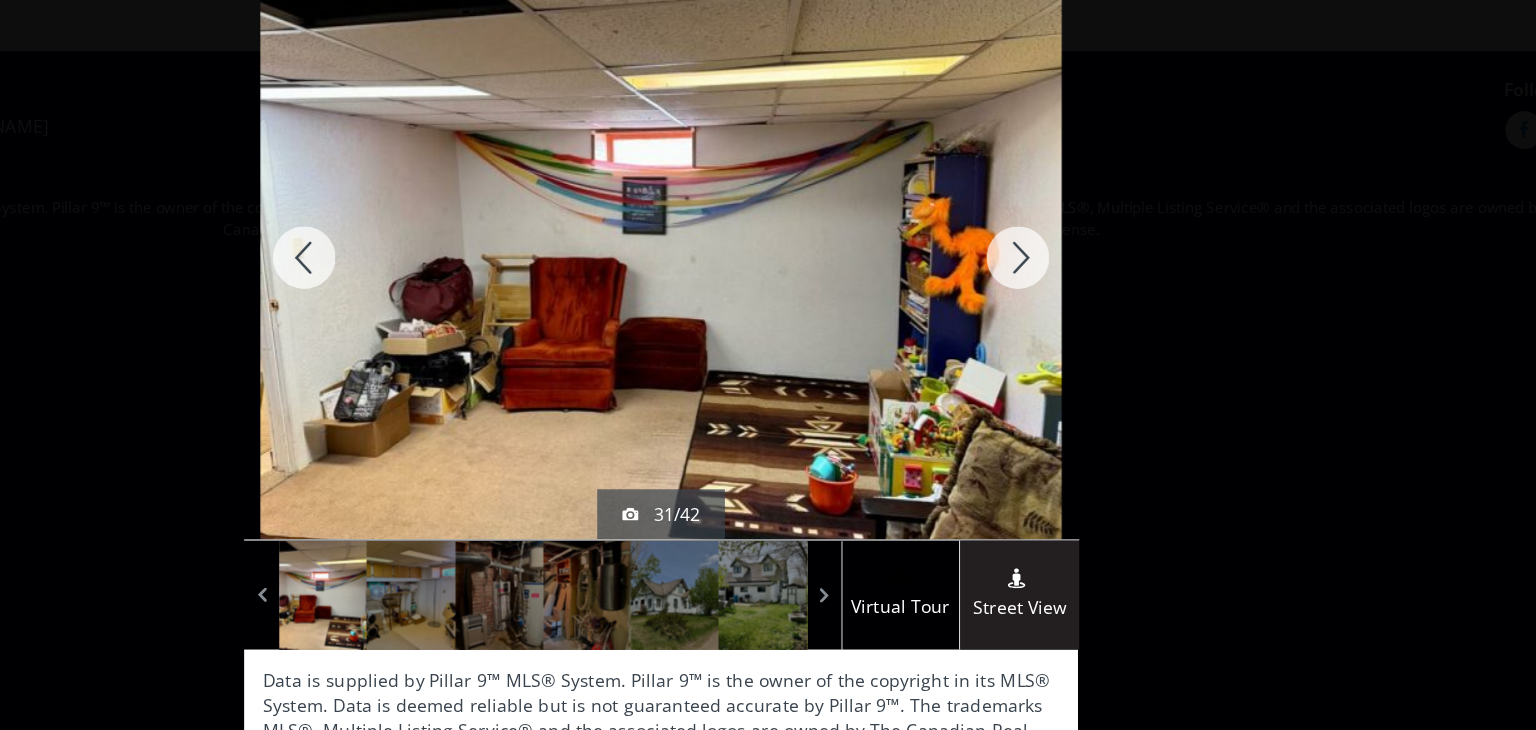 click at bounding box center [483, 261] 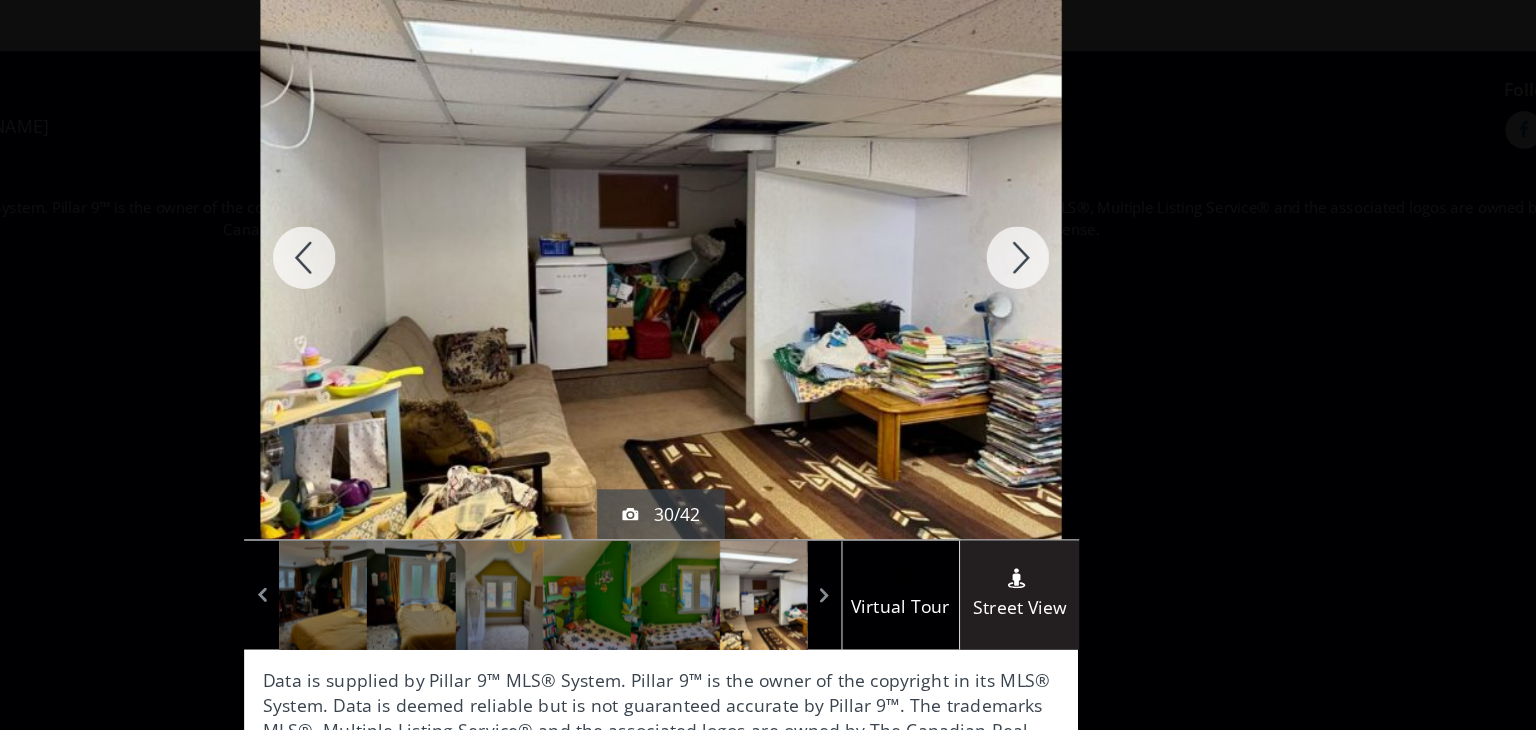click at bounding box center (1053, 261) 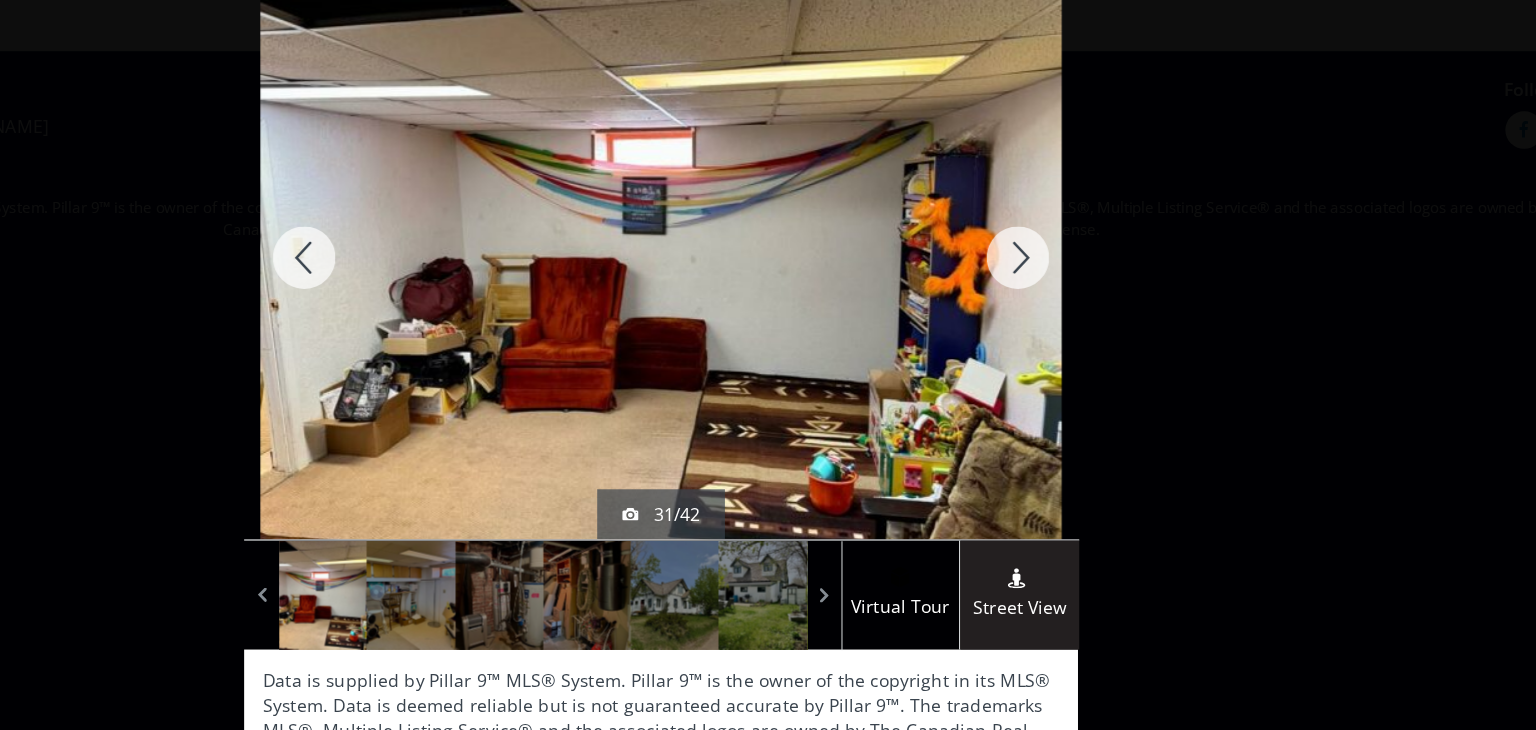 click at bounding box center (1053, 261) 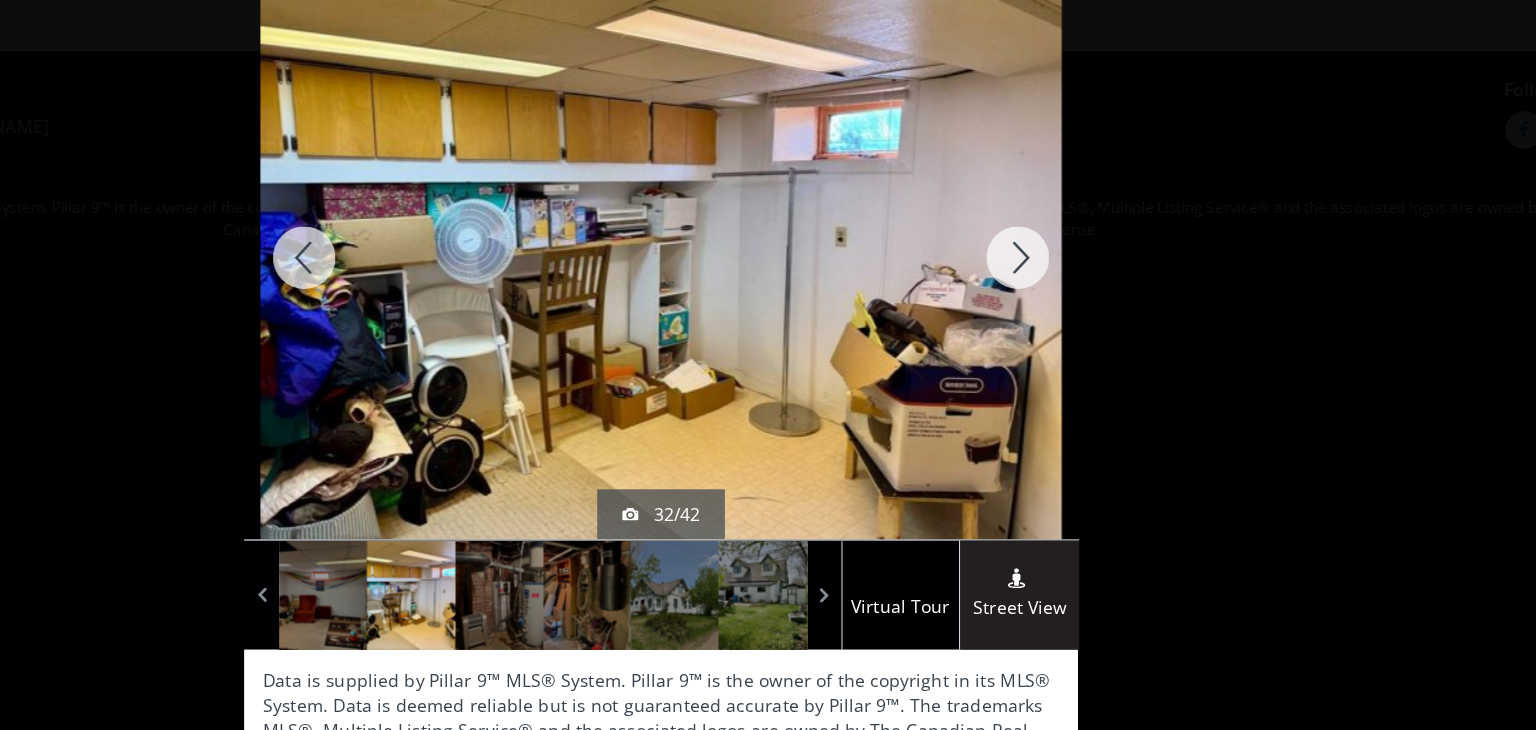 click at bounding box center [1053, 261] 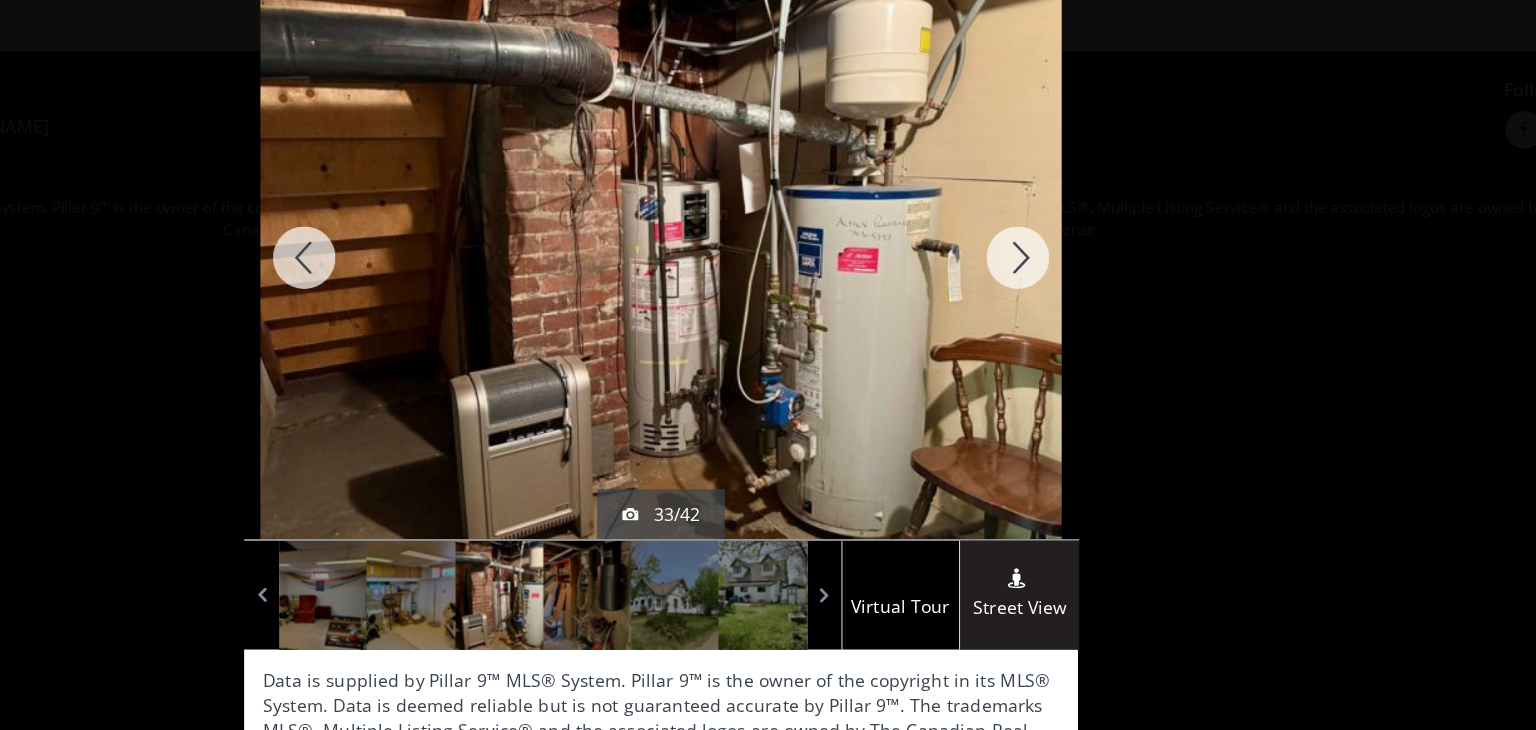 click at bounding box center (1053, 261) 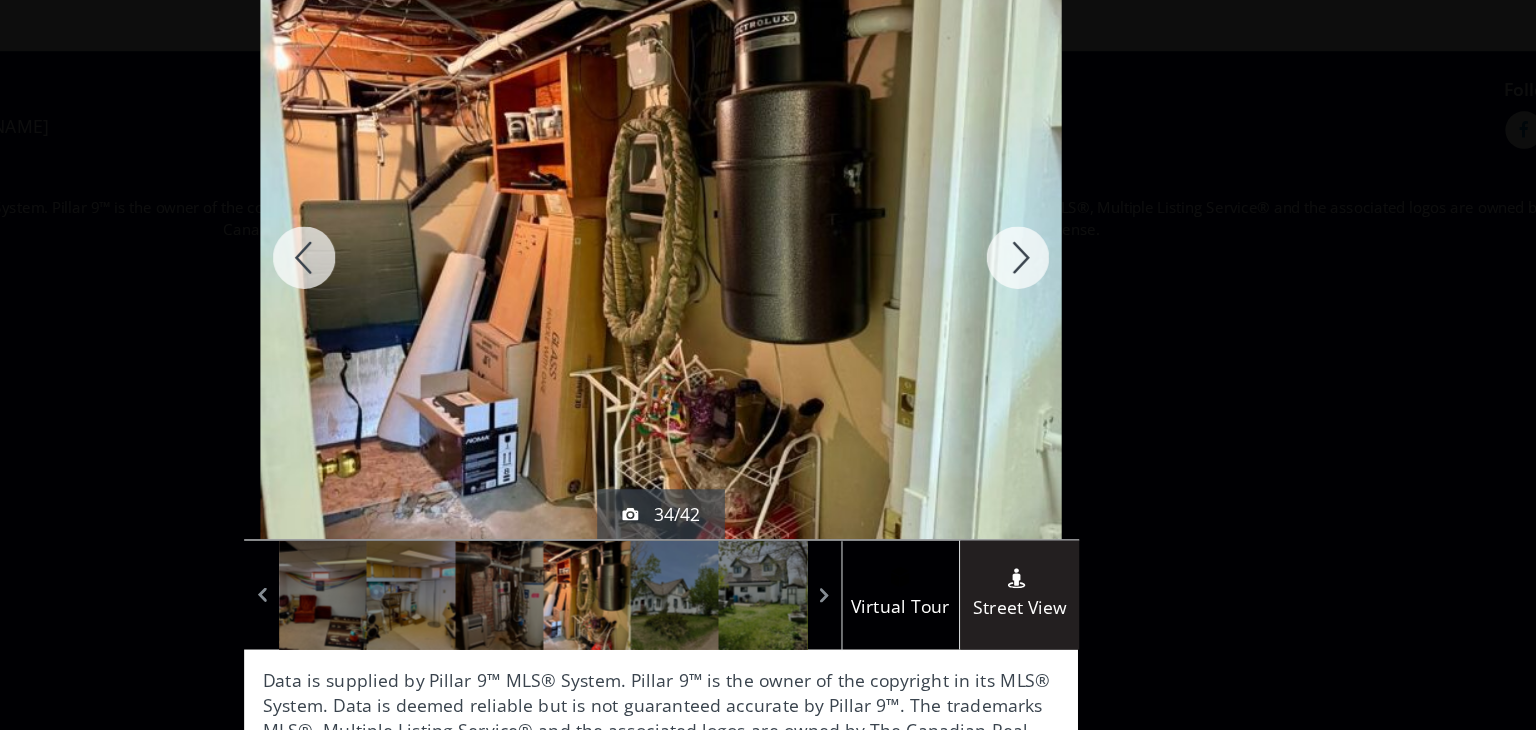 click at bounding box center (1053, 261) 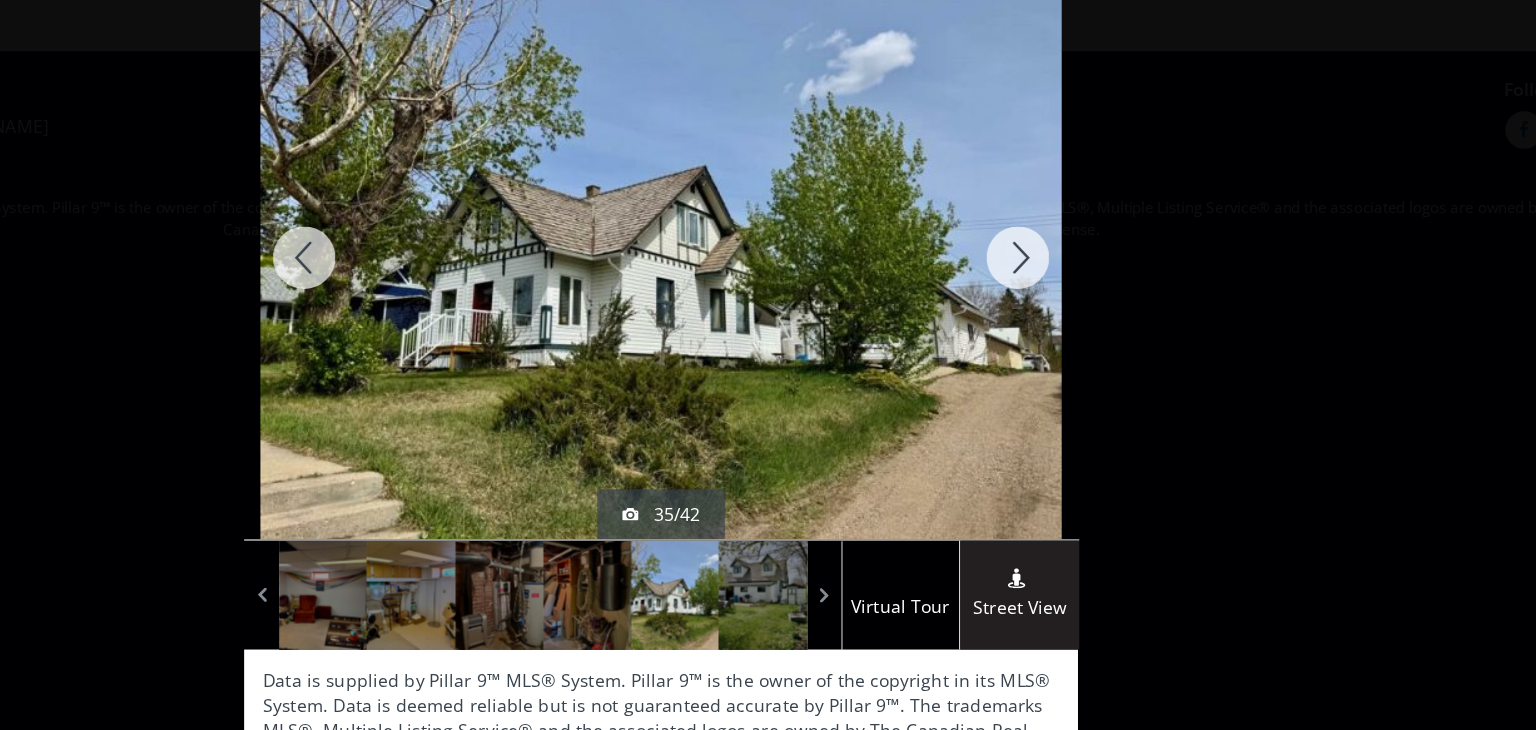 click at bounding box center (1053, 261) 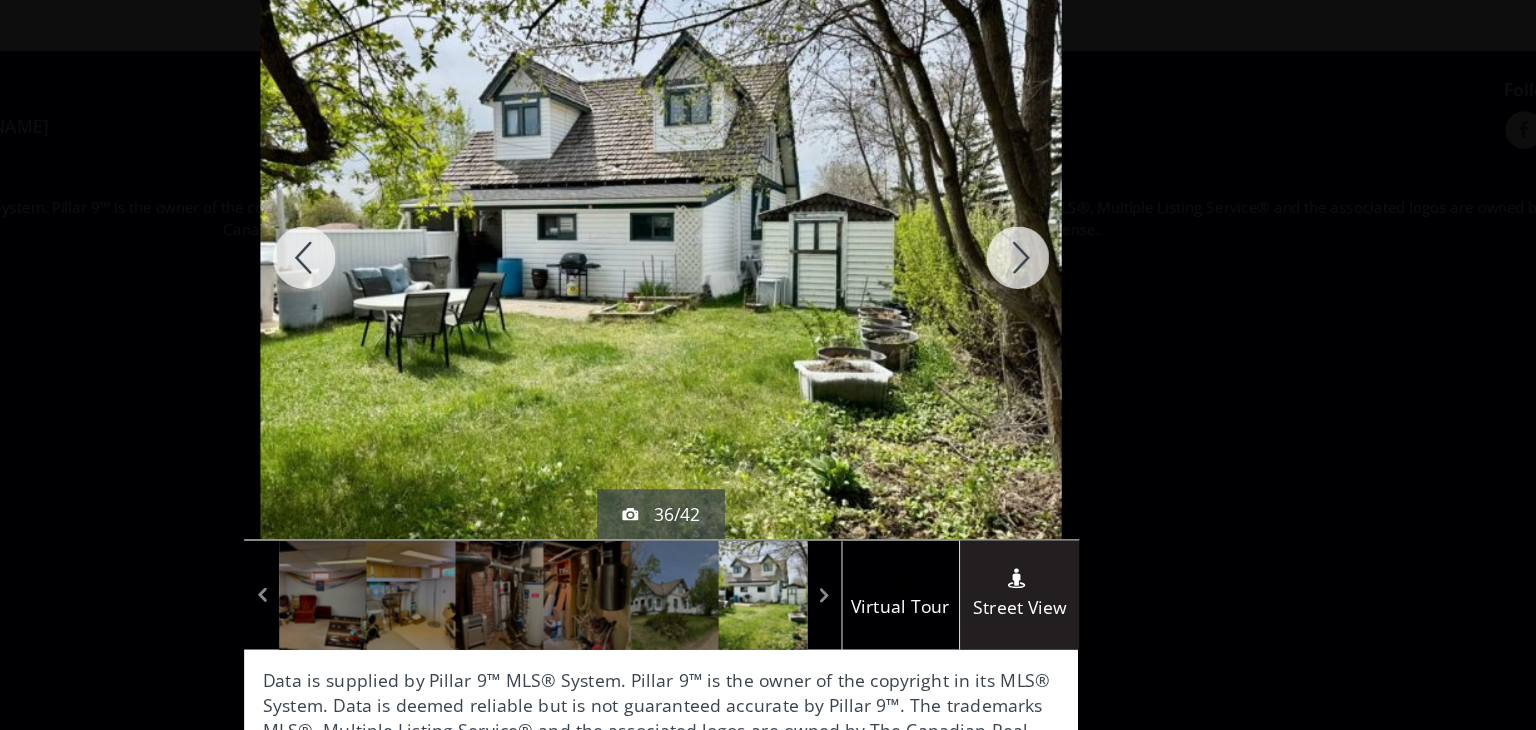 click at bounding box center (1053, 261) 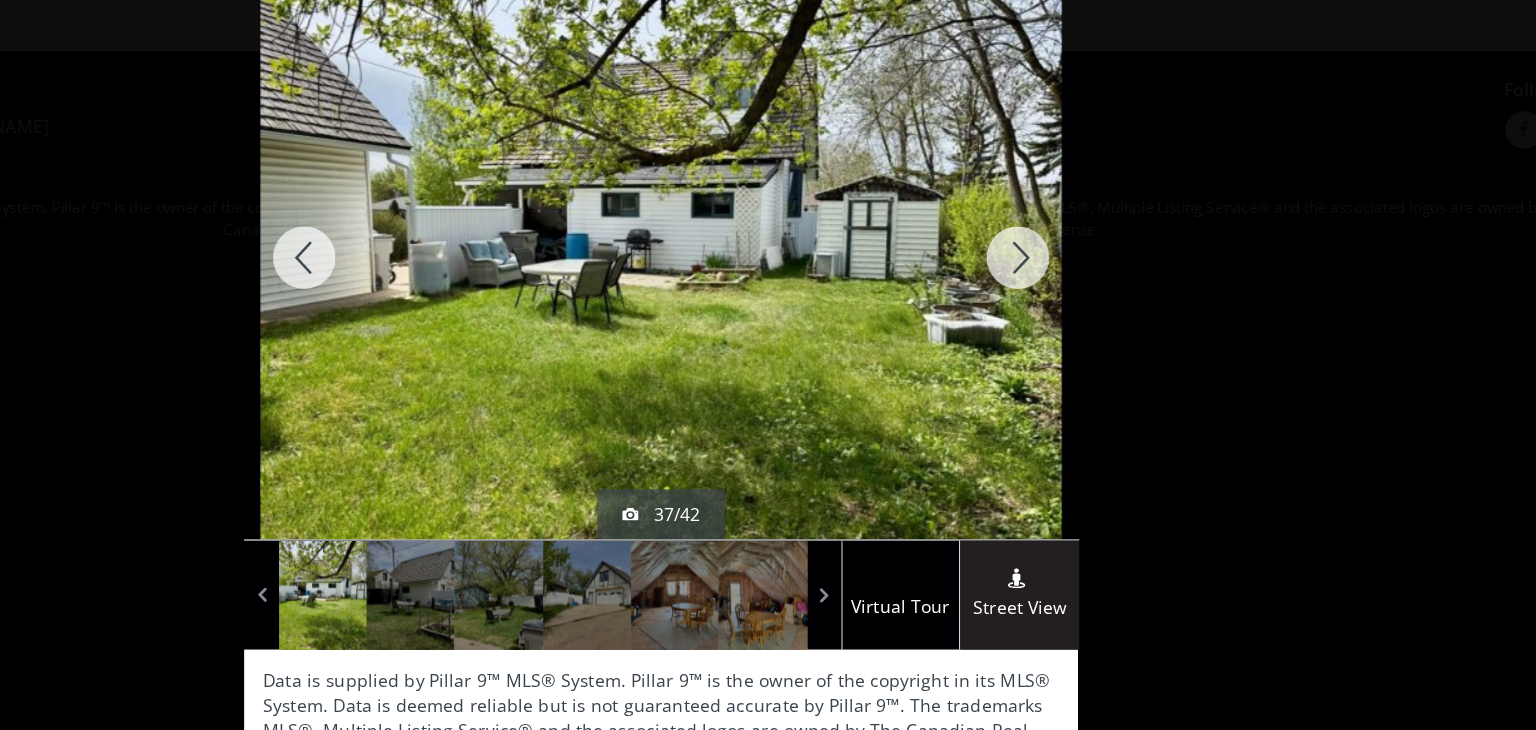click at bounding box center [1053, 261] 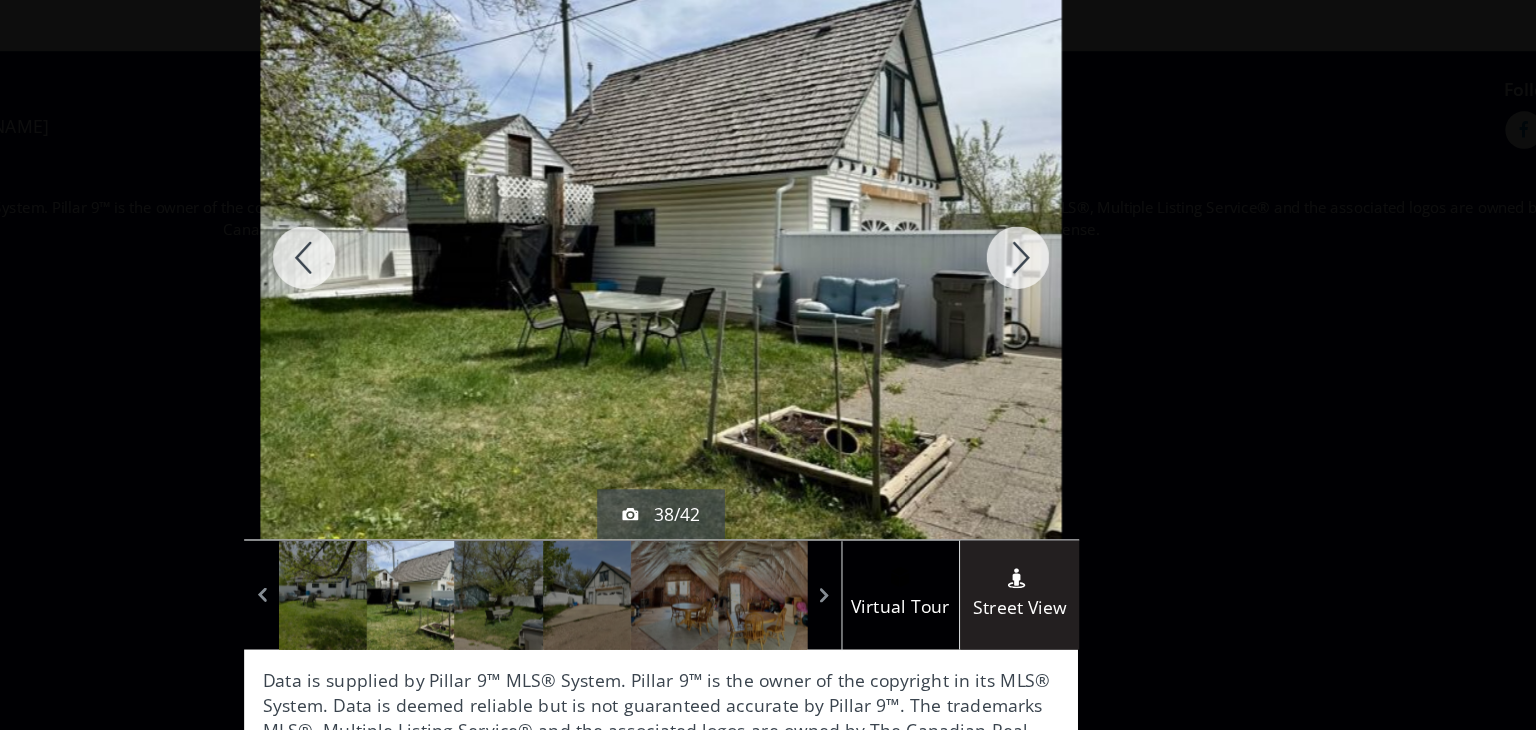 click at bounding box center [1053, 261] 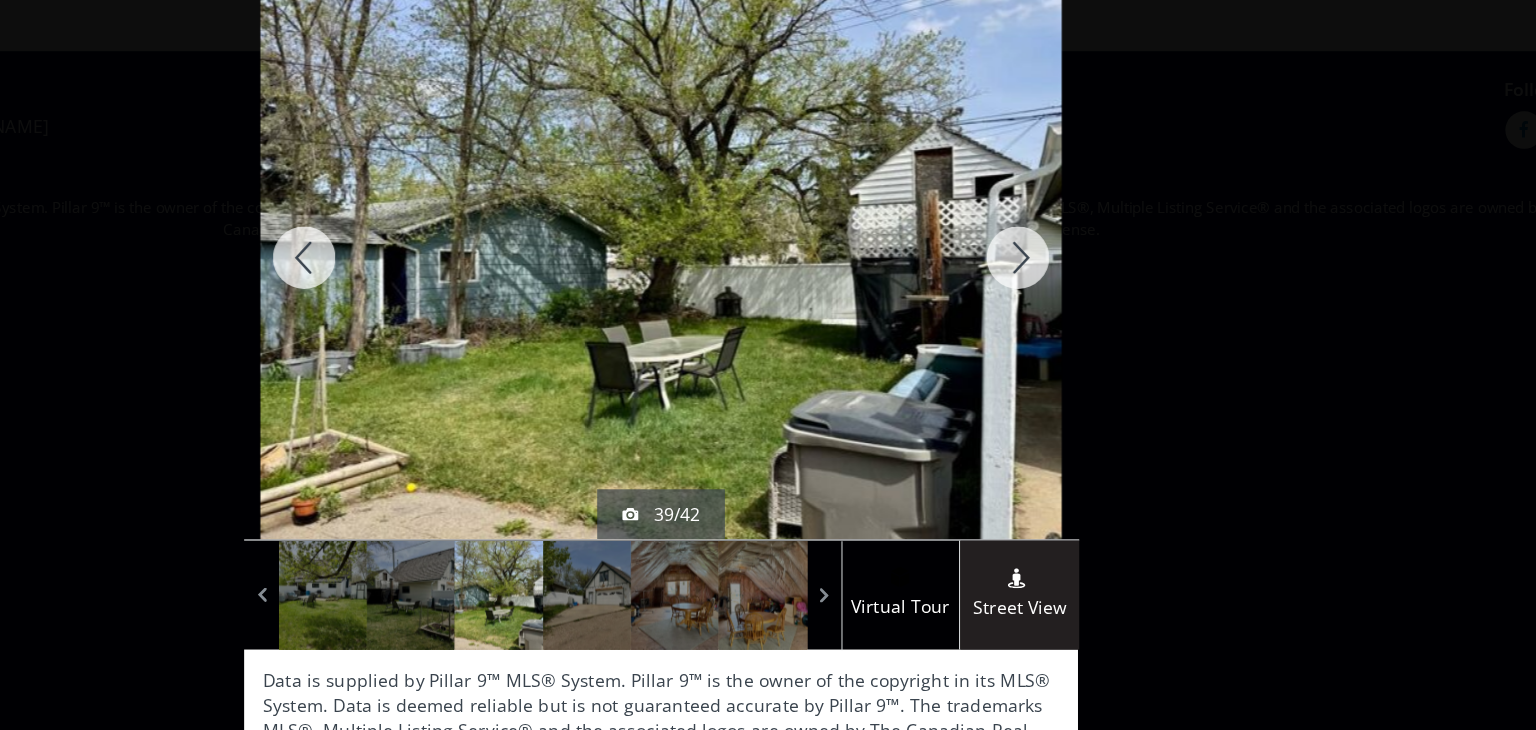 click at bounding box center [1053, 261] 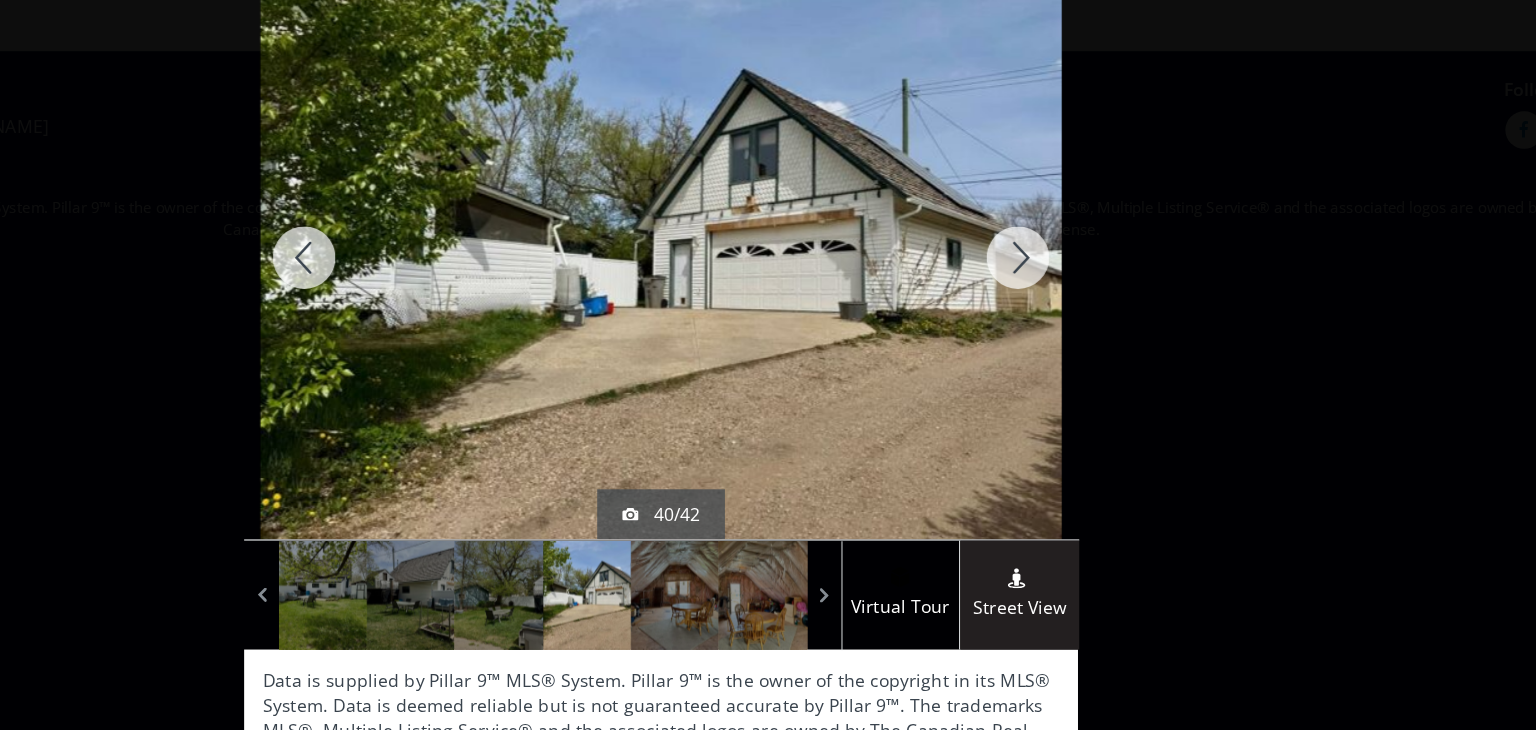 click at bounding box center (1053, 261) 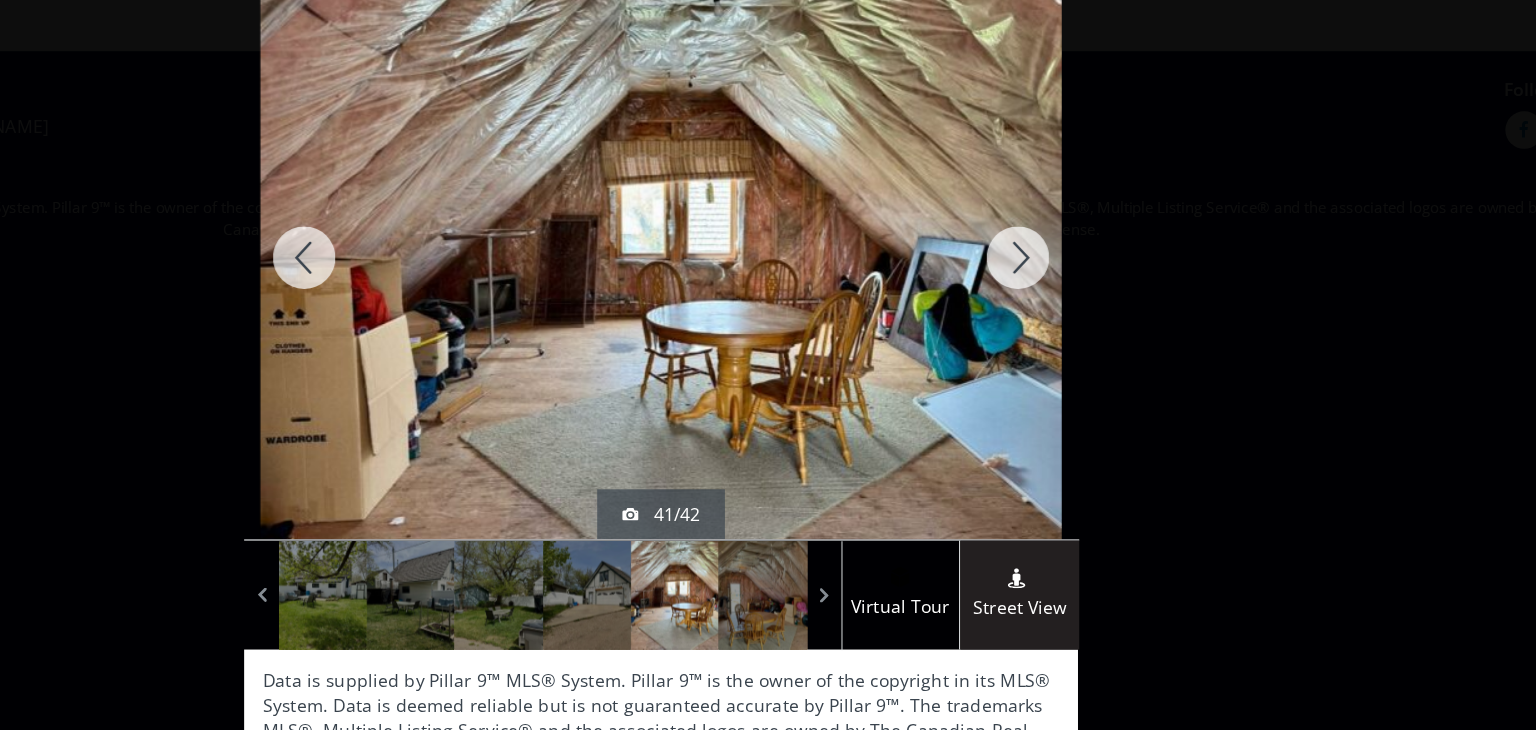 click at bounding box center [1053, 261] 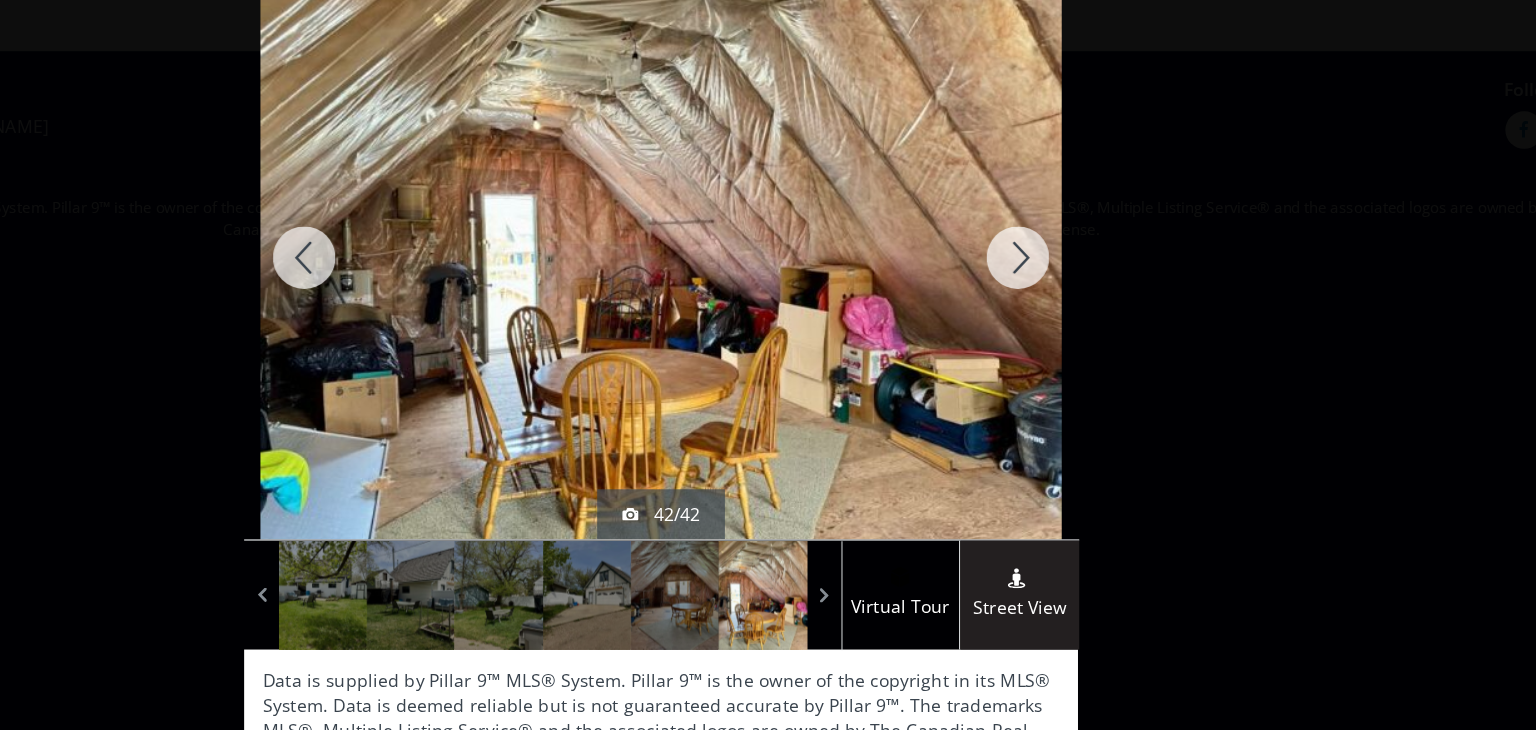 click at bounding box center [1053, 261] 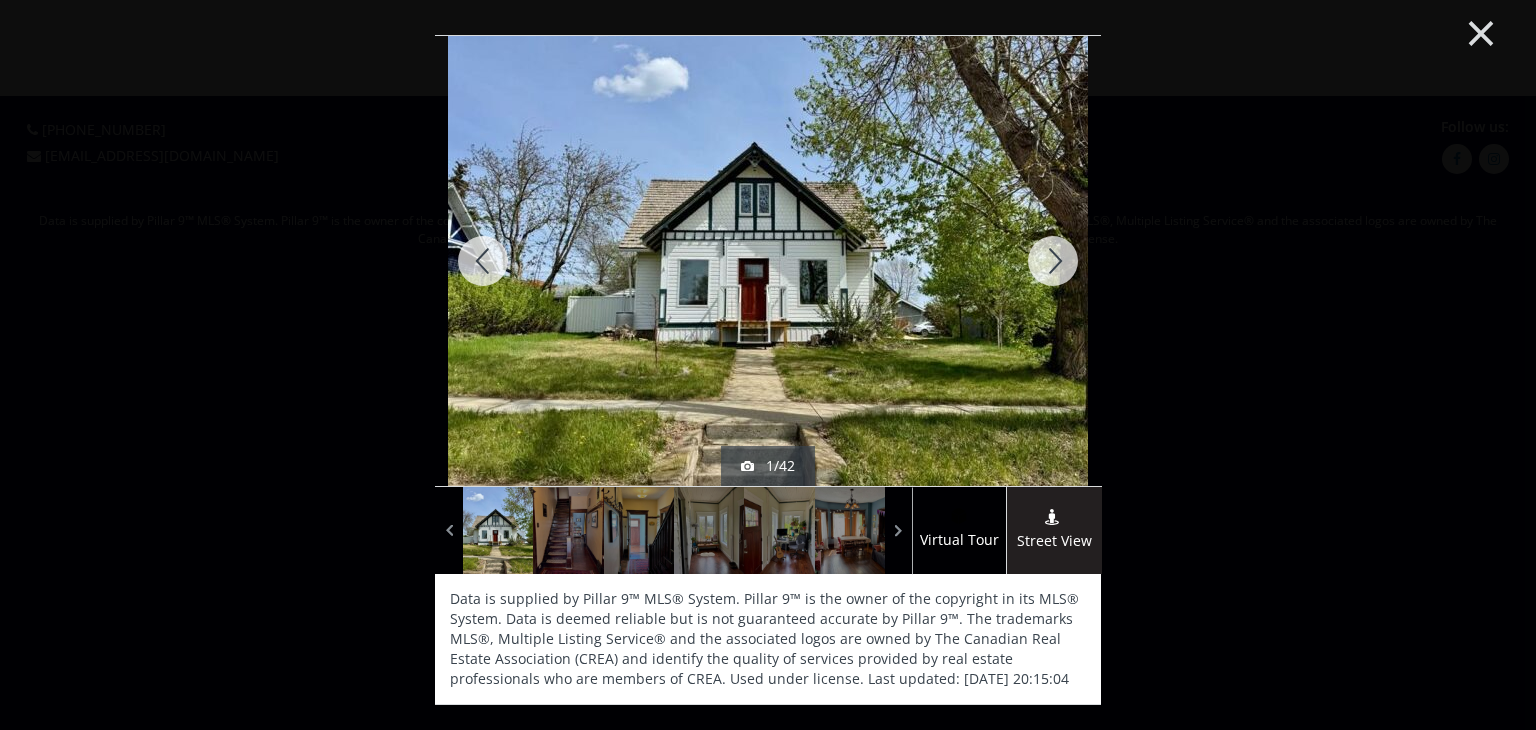 click on "×" at bounding box center [1481, 31] 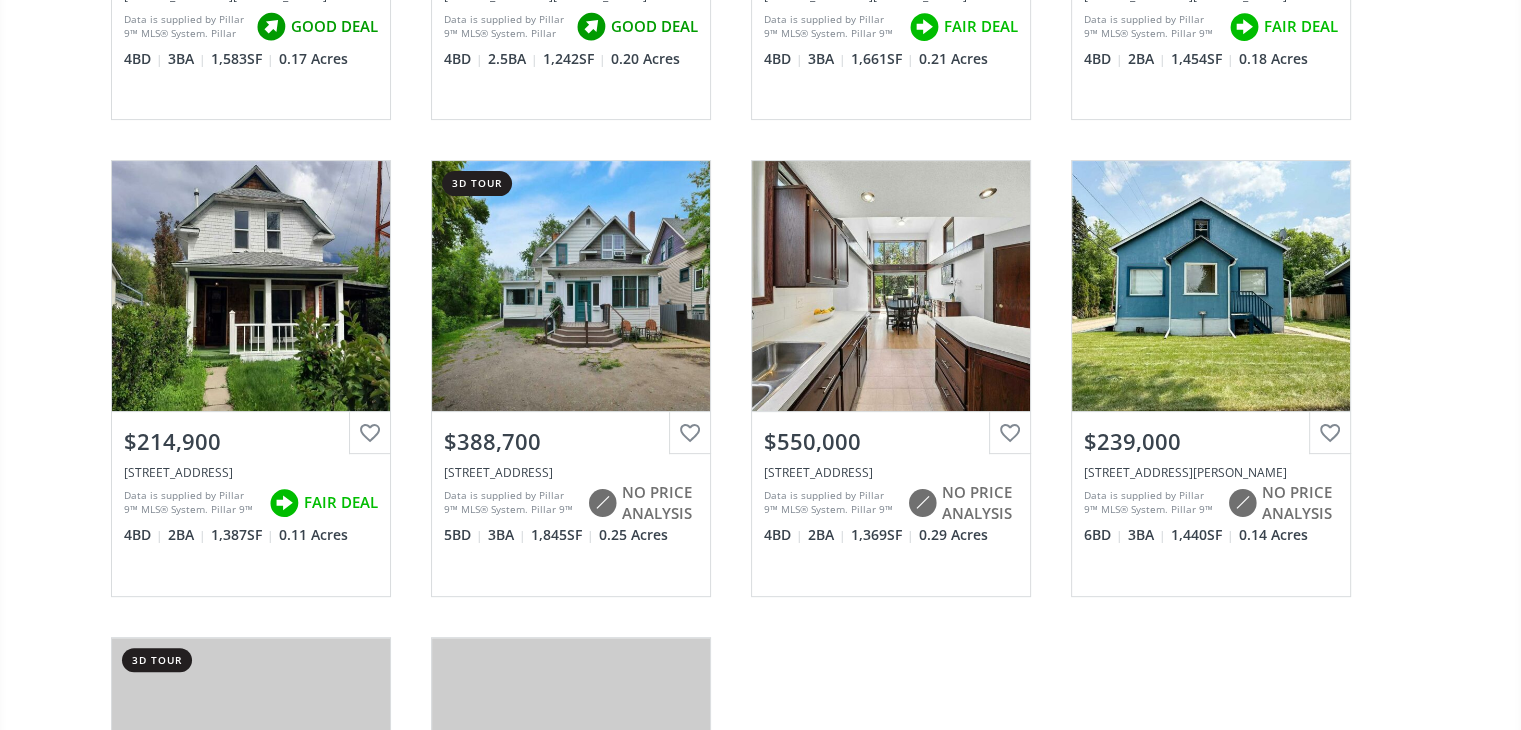 scroll, scrollTop: 588, scrollLeft: 0, axis: vertical 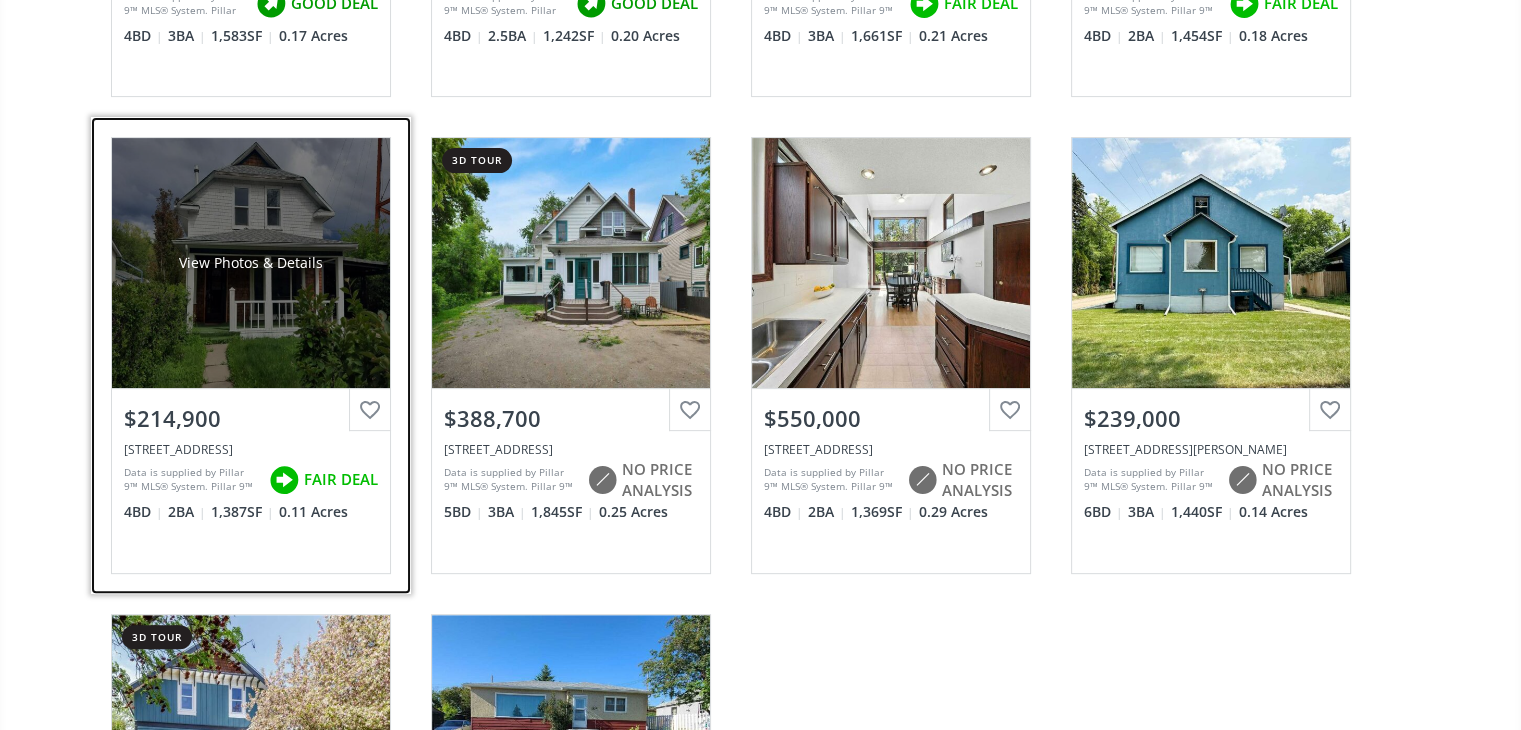 click on "View Photos & Details" at bounding box center (251, 263) 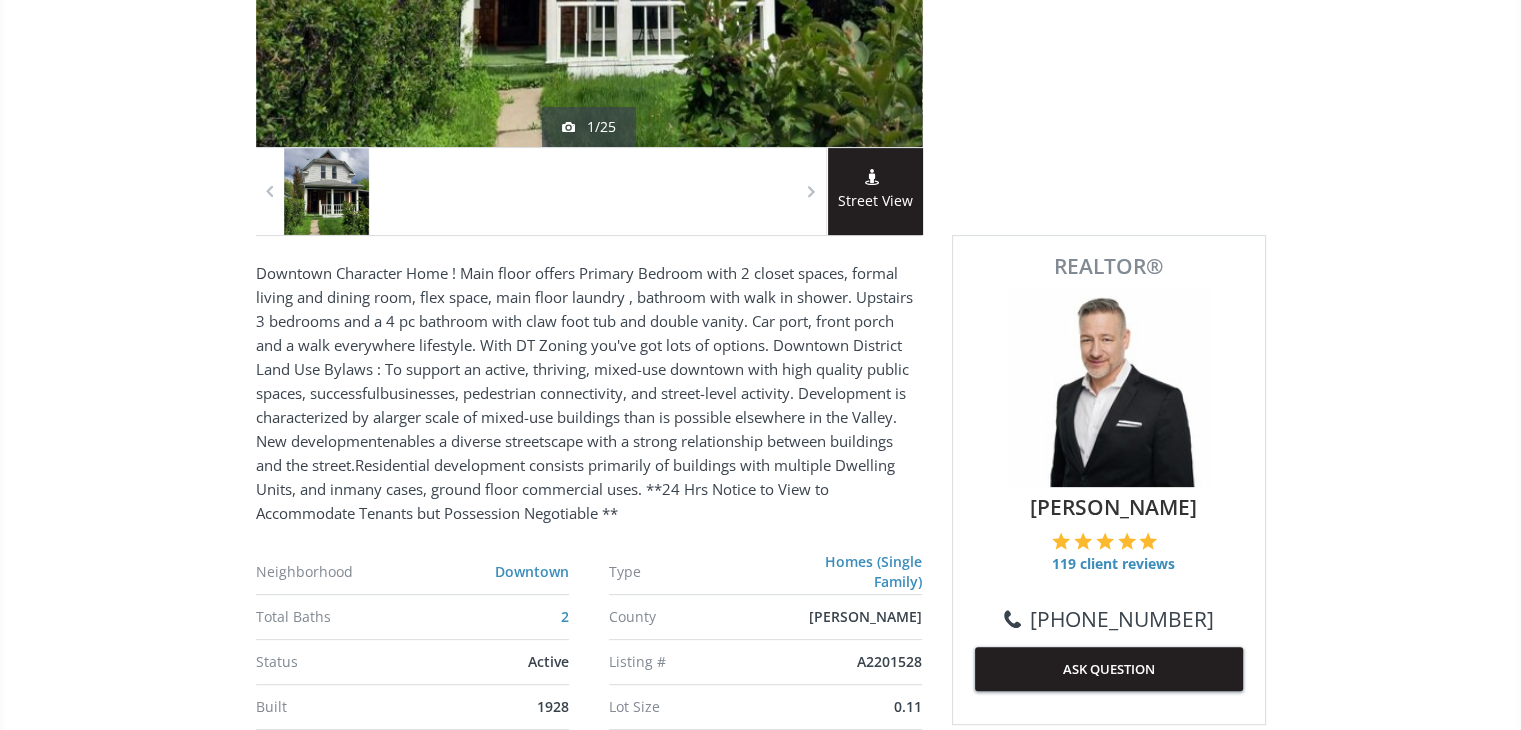 scroll, scrollTop: 0, scrollLeft: 0, axis: both 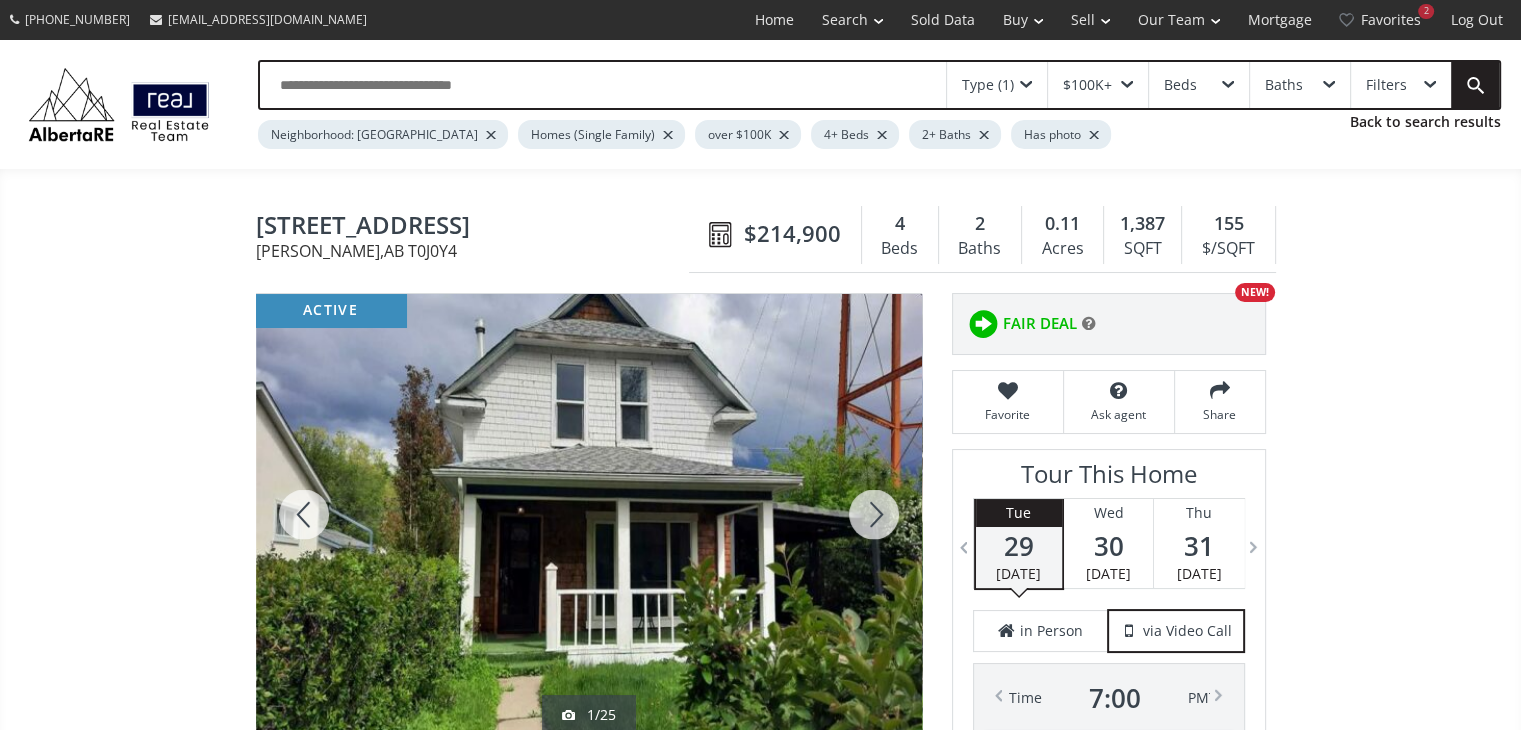 click at bounding box center [589, 514] 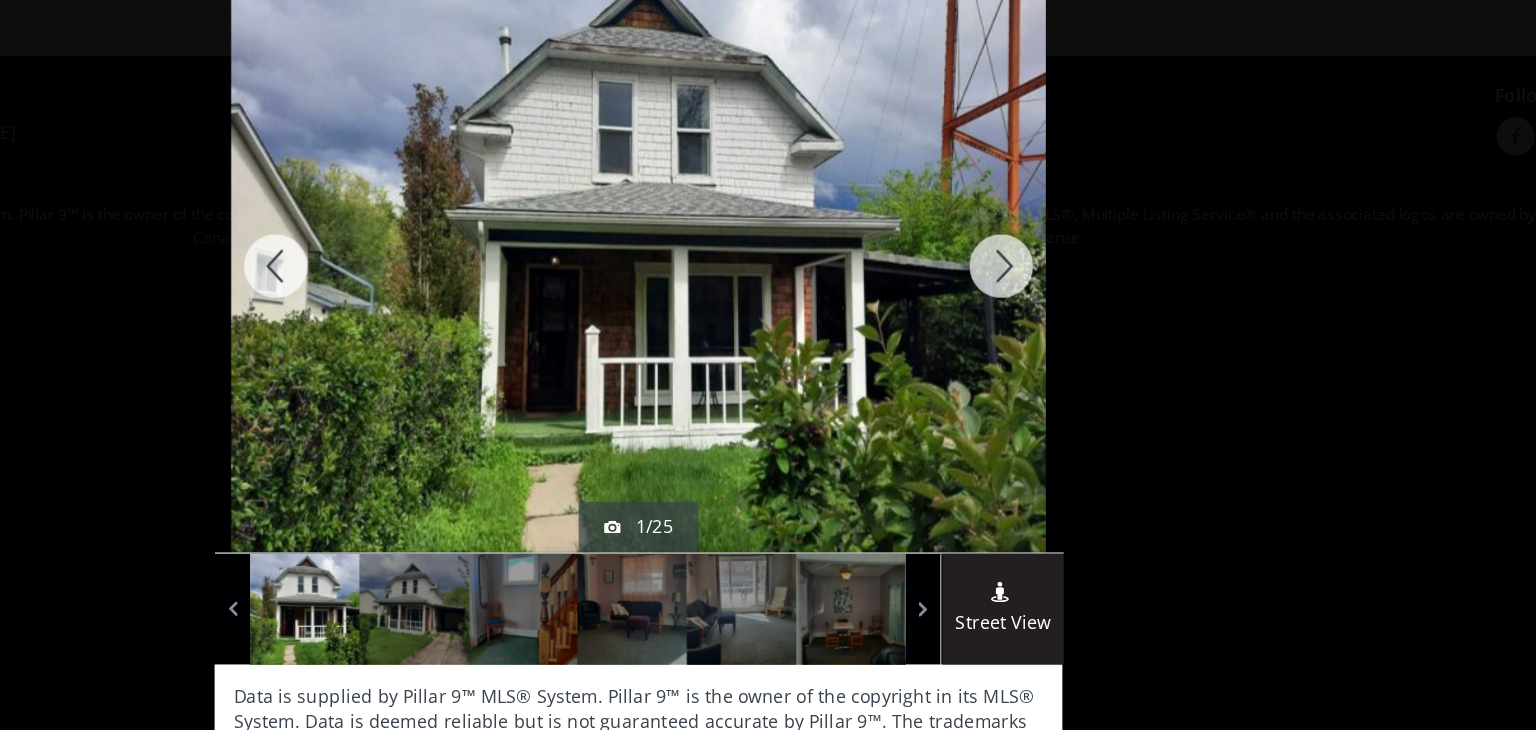 click at bounding box center (1053, 261) 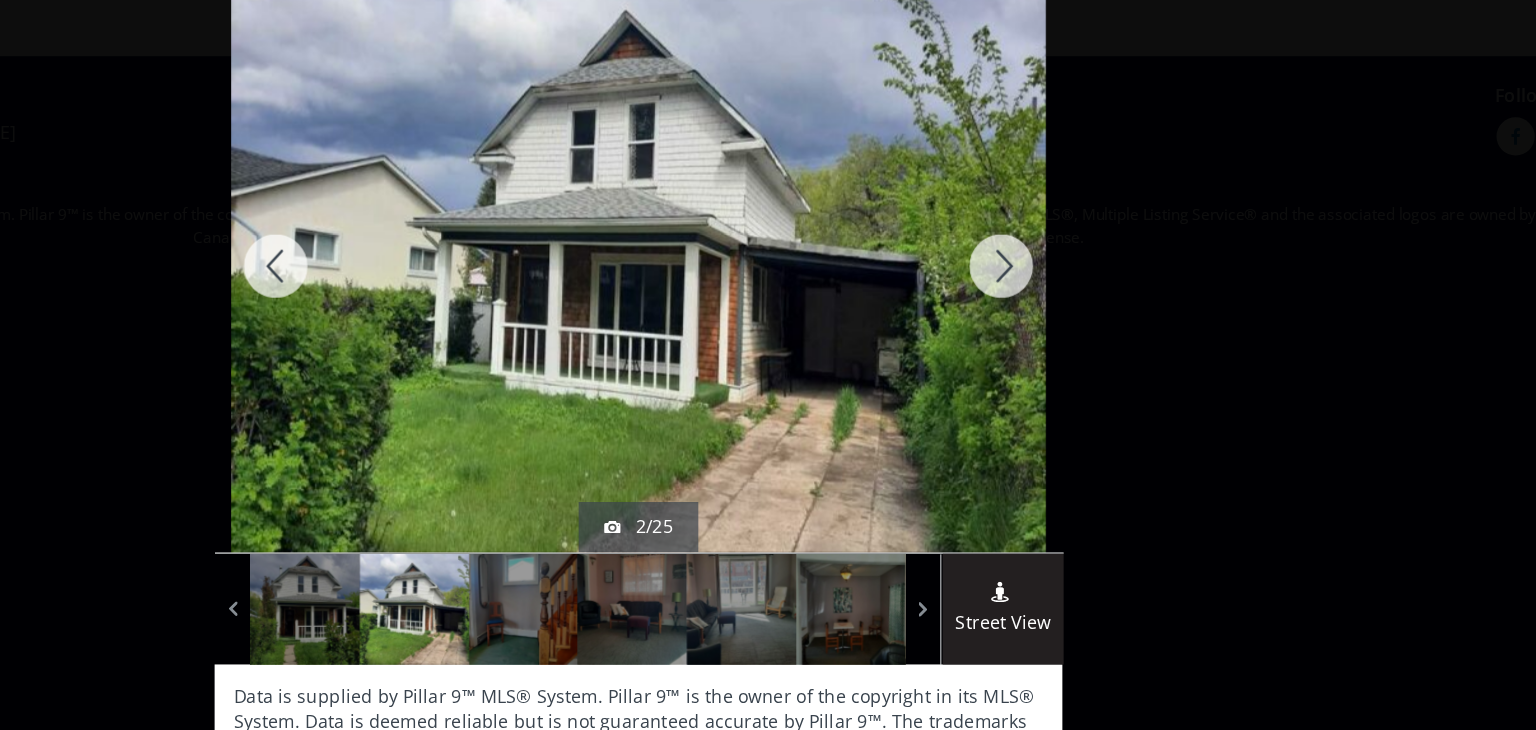 click at bounding box center [1053, 261] 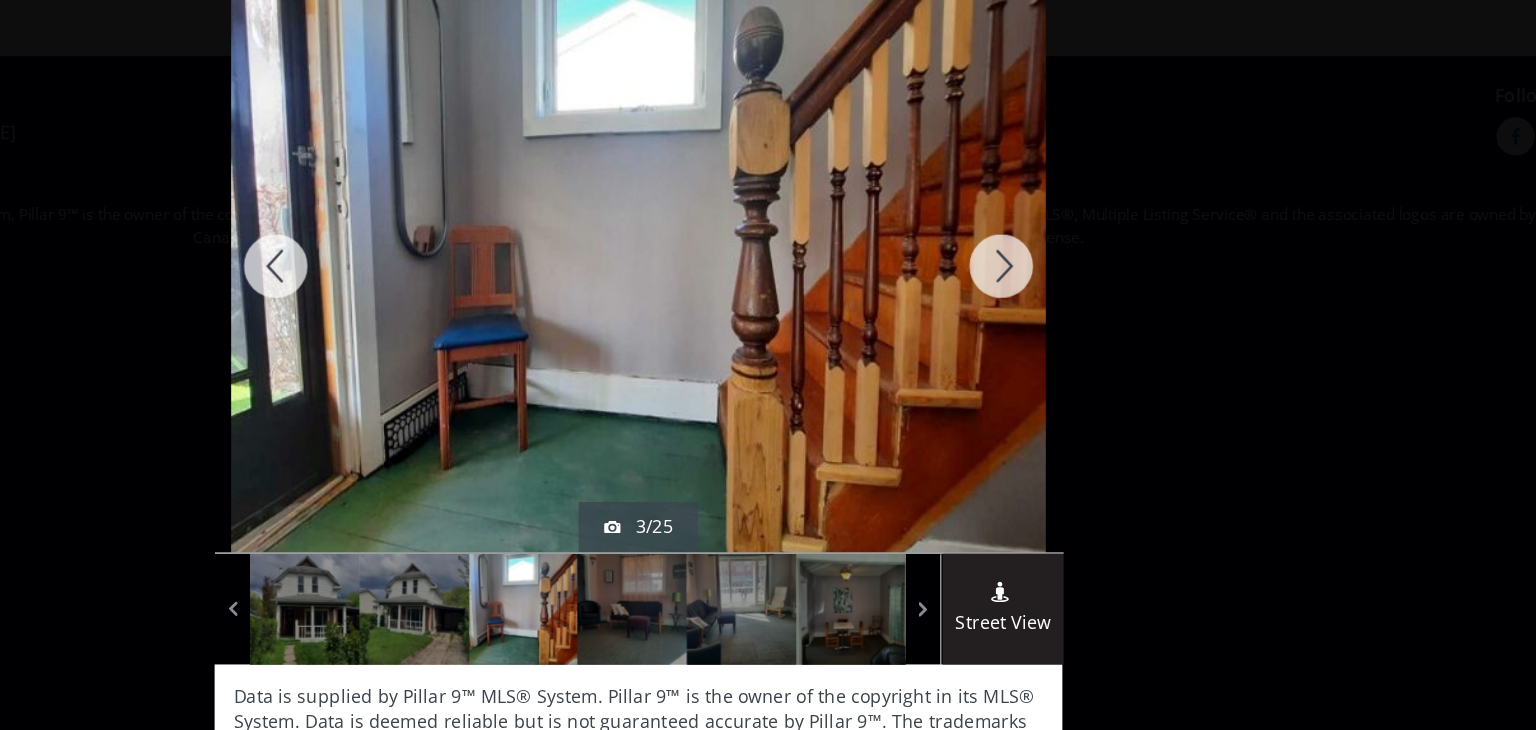click at bounding box center (1053, 261) 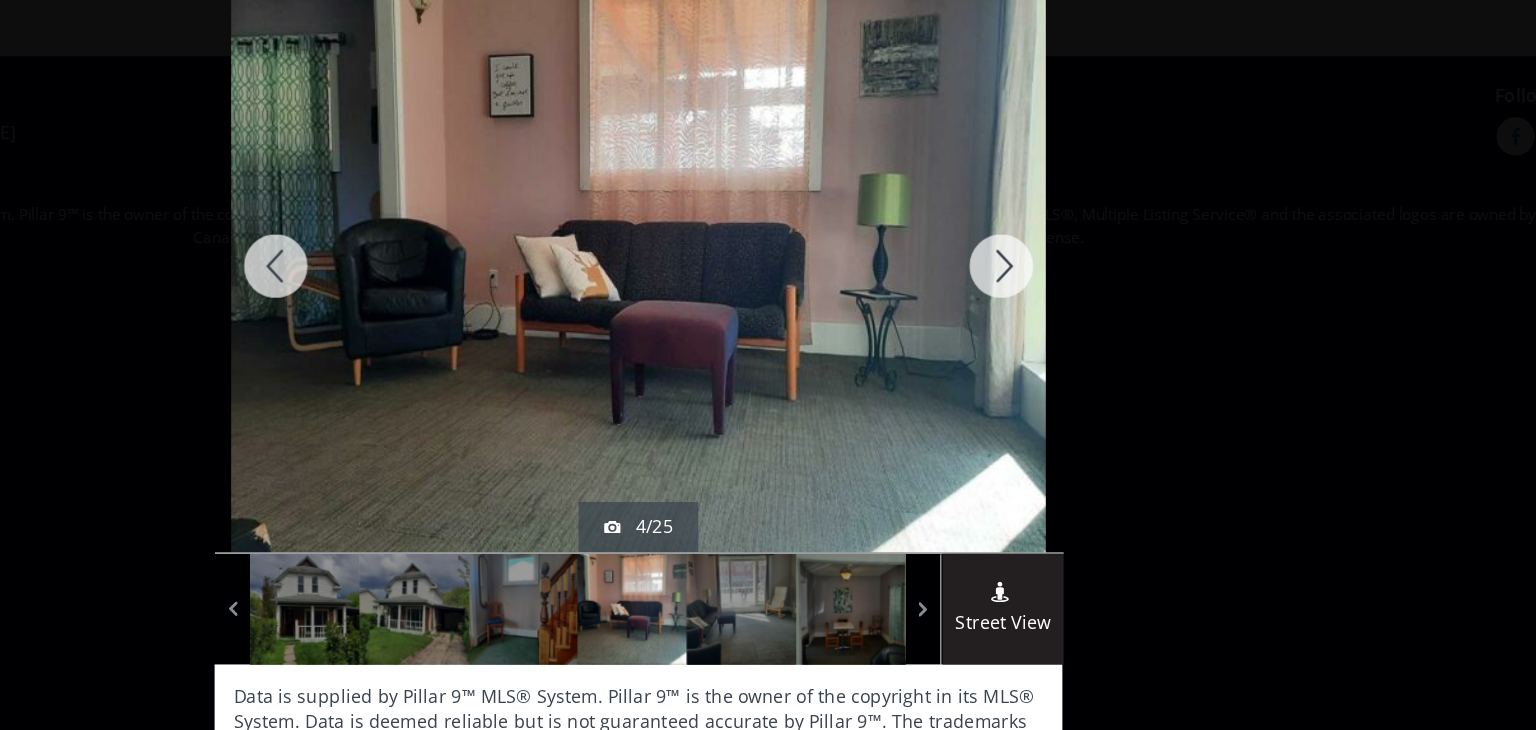 click at bounding box center [1053, 261] 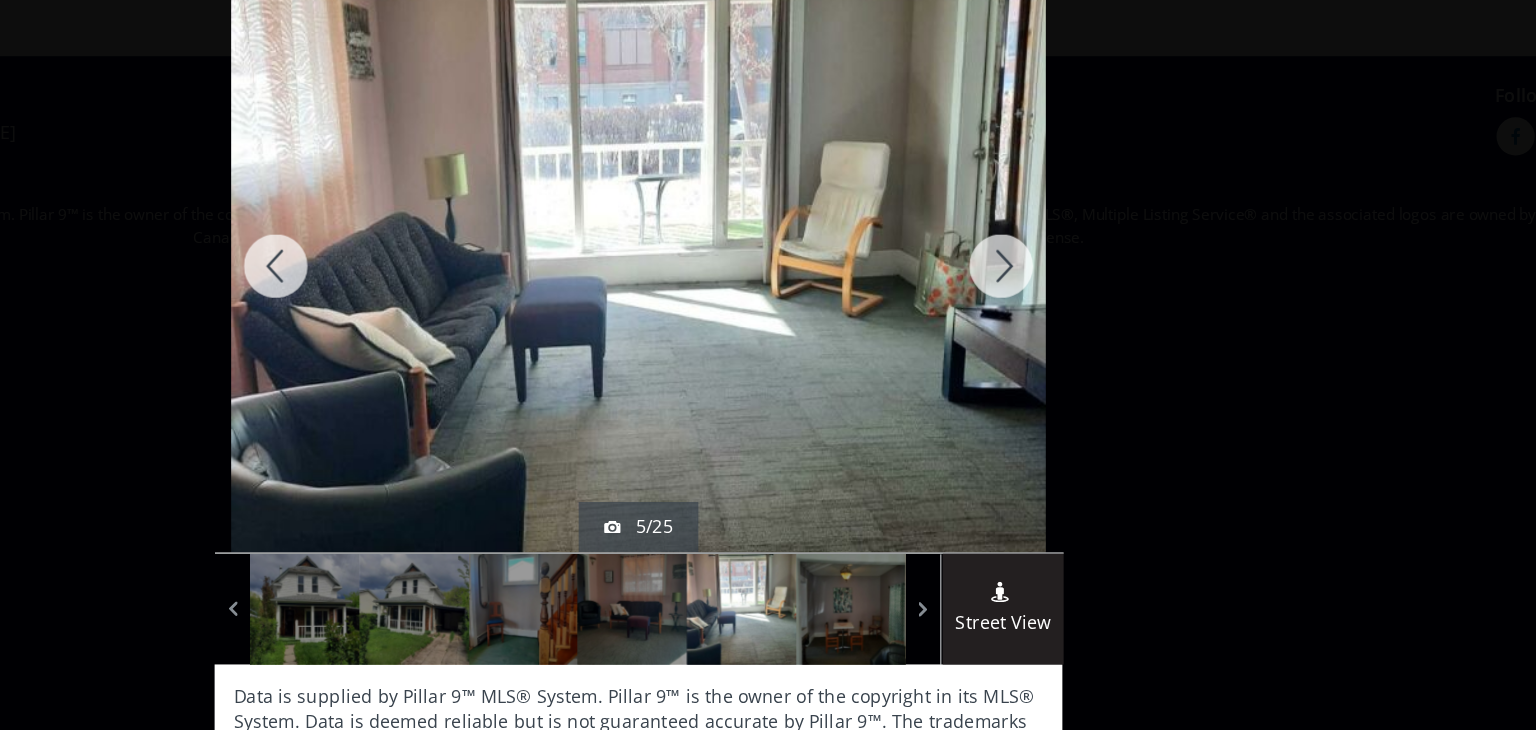 click at bounding box center [1053, 261] 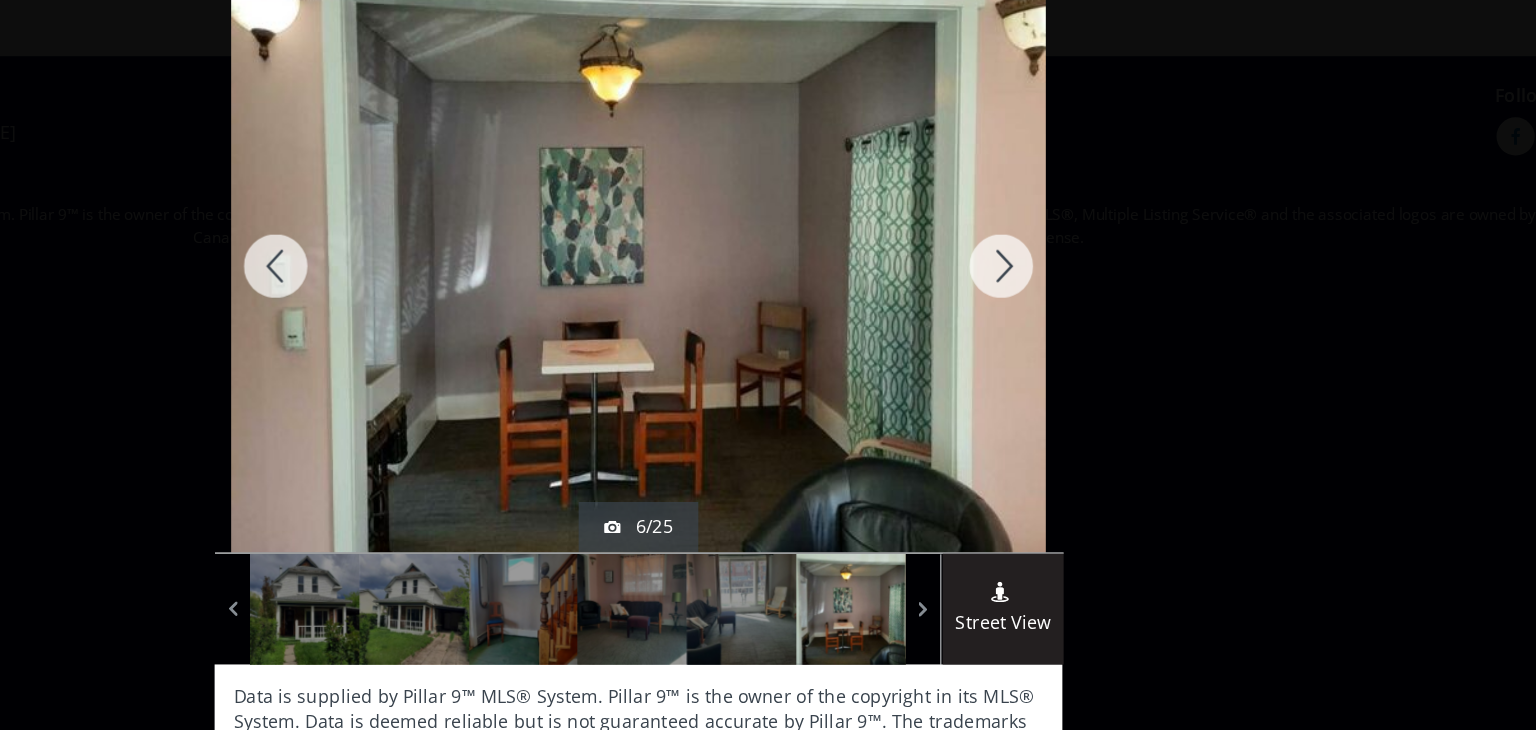 click at bounding box center [1053, 261] 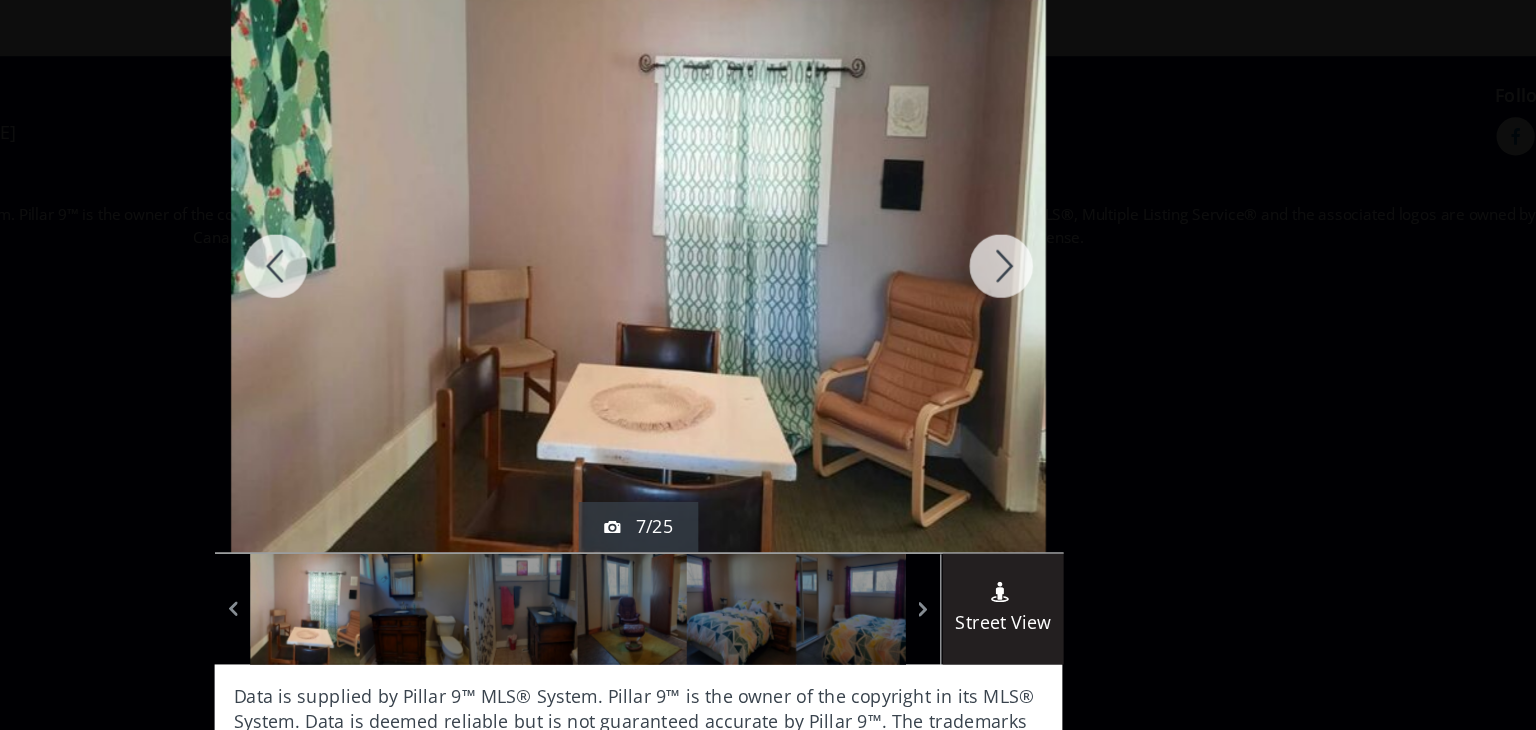 click at bounding box center [1053, 261] 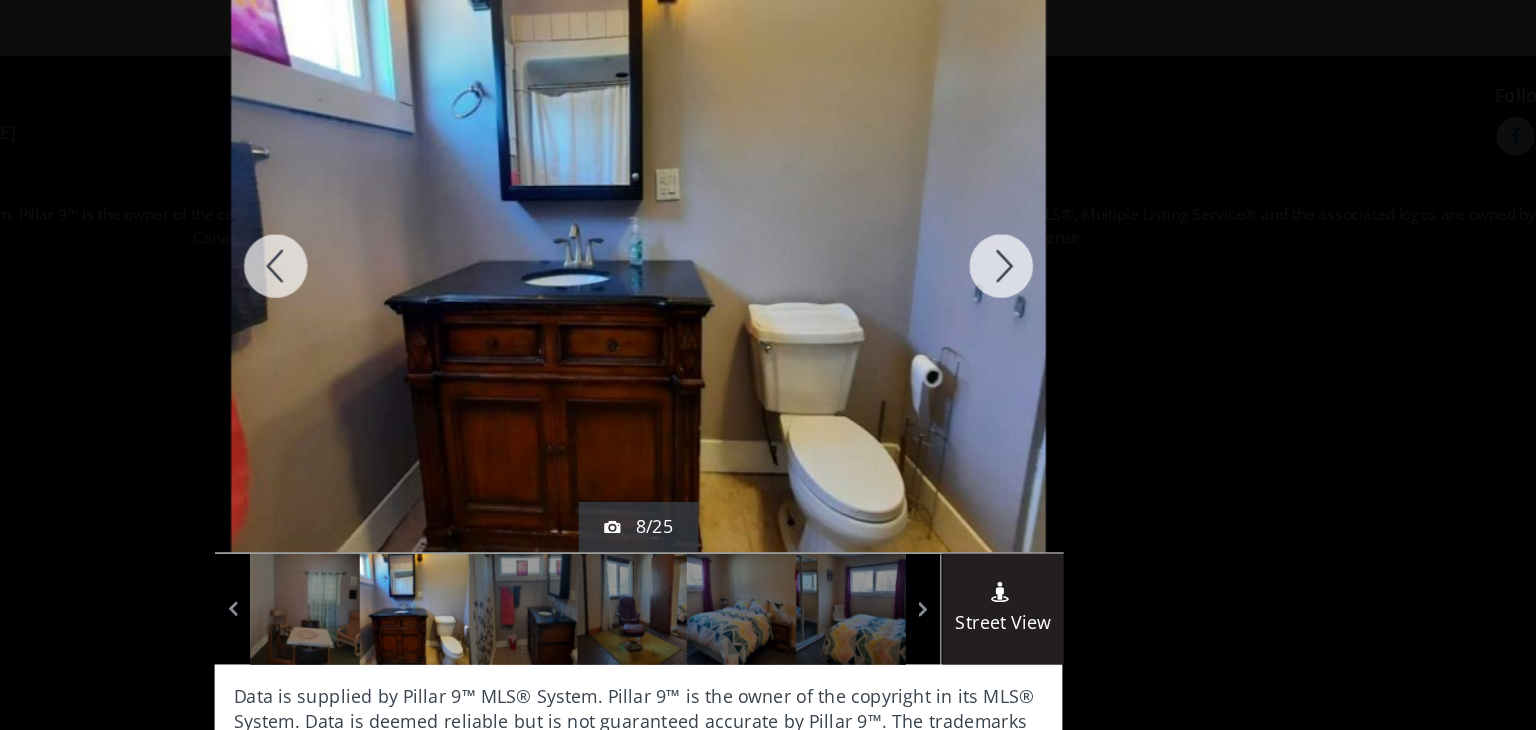 click at bounding box center [1053, 261] 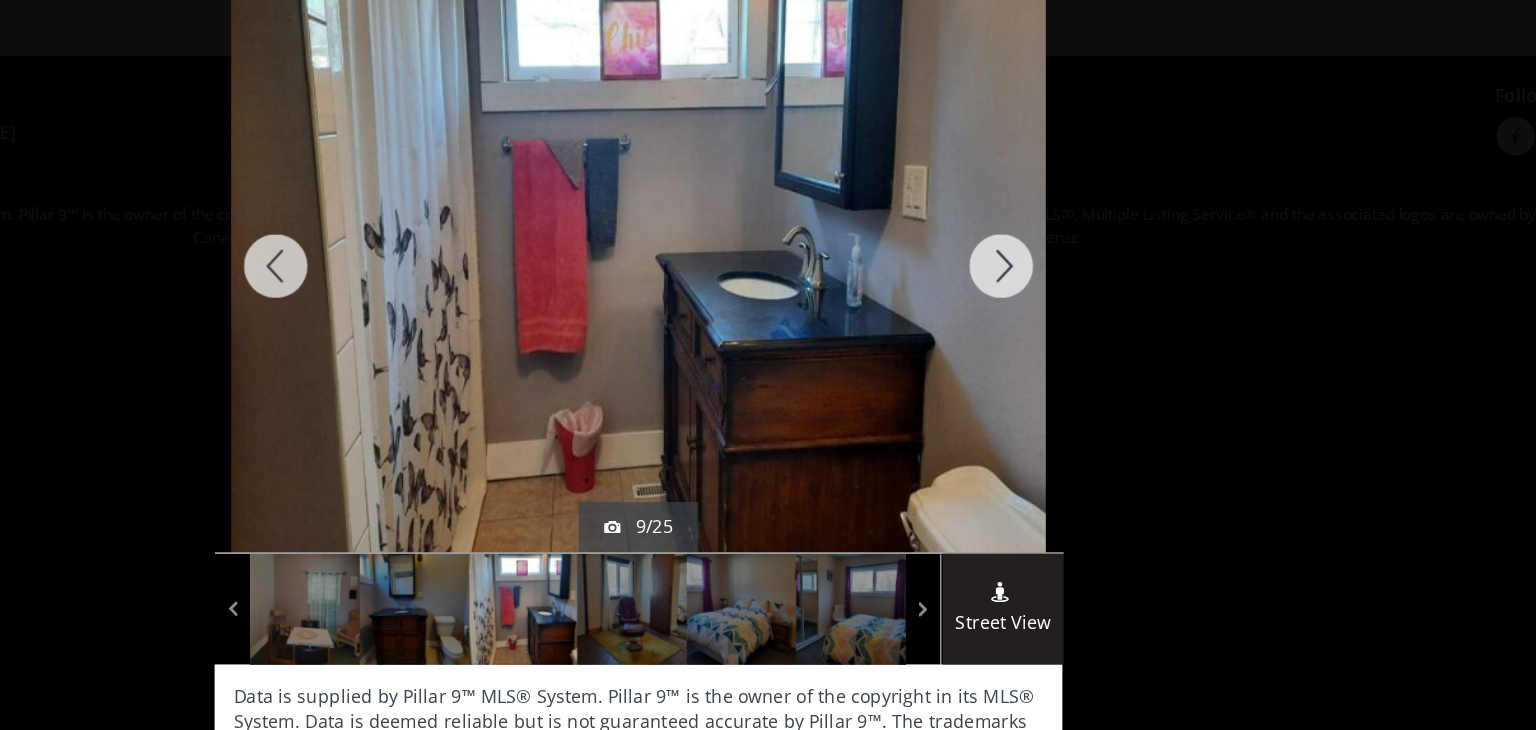 click at bounding box center (1053, 261) 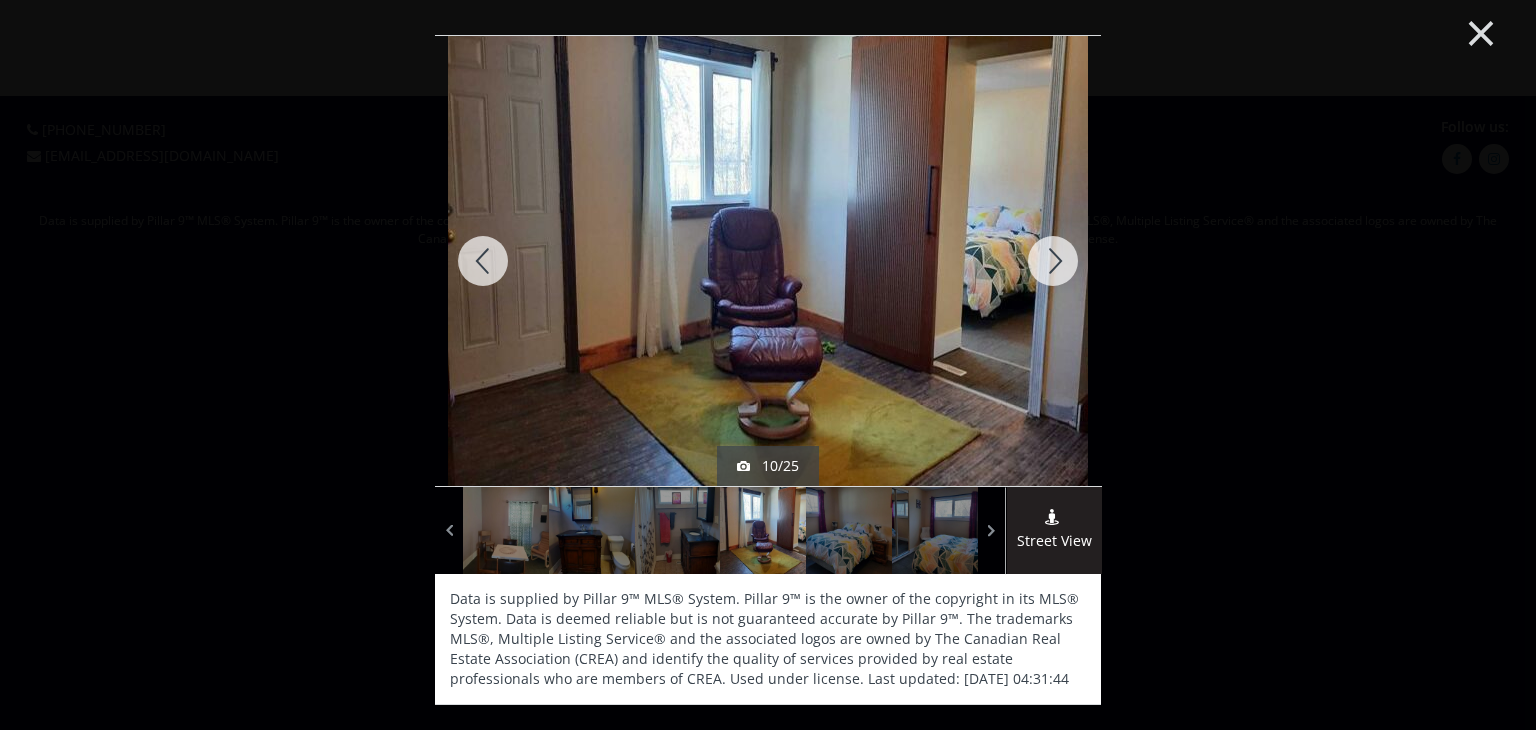 click on "×" at bounding box center (1481, 31) 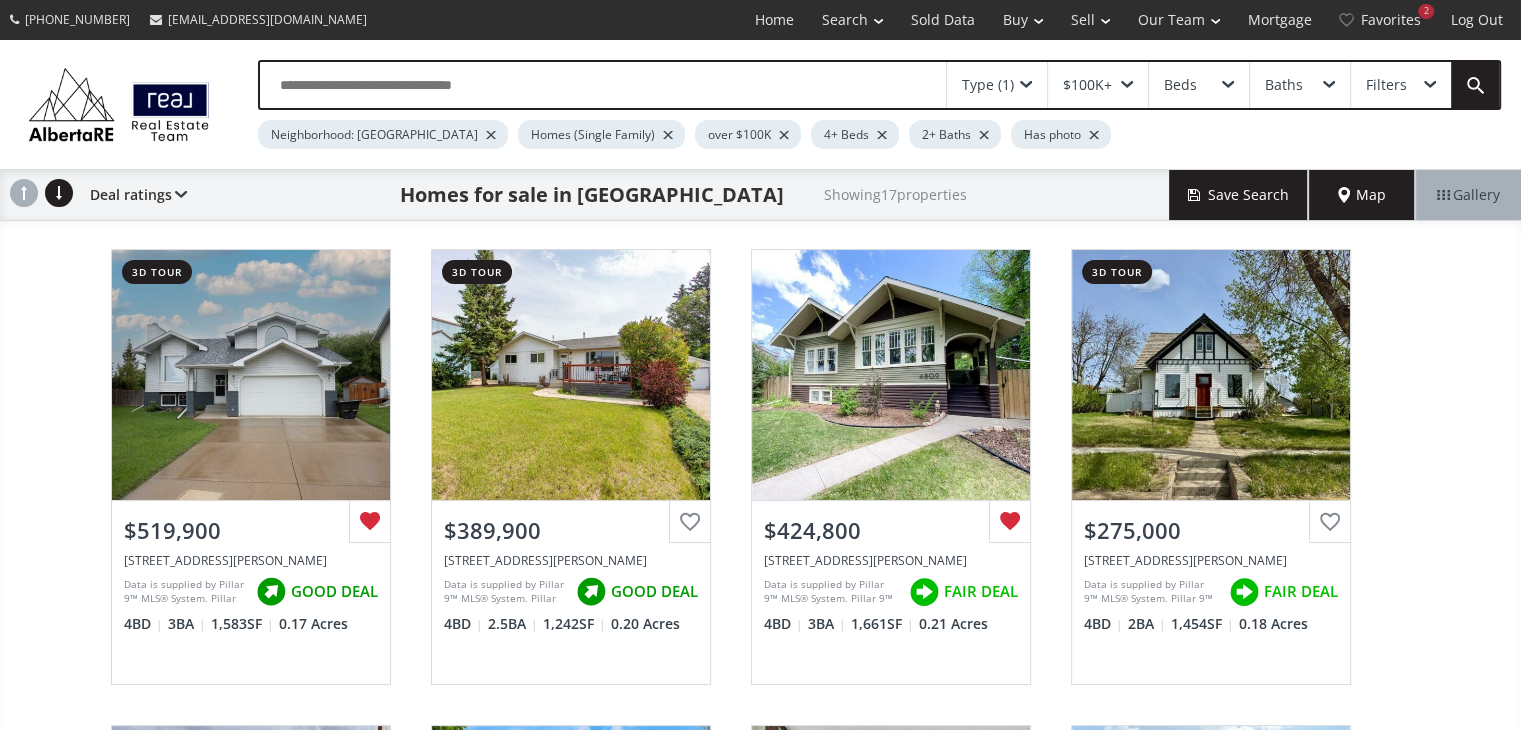scroll, scrollTop: 588, scrollLeft: 0, axis: vertical 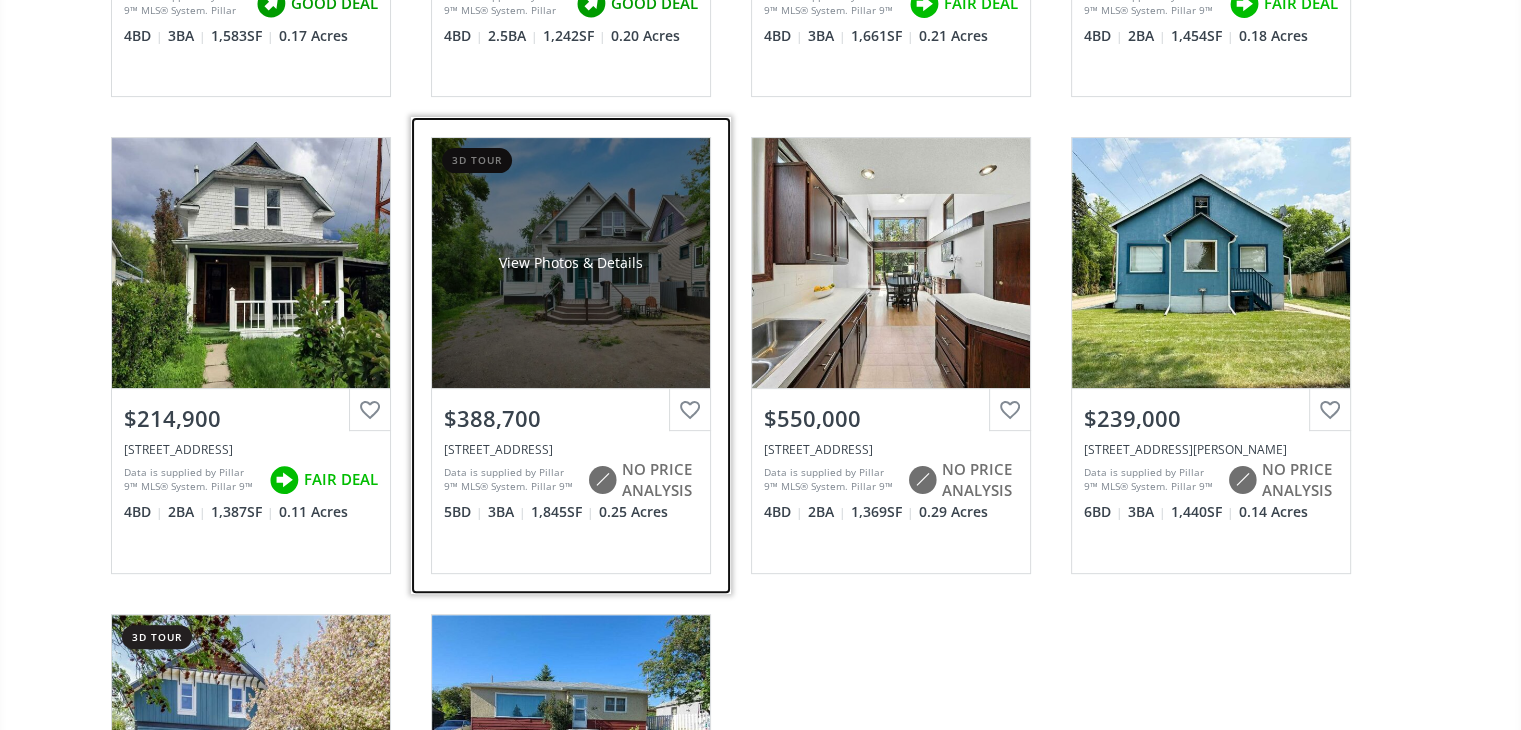 click on "View Photos & Details" at bounding box center (571, 263) 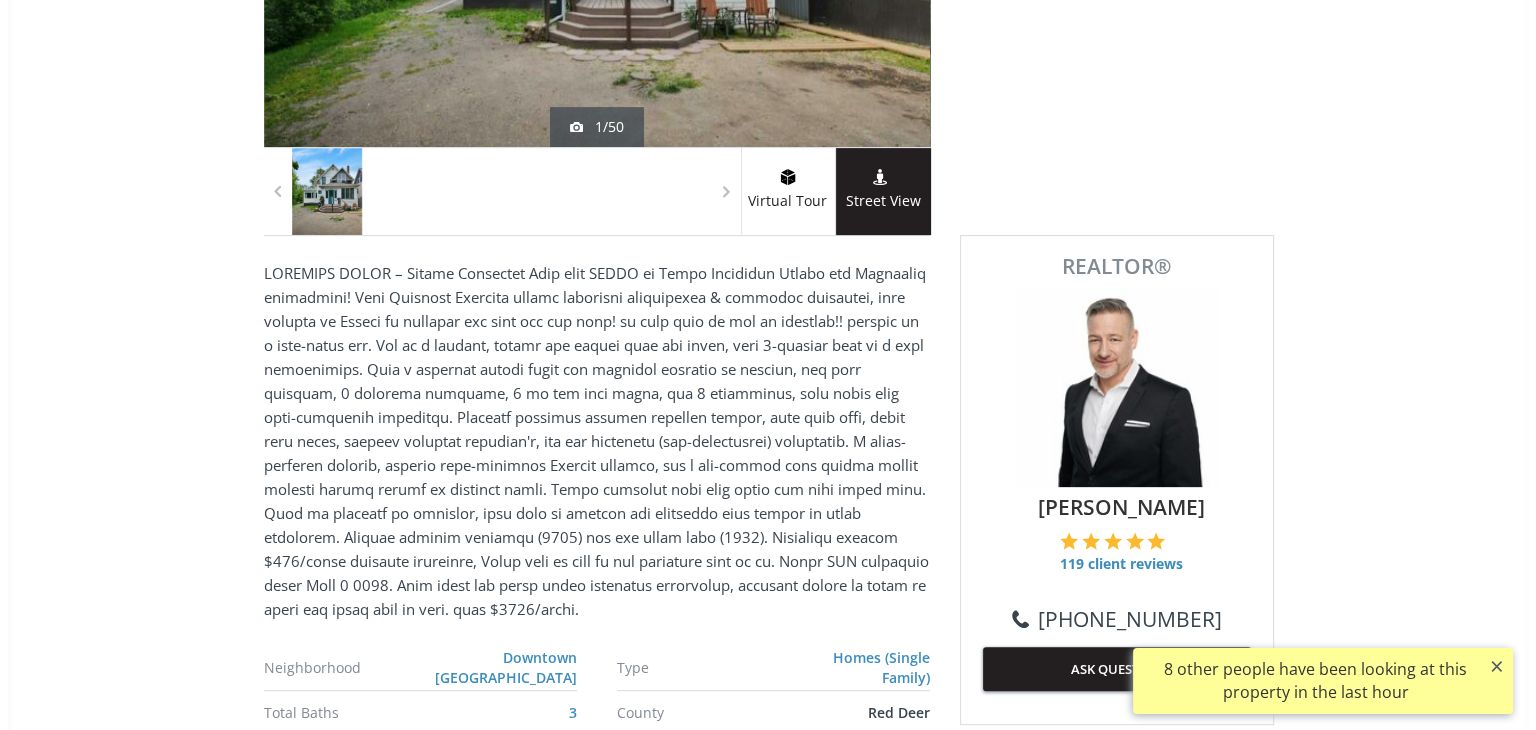 scroll, scrollTop: 0, scrollLeft: 0, axis: both 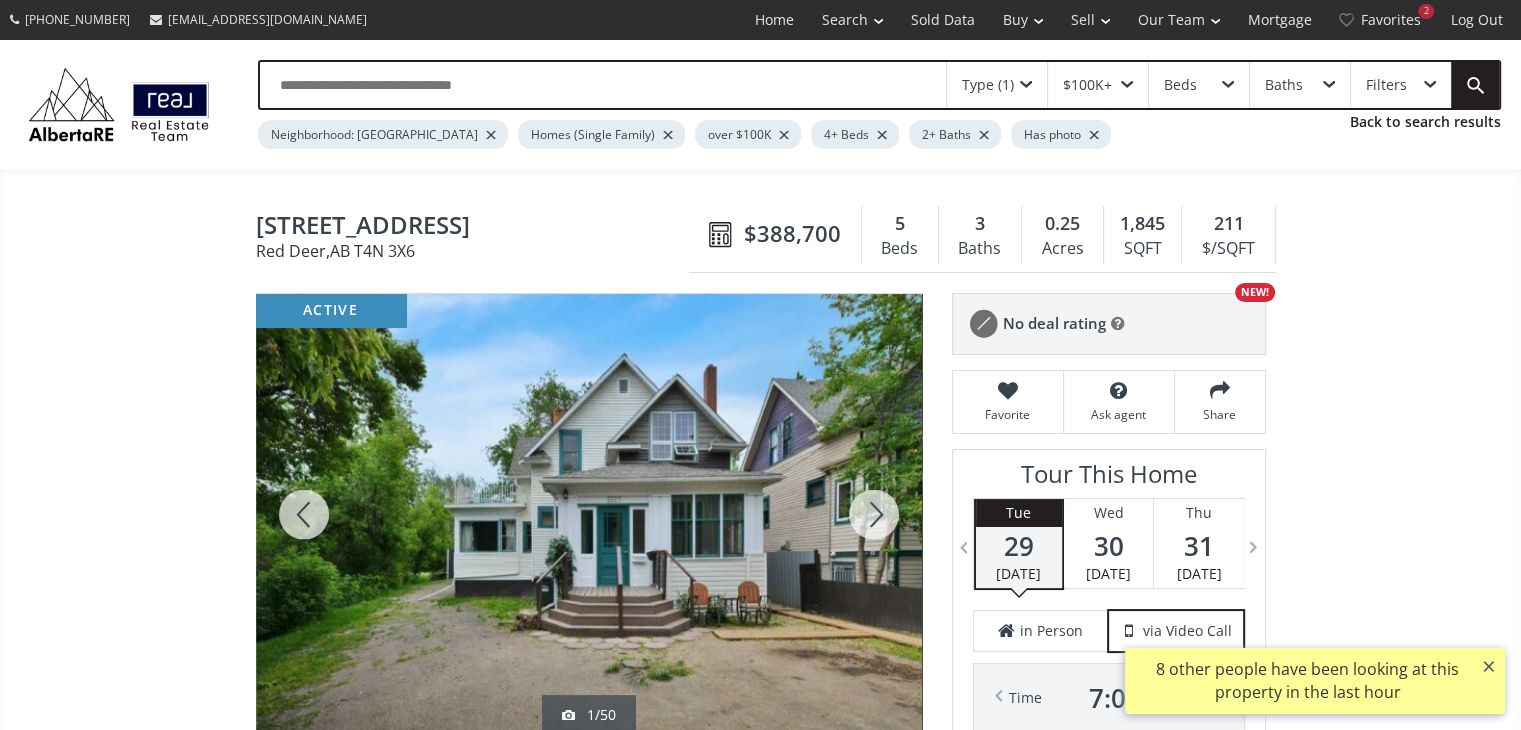 click at bounding box center (589, 514) 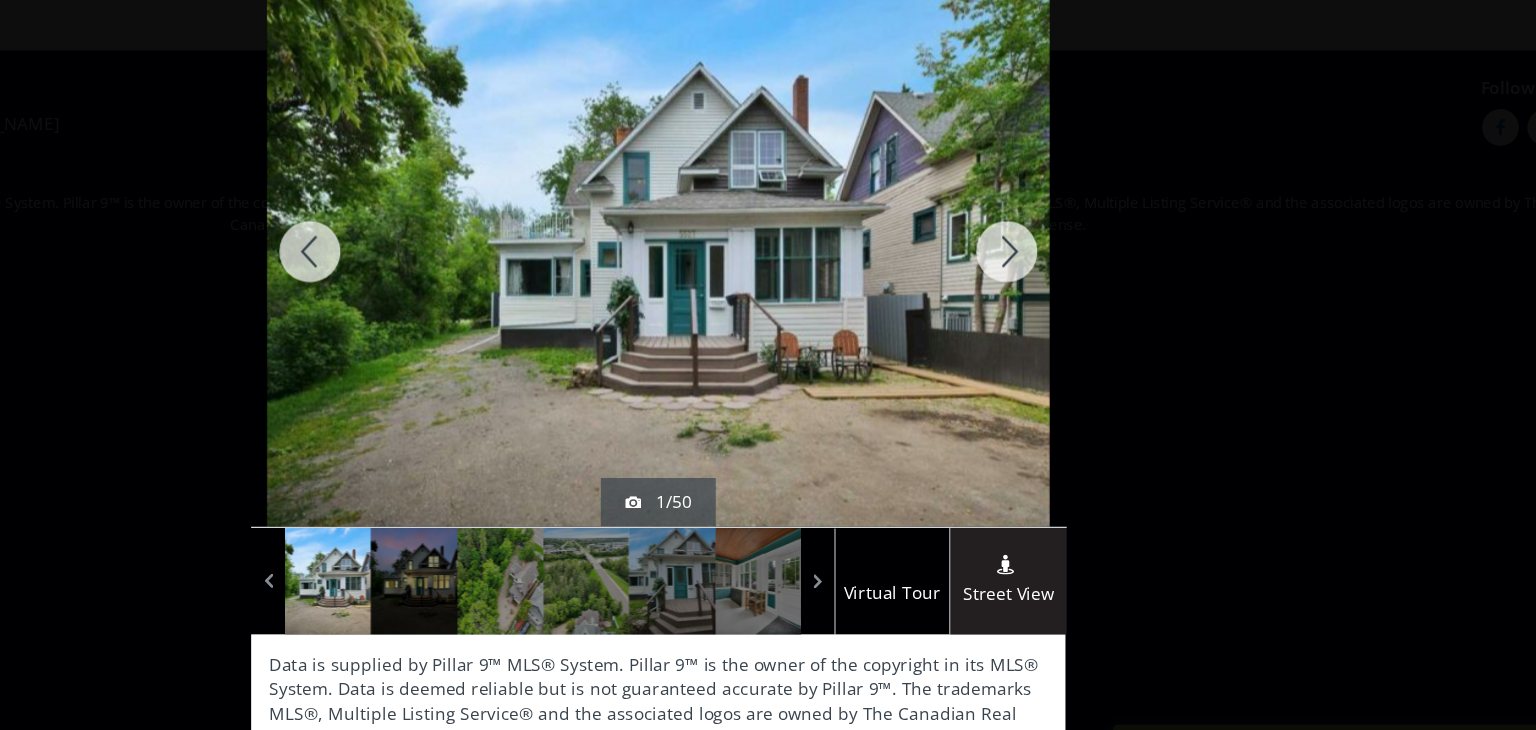click at bounding box center [1053, 261] 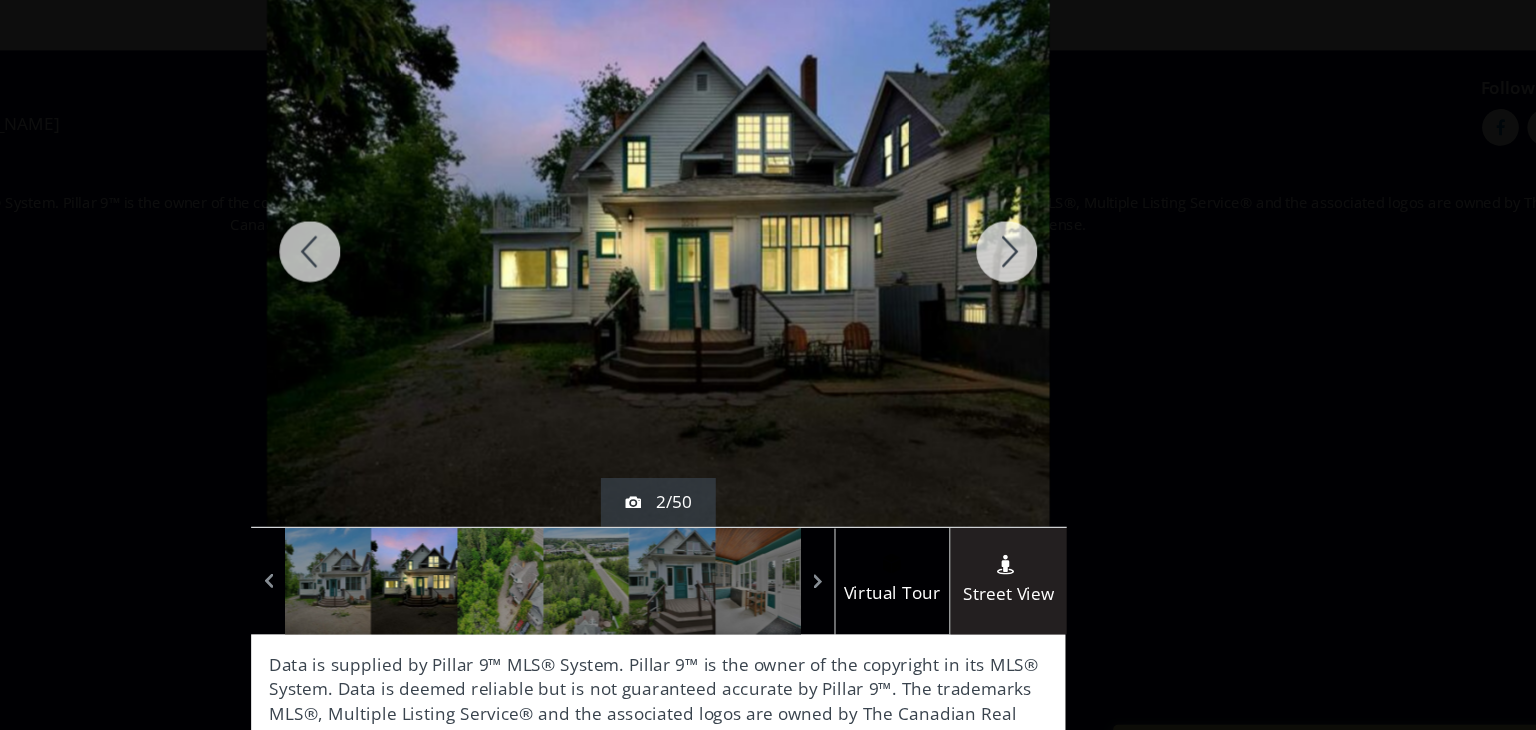 click at bounding box center (1053, 261) 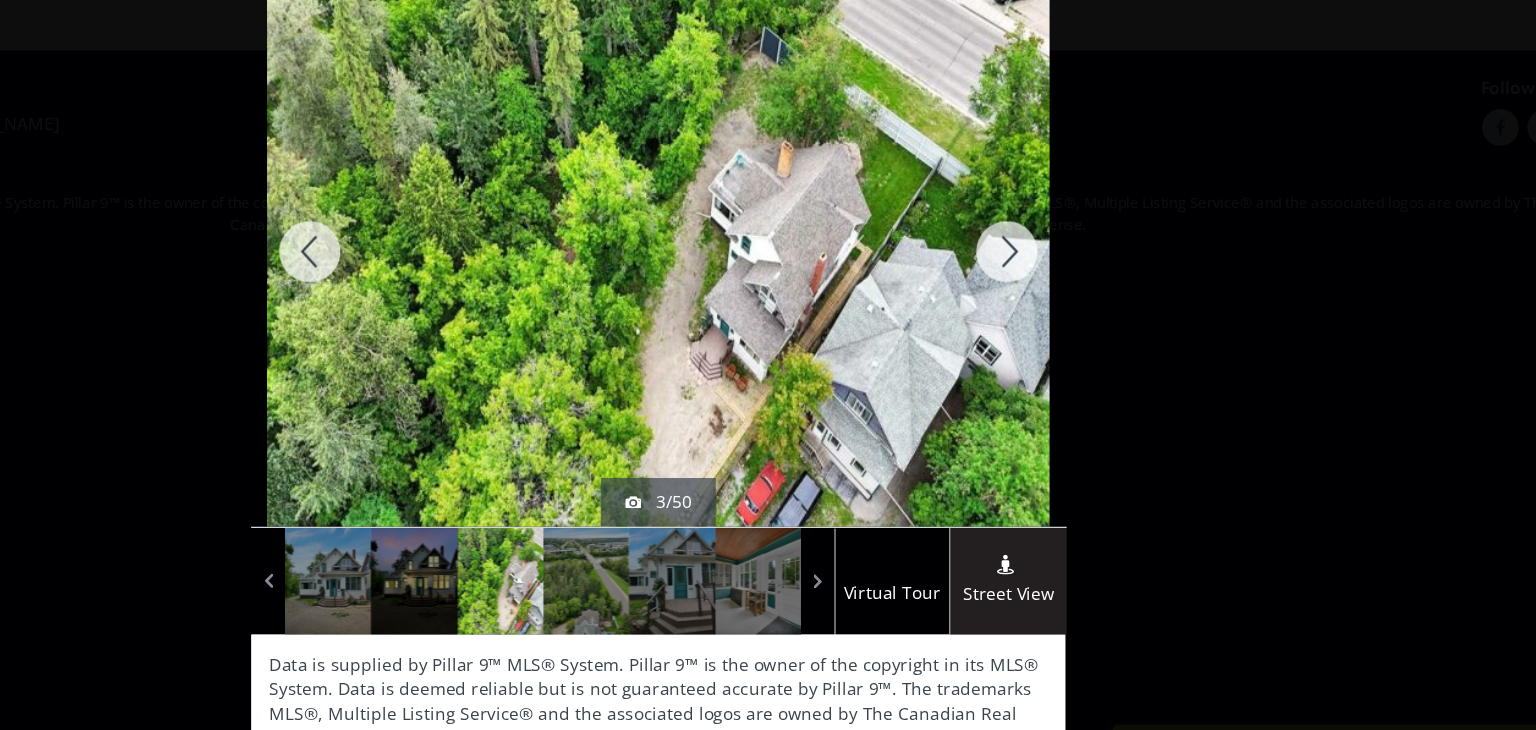 click at bounding box center (483, 261) 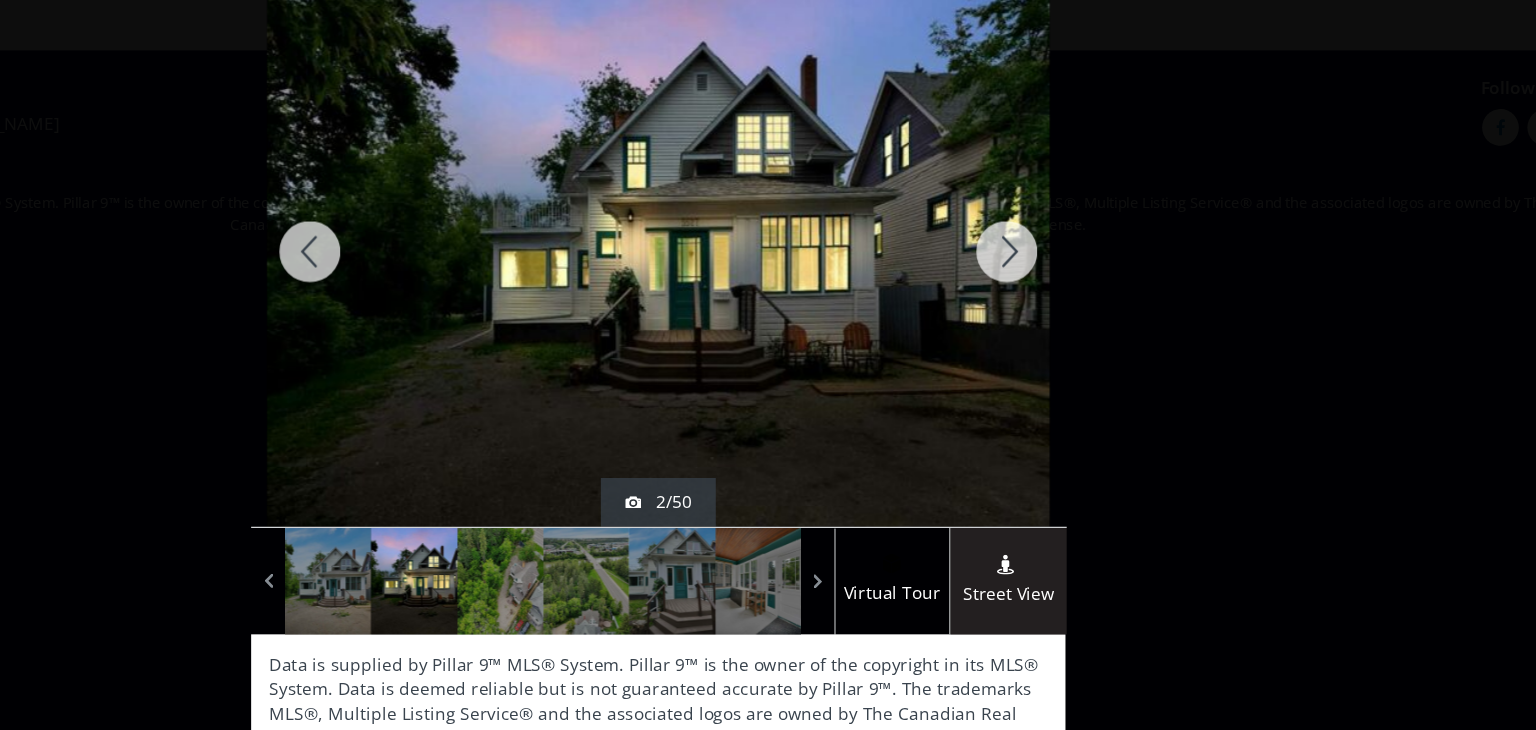click at bounding box center [1053, 261] 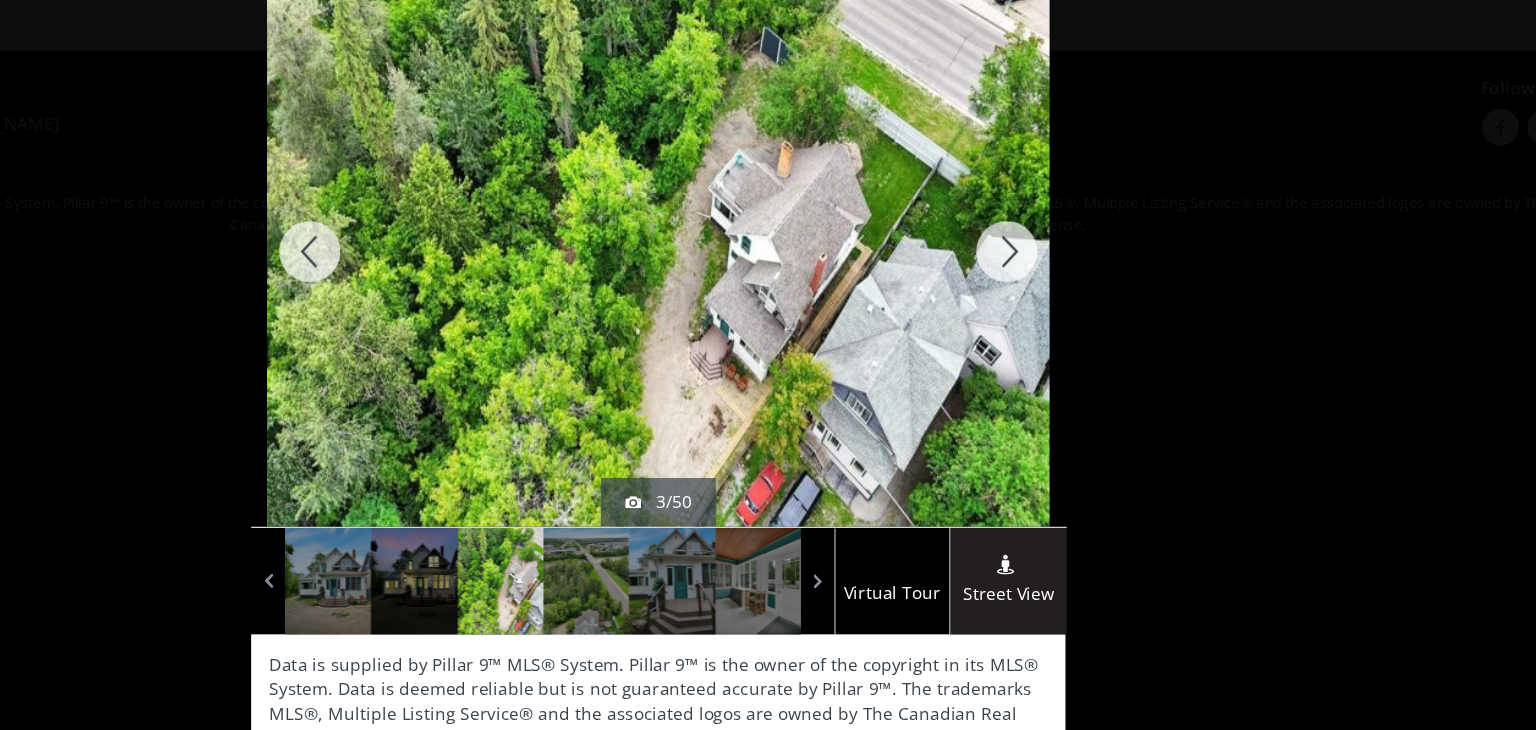 click at bounding box center [1053, 261] 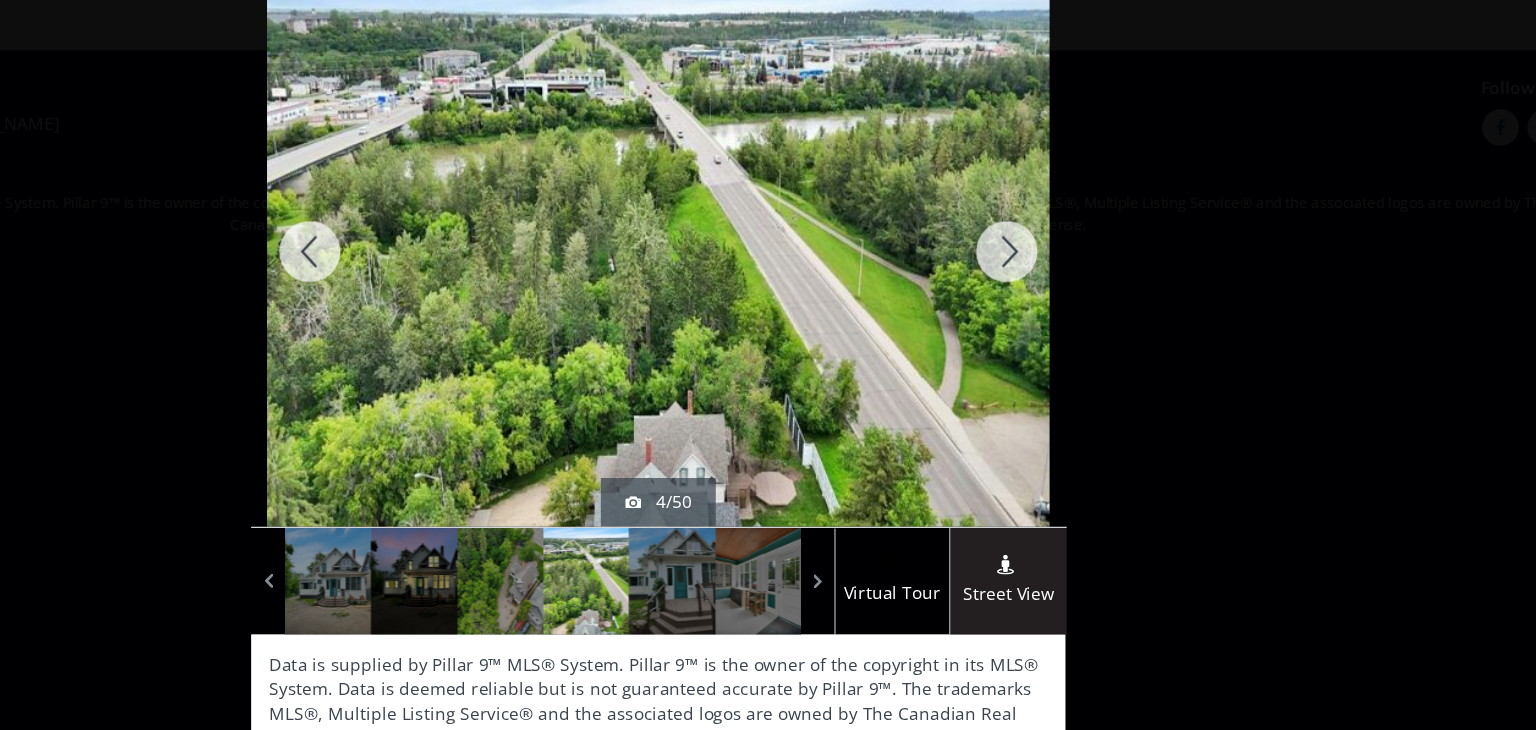 click at bounding box center [1053, 261] 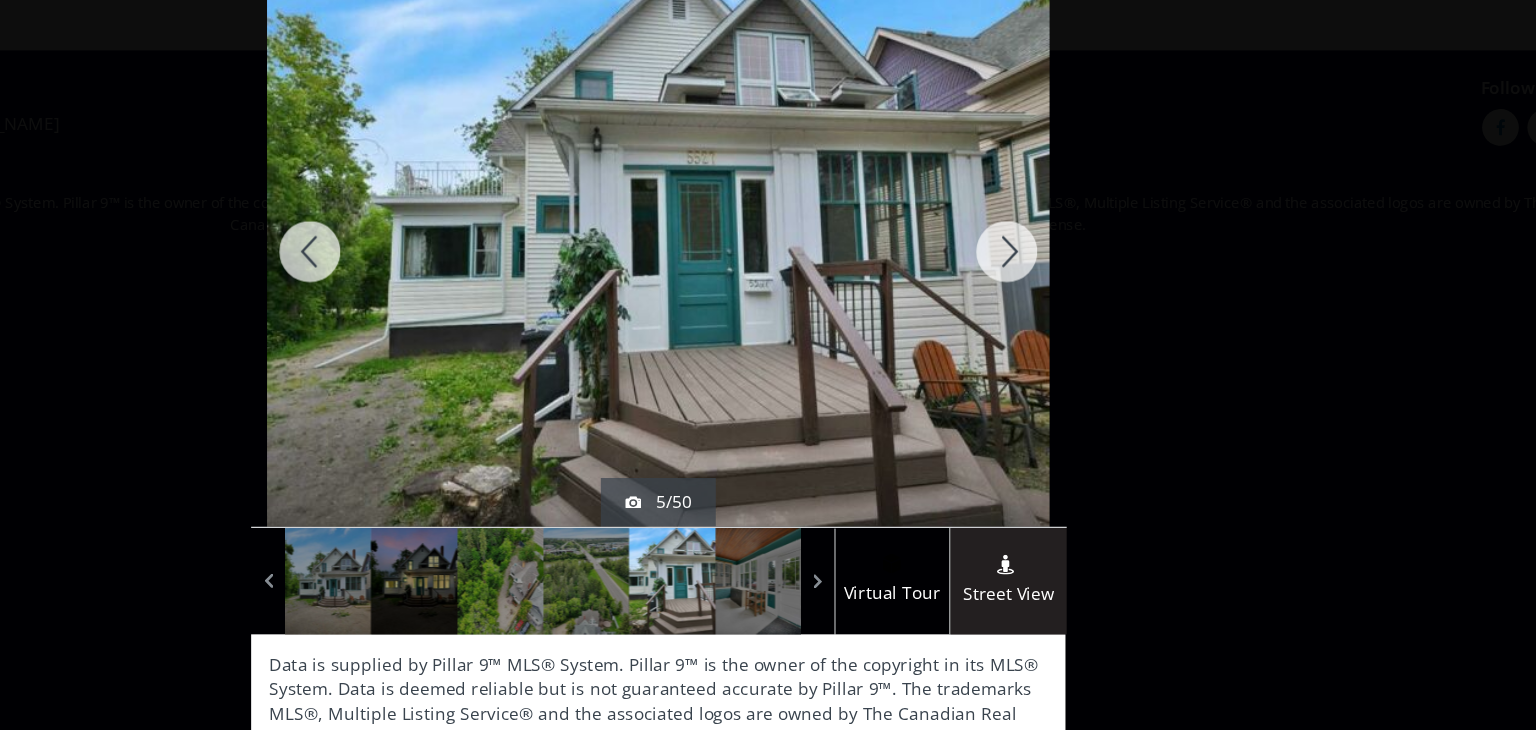 click at bounding box center (1053, 261) 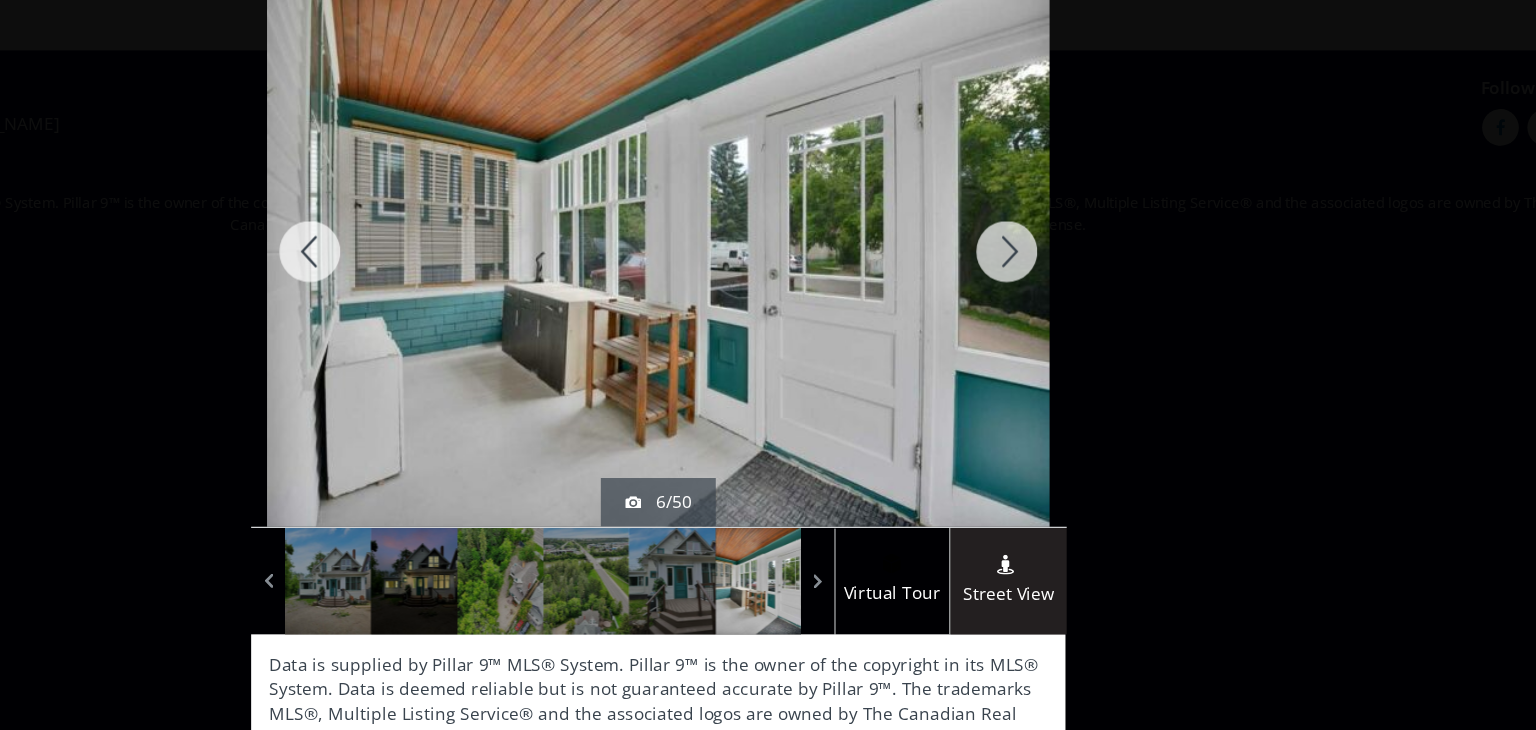 click at bounding box center (1053, 261) 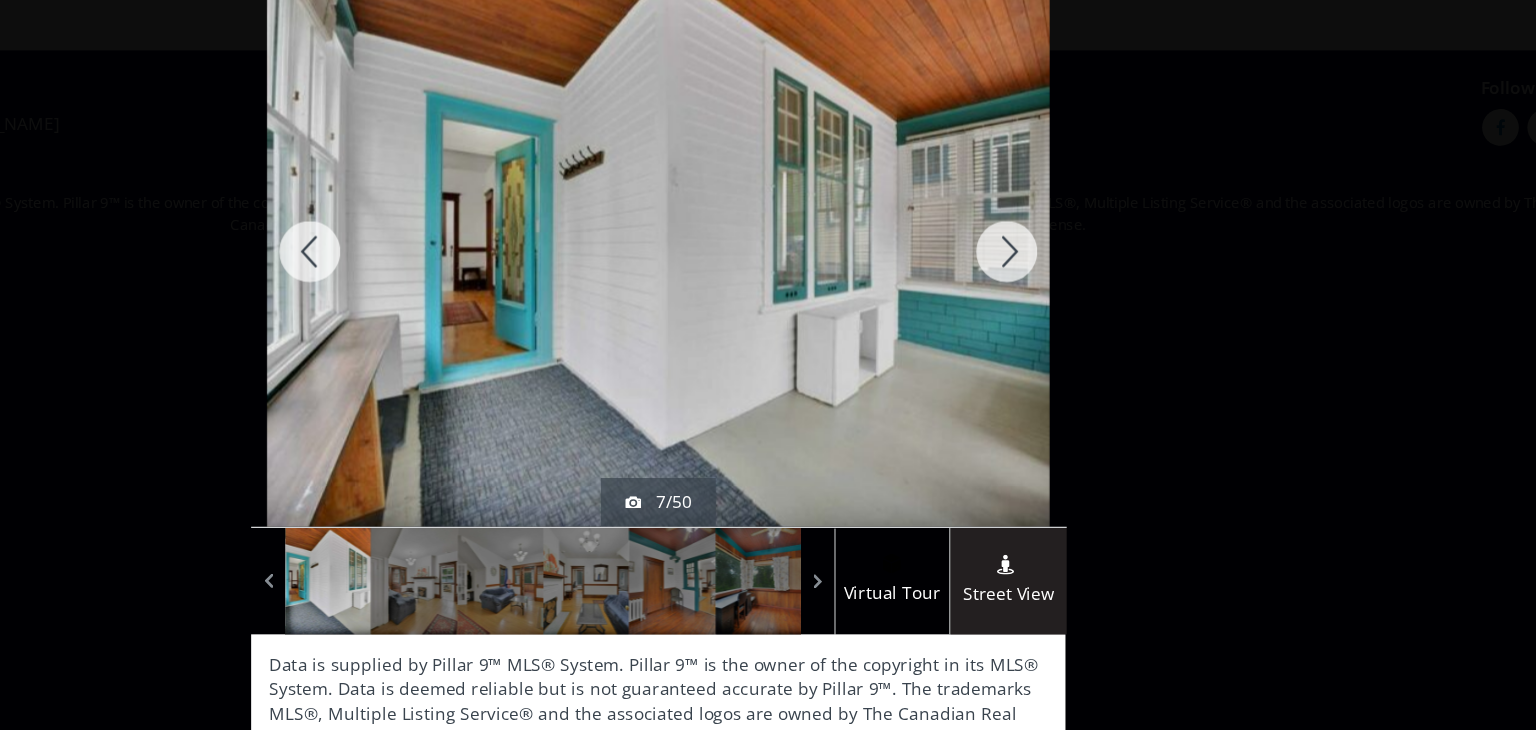 click at bounding box center [1053, 261] 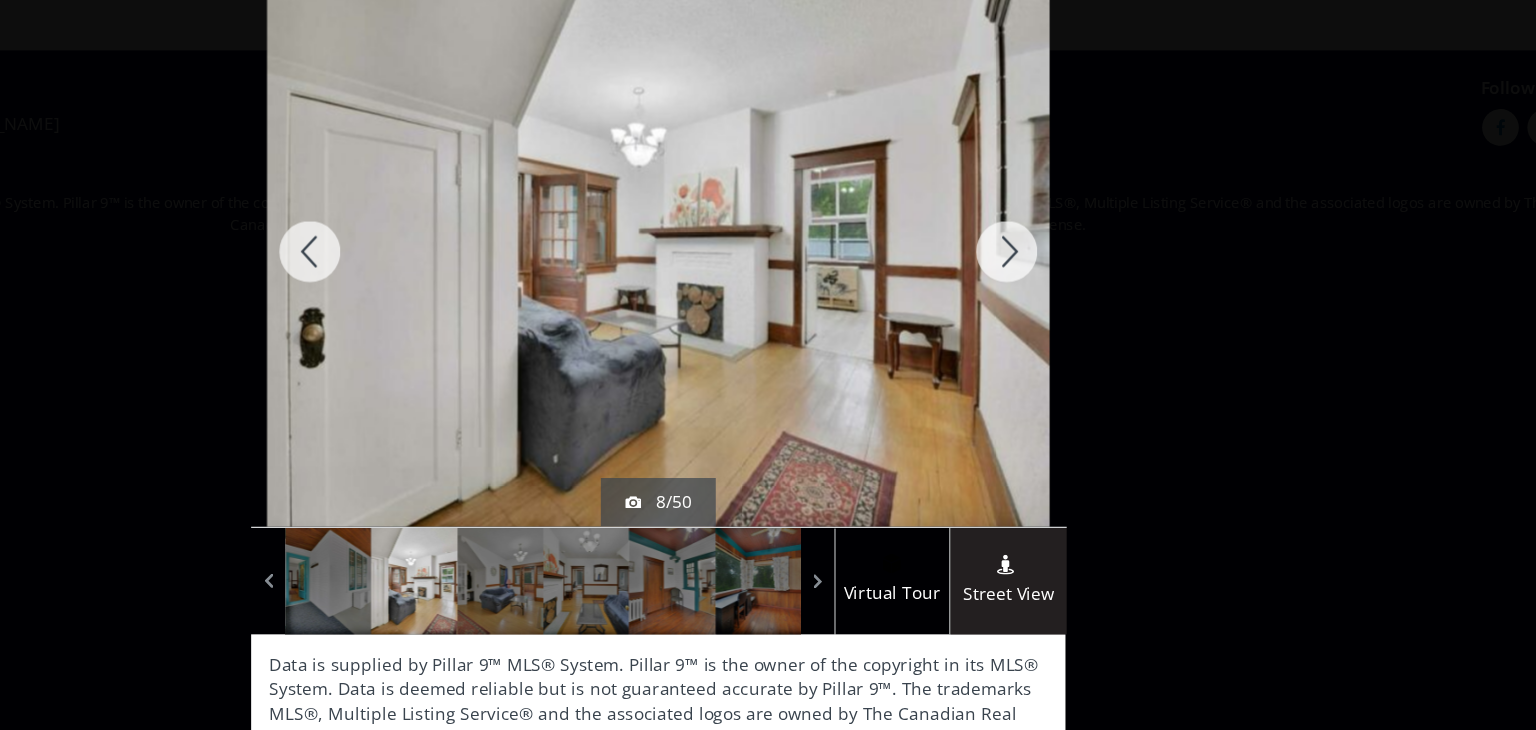 click at bounding box center (1053, 261) 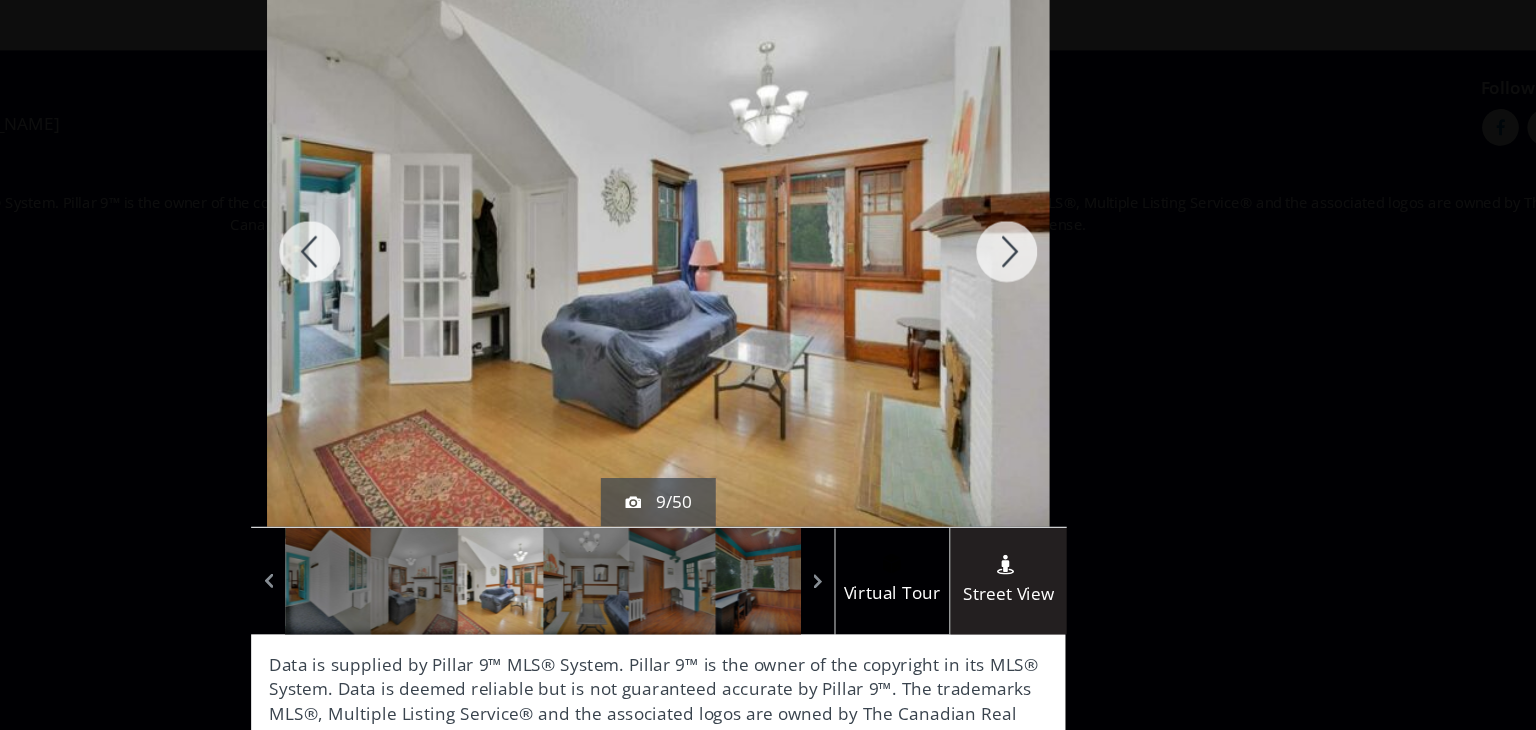 click at bounding box center (1053, 261) 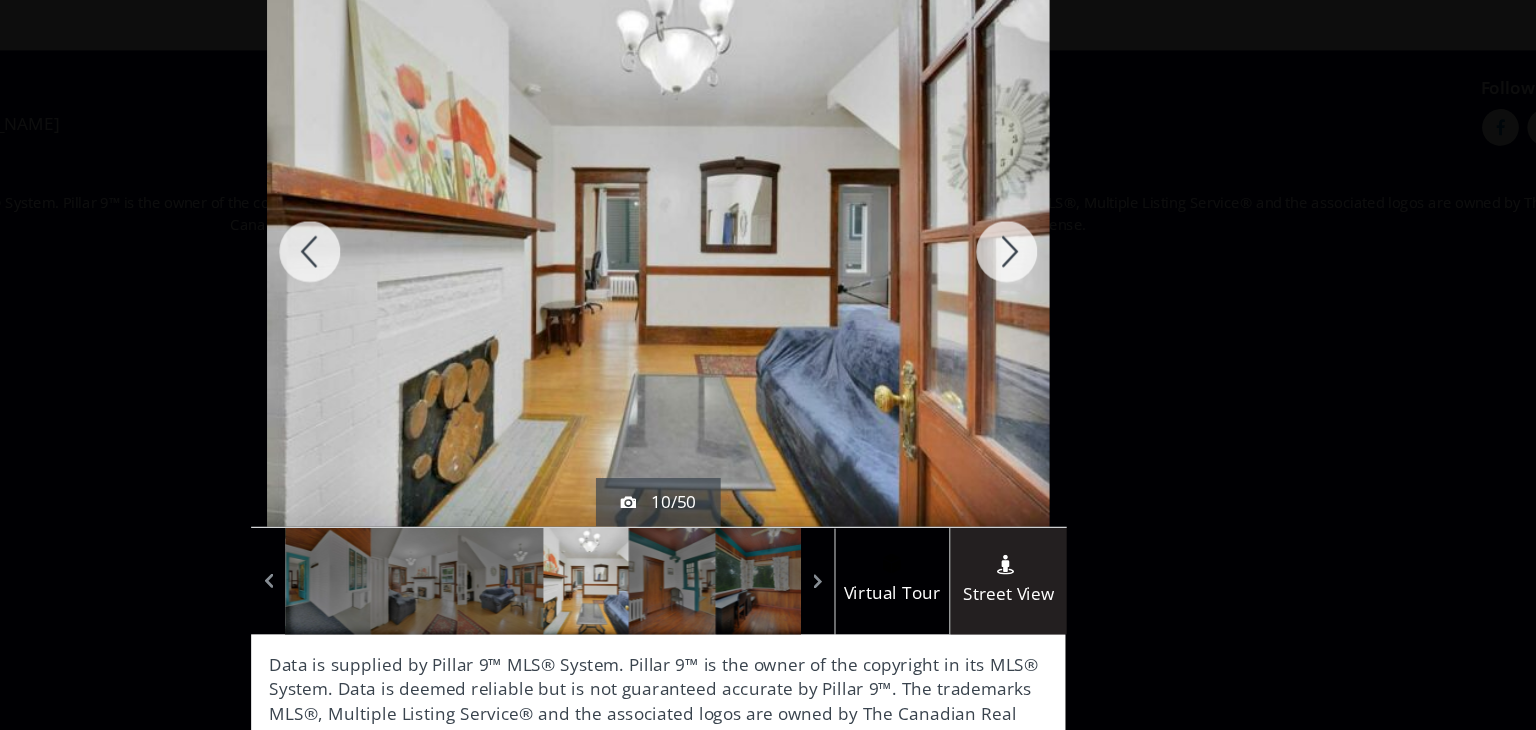 click at bounding box center (1053, 261) 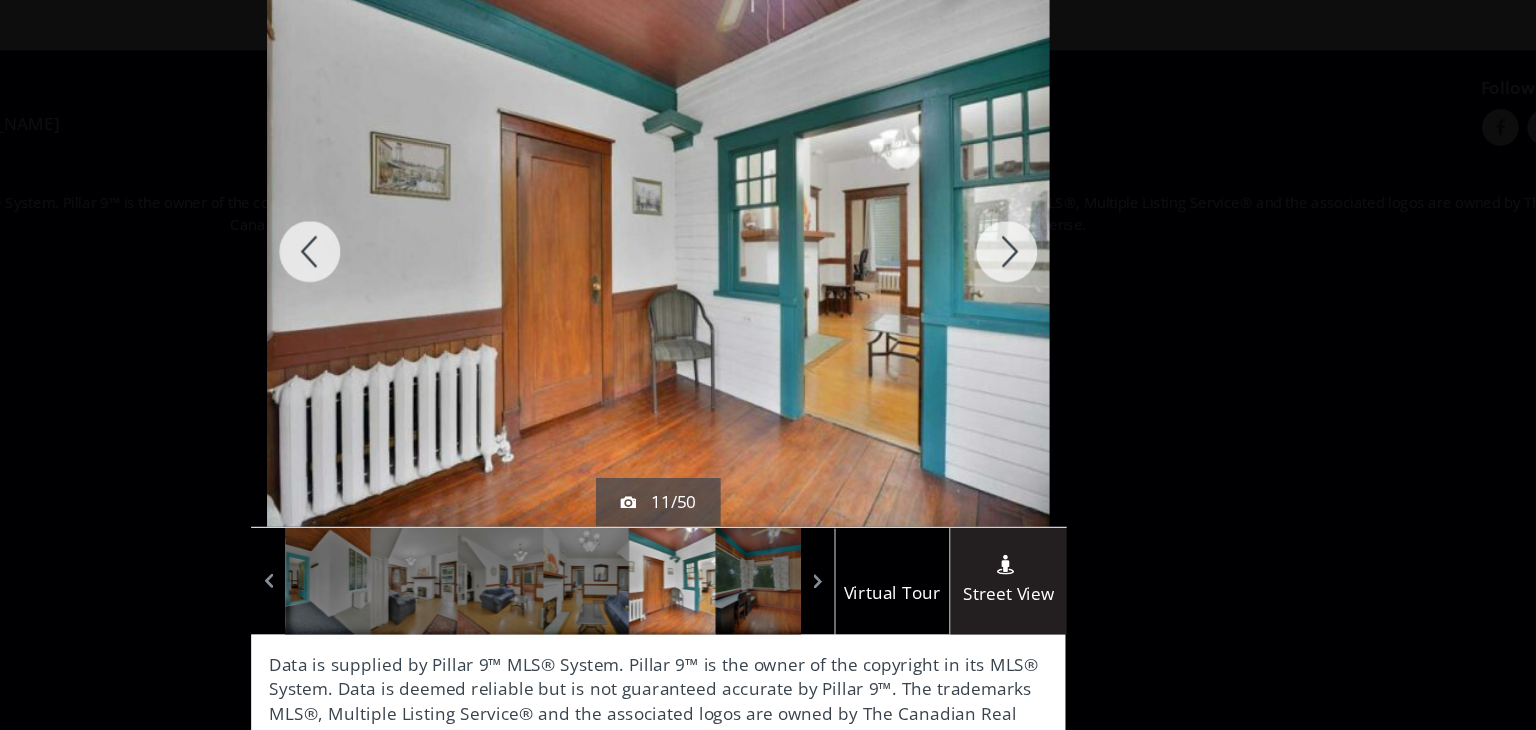 click at bounding box center (1053, 261) 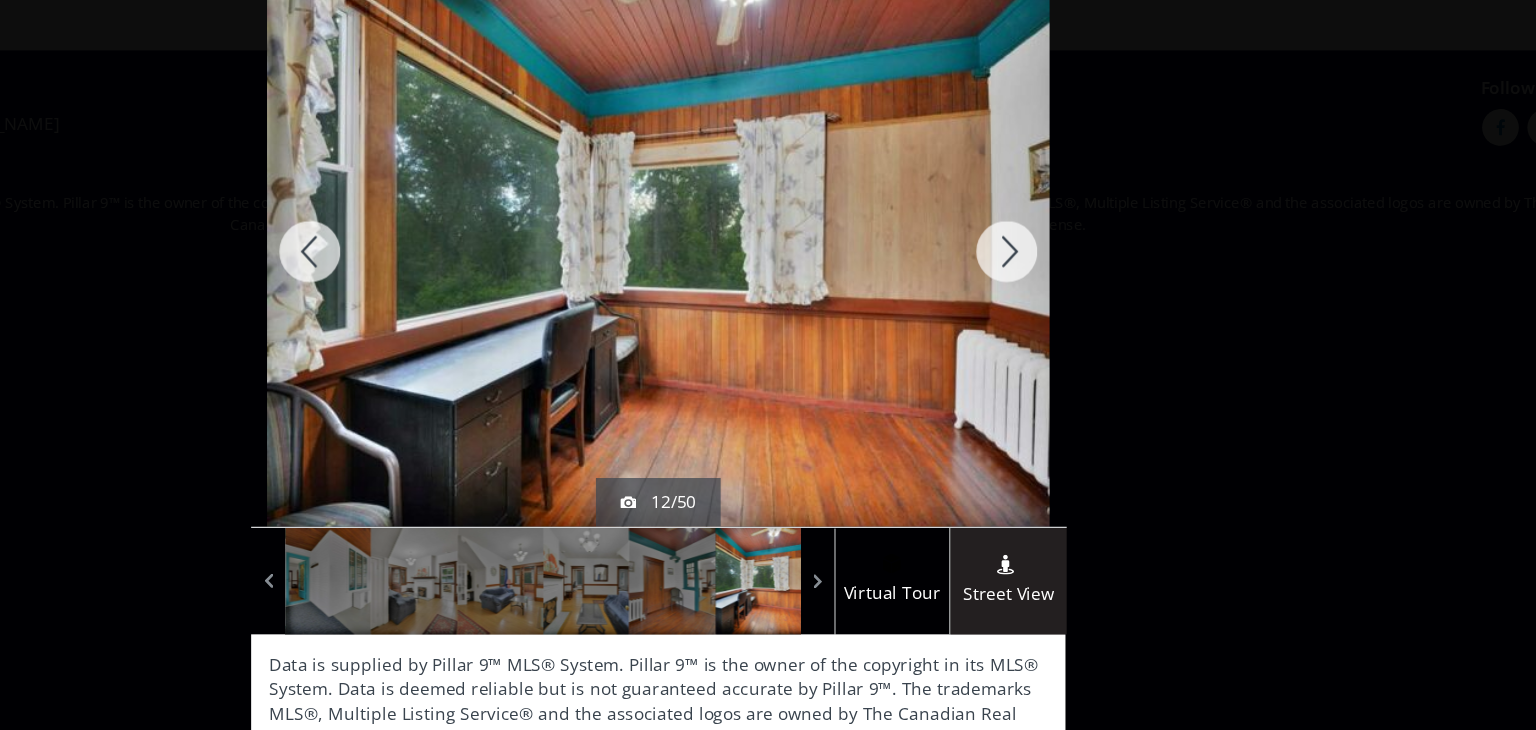 click at bounding box center [1053, 261] 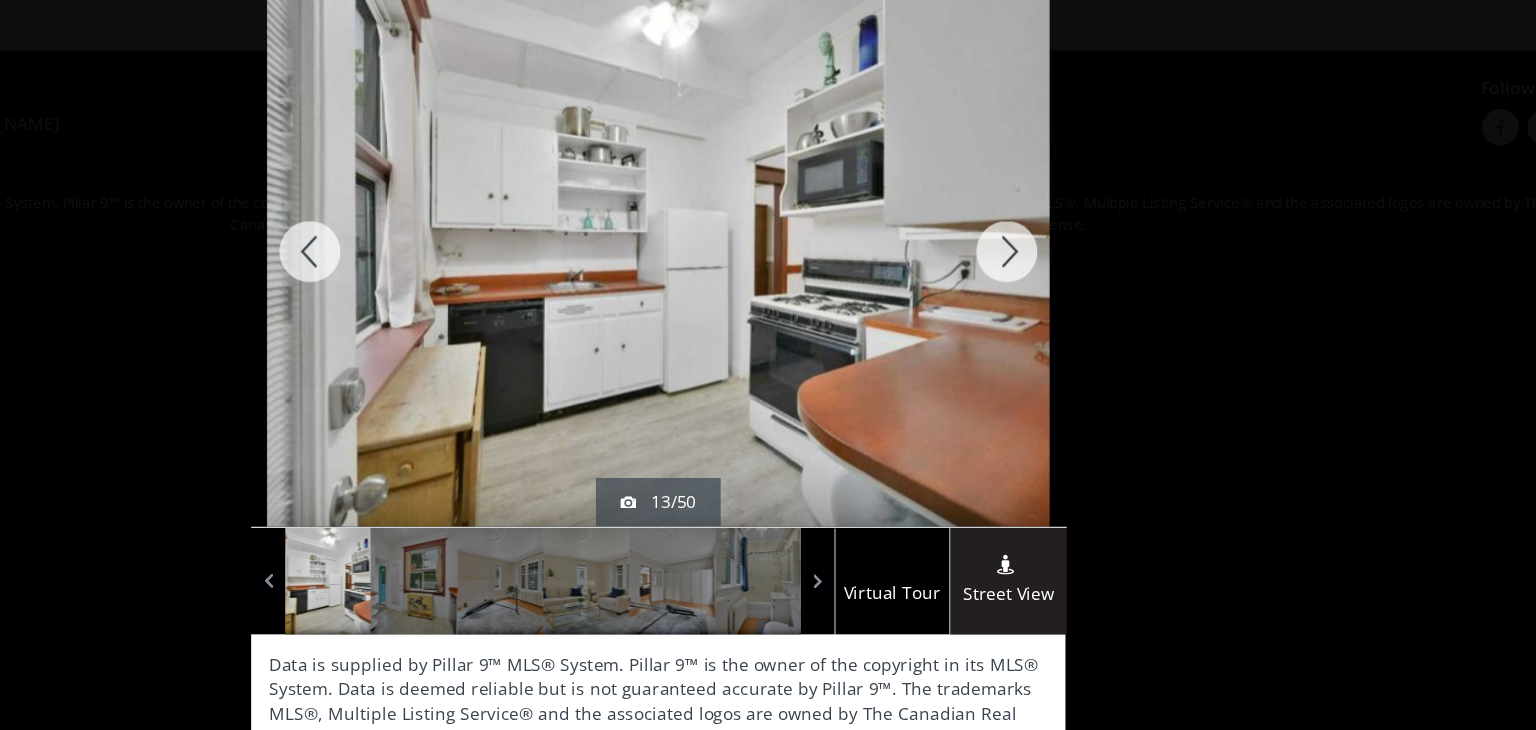 click at bounding box center [1053, 261] 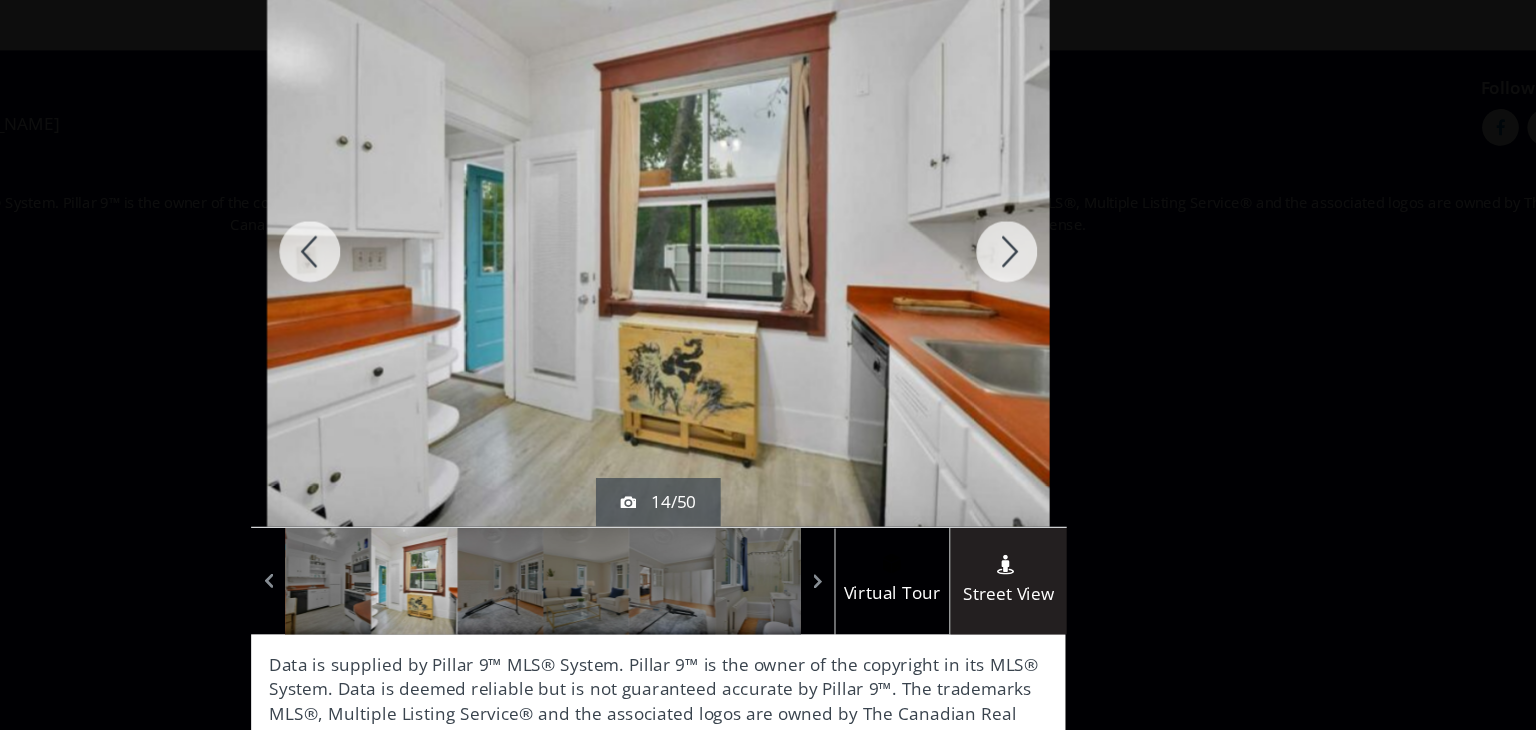 click at bounding box center [1053, 261] 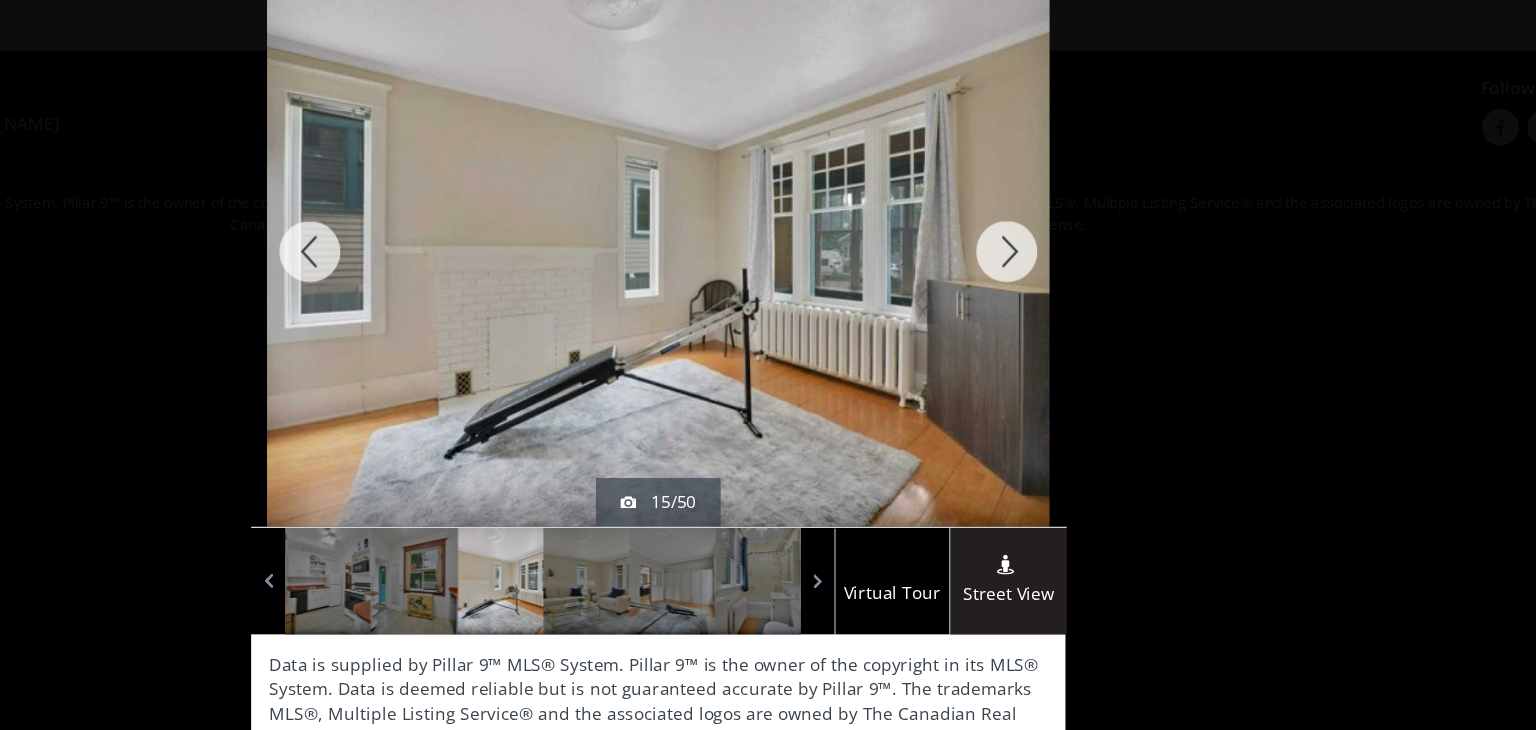 click at bounding box center [1053, 261] 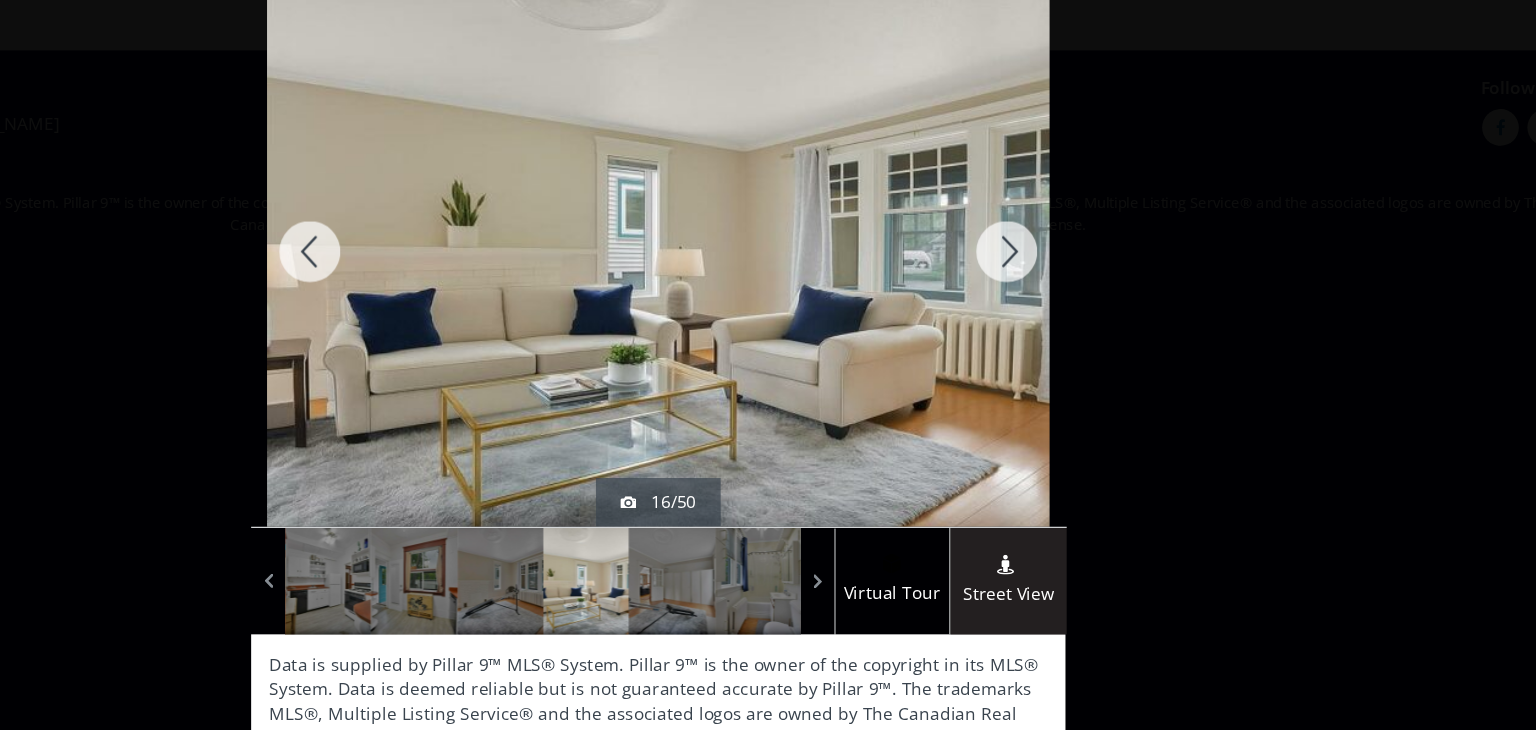 click at bounding box center [1053, 261] 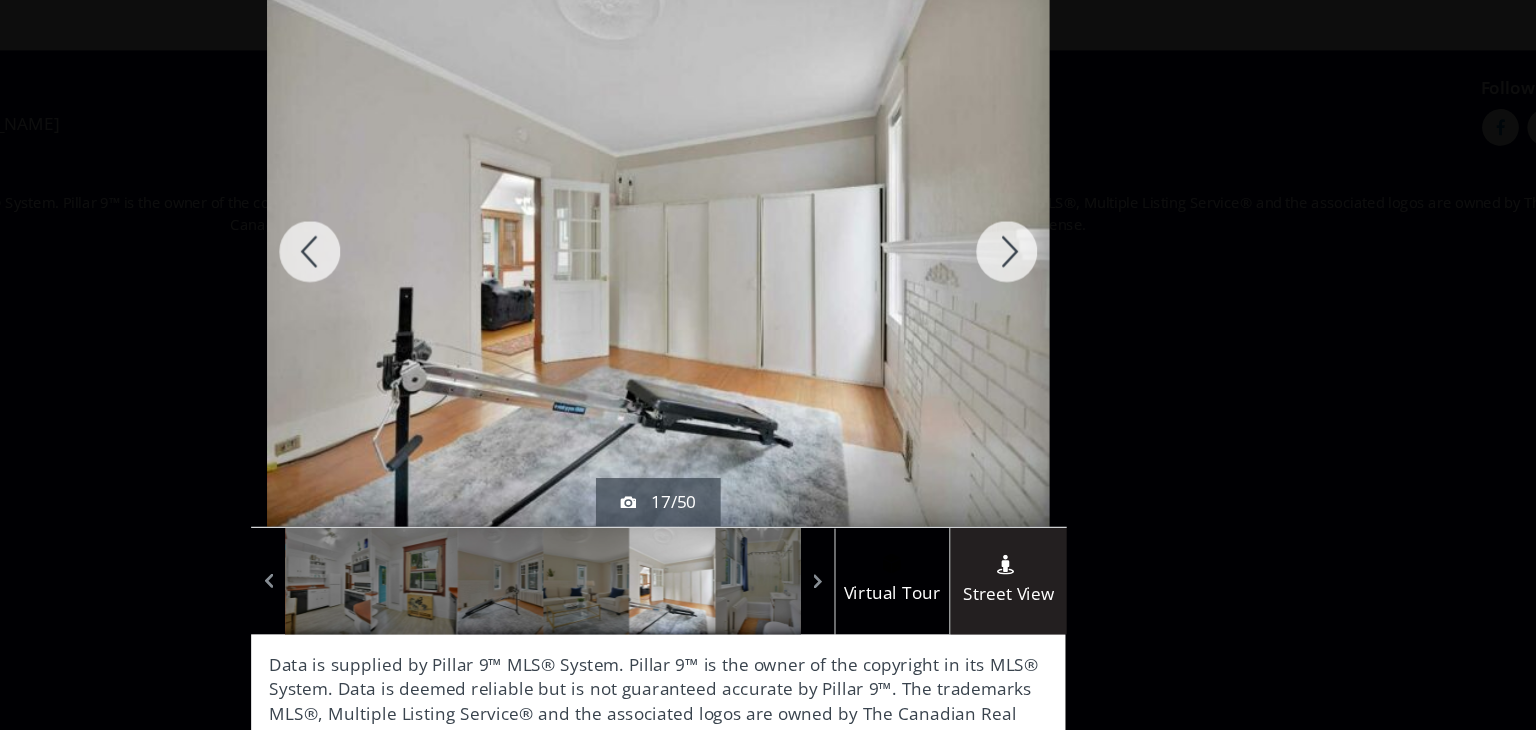 click at bounding box center (1053, 261) 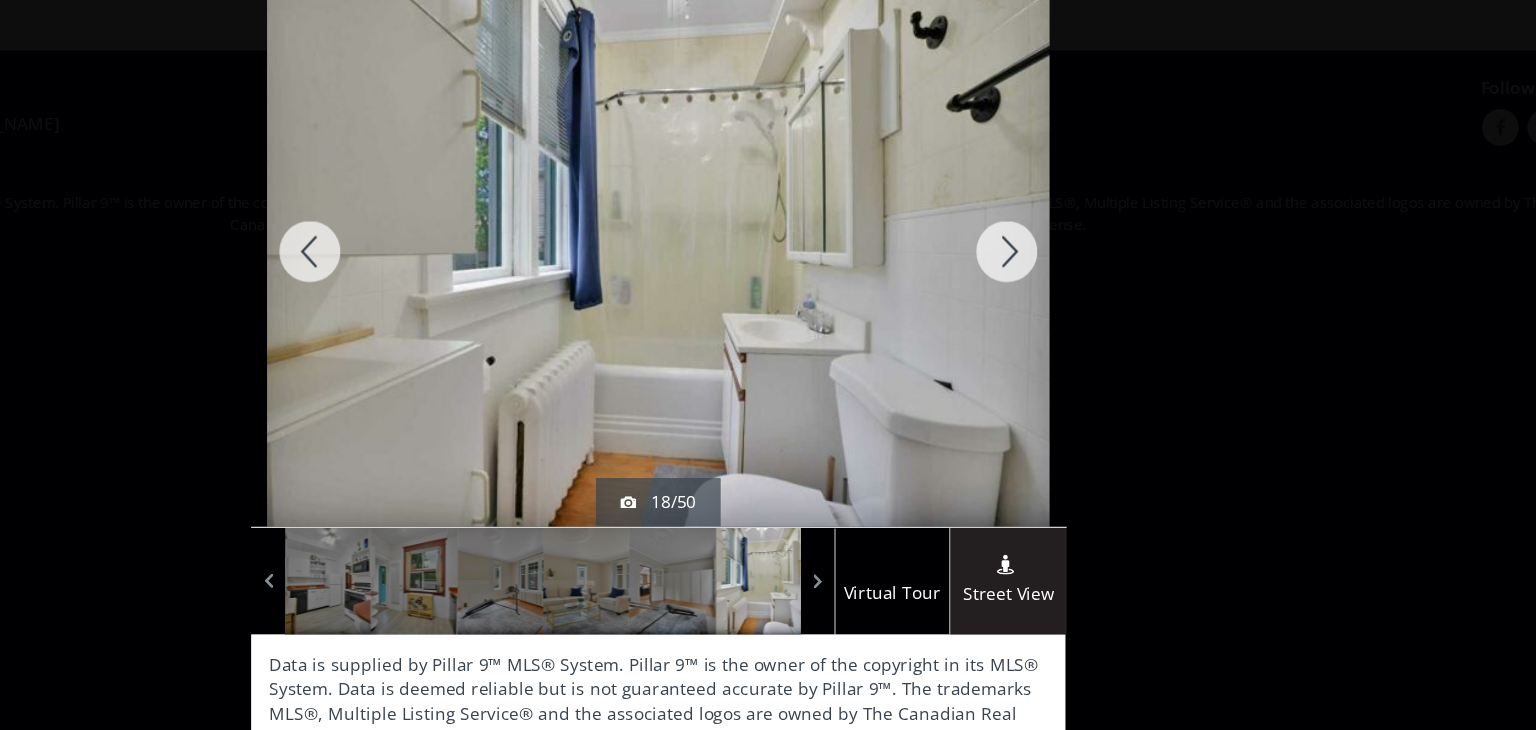 click at bounding box center [1053, 261] 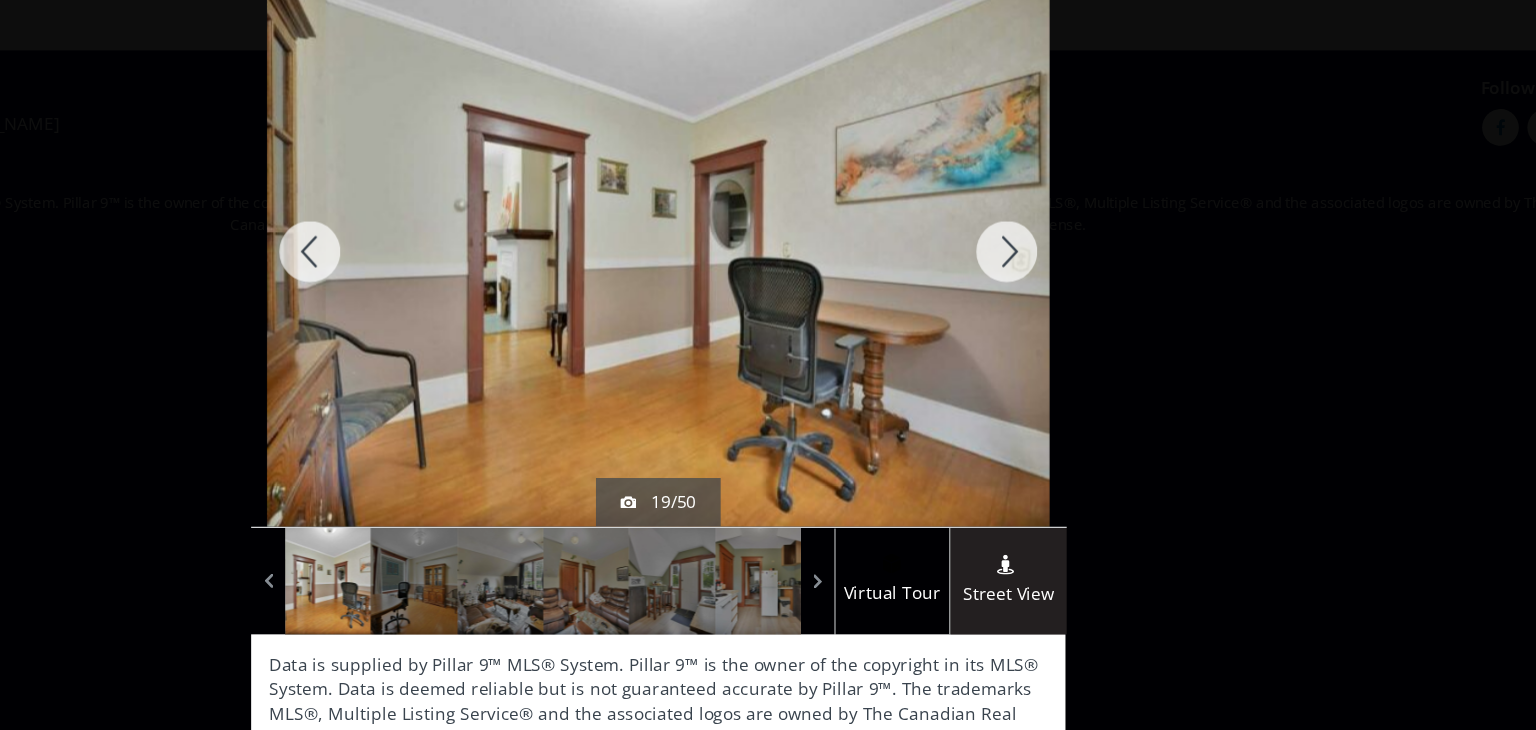 click at bounding box center (1053, 261) 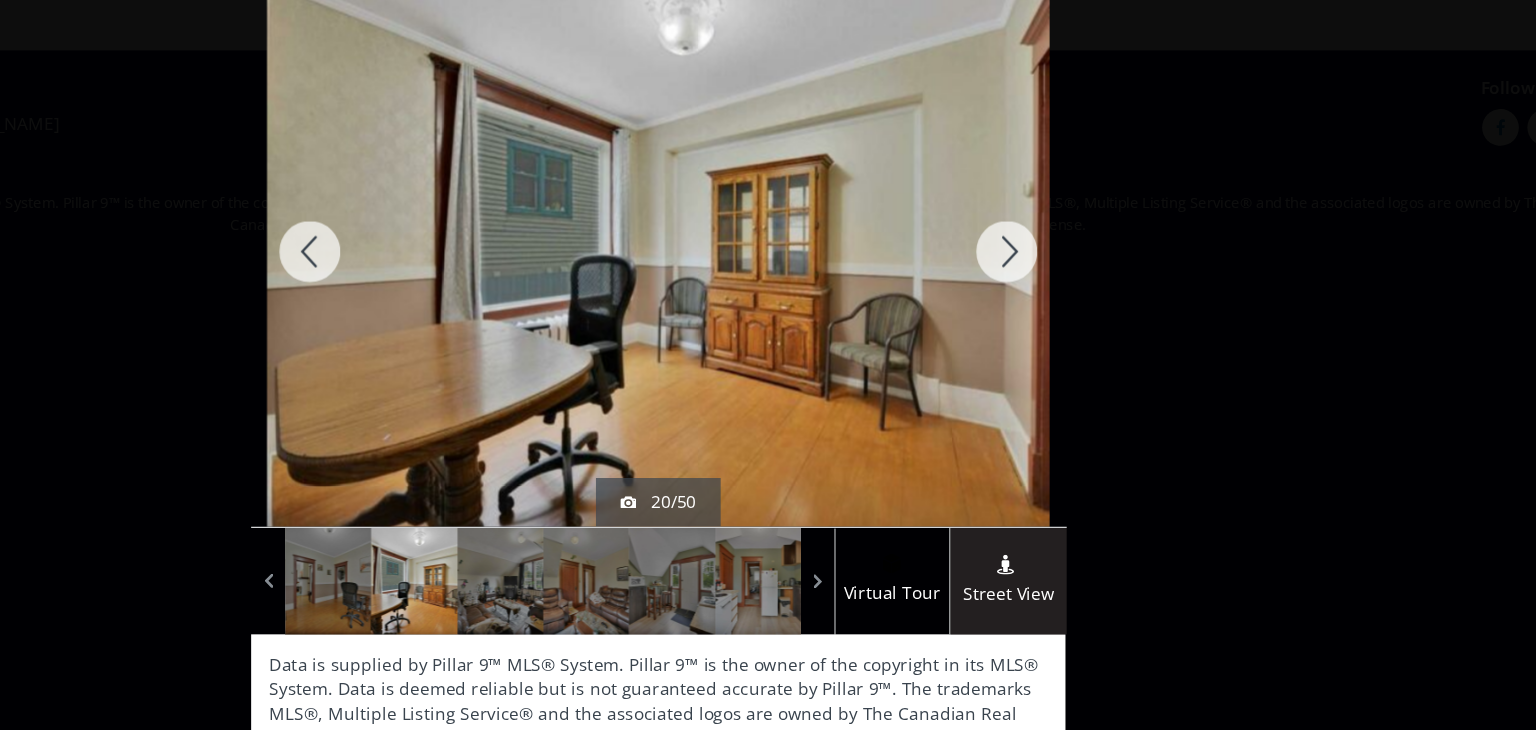 click at bounding box center [1053, 261] 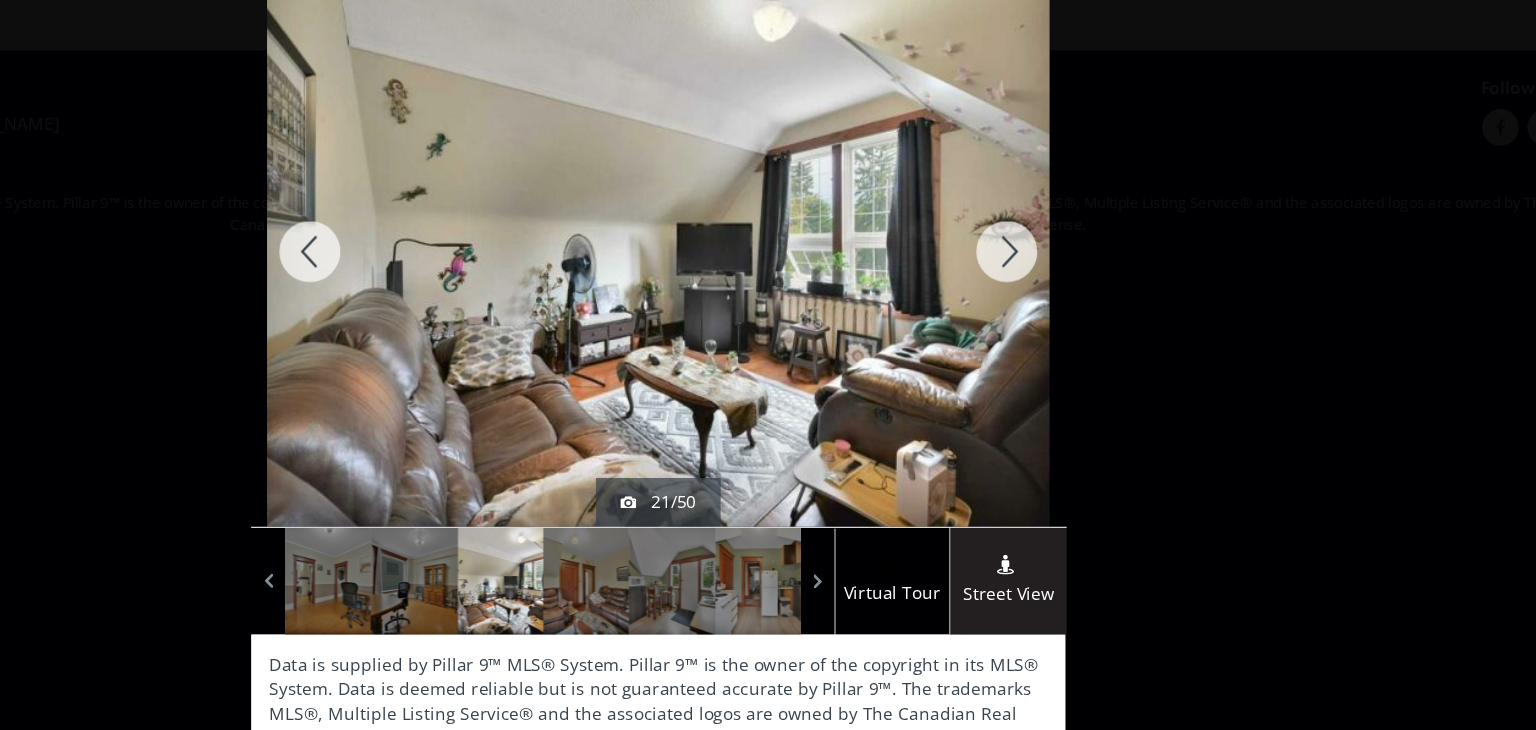 click at bounding box center (1053, 261) 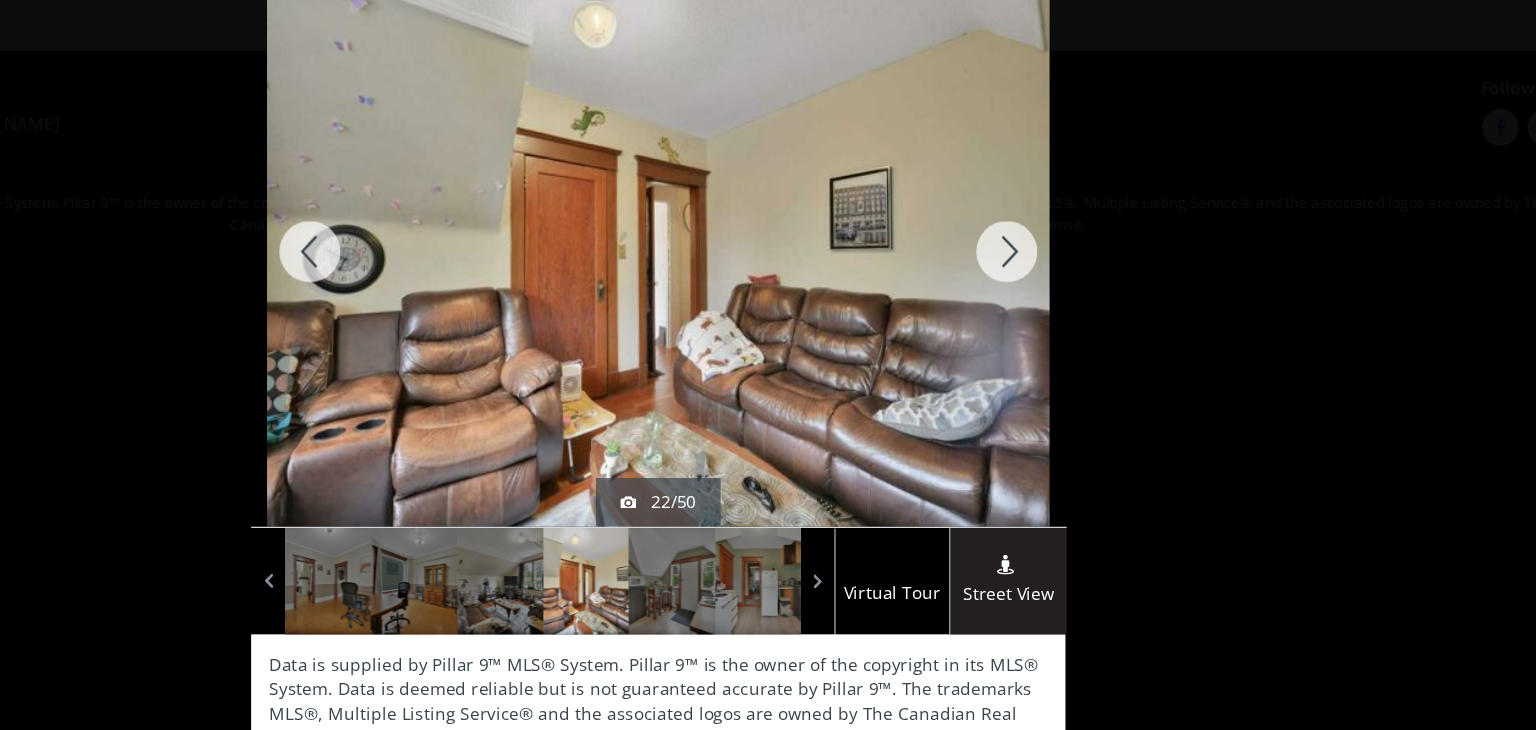 click at bounding box center [1053, 261] 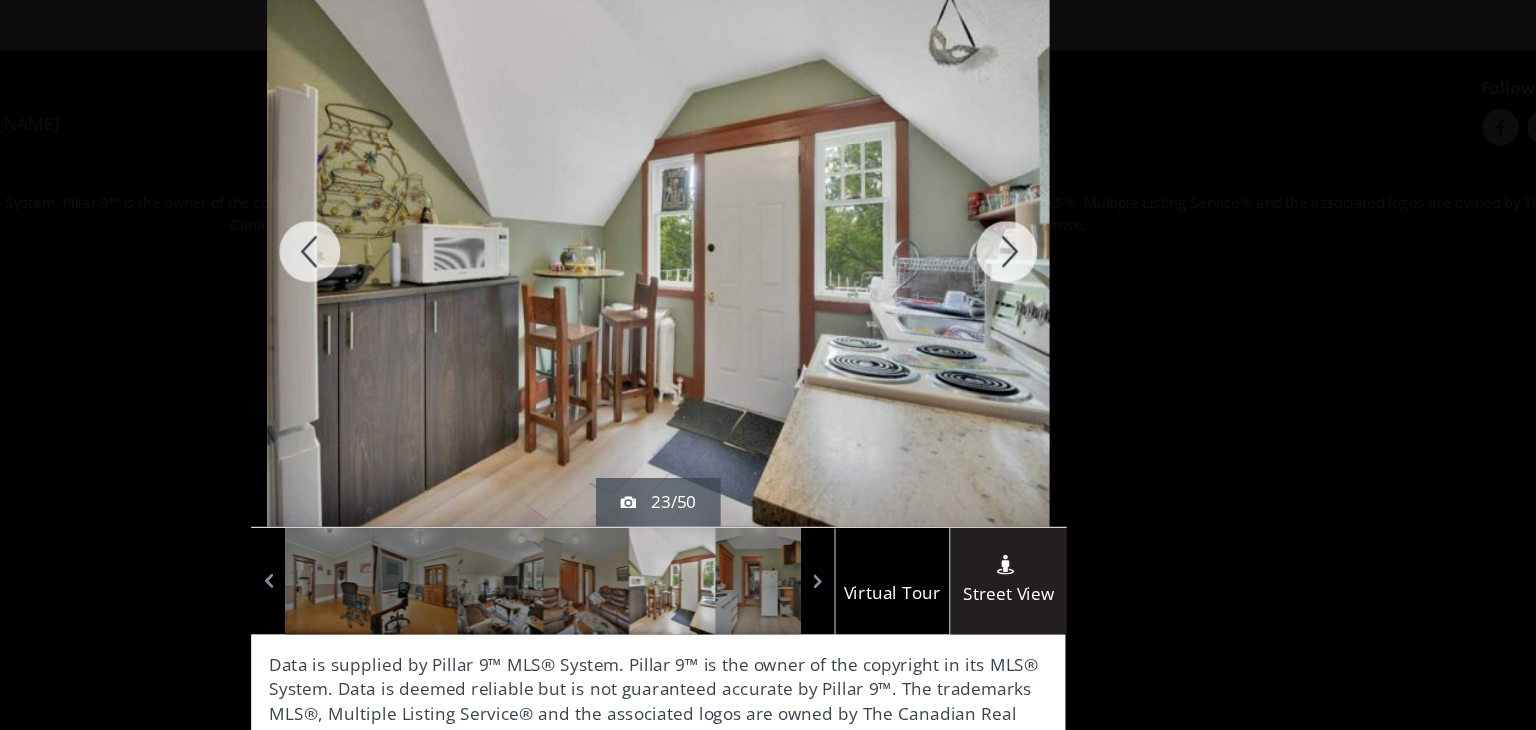 click at bounding box center (1053, 261) 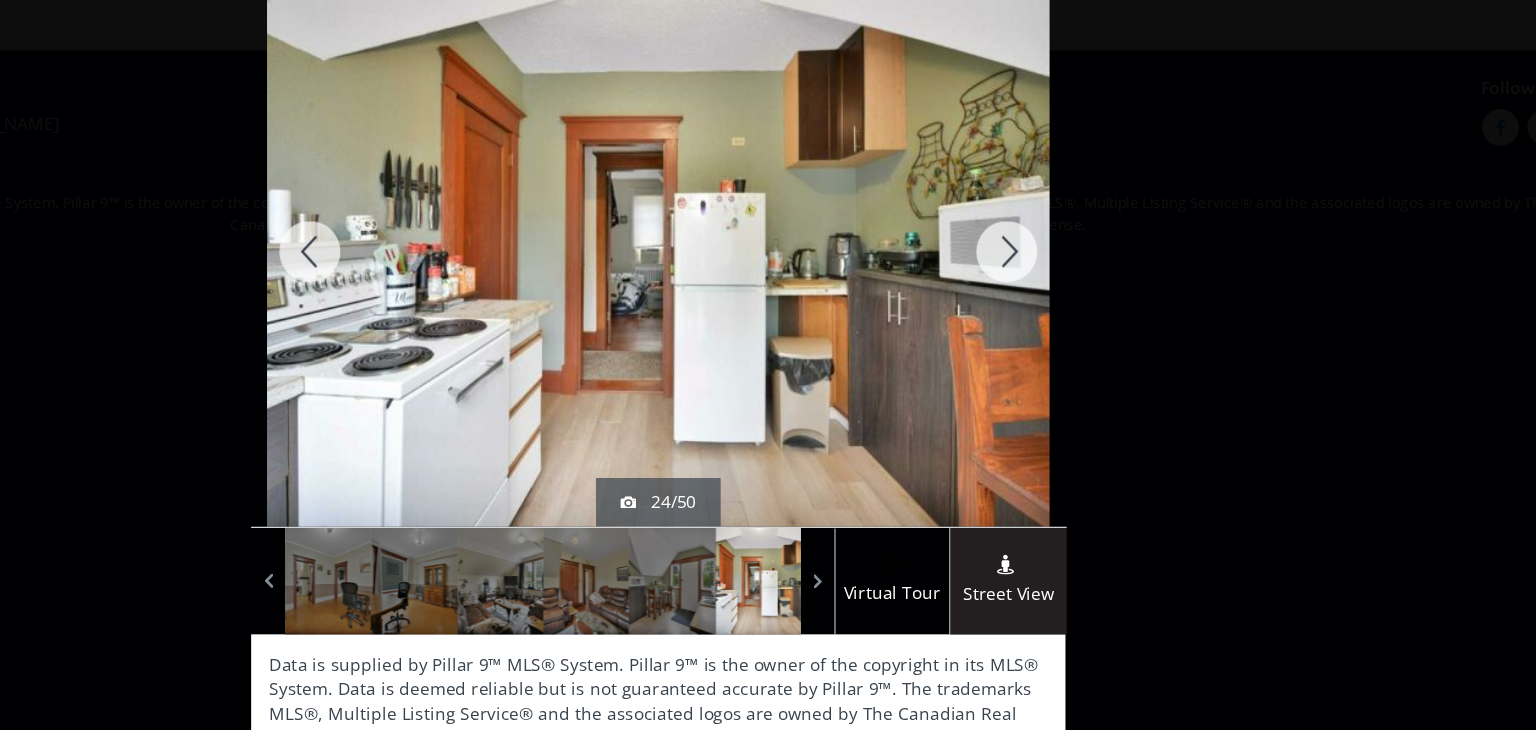 click at bounding box center [1053, 261] 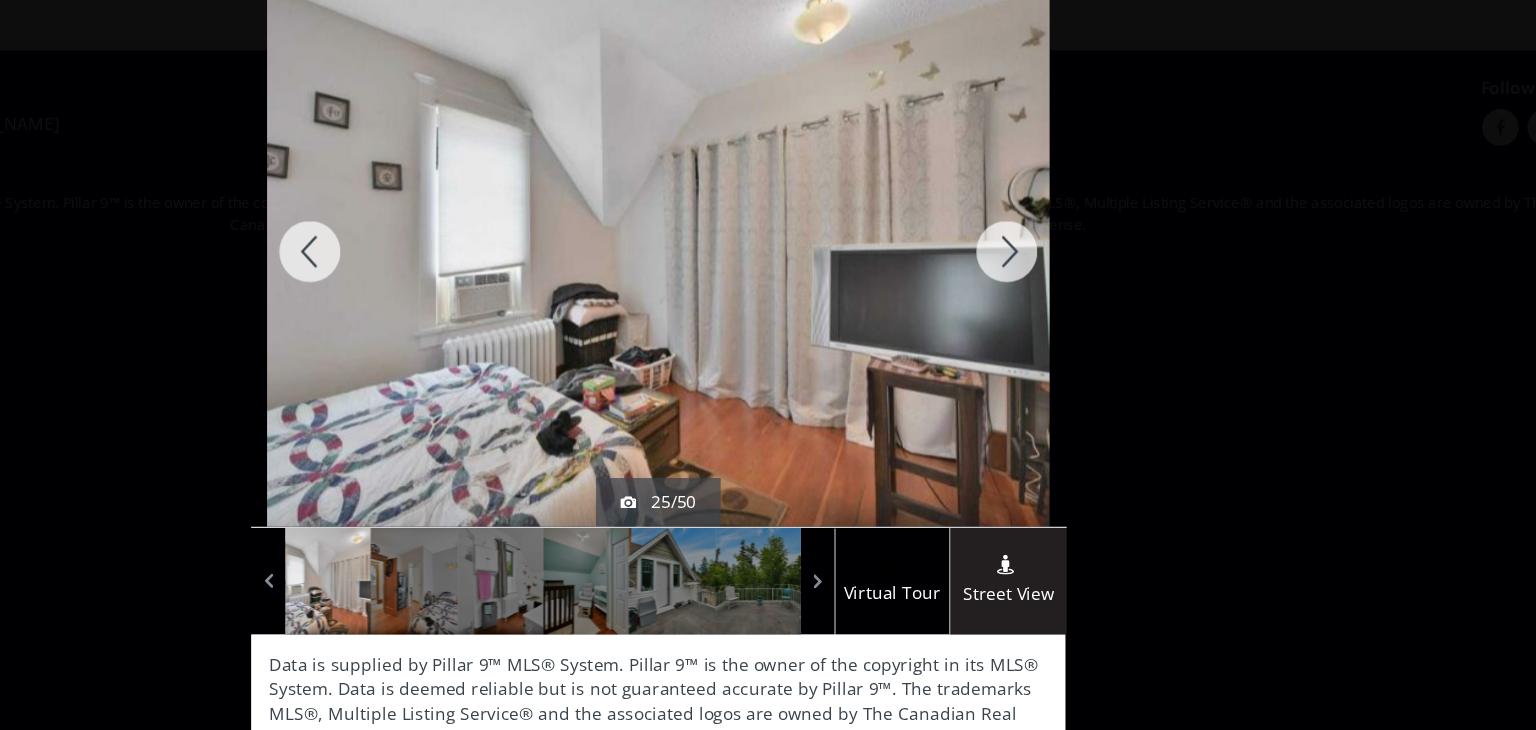 click at bounding box center [1053, 261] 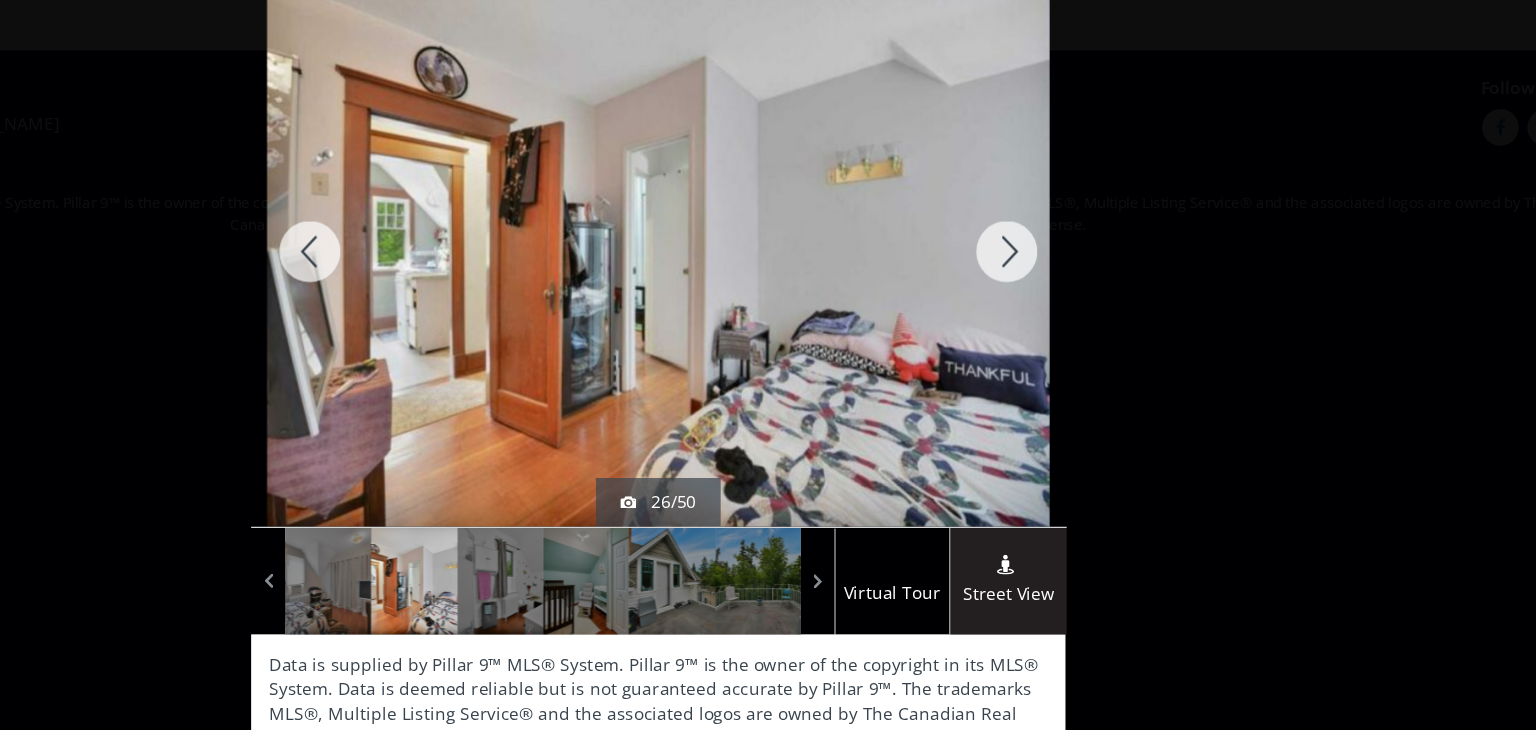 click at bounding box center (1053, 261) 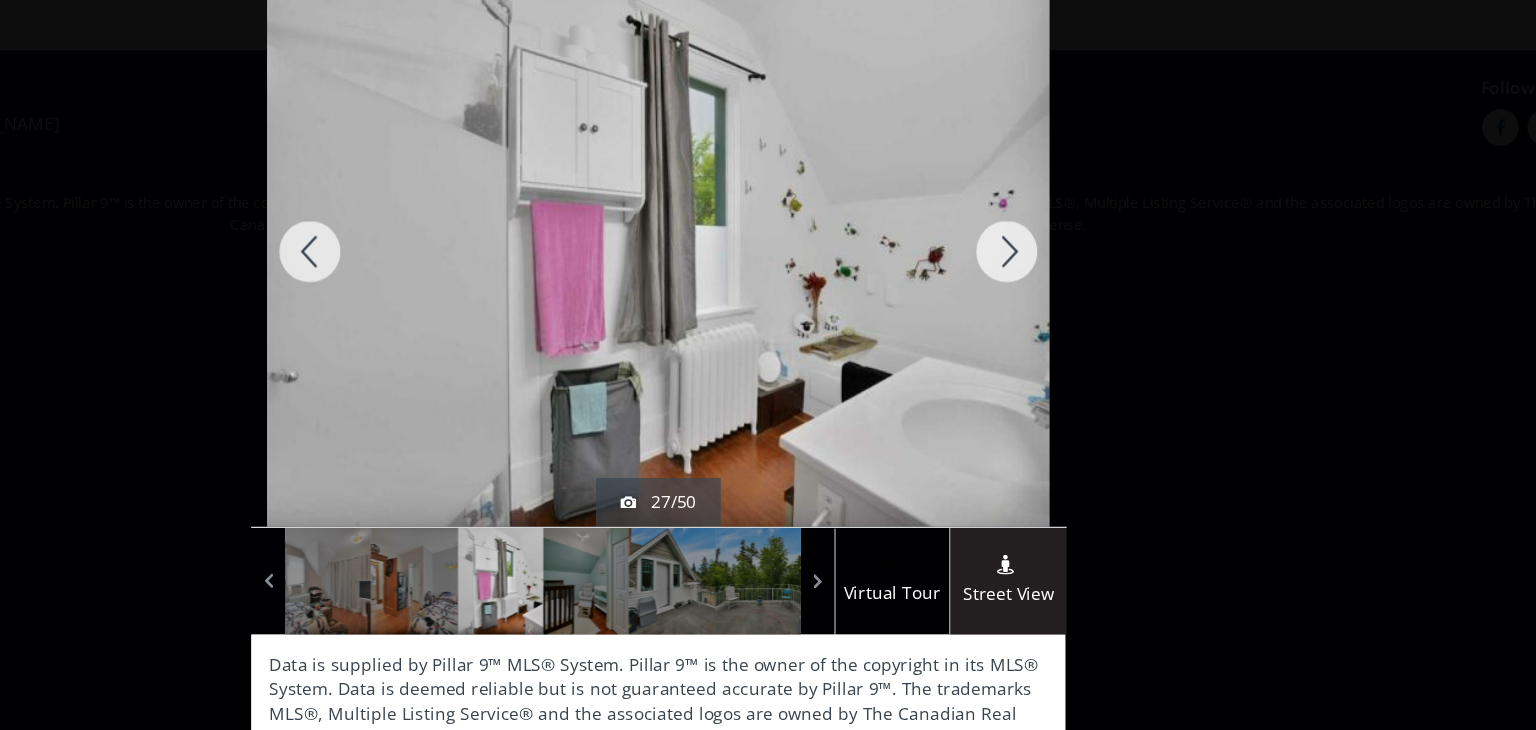 click at bounding box center (1053, 261) 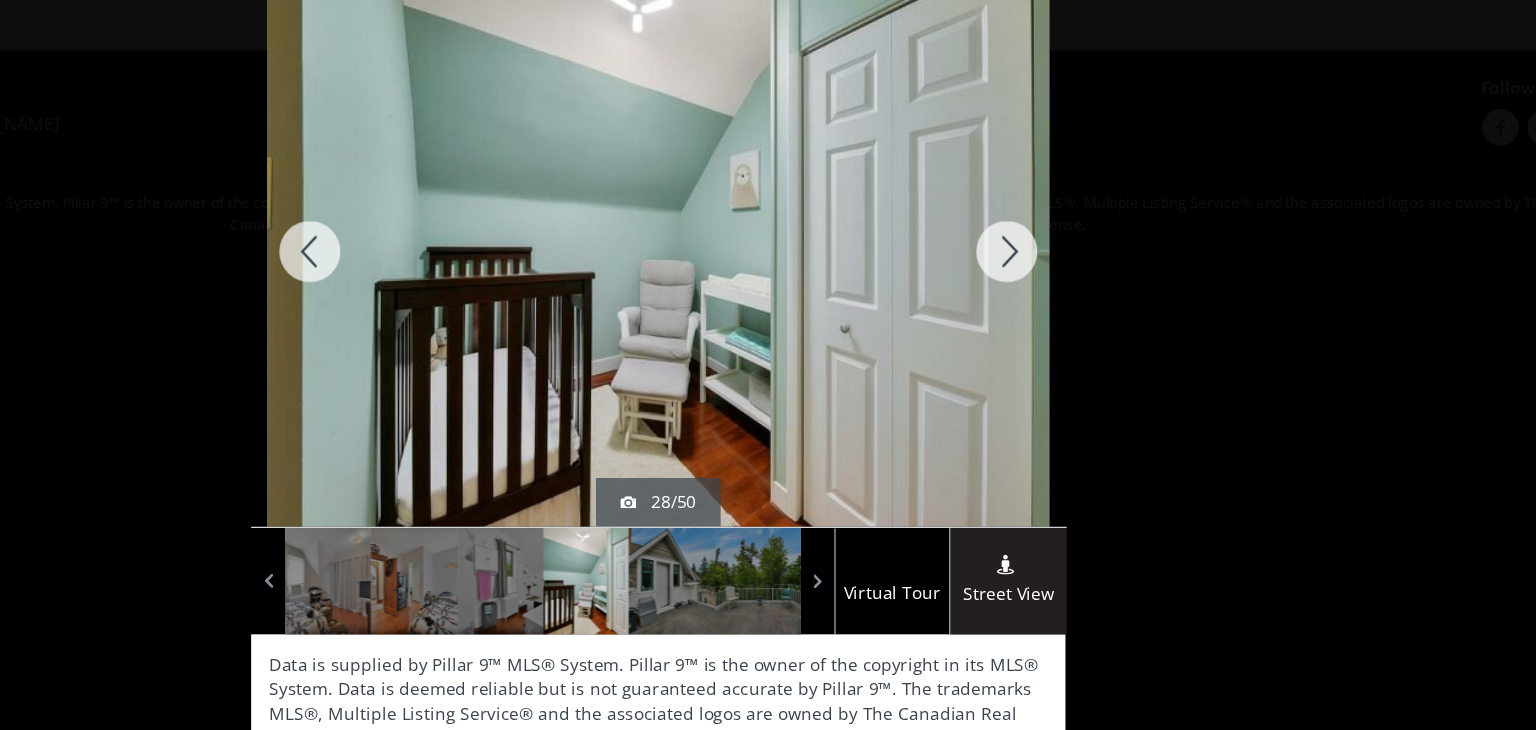 click at bounding box center [1053, 261] 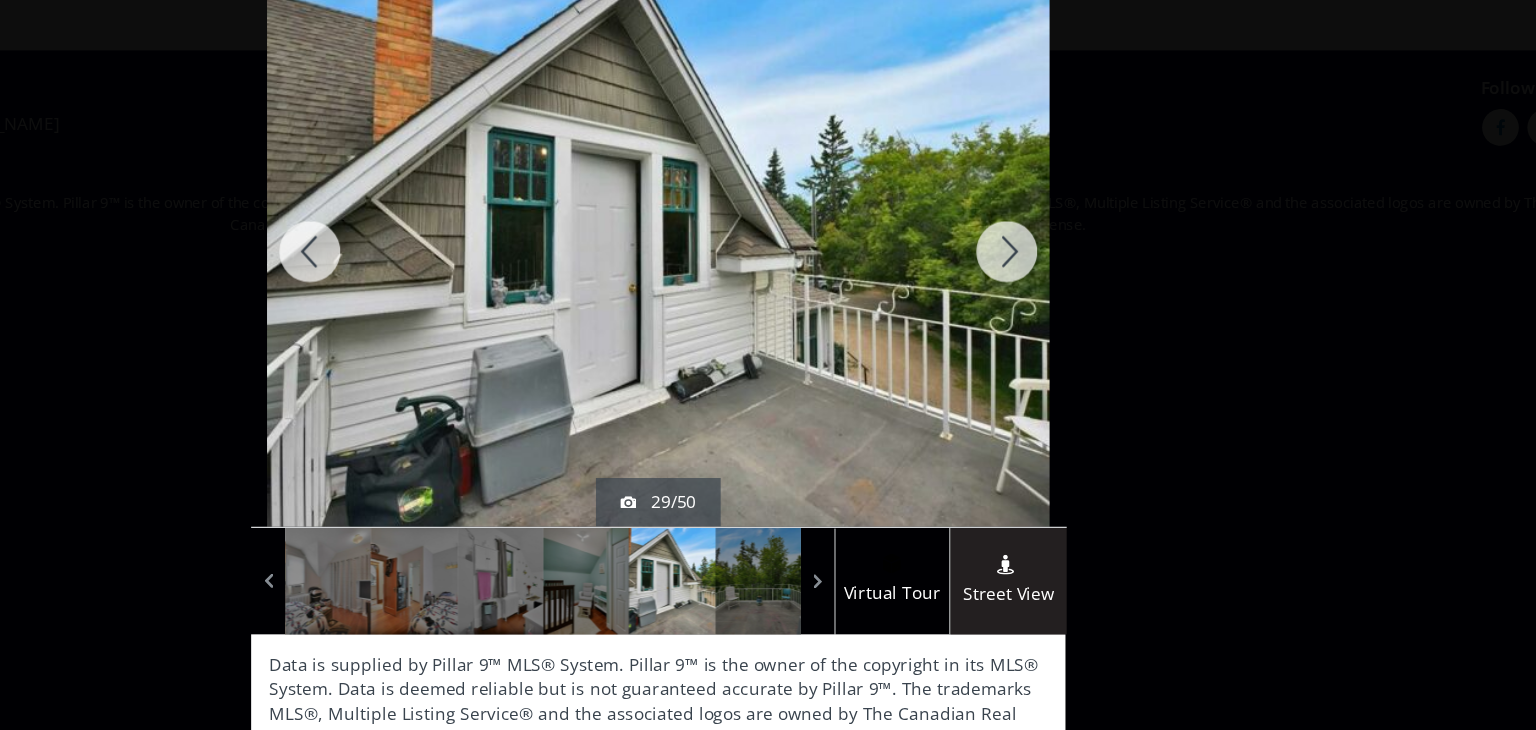click at bounding box center [1053, 261] 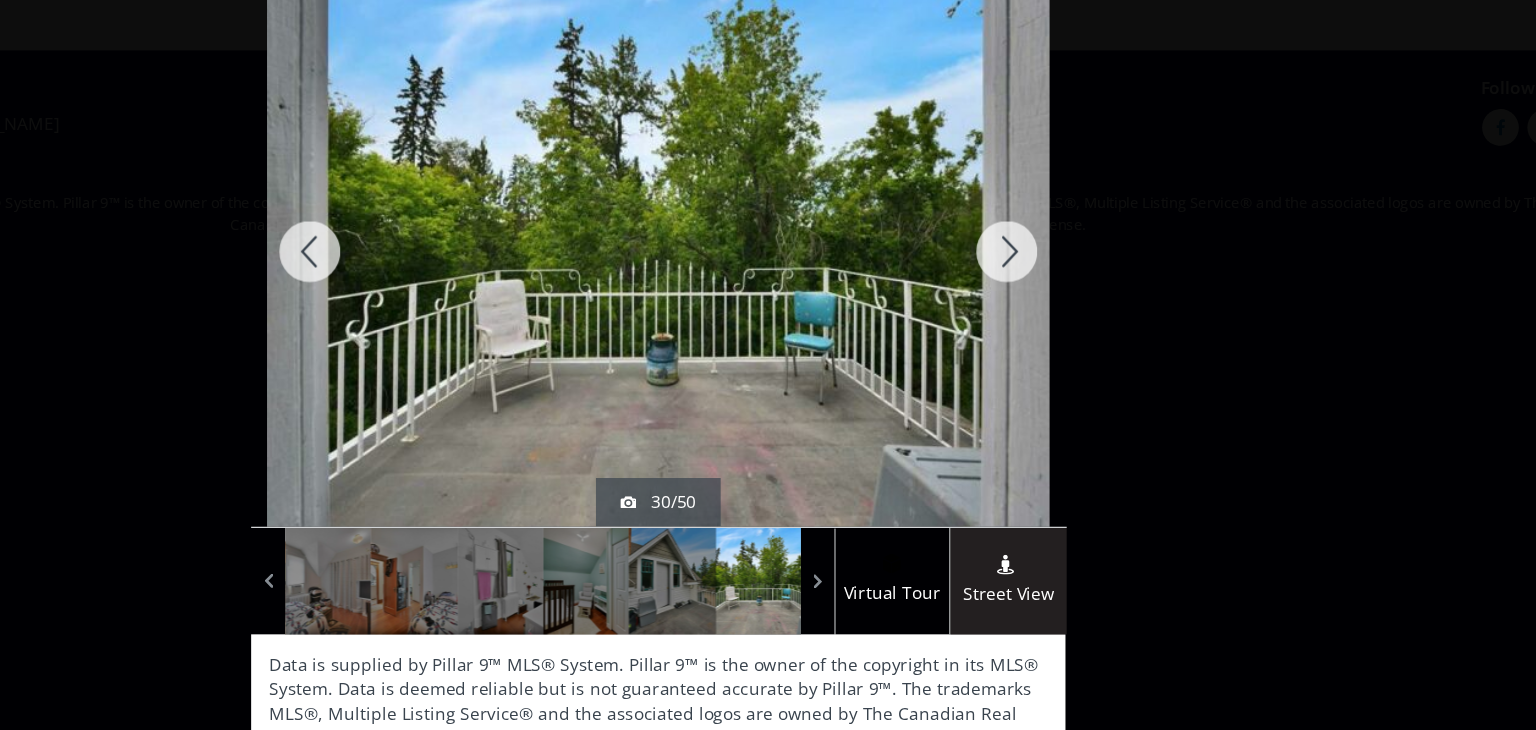 click at bounding box center [1053, 261] 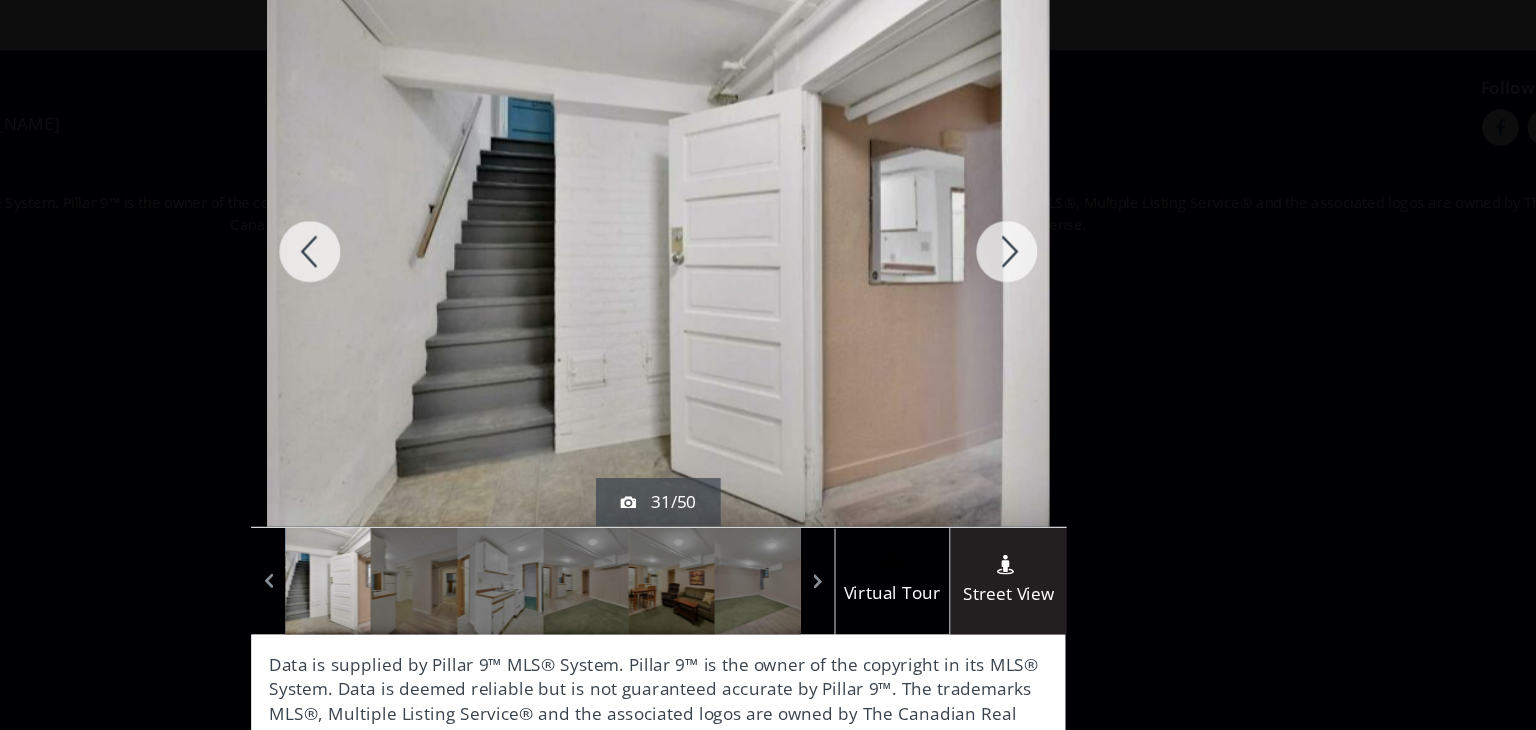 click at bounding box center [1053, 261] 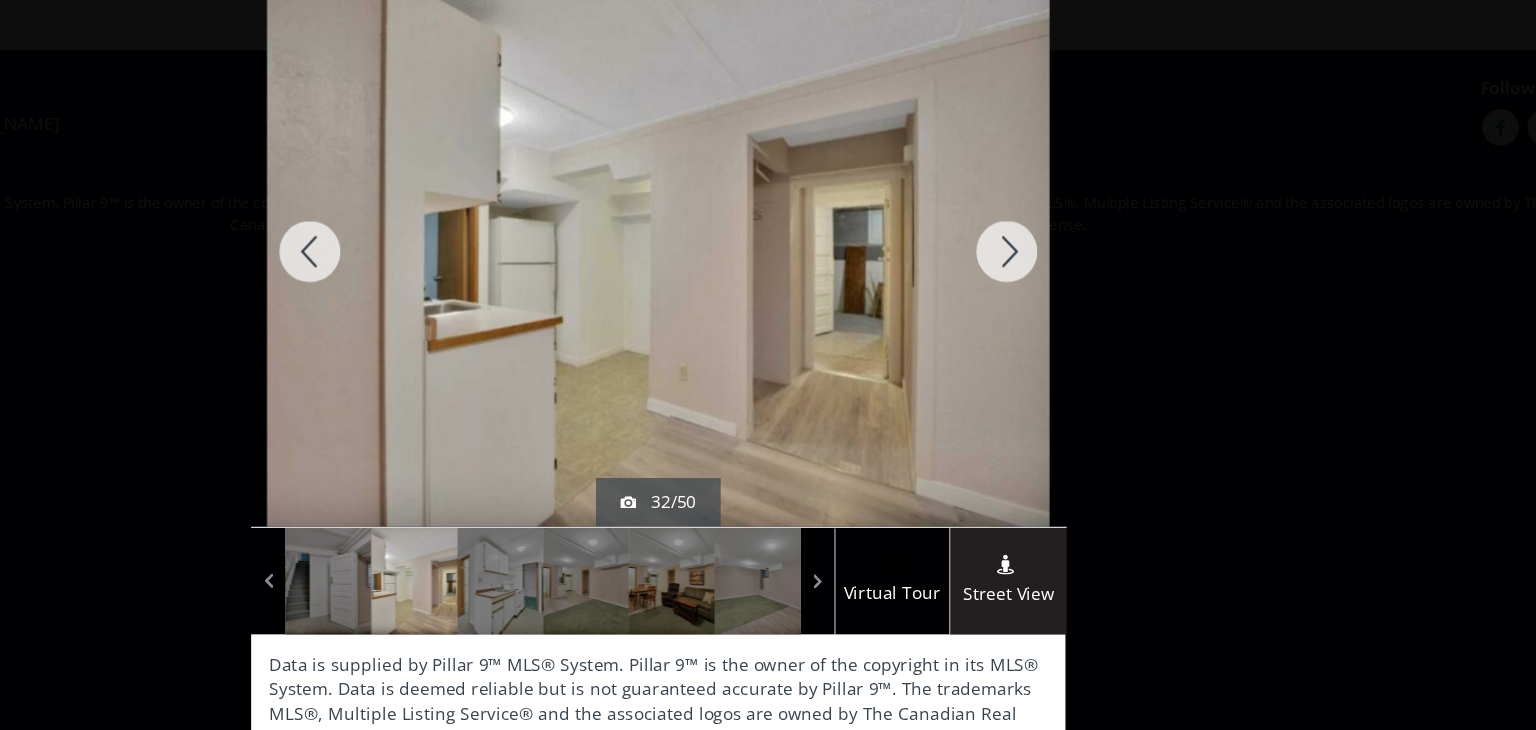 click at bounding box center (1053, 261) 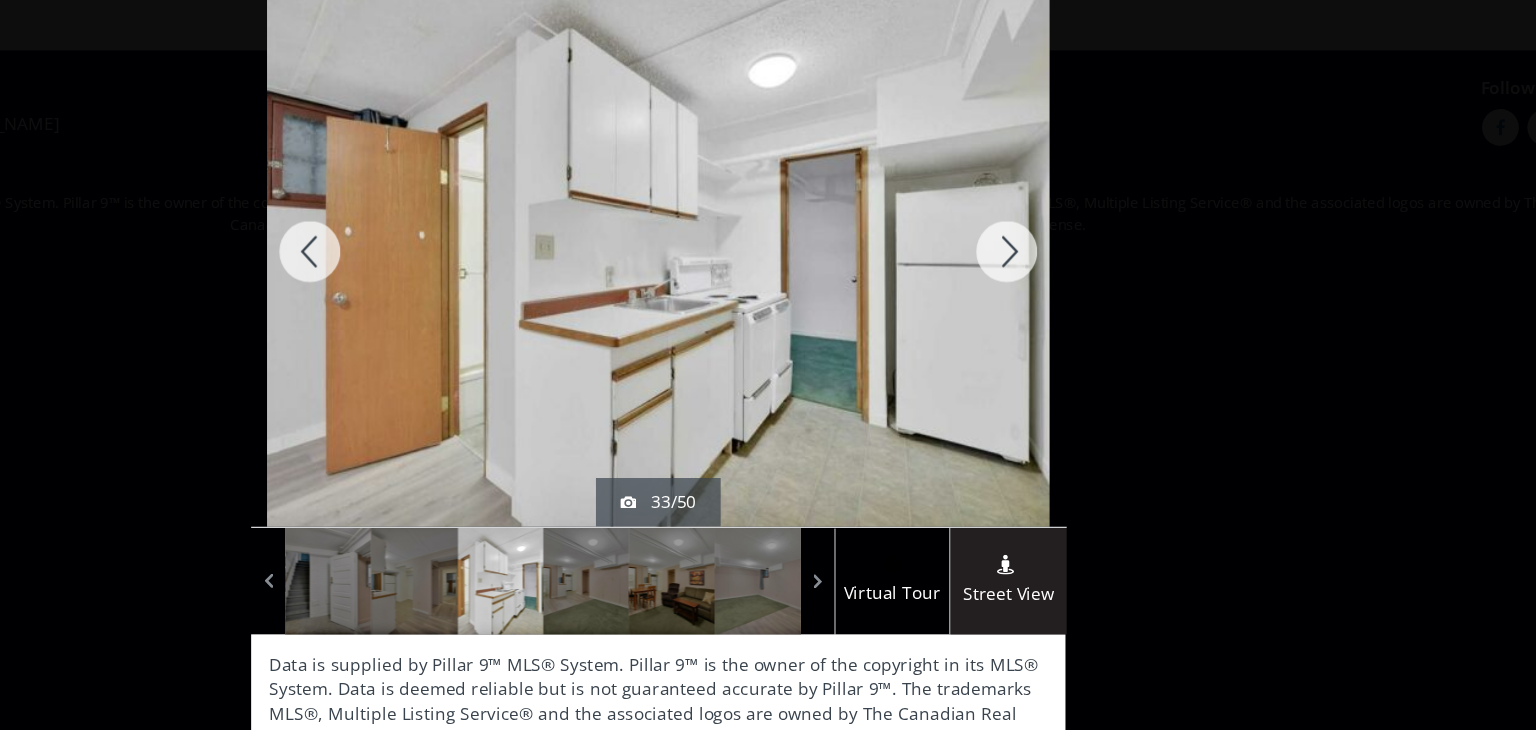 click at bounding box center (1053, 261) 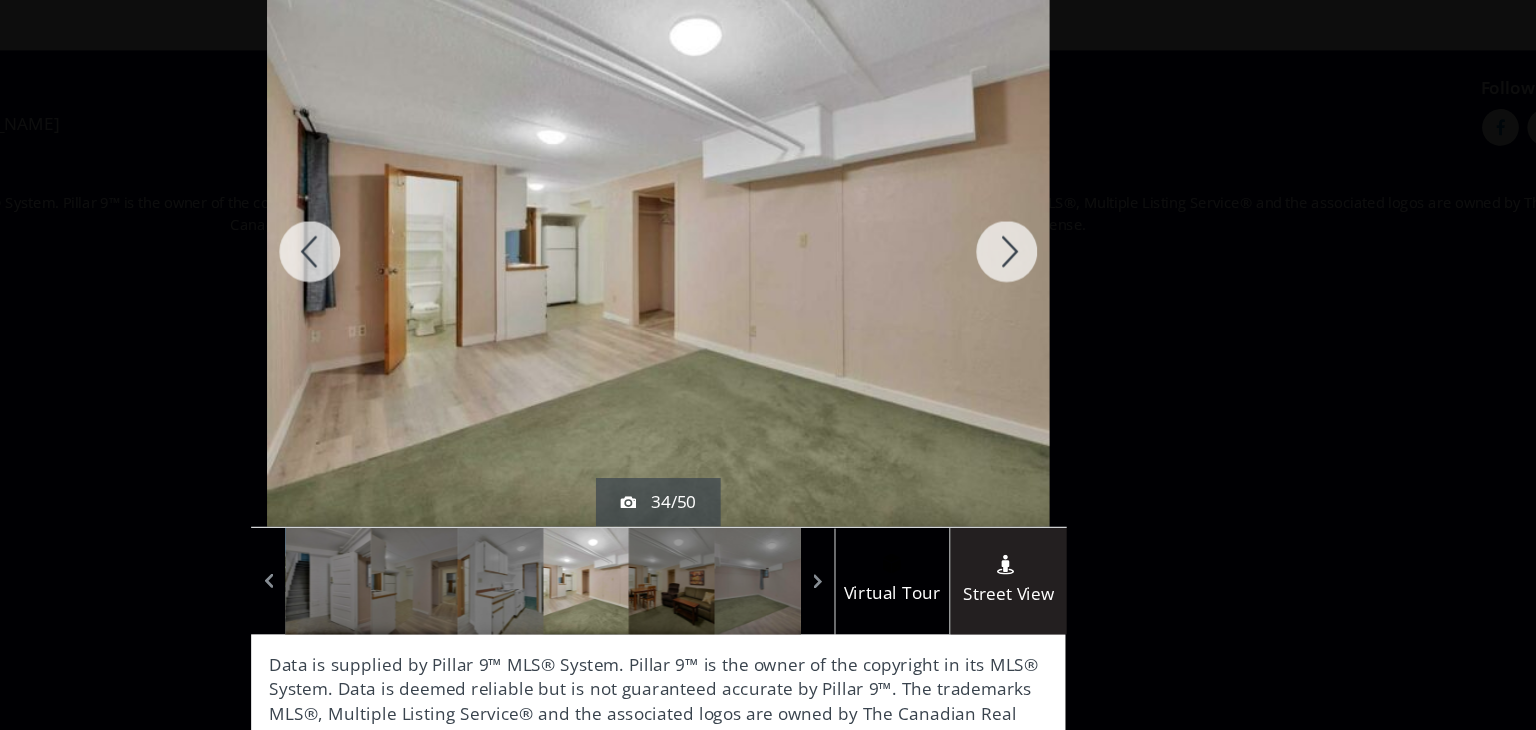 click at bounding box center [1053, 261] 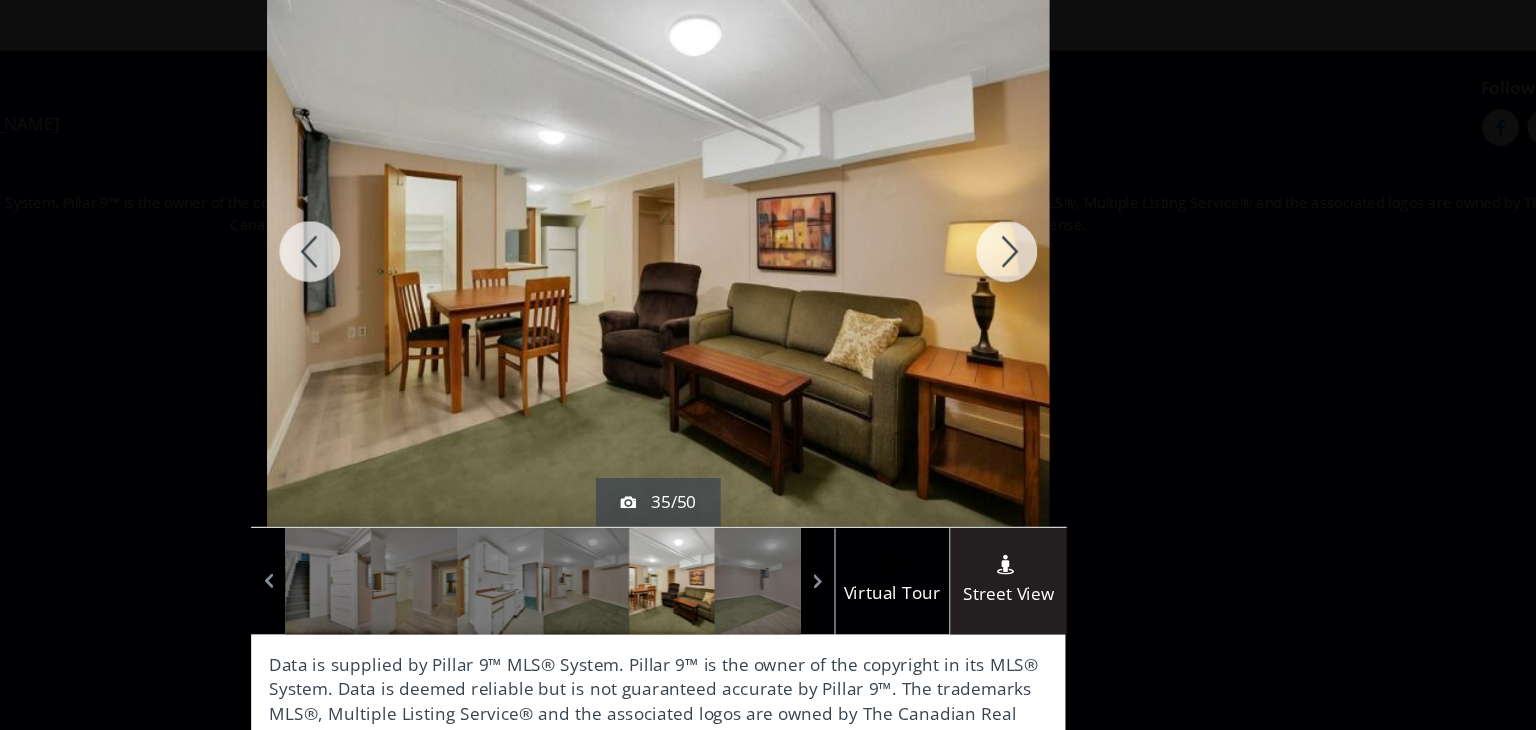 click at bounding box center (1053, 261) 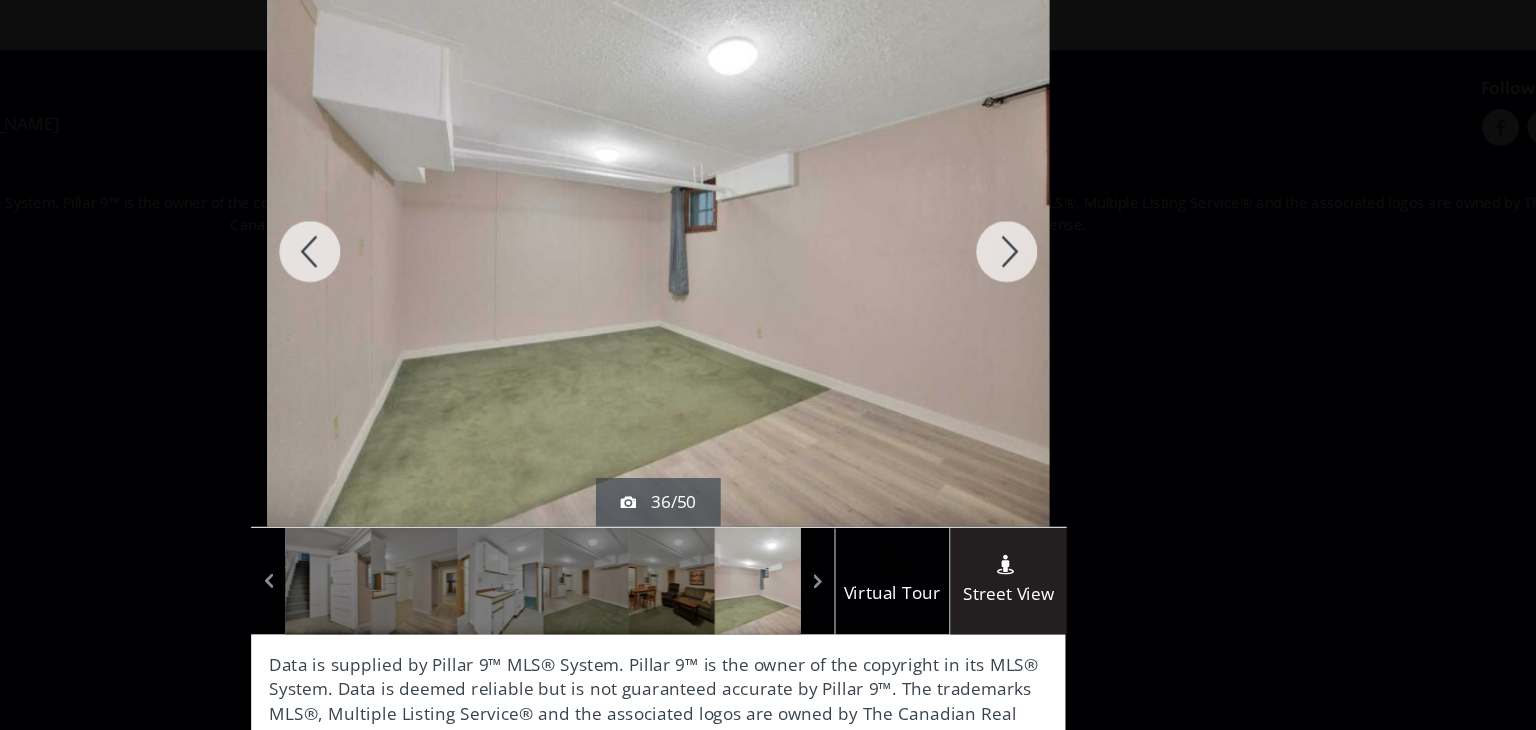 click at bounding box center [1053, 261] 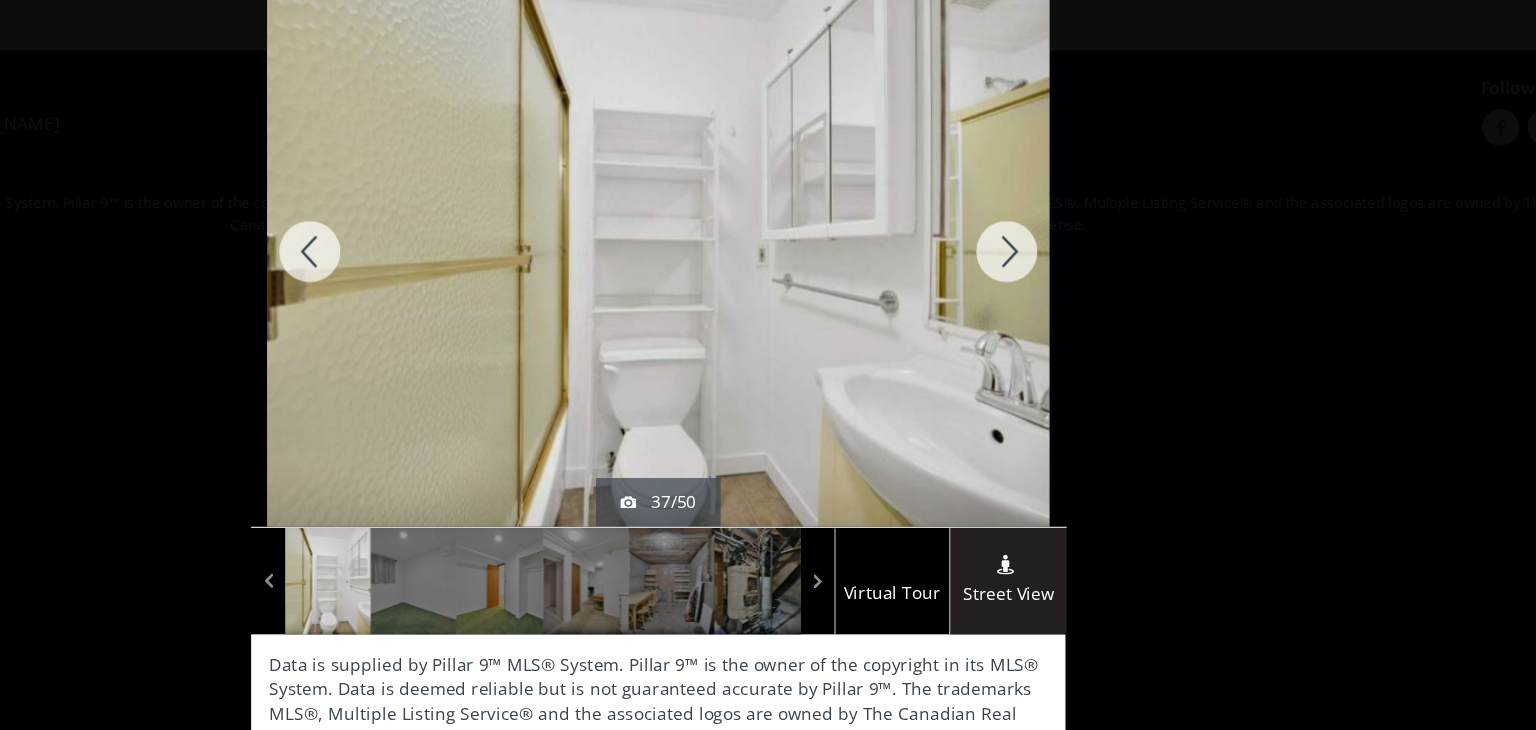 click at bounding box center (1053, 261) 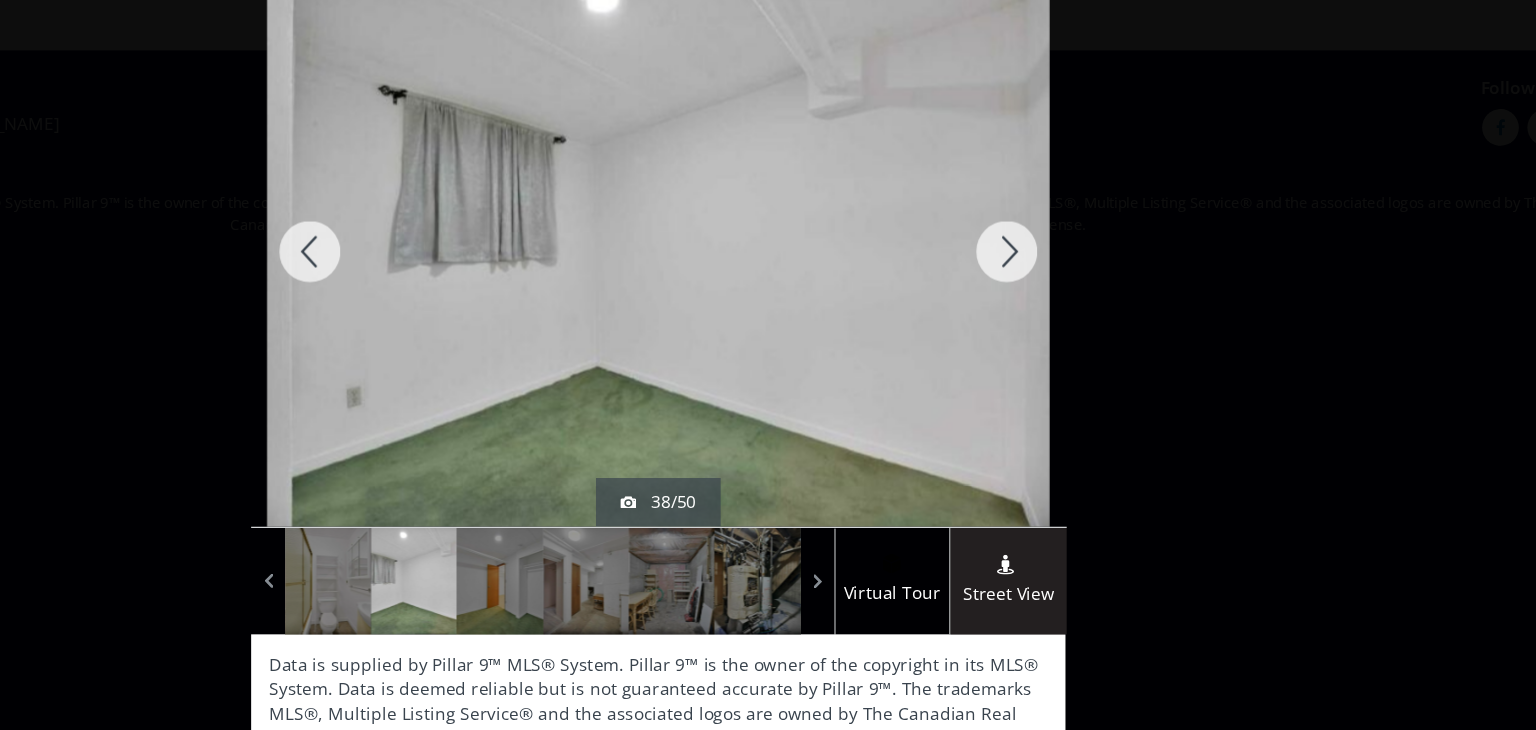 click at bounding box center [1053, 261] 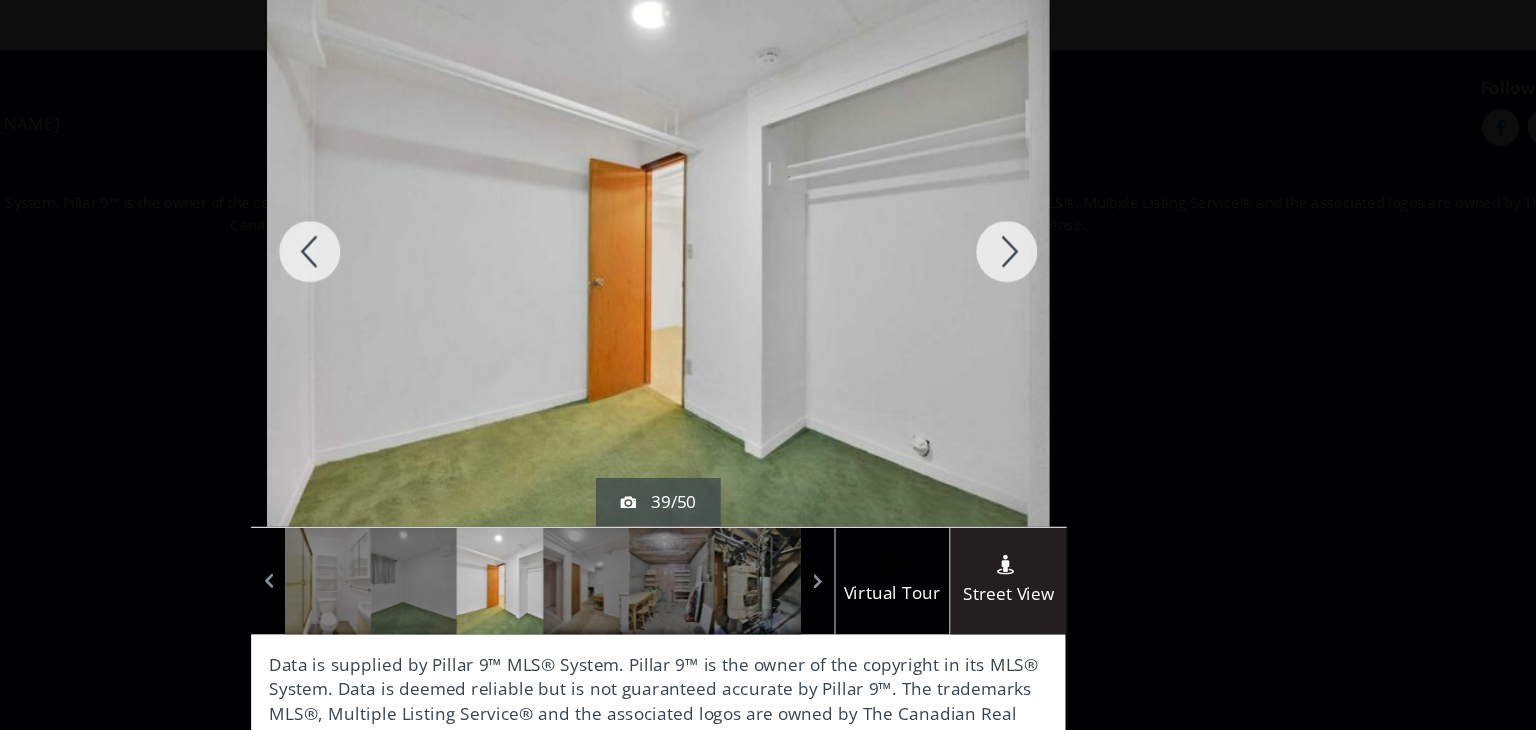 click at bounding box center (1053, 261) 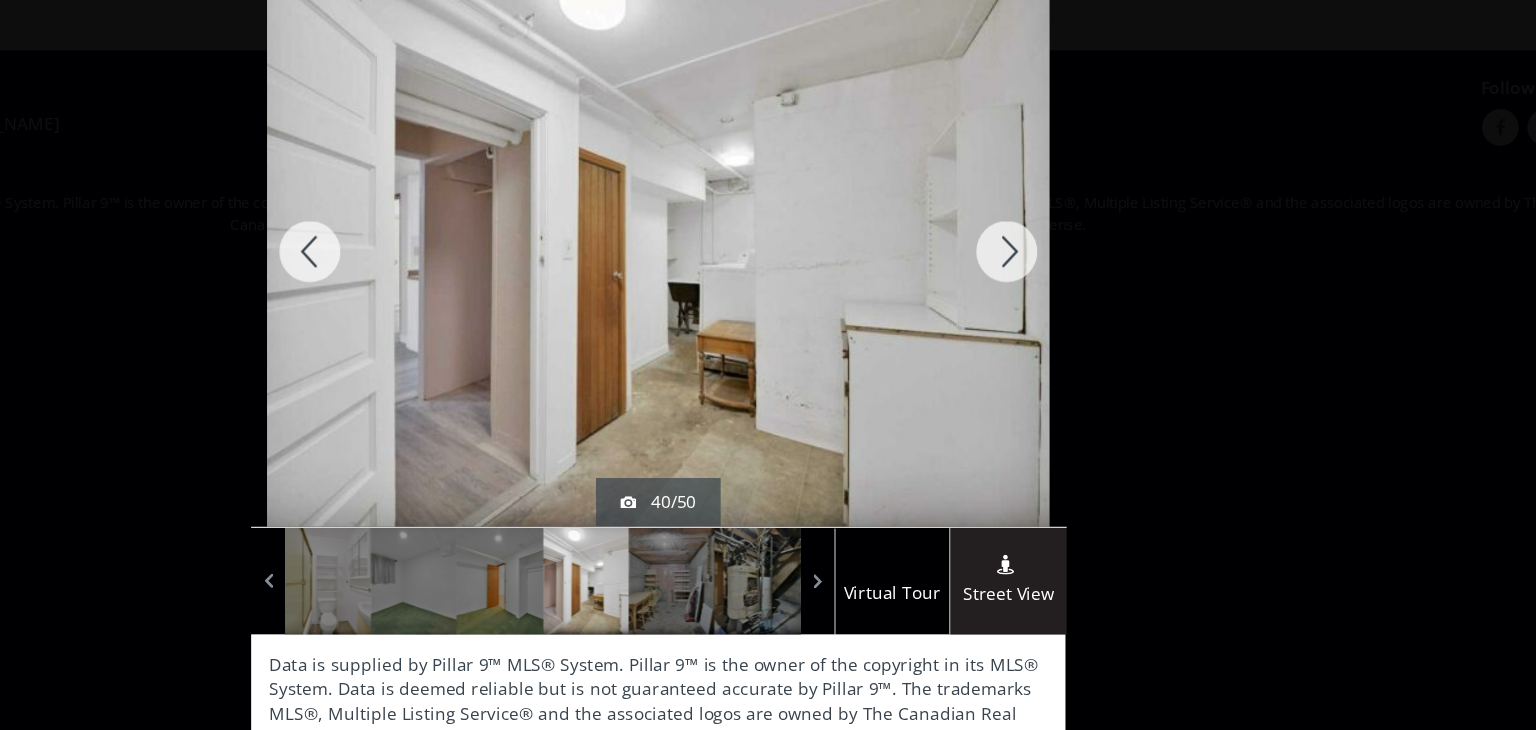 click at bounding box center (1053, 261) 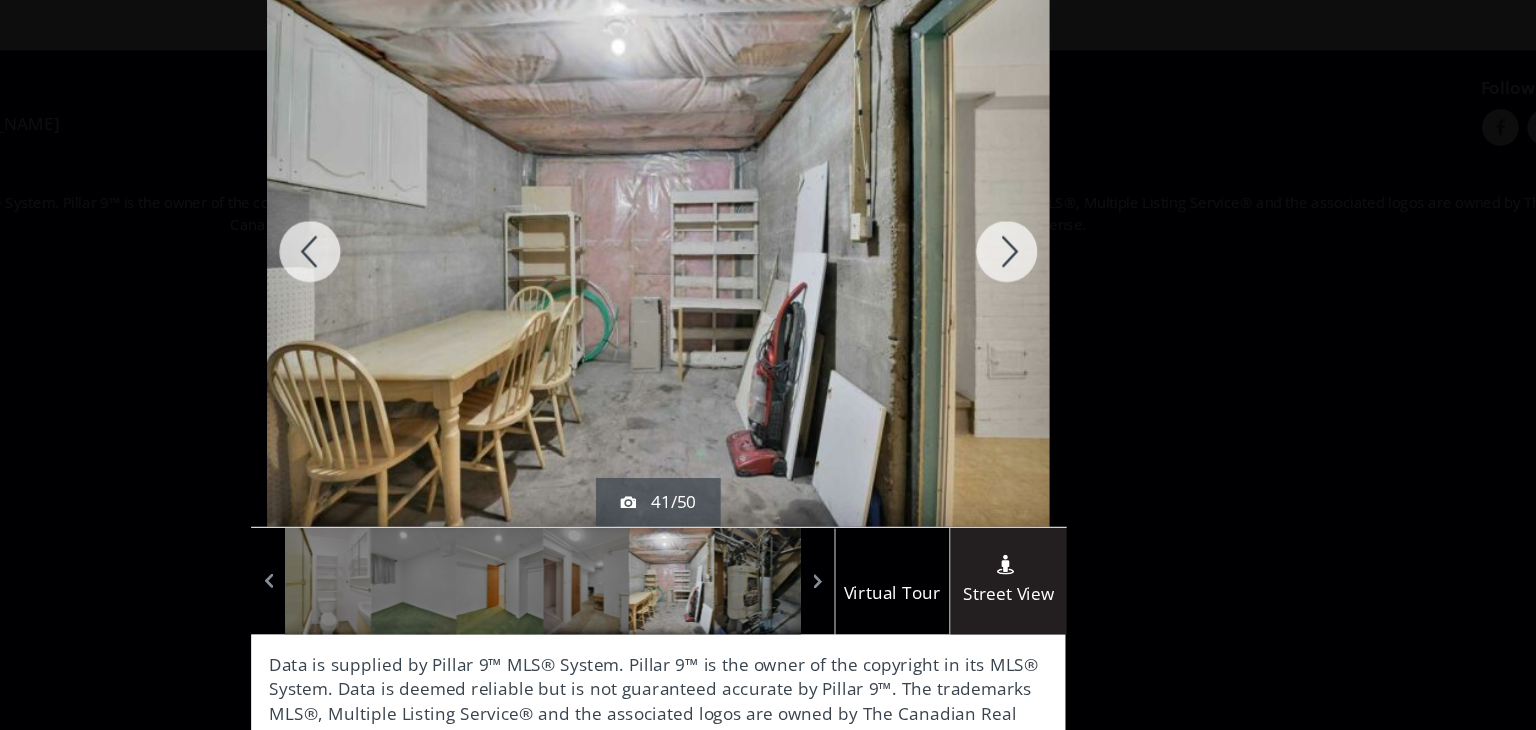 click at bounding box center (1053, 261) 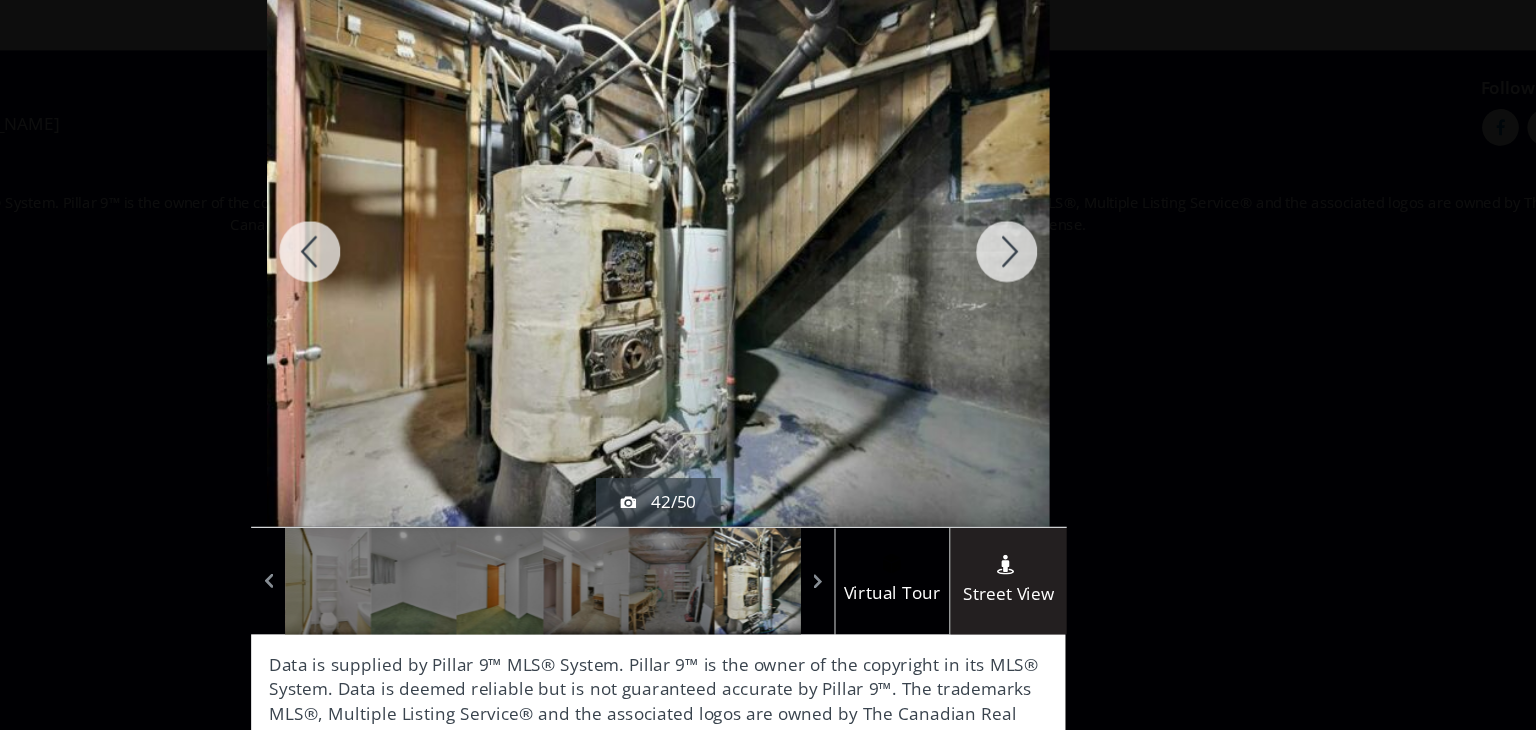 click at bounding box center [1053, 261] 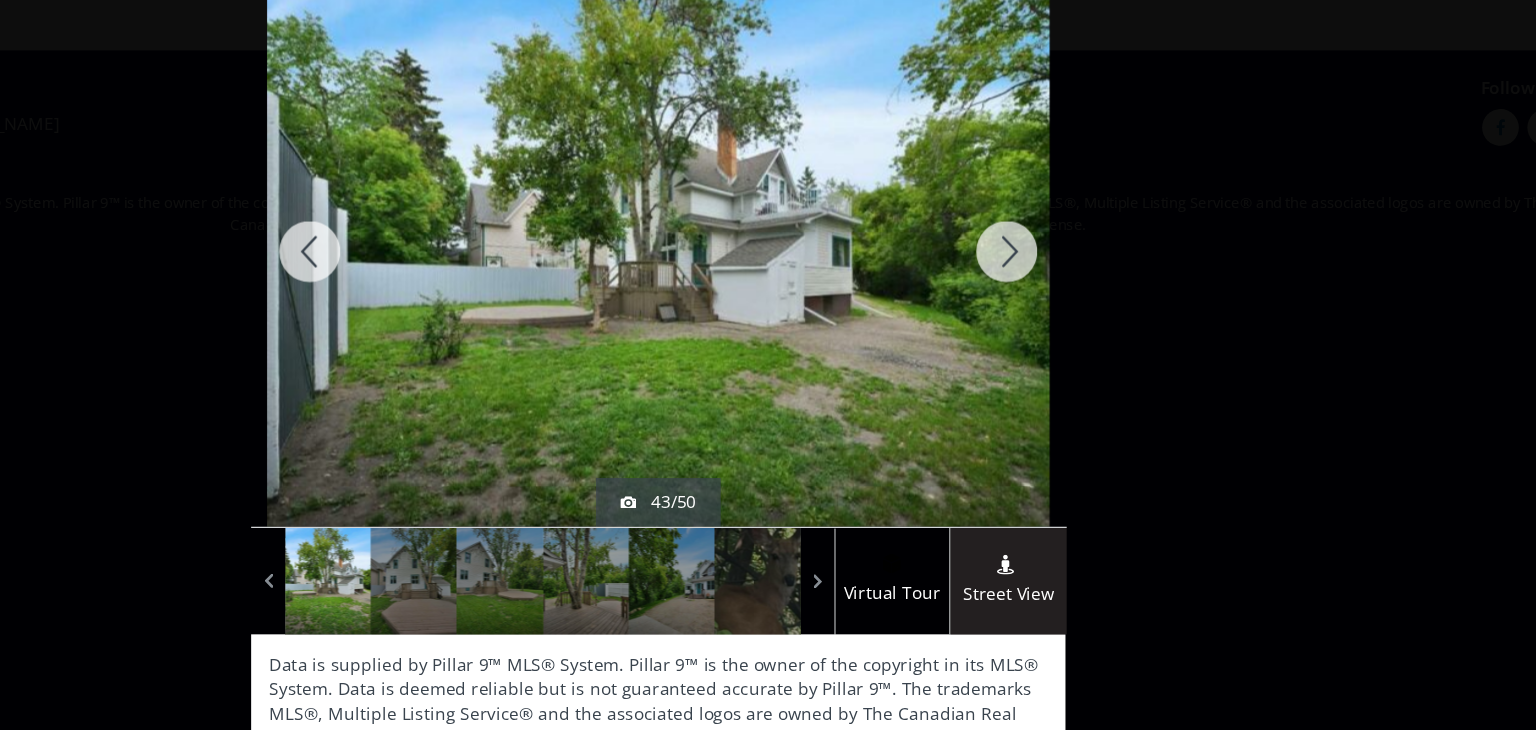 click at bounding box center (1053, 261) 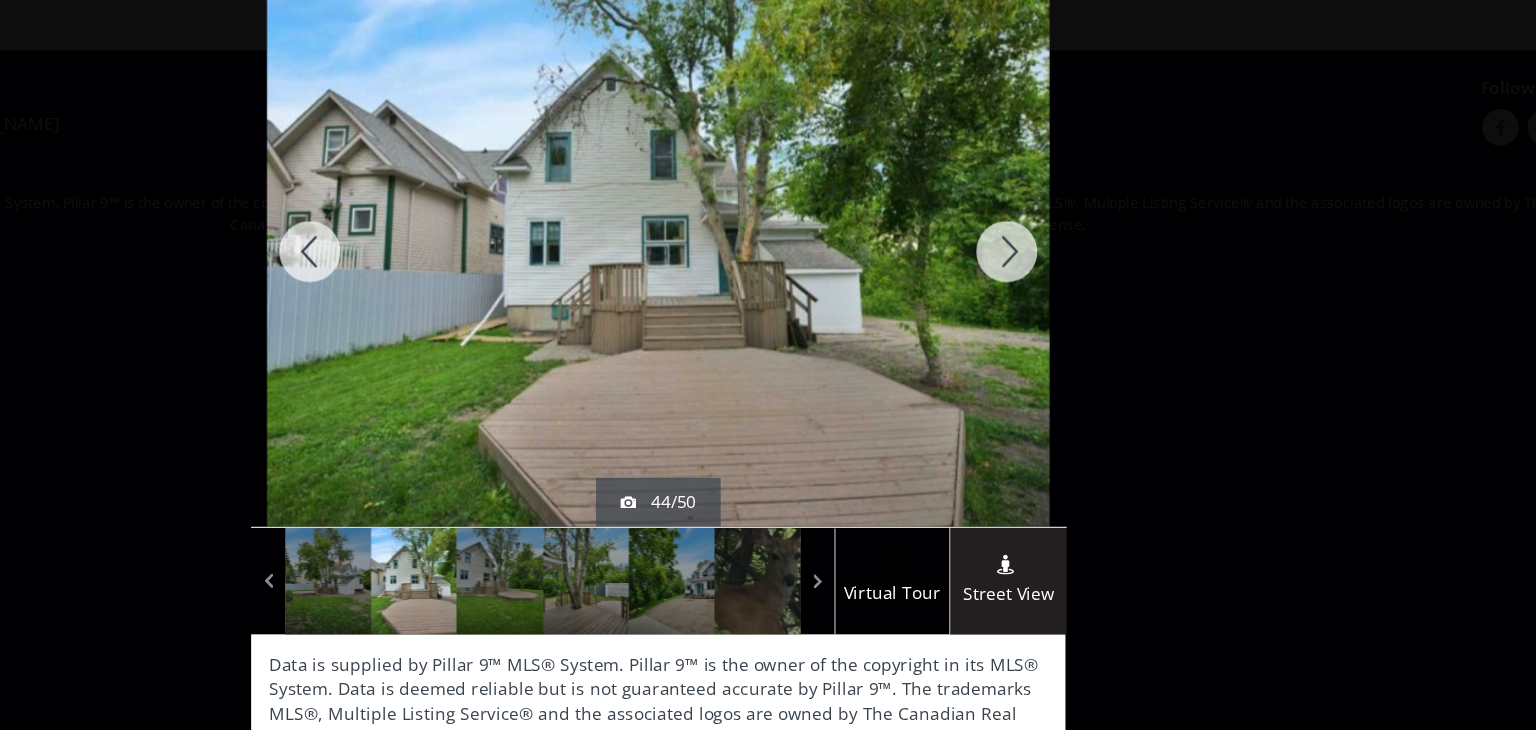click at bounding box center [1053, 261] 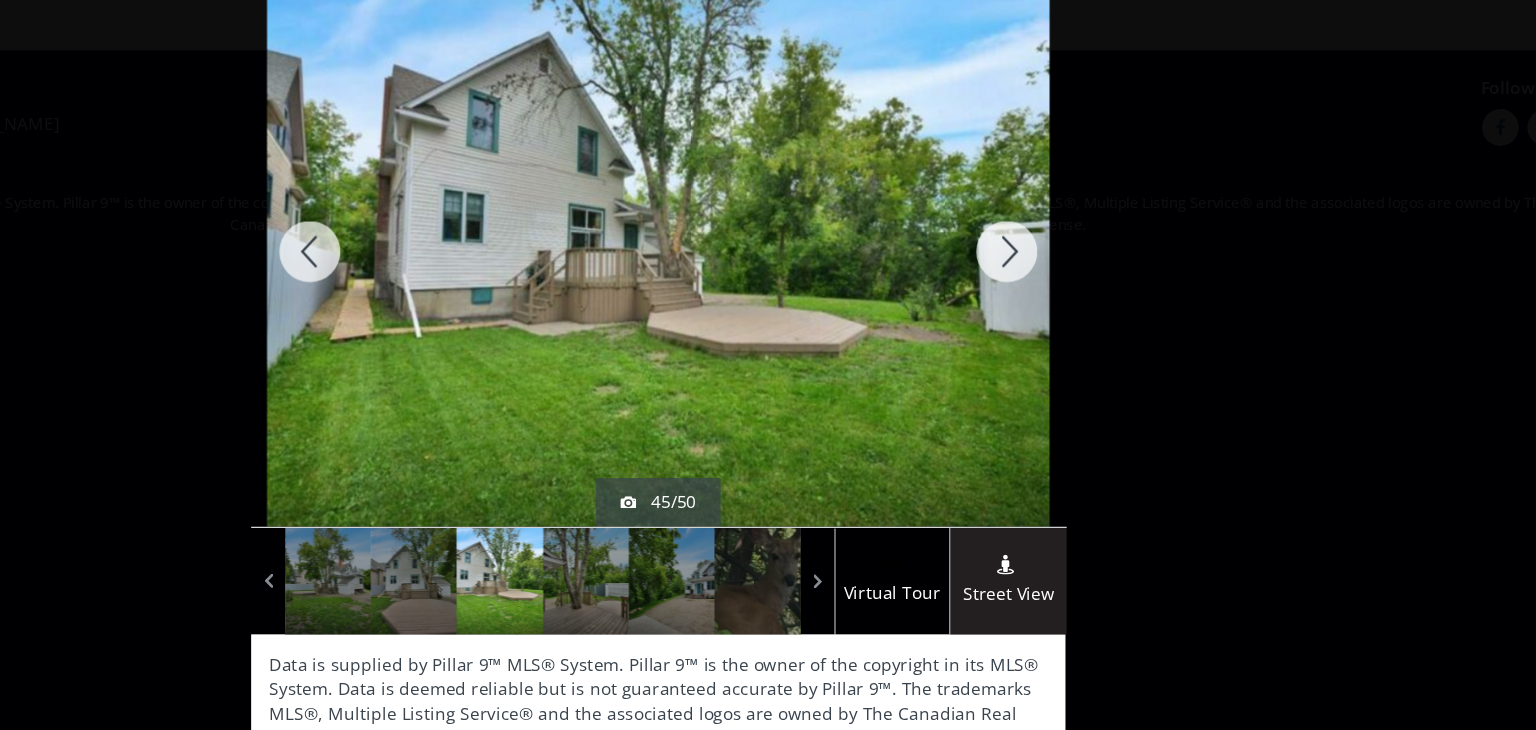 click at bounding box center (1053, 261) 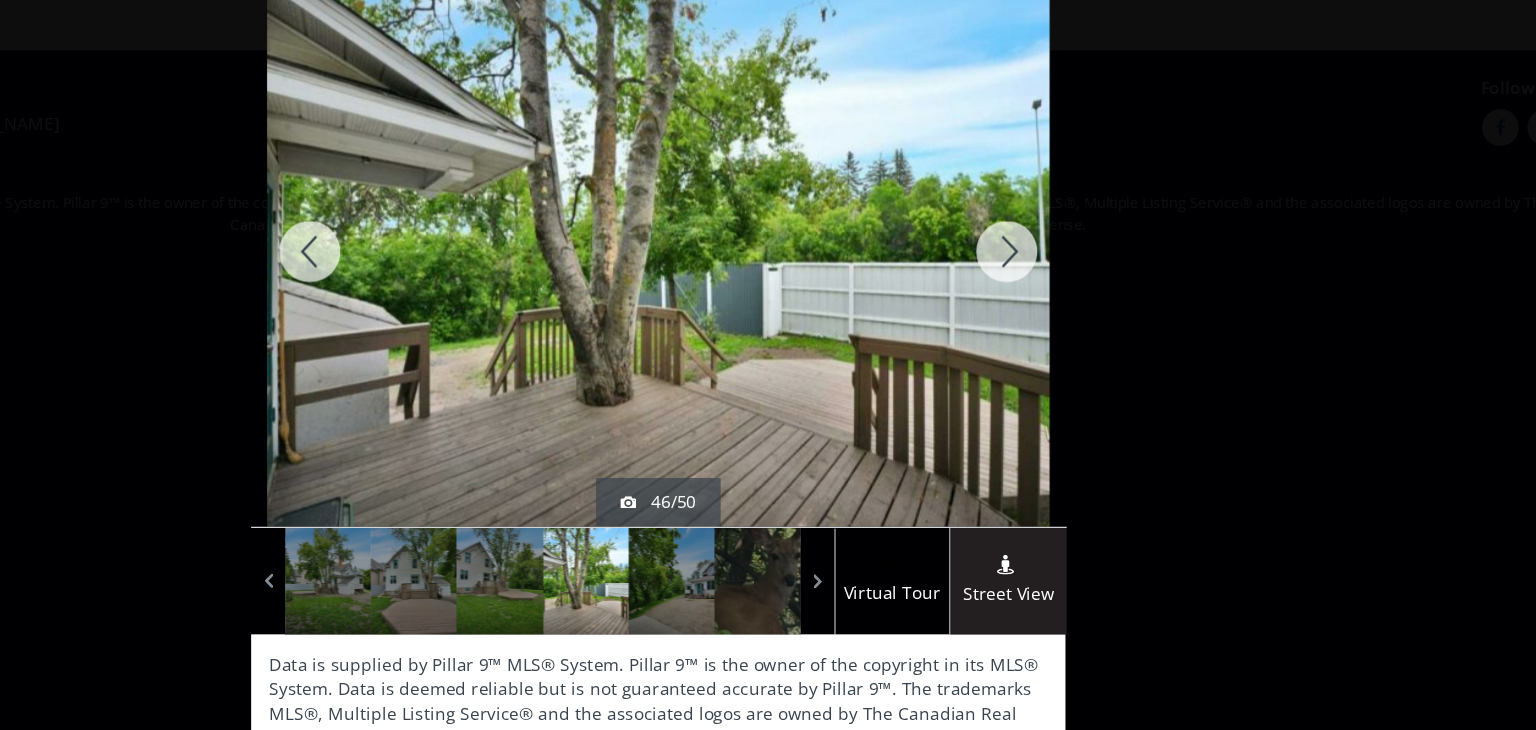 click at bounding box center (1053, 261) 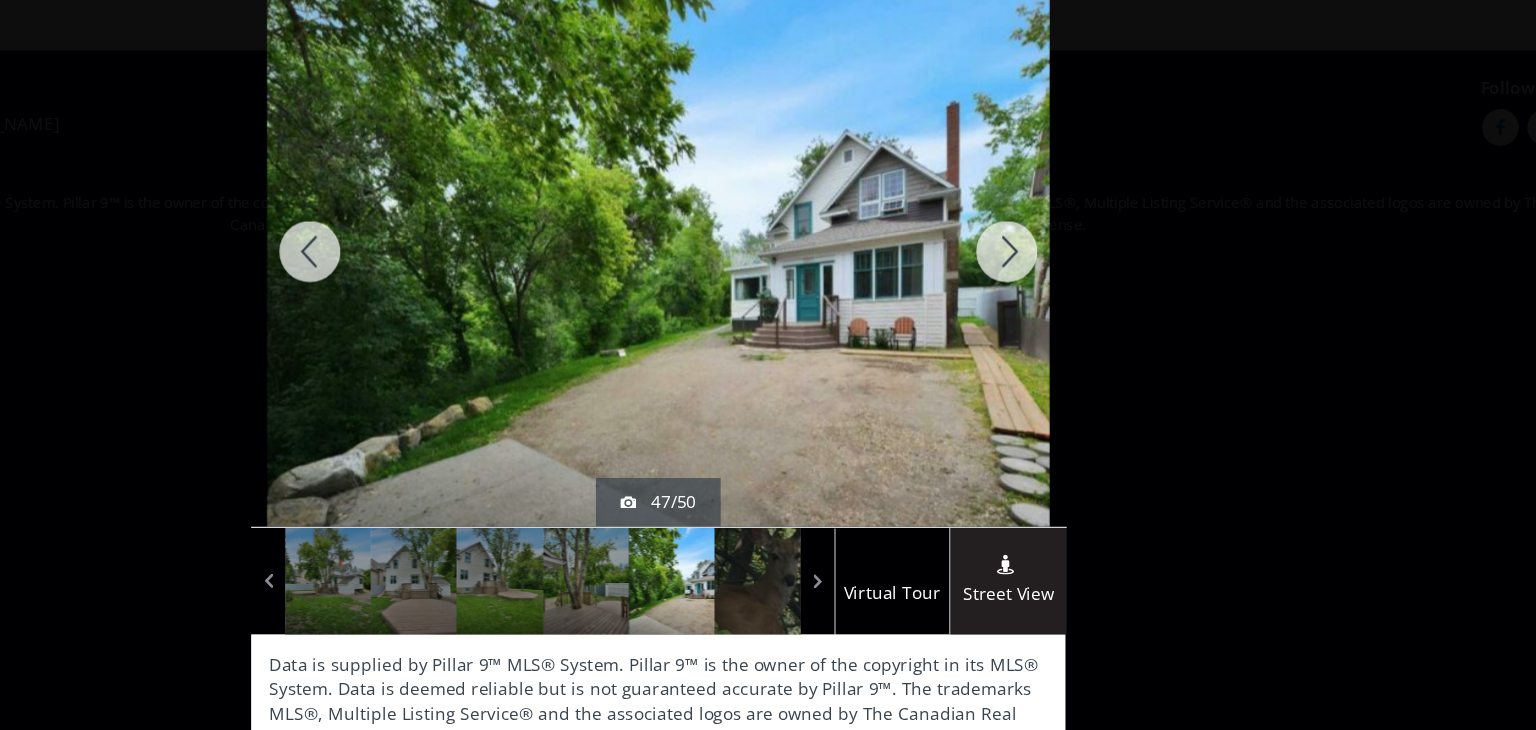 click at bounding box center (1053, 261) 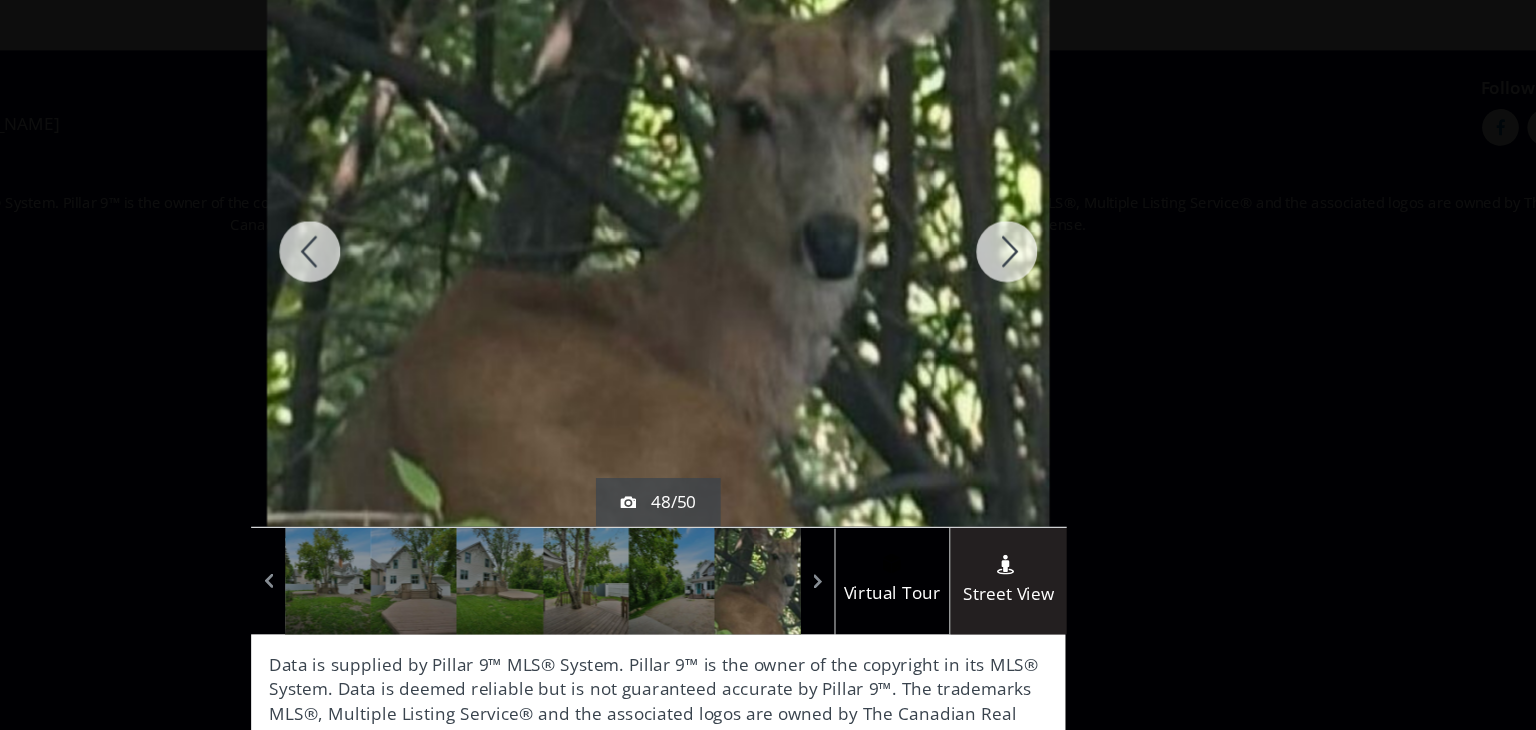 click at bounding box center (1053, 261) 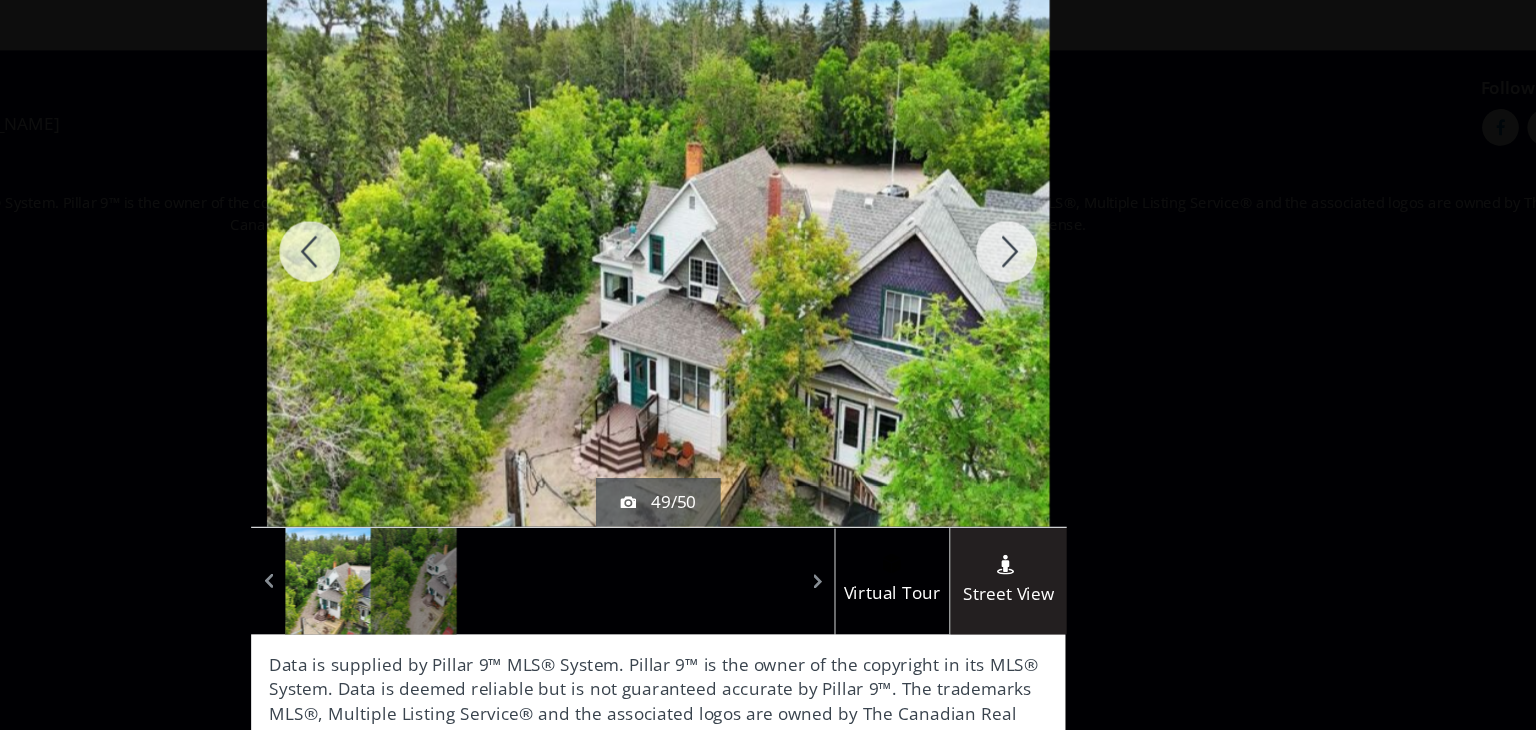 click at bounding box center [1053, 261] 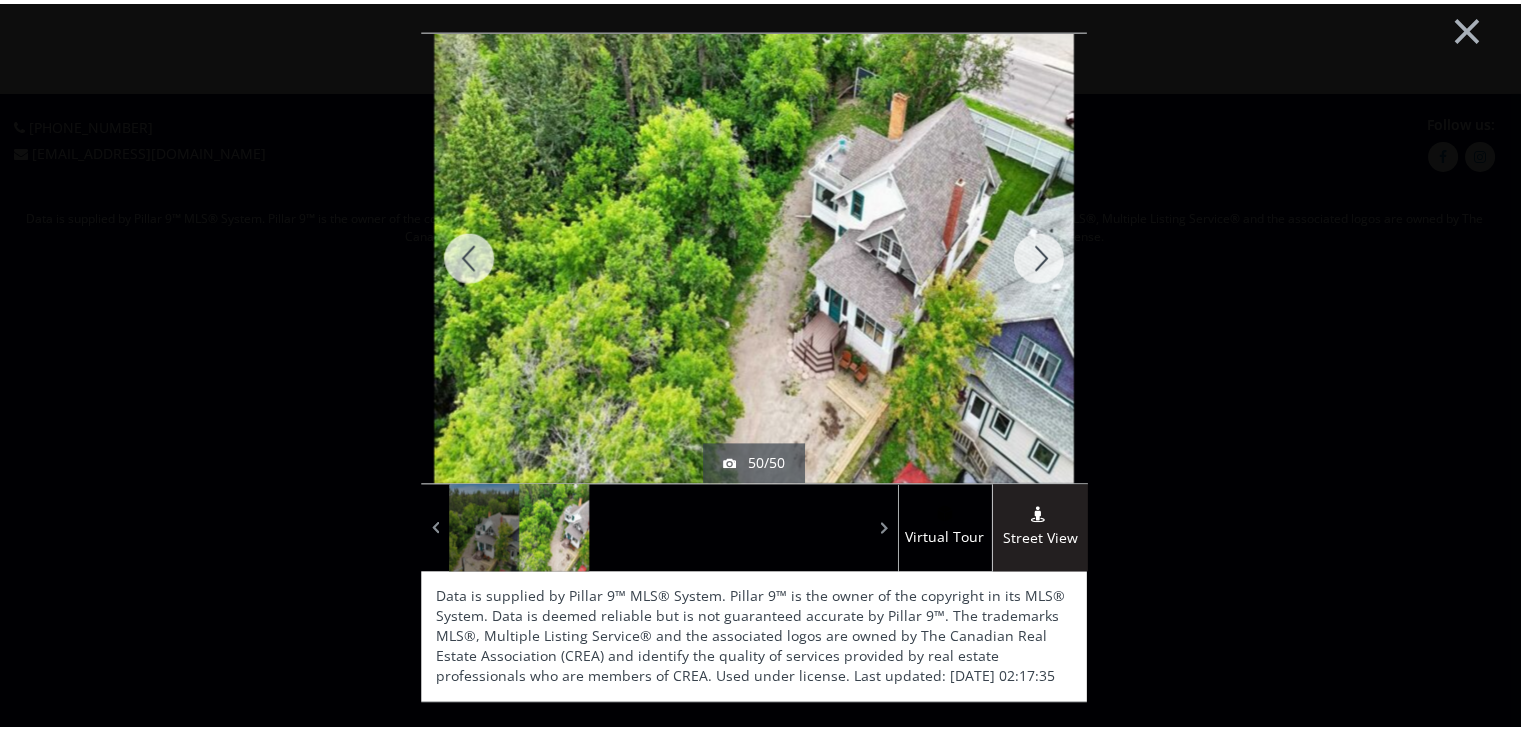 scroll, scrollTop: 0, scrollLeft: 0, axis: both 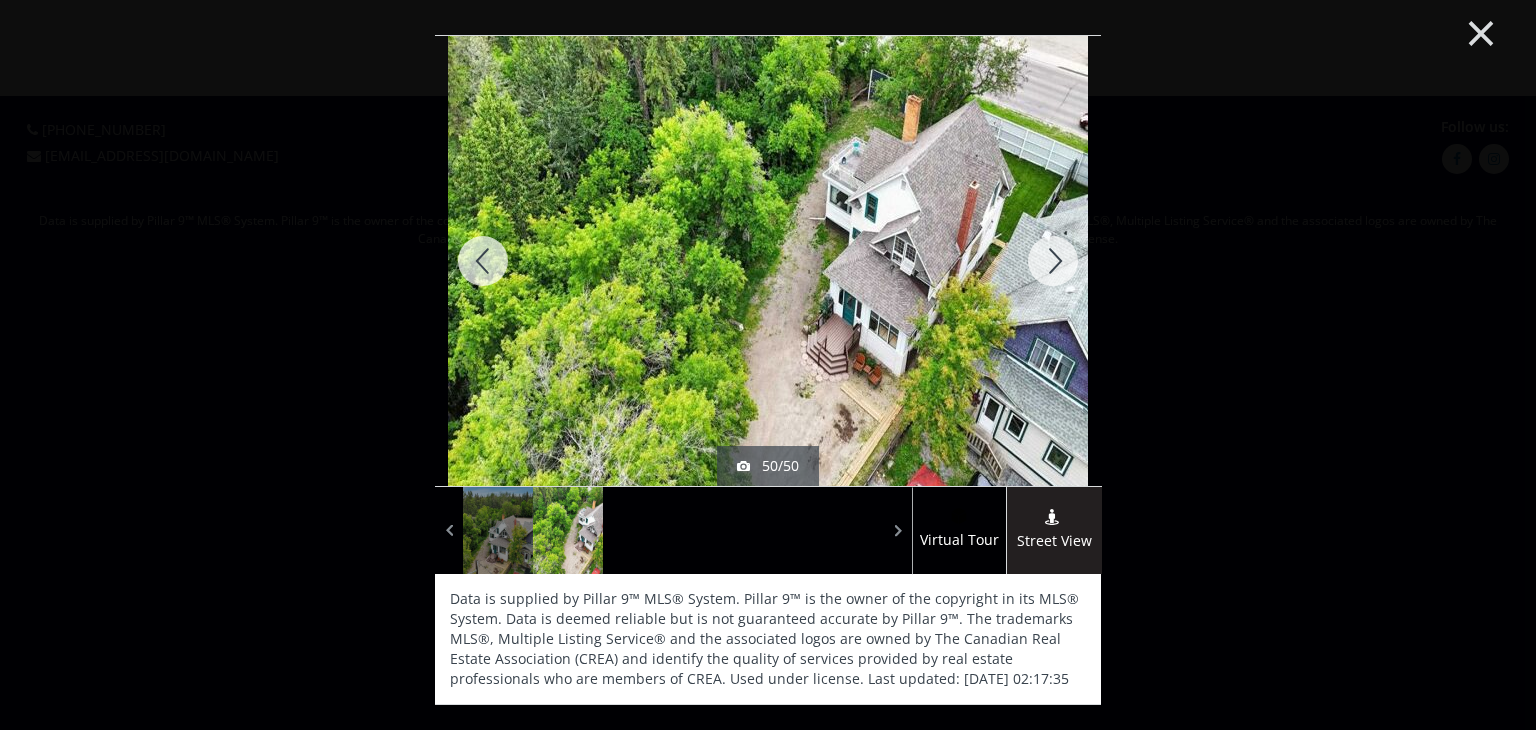 click on "×" at bounding box center (1481, 31) 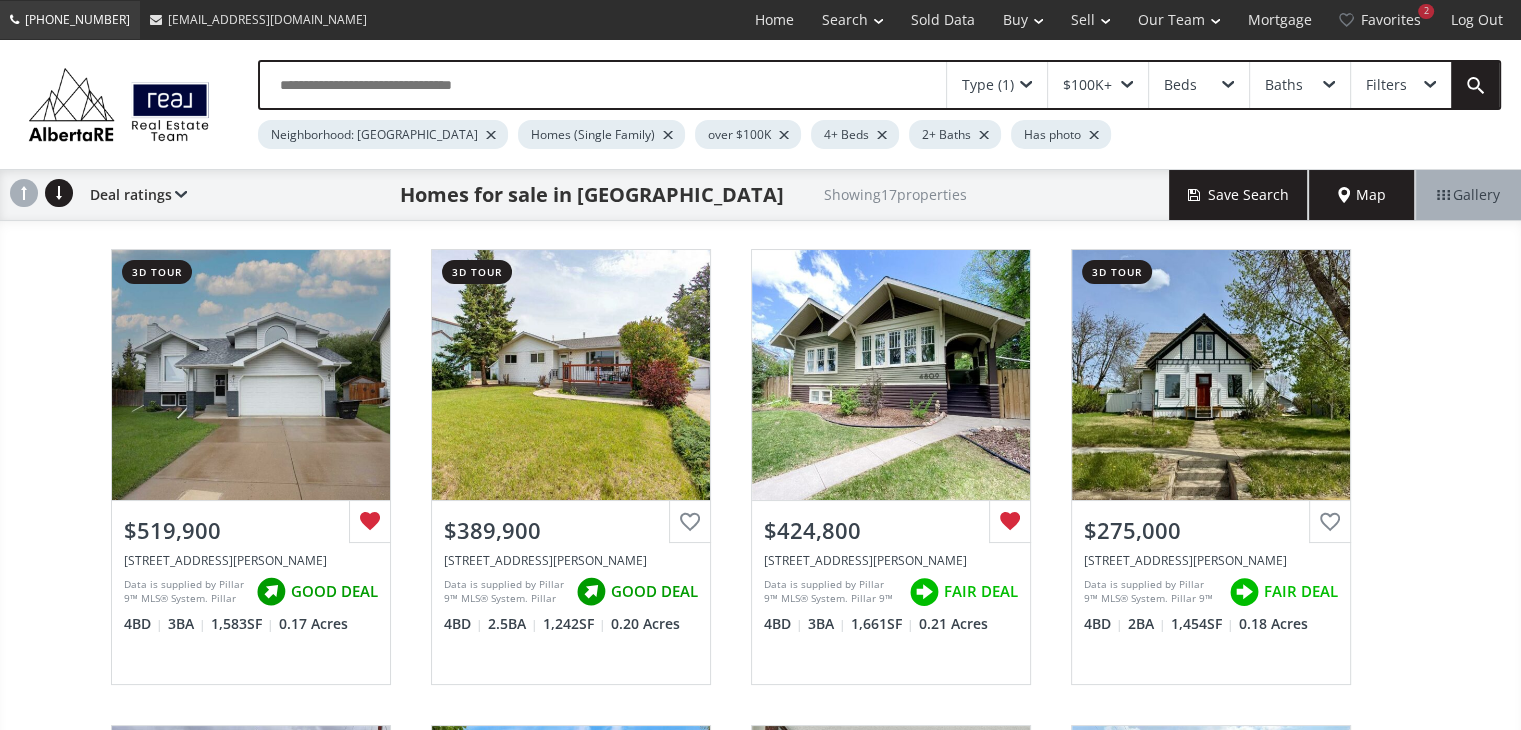 scroll, scrollTop: 588, scrollLeft: 0, axis: vertical 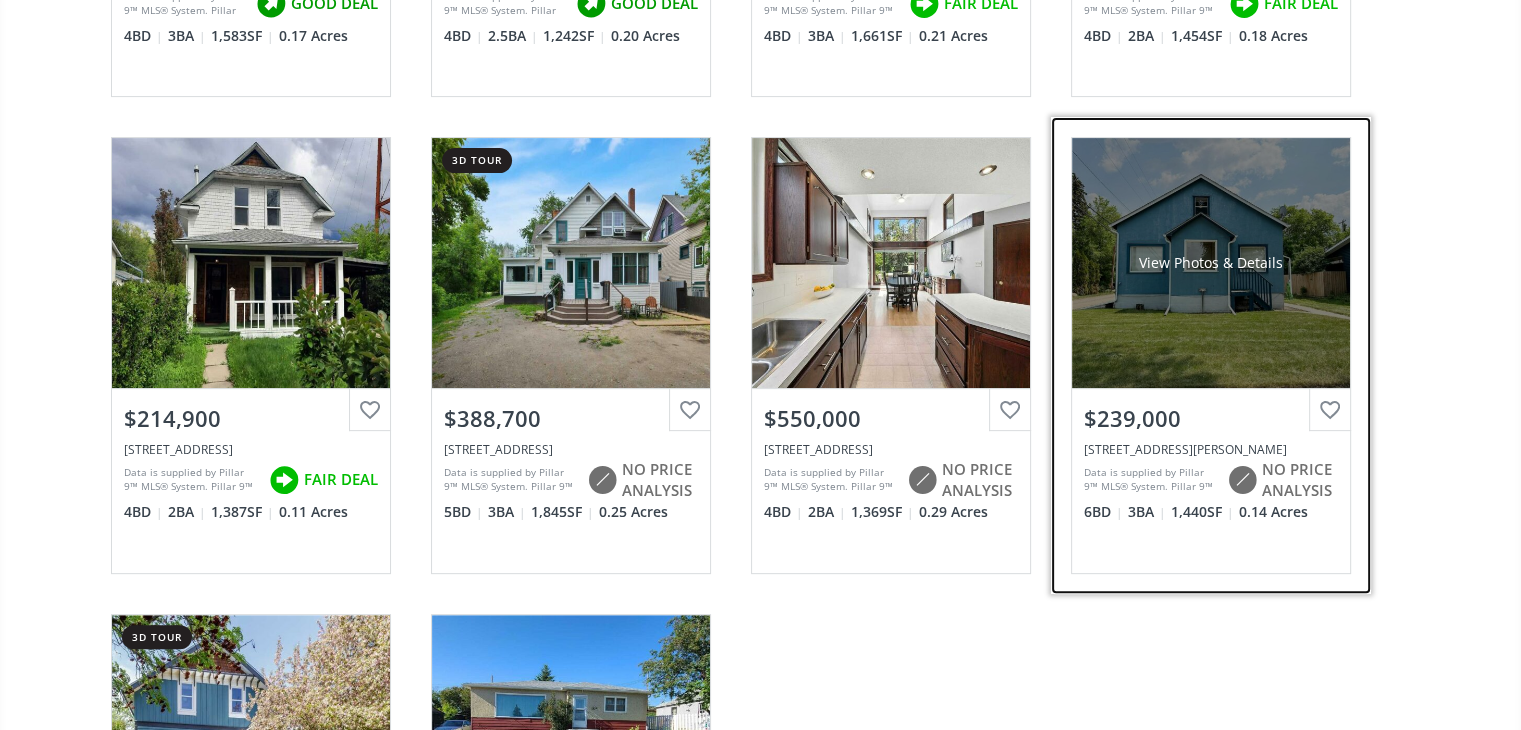 click on "View Photos & Details" at bounding box center (1211, 263) 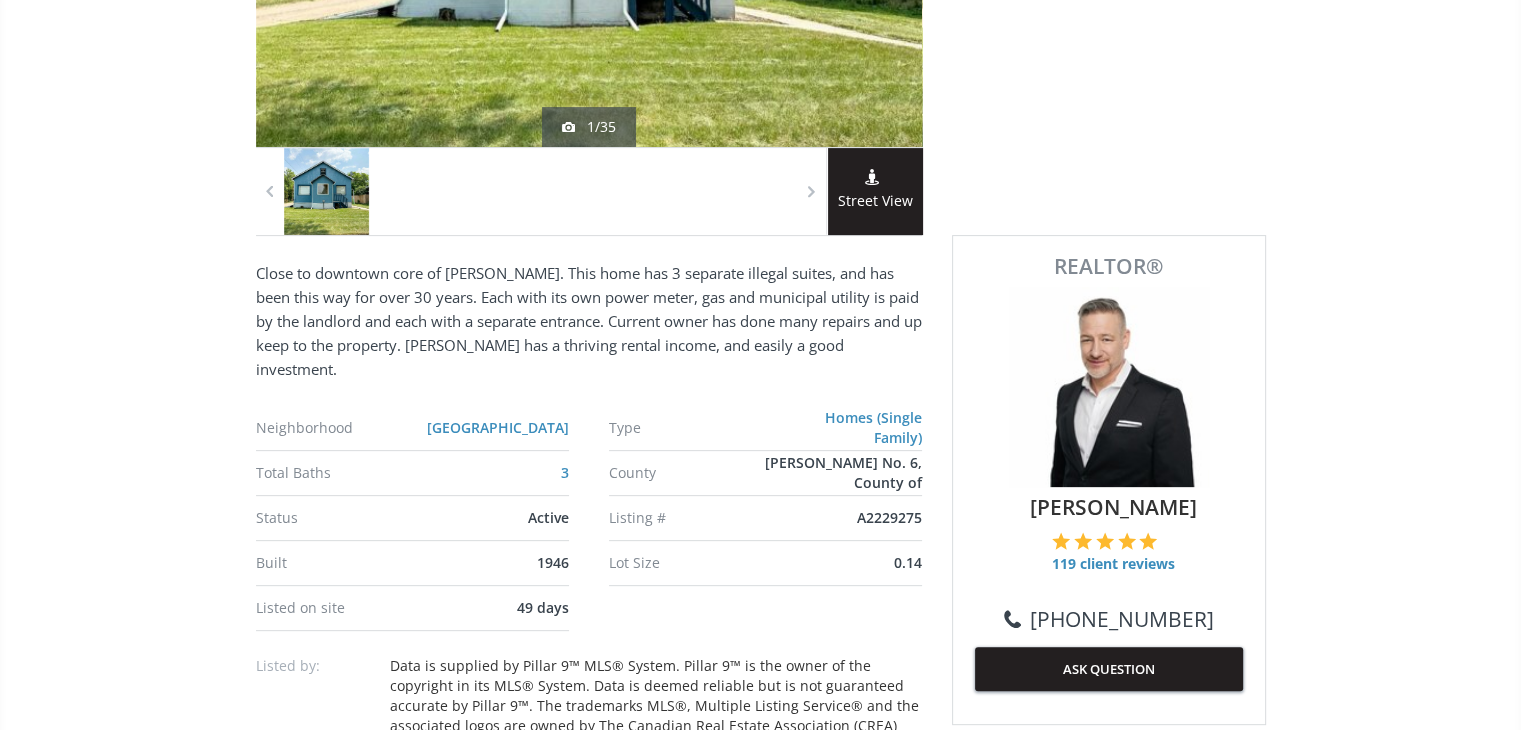 scroll, scrollTop: 0, scrollLeft: 0, axis: both 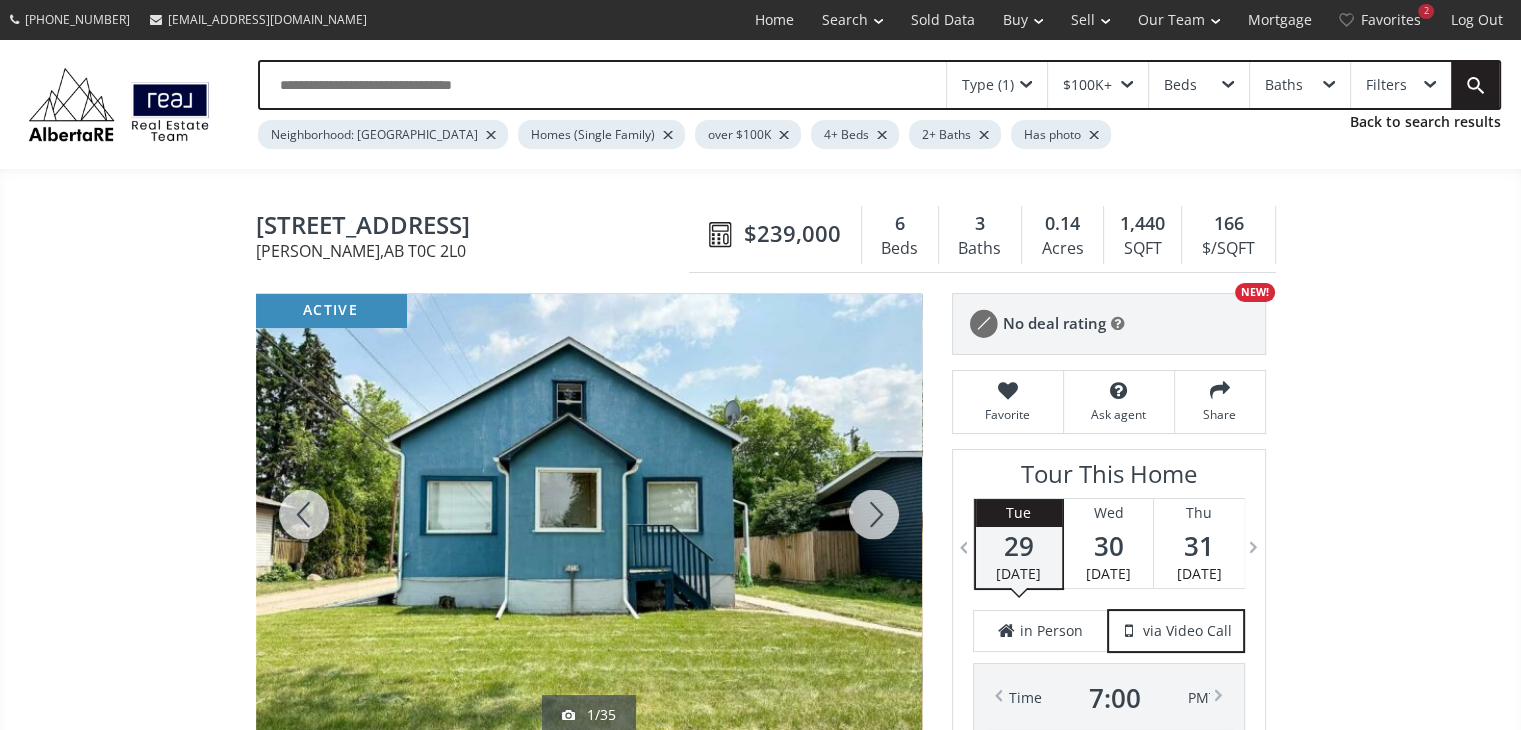 click at bounding box center (589, 514) 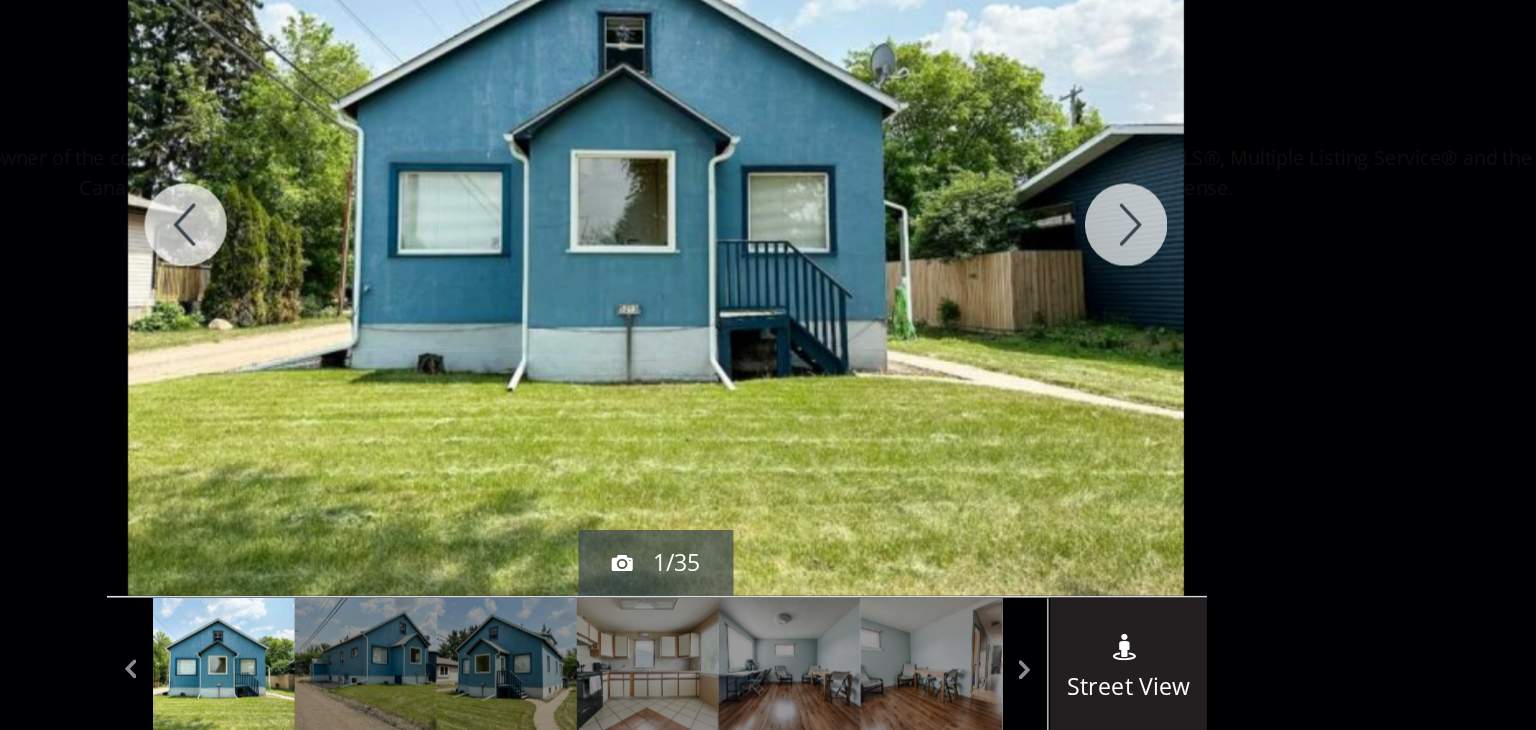 click at bounding box center [1053, 261] 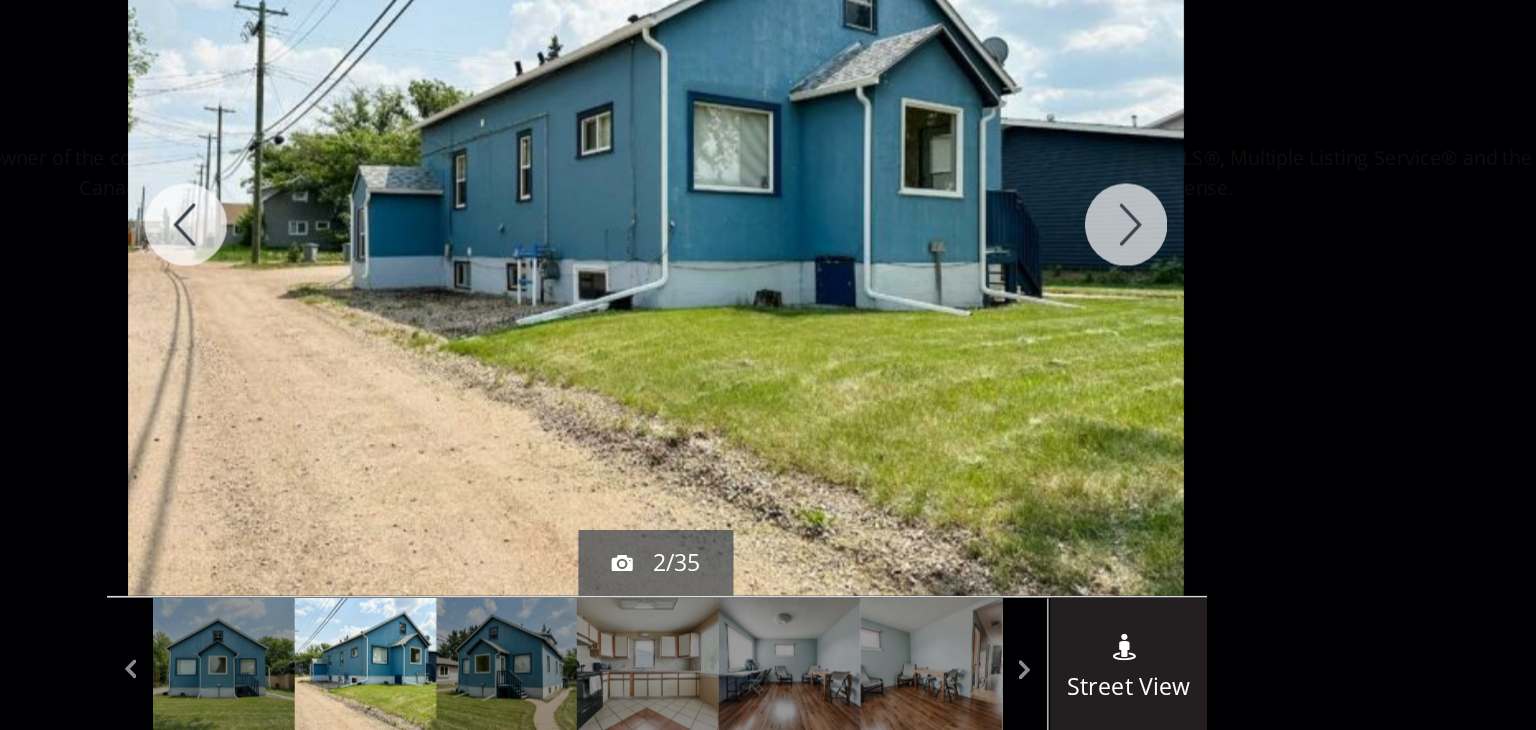 click at bounding box center [1053, 261] 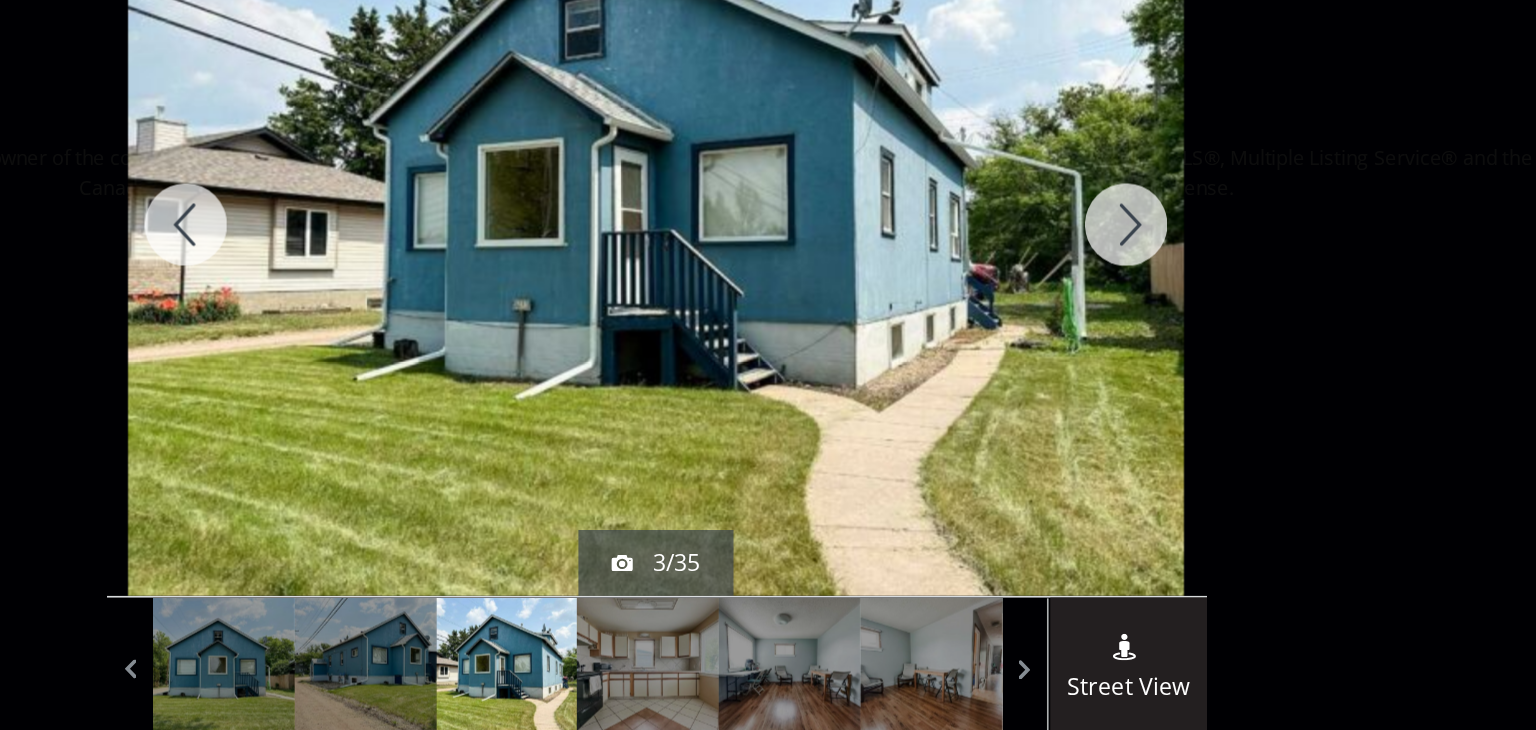 click at bounding box center (1053, 261) 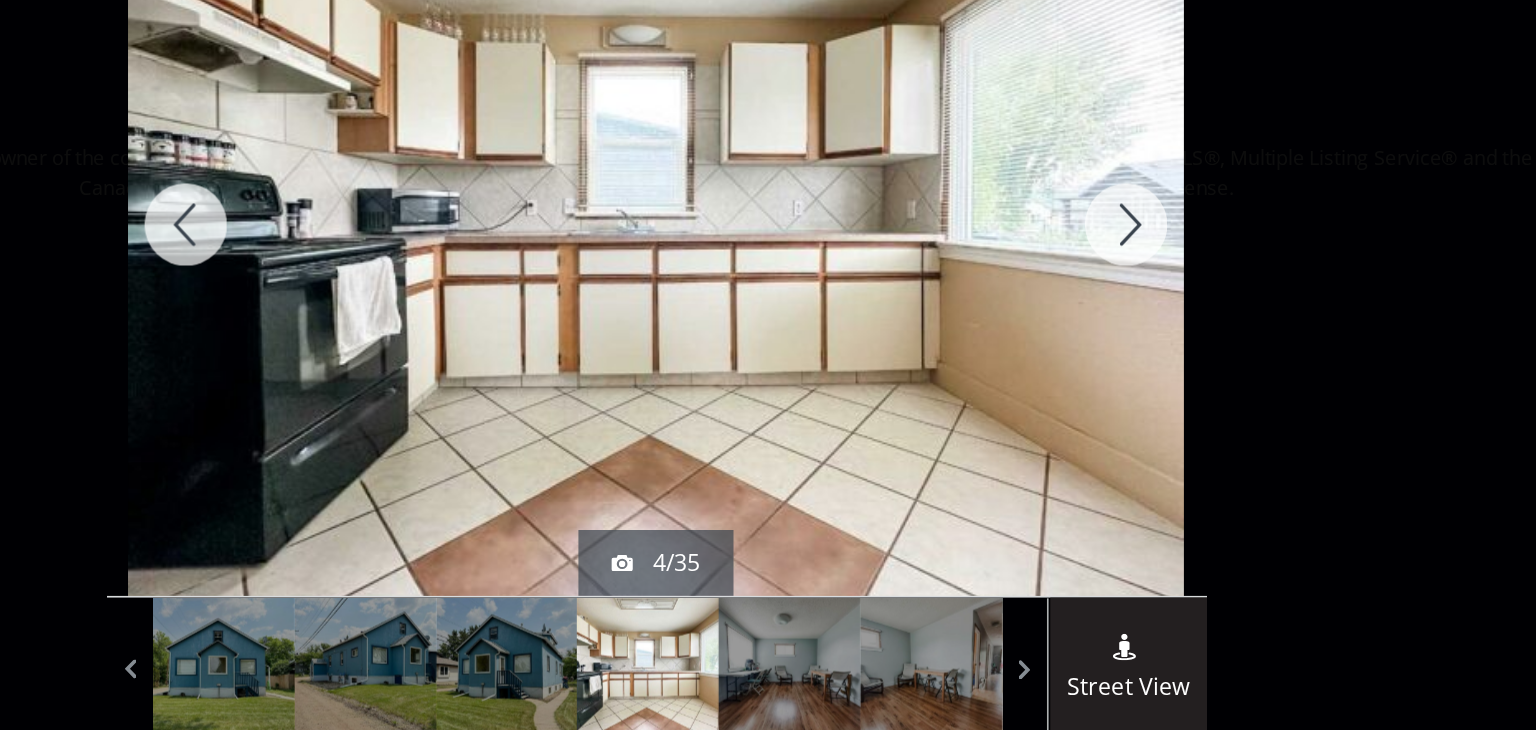 click at bounding box center (1053, 261) 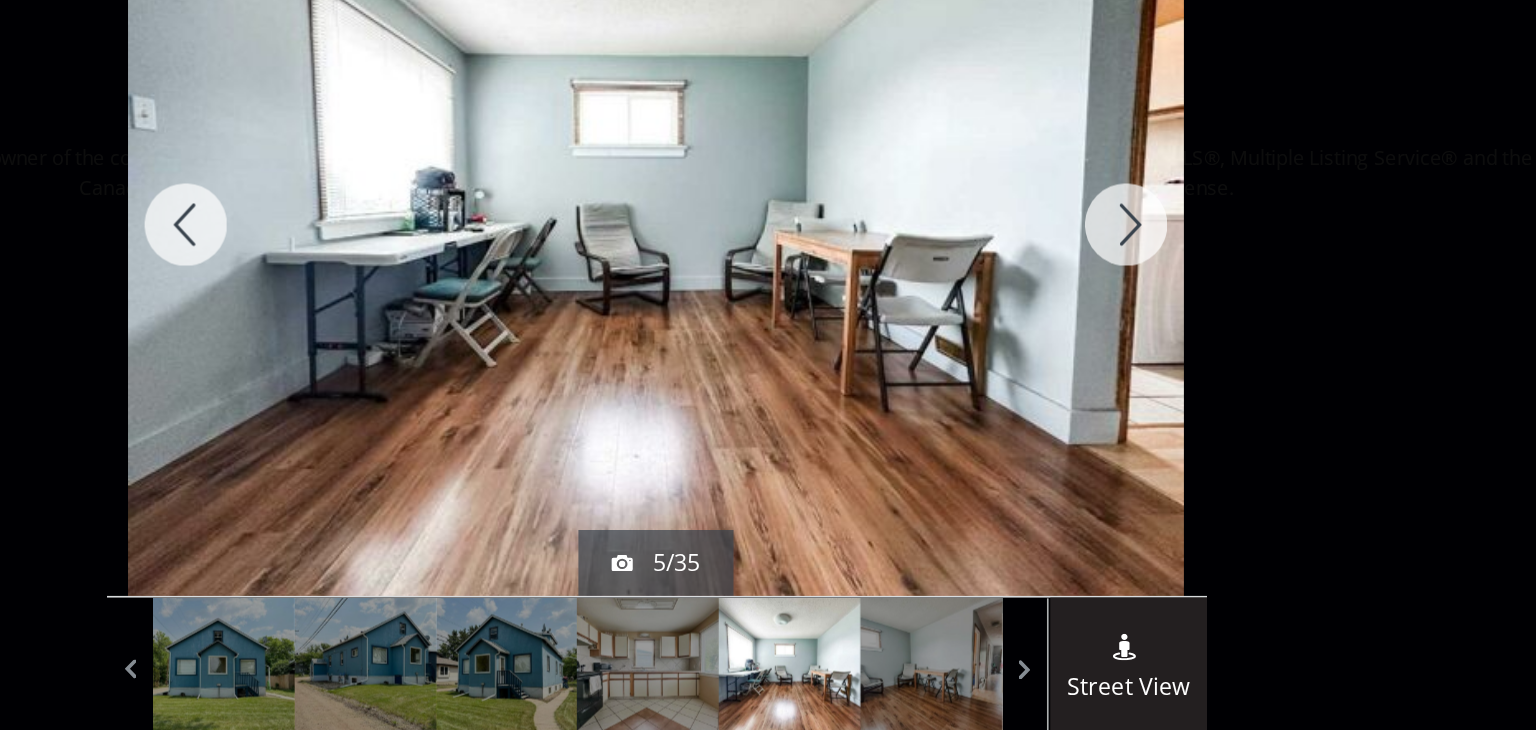 click at bounding box center (1053, 261) 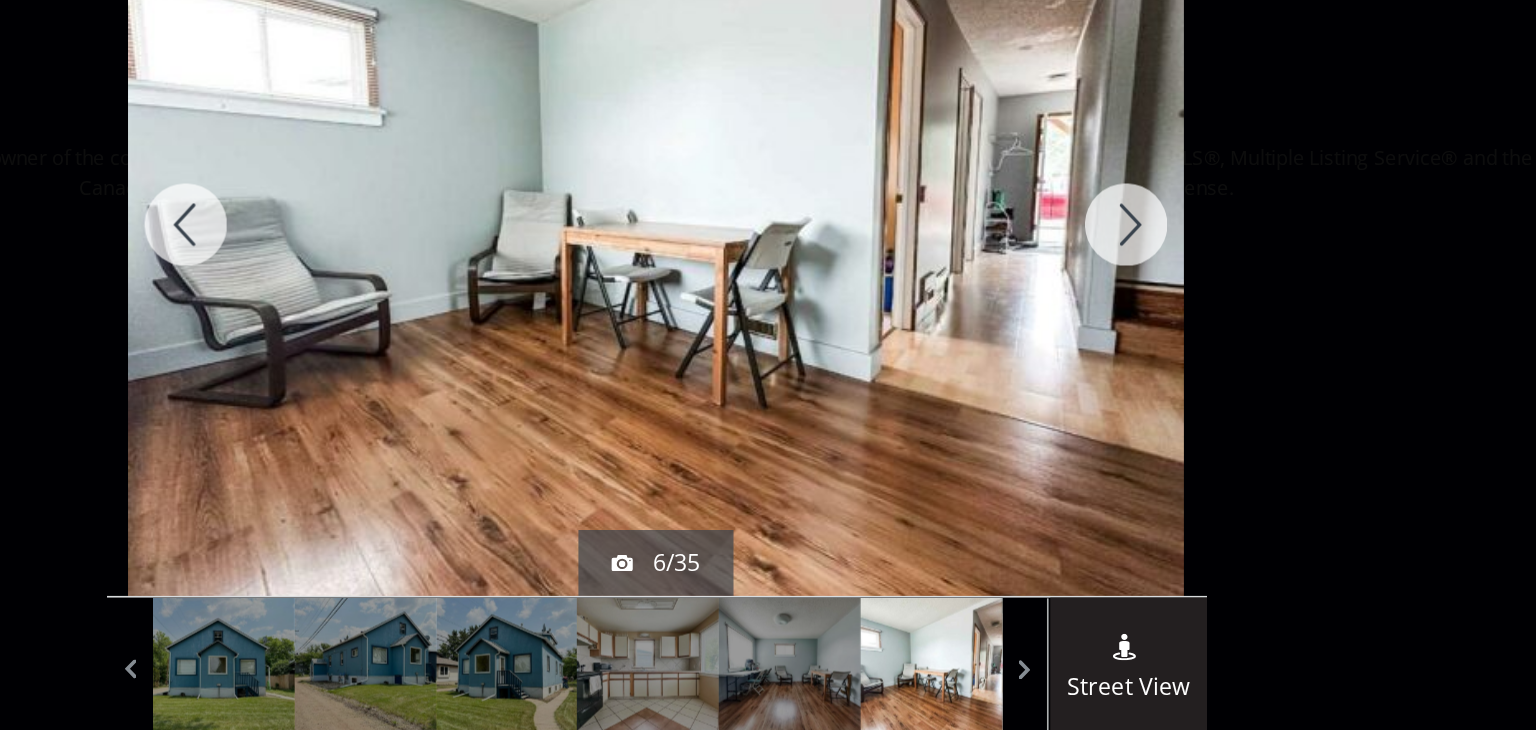 click at bounding box center (1053, 261) 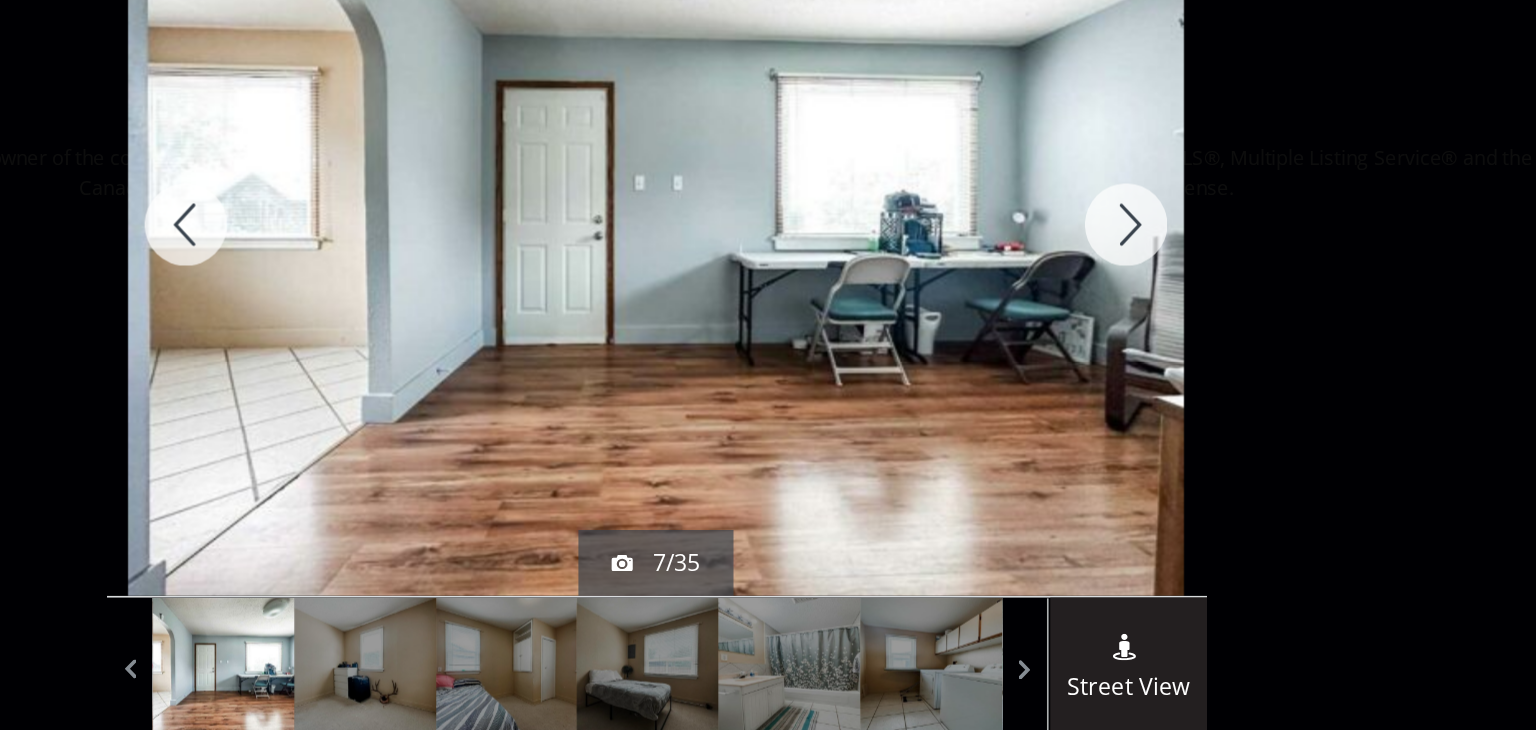 click at bounding box center (1053, 261) 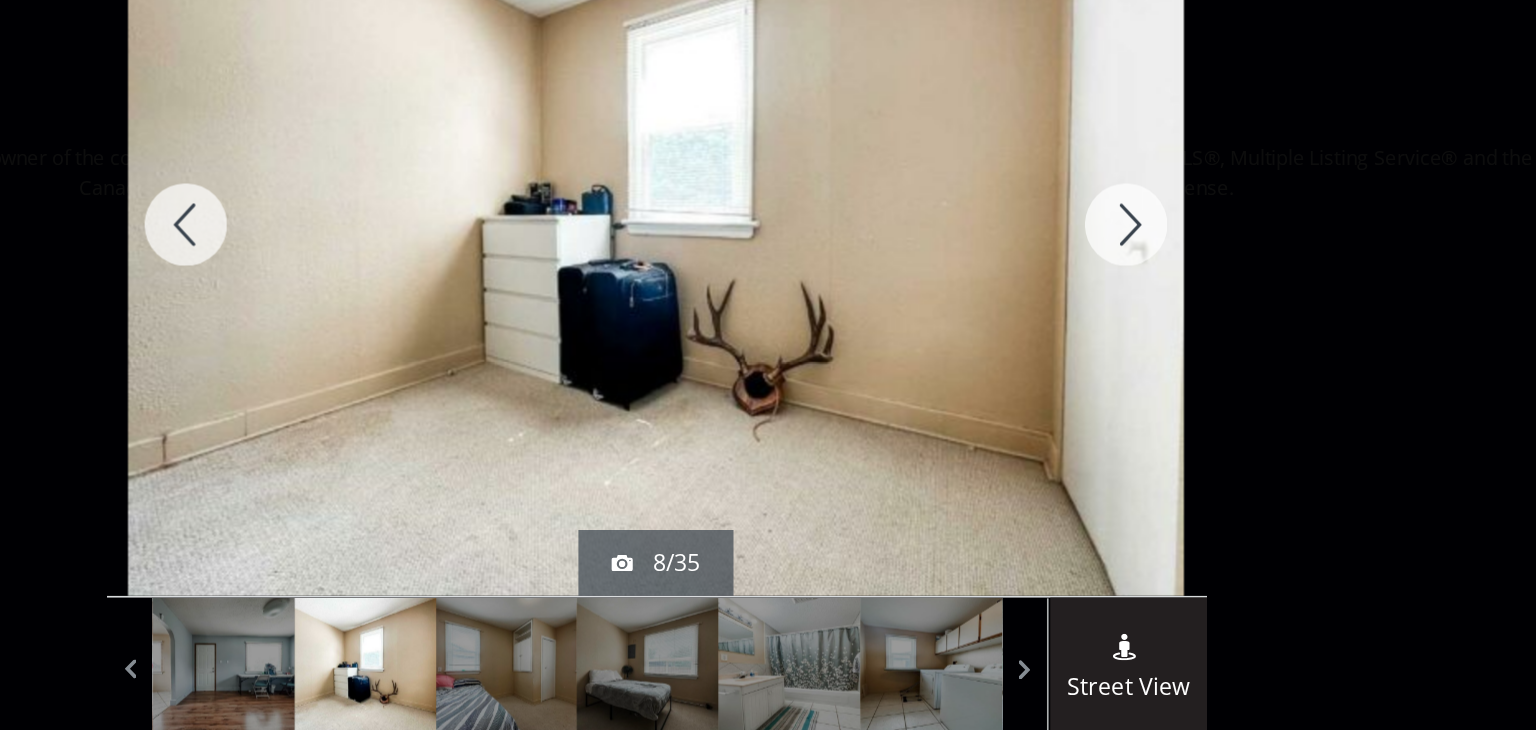 click at bounding box center (1053, 261) 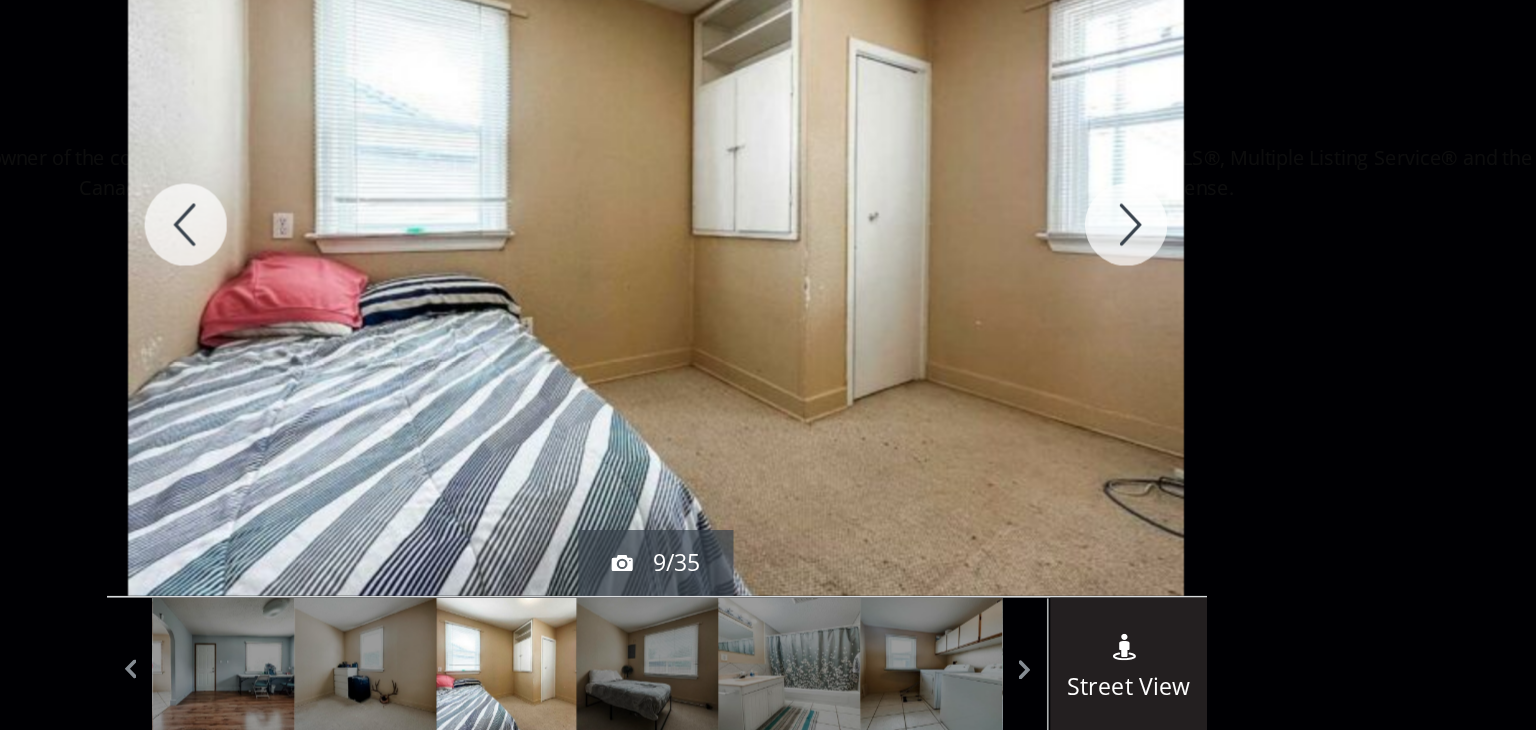 click at bounding box center [1053, 261] 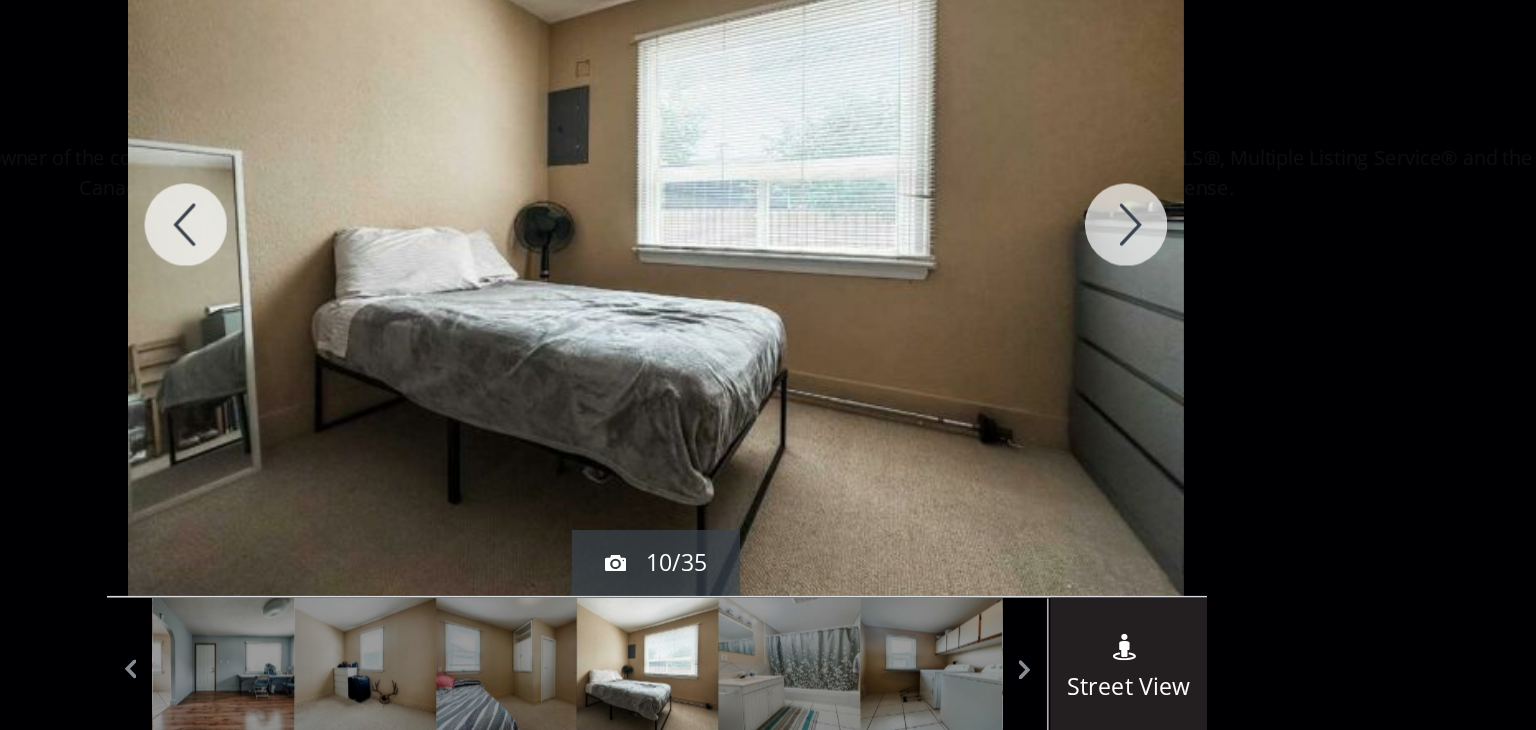 click at bounding box center [1053, 261] 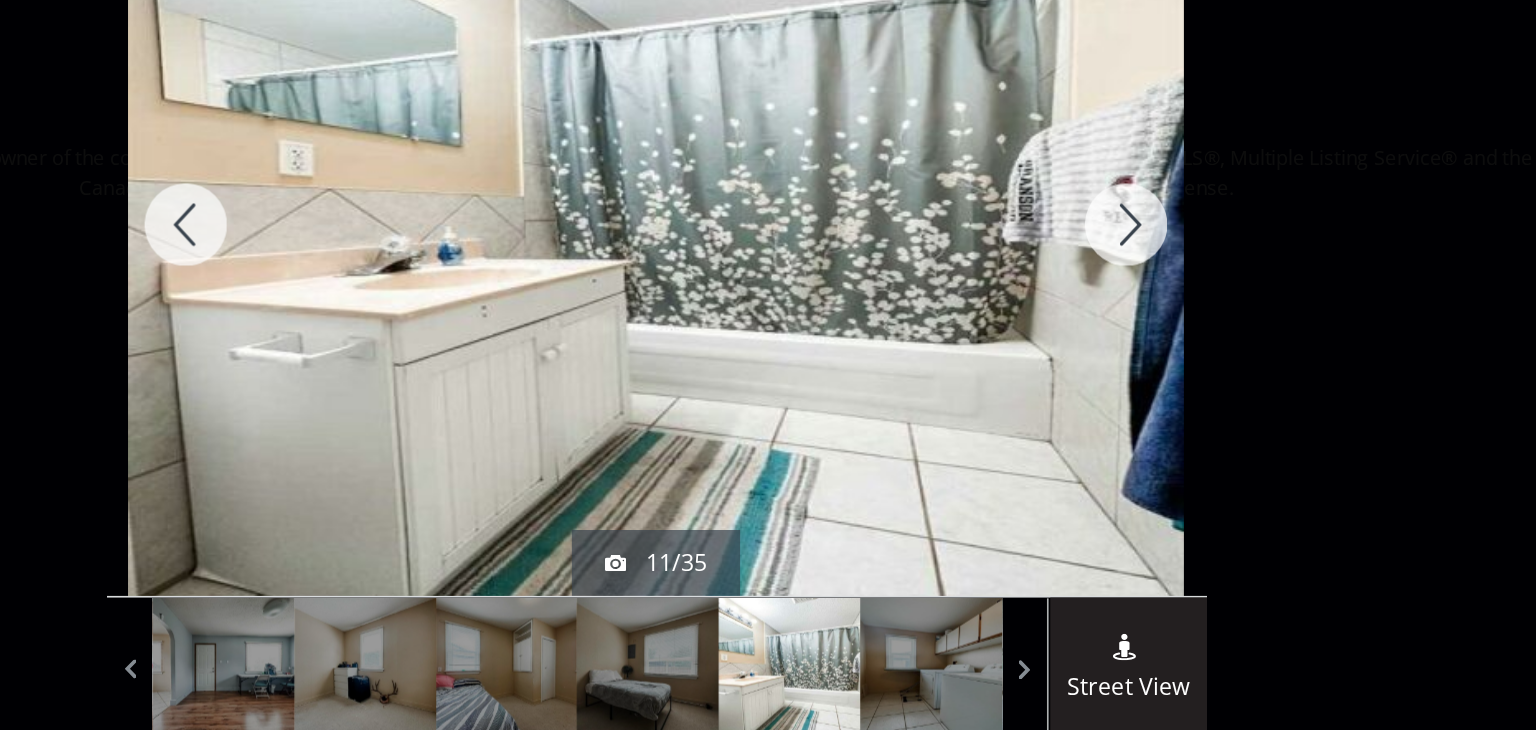 click at bounding box center [1053, 261] 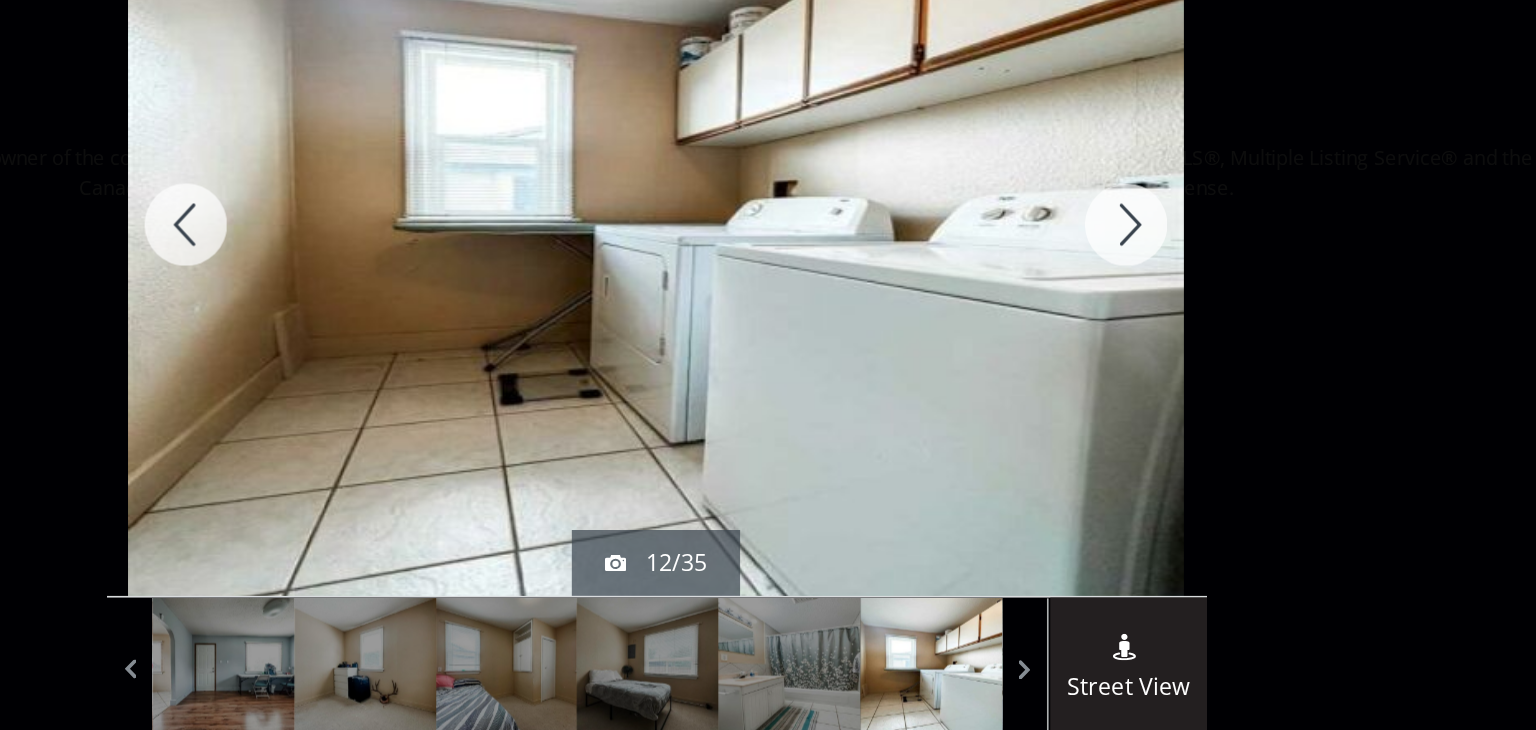 click at bounding box center (1053, 261) 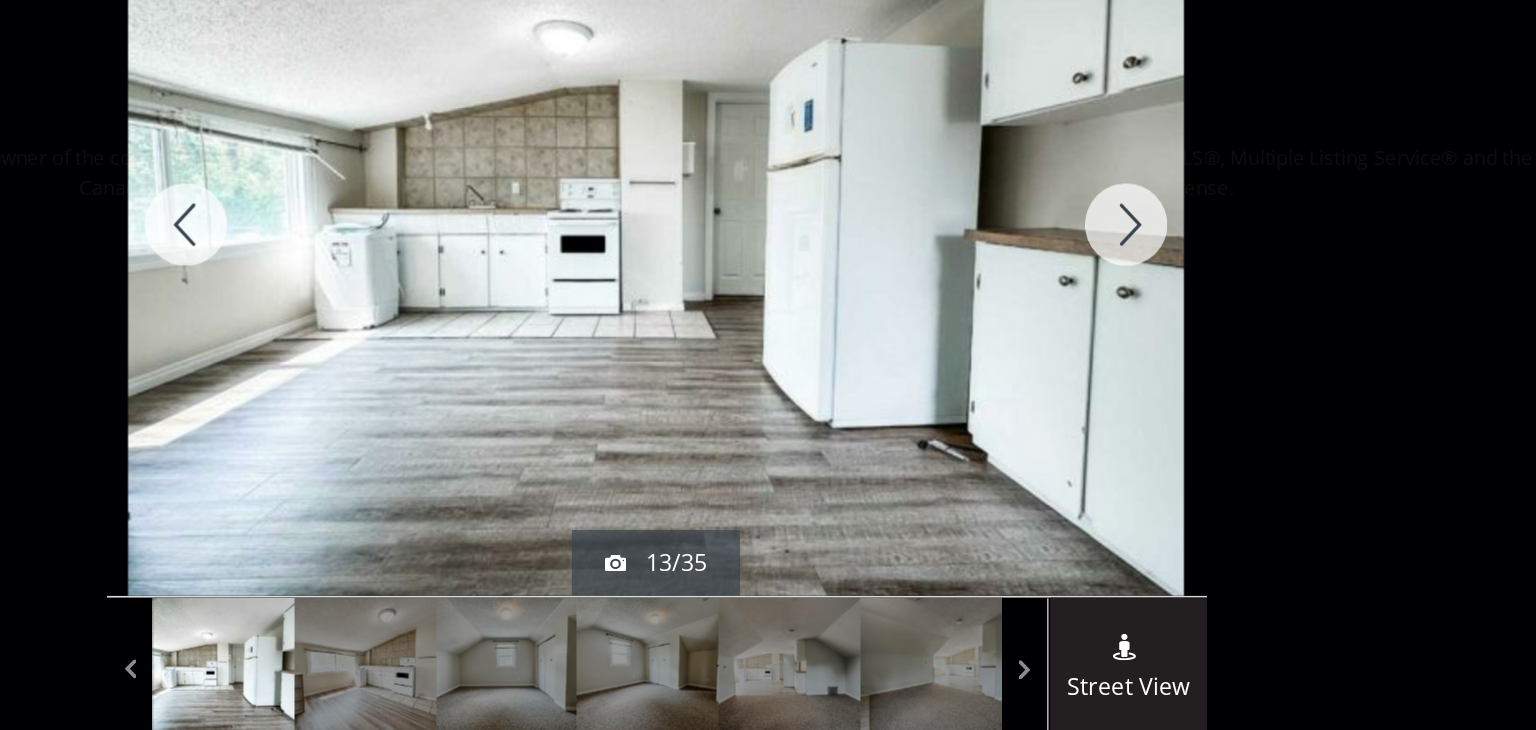 click at bounding box center [1053, 261] 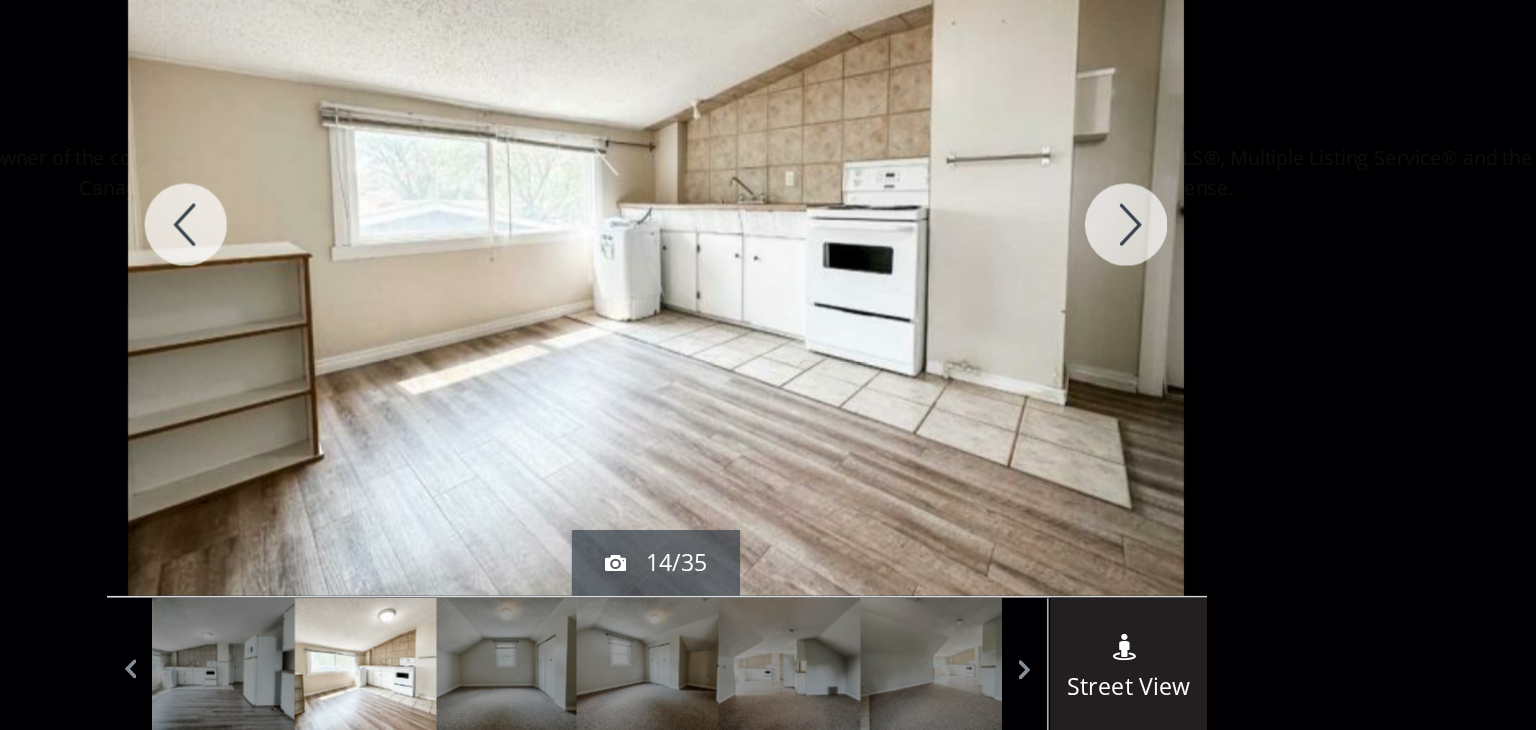 click at bounding box center [1053, 261] 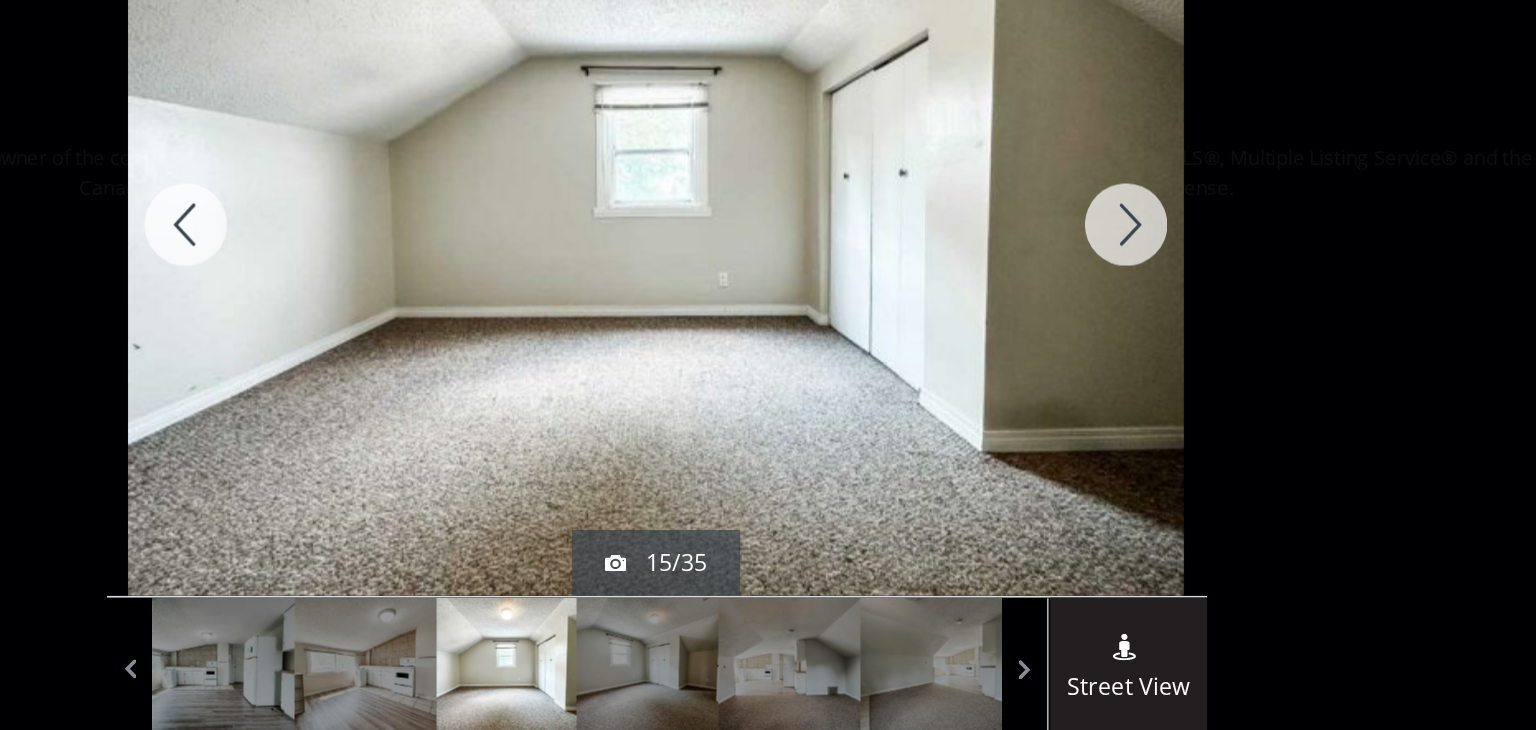 click at bounding box center [1053, 261] 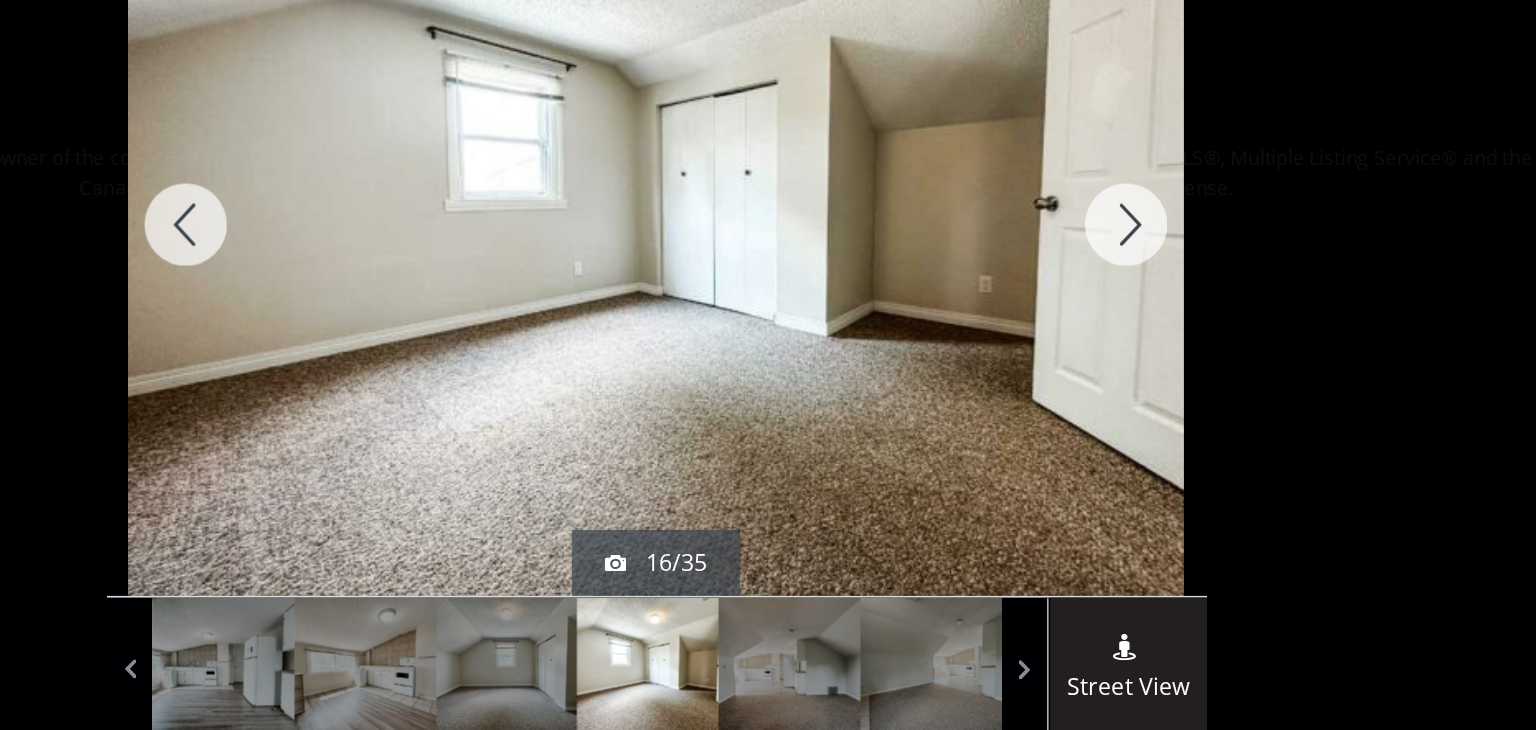 click at bounding box center (1053, 261) 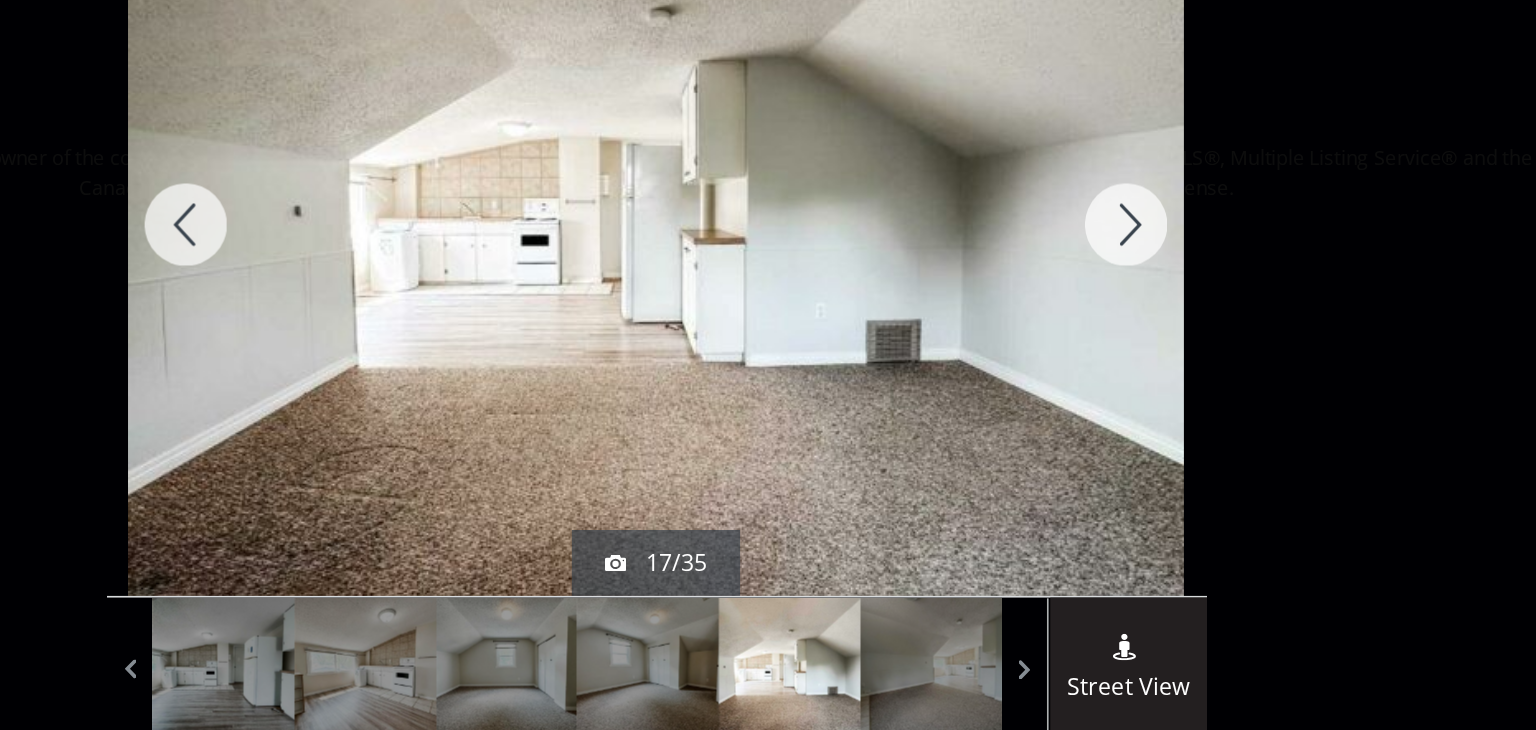 click at bounding box center (1053, 261) 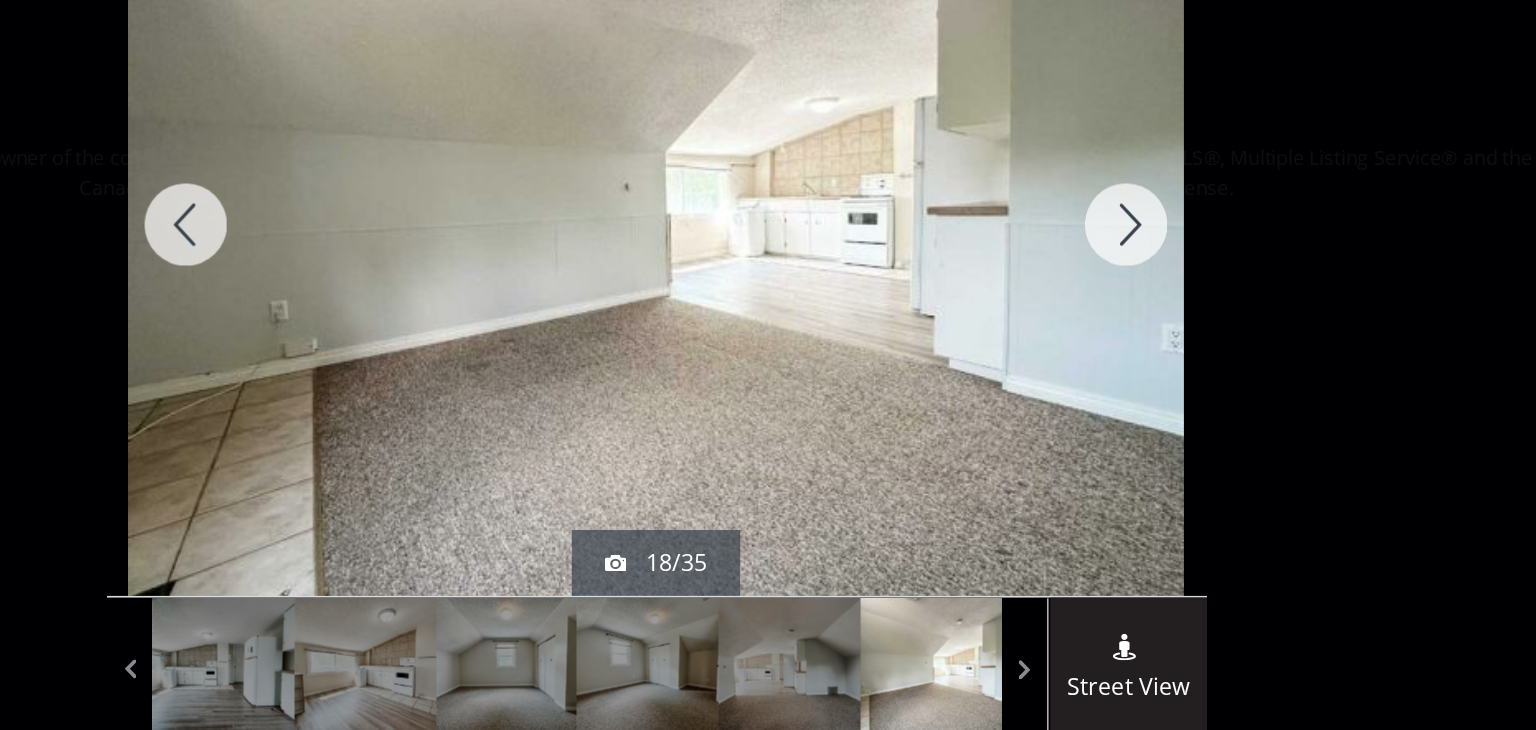 click at bounding box center [1053, 261] 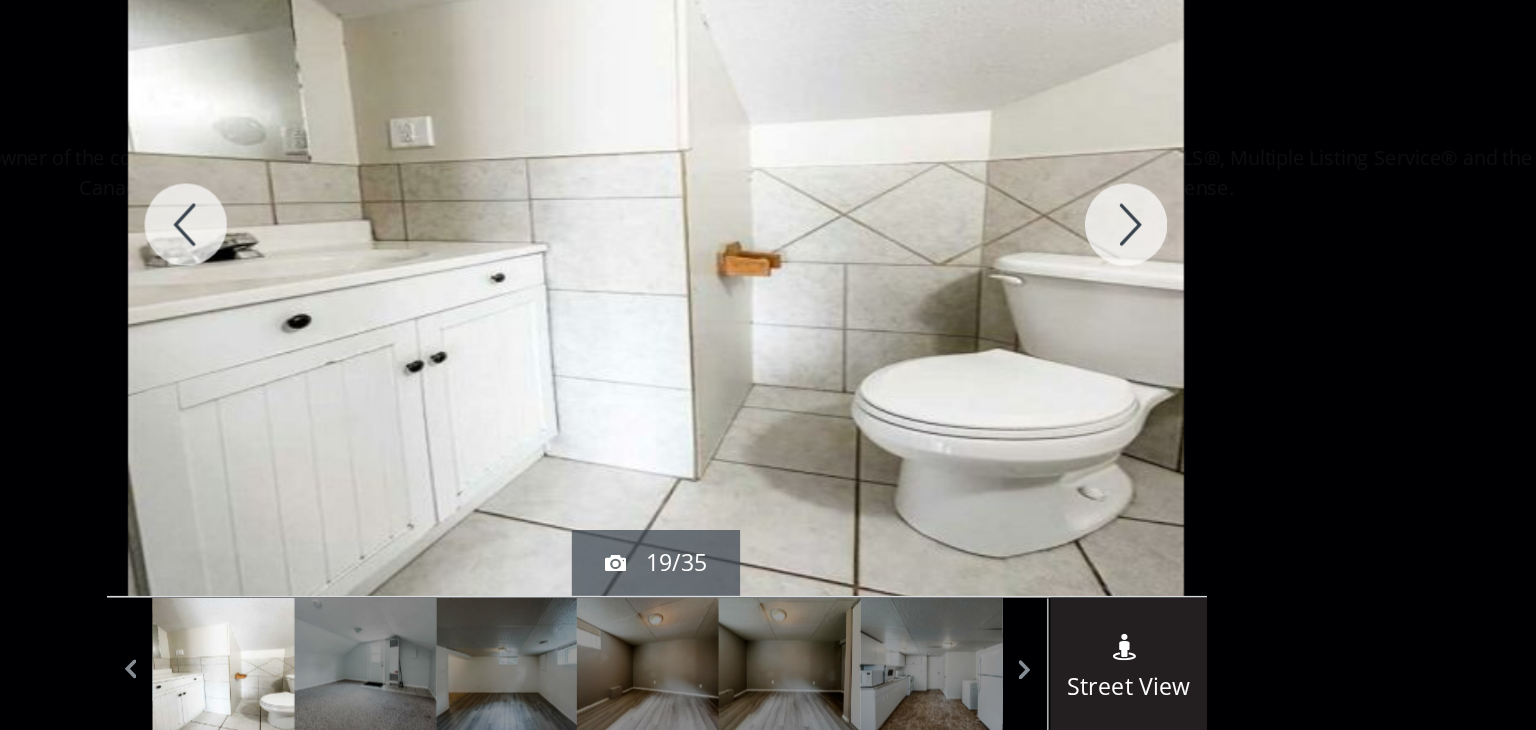 click at bounding box center (1053, 261) 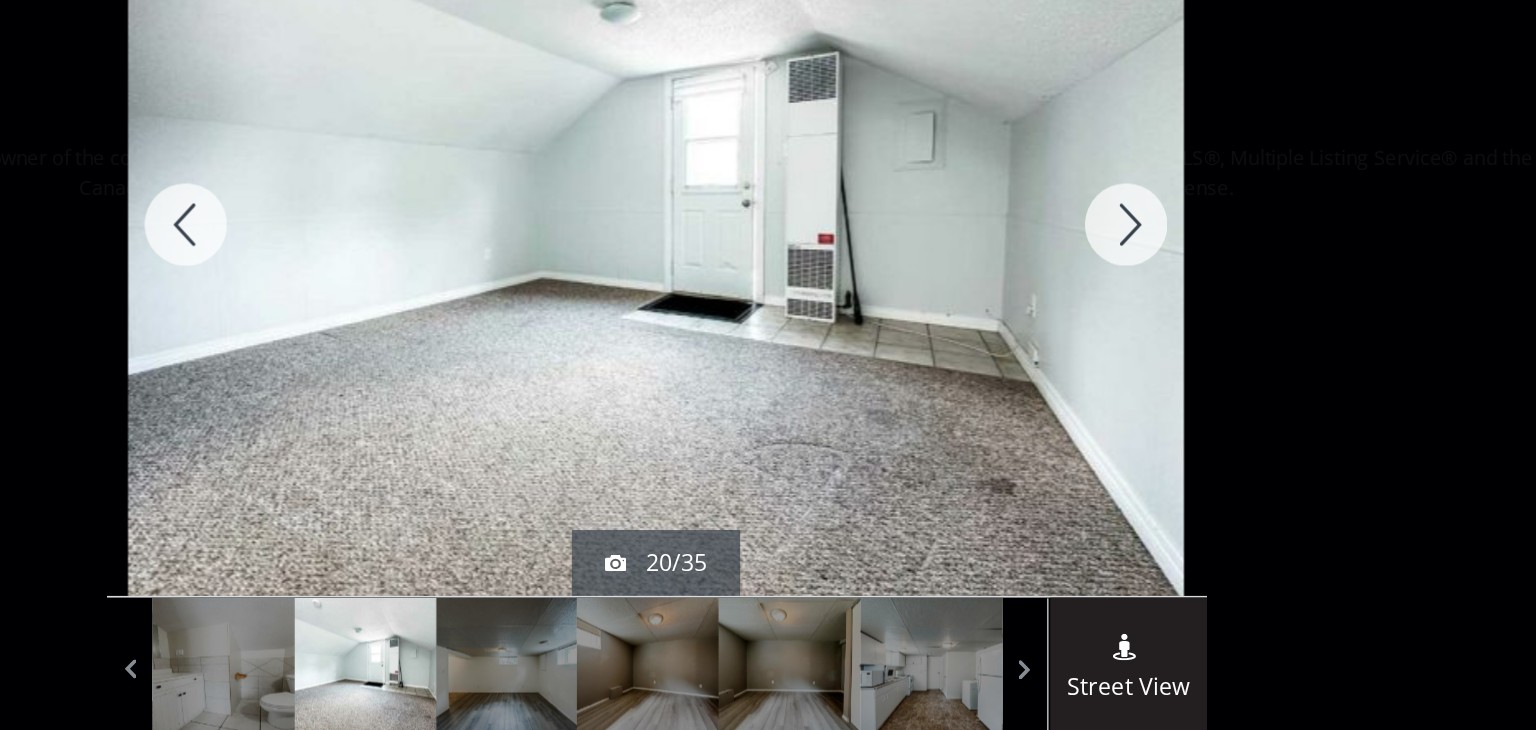 click at bounding box center (1053, 261) 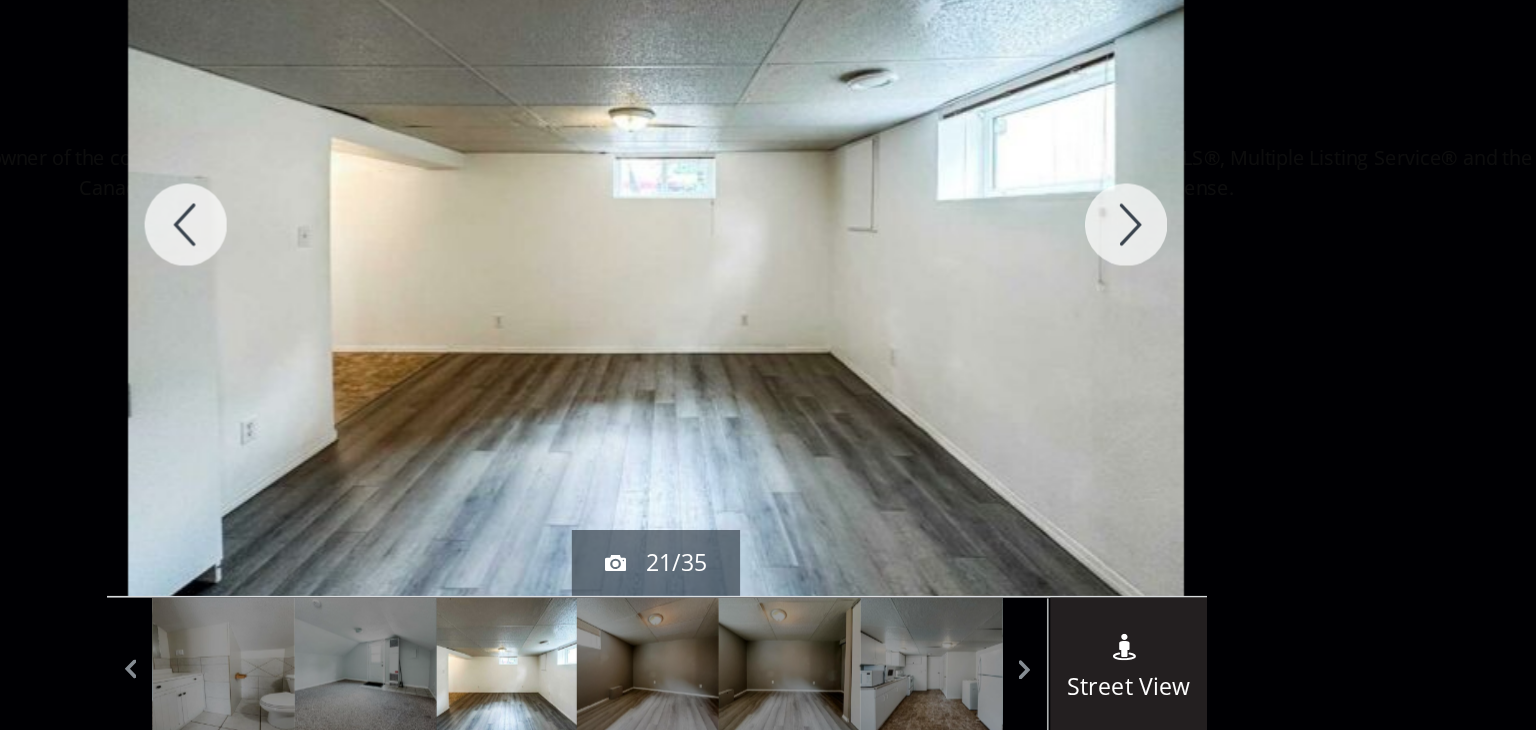 click at bounding box center [1053, 261] 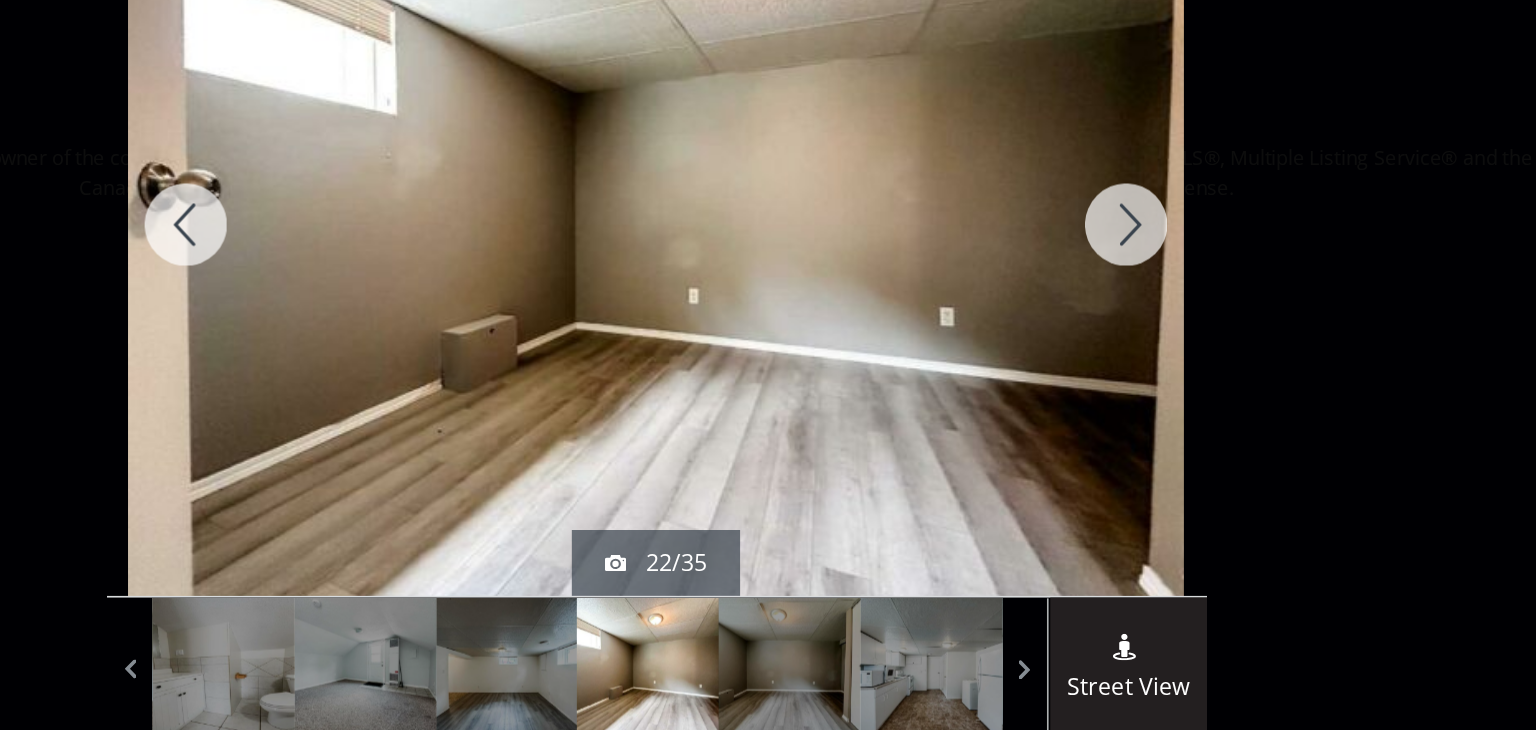 click at bounding box center [1053, 261] 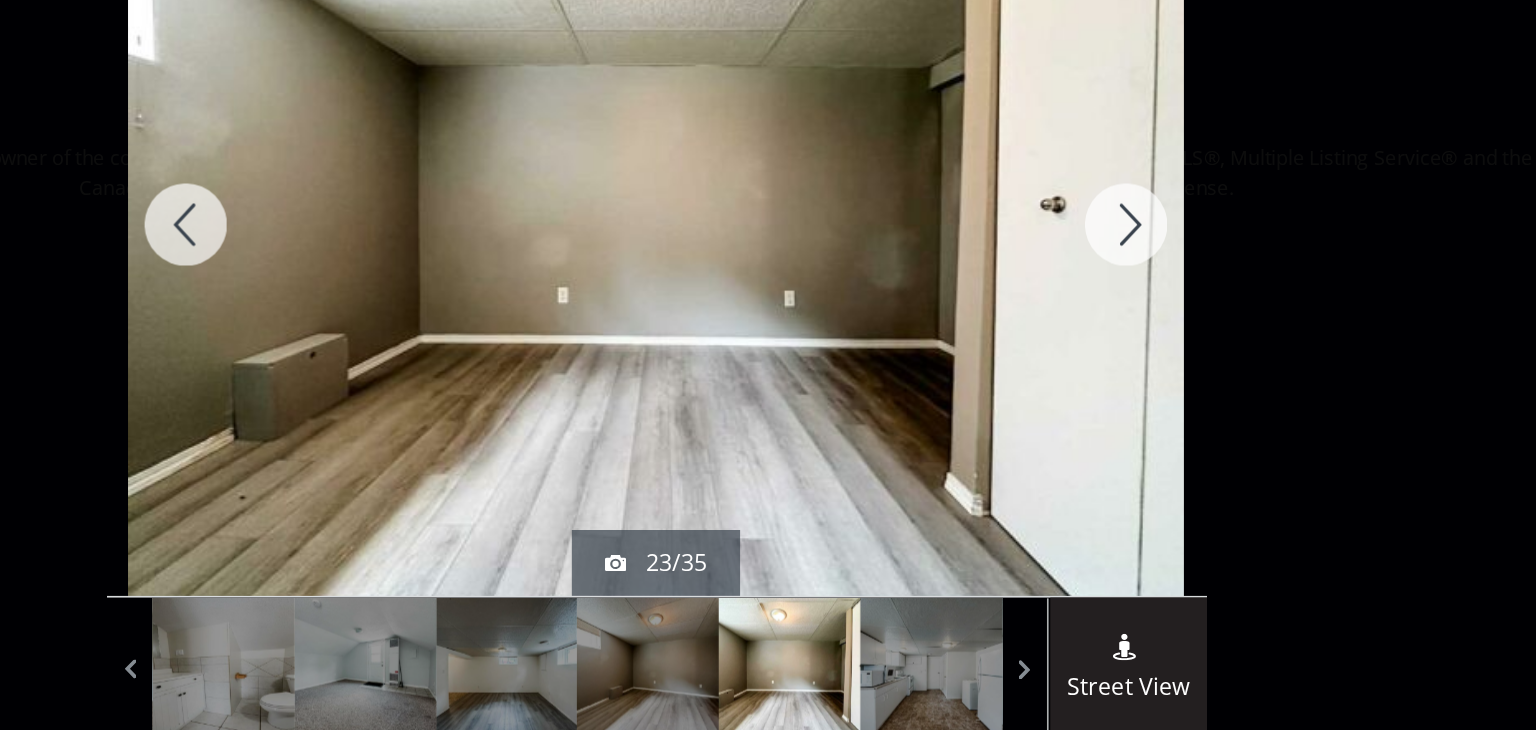 click at bounding box center (1053, 261) 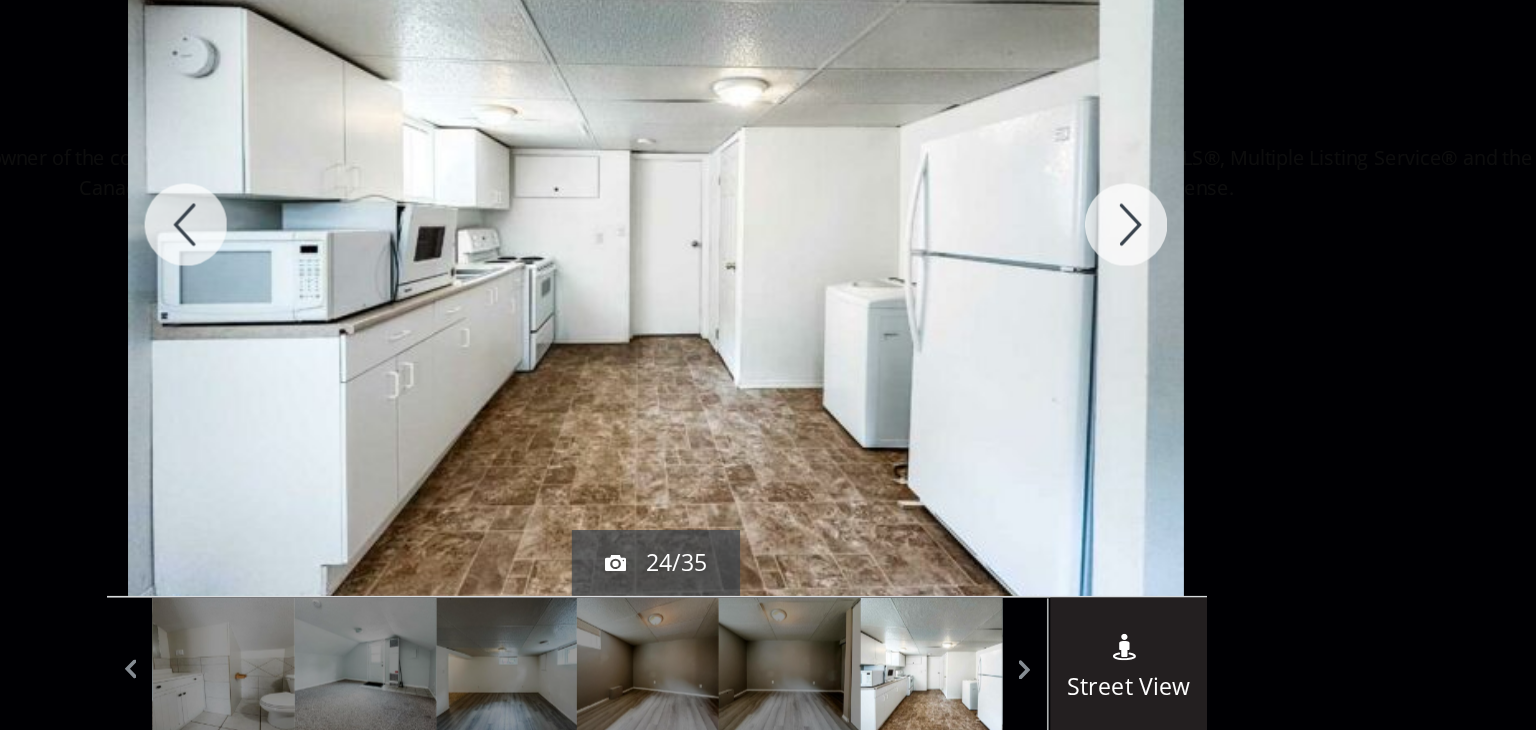 click at bounding box center [1053, 261] 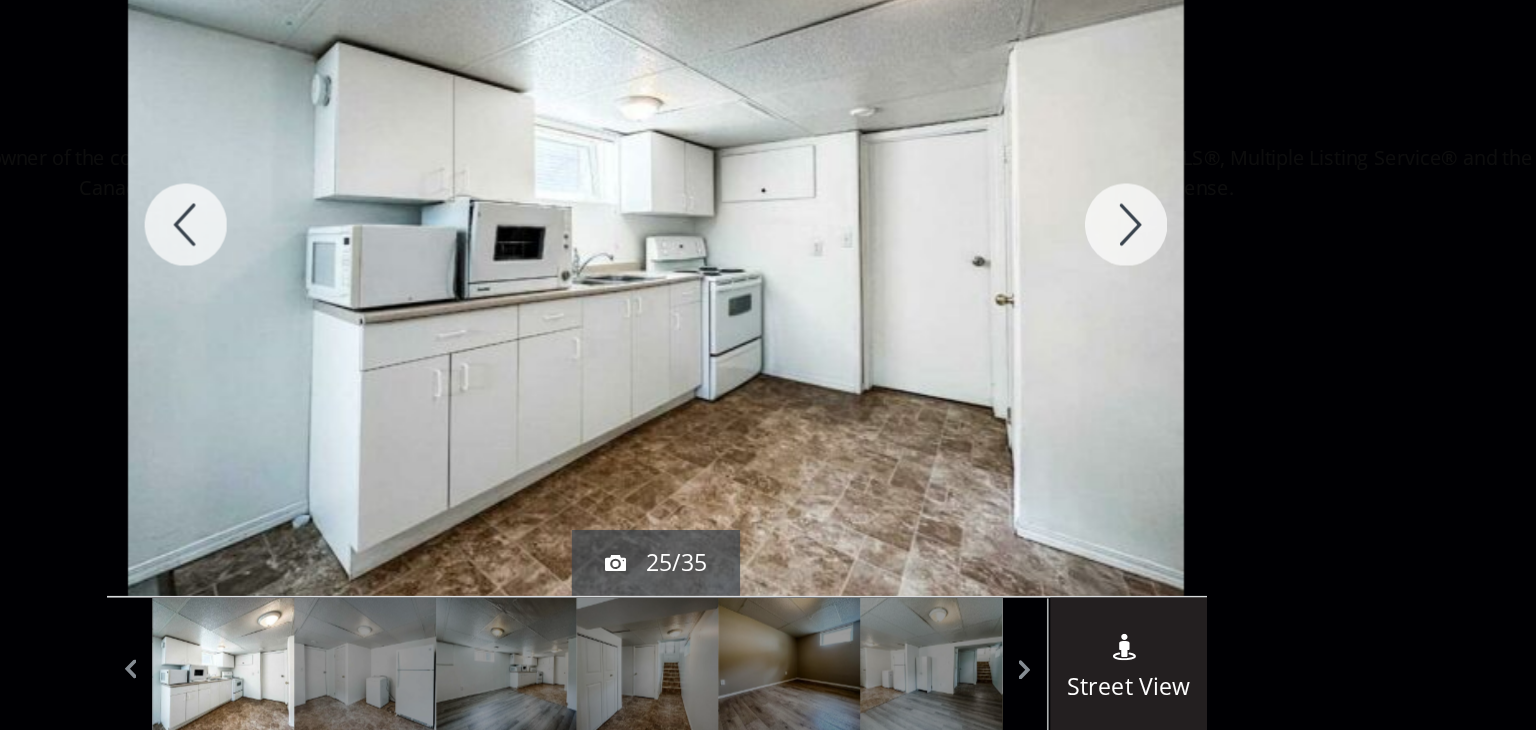 click at bounding box center (1053, 261) 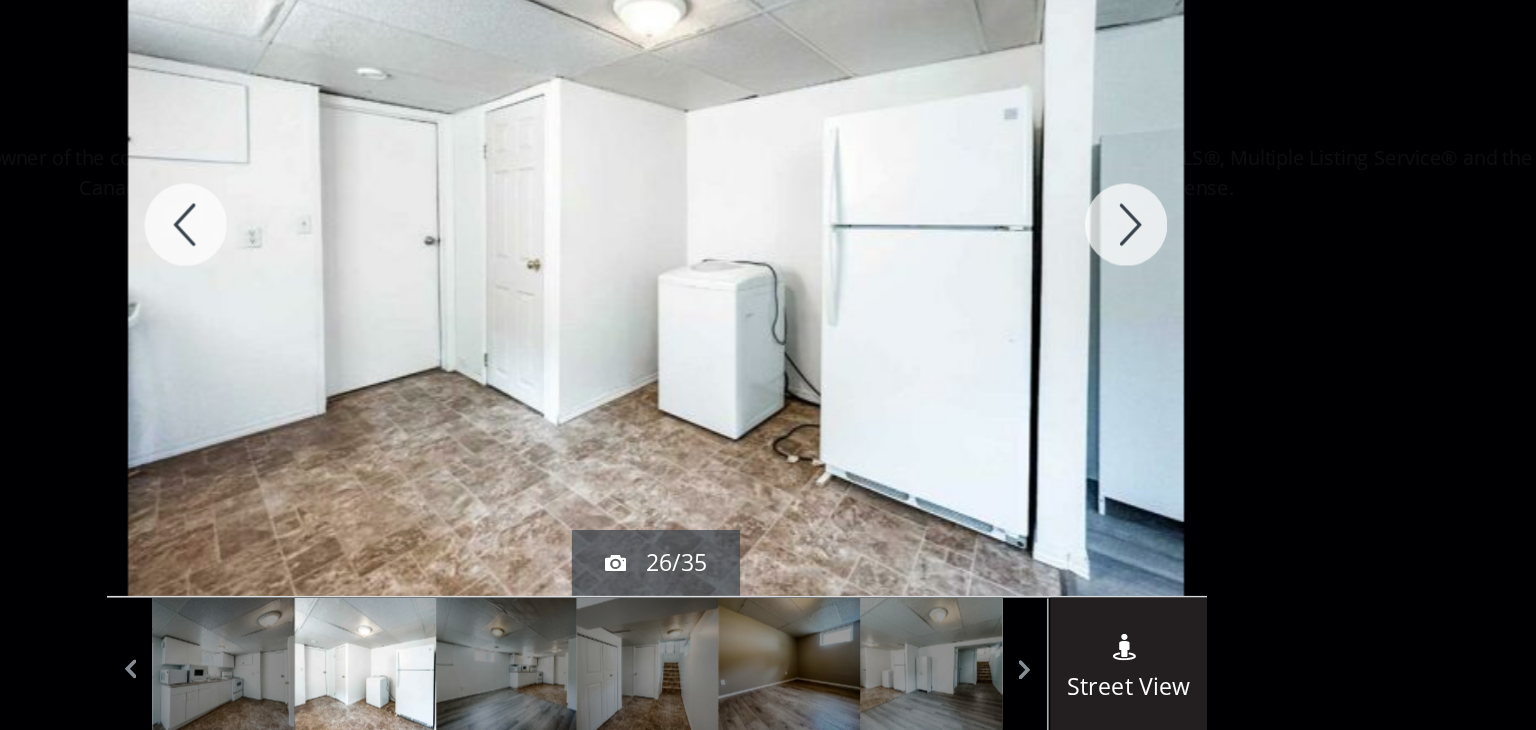 click at bounding box center (1053, 261) 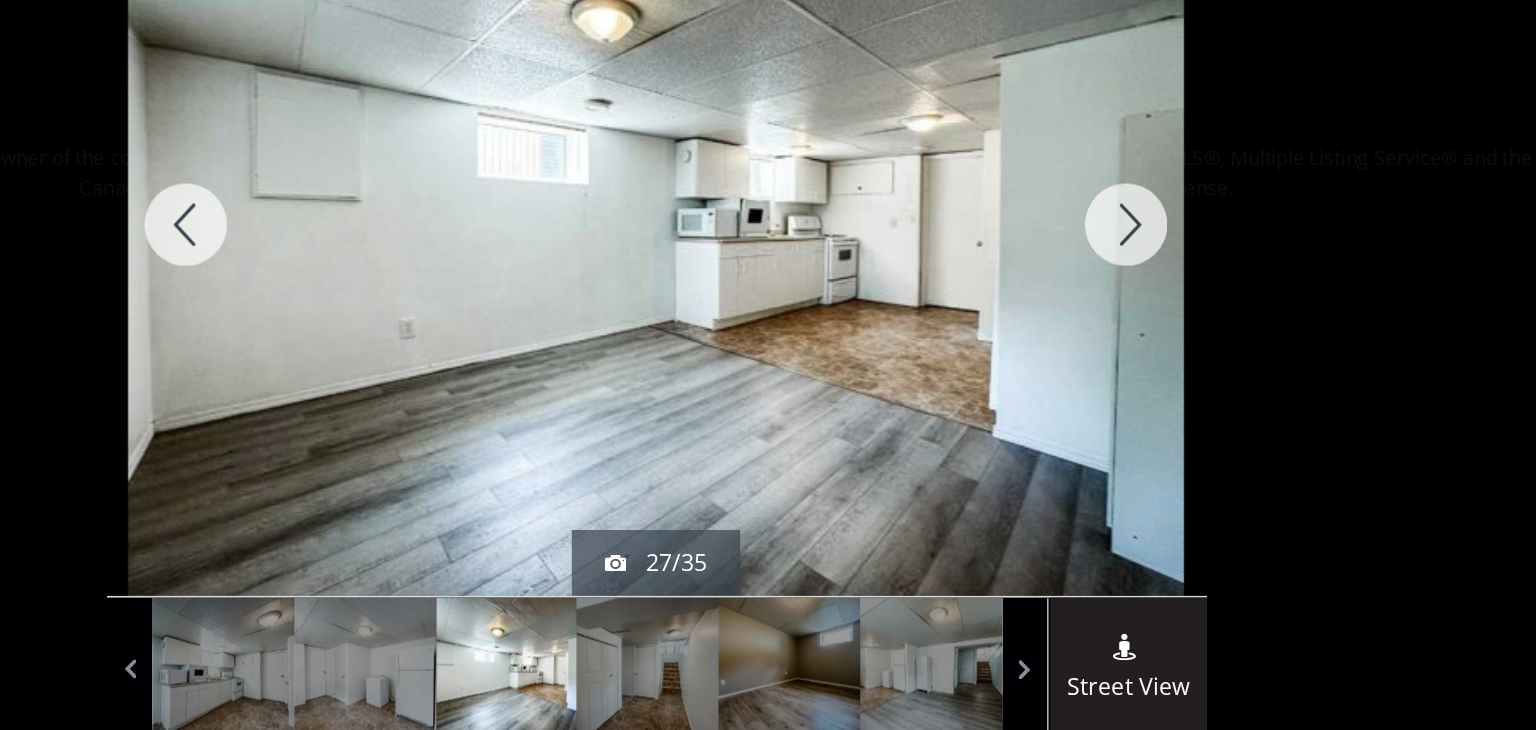click at bounding box center [1053, 261] 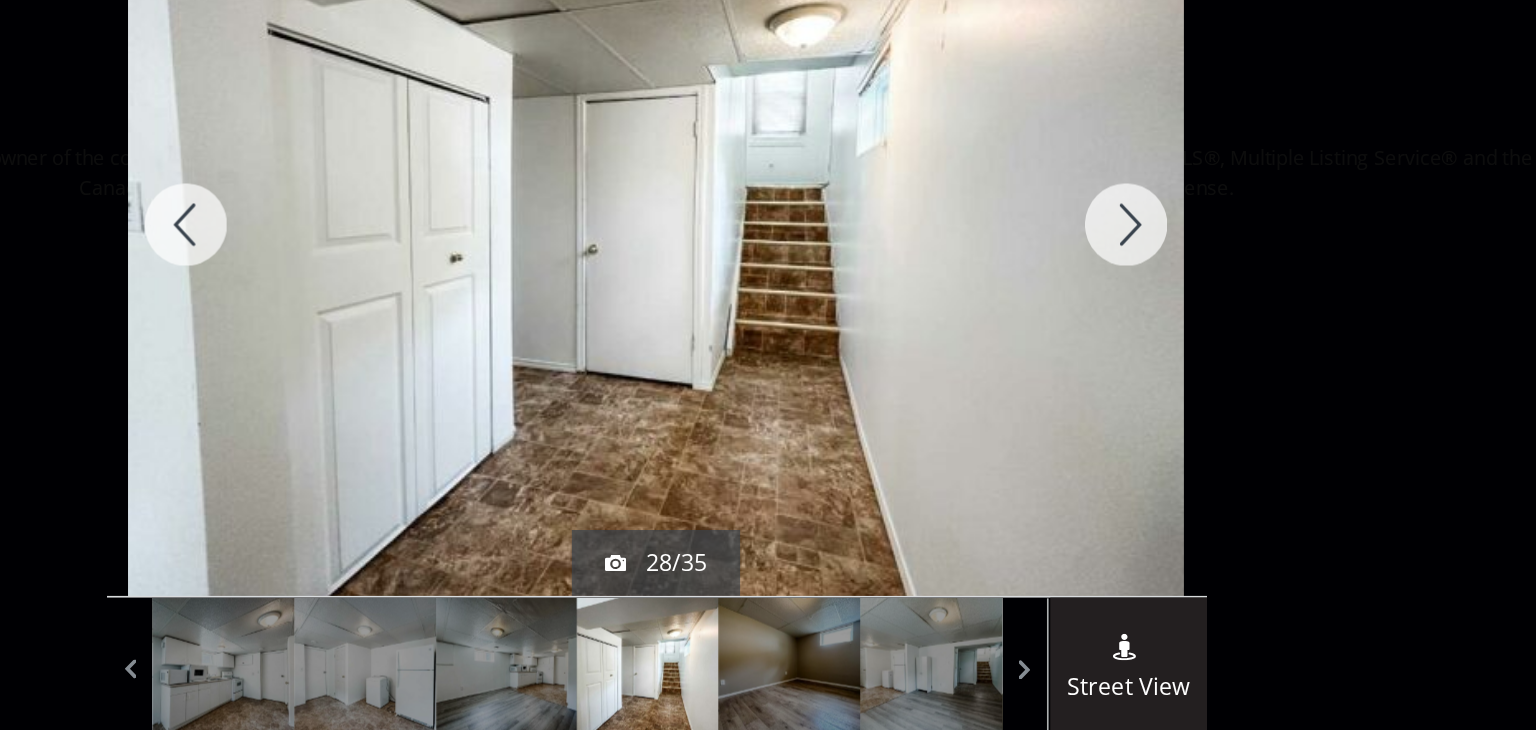 click at bounding box center [1053, 261] 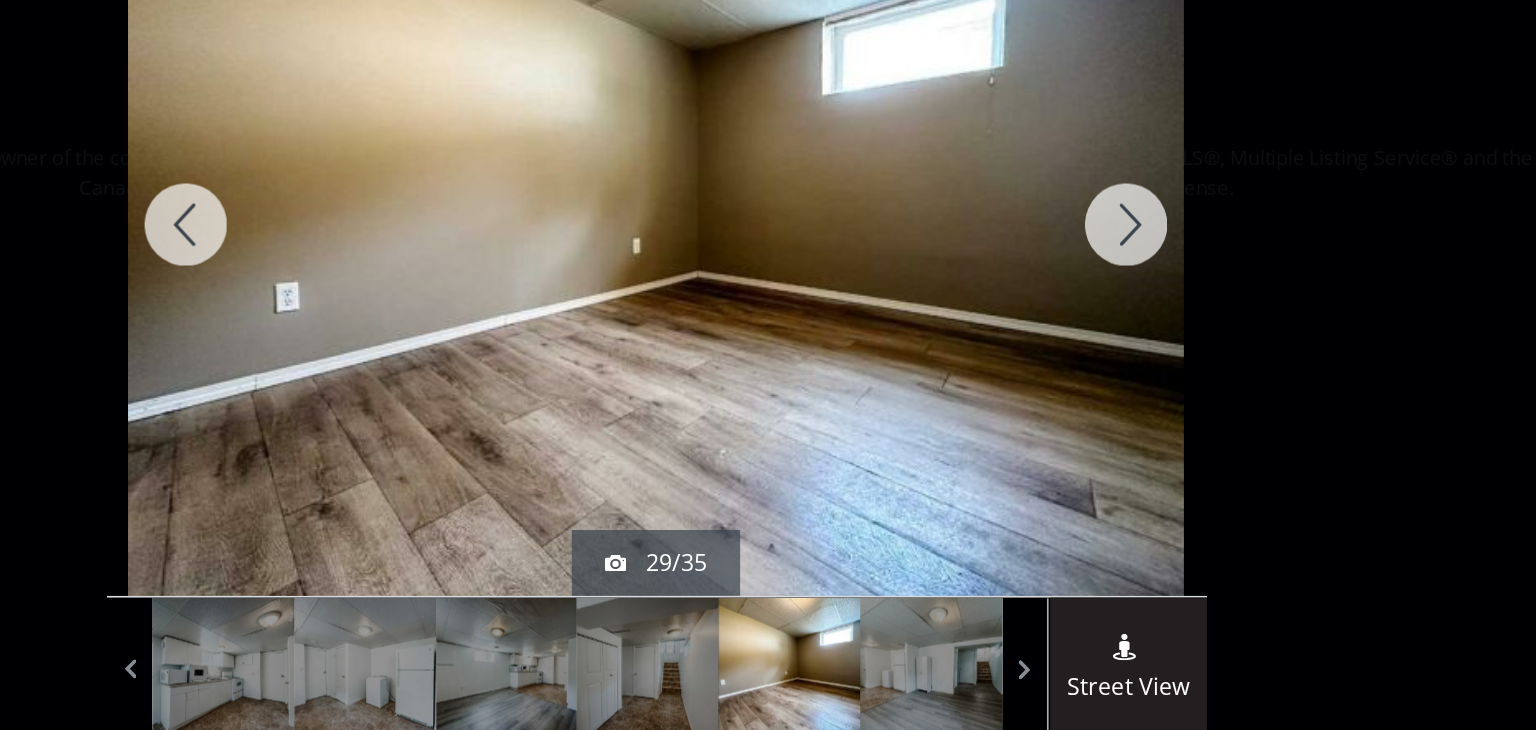 click at bounding box center [1053, 261] 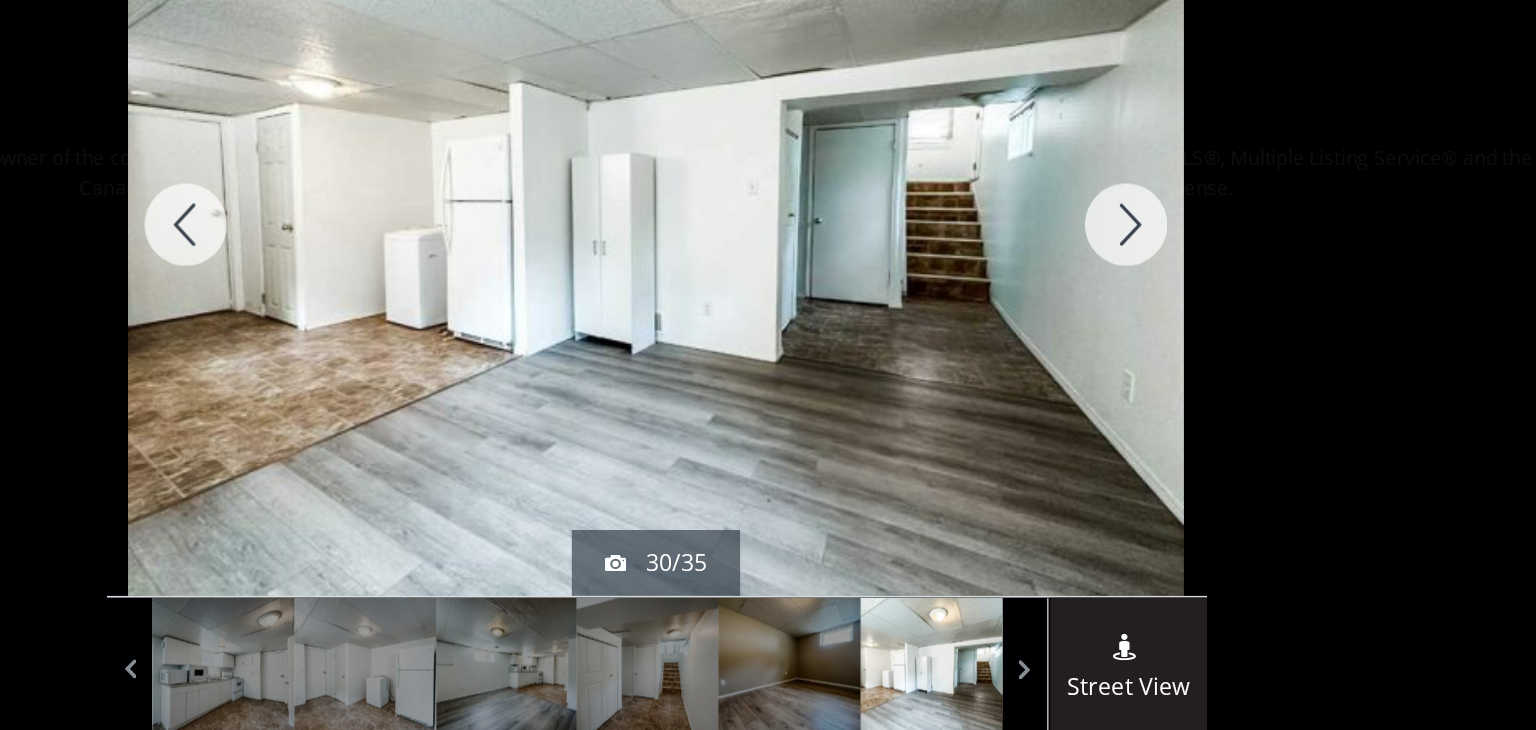 click at bounding box center [1053, 261] 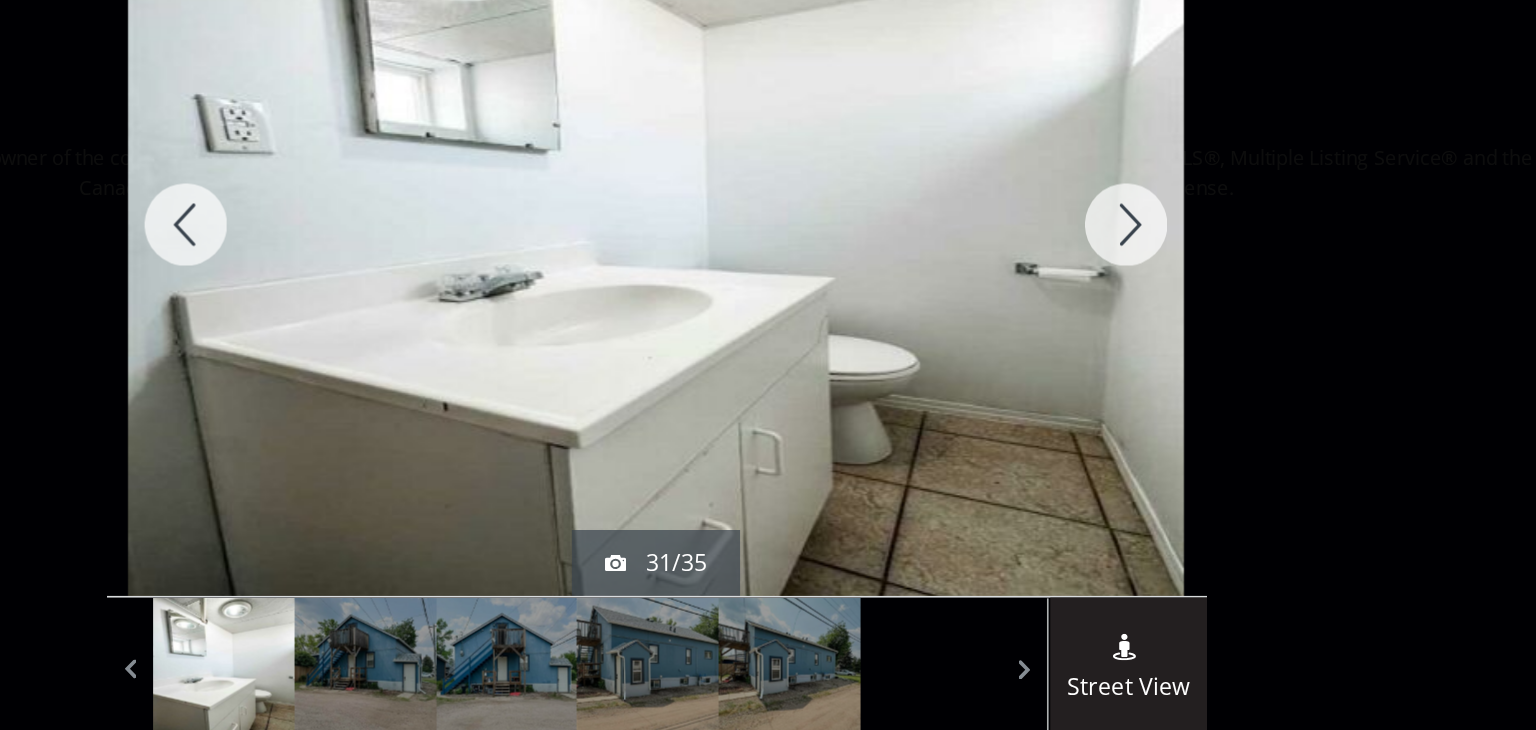 click at bounding box center [1053, 261] 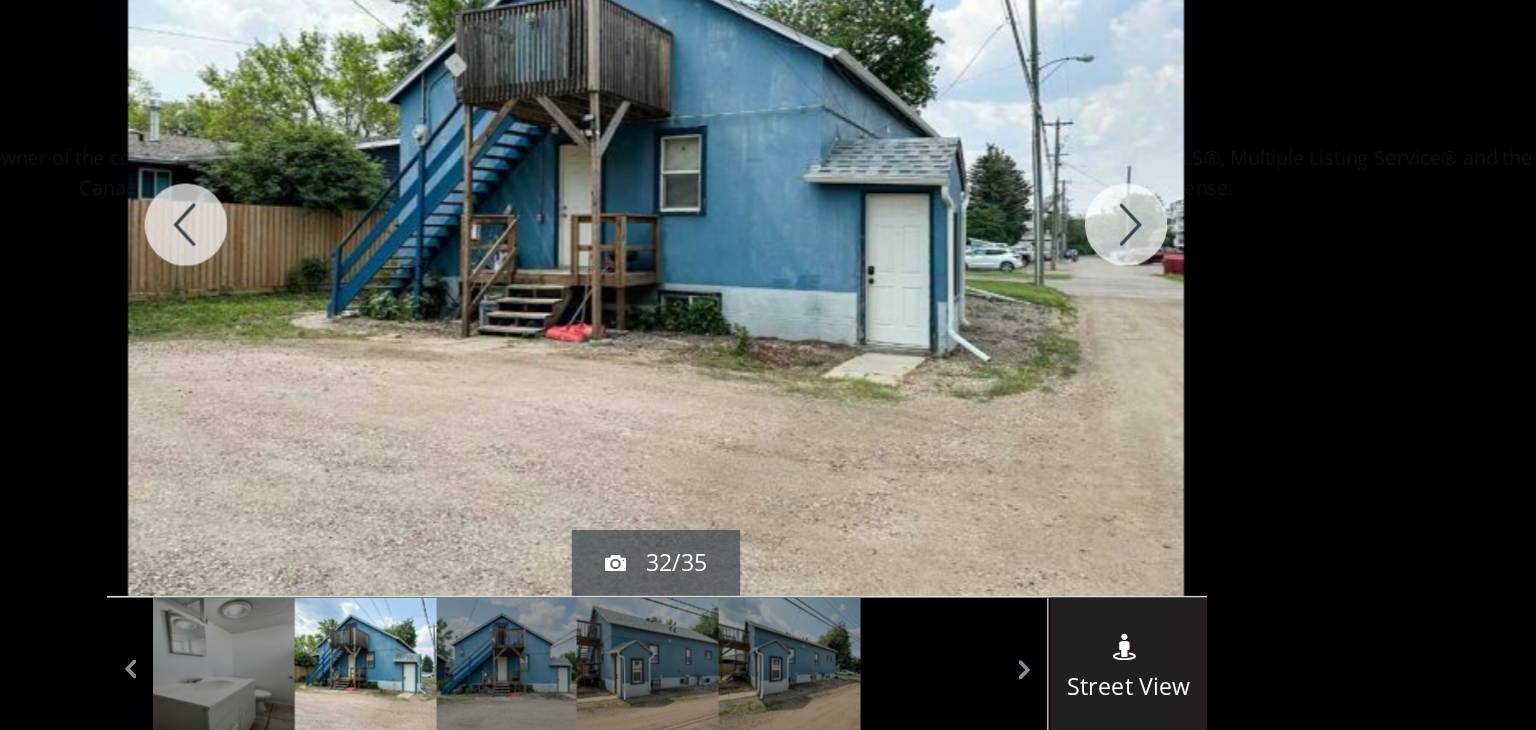 click at bounding box center (1053, 261) 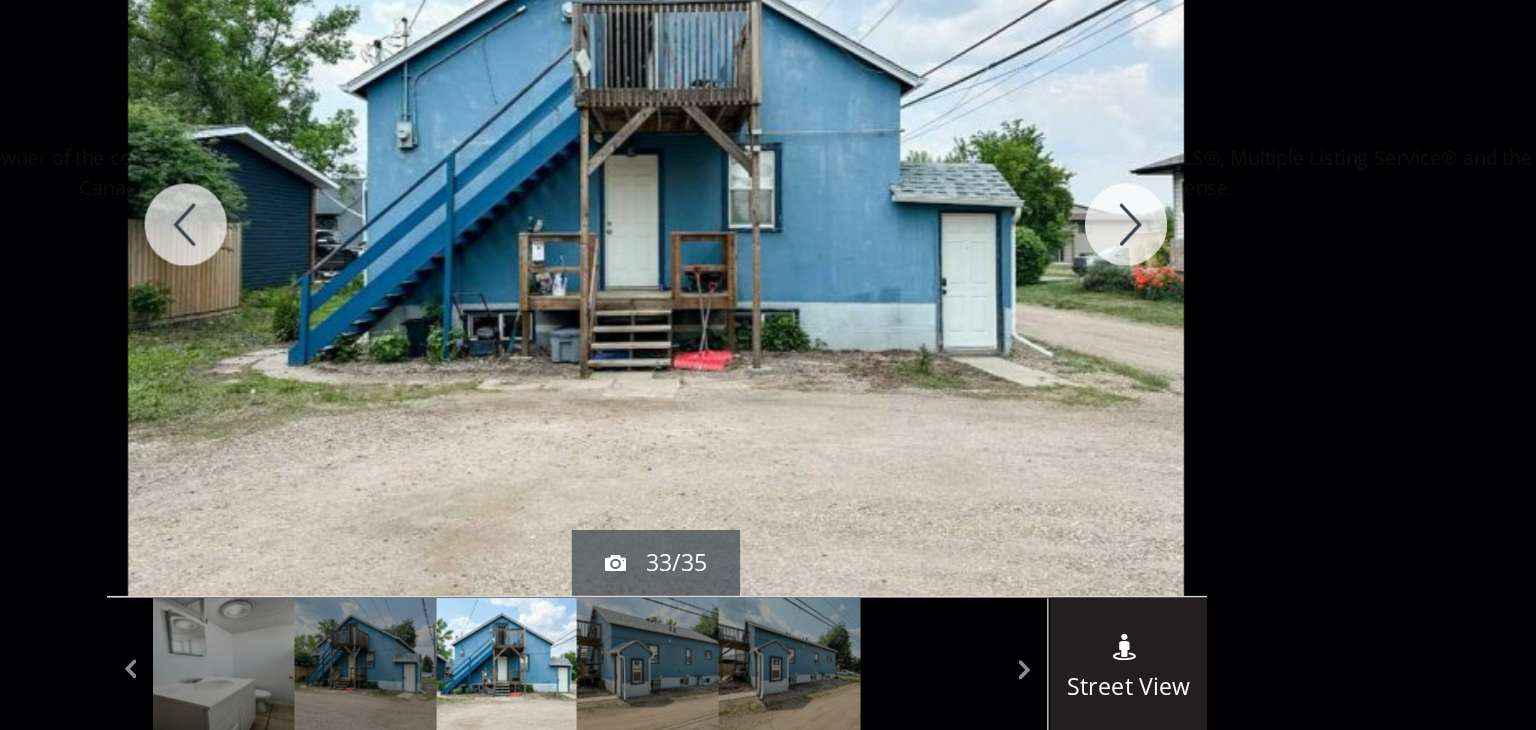 click at bounding box center [1053, 261] 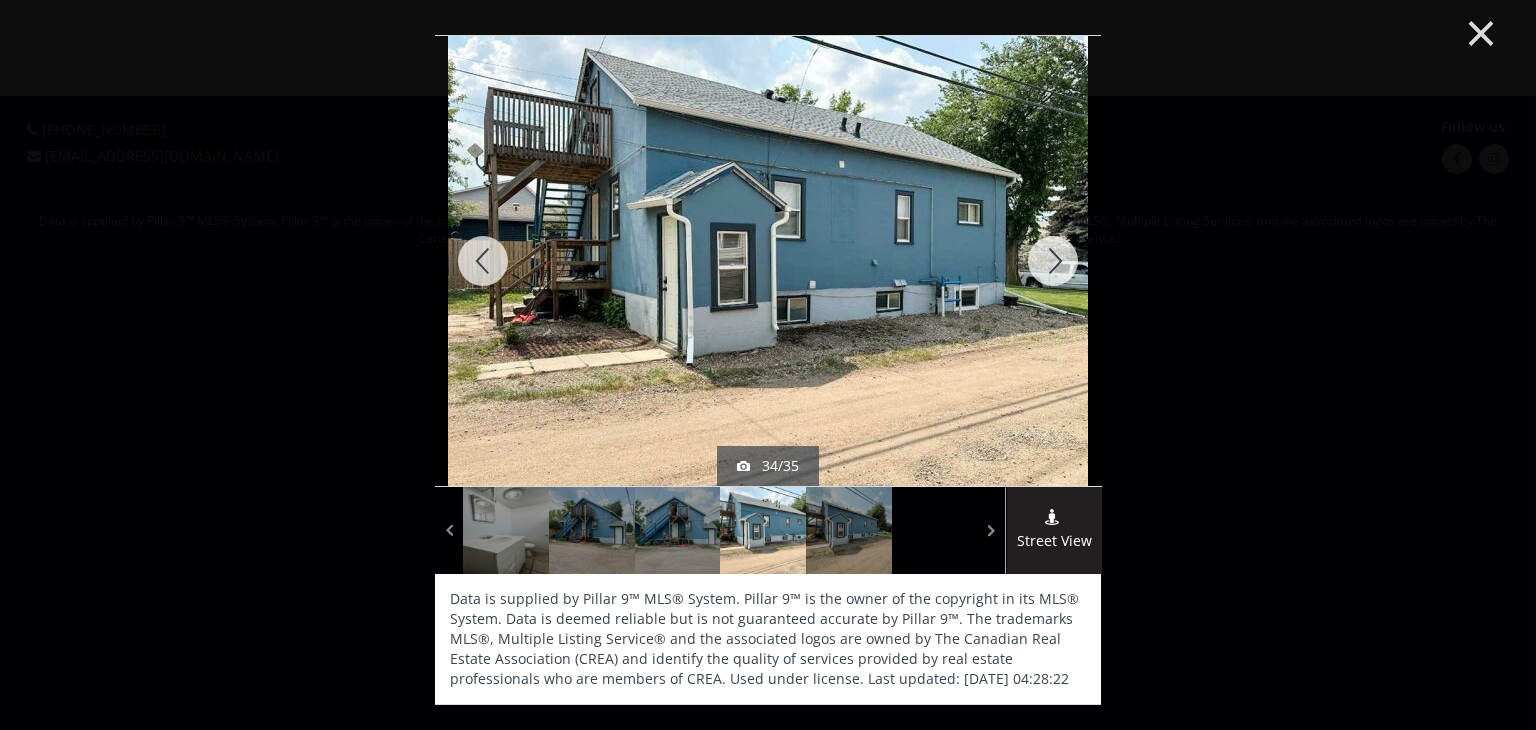 click on "×" at bounding box center (1481, 31) 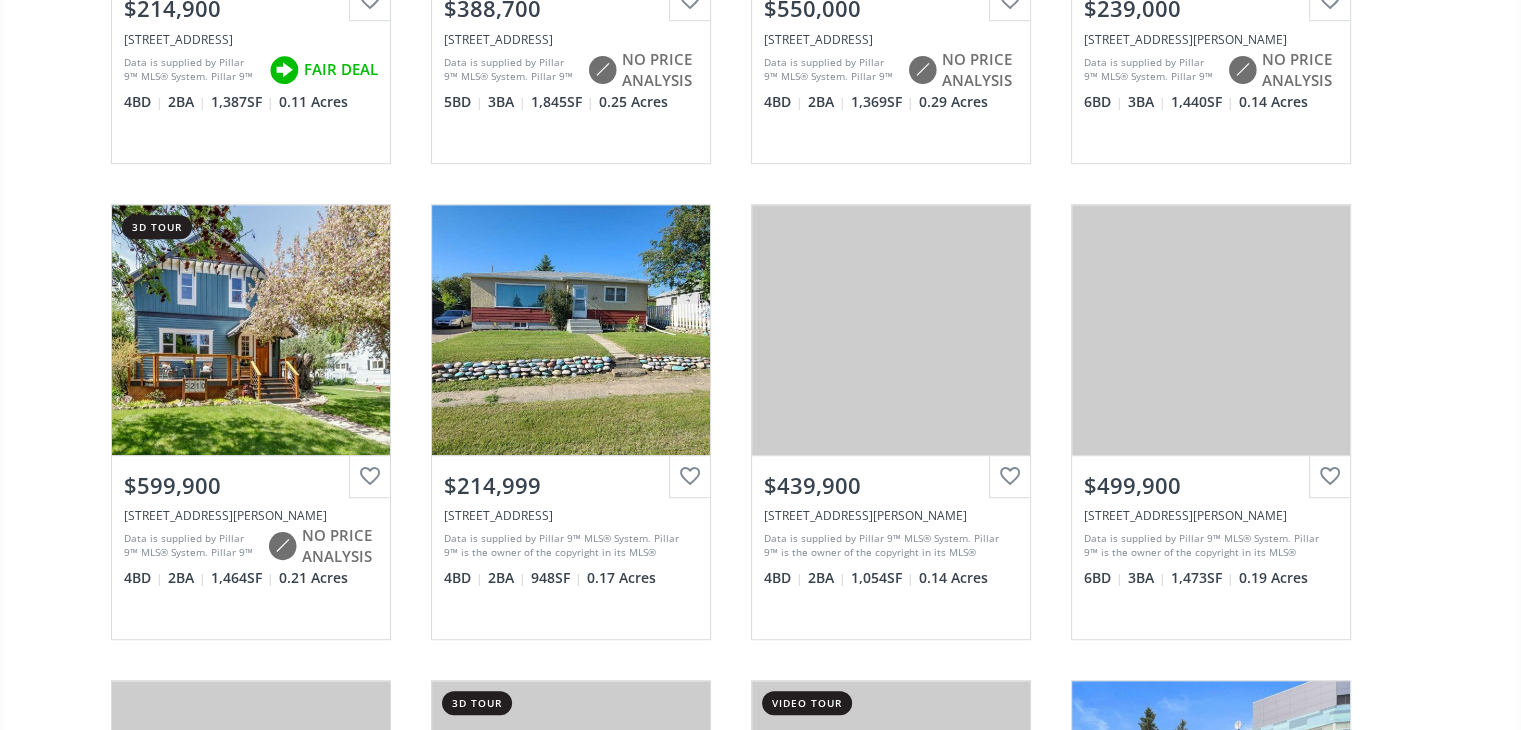 scroll, scrollTop: 983, scrollLeft: 0, axis: vertical 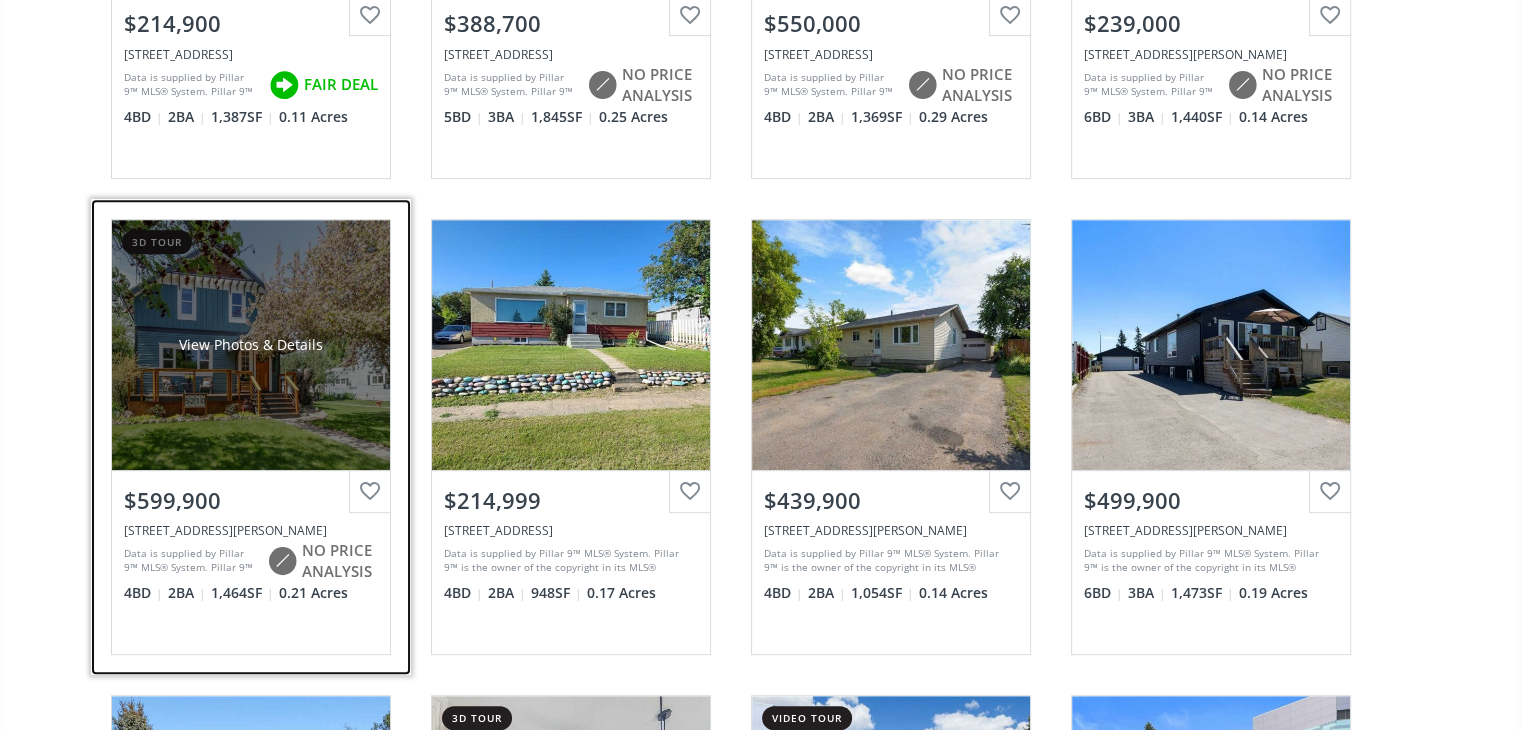 click on "View Photos & Details" at bounding box center (251, 345) 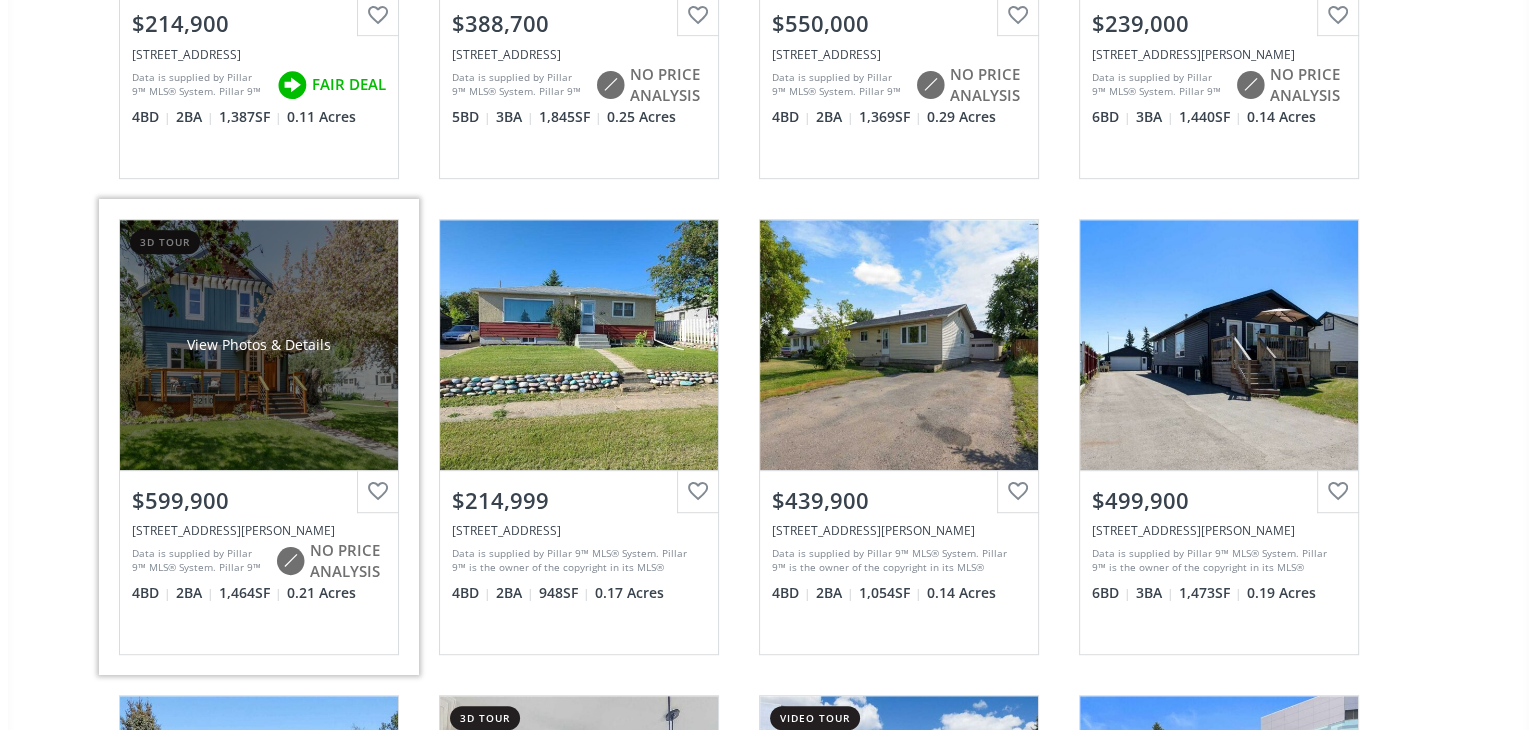 scroll, scrollTop: 0, scrollLeft: 0, axis: both 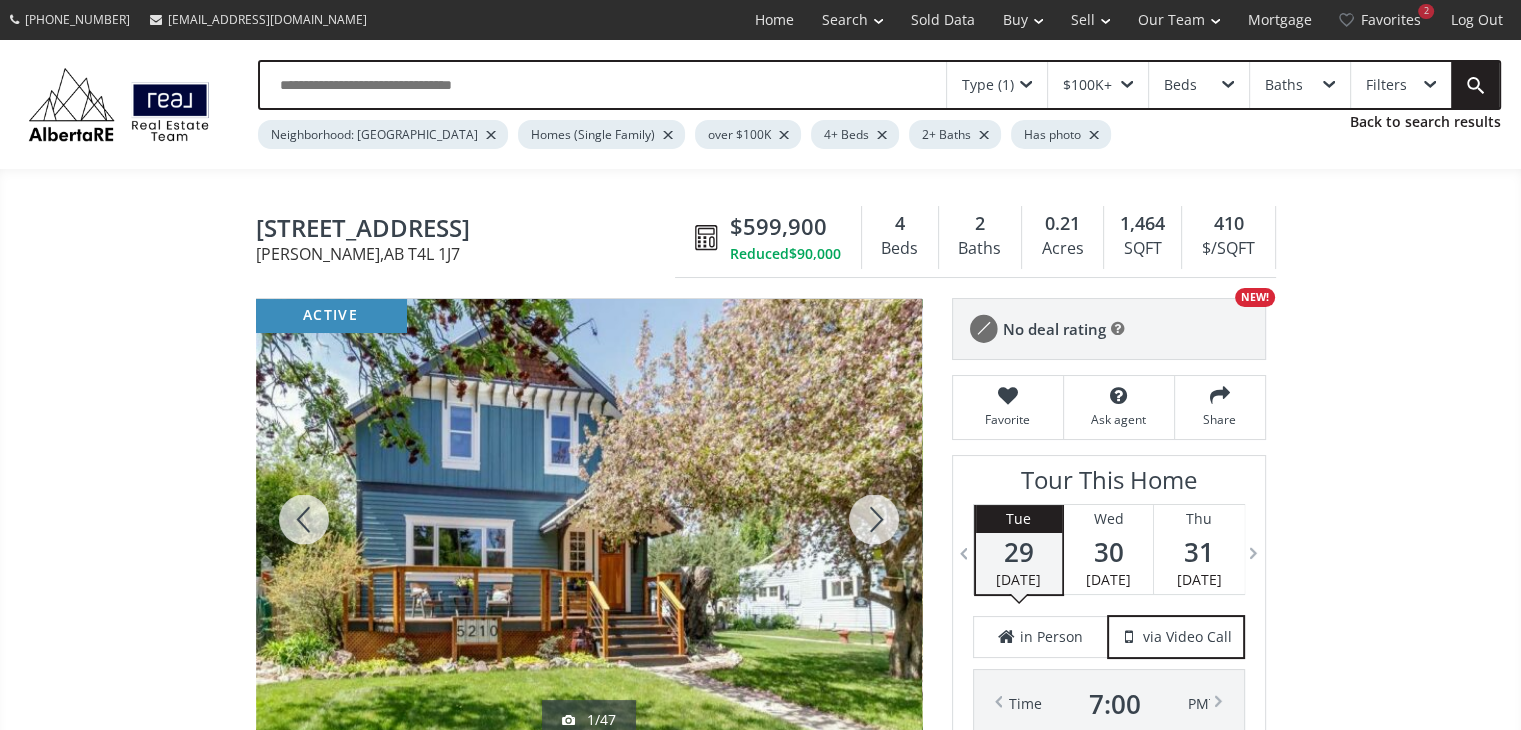 click at bounding box center [589, 519] 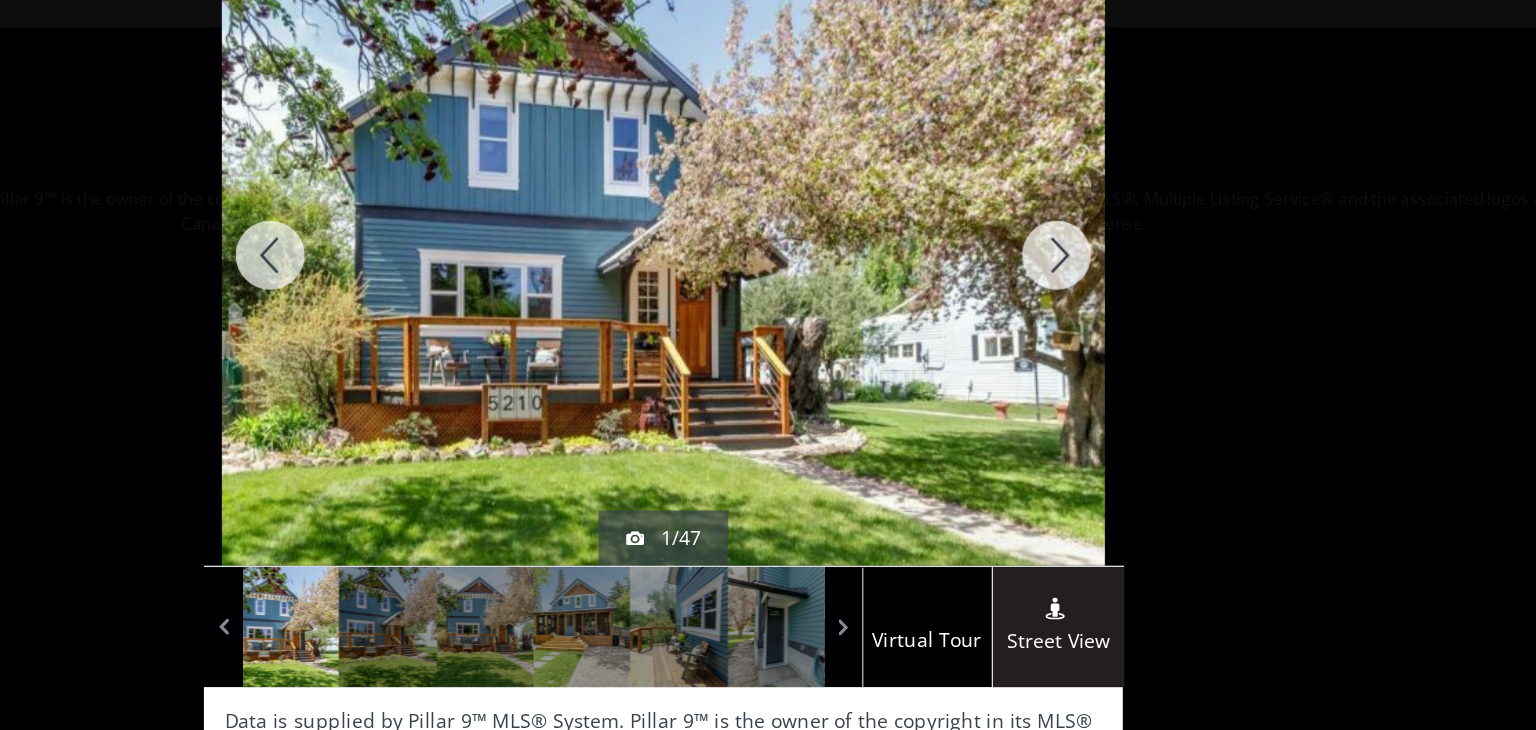 click at bounding box center (1053, 261) 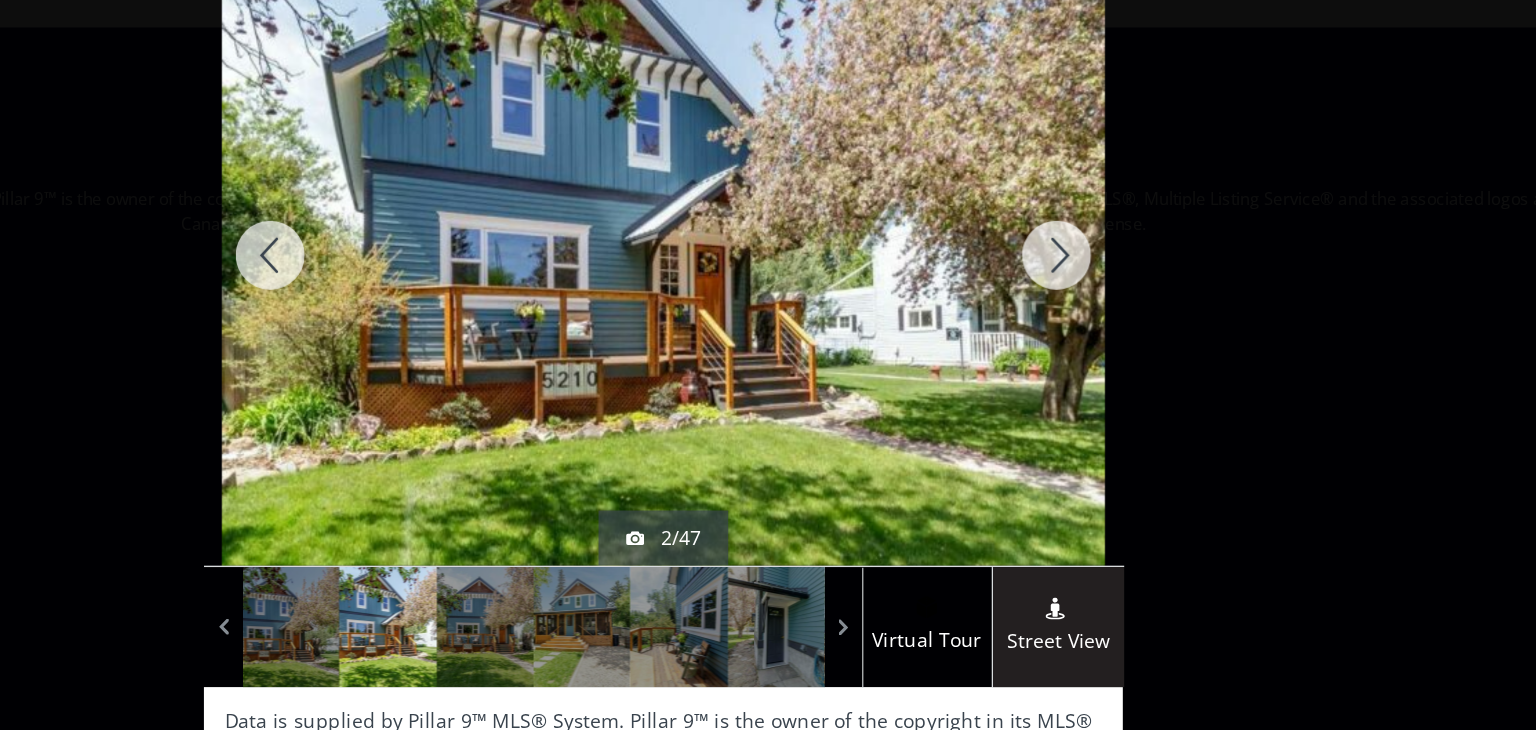click at bounding box center [1053, 261] 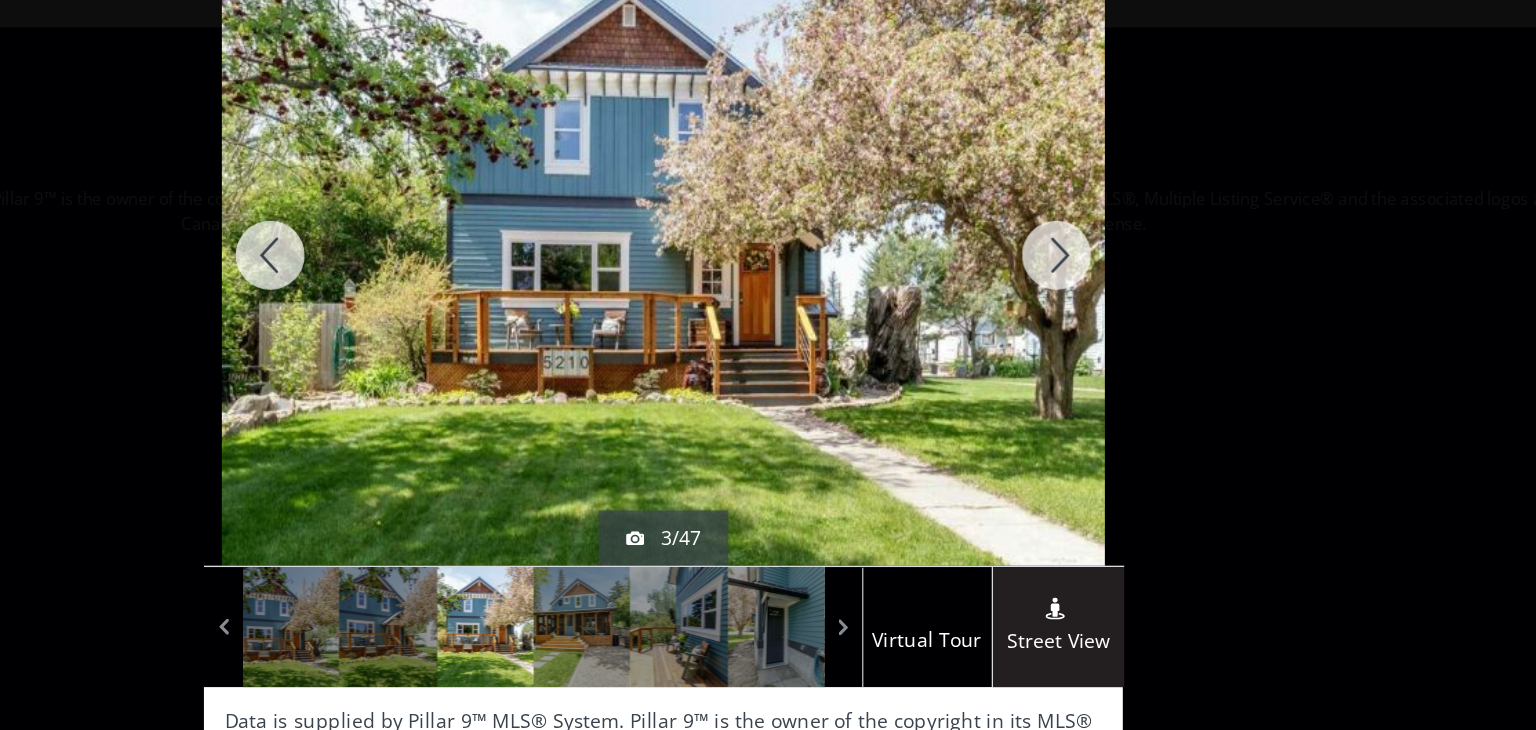 click at bounding box center [1053, 261] 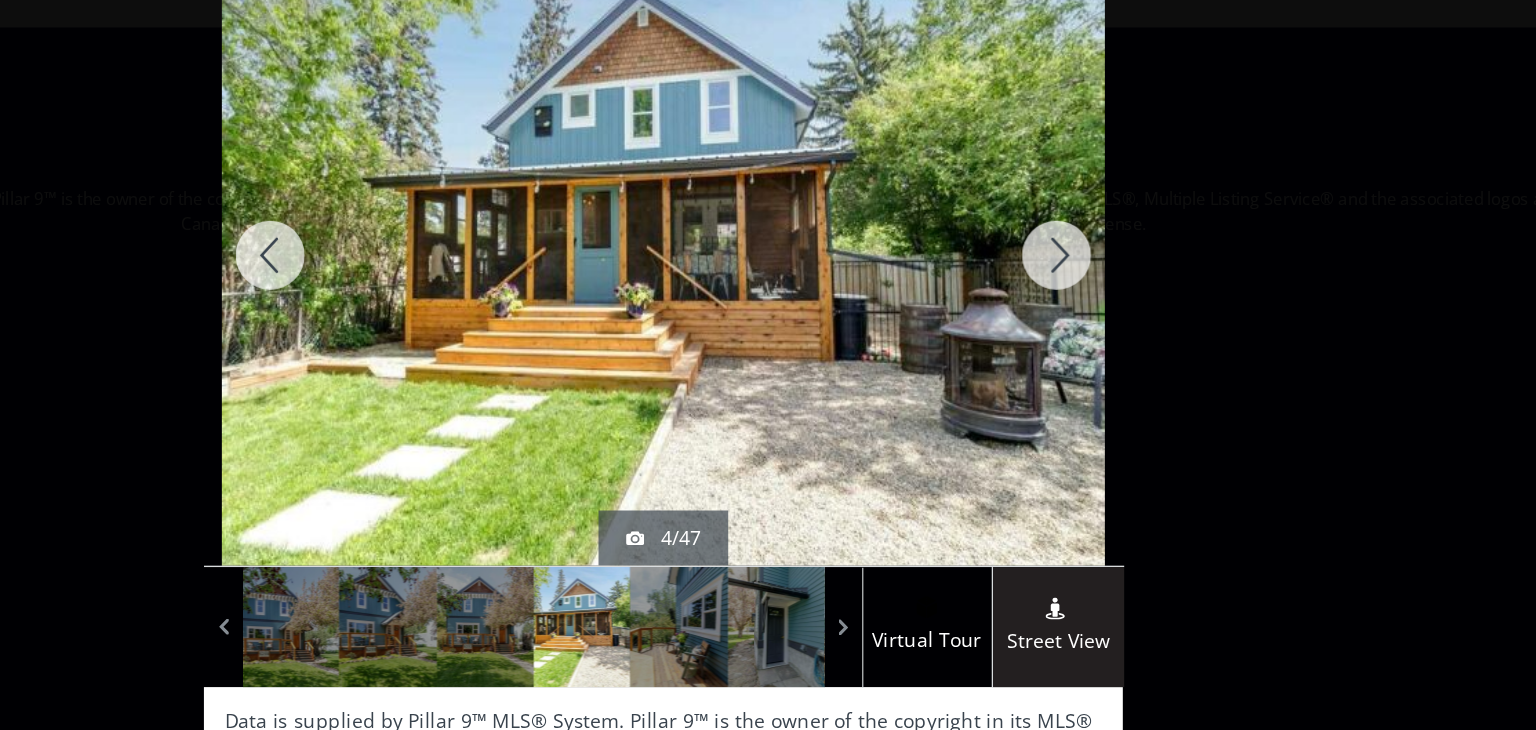 click at bounding box center [483, 261] 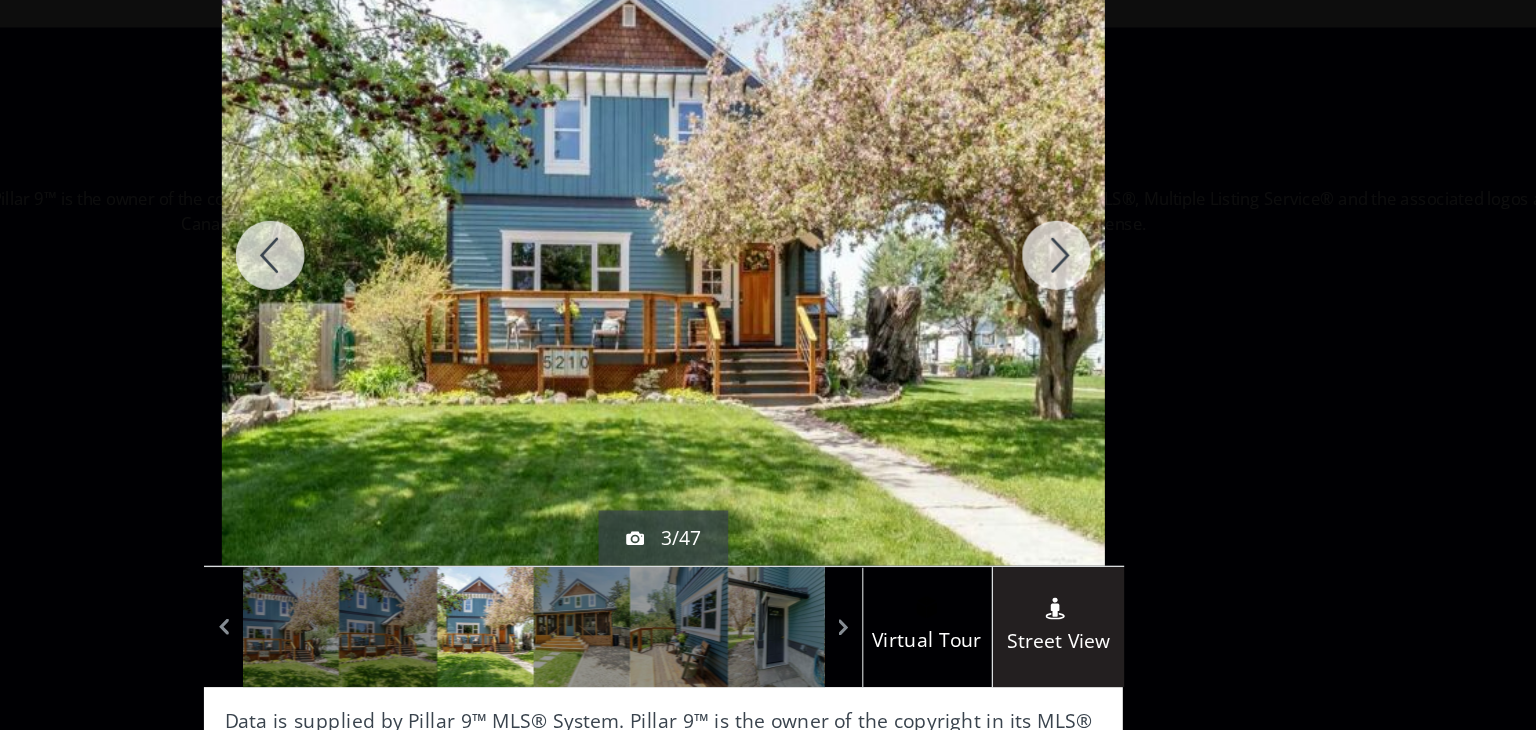 click at bounding box center (1053, 261) 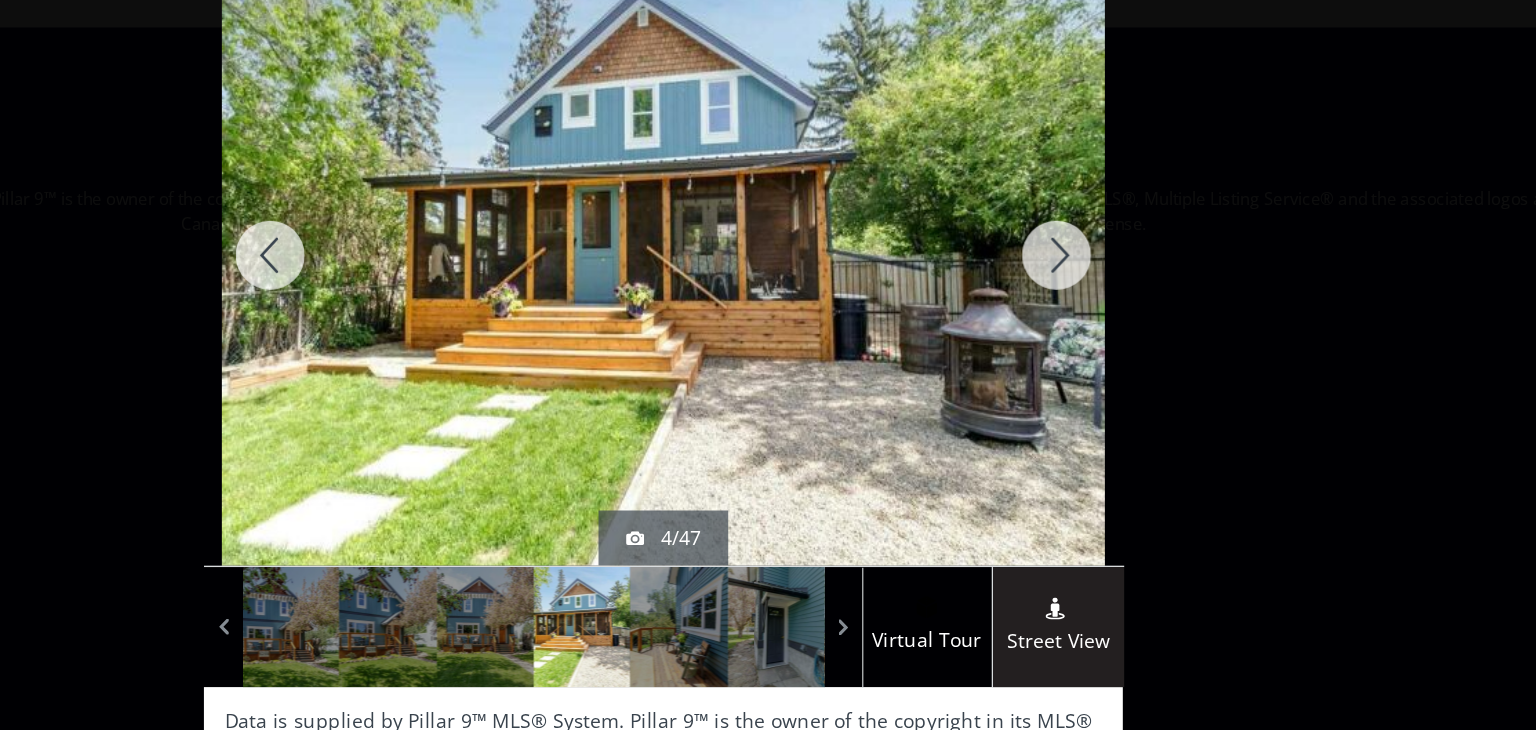 click at bounding box center (1053, 261) 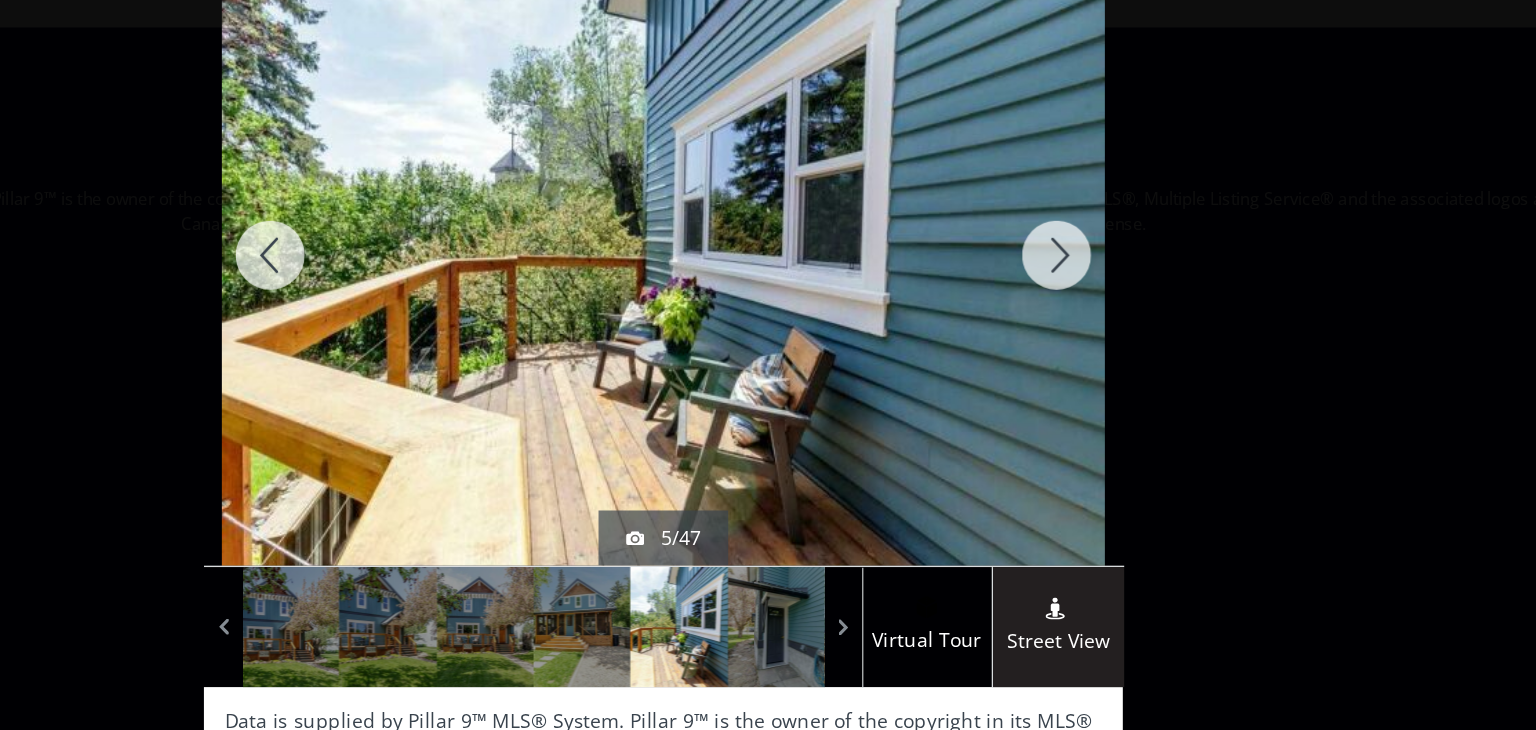 click at bounding box center (1053, 261) 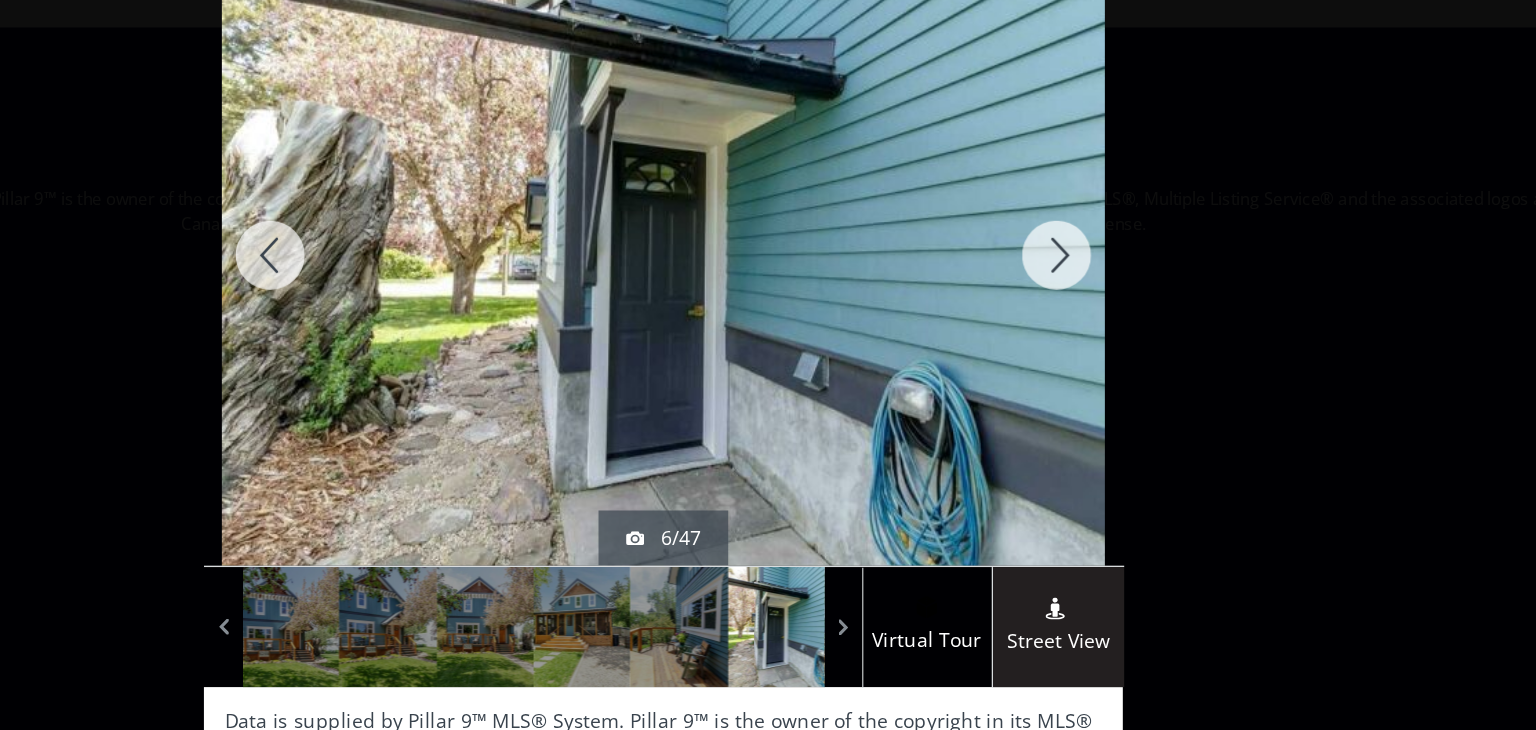 click at bounding box center (1053, 261) 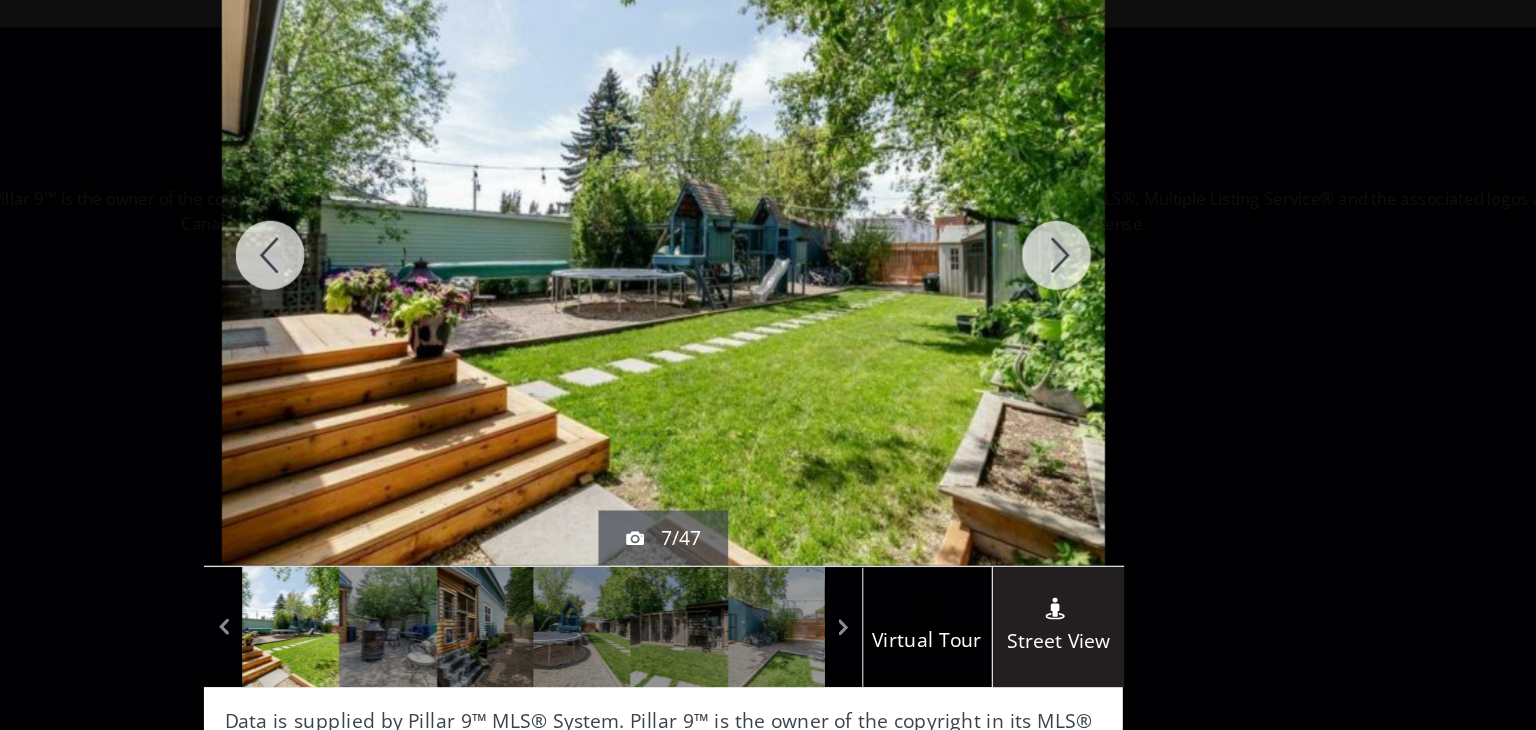 click at bounding box center (1053, 261) 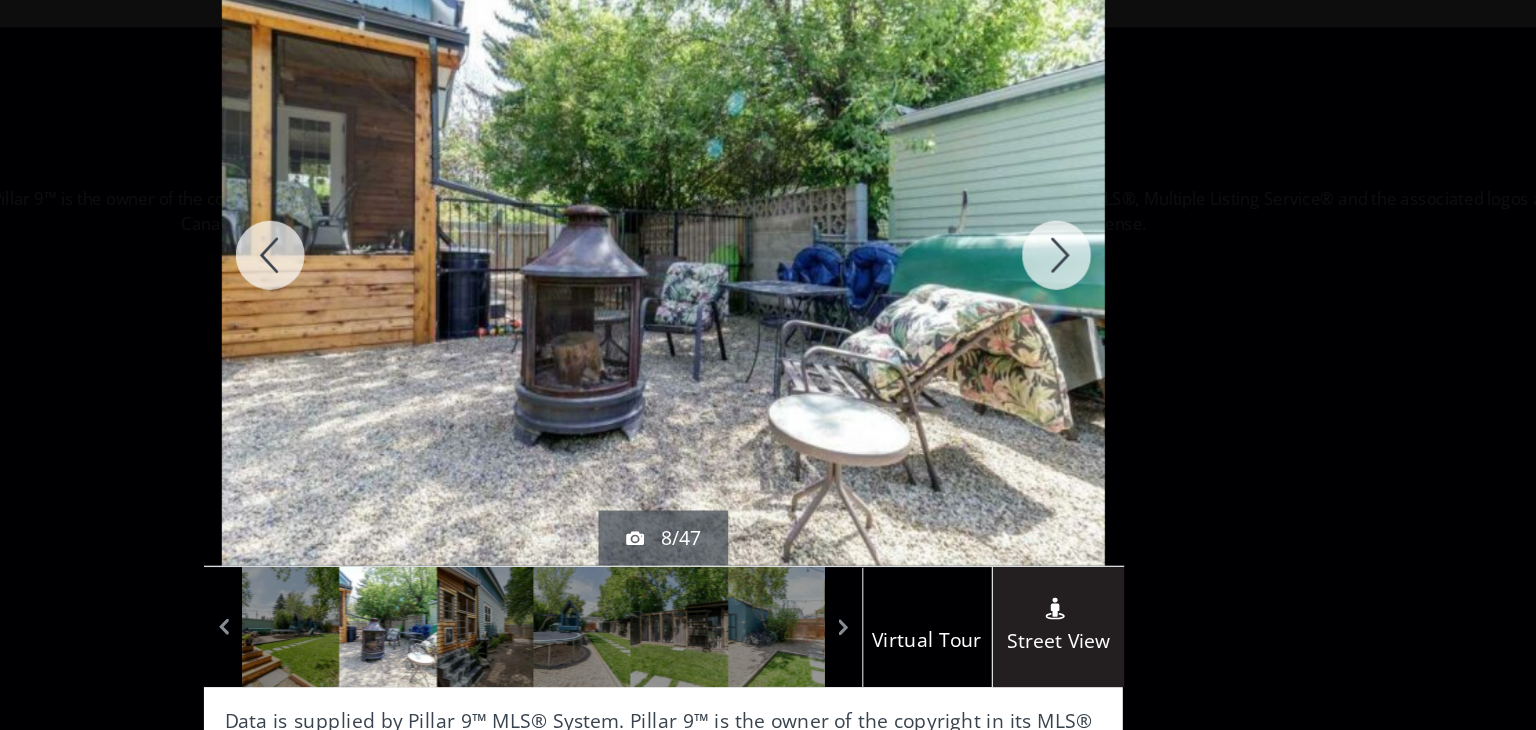 click at bounding box center [1053, 261] 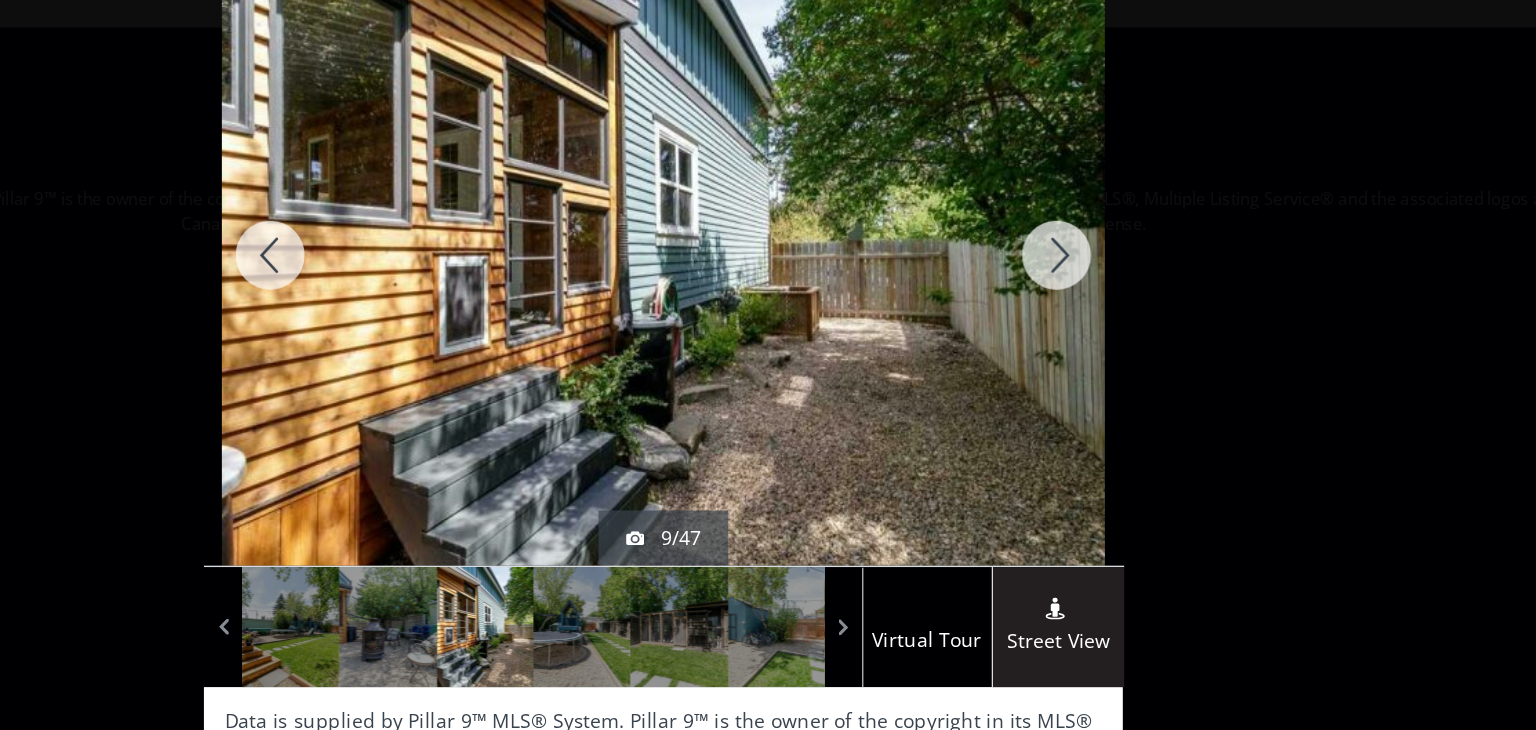 click at bounding box center [1053, 261] 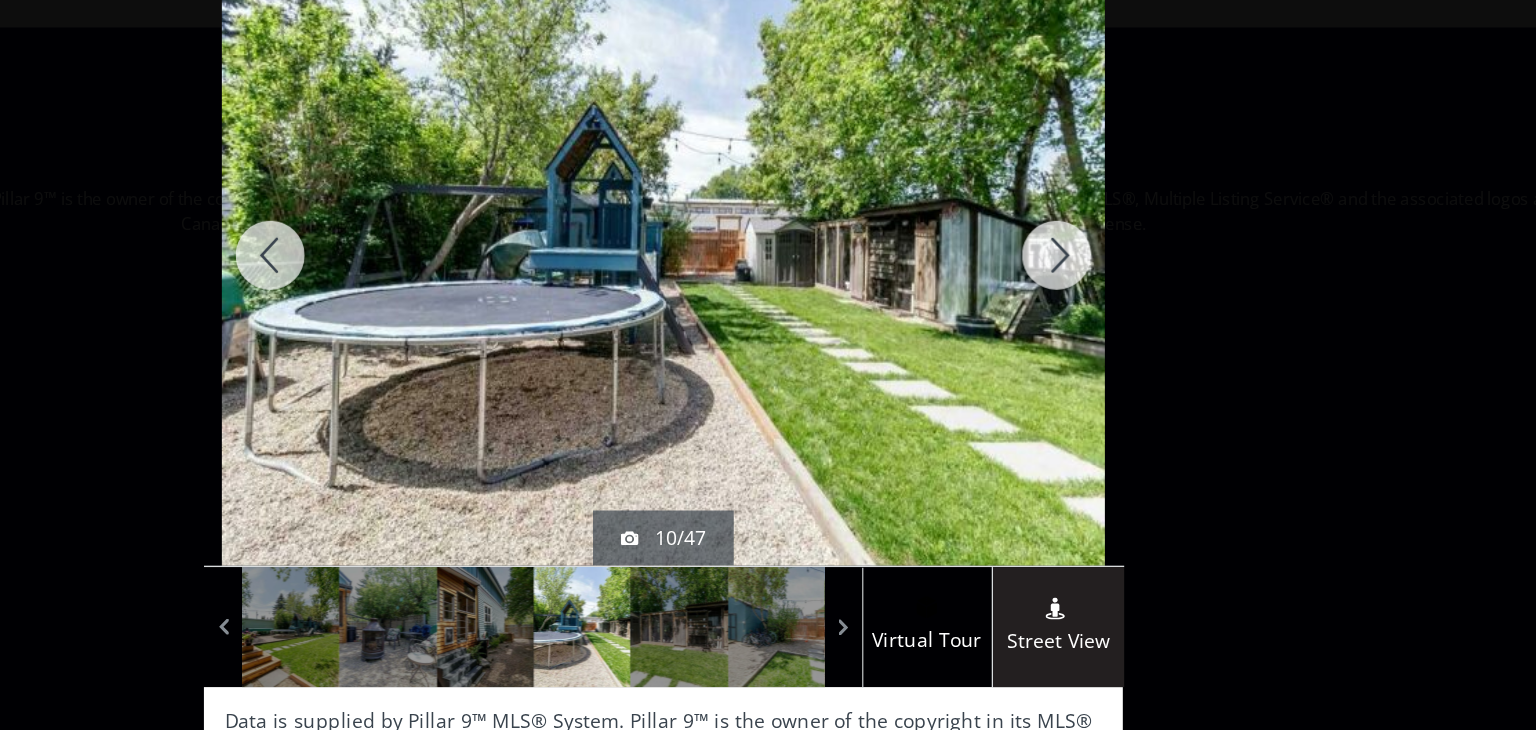 click at bounding box center (1053, 261) 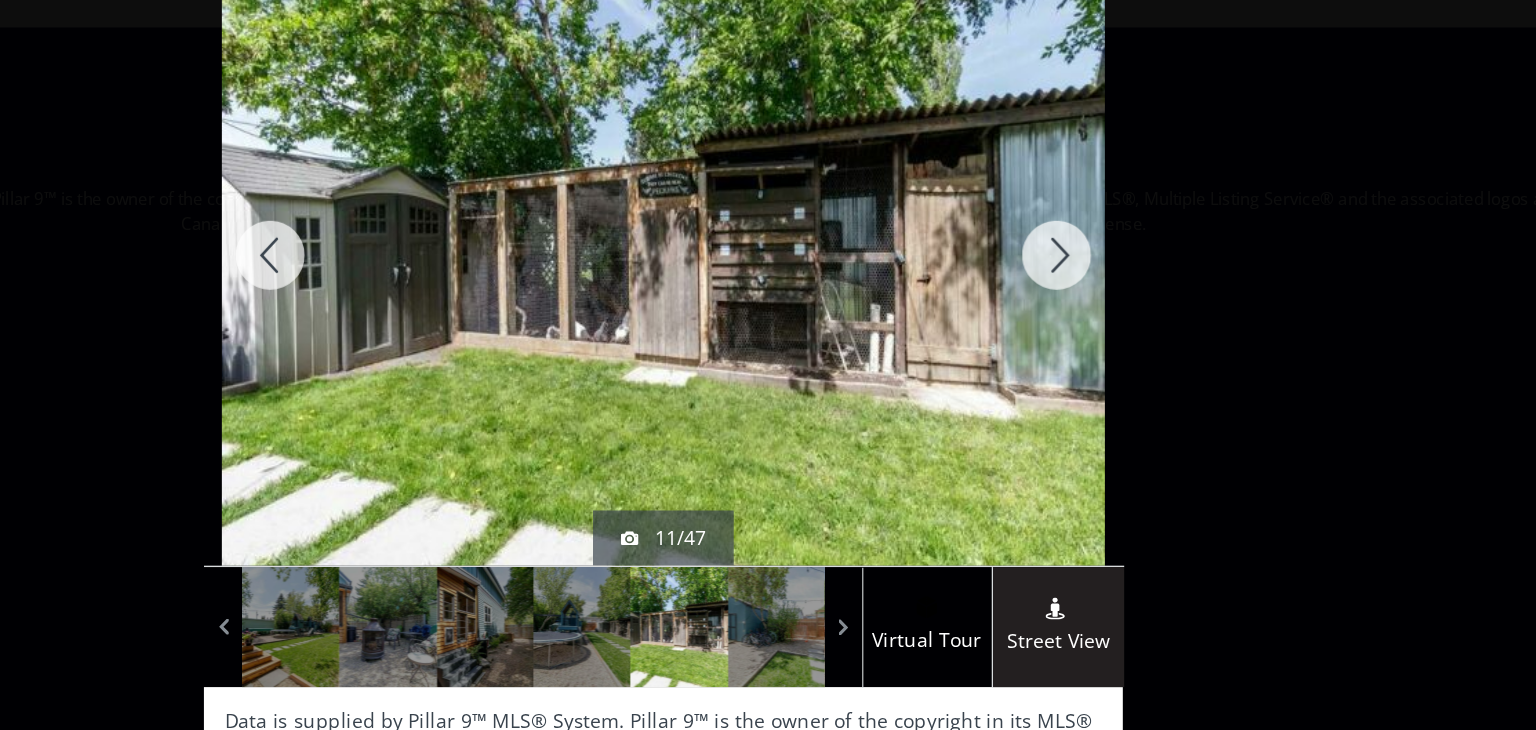 click at bounding box center (1053, 261) 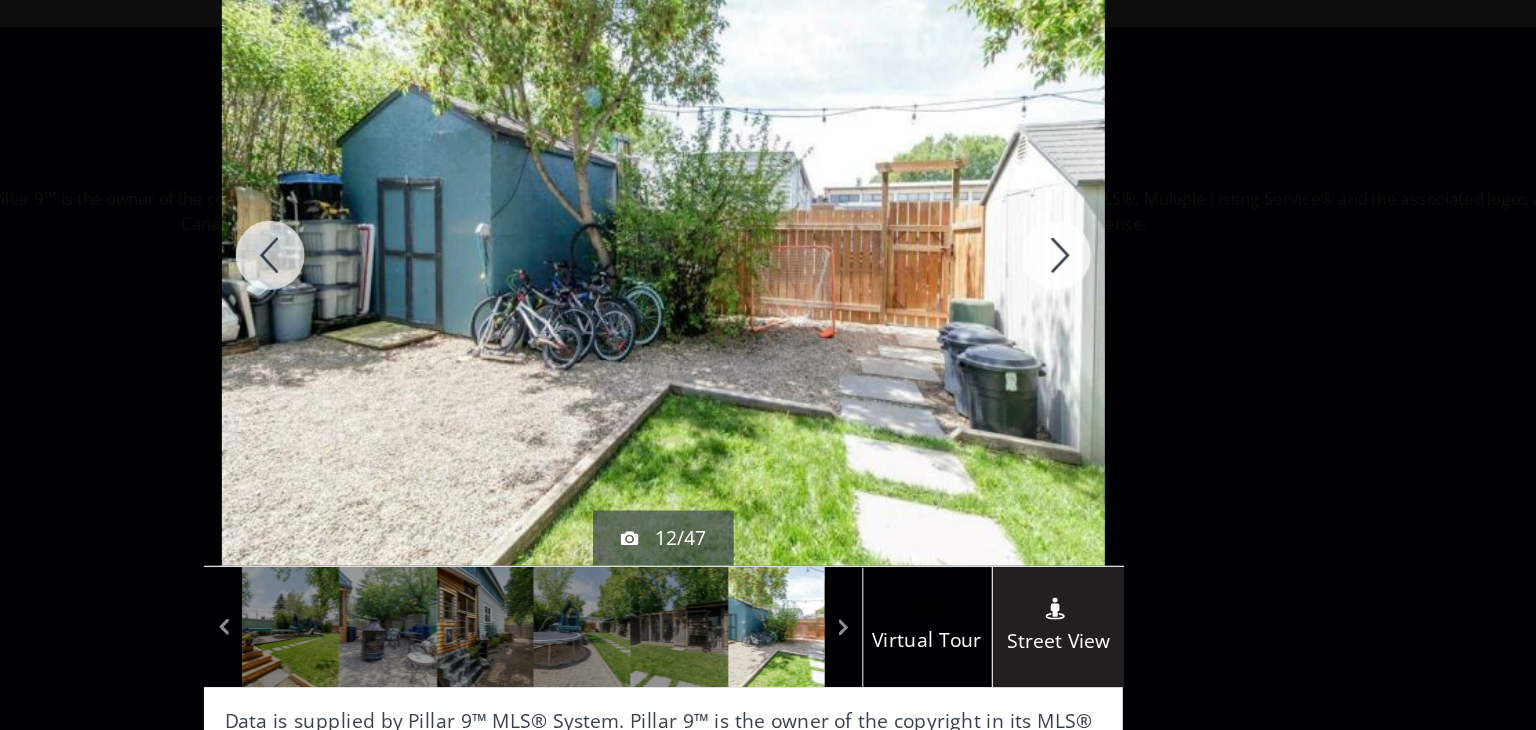 click at bounding box center [483, 261] 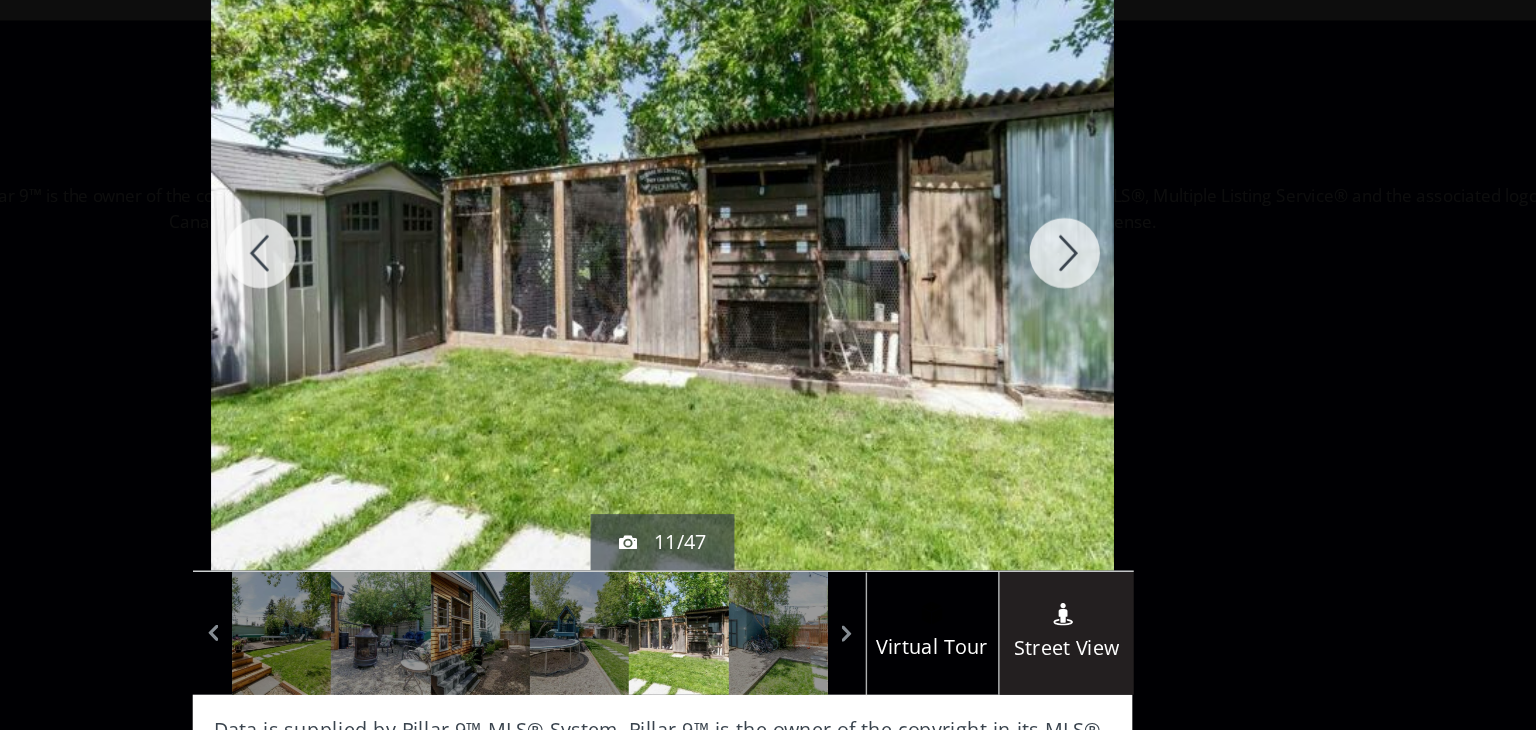 click at bounding box center [1053, 261] 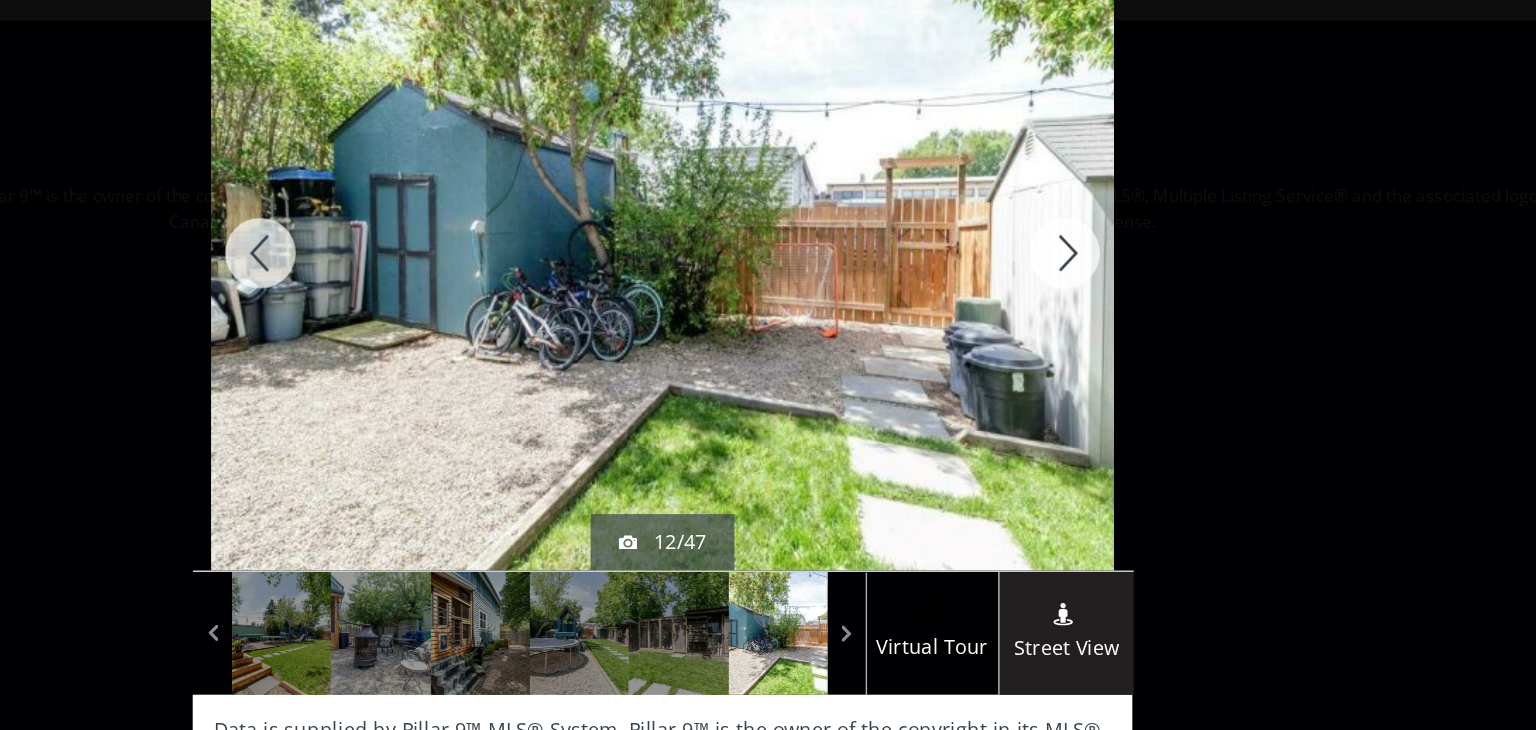 click at bounding box center [1053, 261] 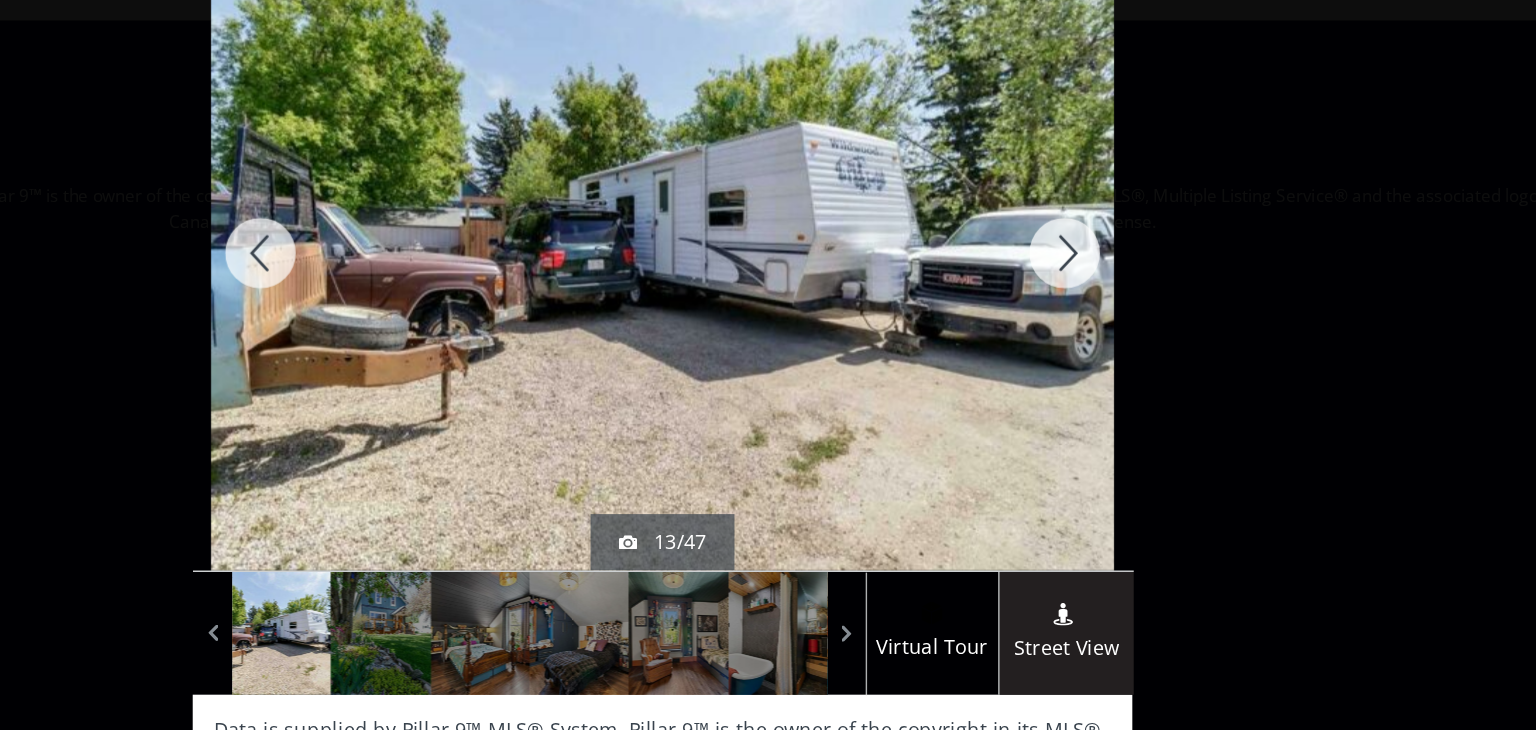 click at bounding box center [1053, 261] 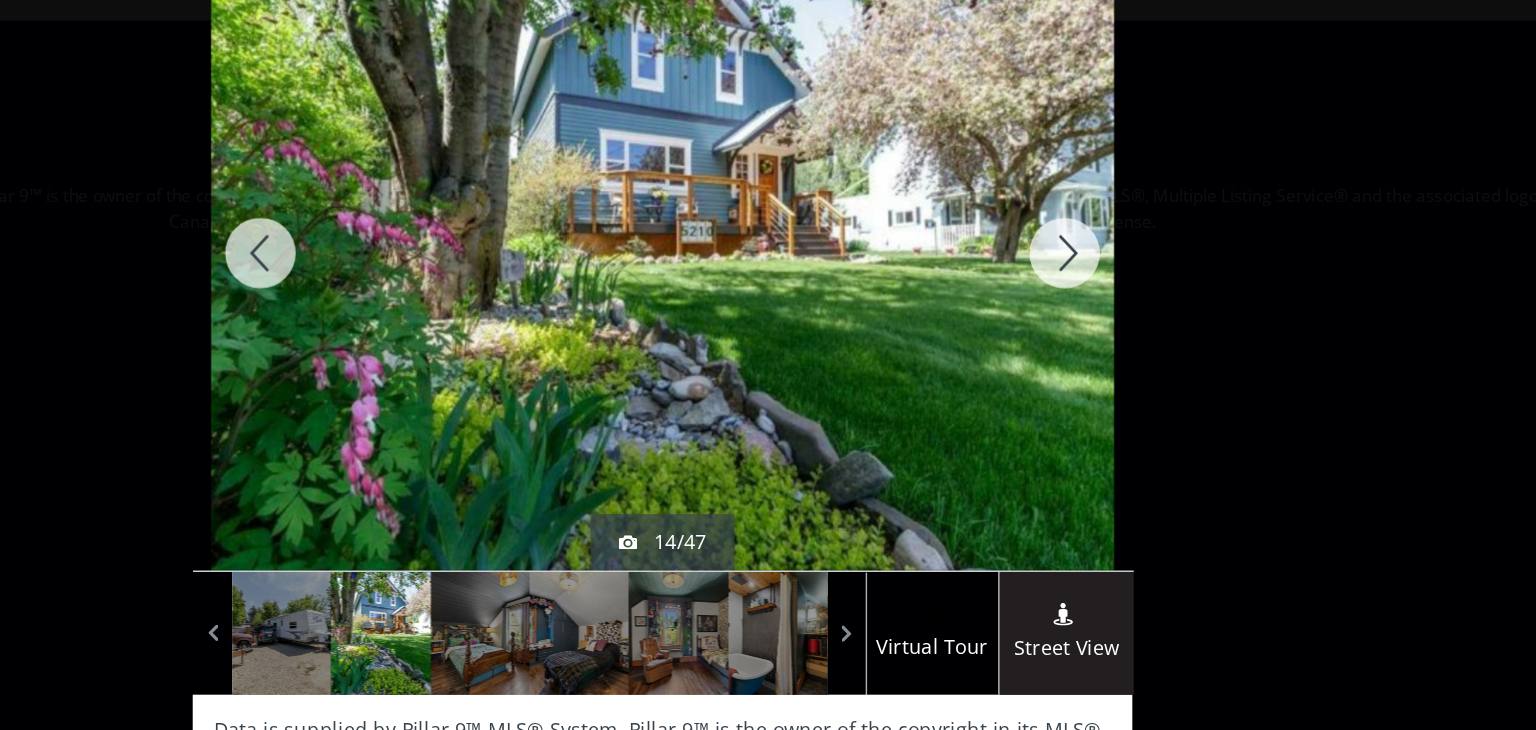 click at bounding box center [1053, 261] 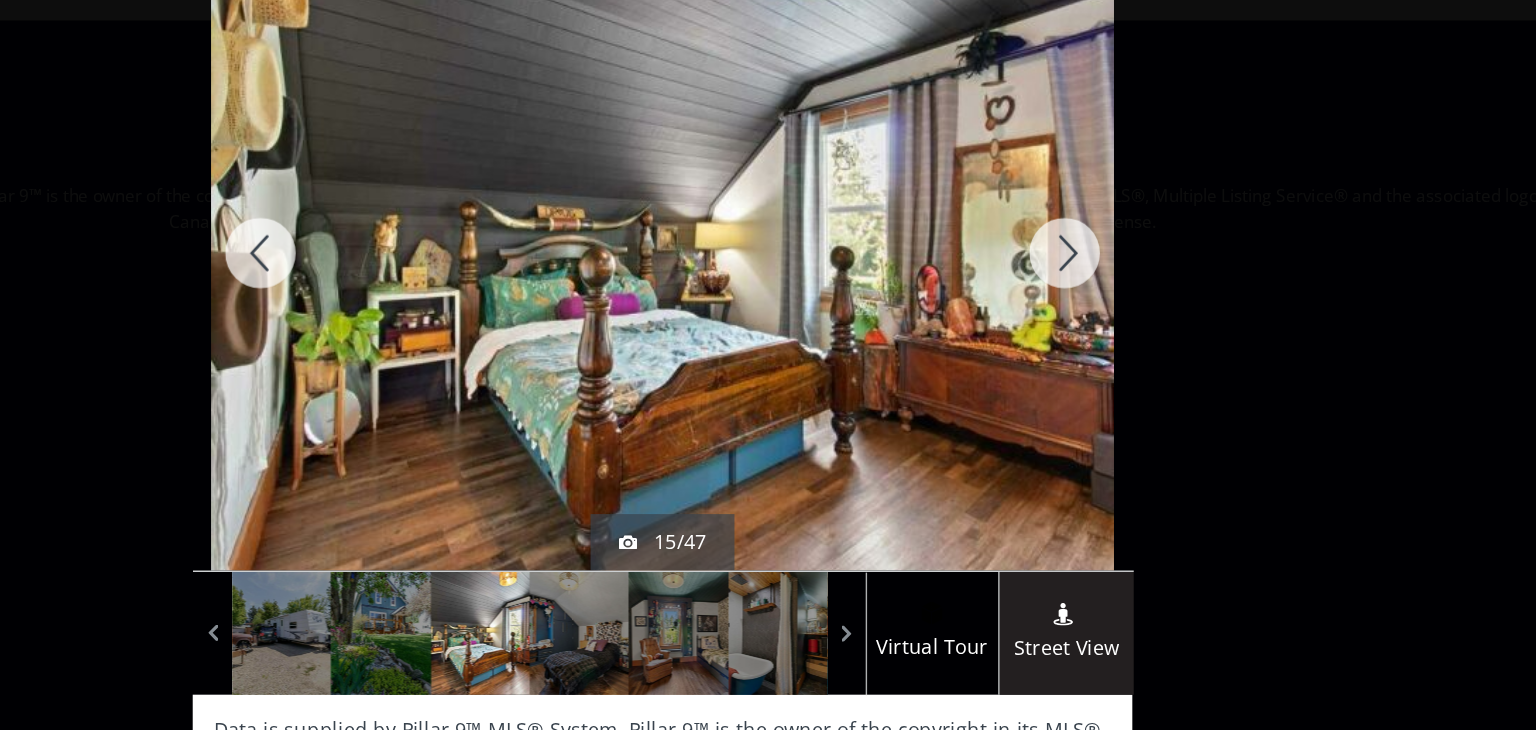 click at bounding box center (1053, 261) 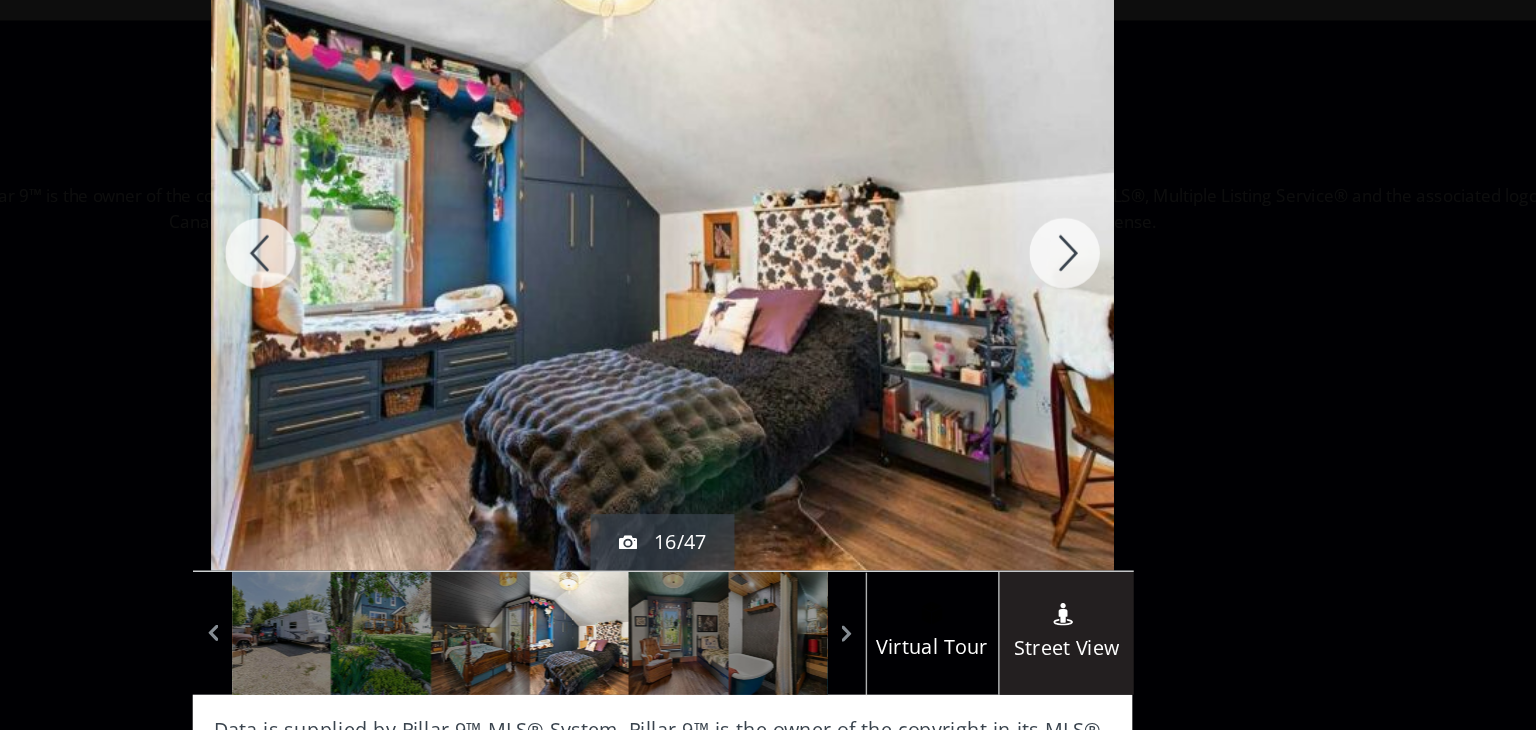 click at bounding box center [1053, 261] 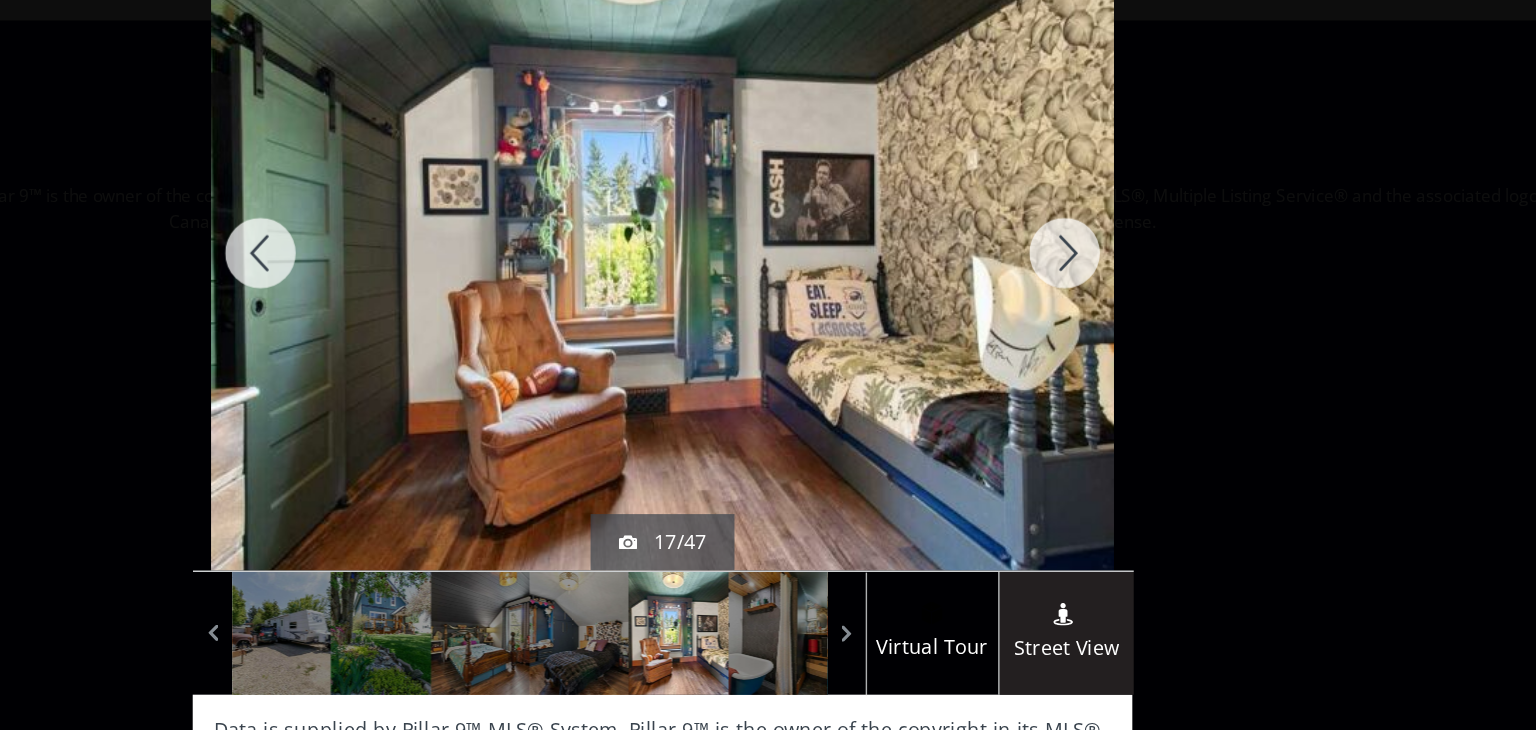 click at bounding box center (1053, 261) 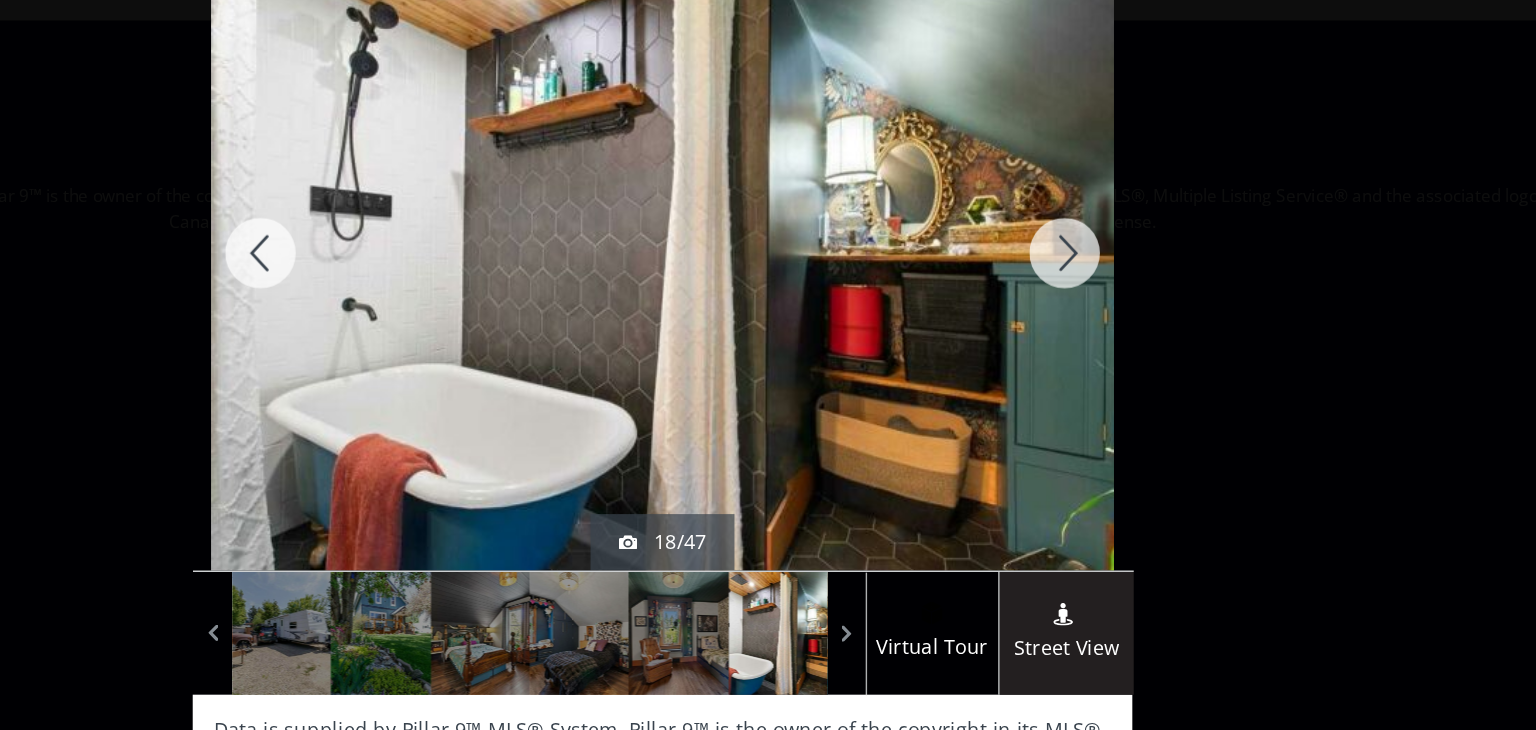 click at bounding box center [1053, 261] 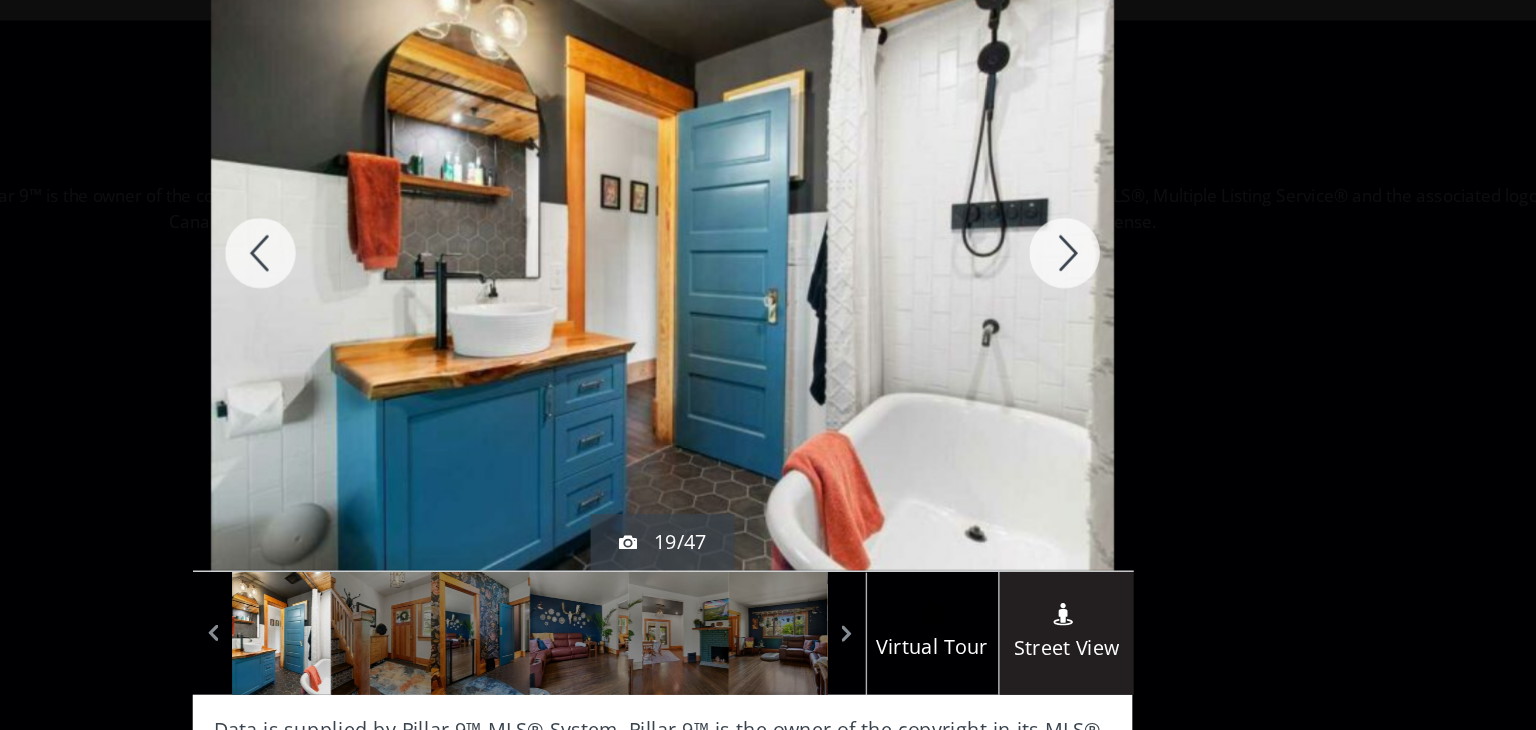 click at bounding box center (1053, 261) 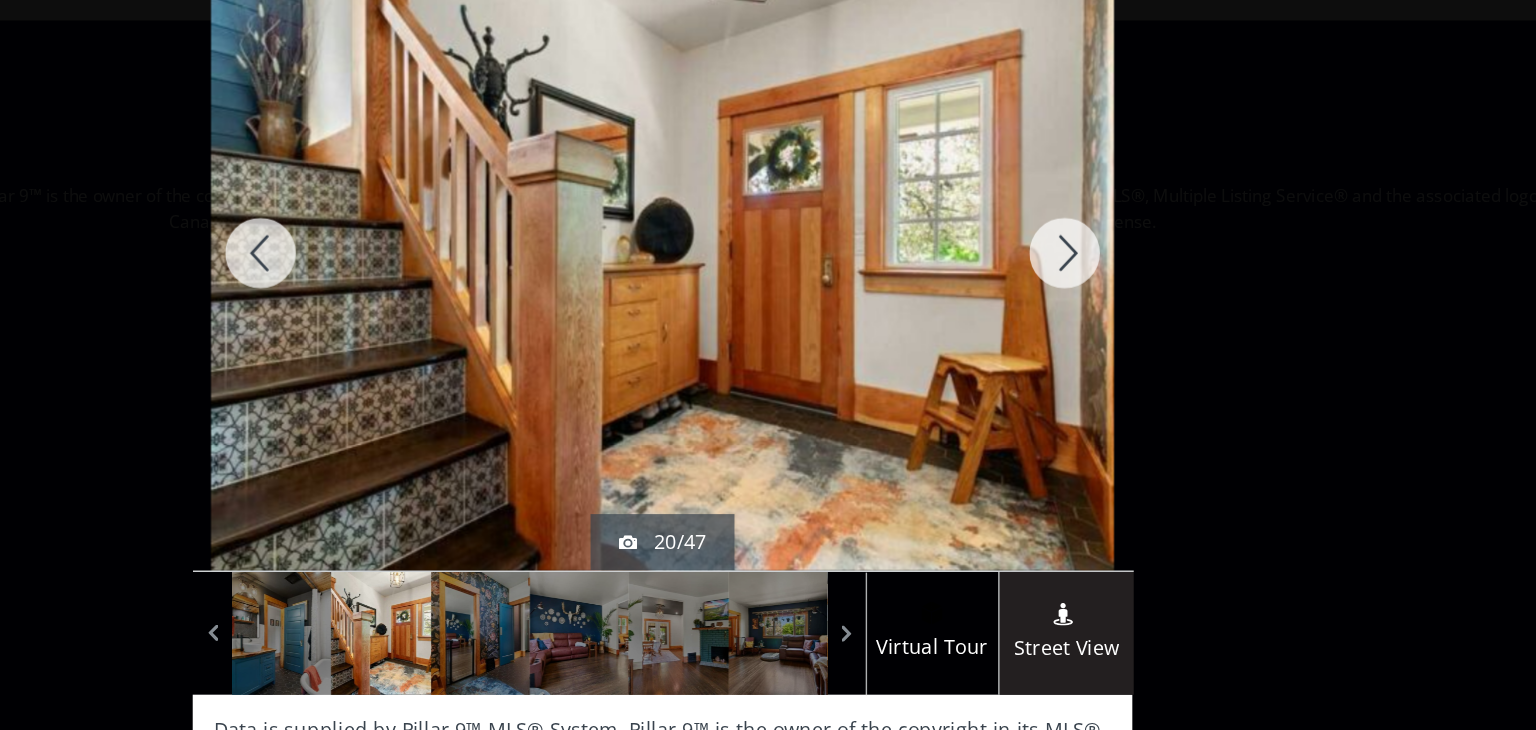 click at bounding box center (1053, 261) 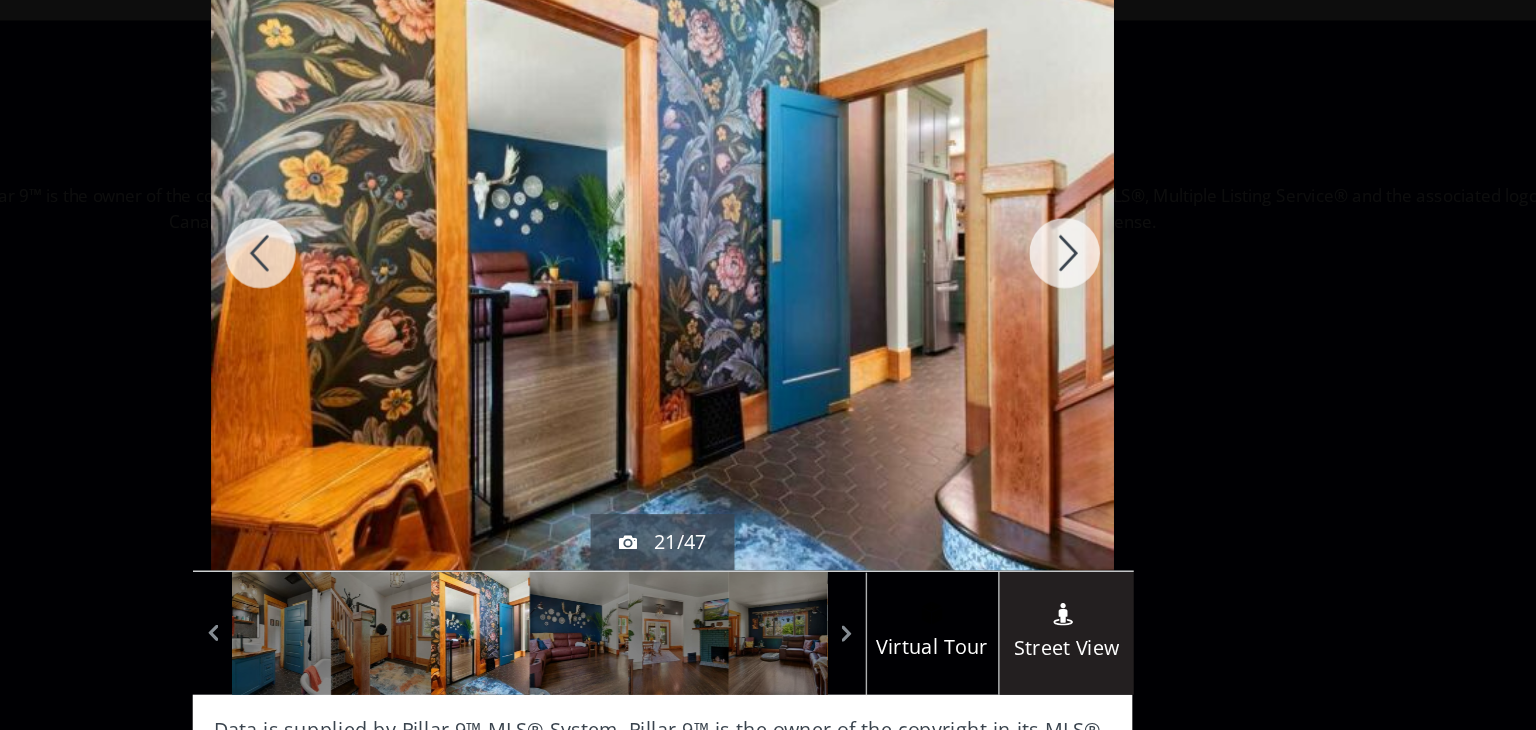 click at bounding box center (1053, 261) 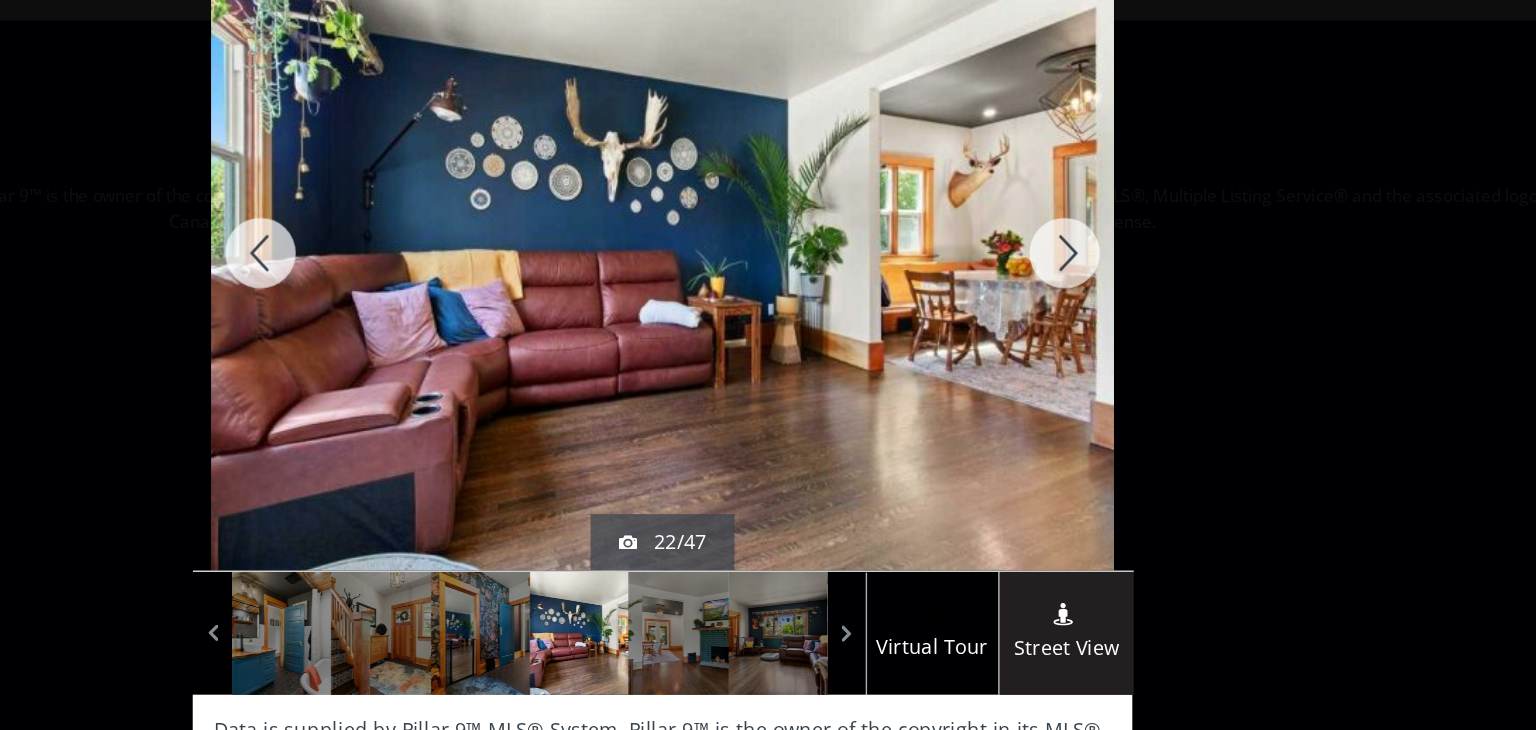 click at bounding box center [1053, 261] 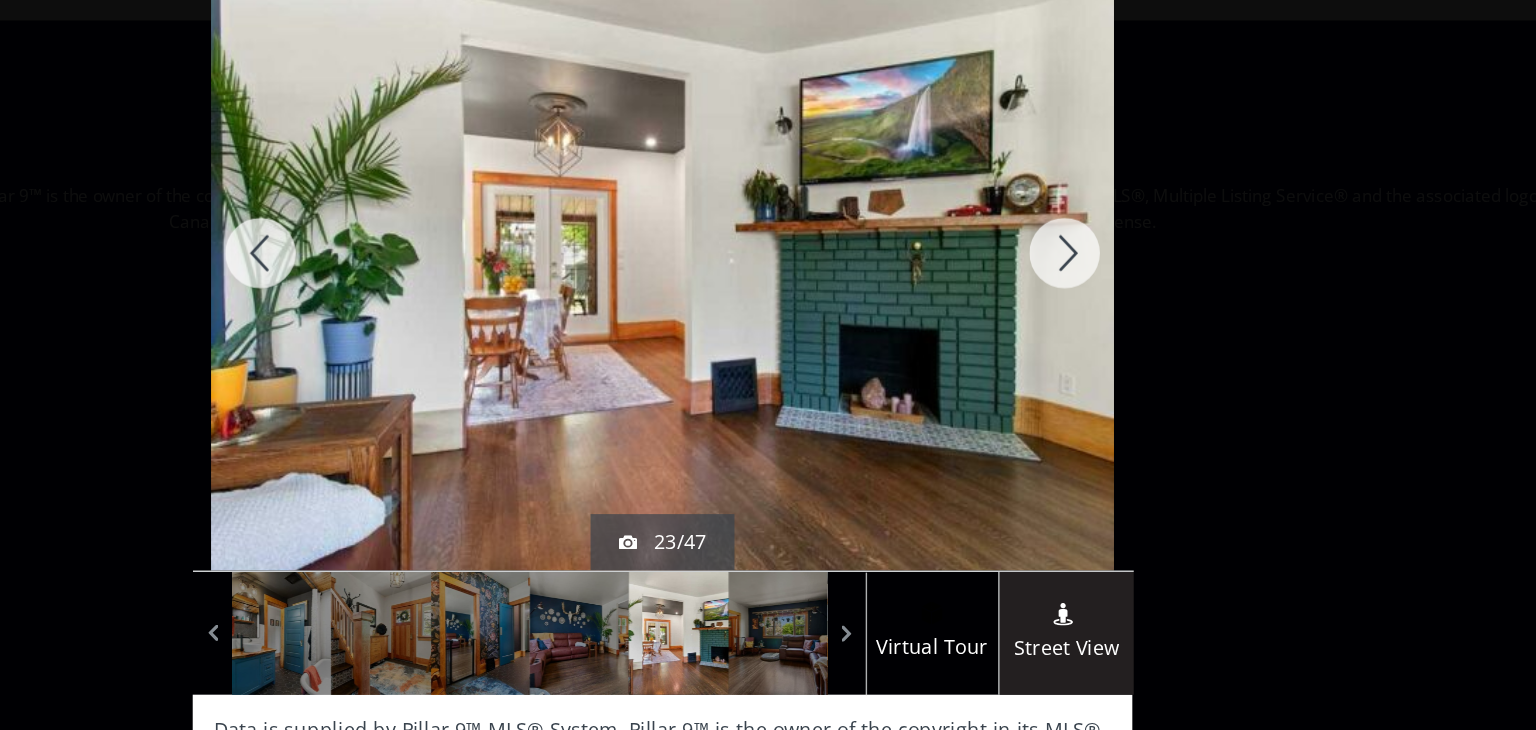 click at bounding box center [1053, 261] 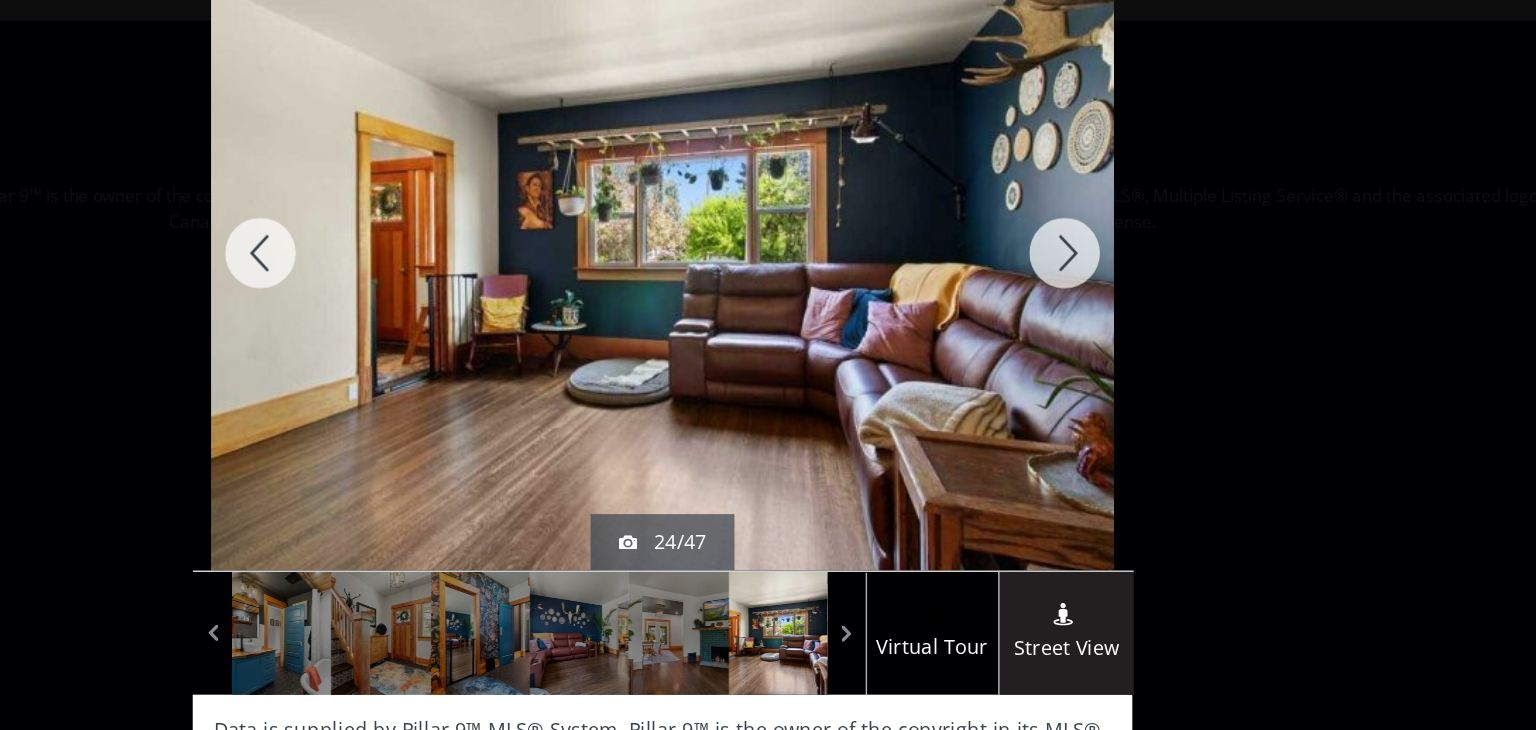 click at bounding box center [1053, 261] 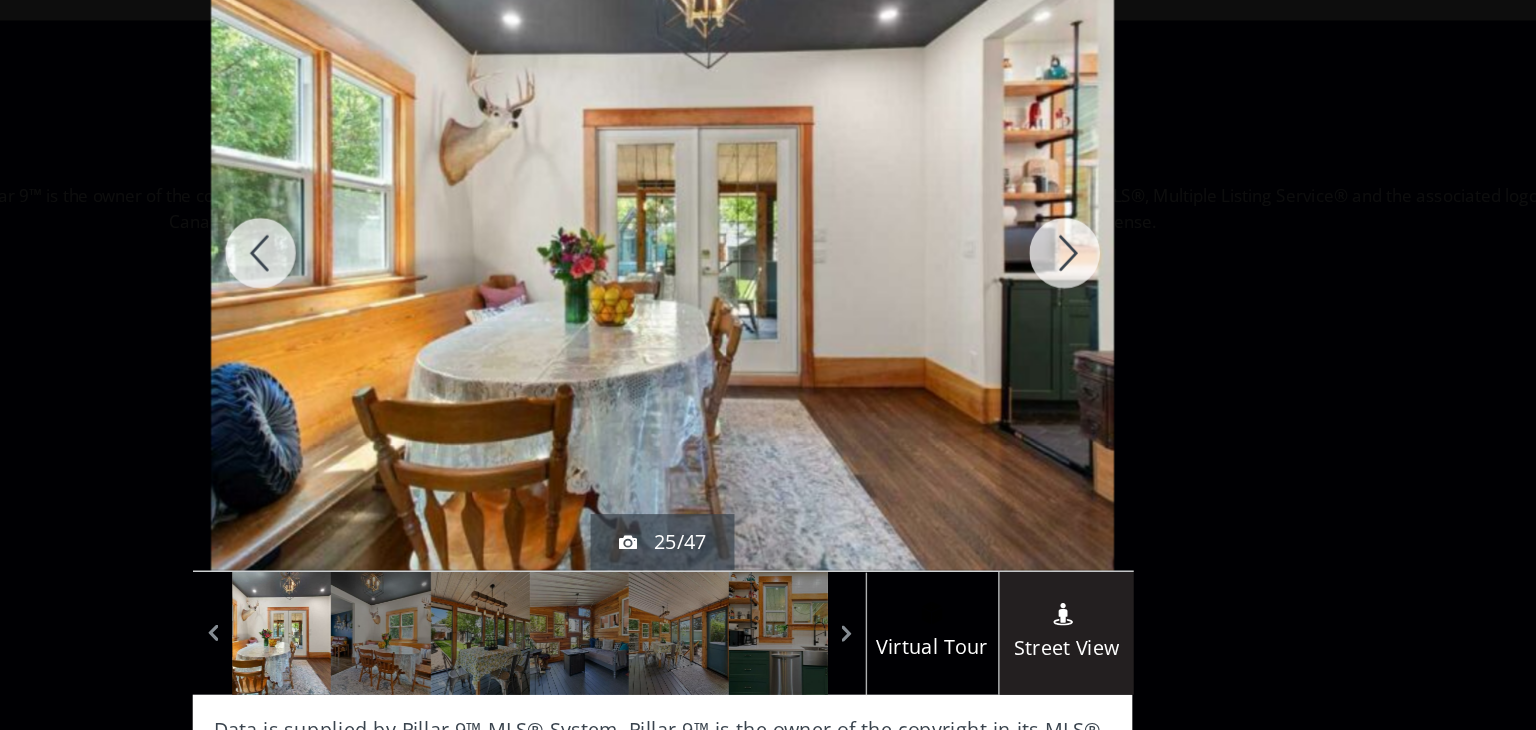 click at bounding box center [1053, 261] 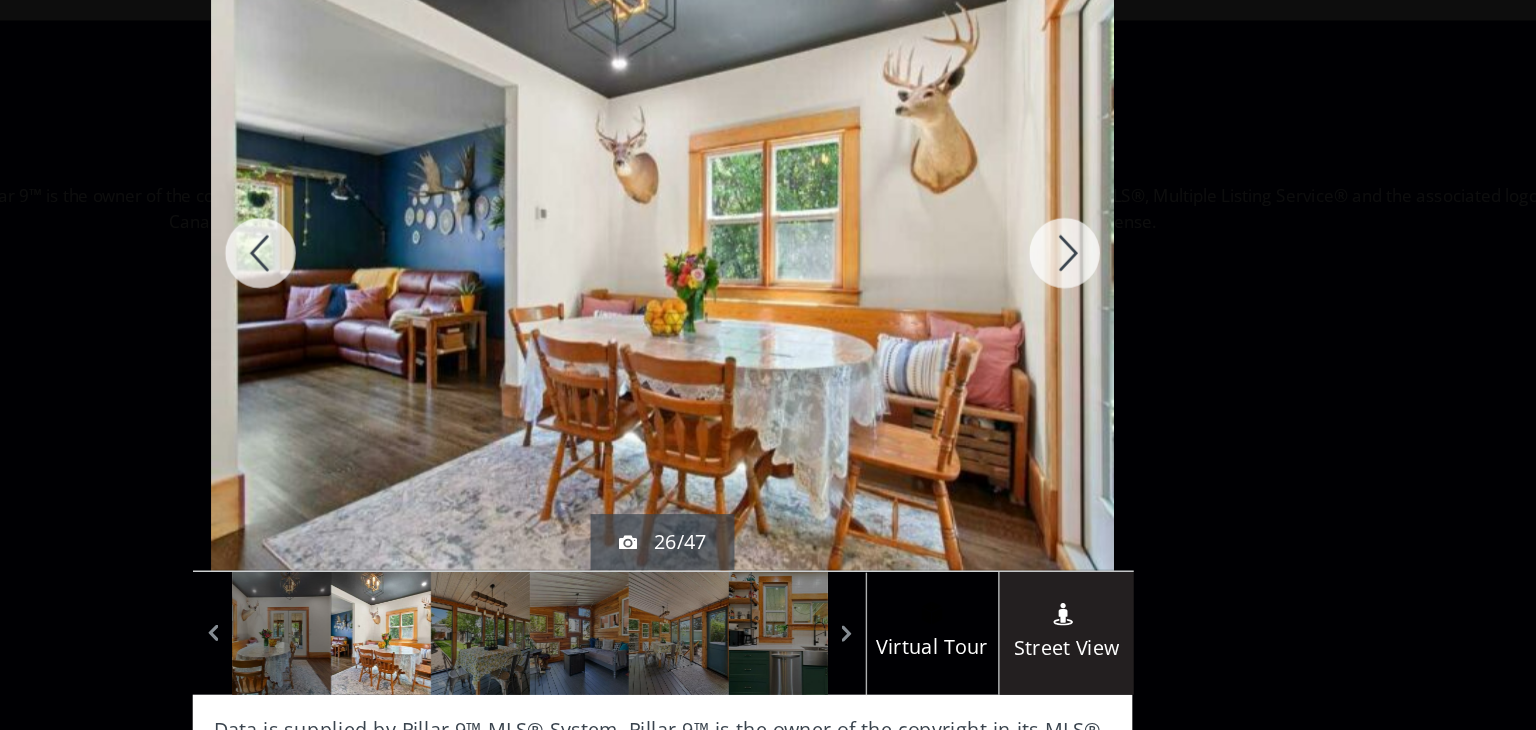 click at bounding box center (1053, 261) 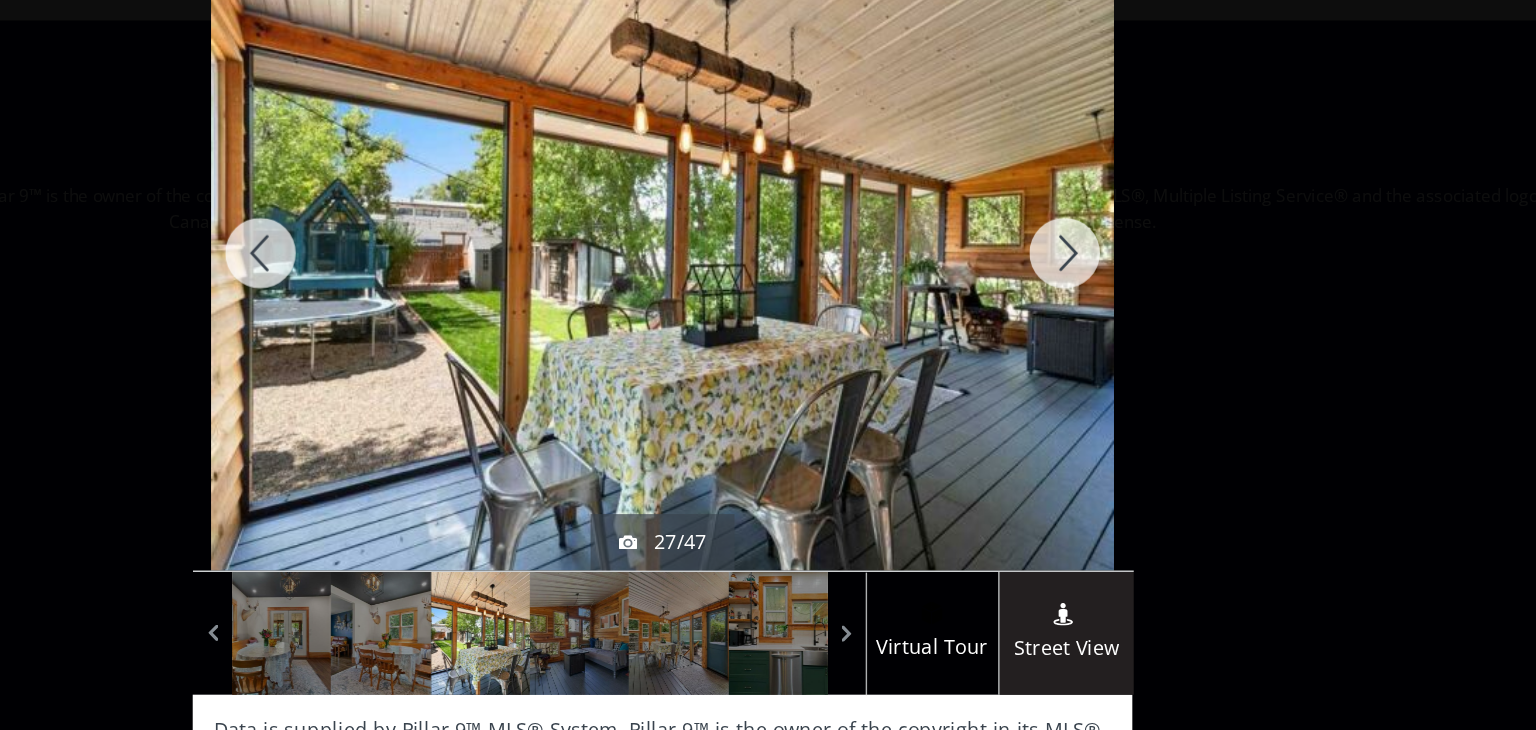 click at bounding box center (1053, 261) 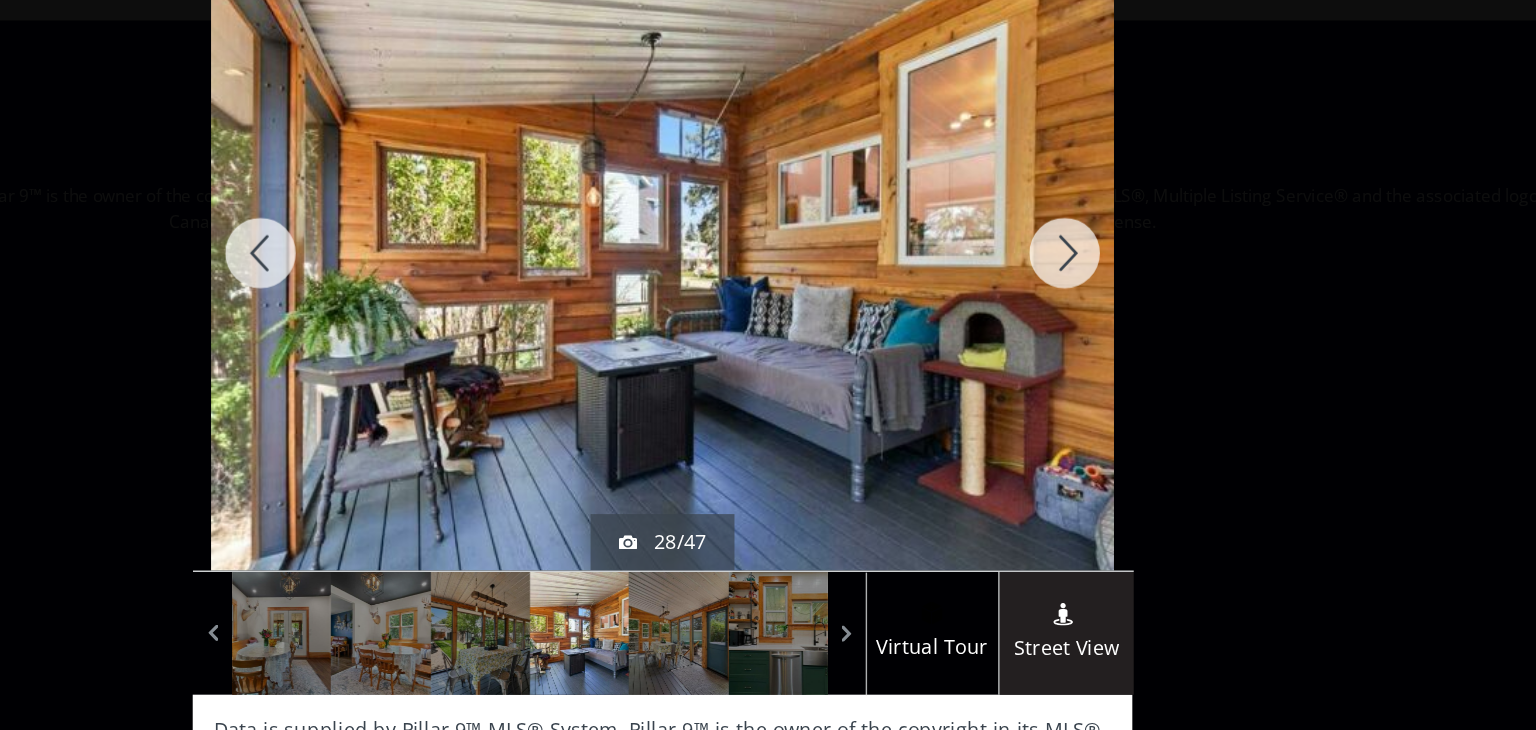 click at bounding box center (1053, 261) 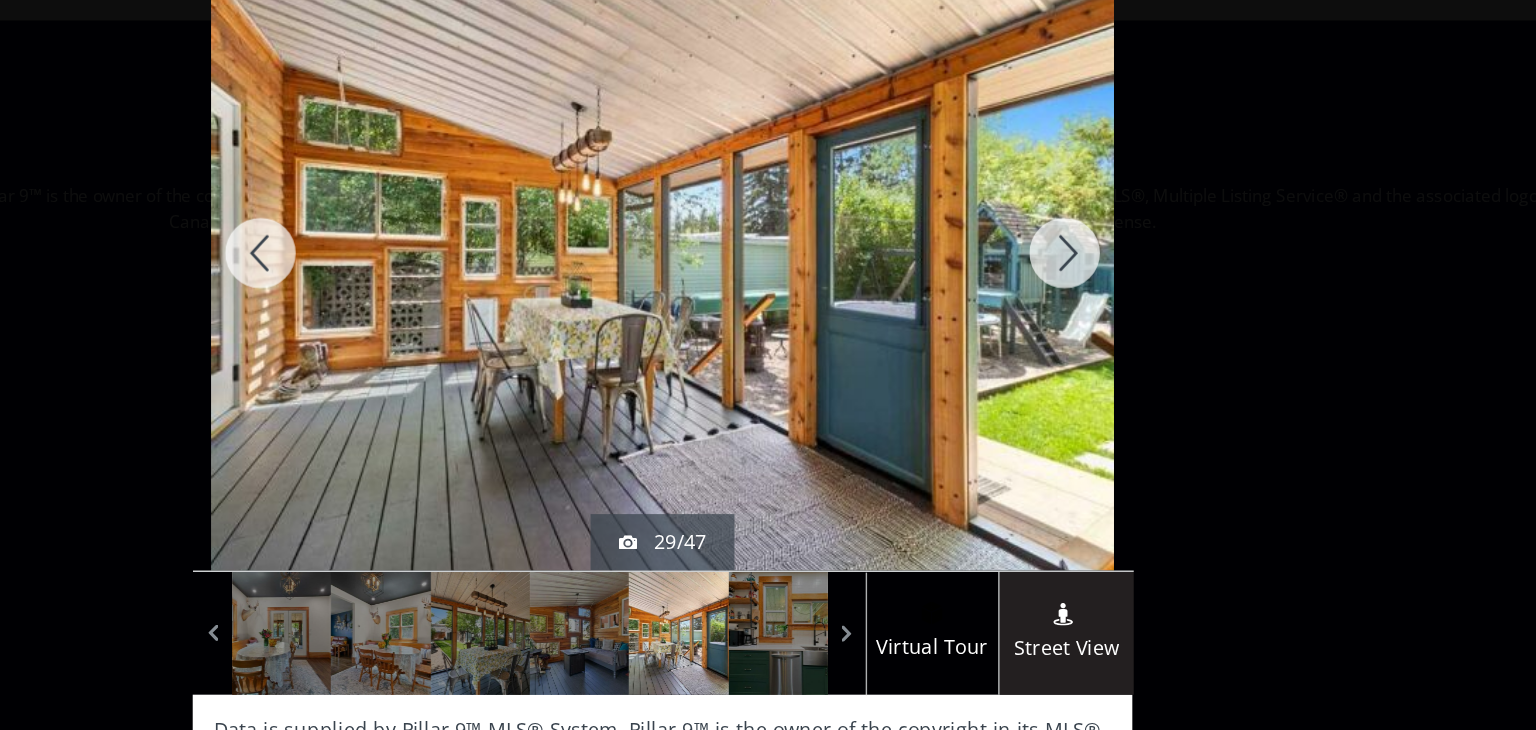 click at bounding box center [1053, 261] 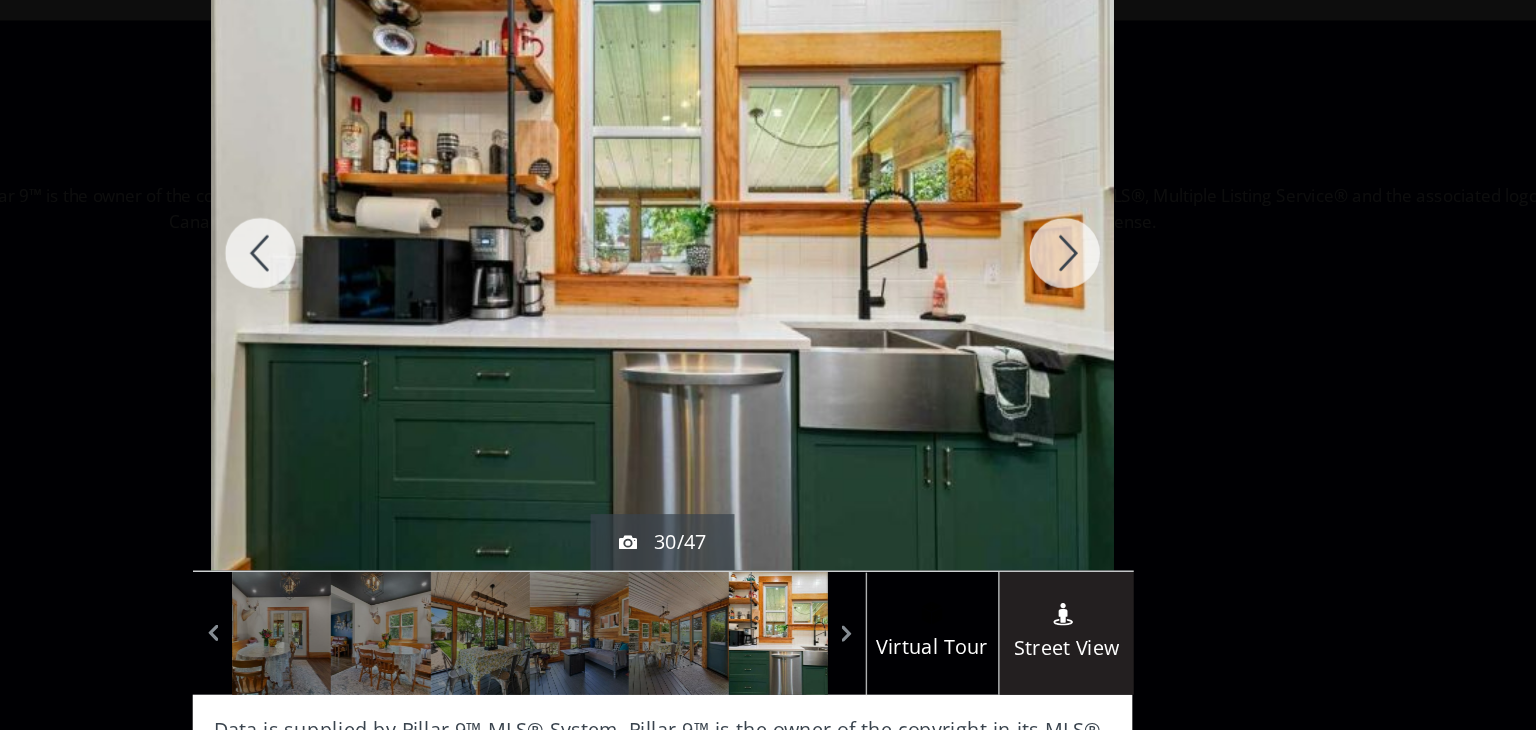 click at bounding box center [1053, 261] 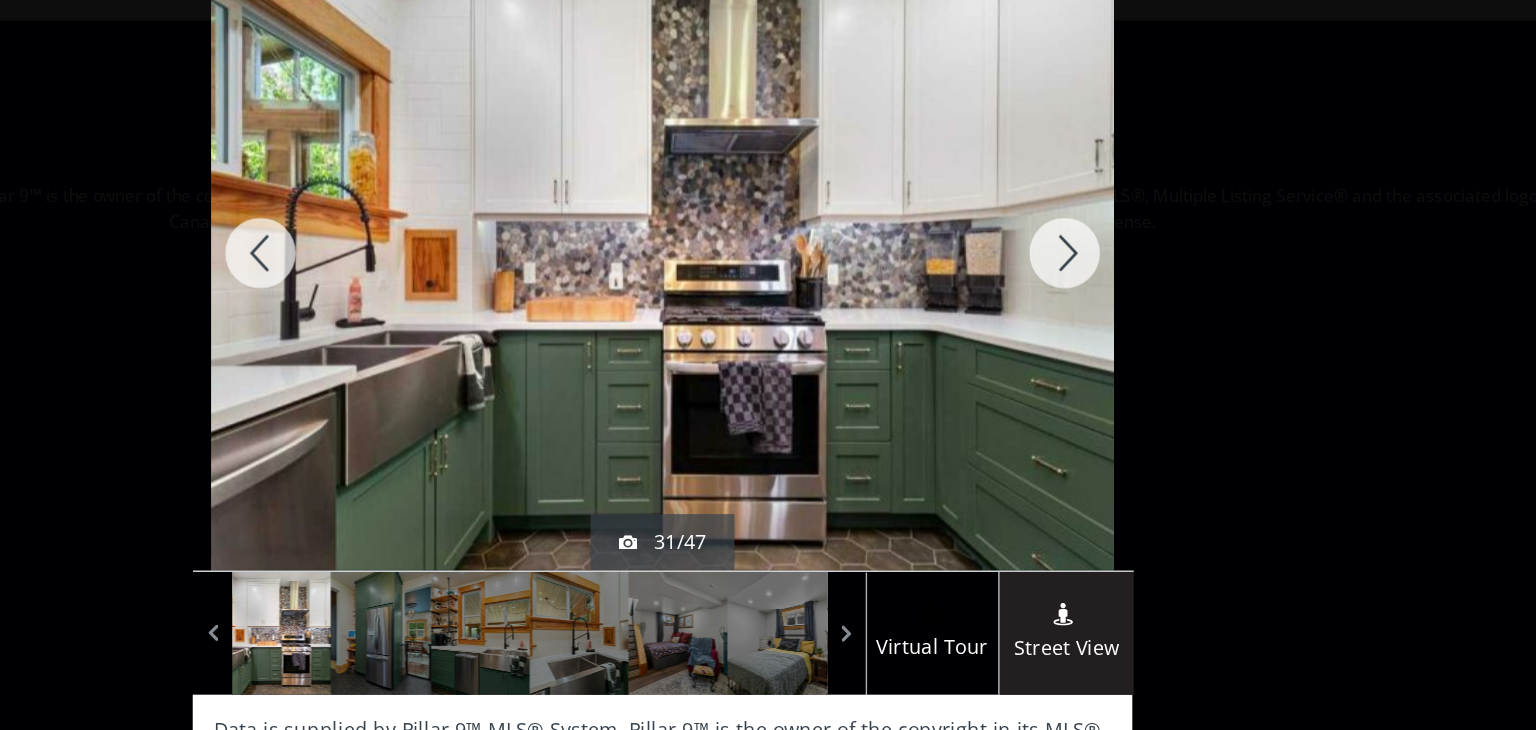 click at bounding box center [1053, 261] 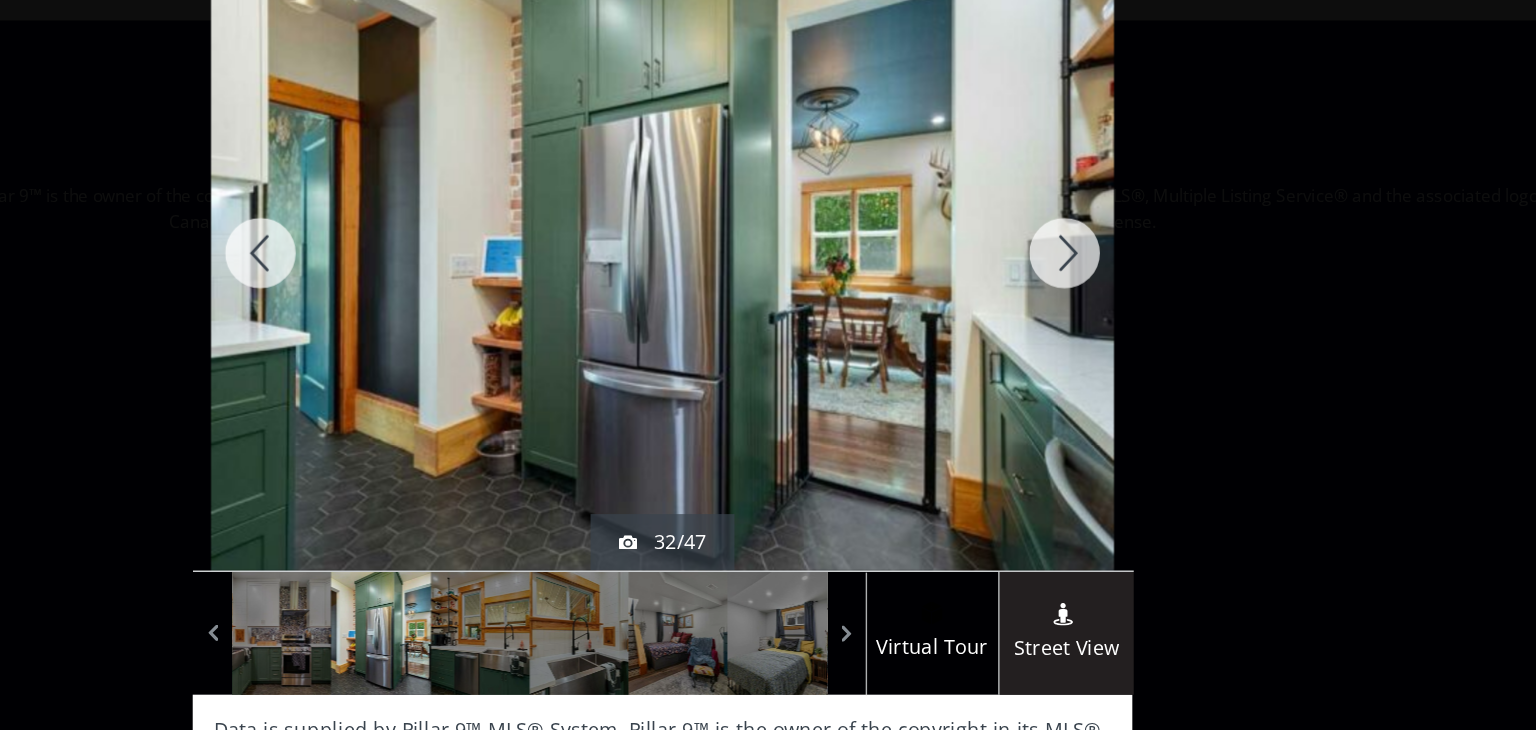 click at bounding box center [1053, 261] 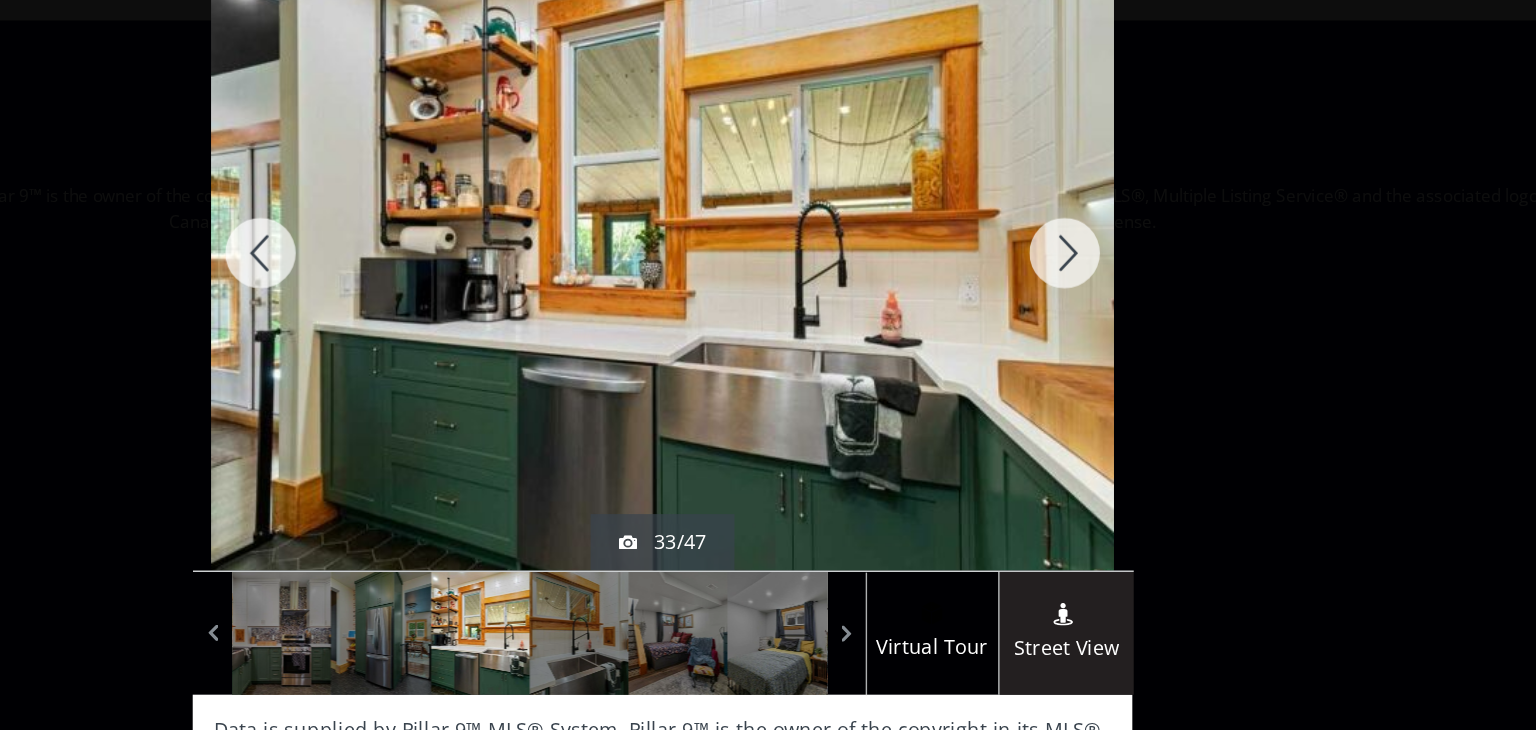 click at bounding box center (1053, 261) 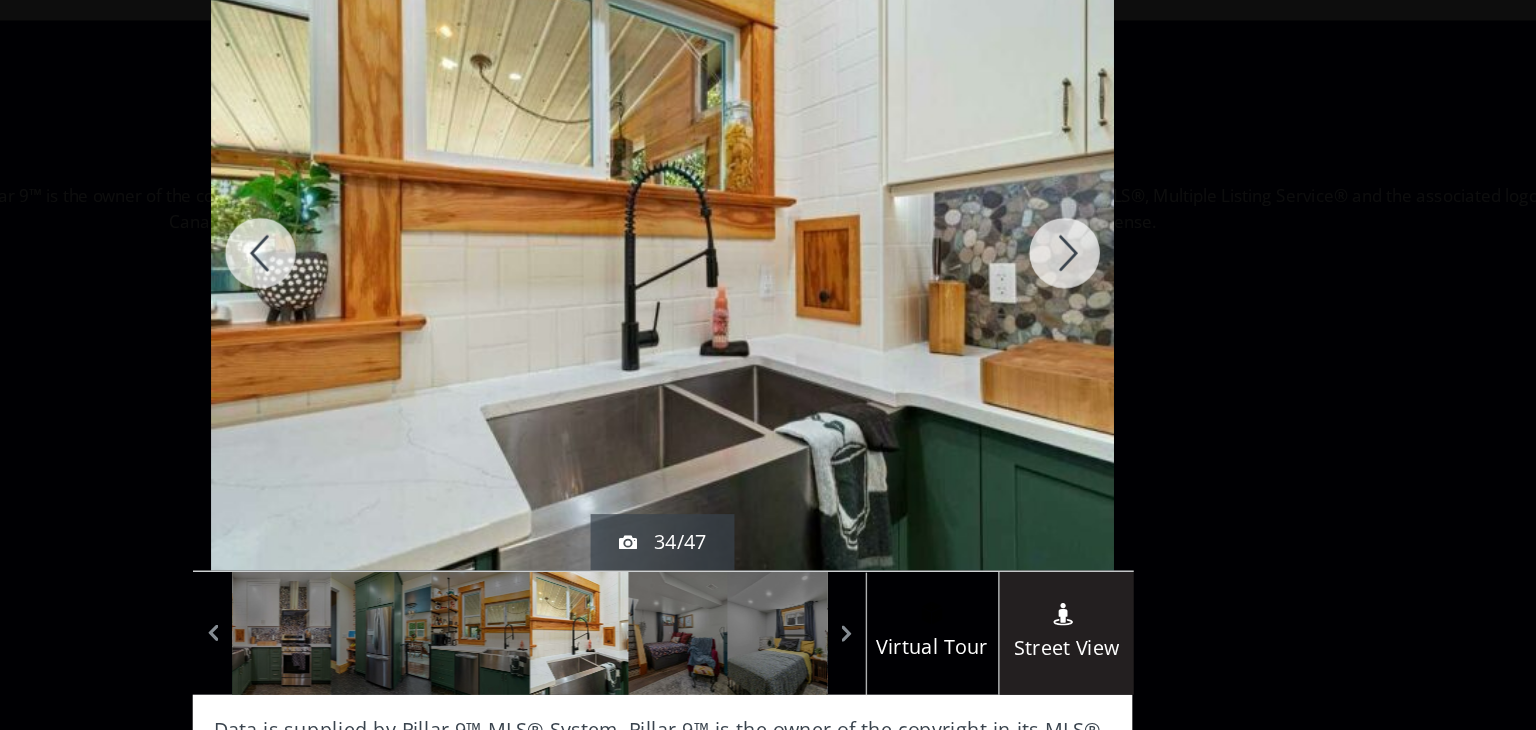 click at bounding box center [1053, 261] 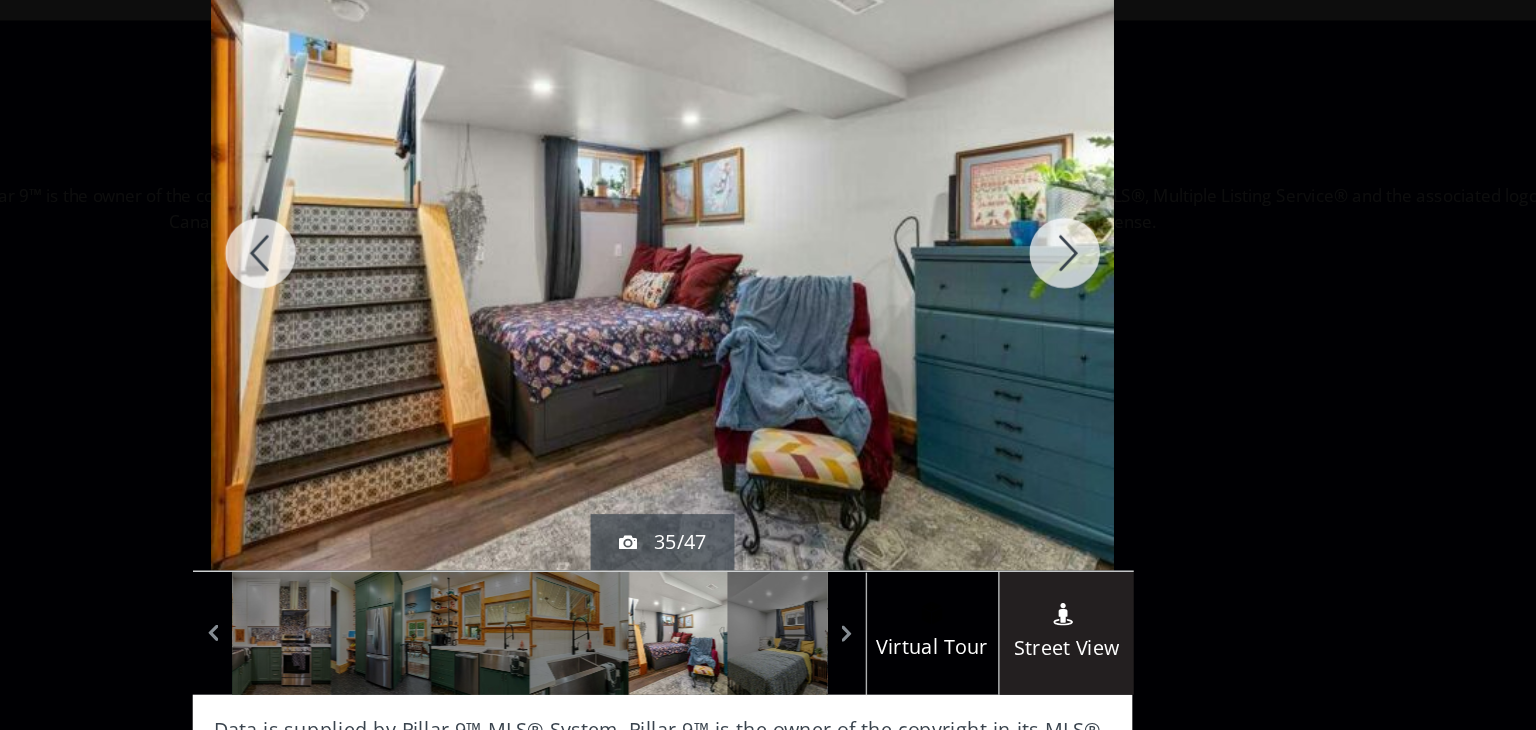 click at bounding box center [1053, 261] 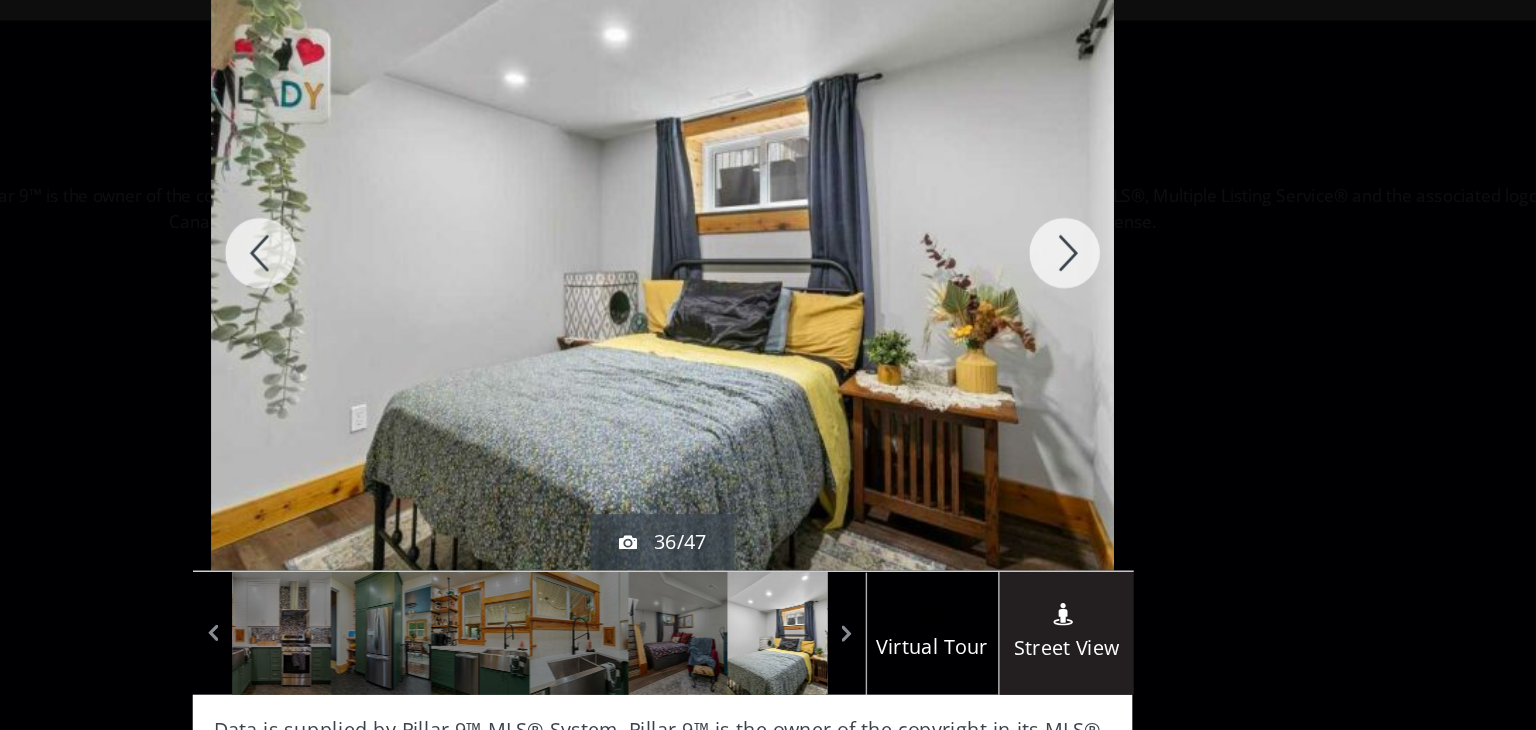 click at bounding box center (1053, 261) 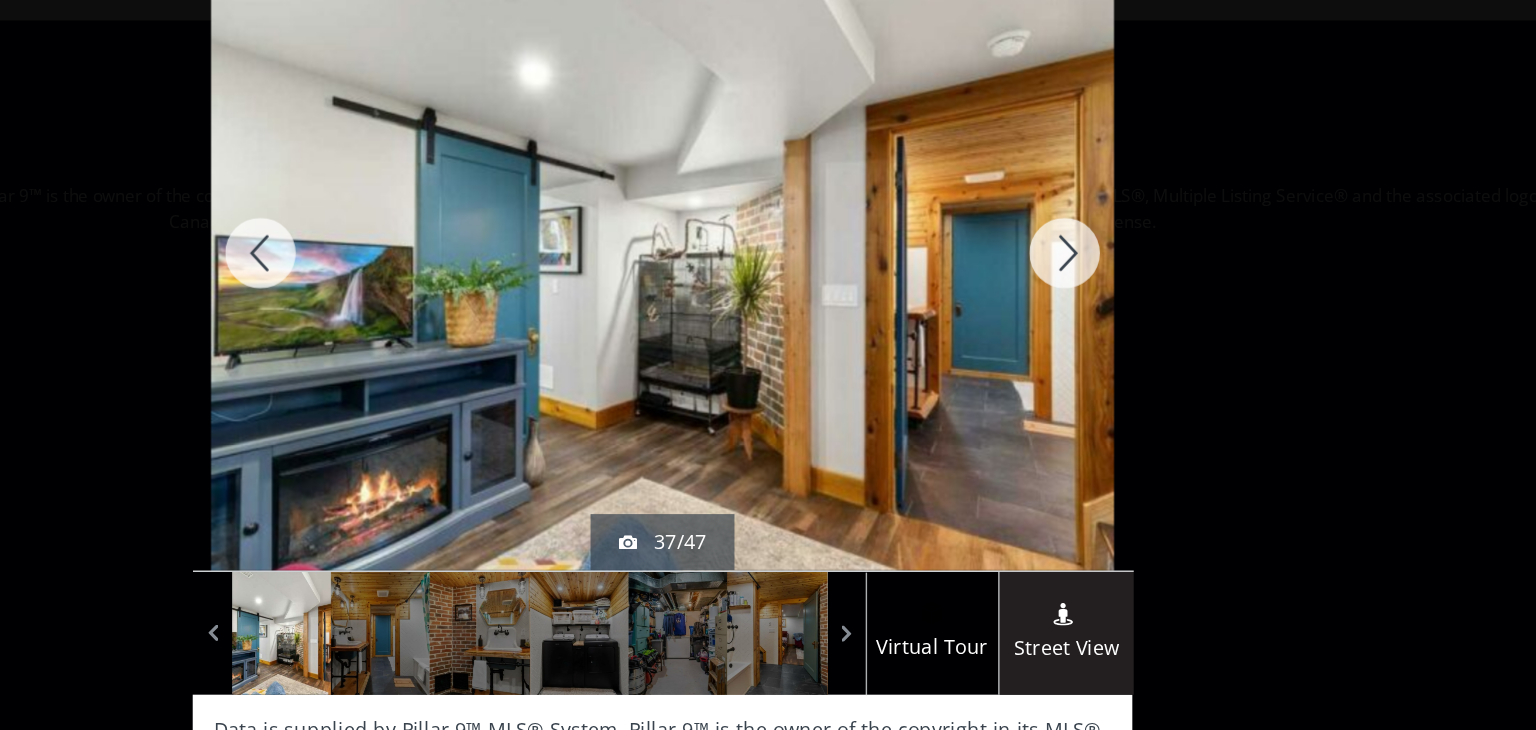 click at bounding box center (1053, 261) 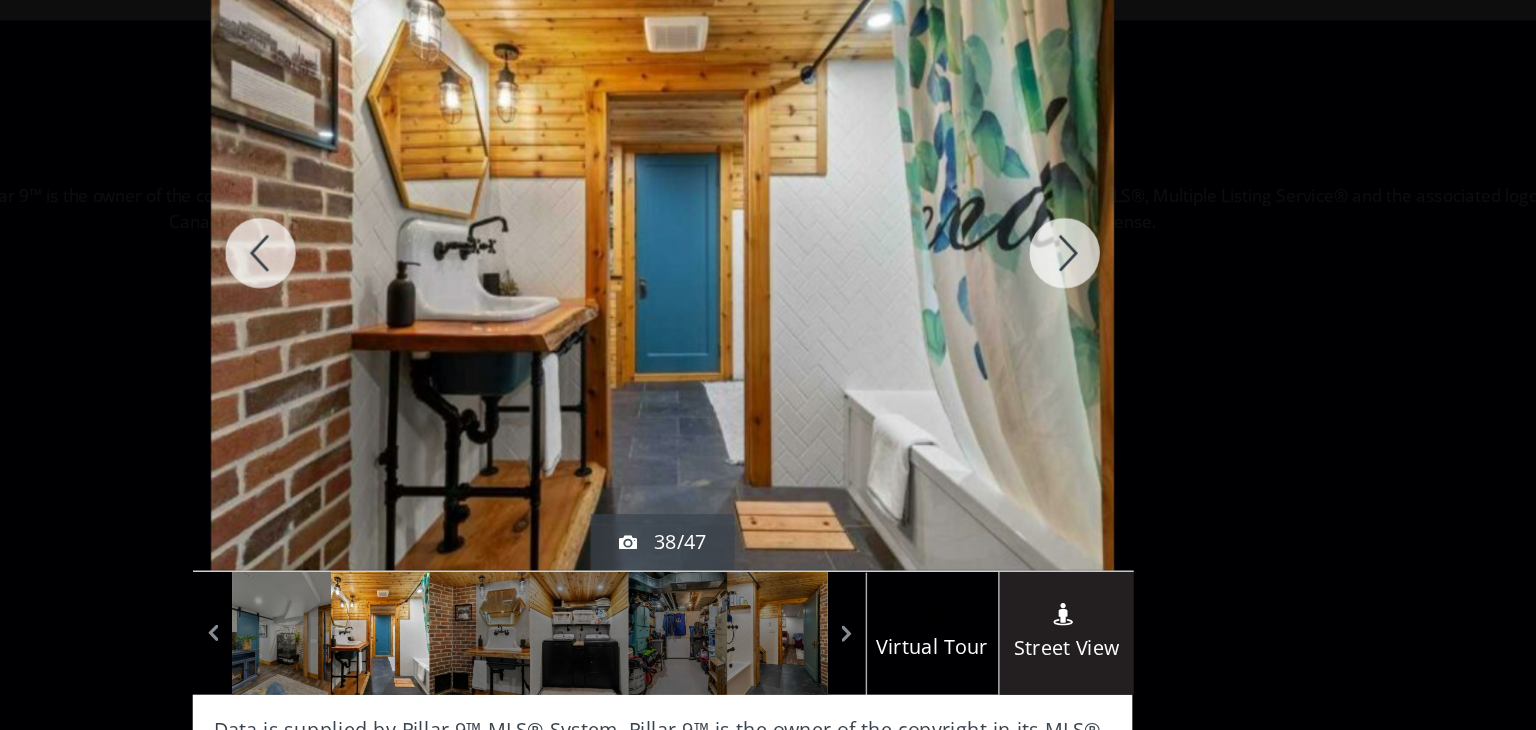 click at bounding box center (1053, 261) 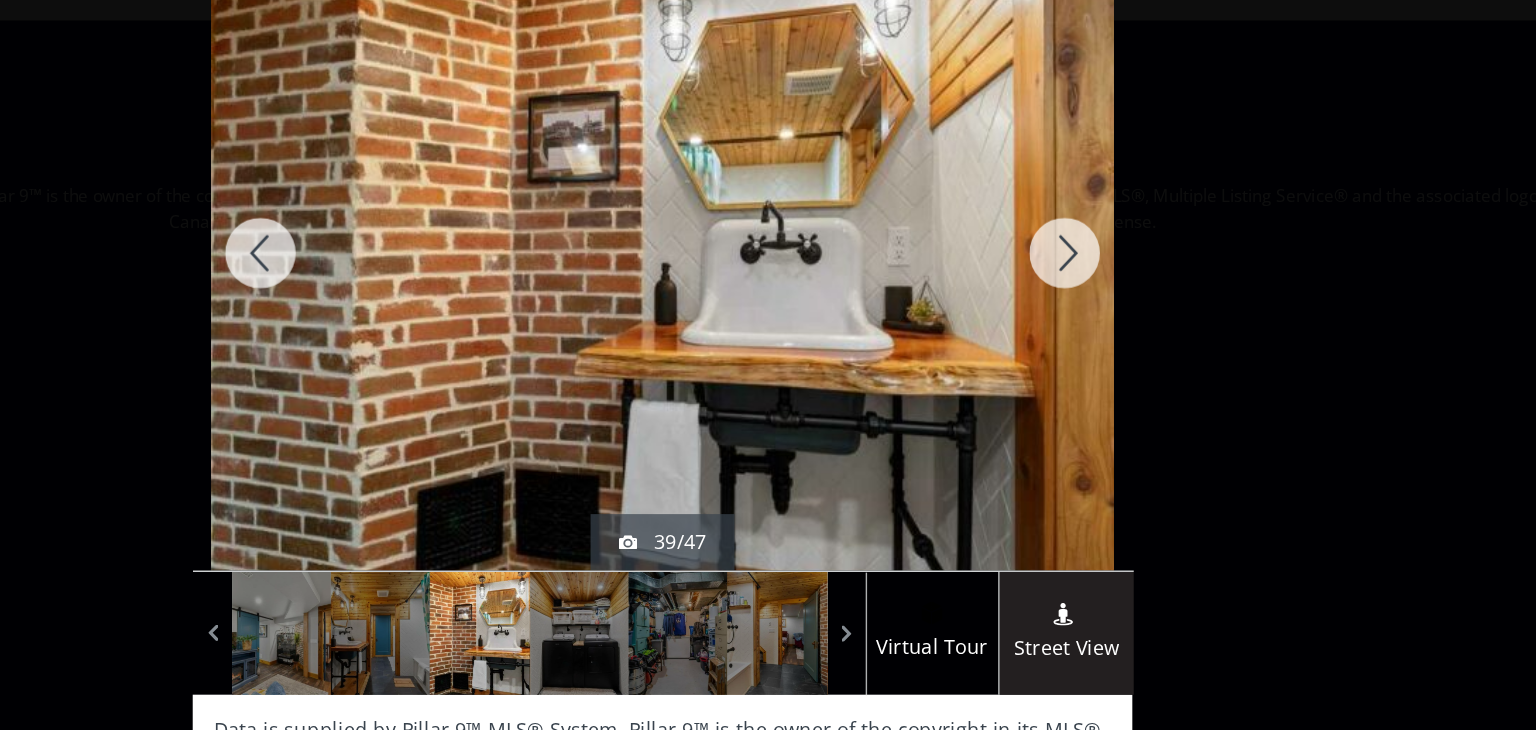 click at bounding box center (1053, 261) 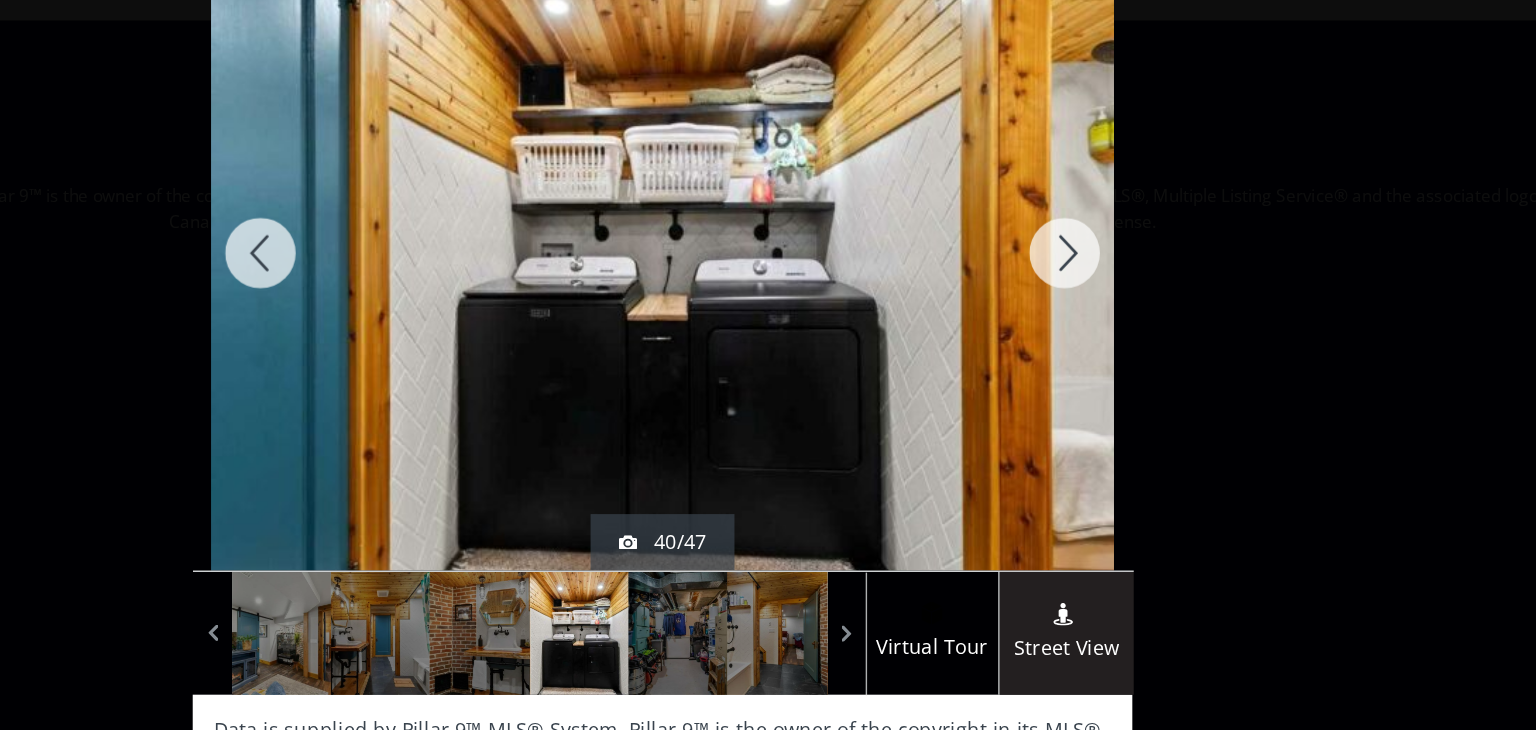 click at bounding box center [1053, 261] 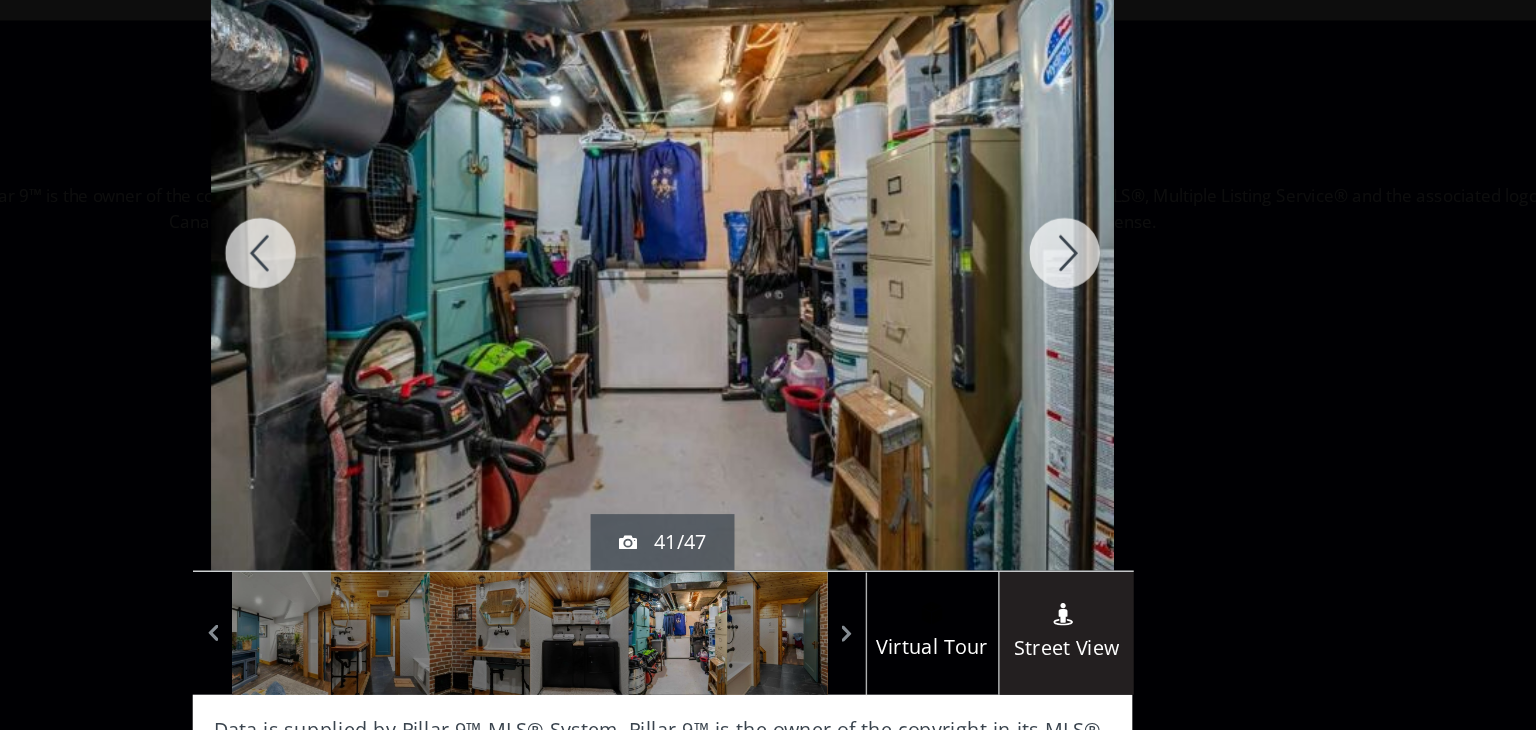 click at bounding box center [1053, 261] 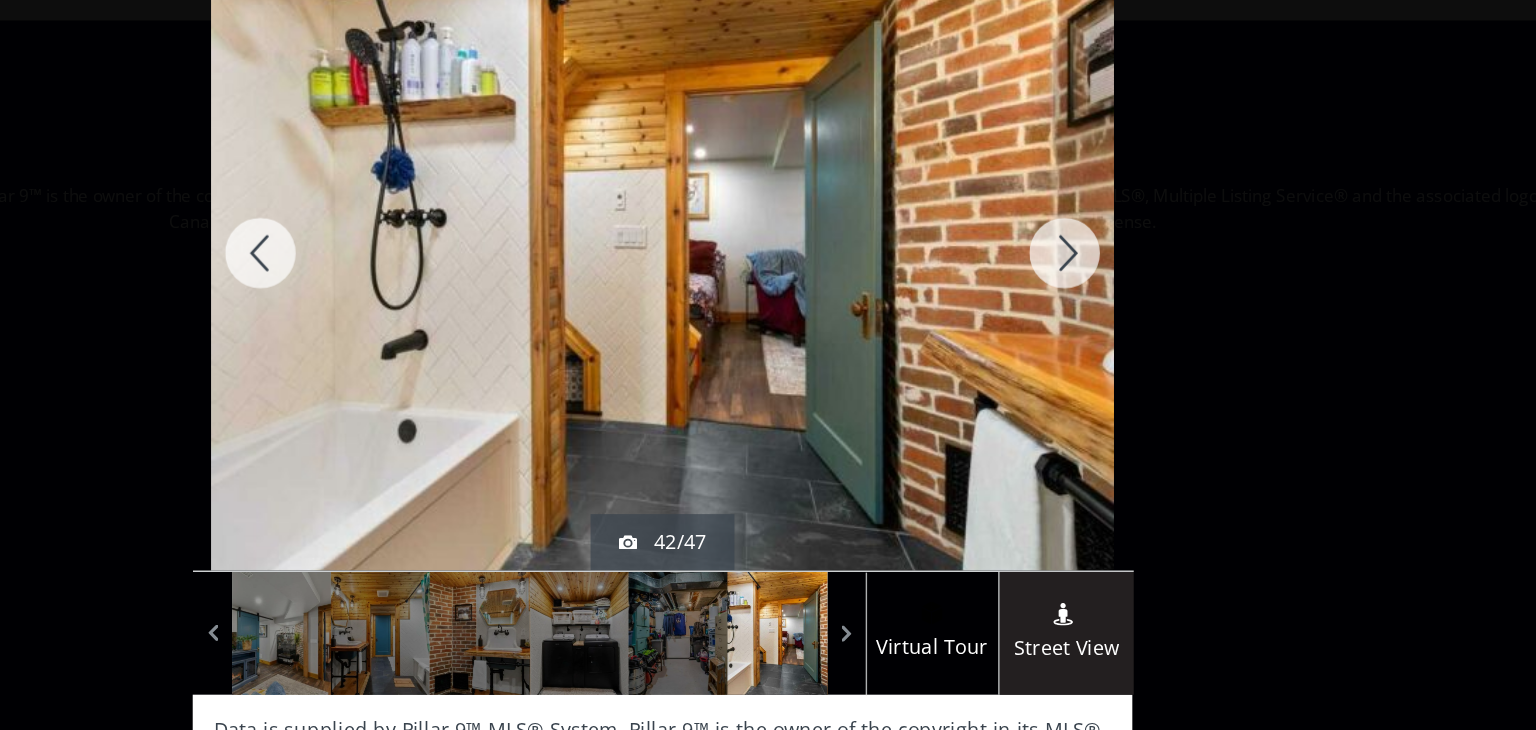 click at bounding box center [1053, 261] 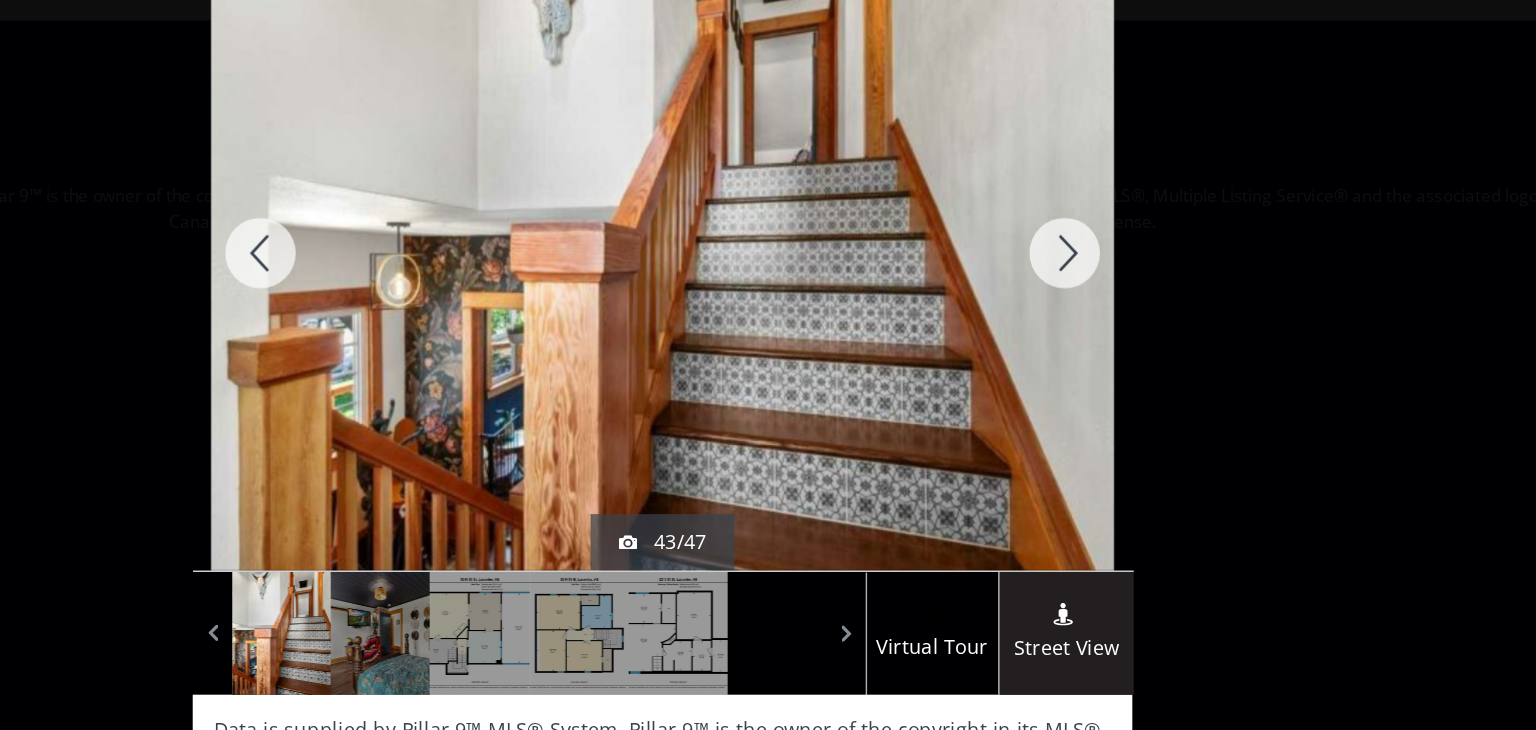 click at bounding box center [1053, 261] 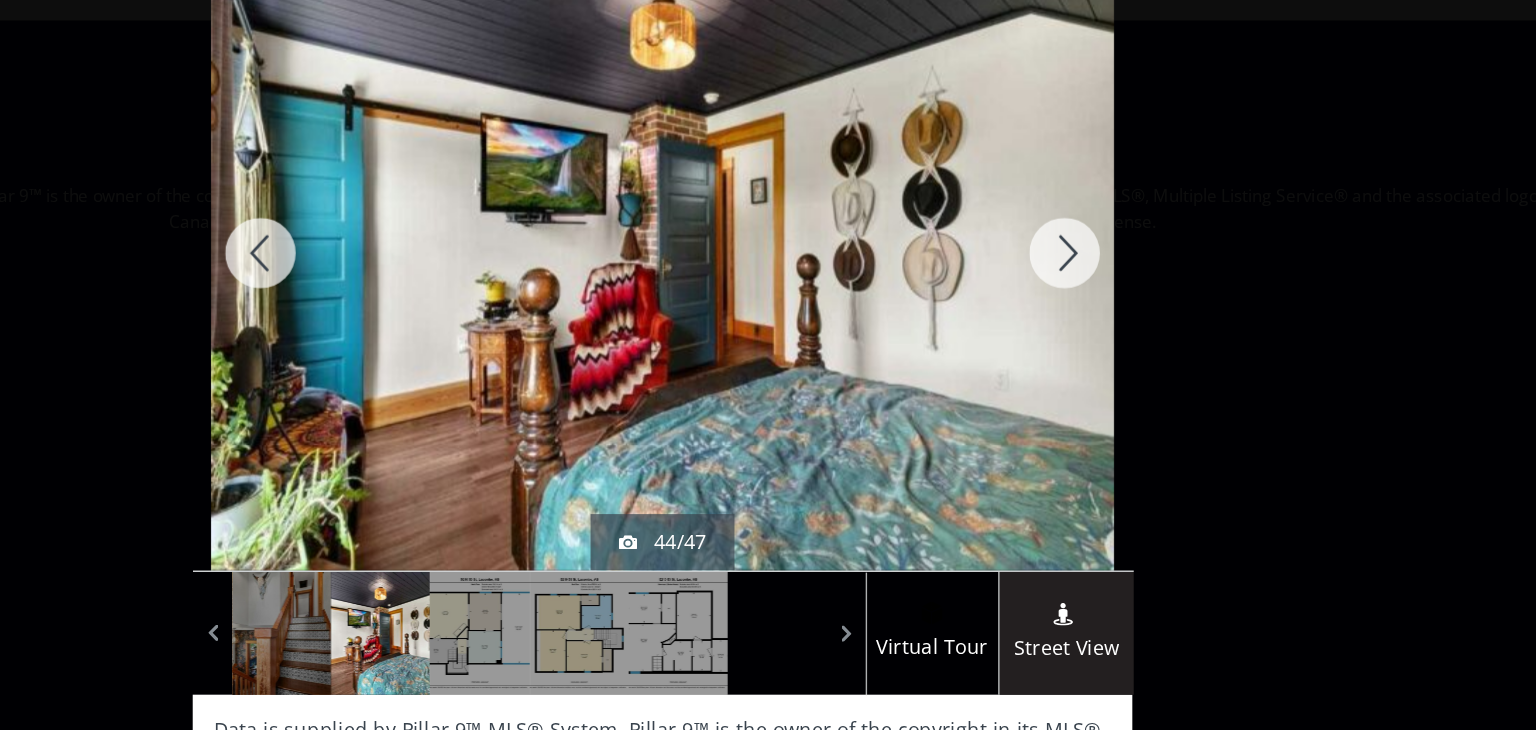 click at bounding box center [1053, 261] 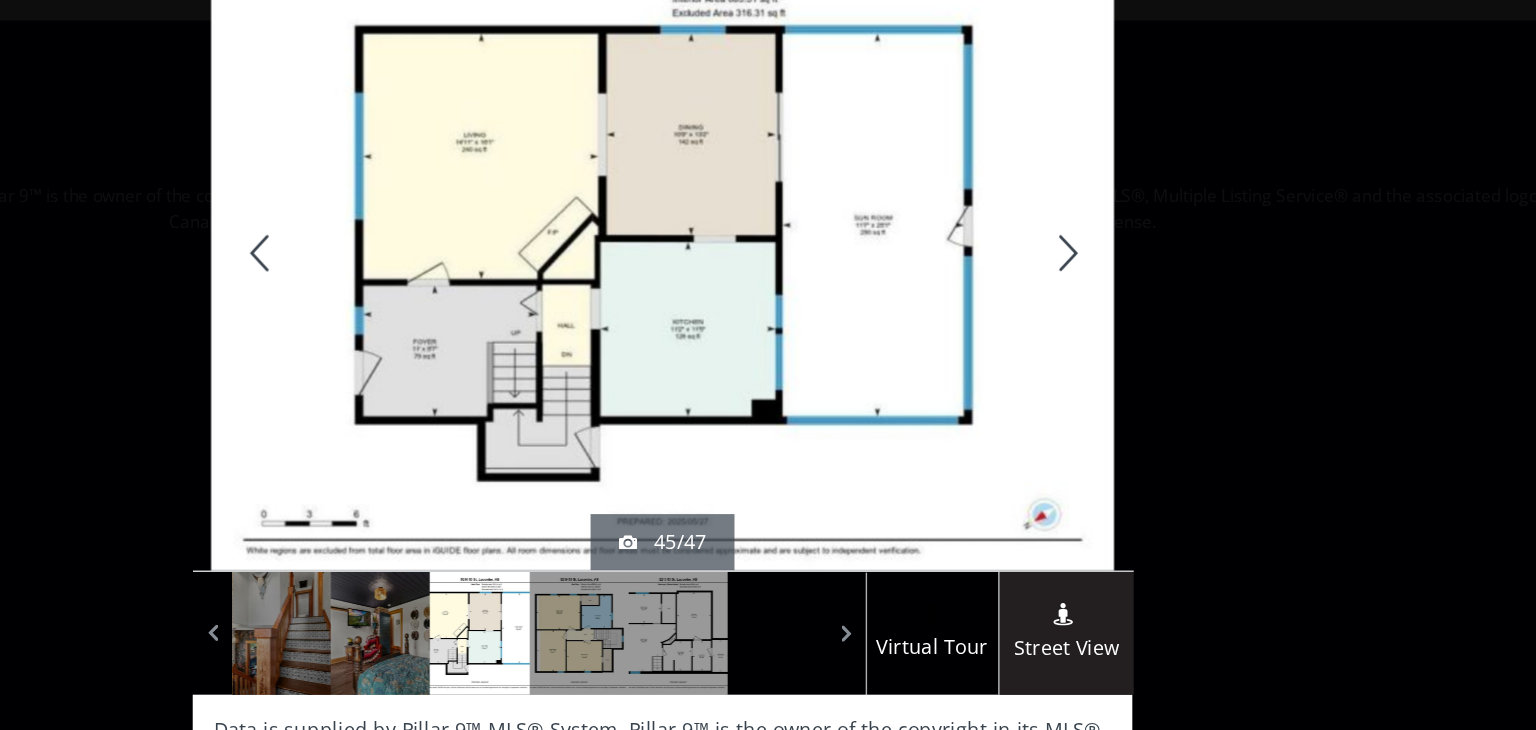 click at bounding box center [1053, 261] 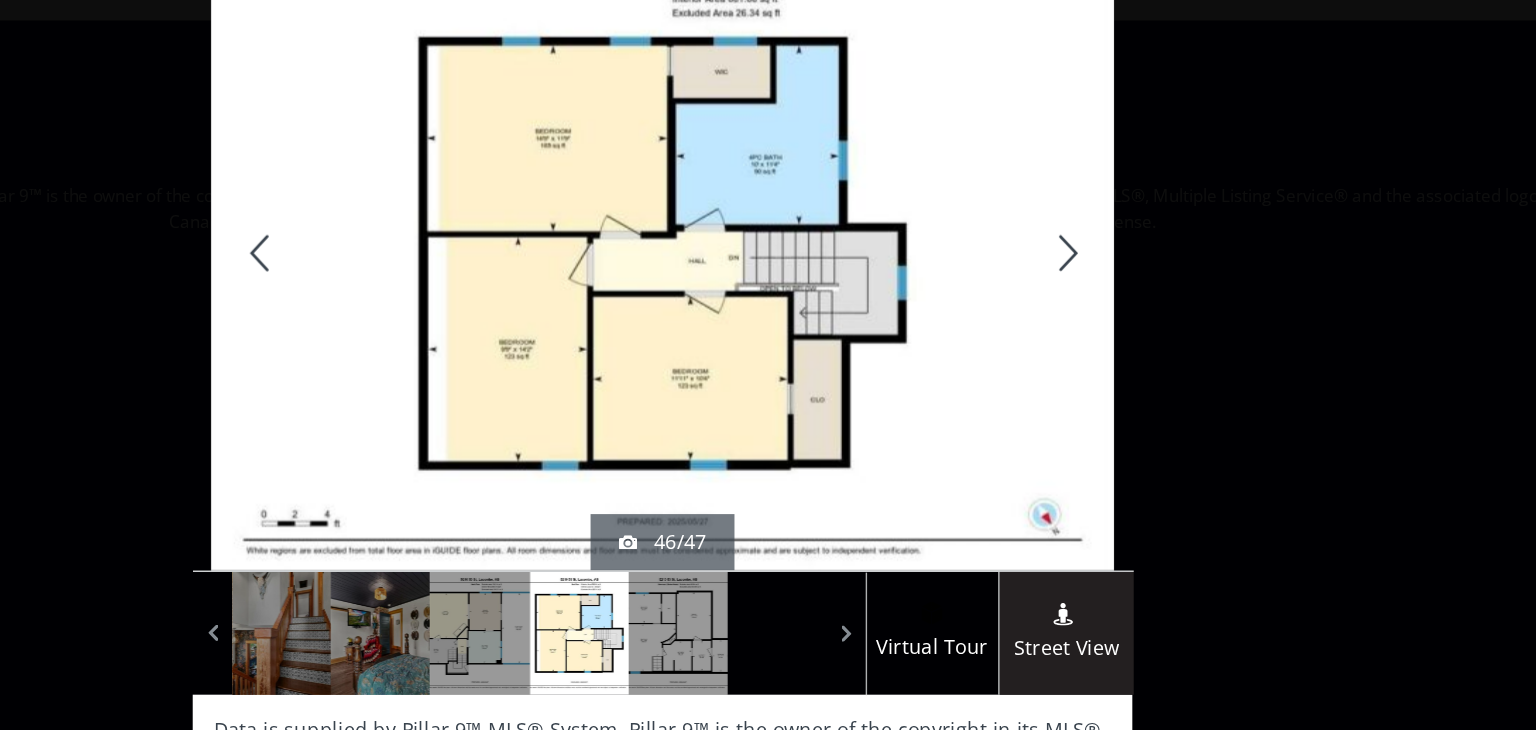 click at bounding box center (1053, 261) 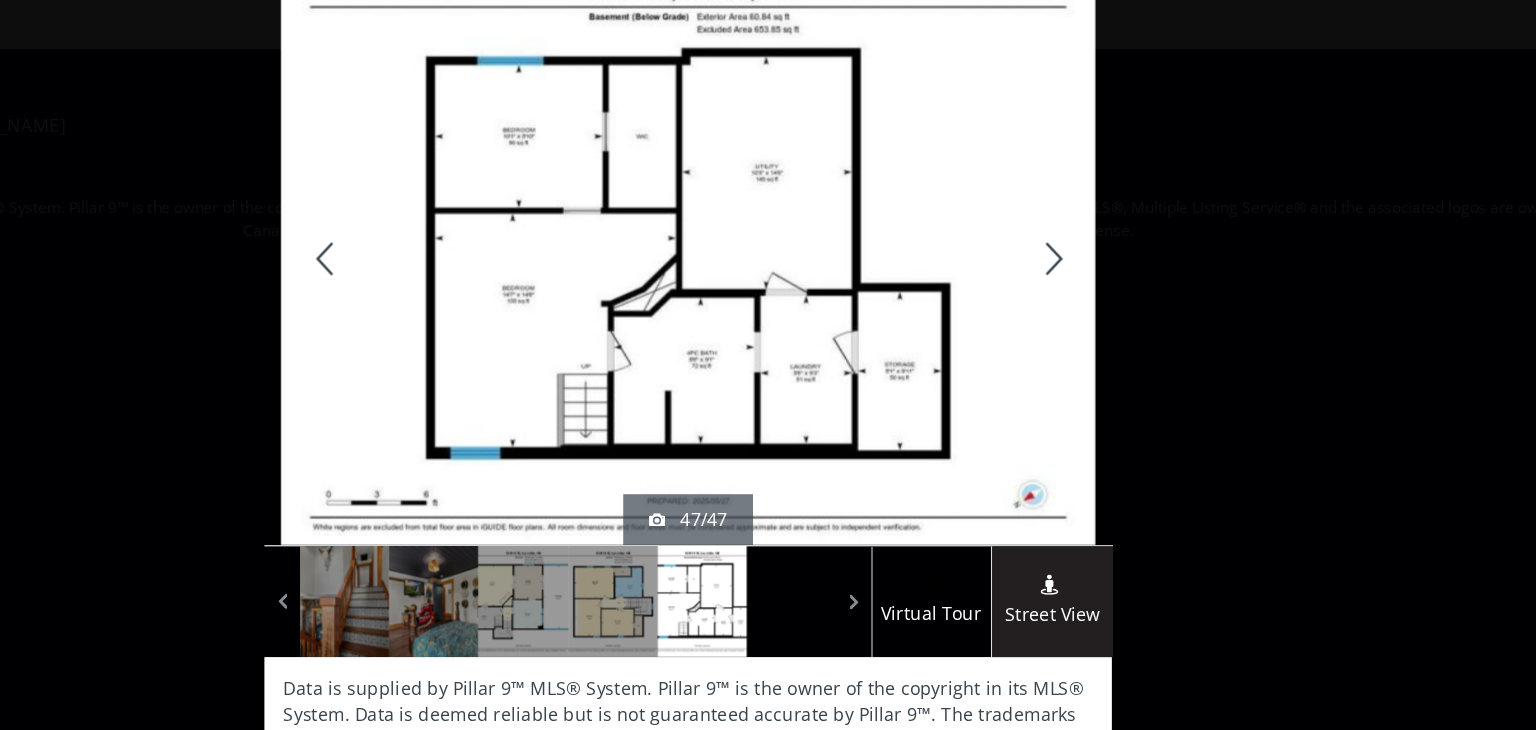 click at bounding box center [483, 261] 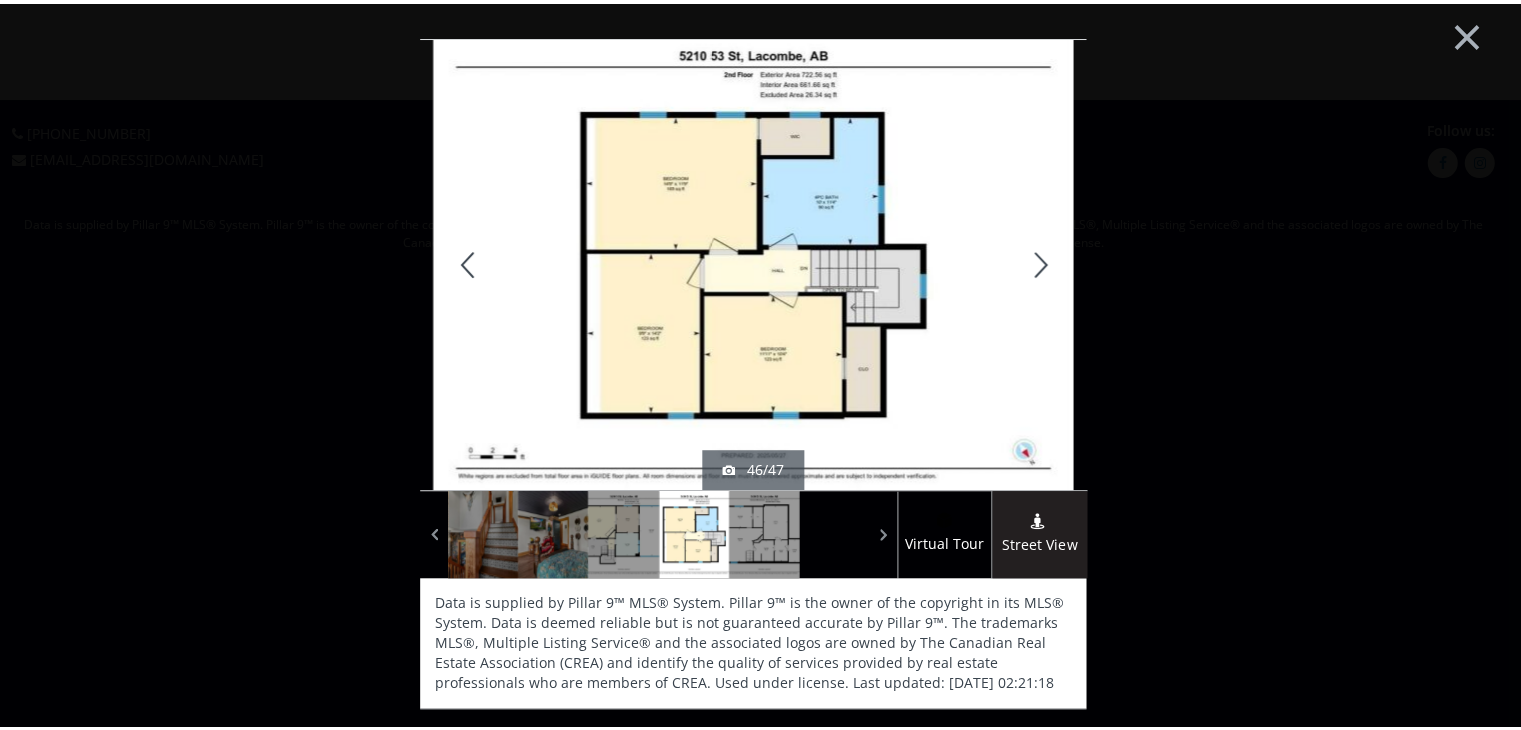 scroll, scrollTop: 0, scrollLeft: 0, axis: both 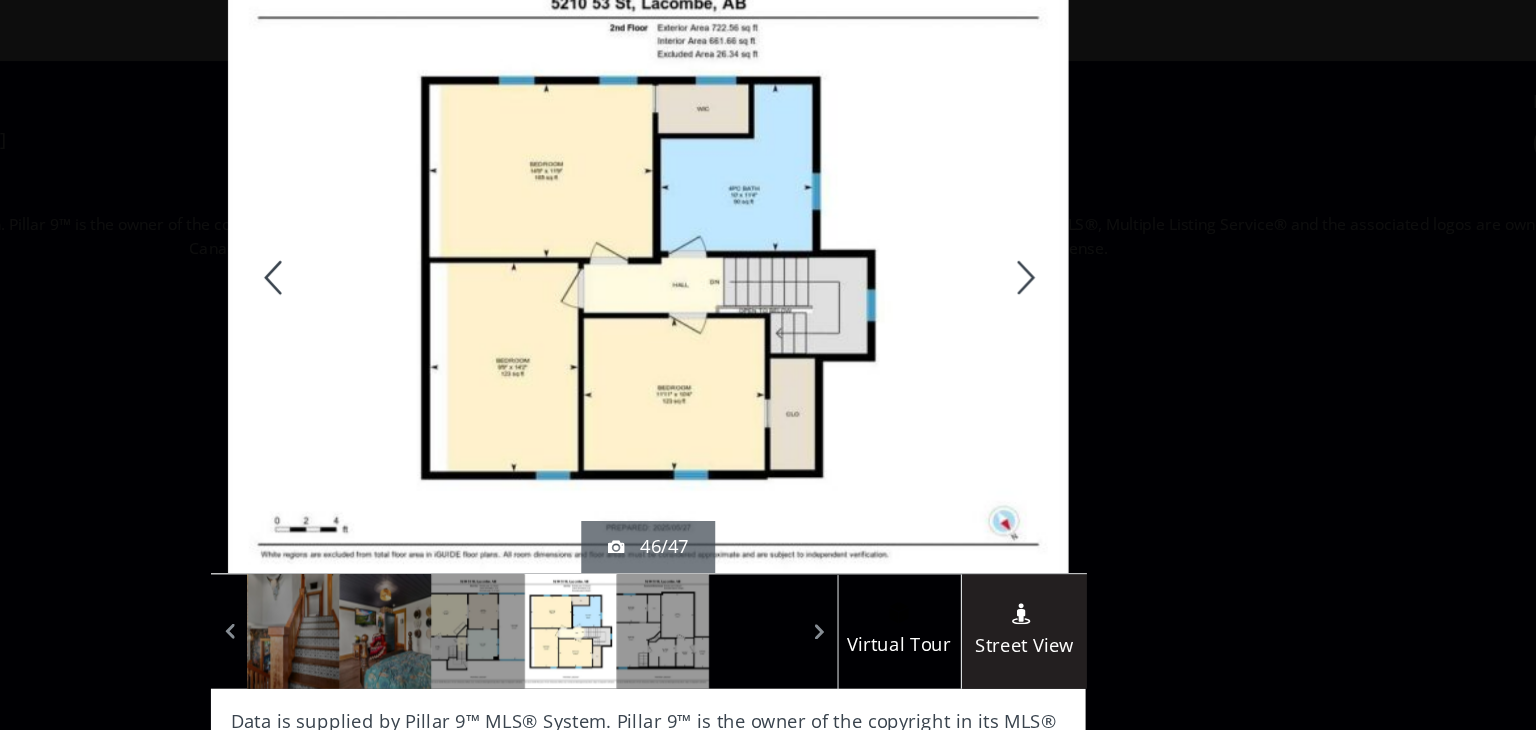 click at bounding box center (483, 261) 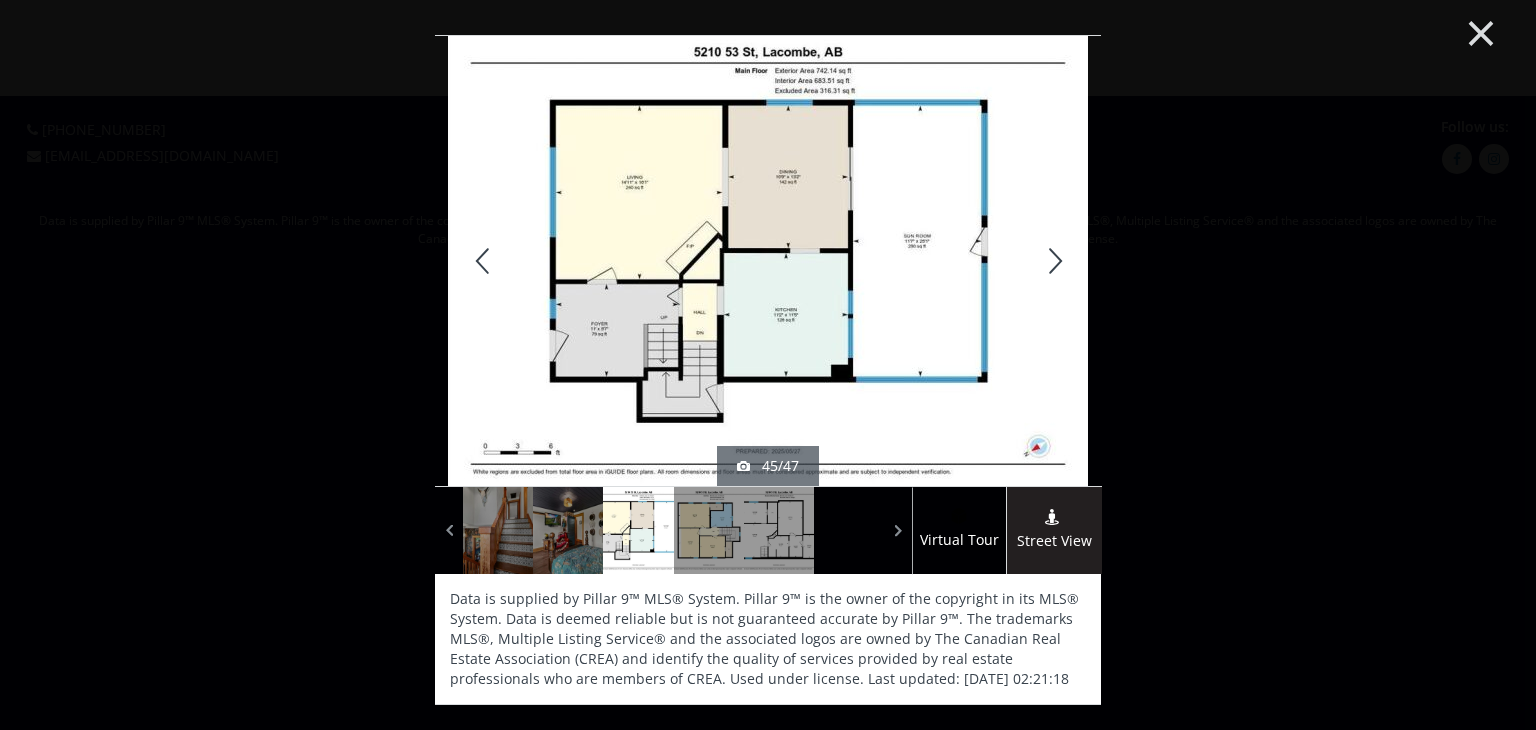 click on "×" at bounding box center (1481, 31) 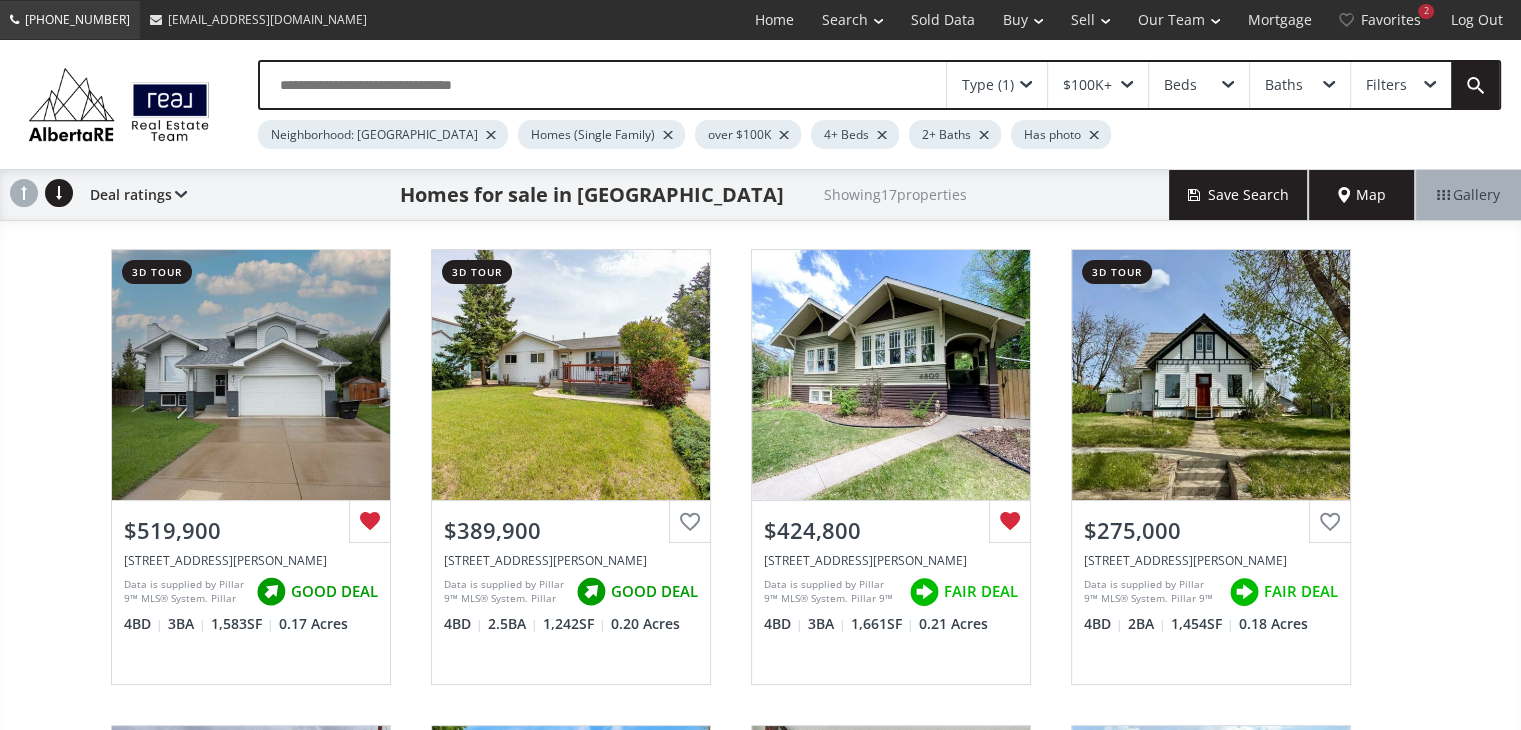 scroll, scrollTop: 983, scrollLeft: 0, axis: vertical 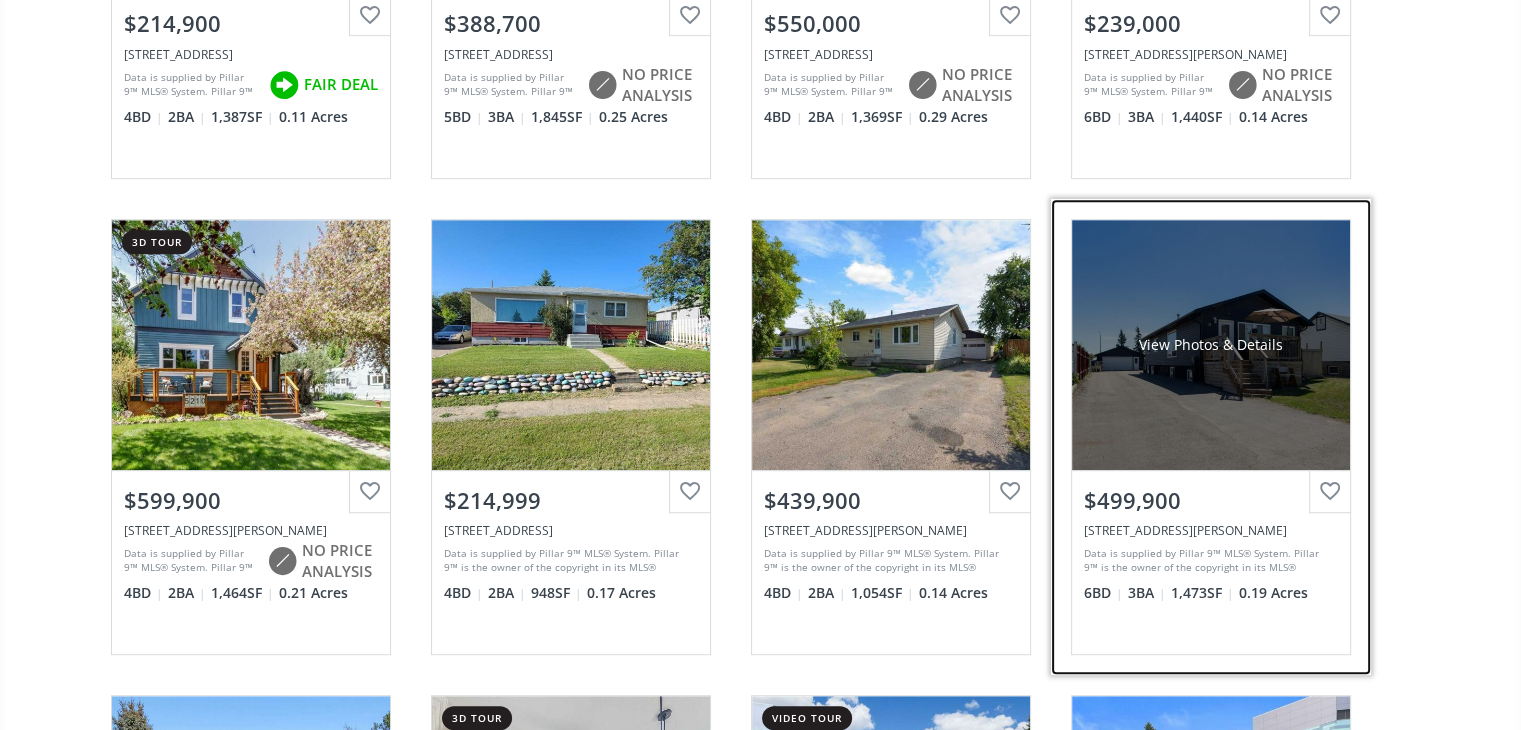 click on "View Photos & Details" at bounding box center (1211, 345) 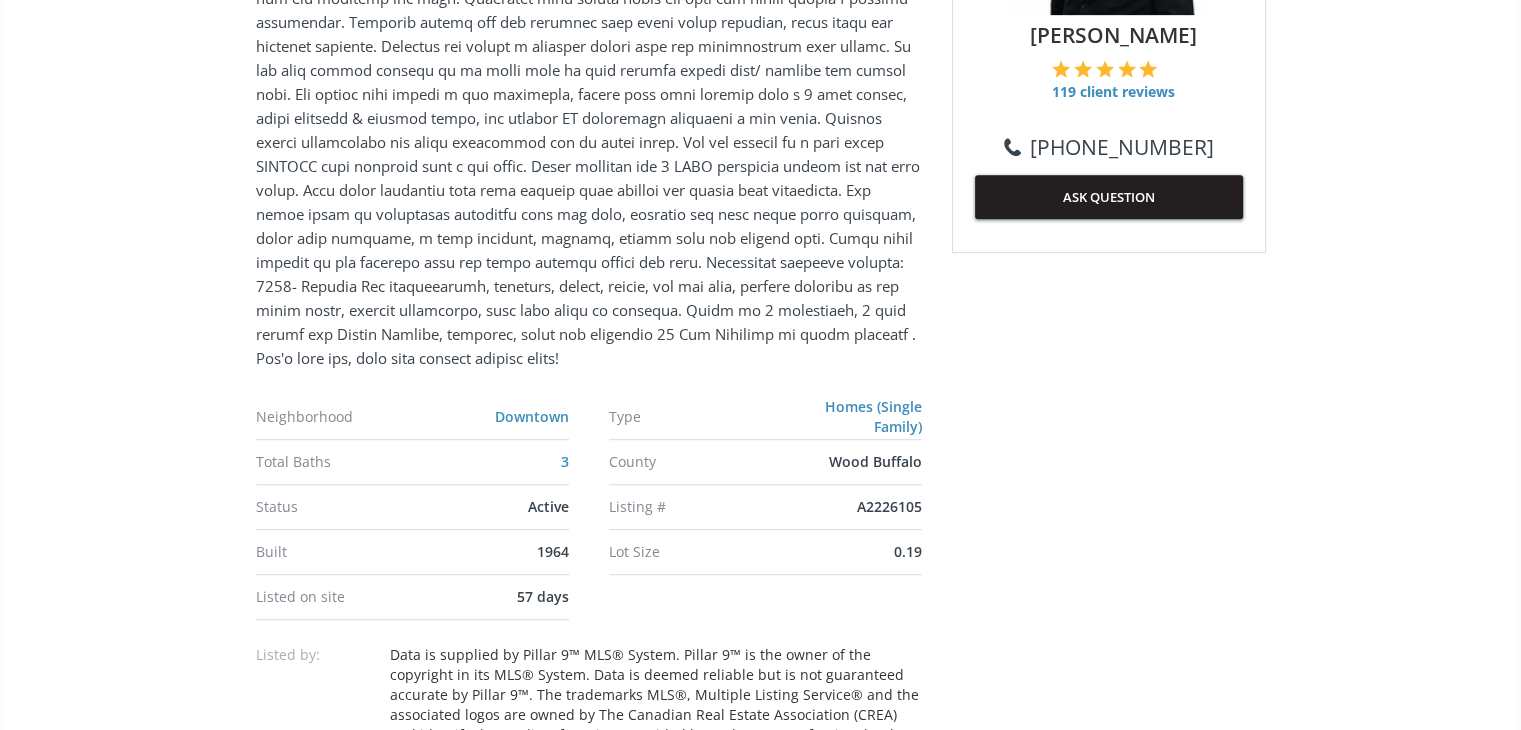 scroll, scrollTop: 0, scrollLeft: 0, axis: both 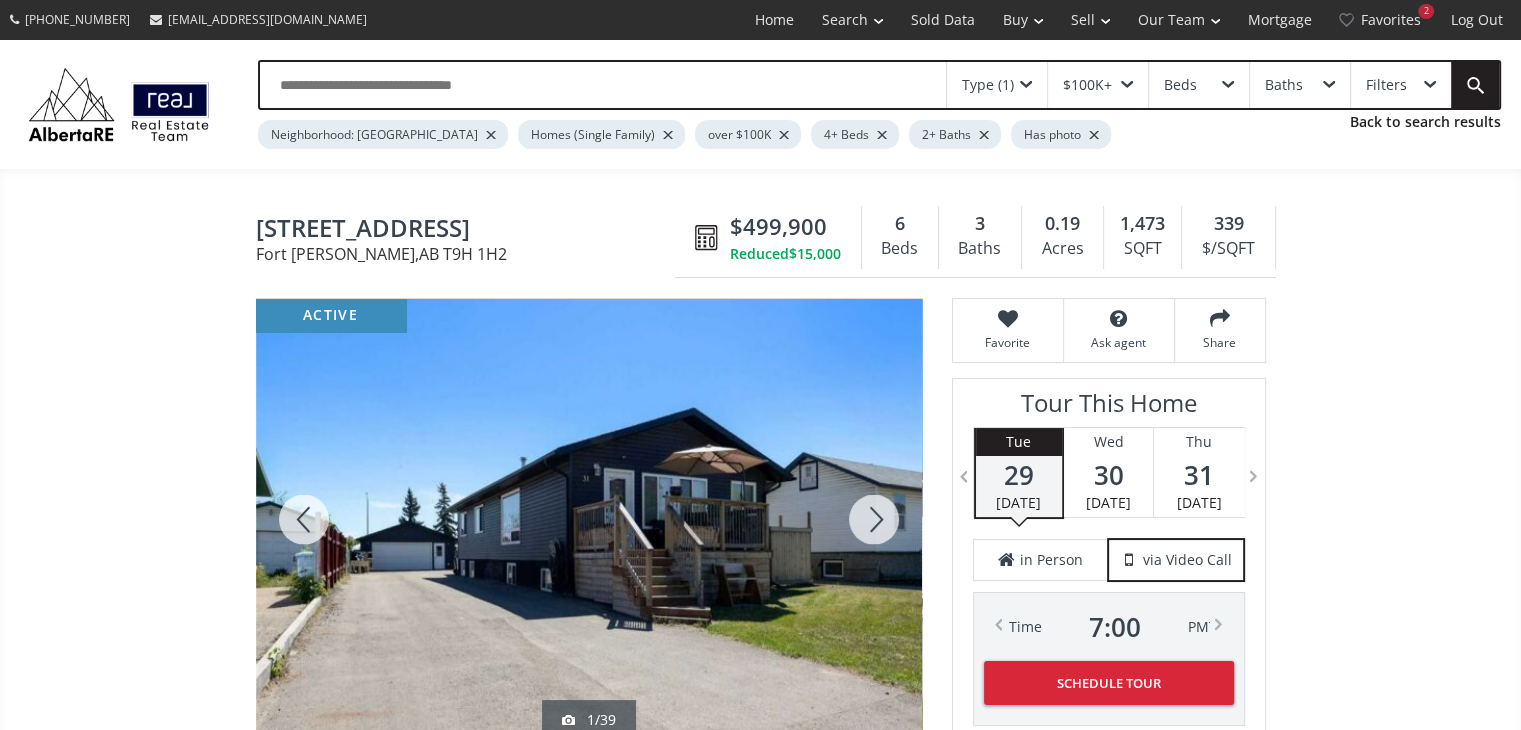 click at bounding box center [589, 519] 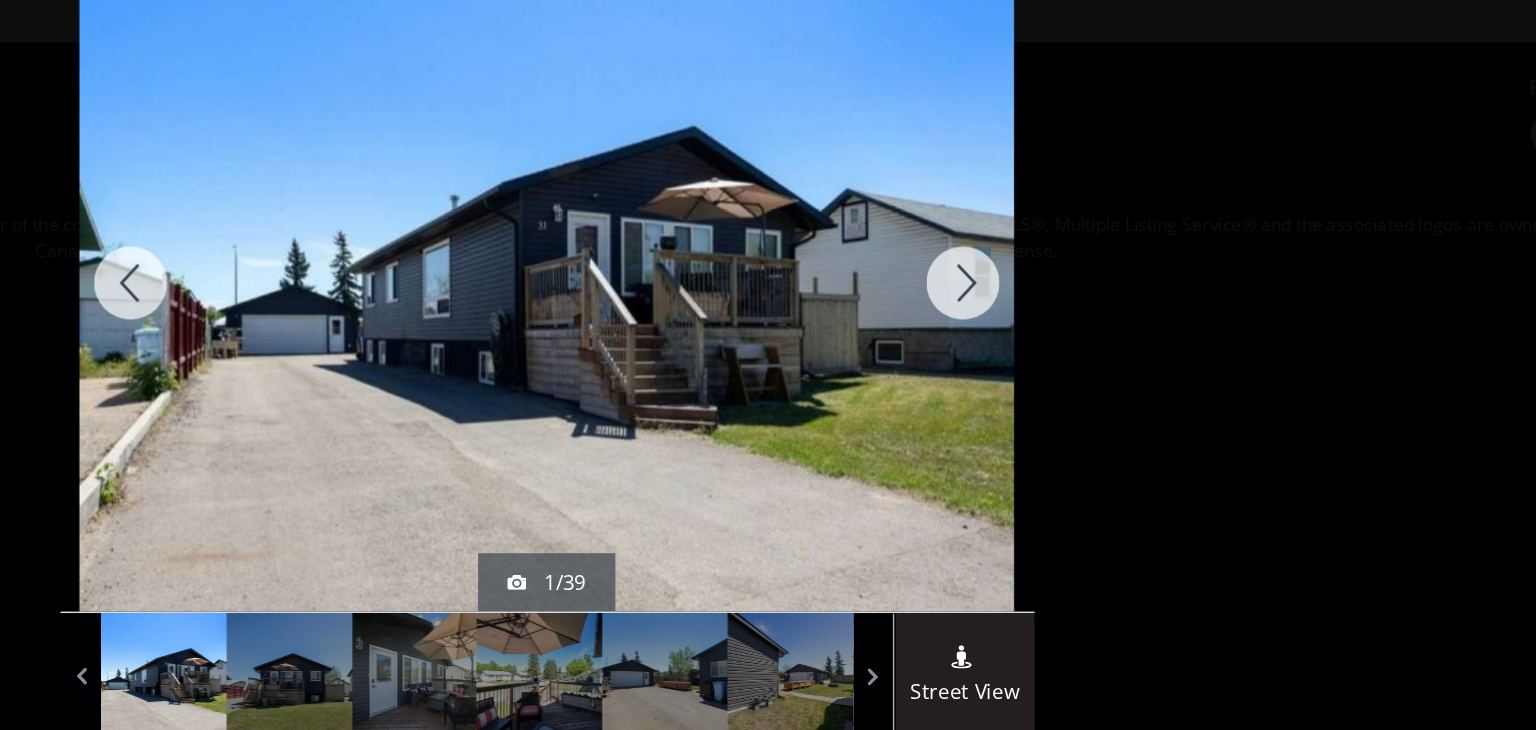 click at bounding box center (1053, 261) 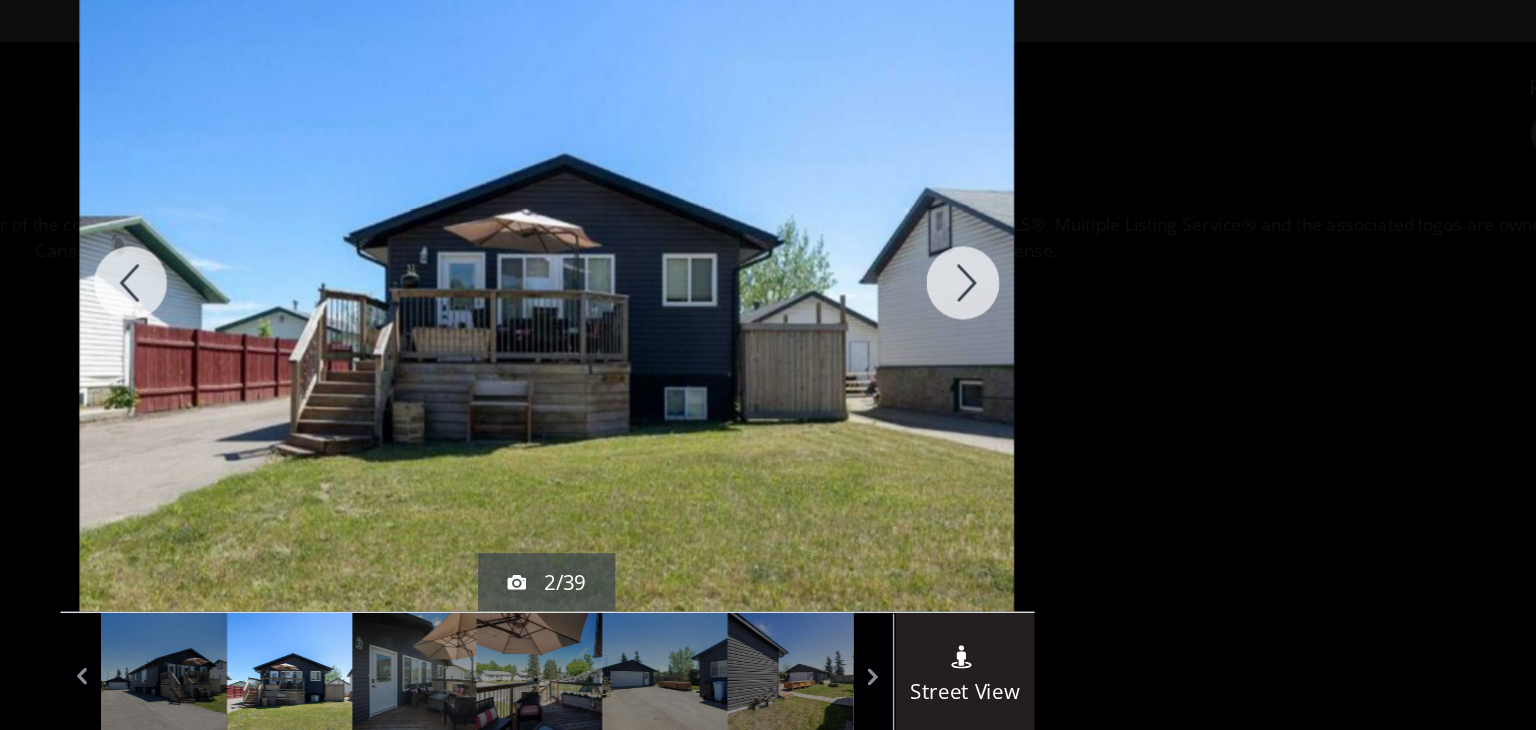 click at bounding box center (1053, 261) 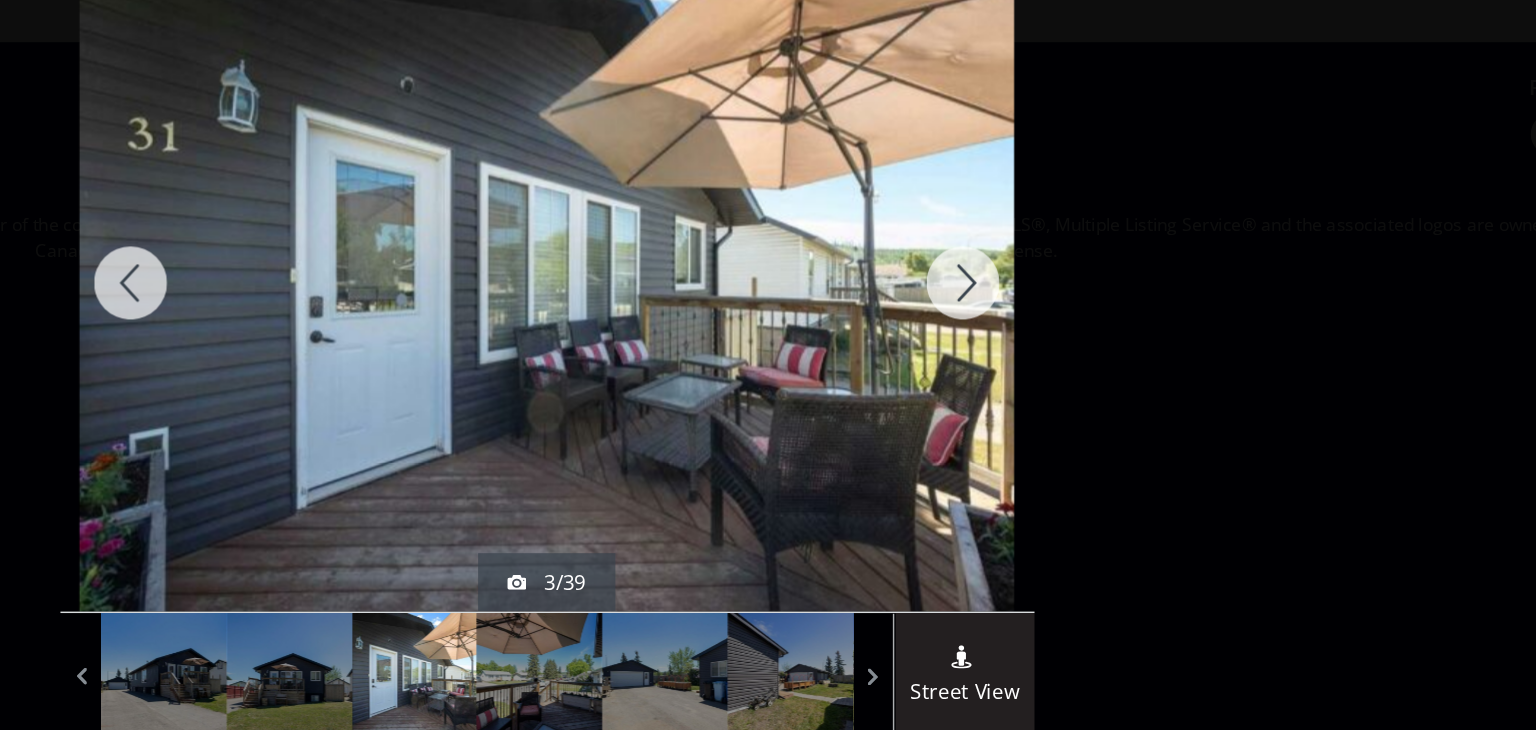 click at bounding box center [1053, 261] 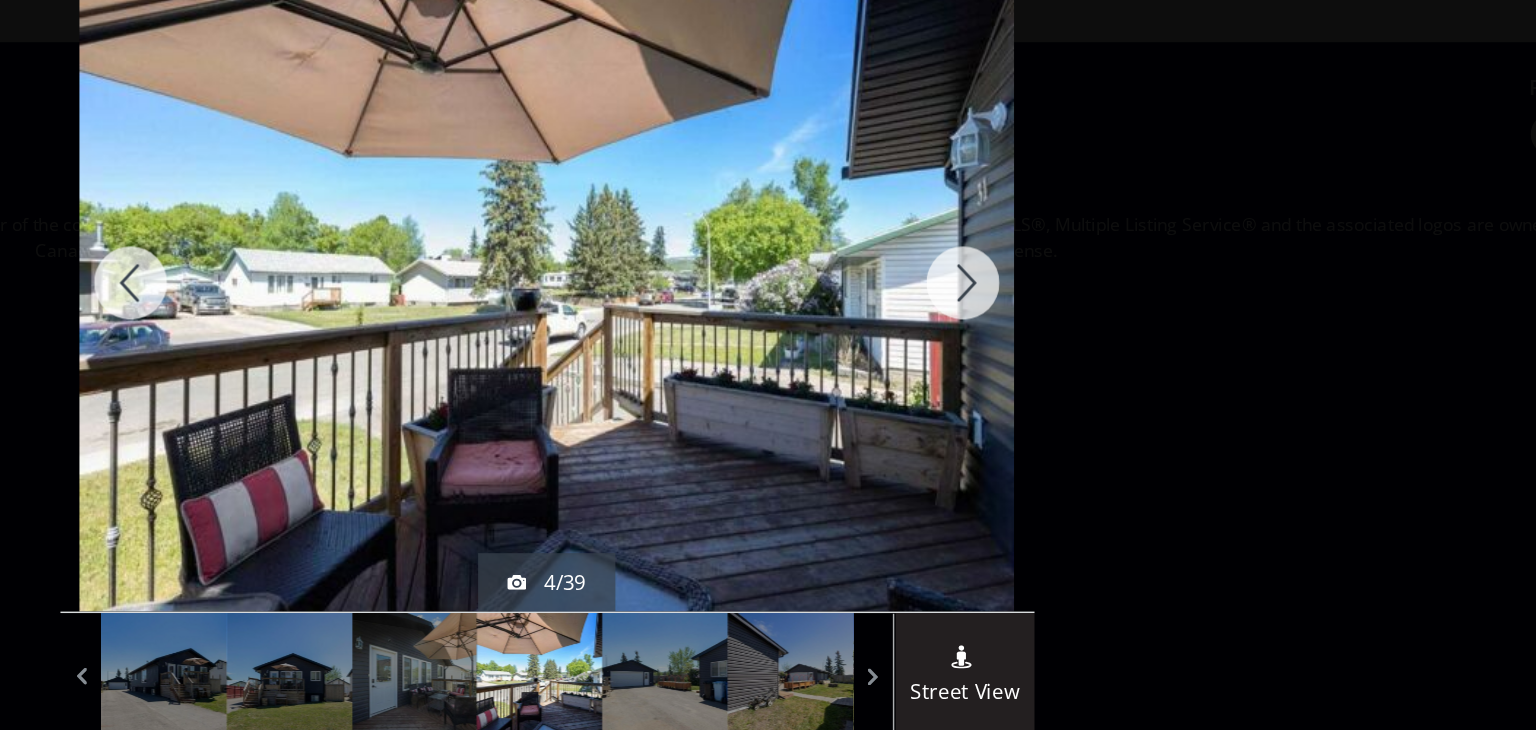 click at bounding box center [1053, 261] 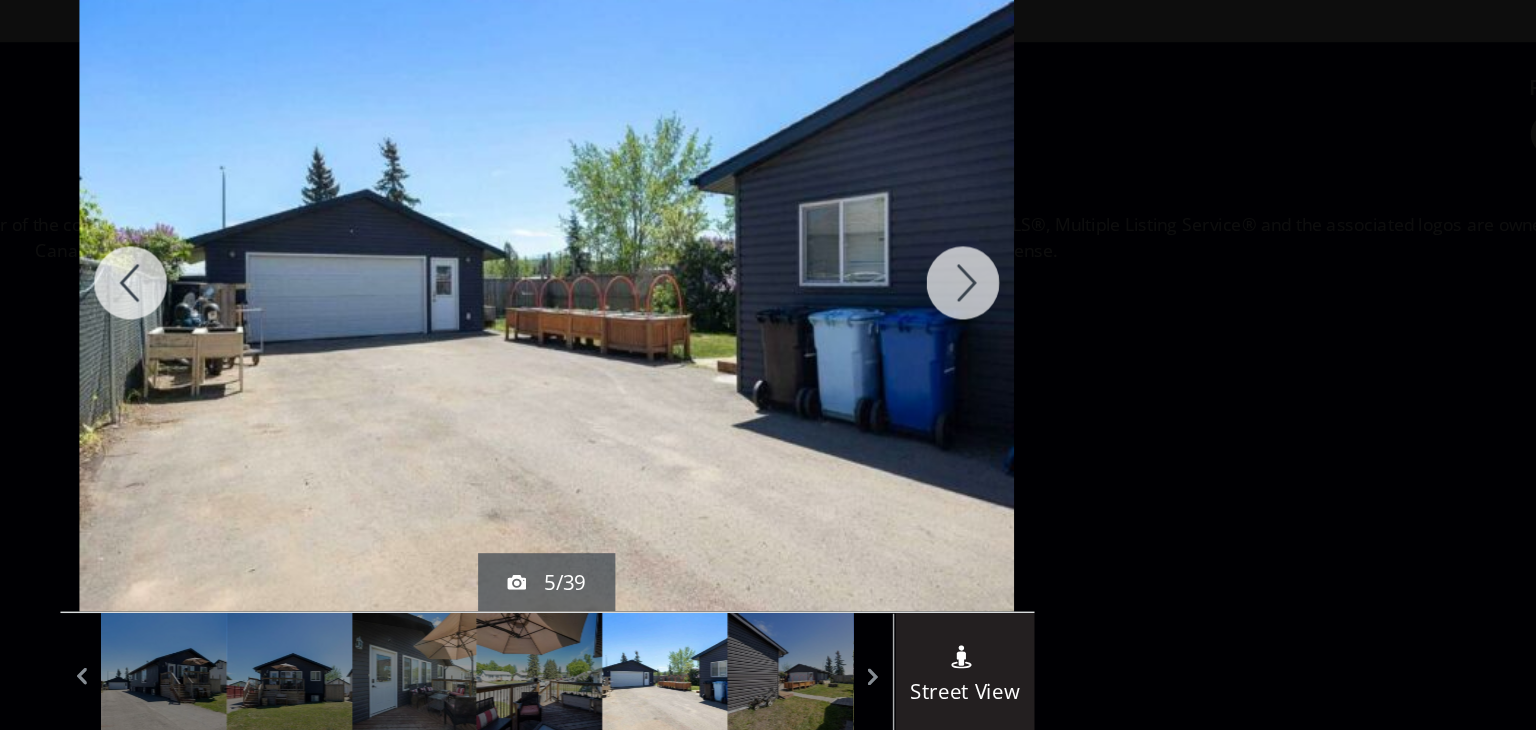 click at bounding box center [1053, 261] 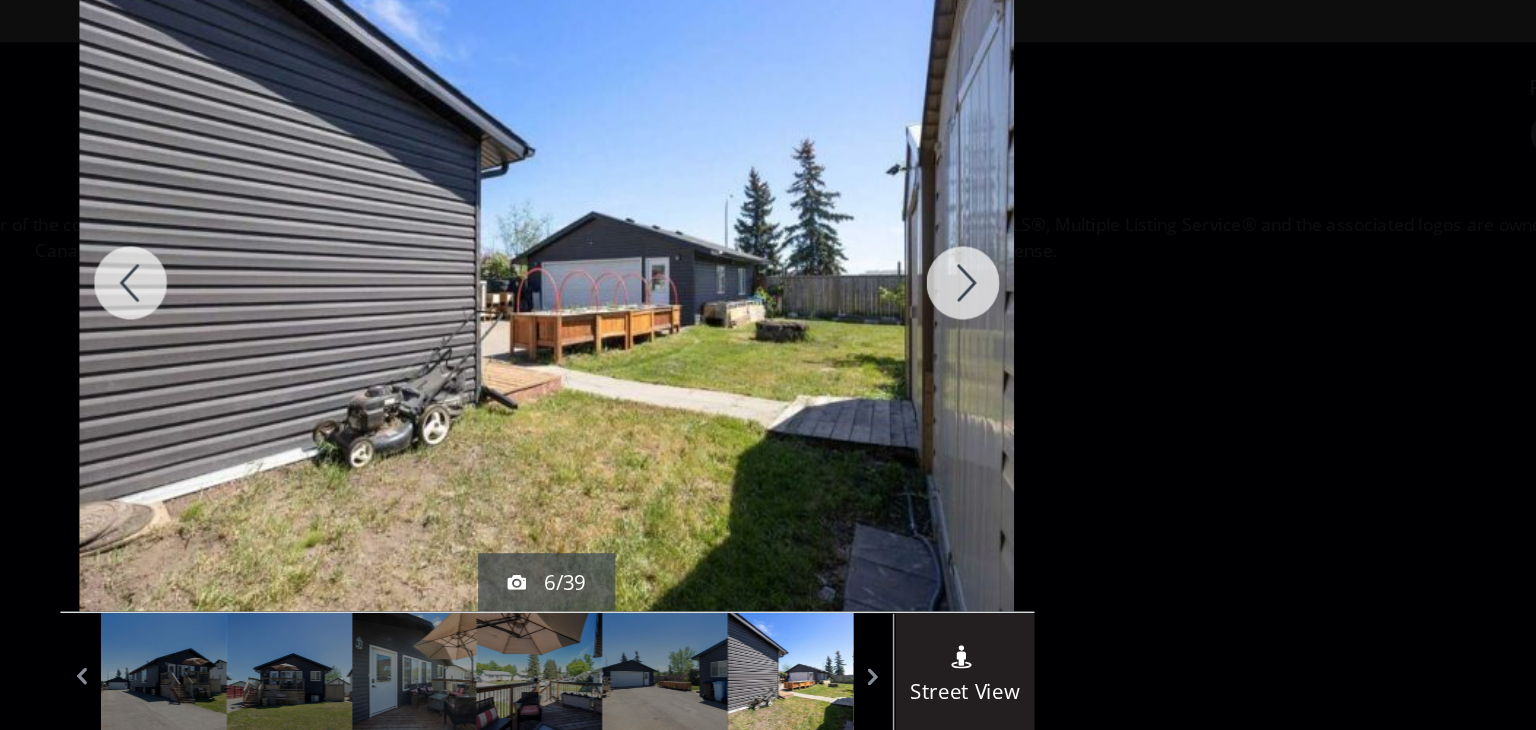 click at bounding box center [1053, 261] 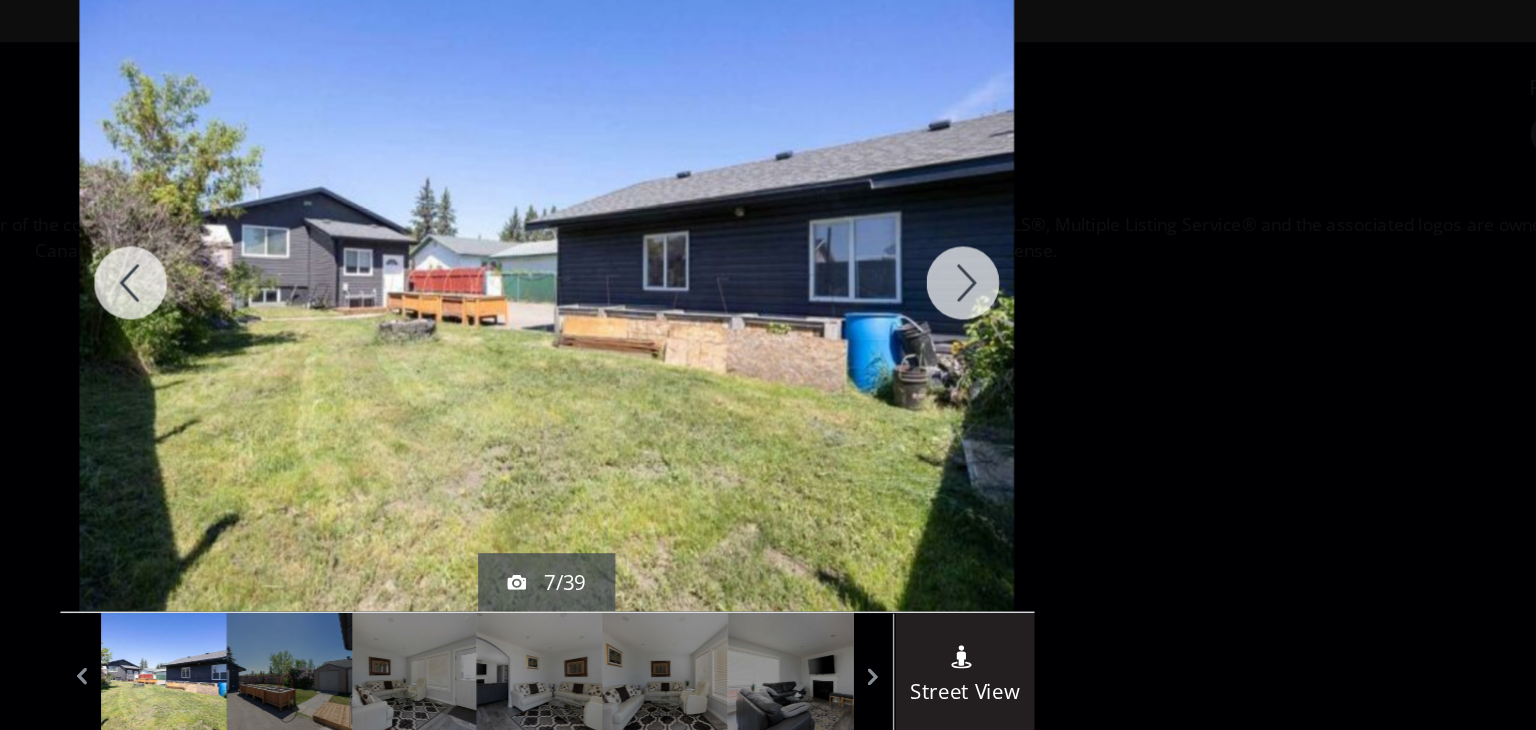 click at bounding box center [1053, 261] 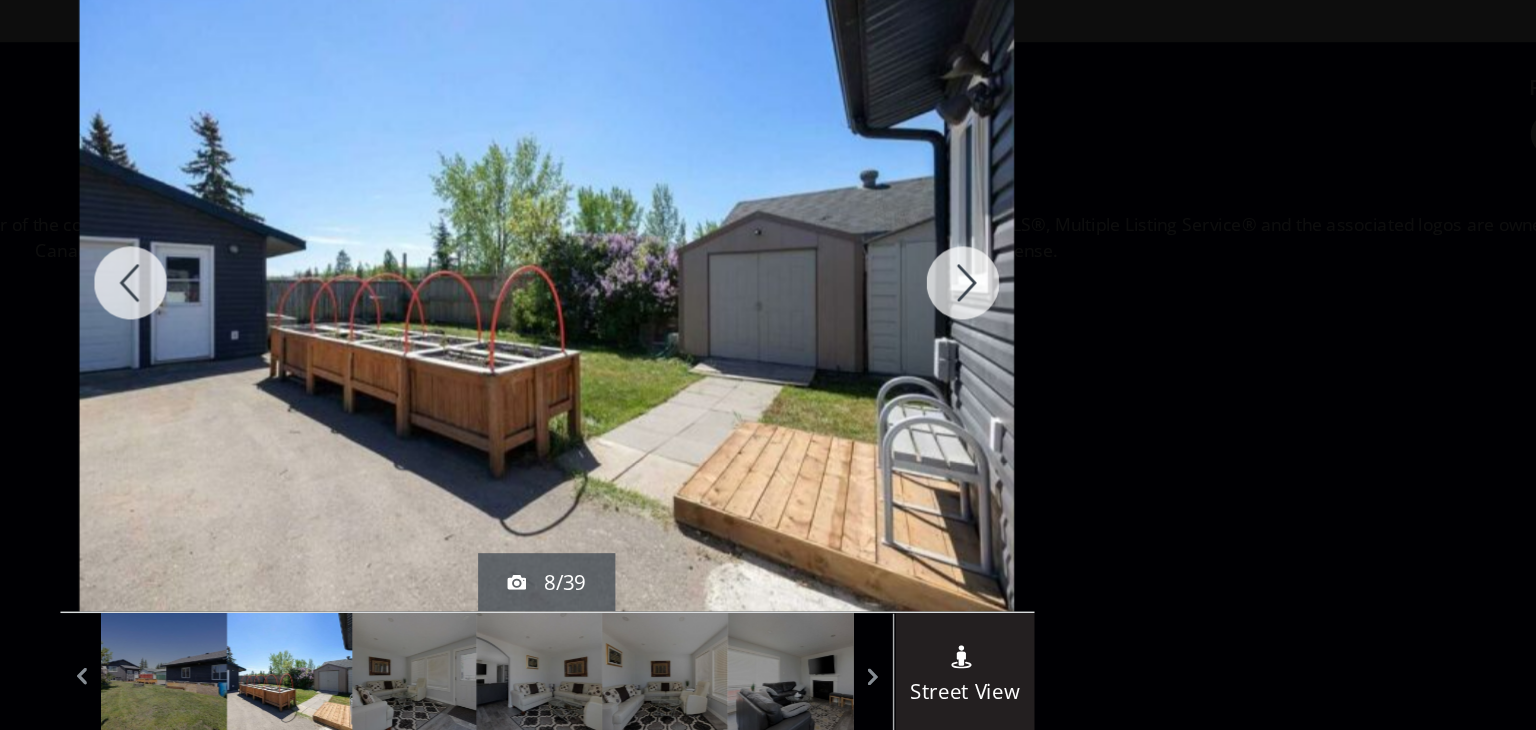 click at bounding box center (1053, 261) 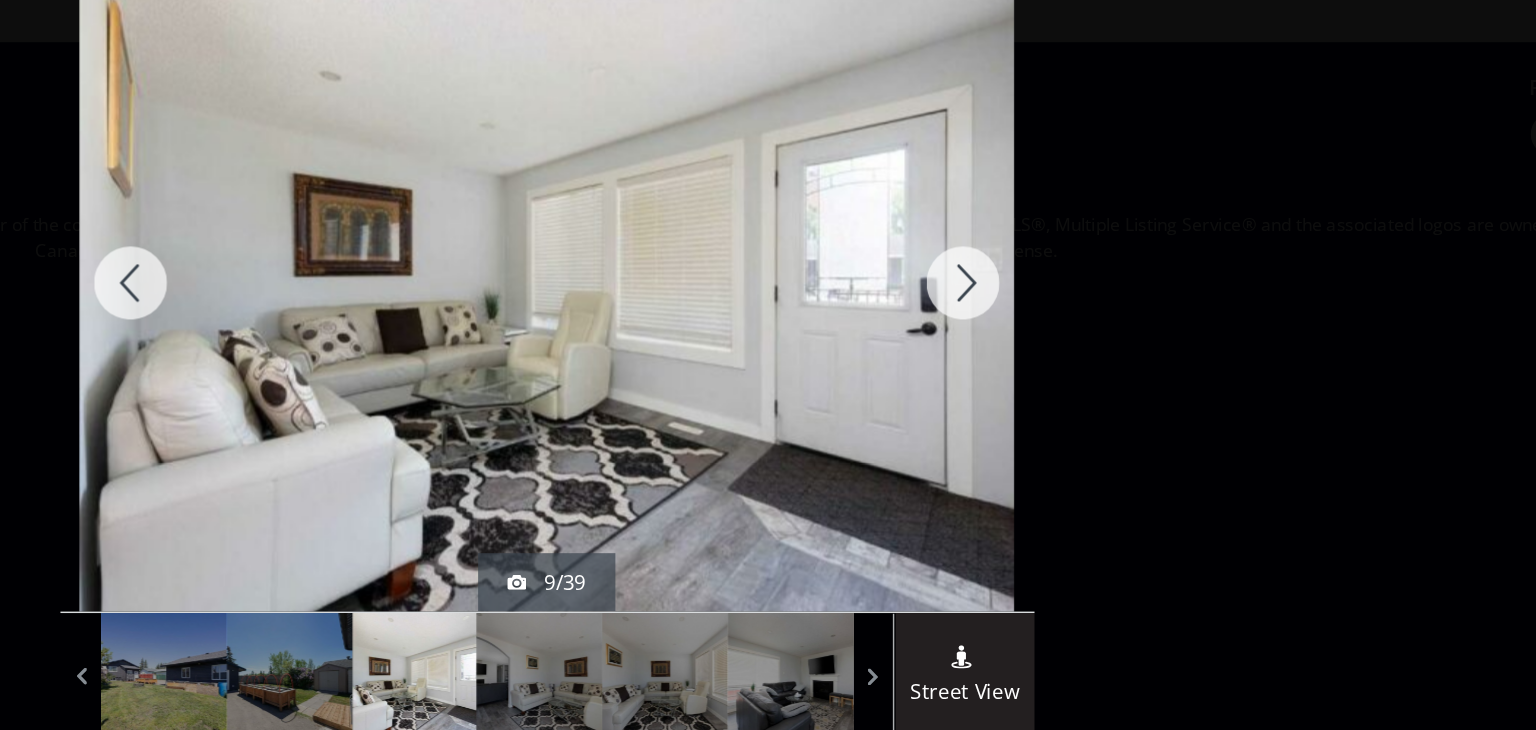click at bounding box center (1053, 261) 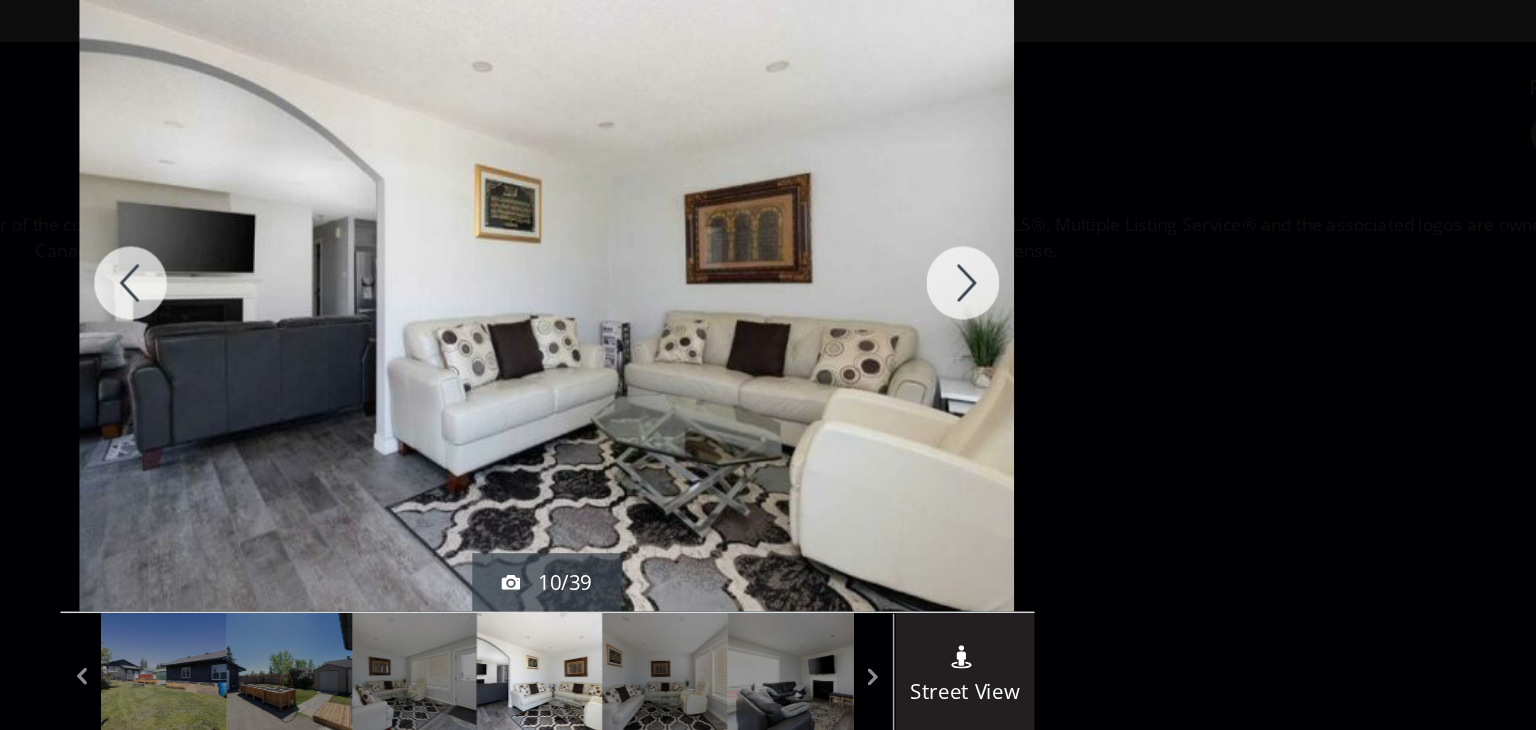 click at bounding box center (1053, 261) 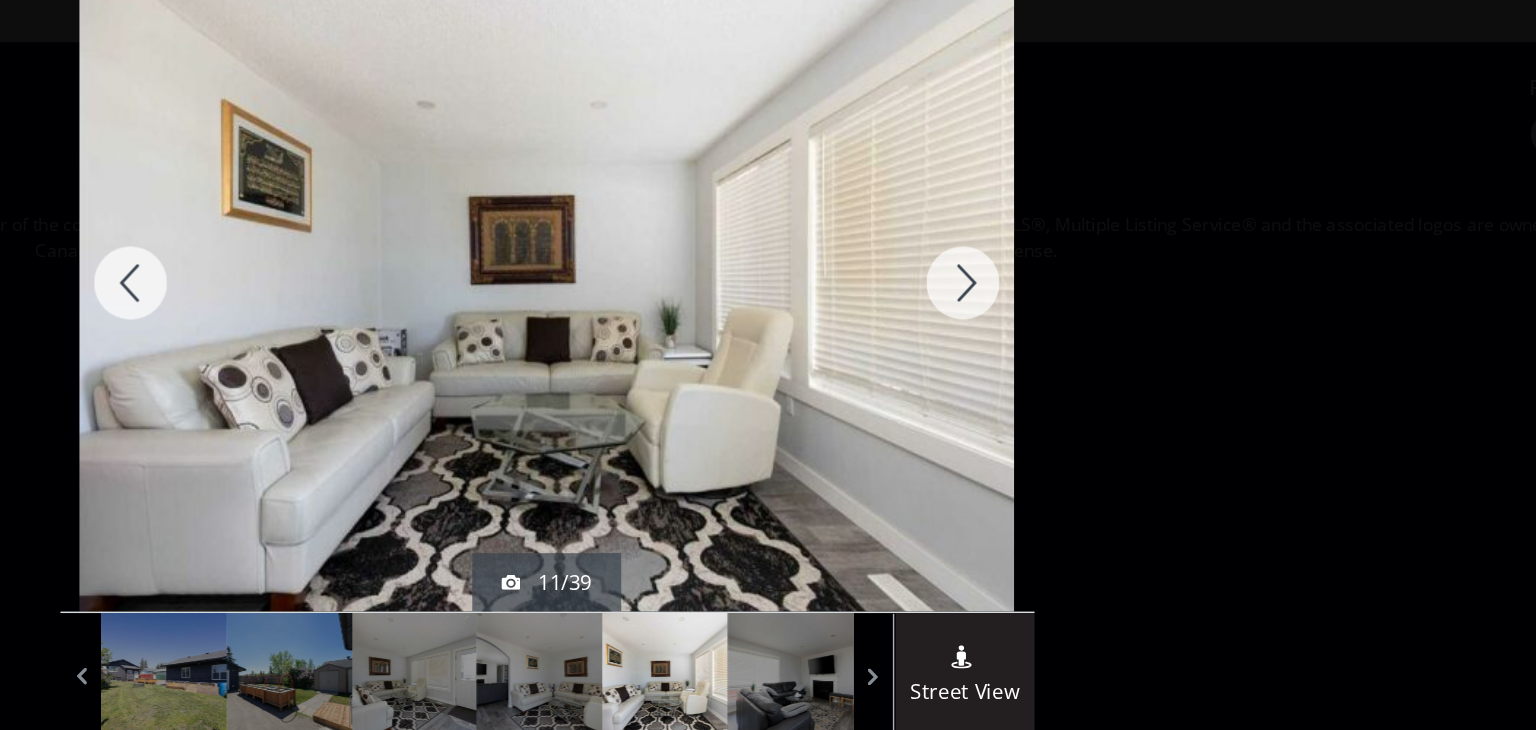 click at bounding box center (1053, 261) 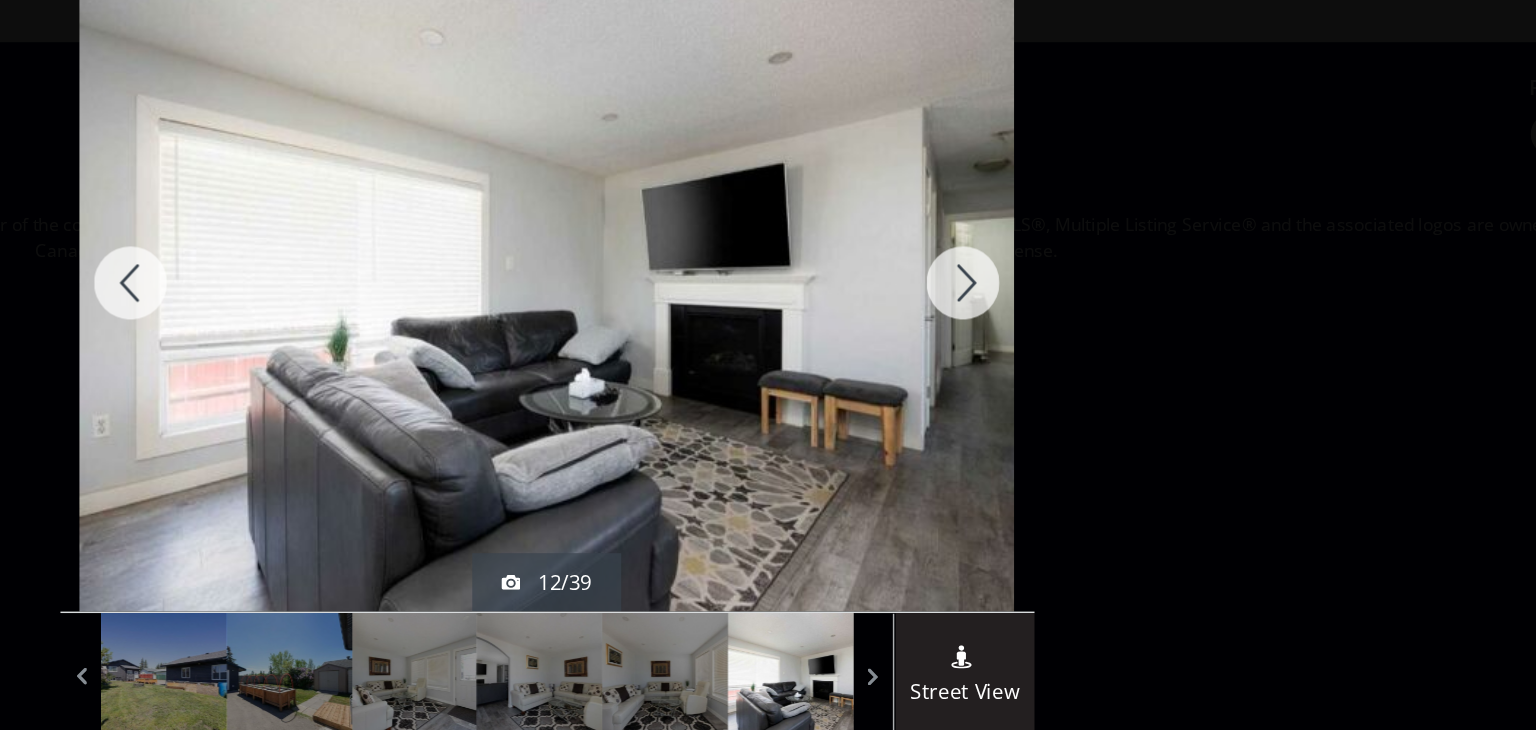 click at bounding box center [1053, 261] 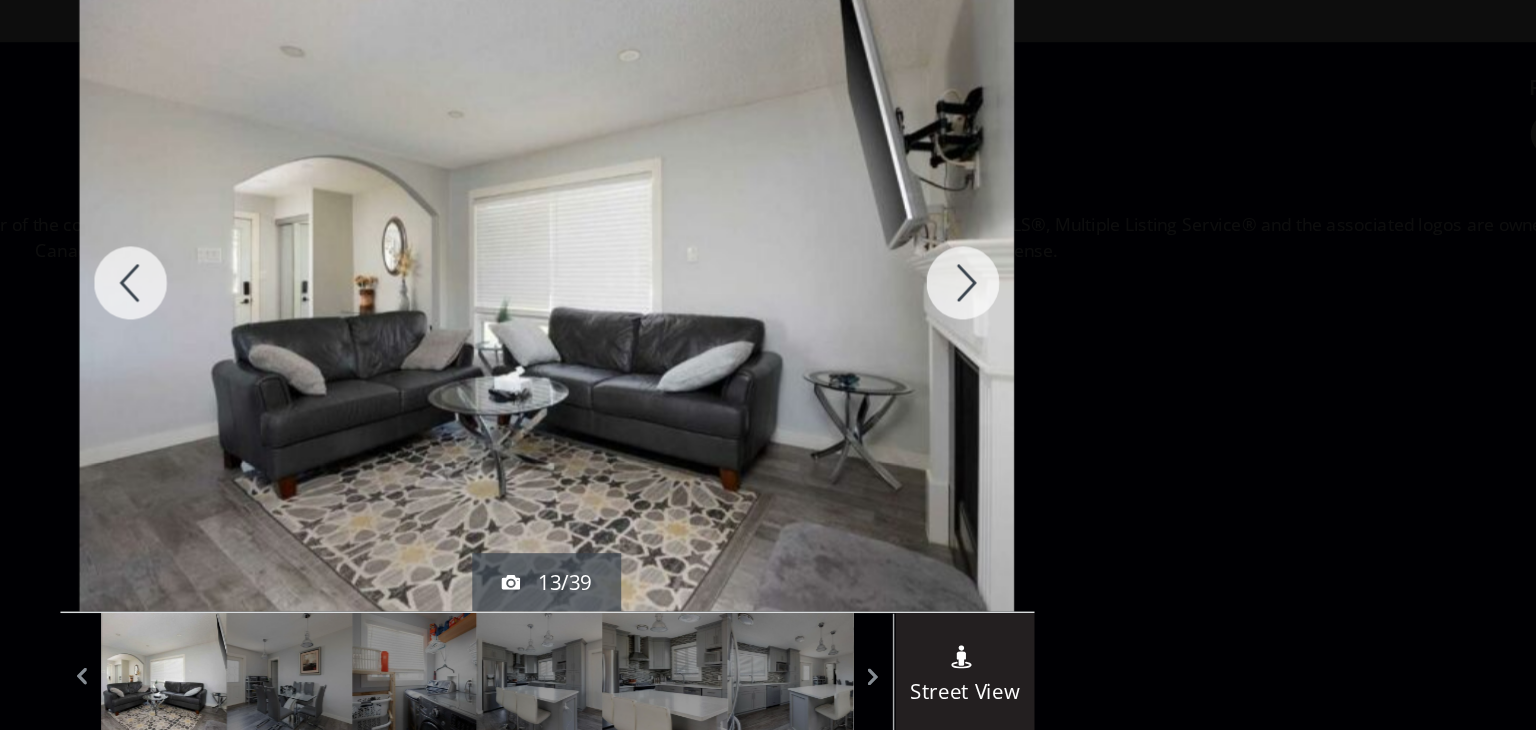 click at bounding box center [1053, 261] 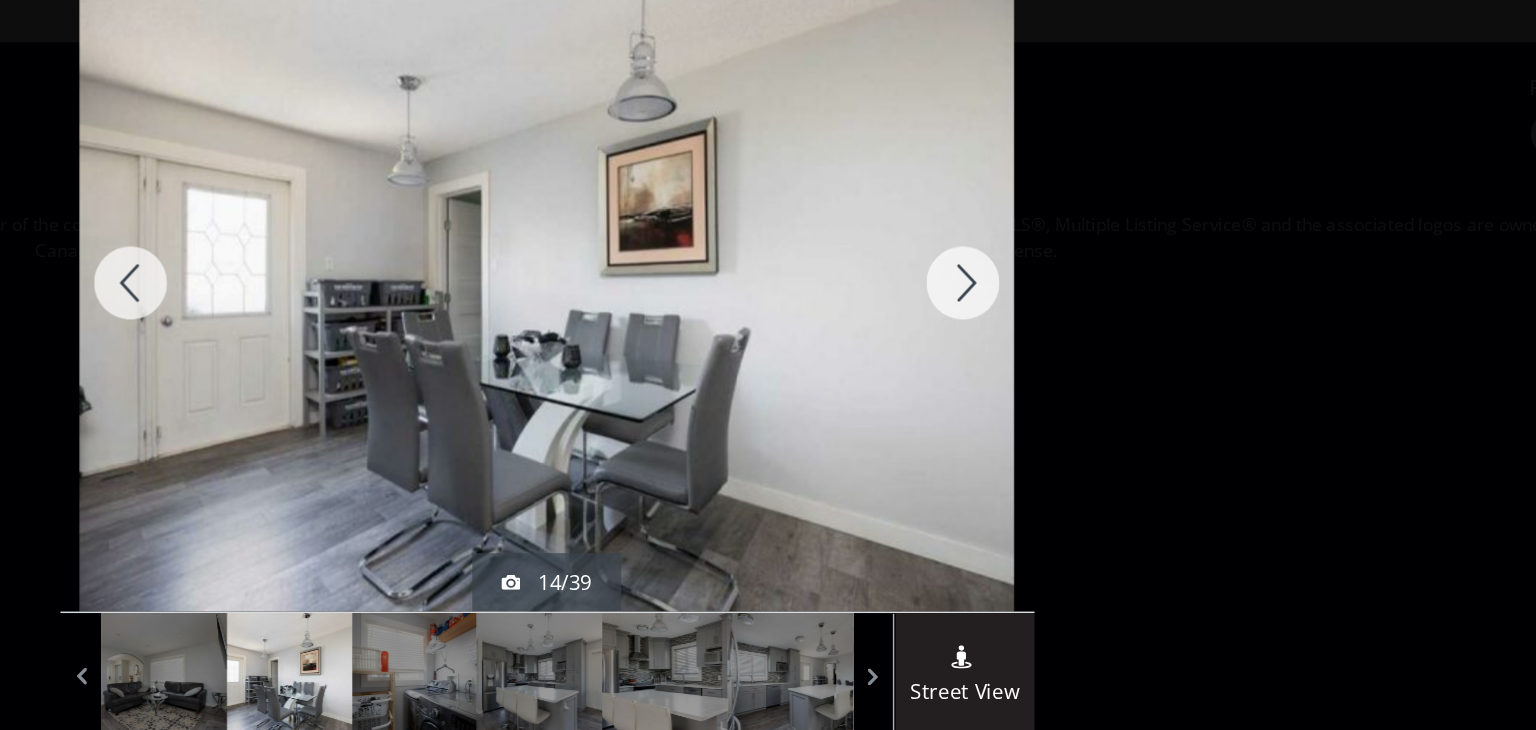 click at bounding box center [1053, 261] 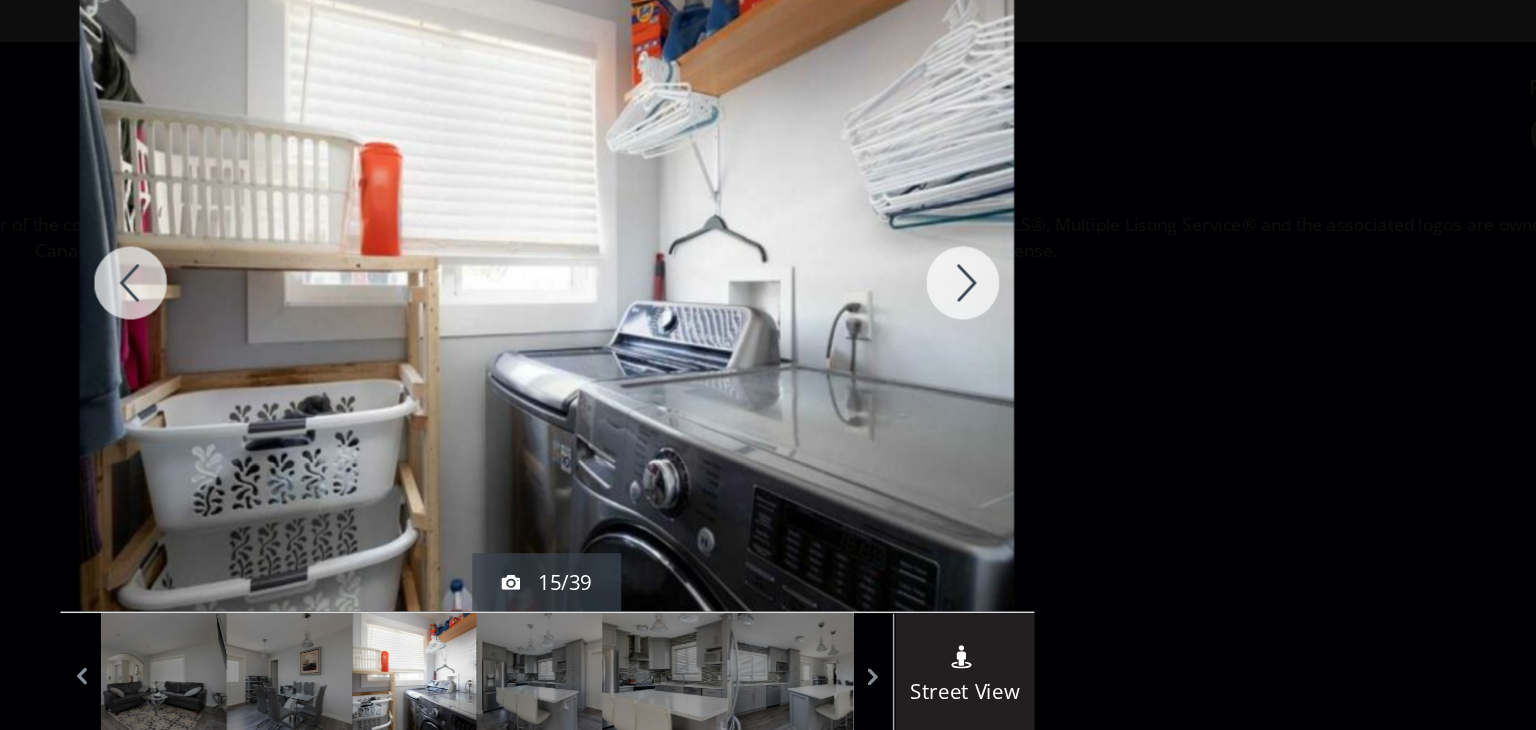 click at bounding box center [483, 261] 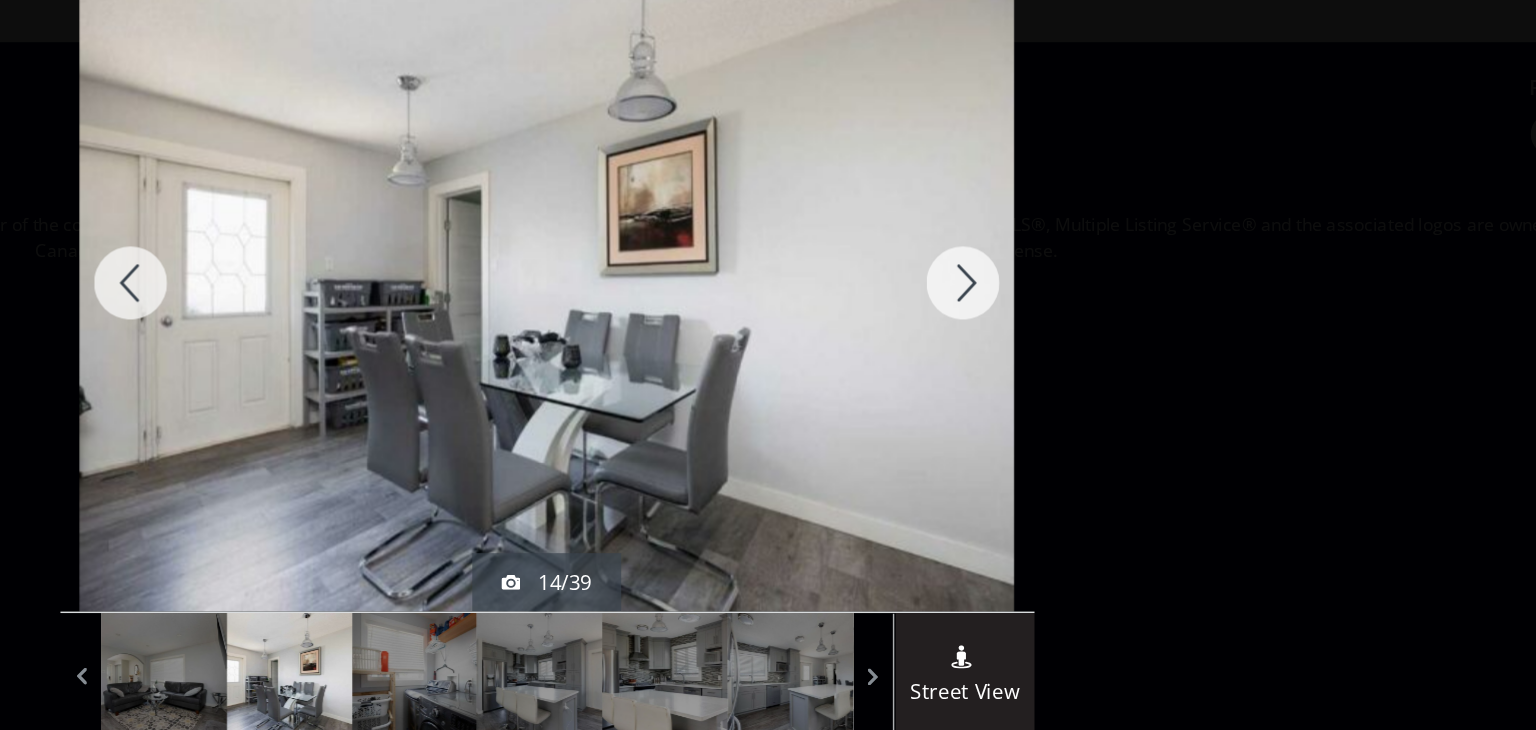 click at bounding box center [483, 261] 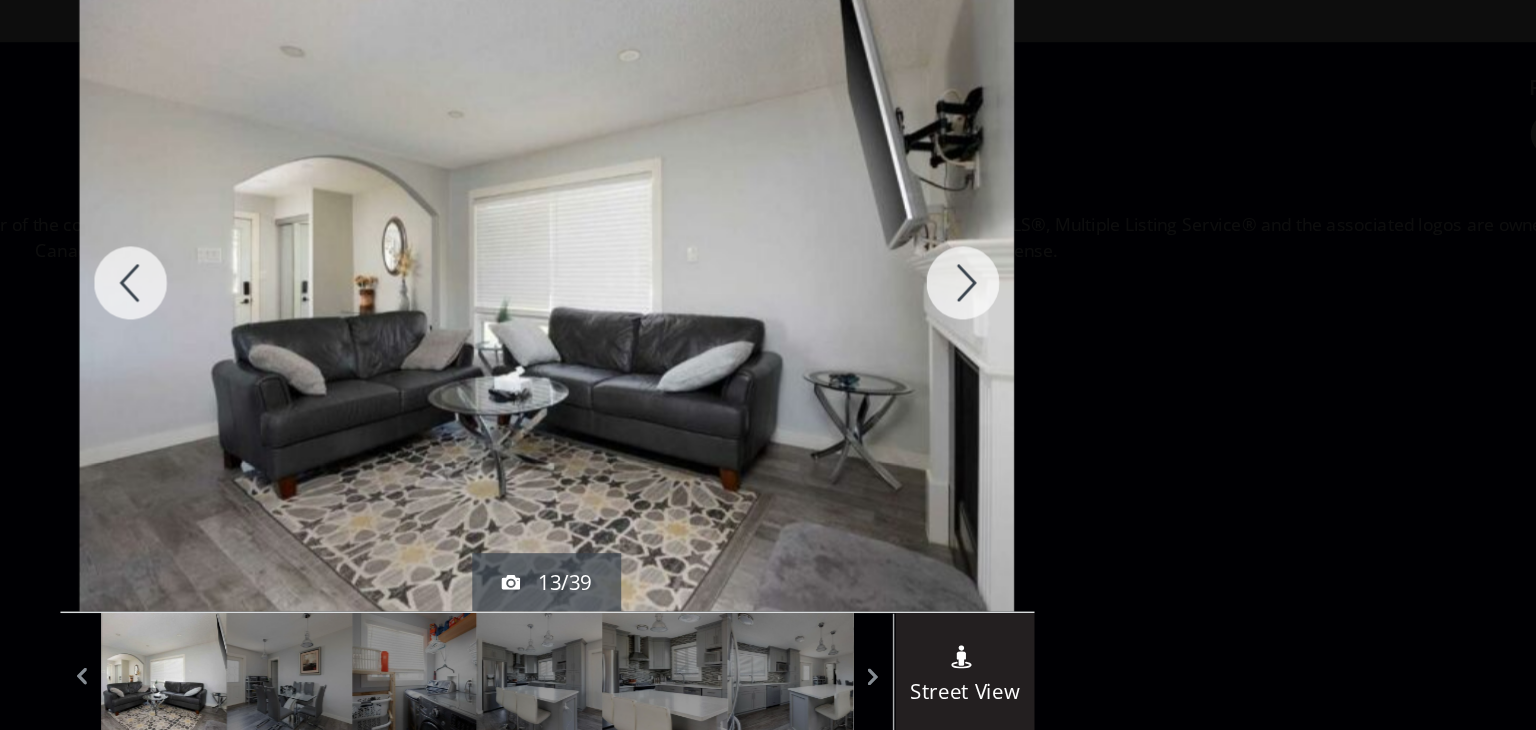 click at bounding box center (483, 261) 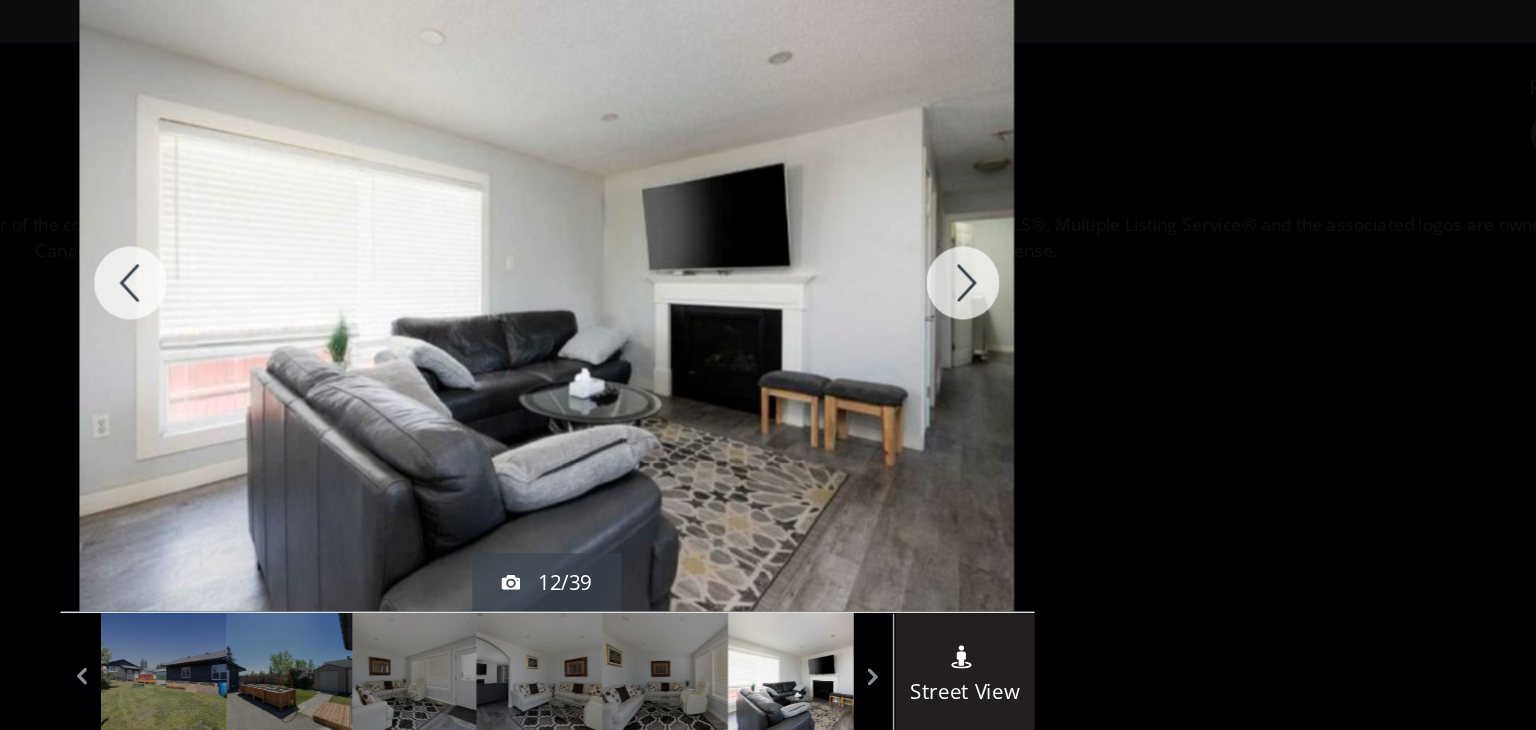 click at bounding box center [483, 261] 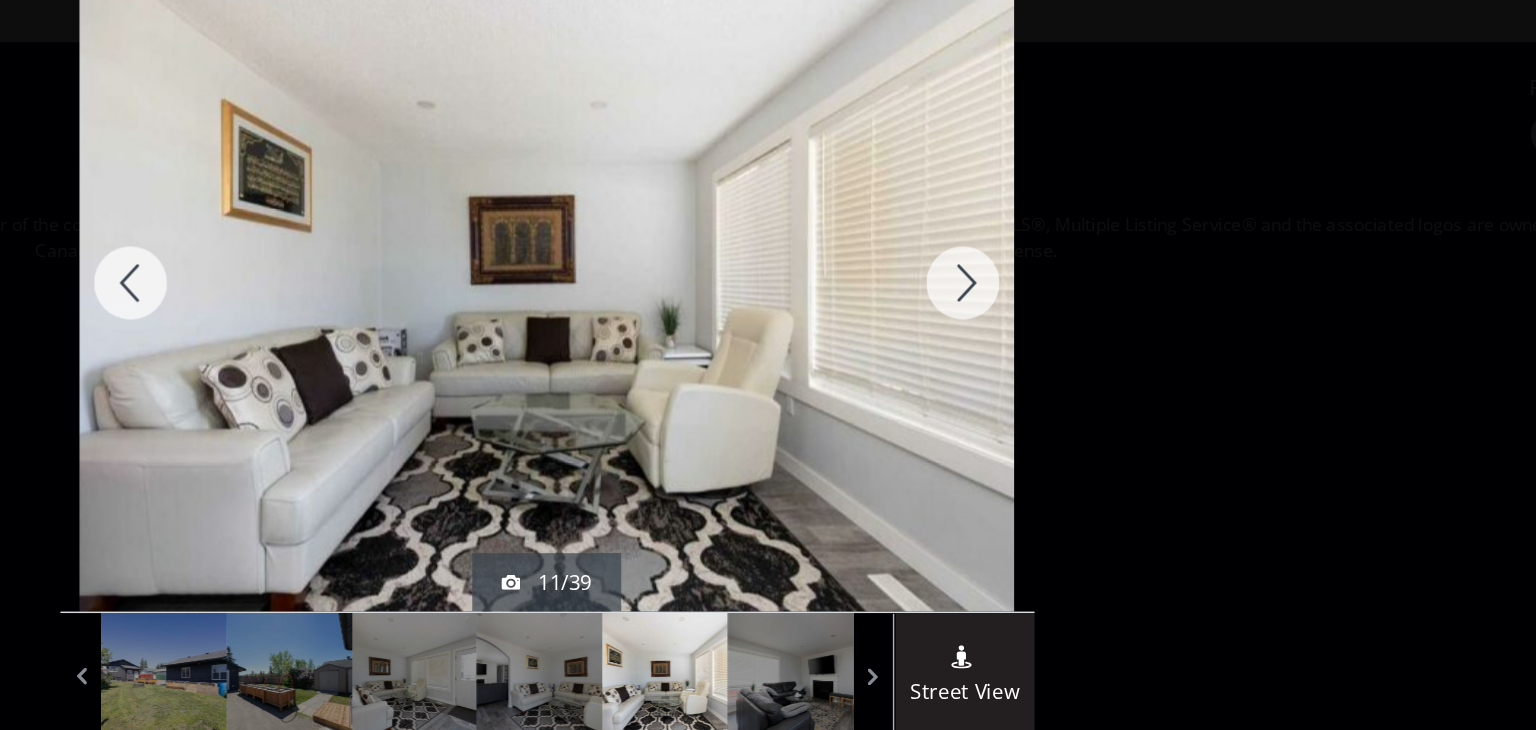 click at bounding box center (1053, 261) 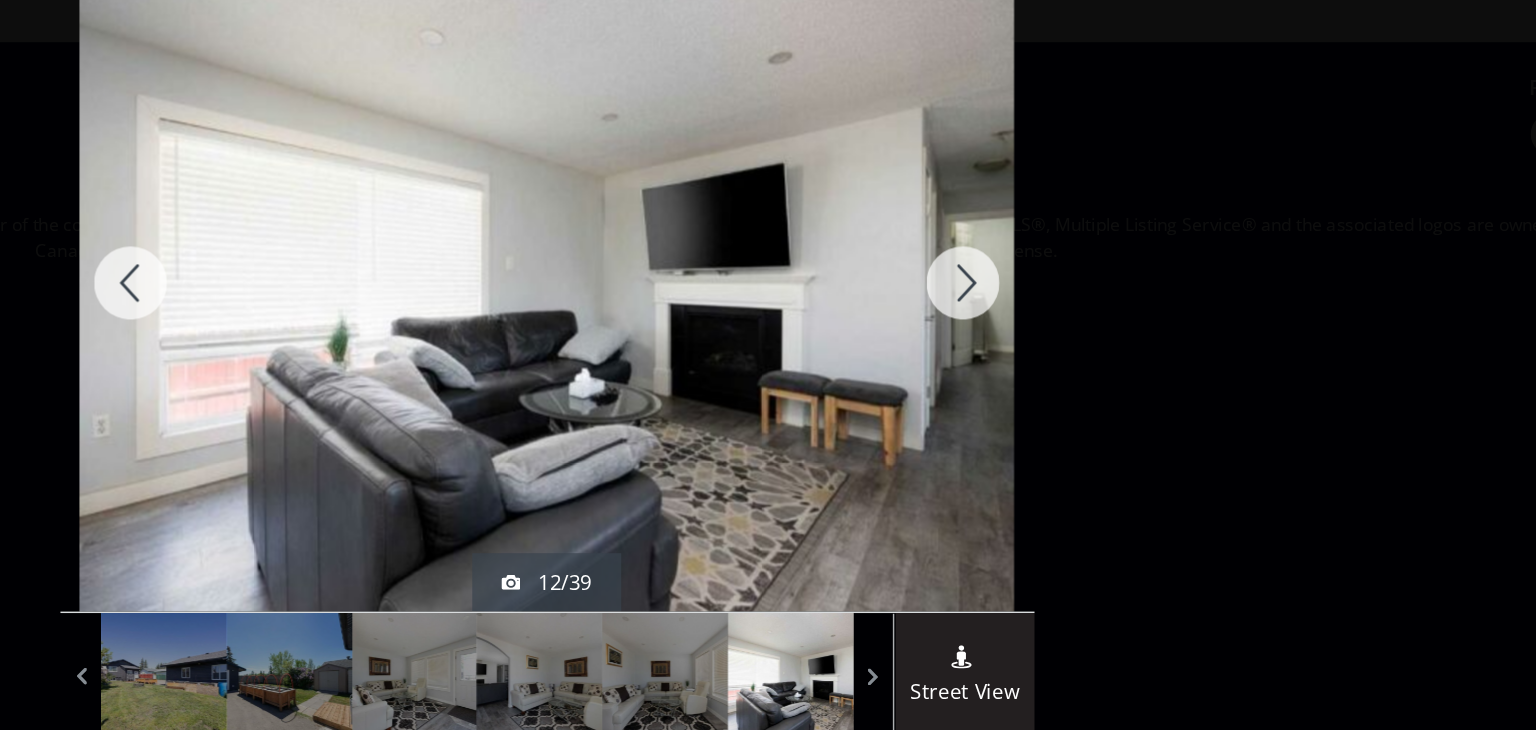 click at bounding box center (1053, 261) 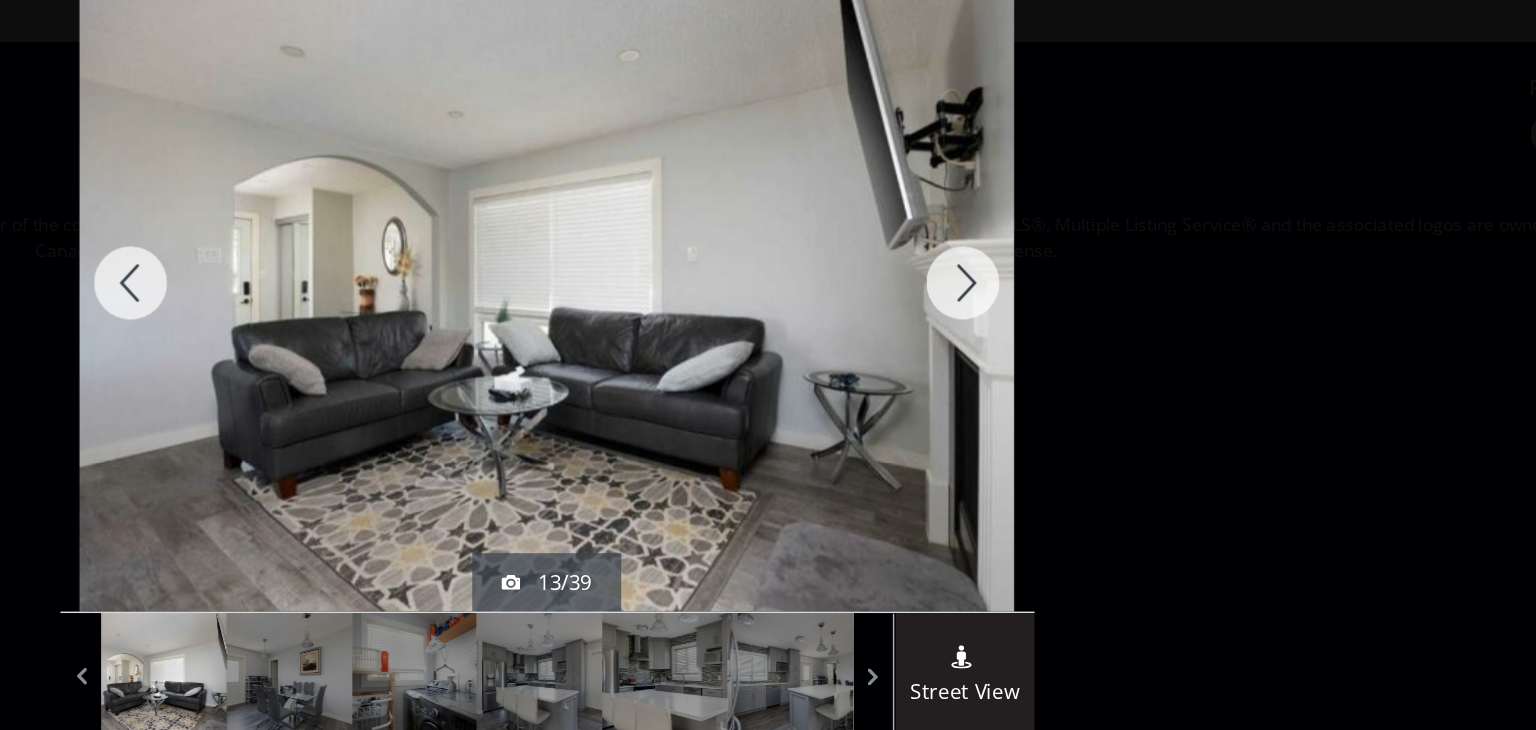 click at bounding box center [1053, 261] 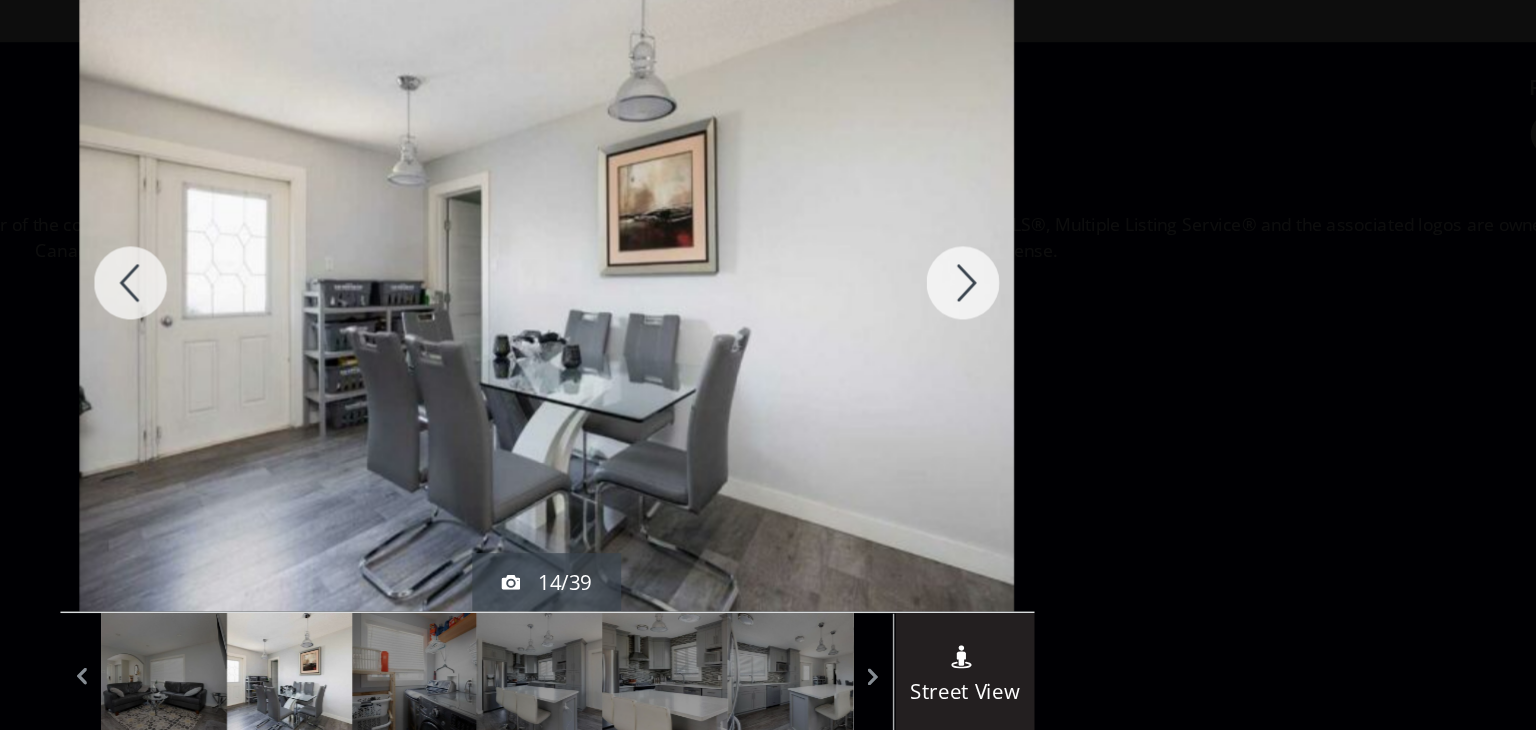 click at bounding box center (1053, 261) 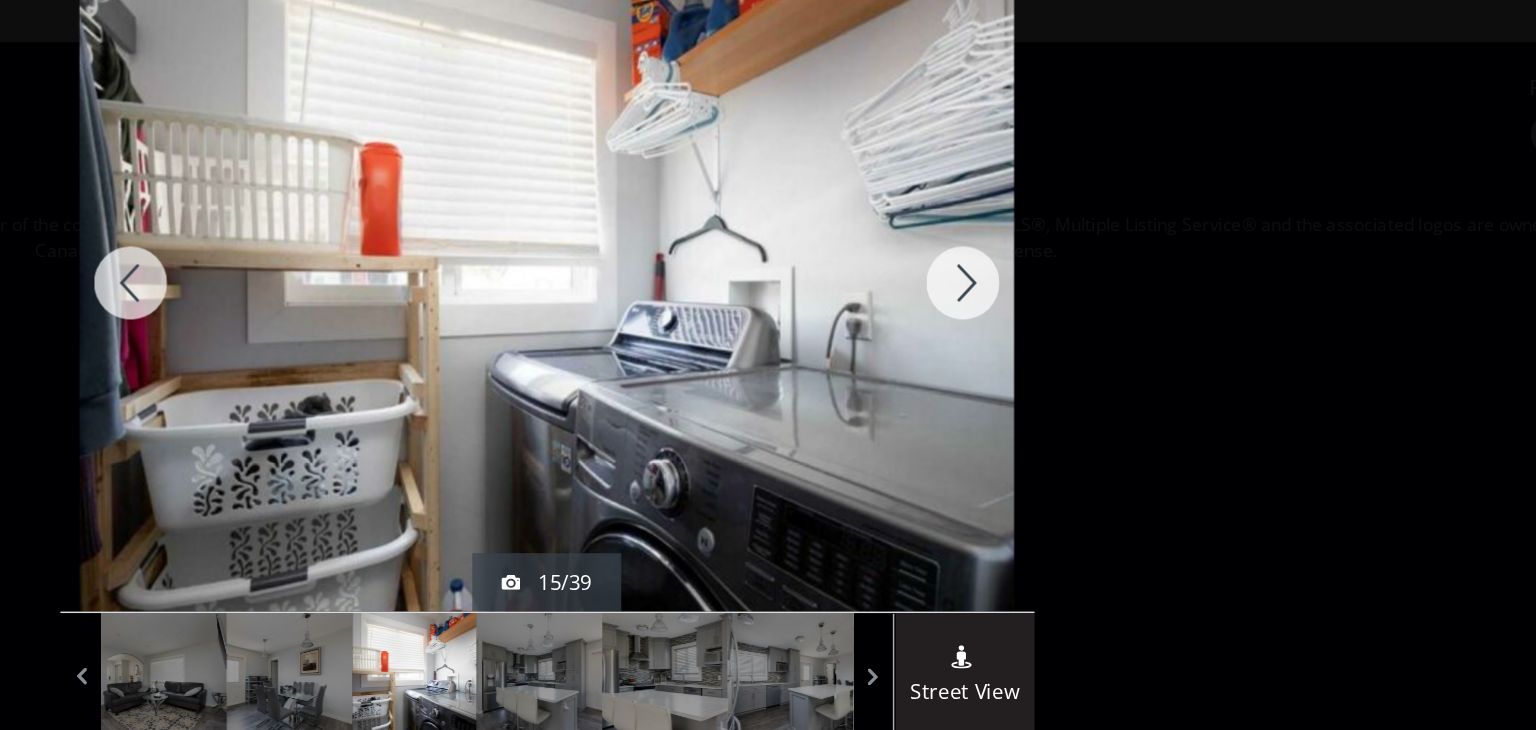 click at bounding box center (1053, 261) 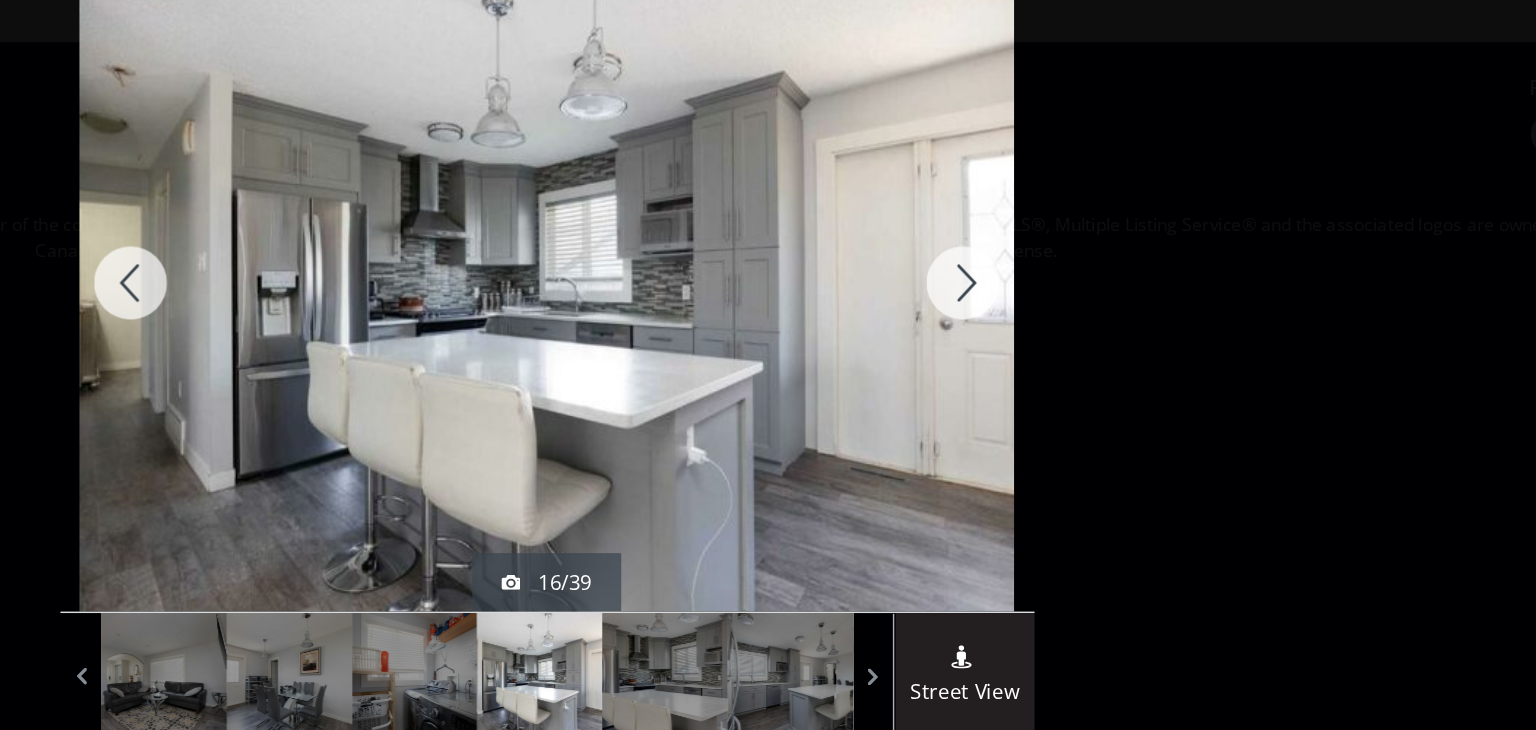 click at bounding box center [1053, 261] 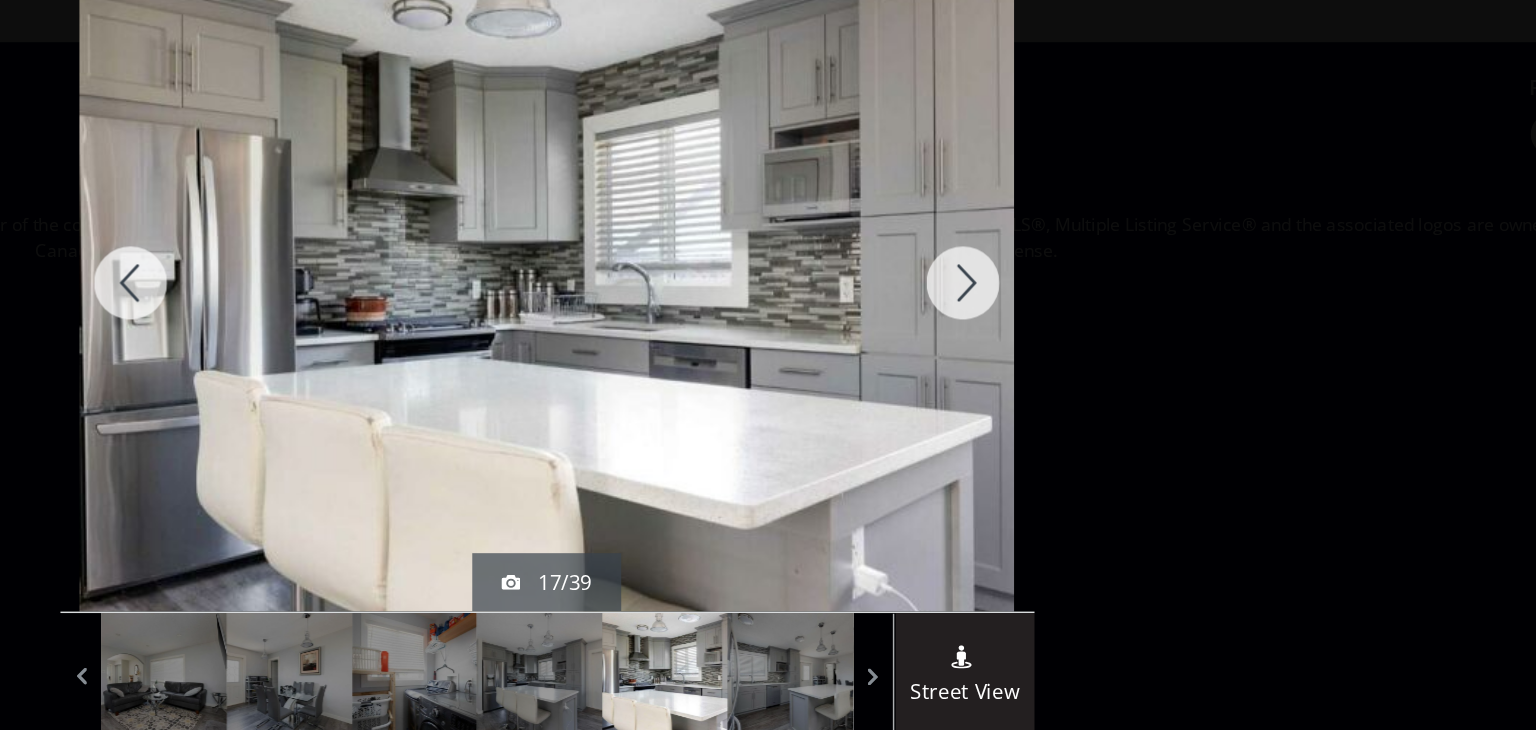 click at bounding box center (483, 261) 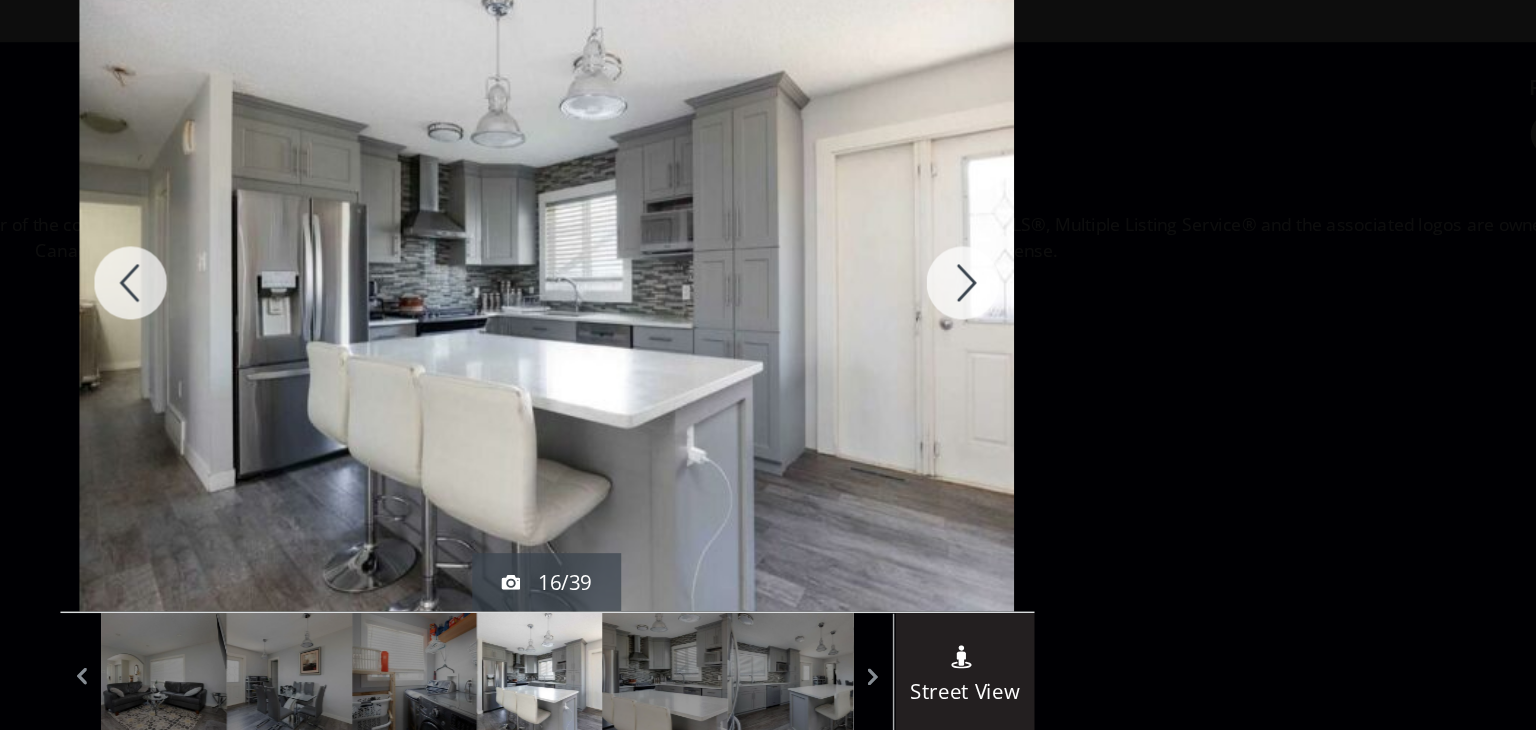 click at bounding box center (1053, 261) 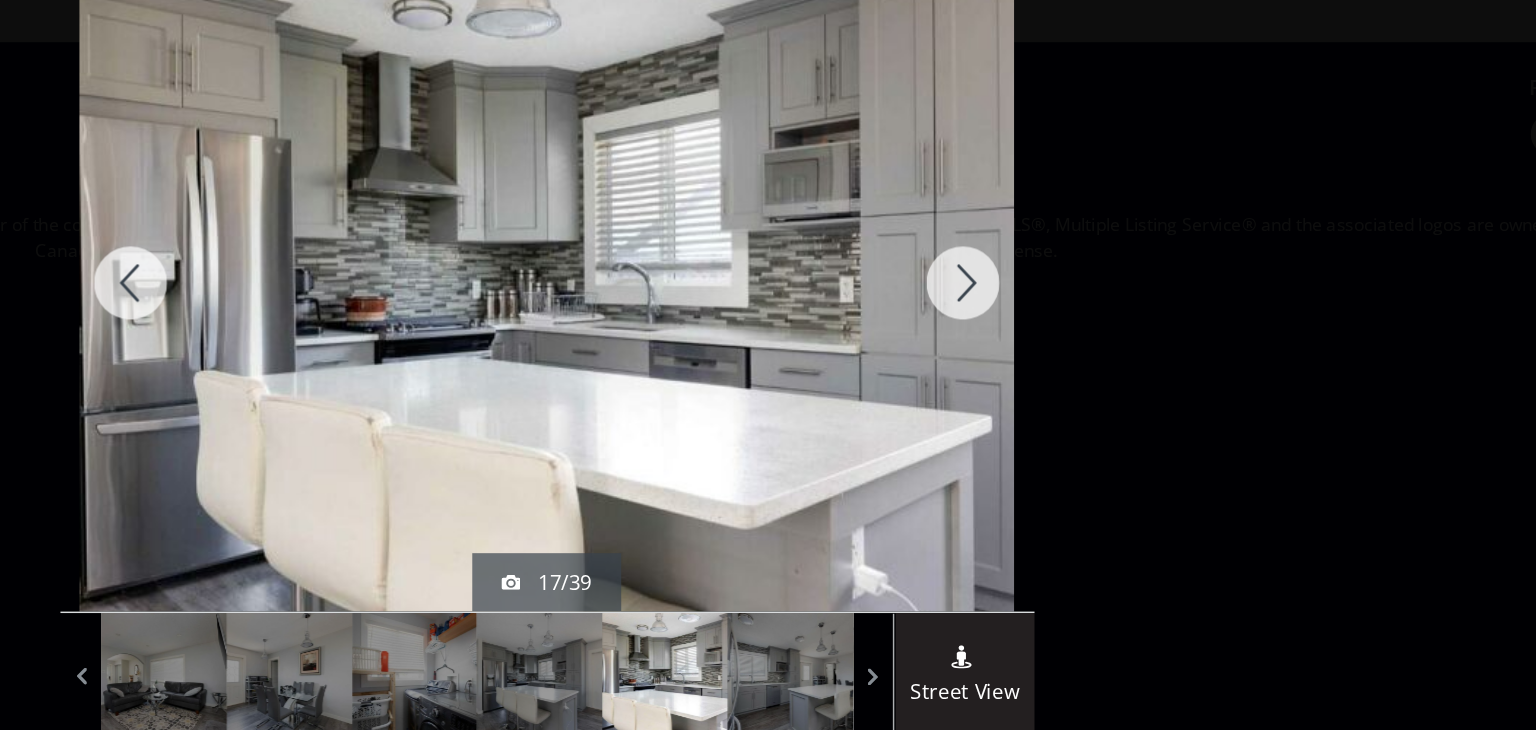 click at bounding box center [1053, 261] 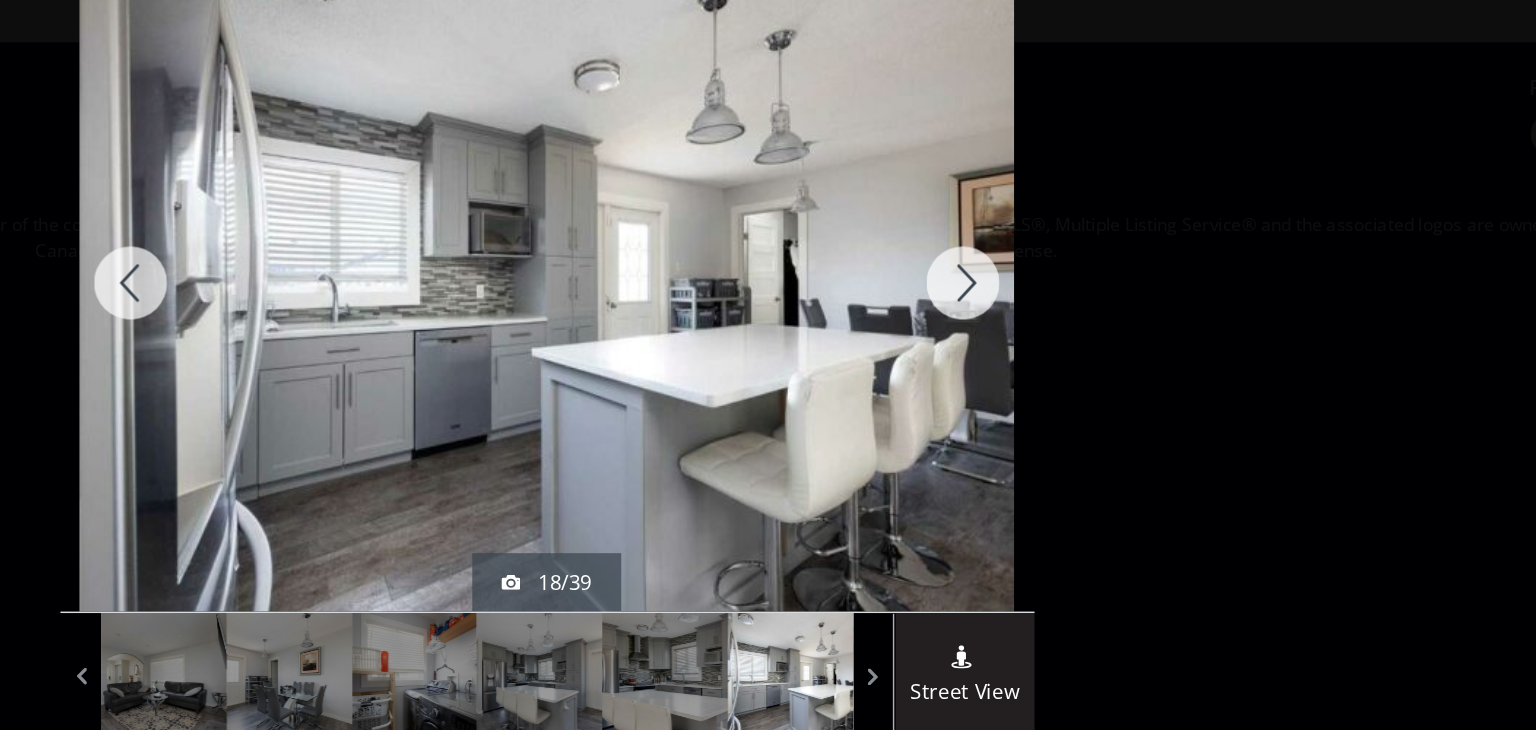 click at bounding box center [1053, 261] 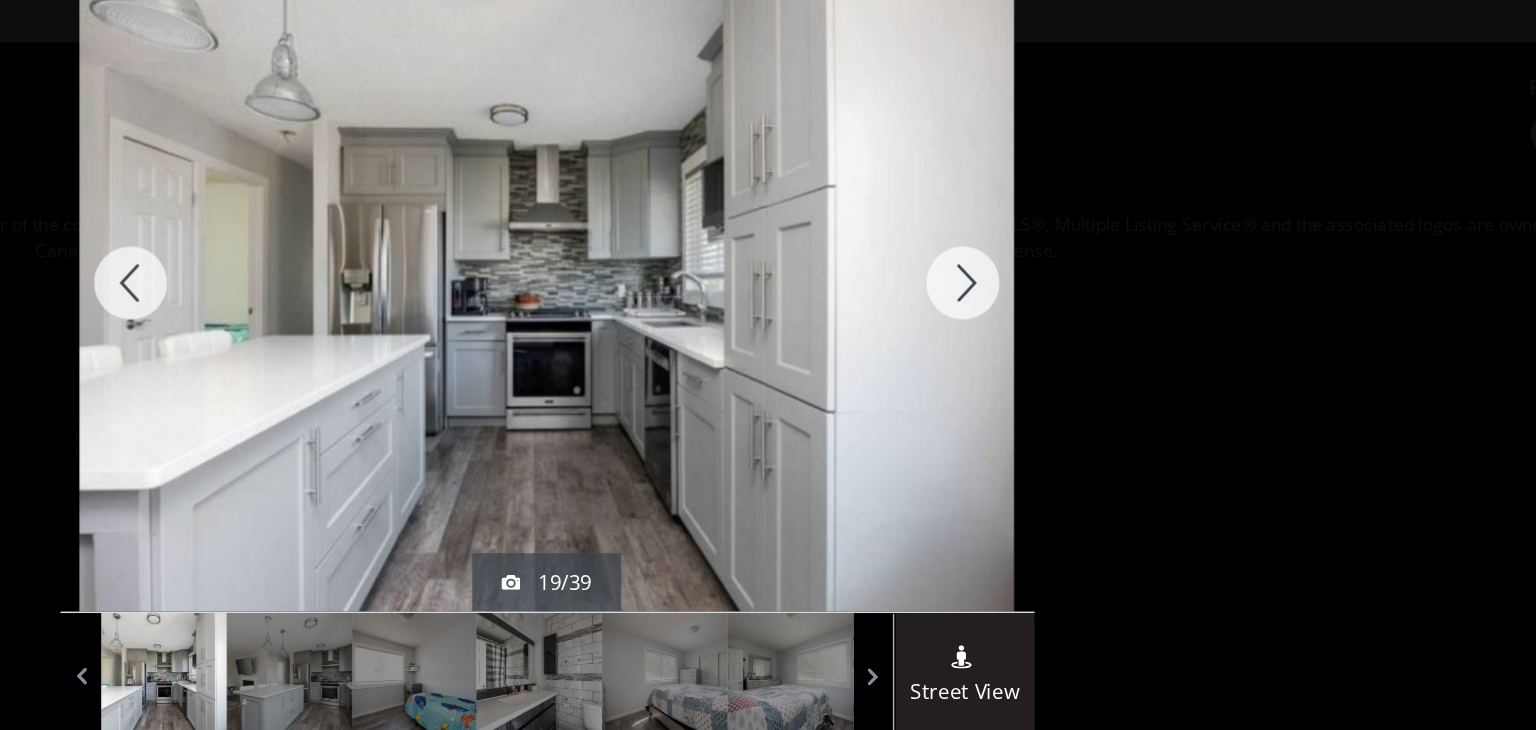 click at bounding box center [483, 261] 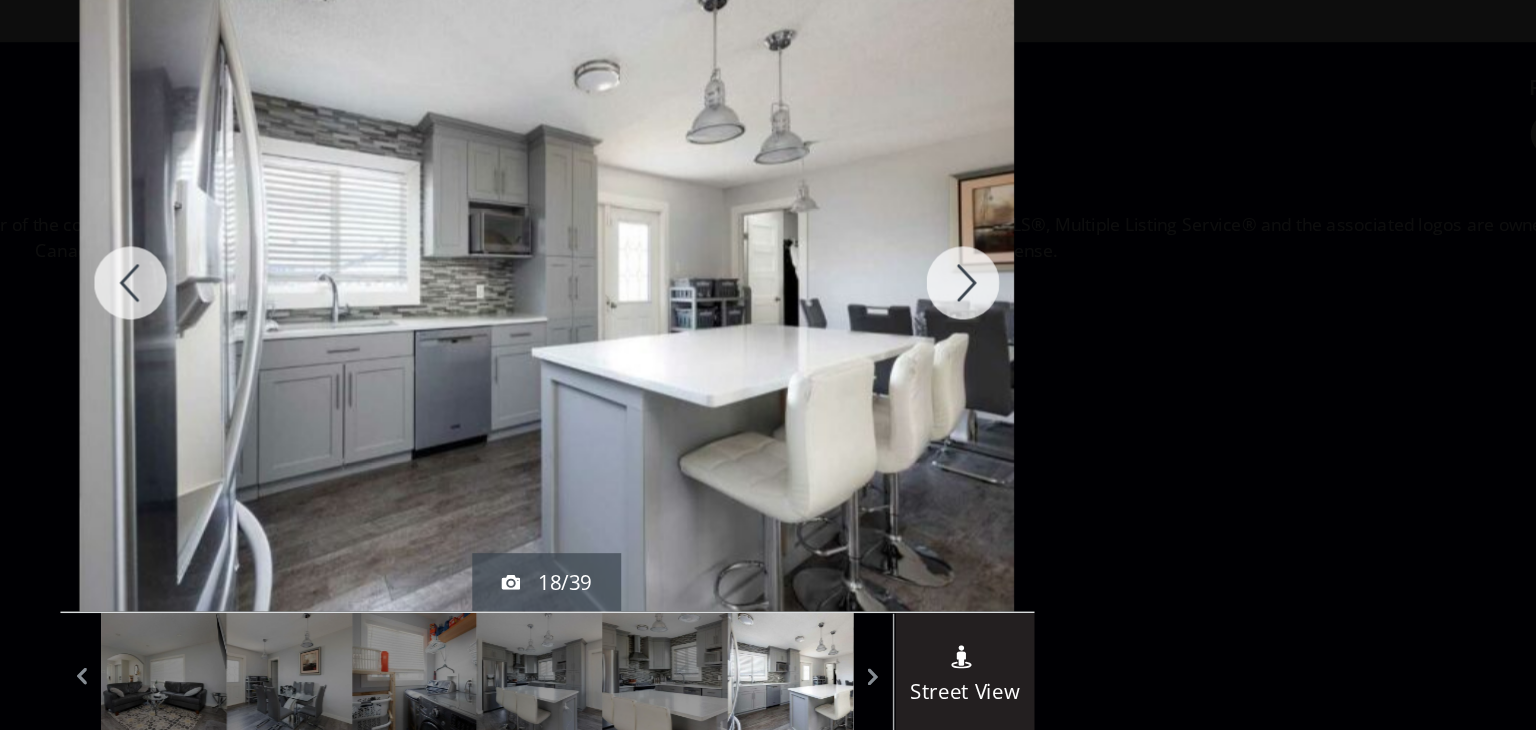 click at bounding box center [1053, 261] 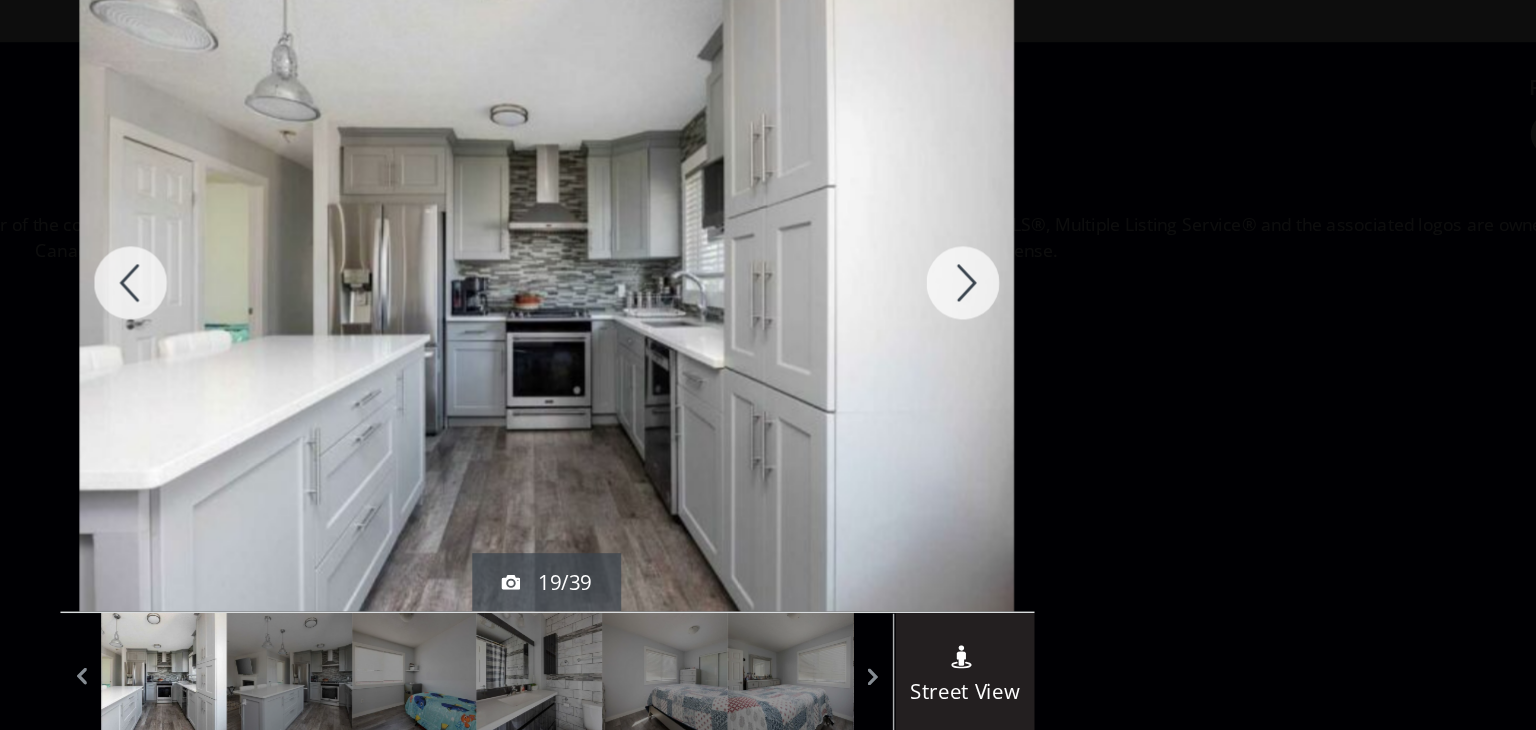 click at bounding box center [1053, 261] 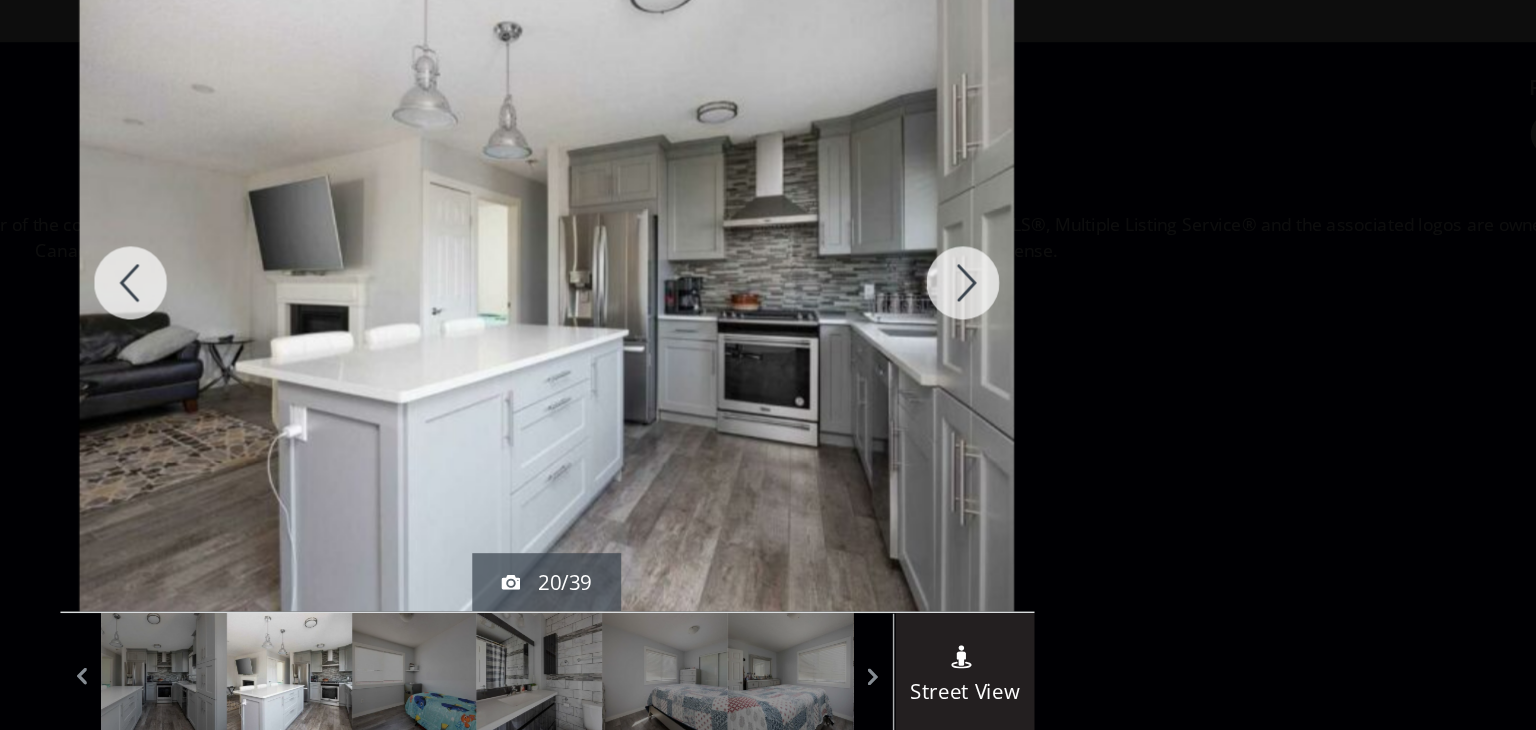 click at bounding box center [1053, 261] 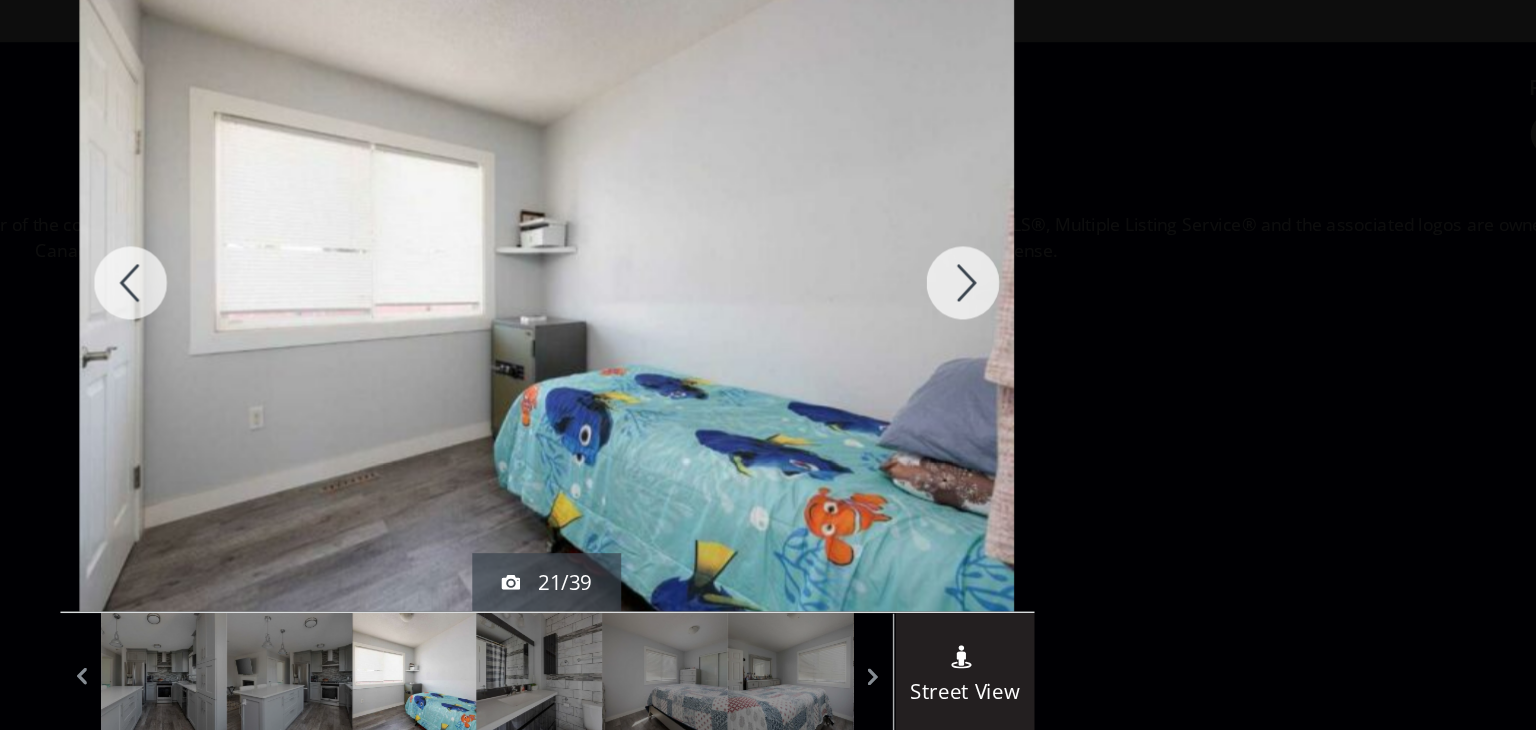 click at bounding box center (1053, 261) 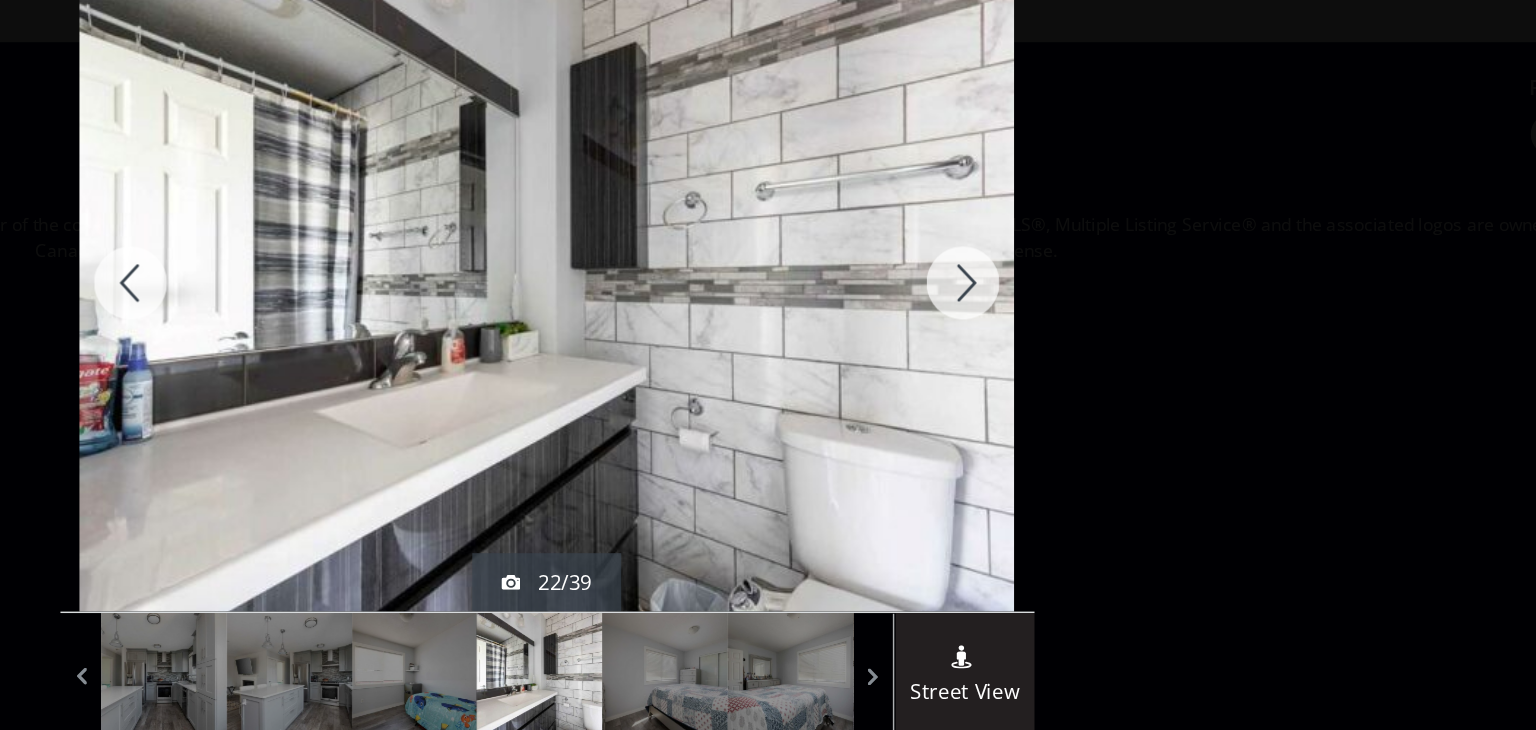 click at bounding box center [1053, 261] 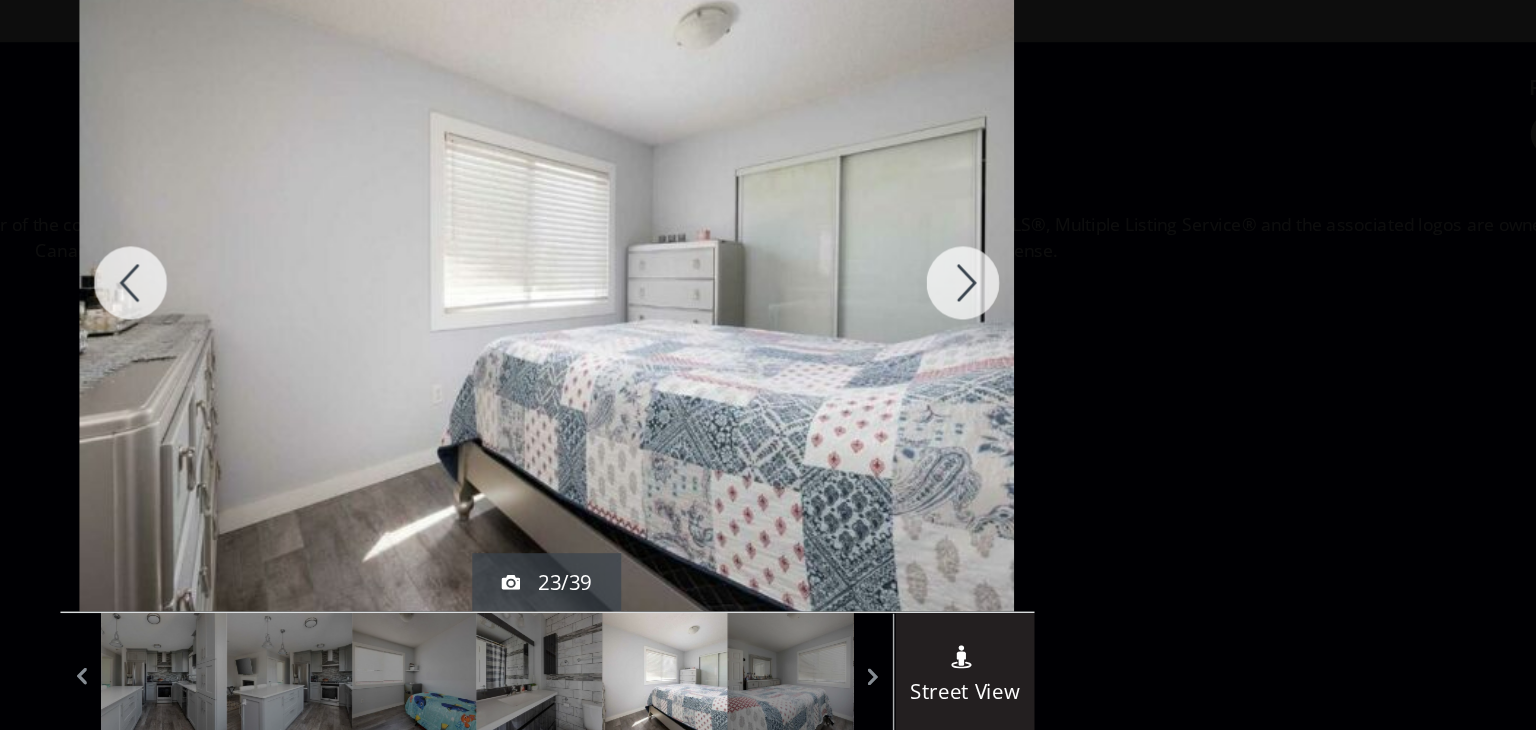 click at bounding box center [483, 261] 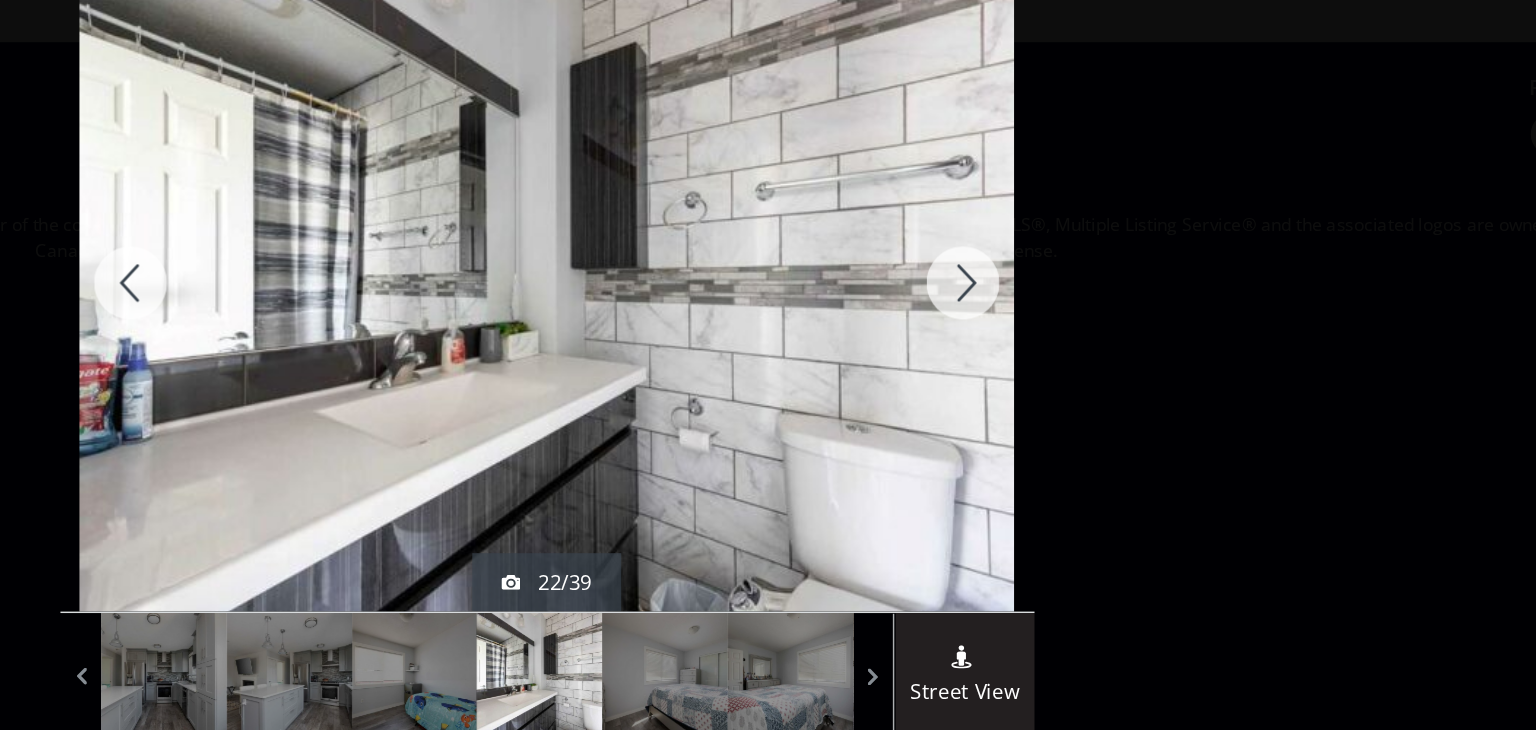 click at bounding box center (1053, 261) 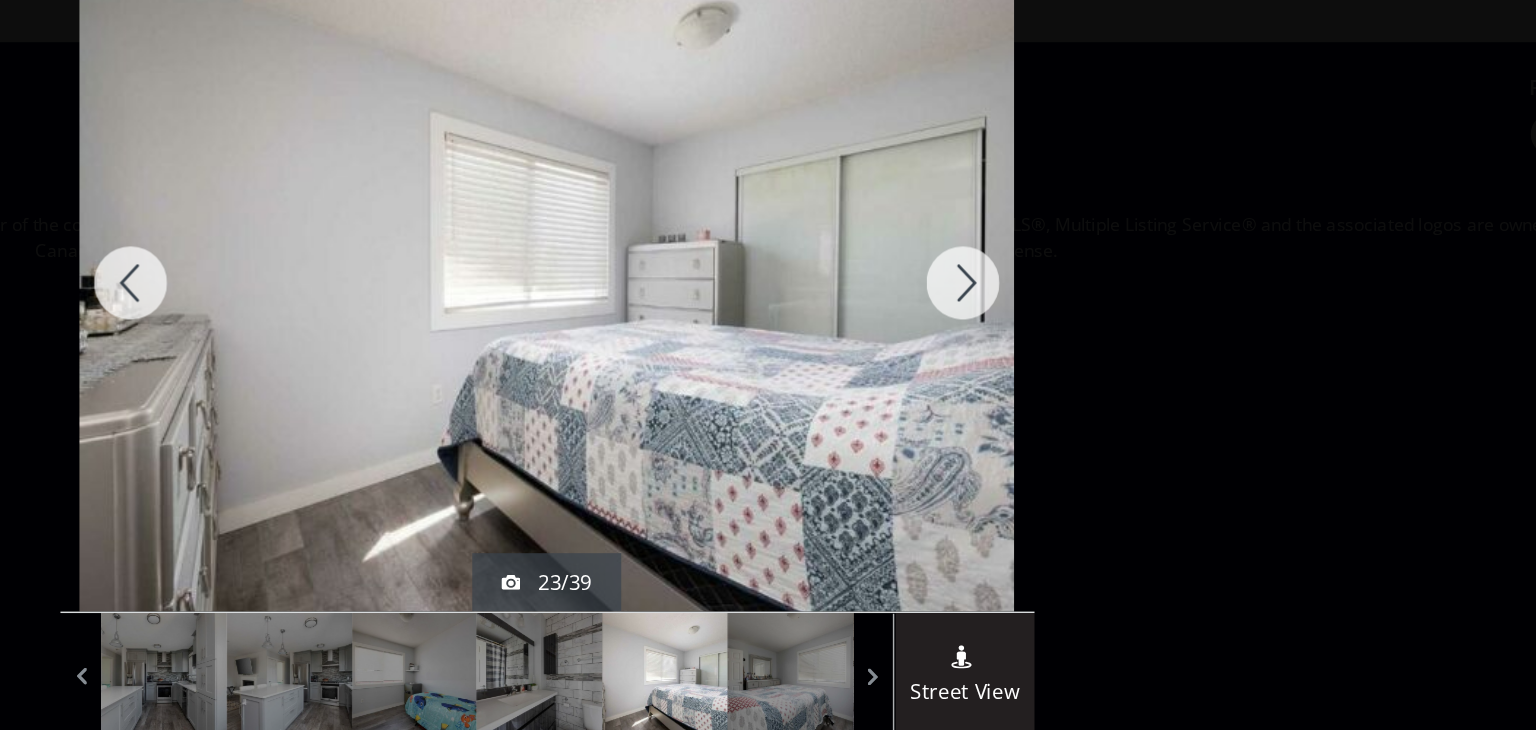 click at bounding box center [1053, 261] 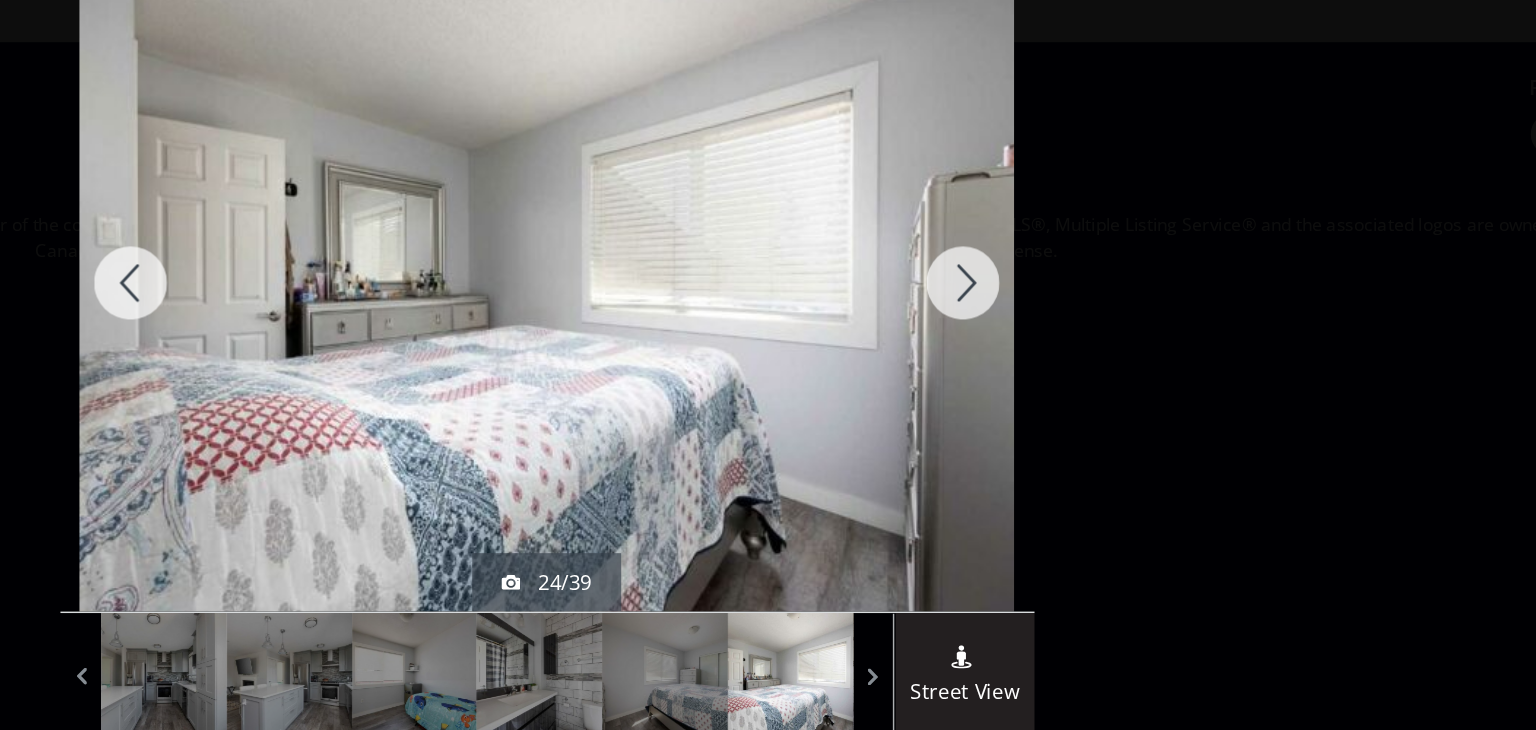 click at bounding box center [1053, 261] 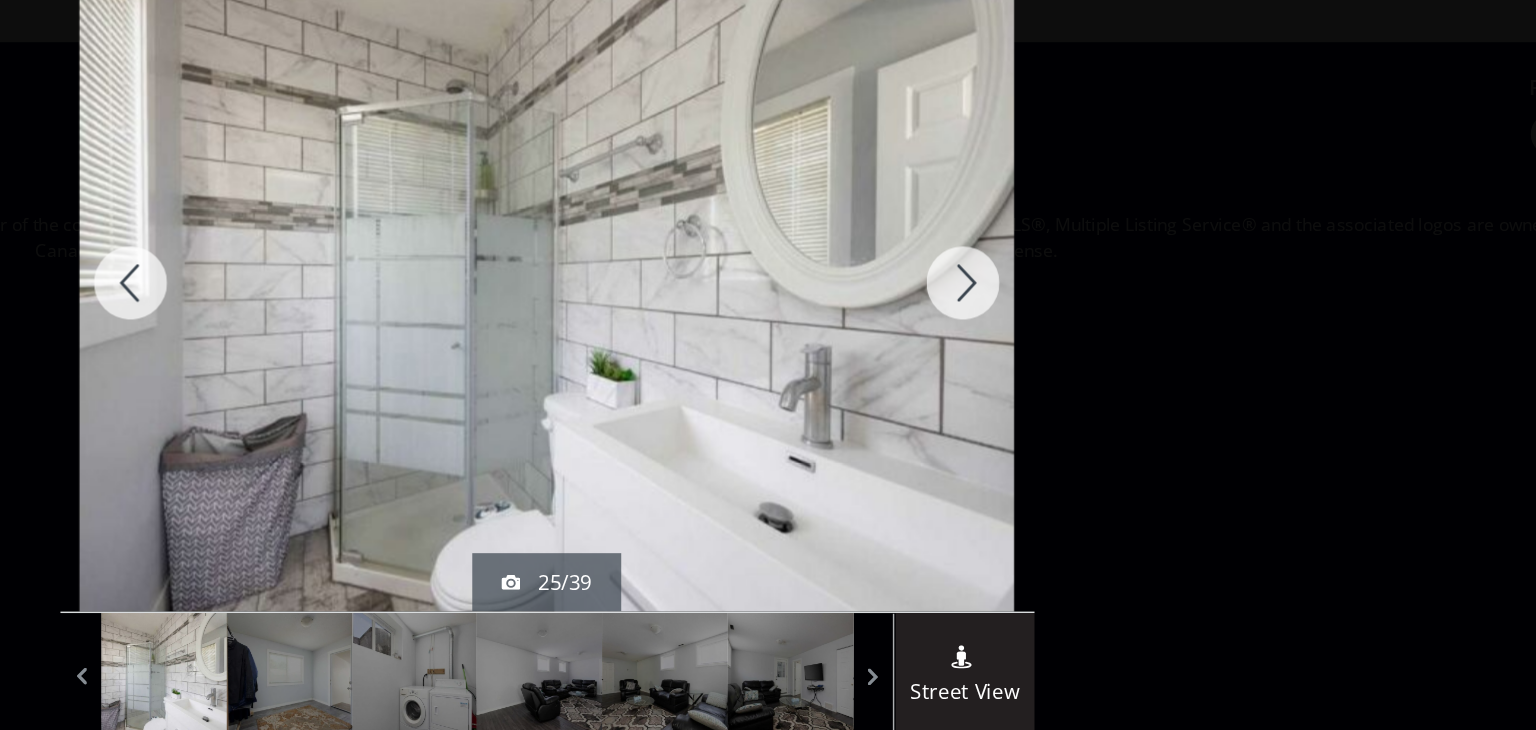 click at bounding box center [1053, 261] 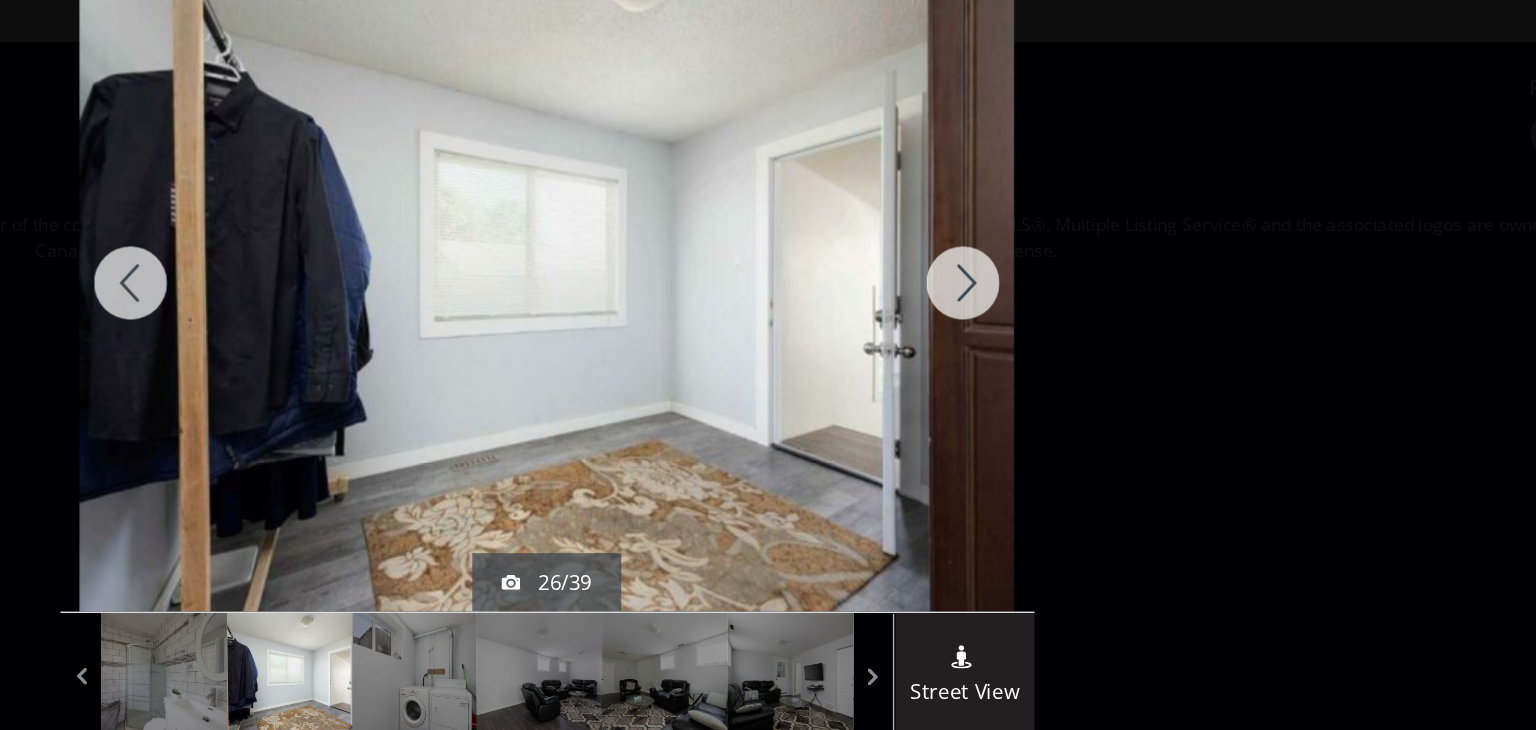 click at bounding box center [1053, 261] 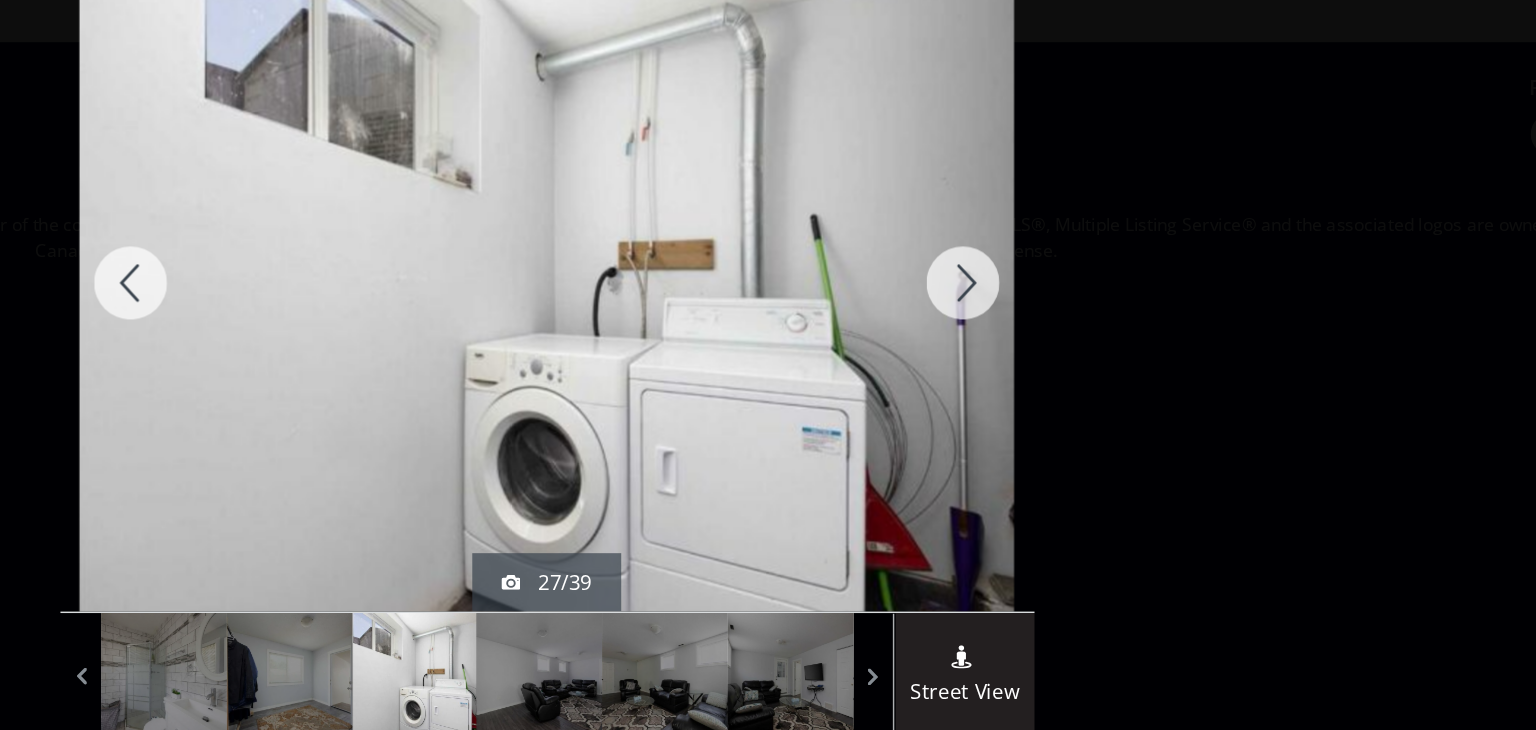 click at bounding box center (1053, 261) 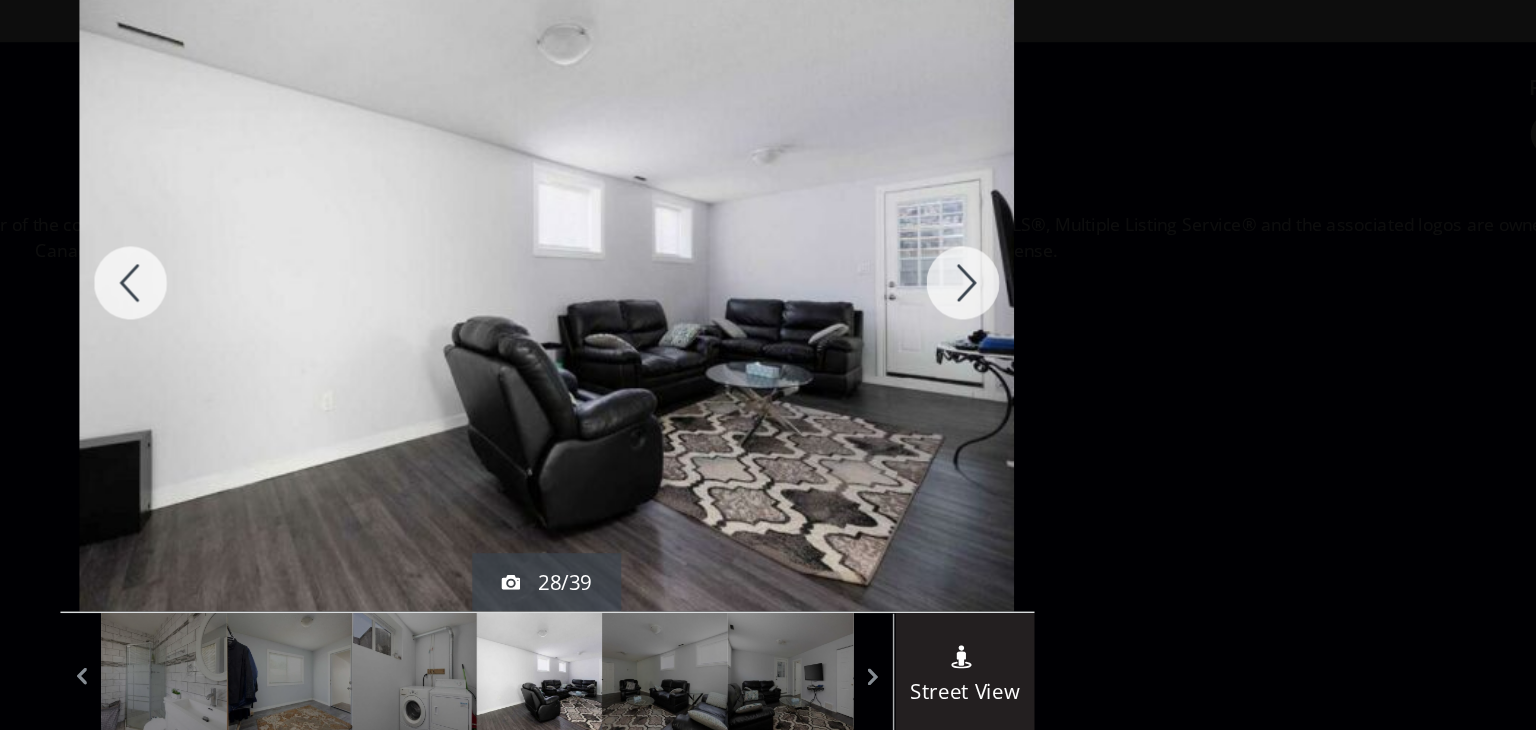 click at bounding box center [1053, 261] 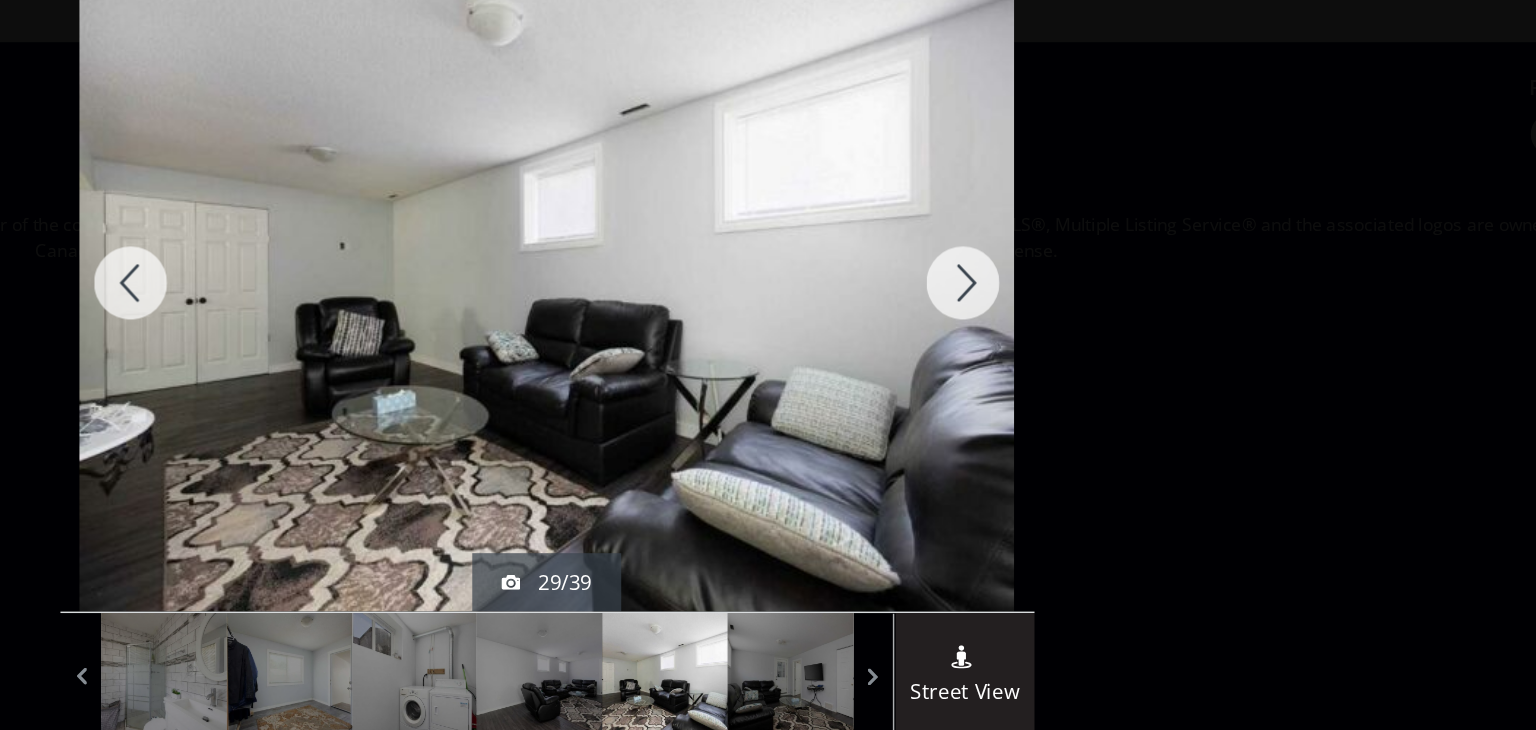 click at bounding box center [1053, 261] 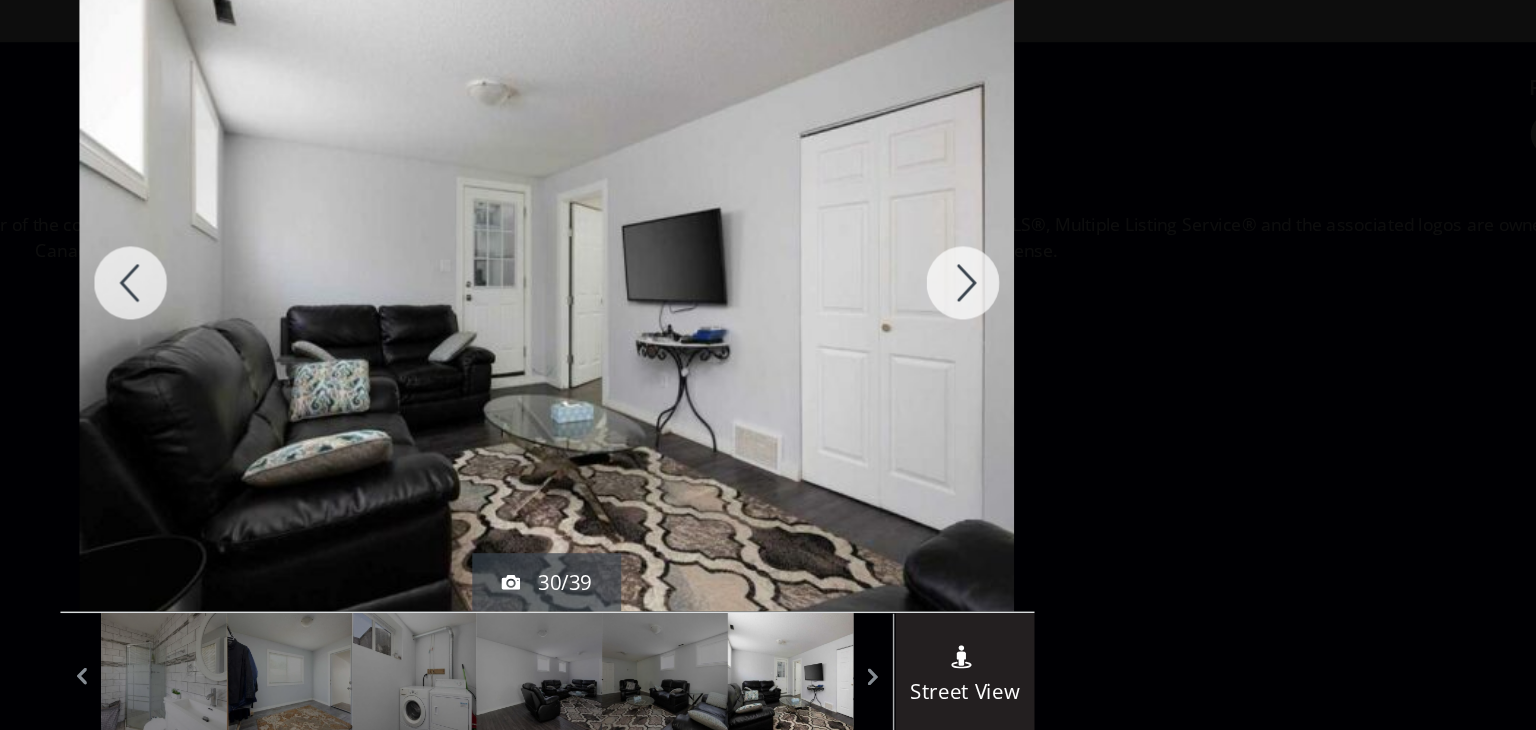 click at bounding box center [1053, 261] 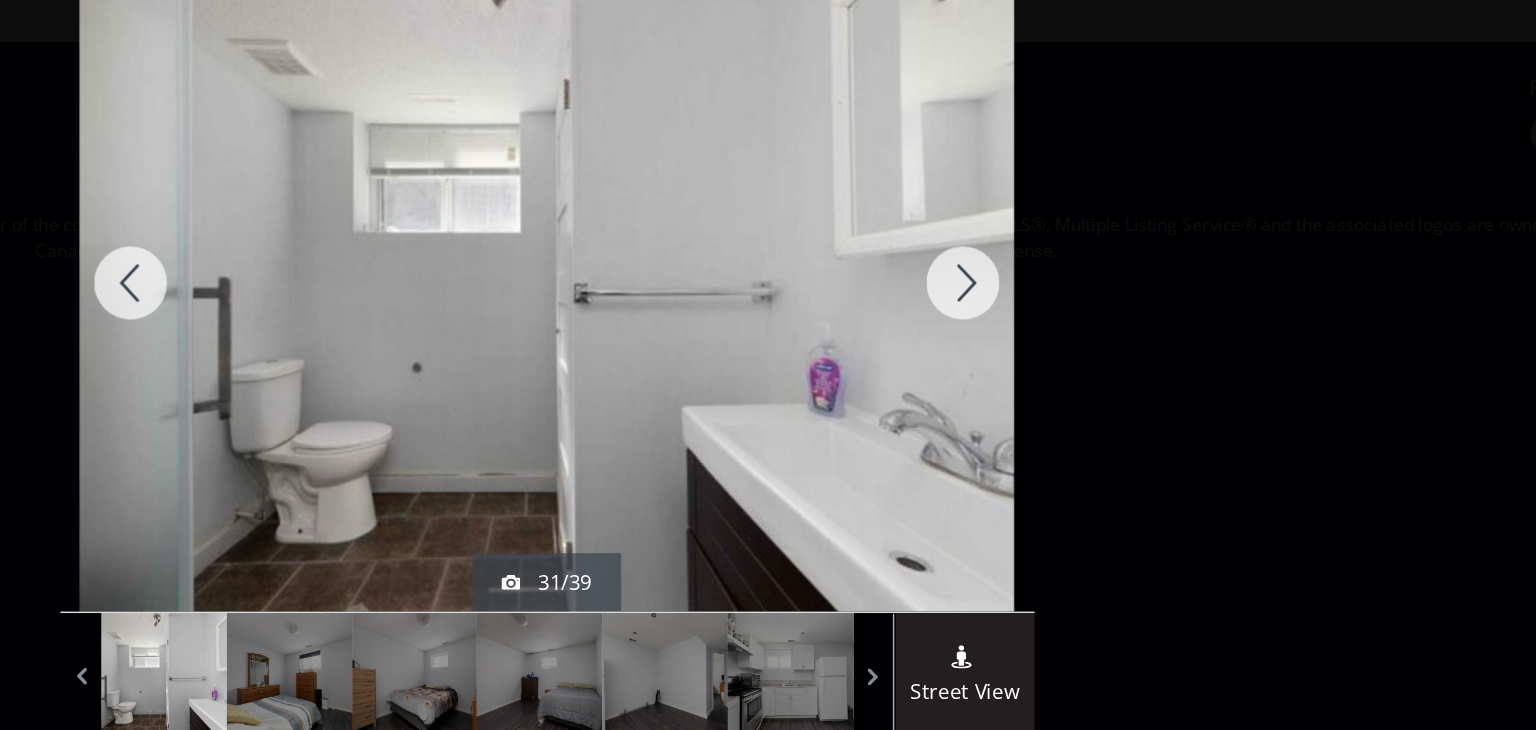 click at bounding box center [1053, 261] 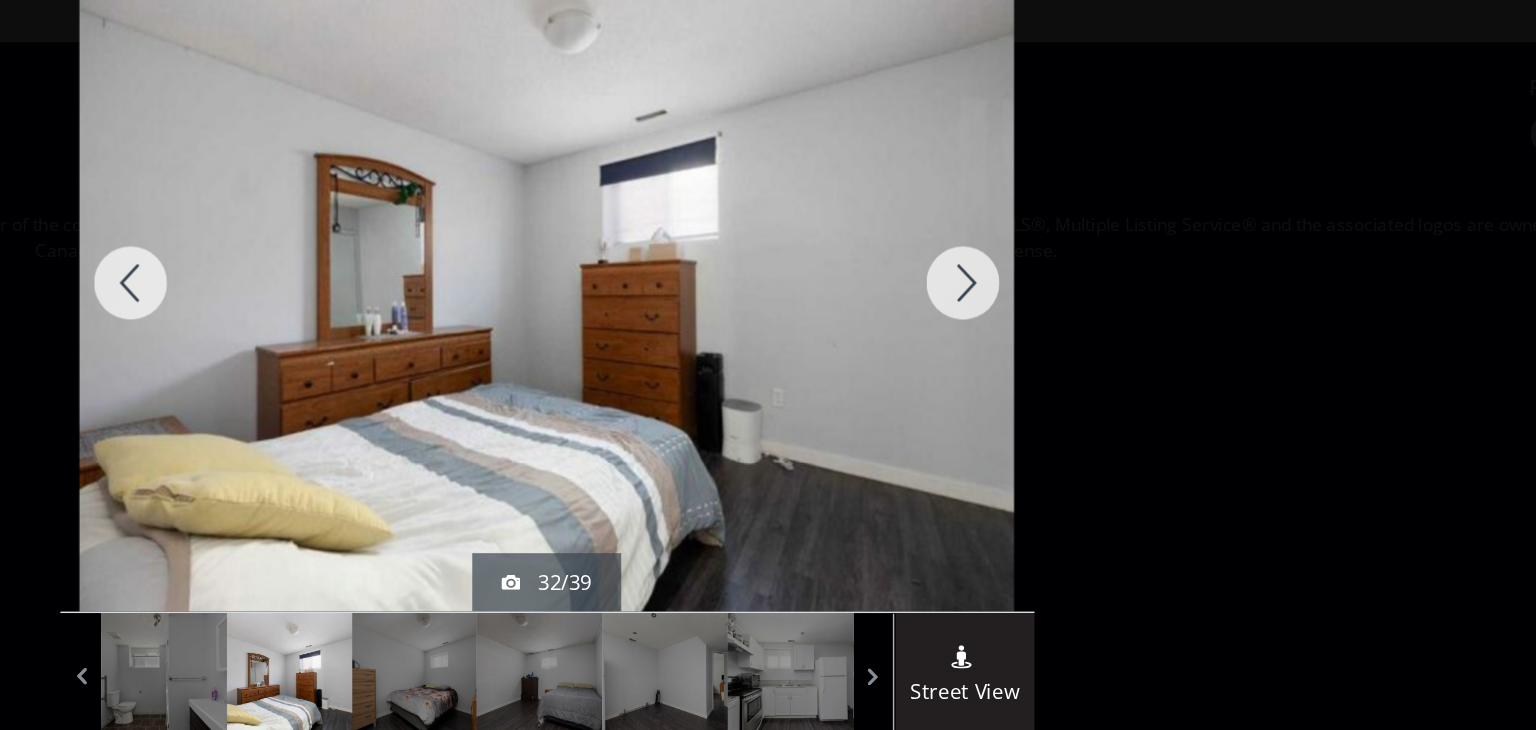 click at bounding box center [1053, 261] 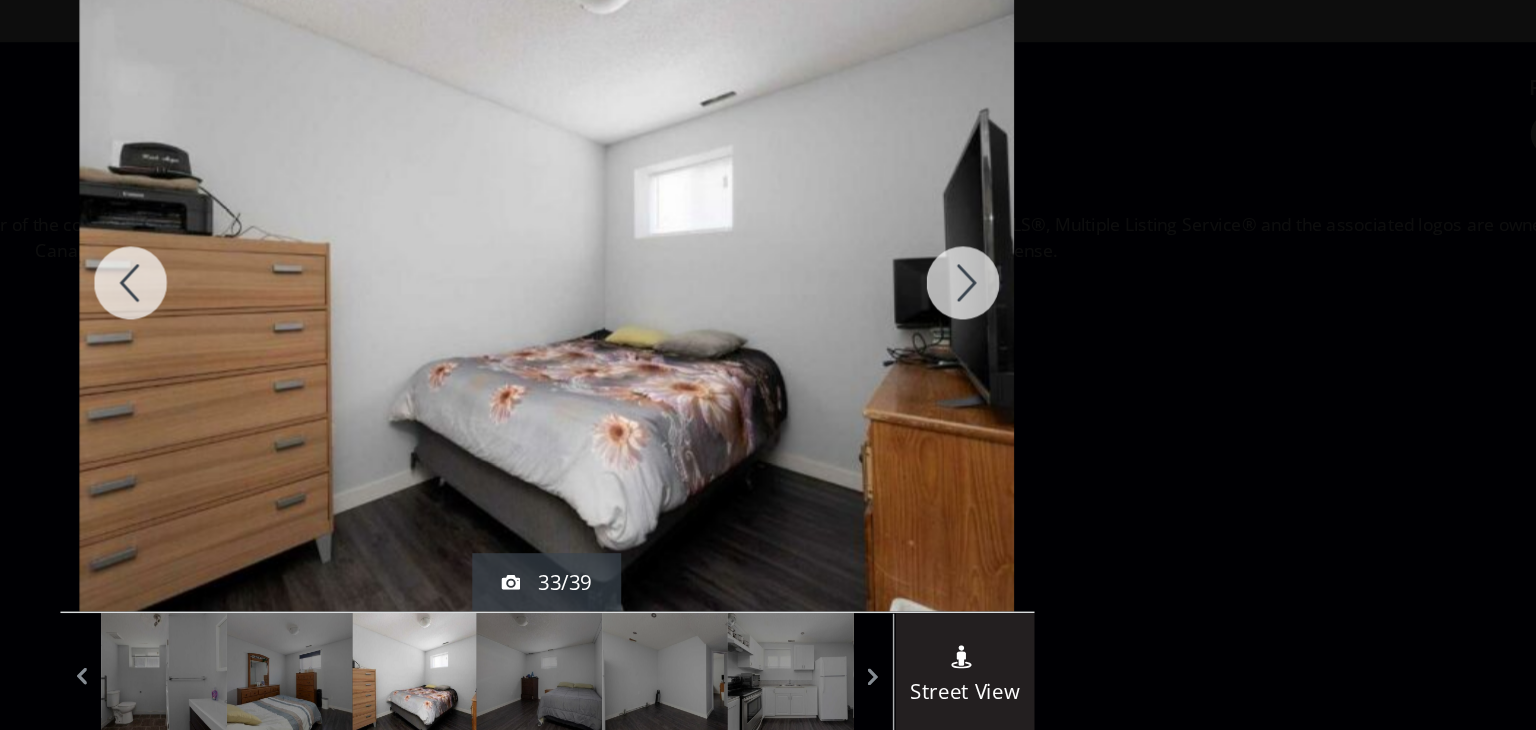click at bounding box center (1053, 261) 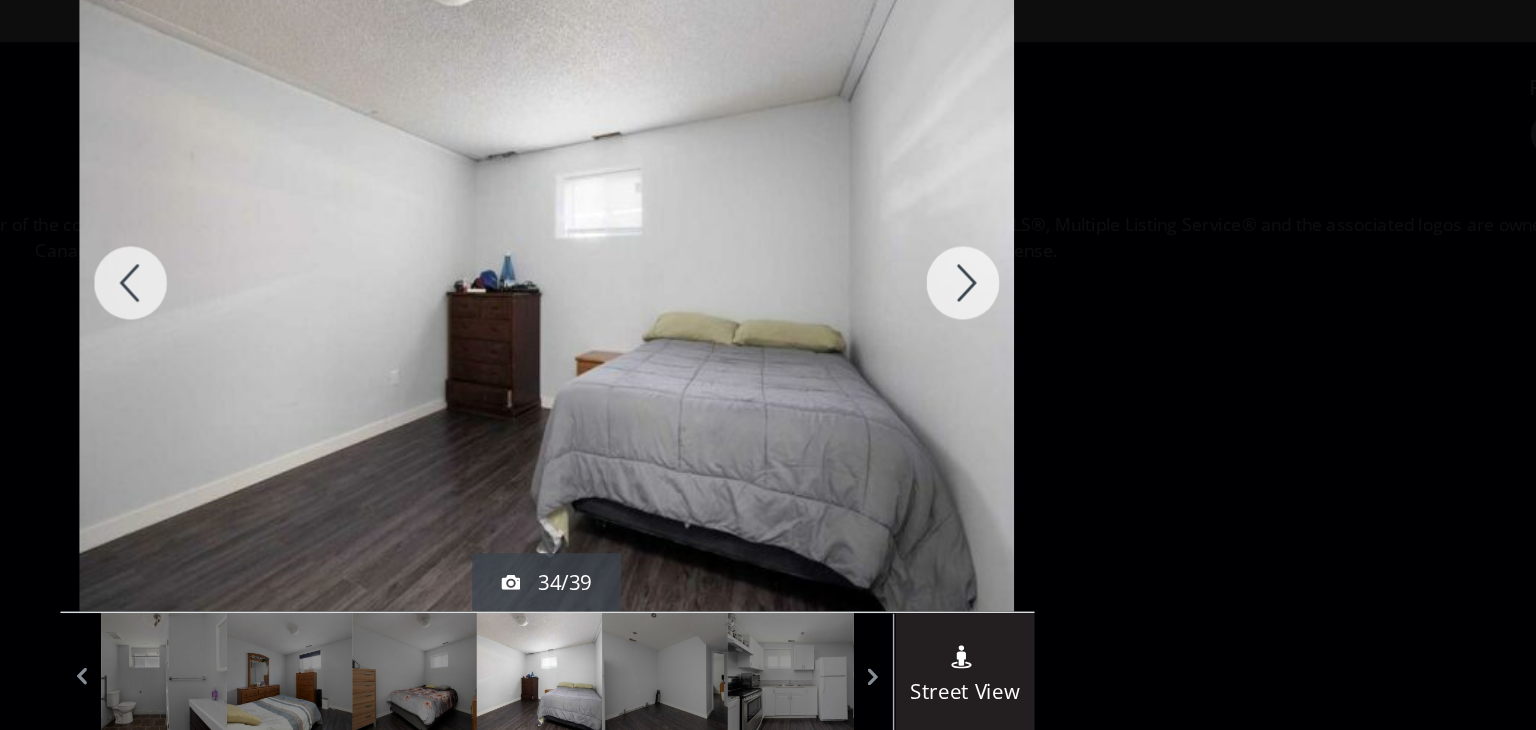 click at bounding box center [1053, 261] 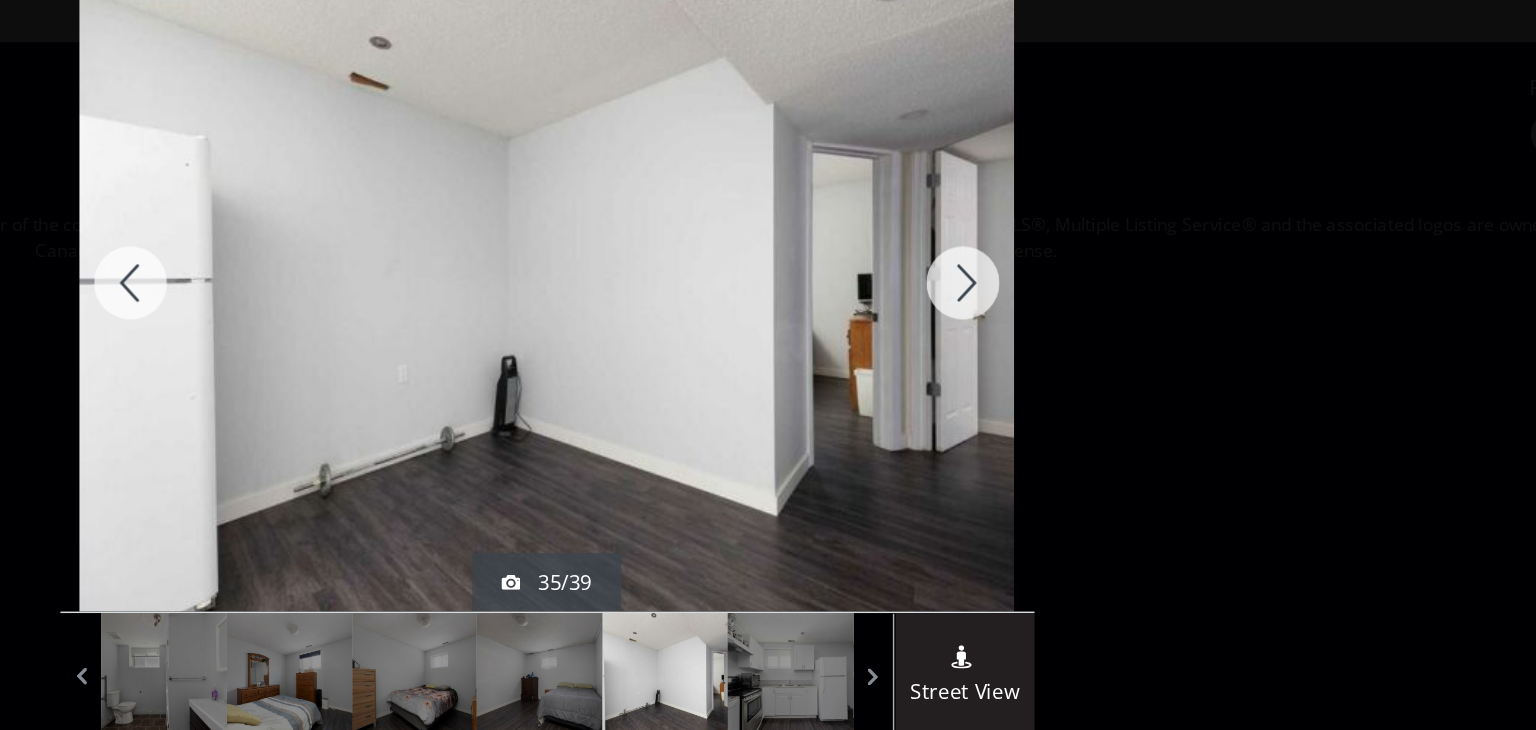 click at bounding box center [1053, 261] 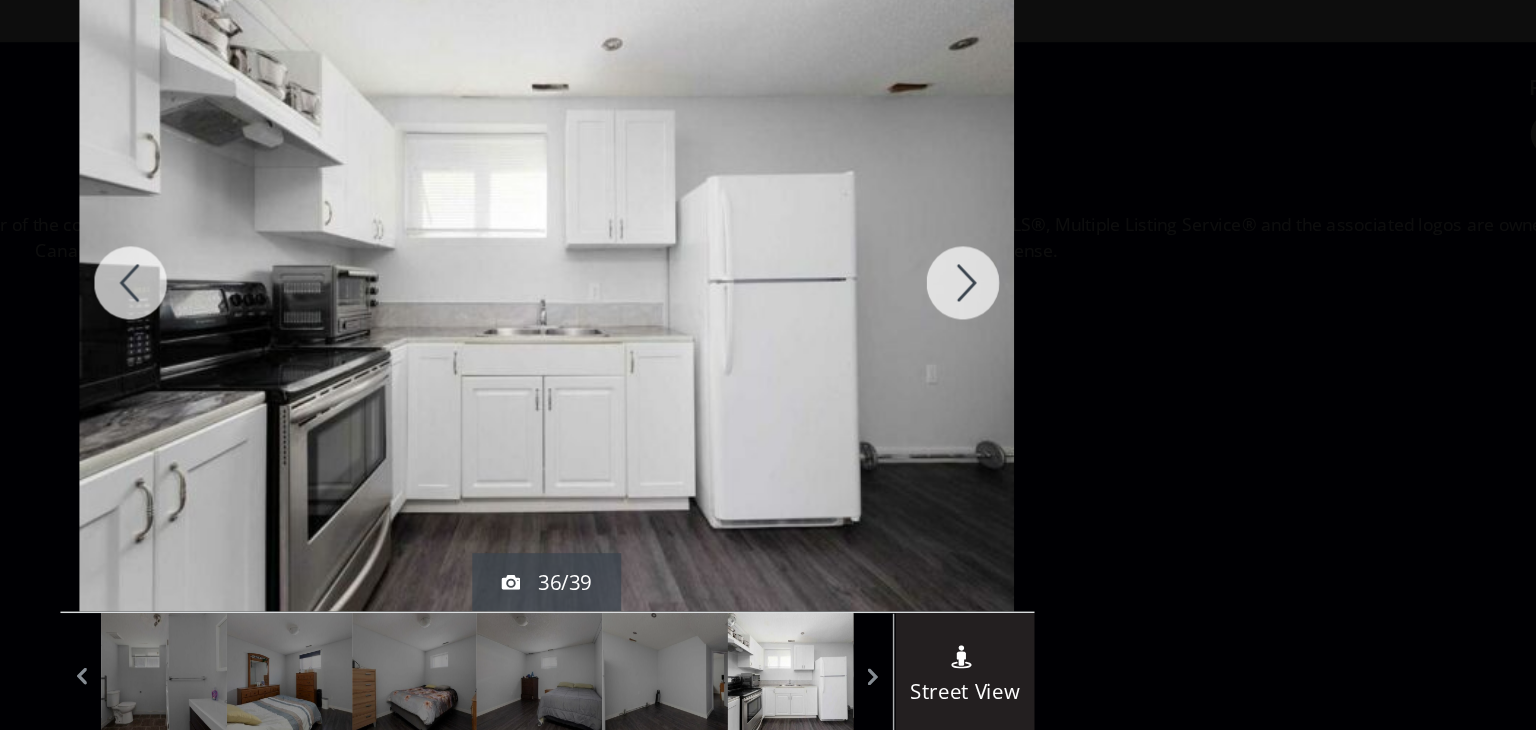 click at bounding box center [1053, 261] 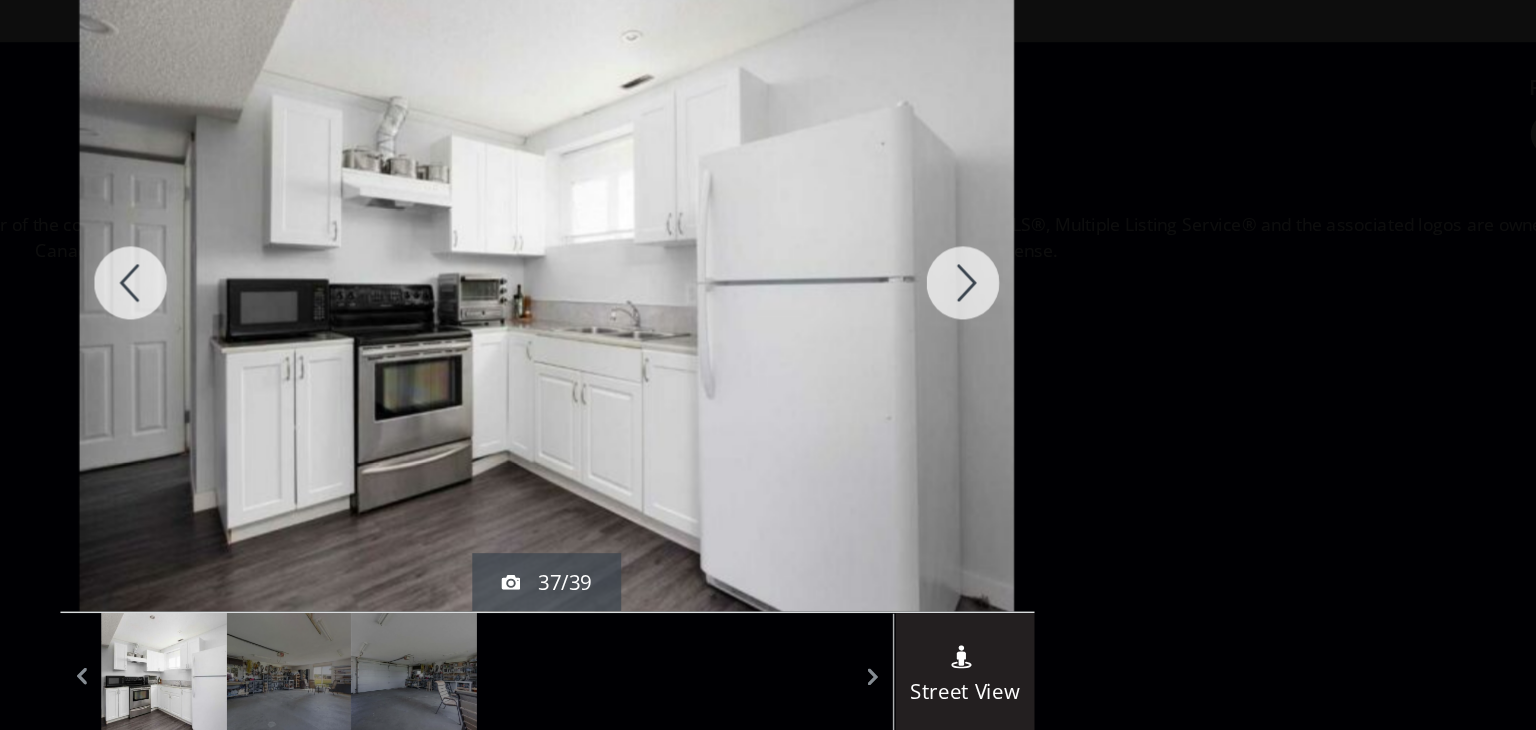 click at bounding box center [1053, 261] 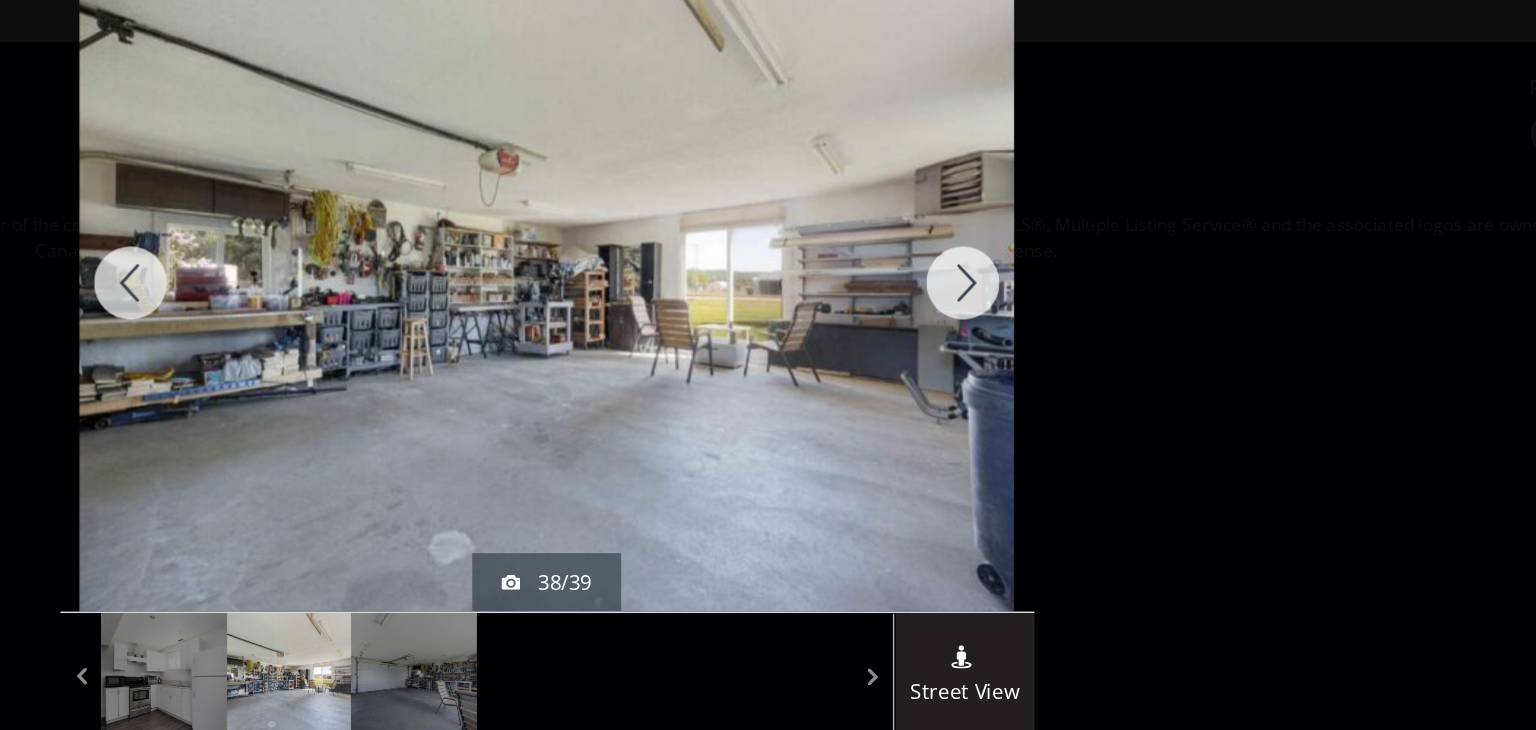 click at bounding box center (1053, 261) 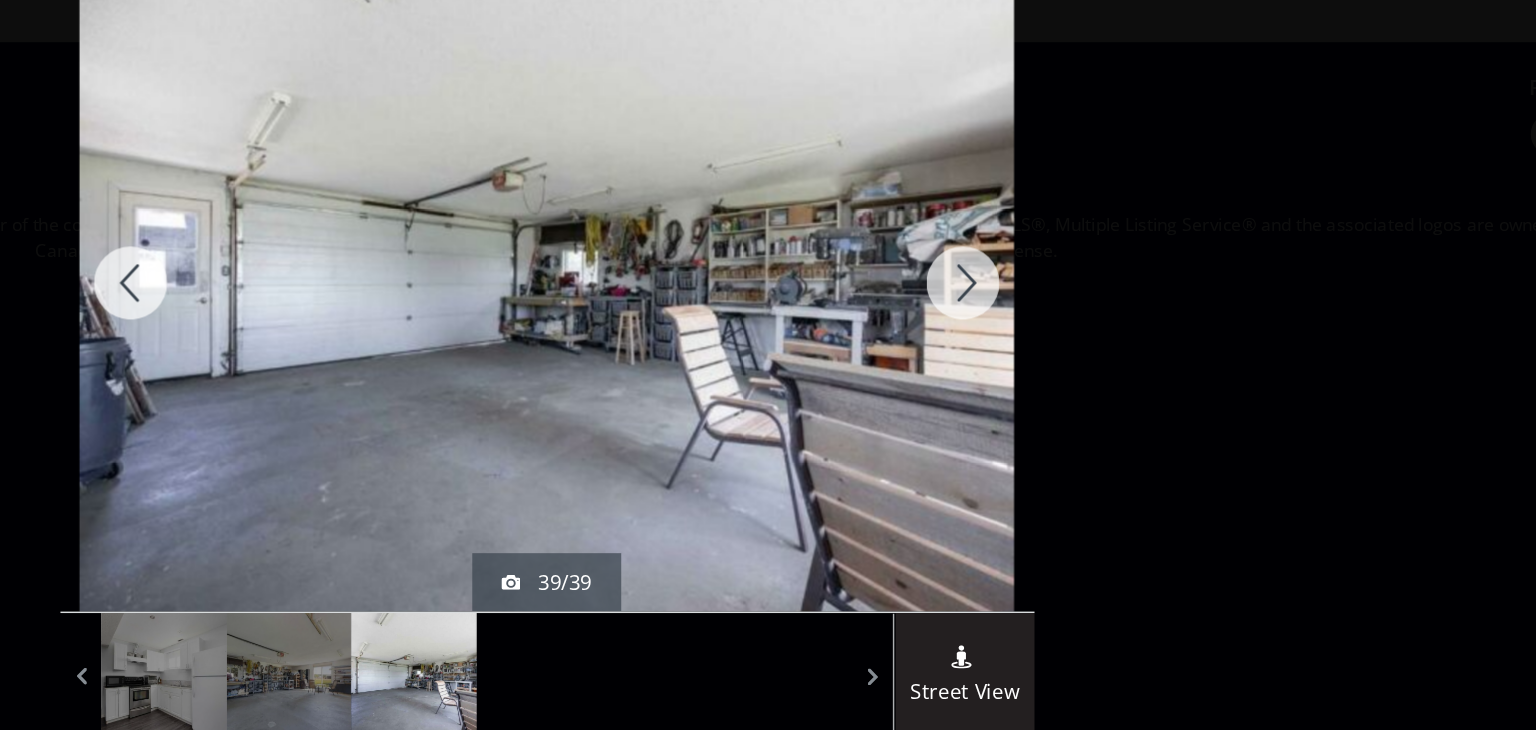 click at bounding box center [1053, 261] 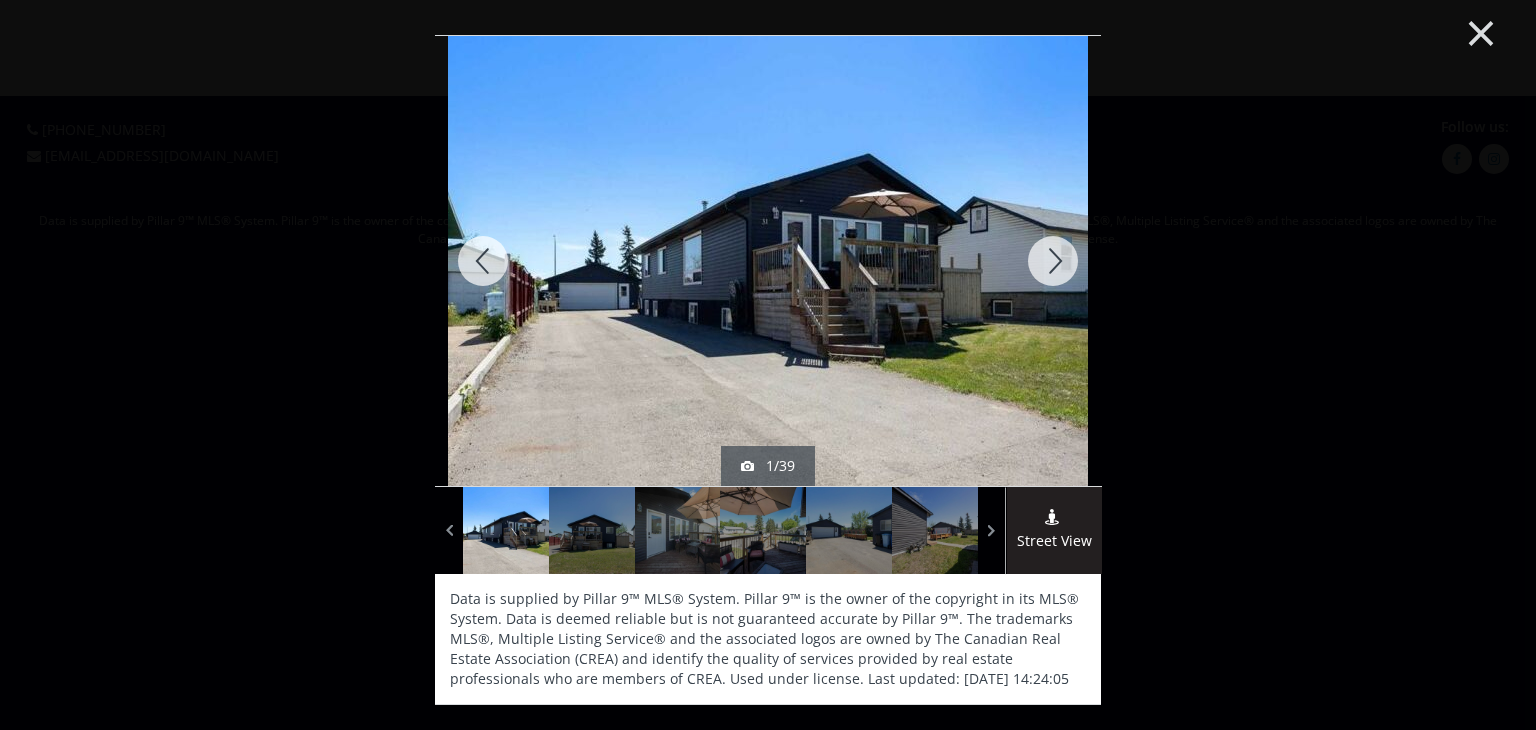 click on "×" at bounding box center [1481, 31] 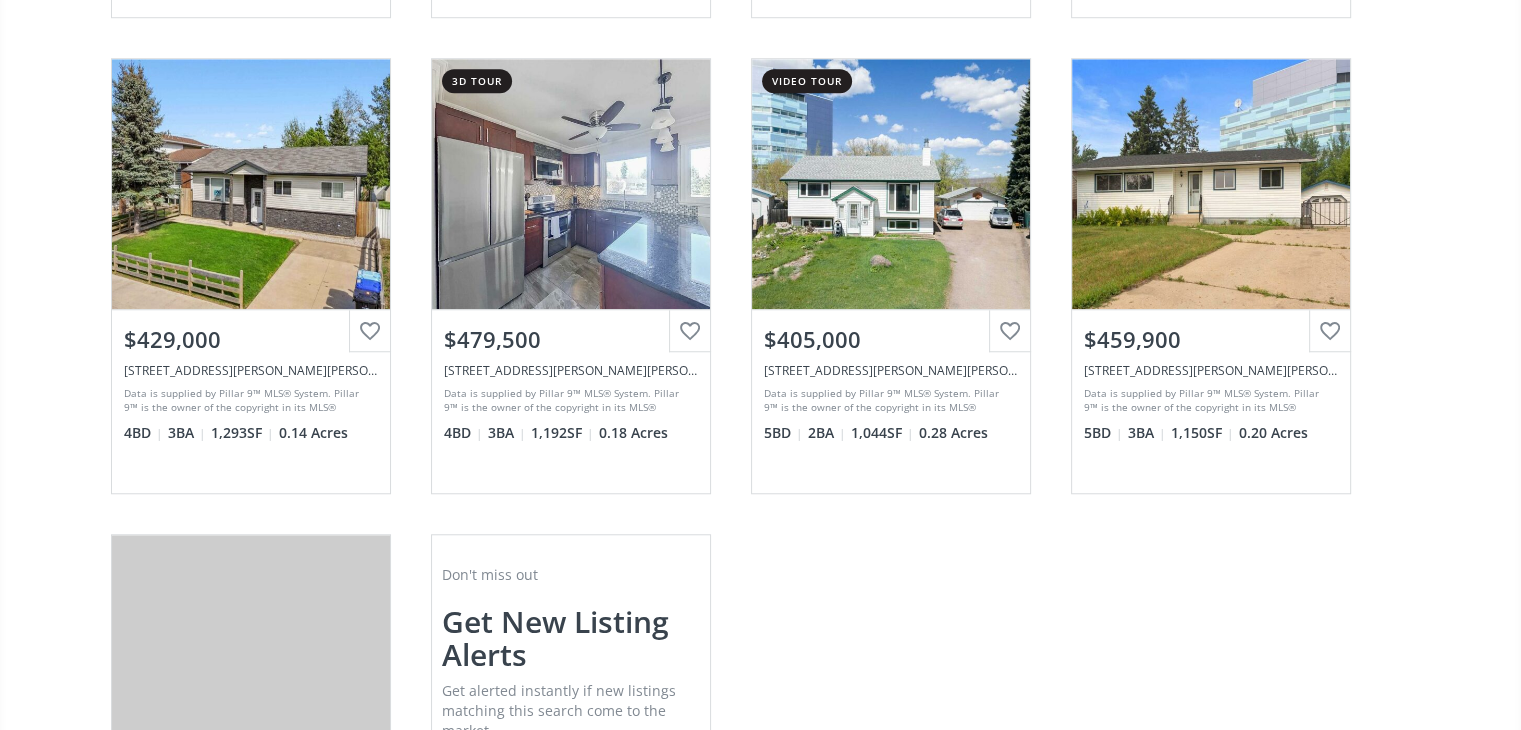 scroll, scrollTop: 1613, scrollLeft: 0, axis: vertical 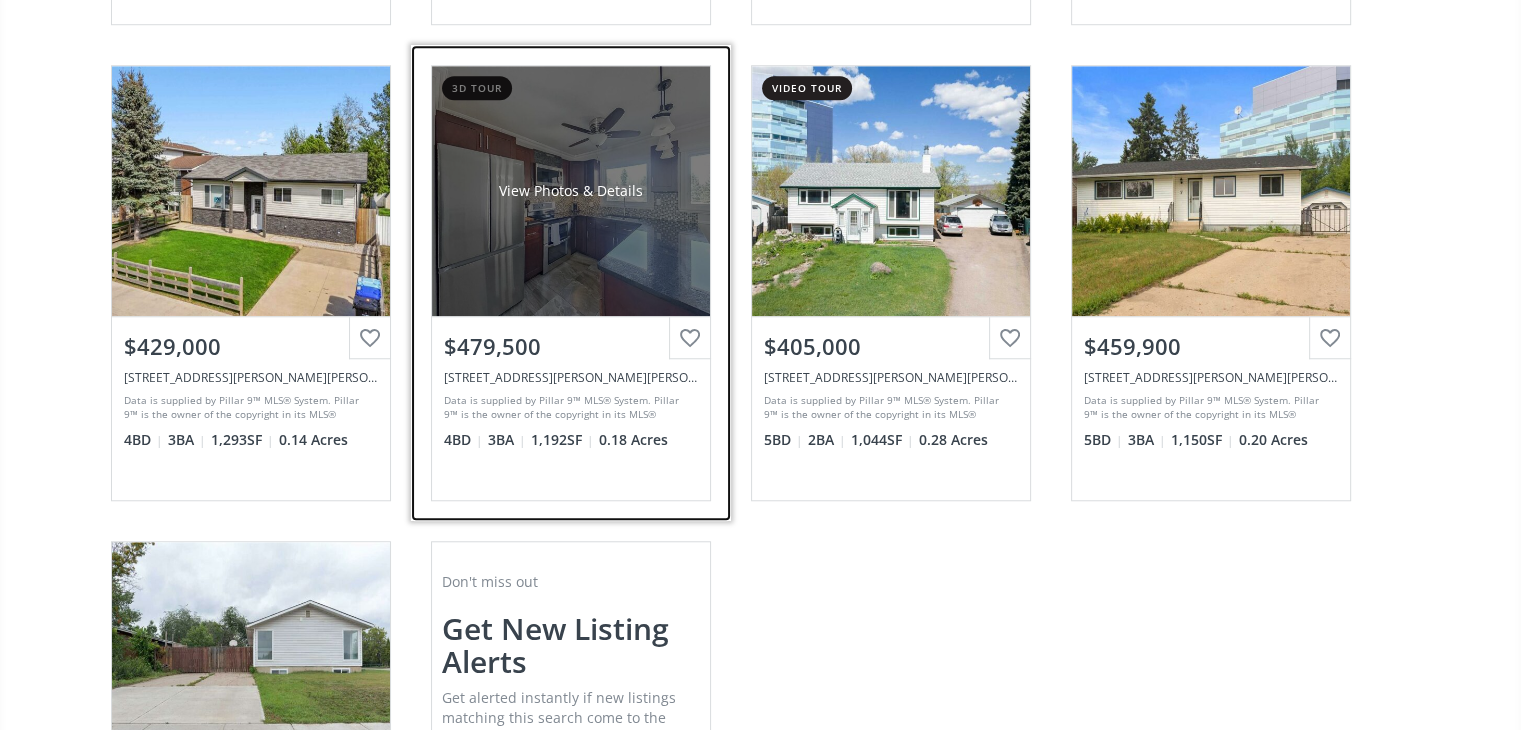 click on "View Photos & Details" at bounding box center [571, 191] 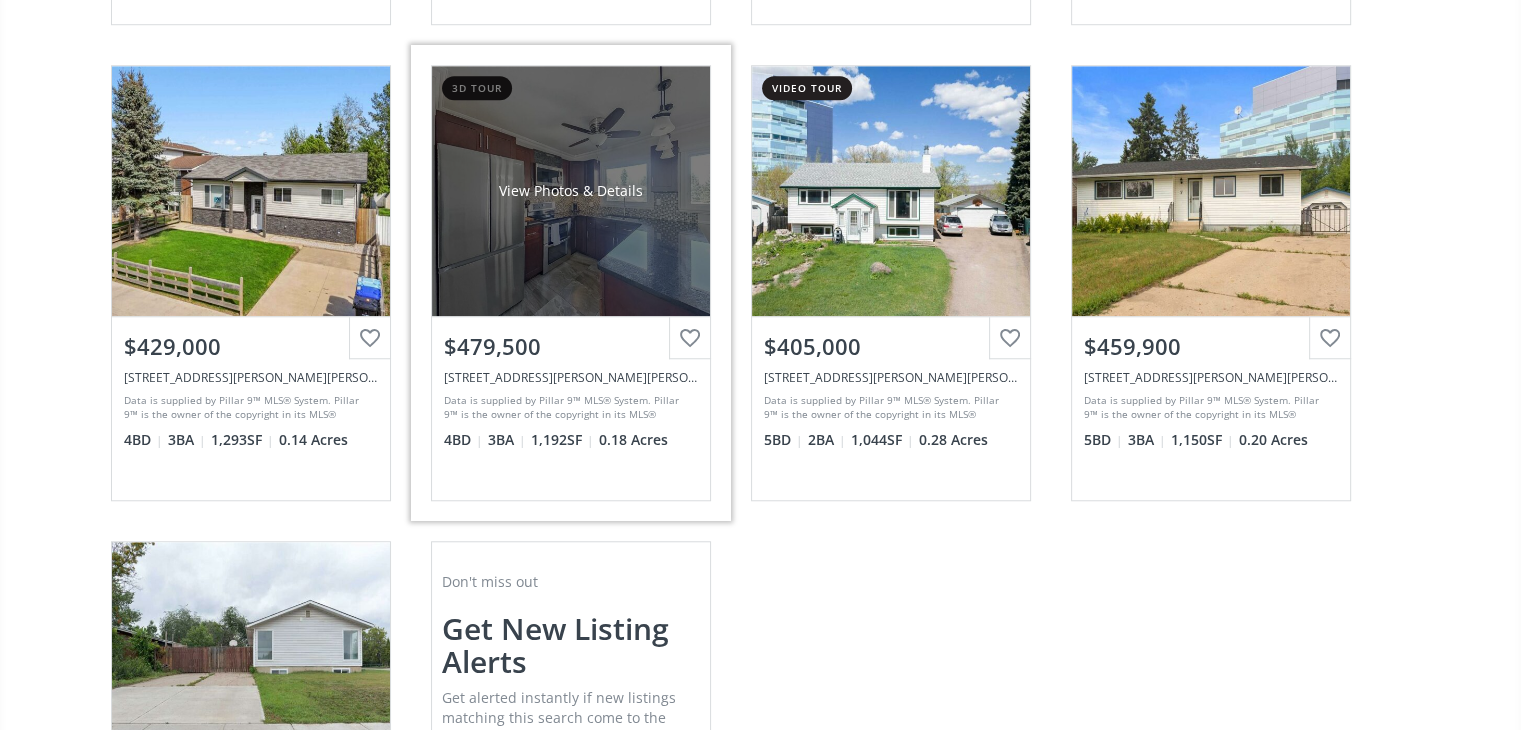 scroll, scrollTop: 0, scrollLeft: 0, axis: both 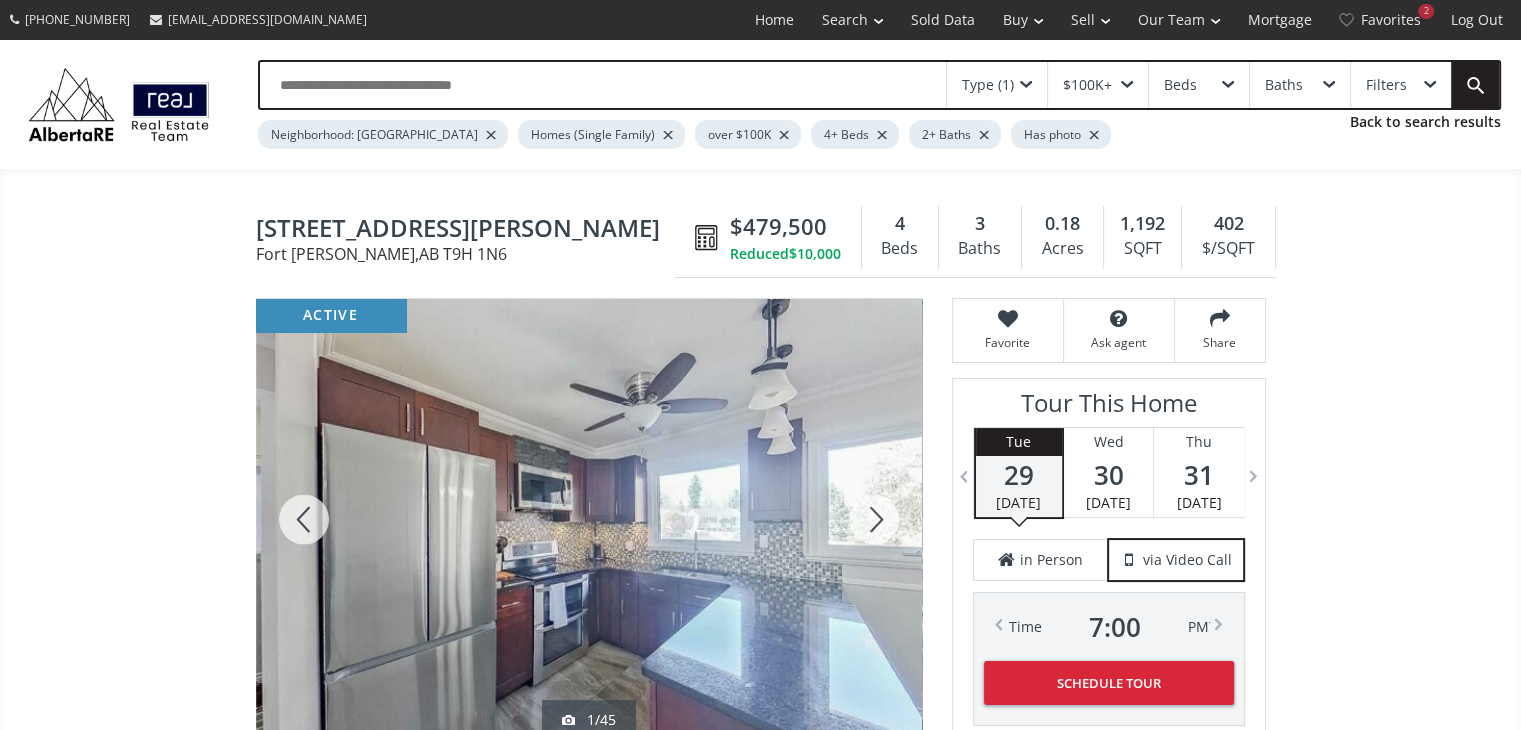 click at bounding box center [589, 519] 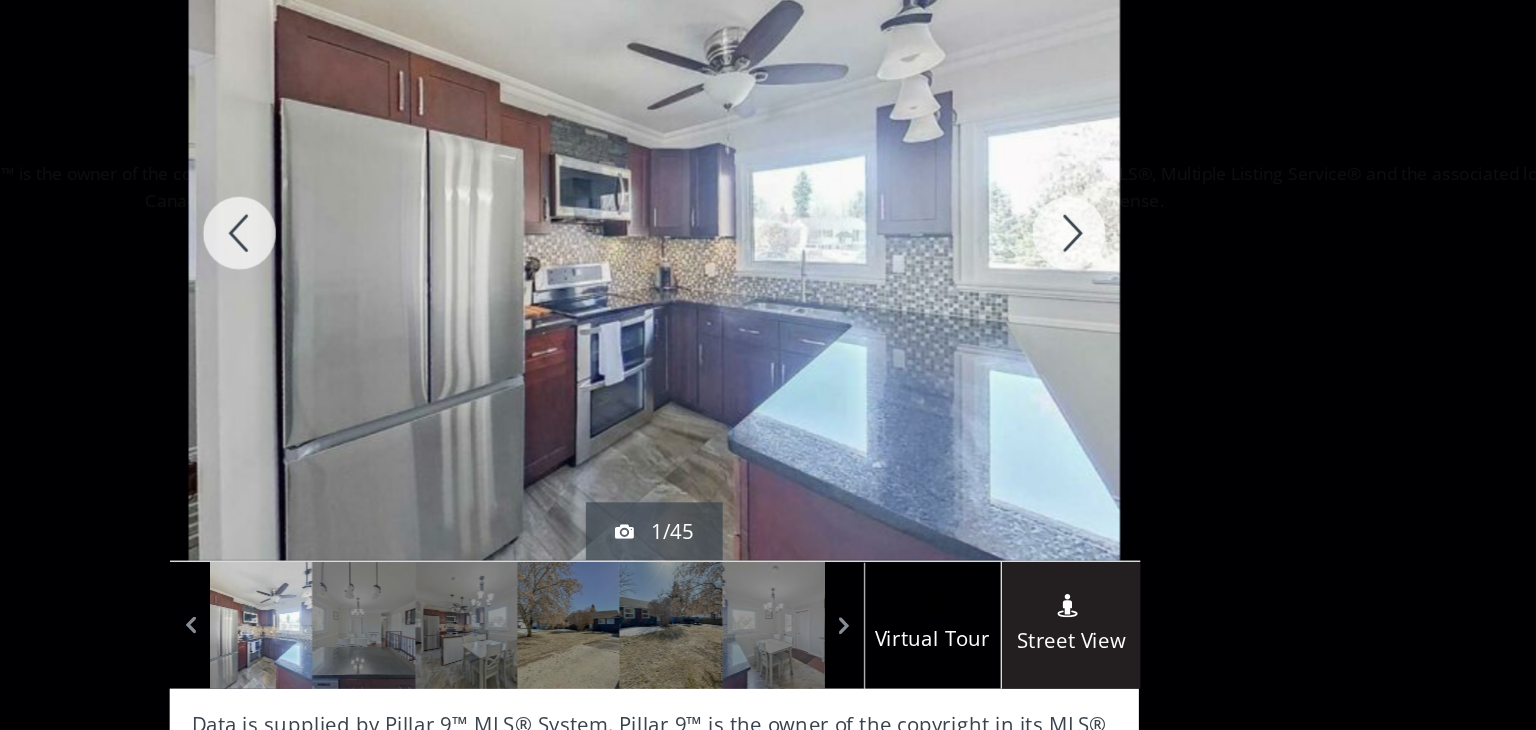 click at bounding box center [1053, 261] 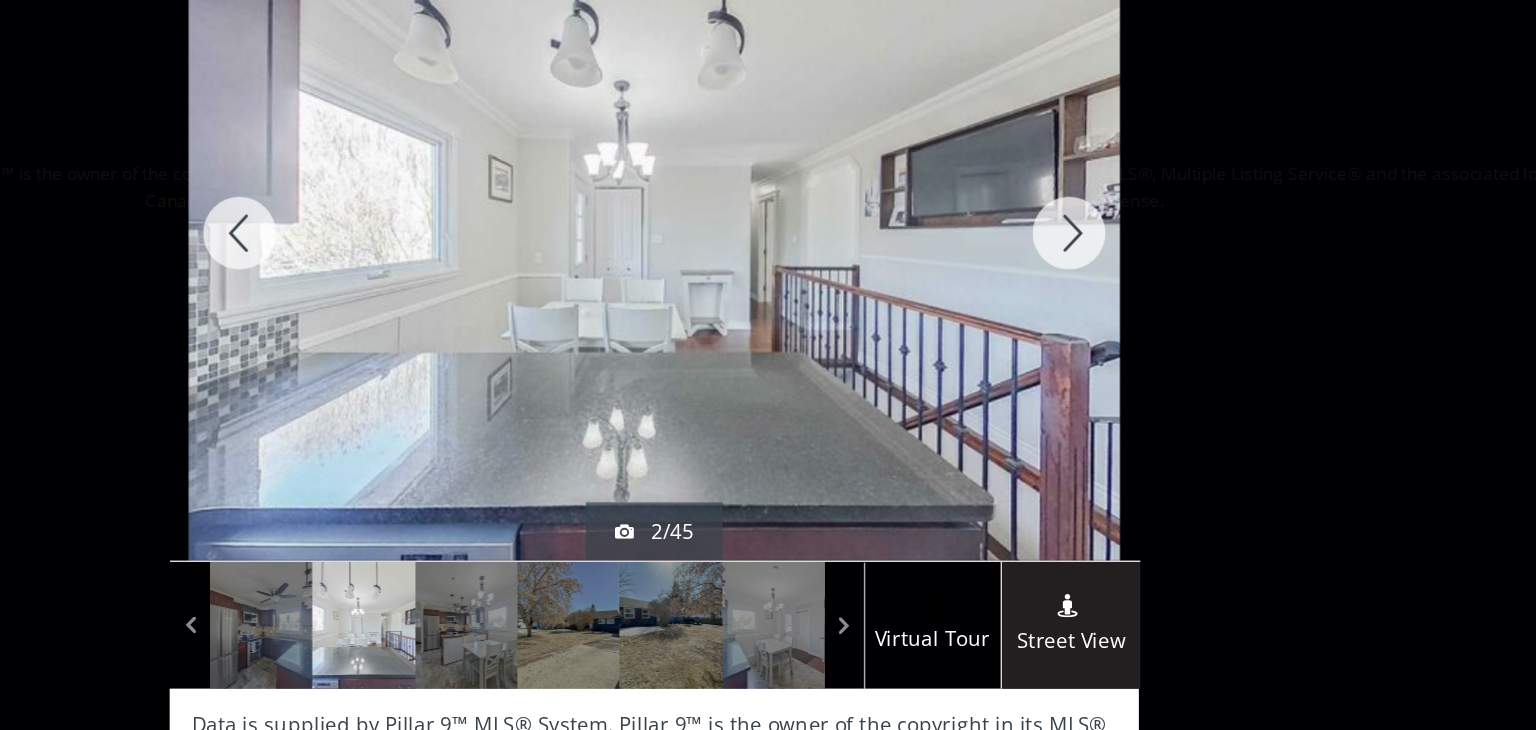 click at bounding box center (1053, 261) 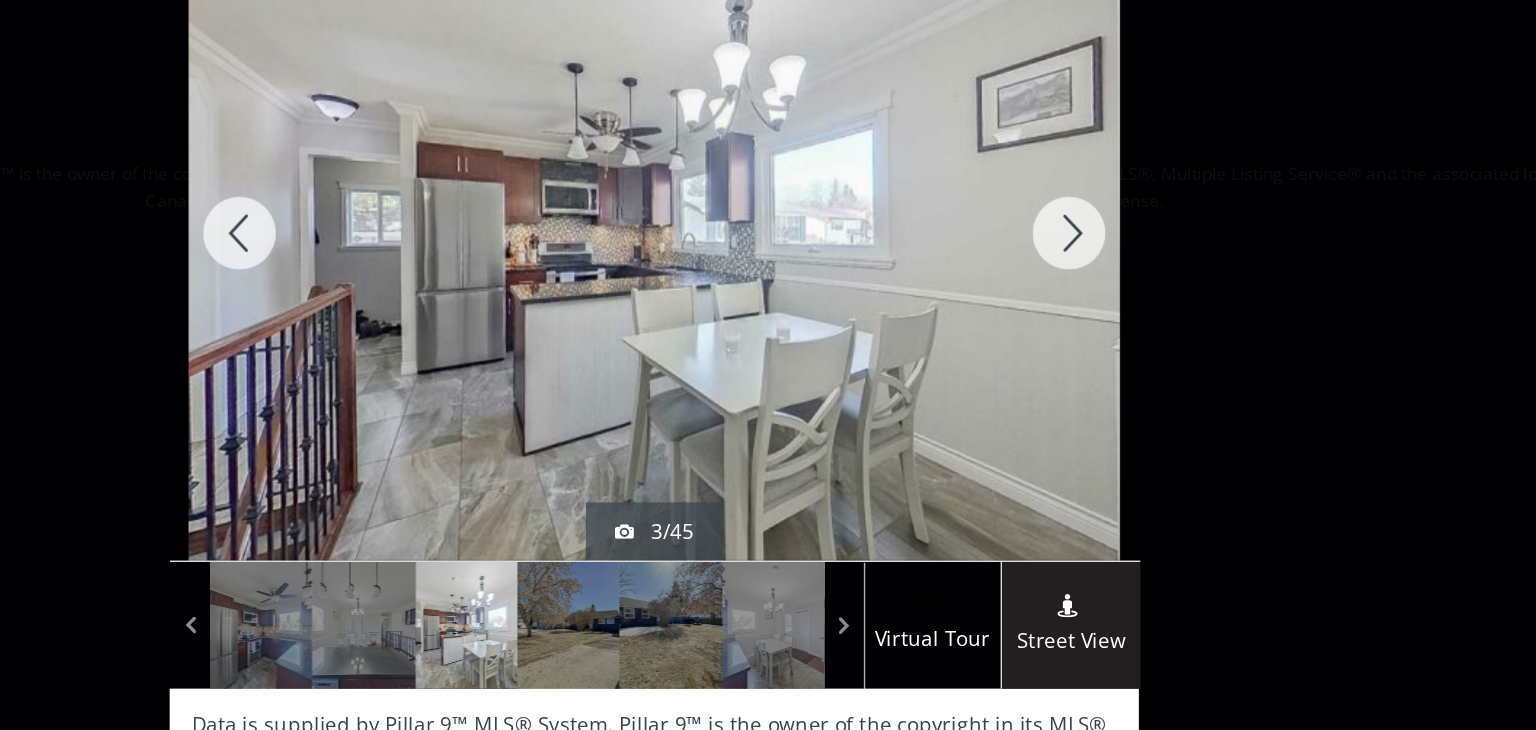 click at bounding box center [1053, 261] 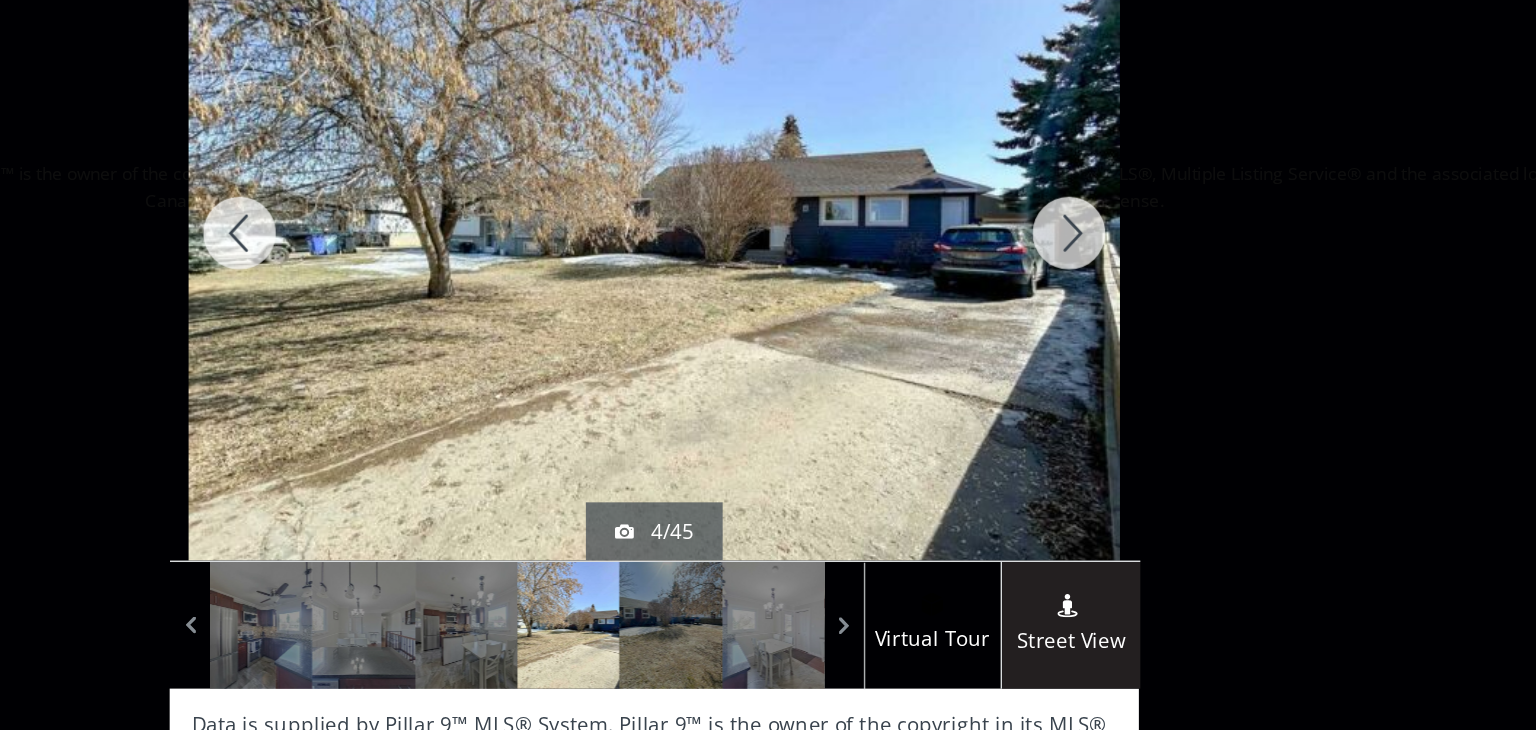 click at bounding box center (1053, 261) 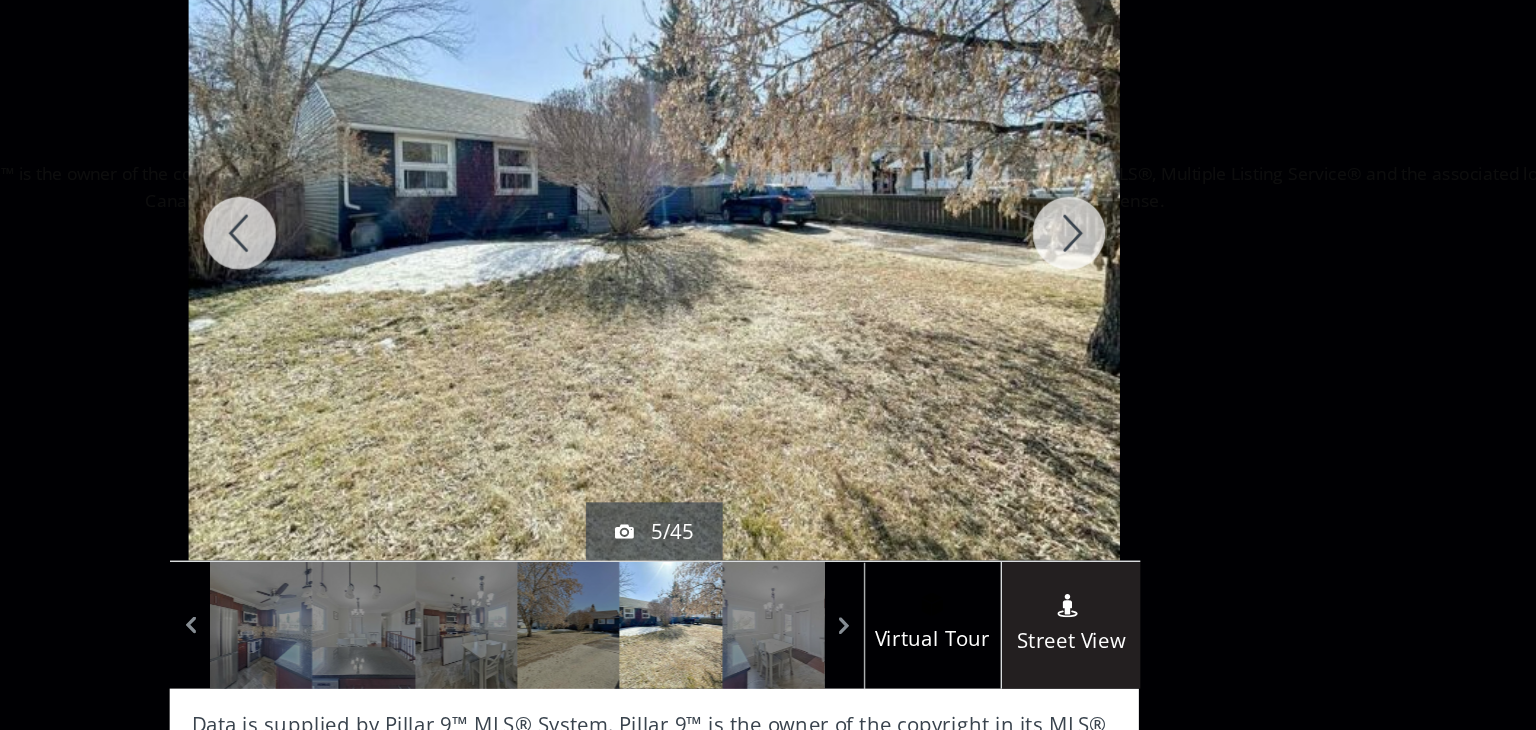click at bounding box center [1053, 261] 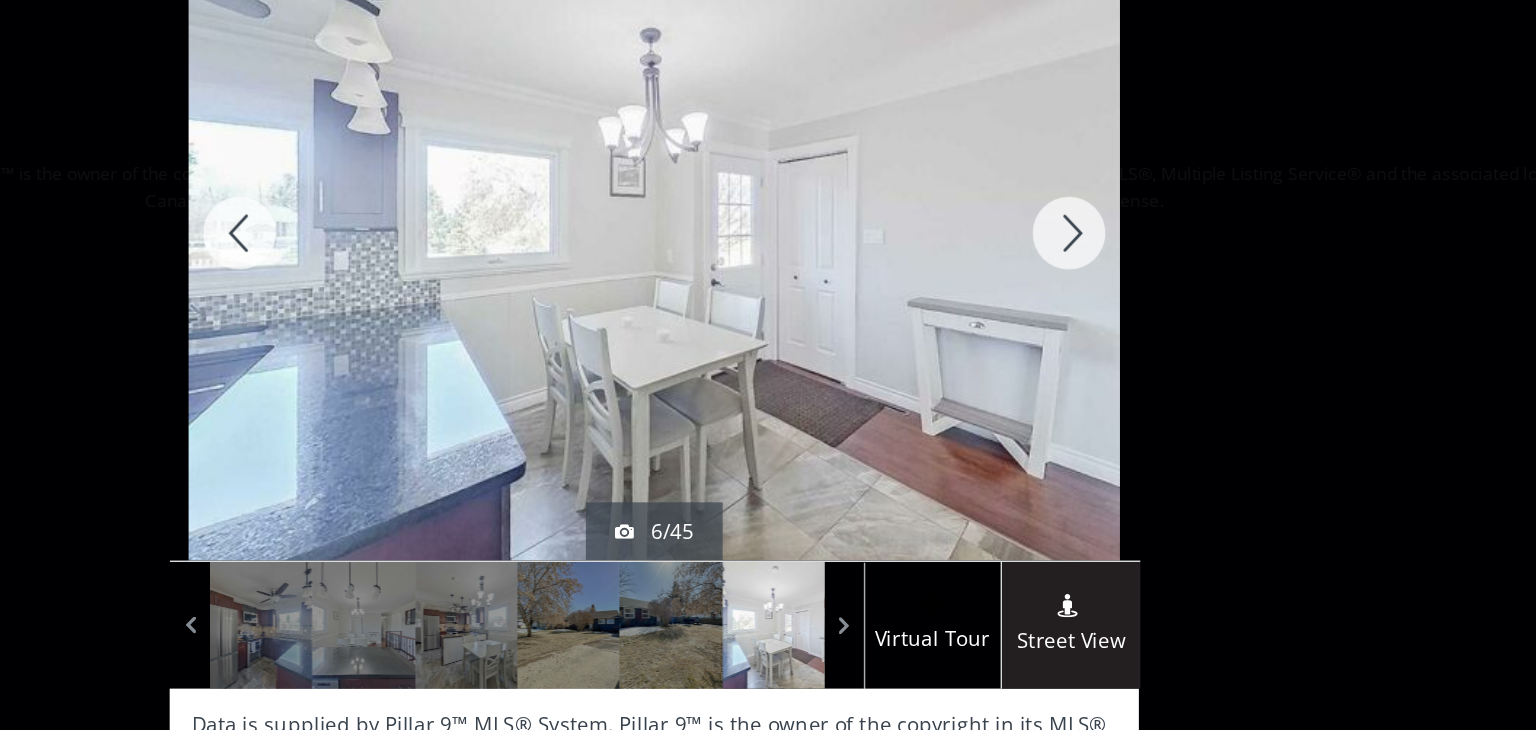 click at bounding box center (1053, 261) 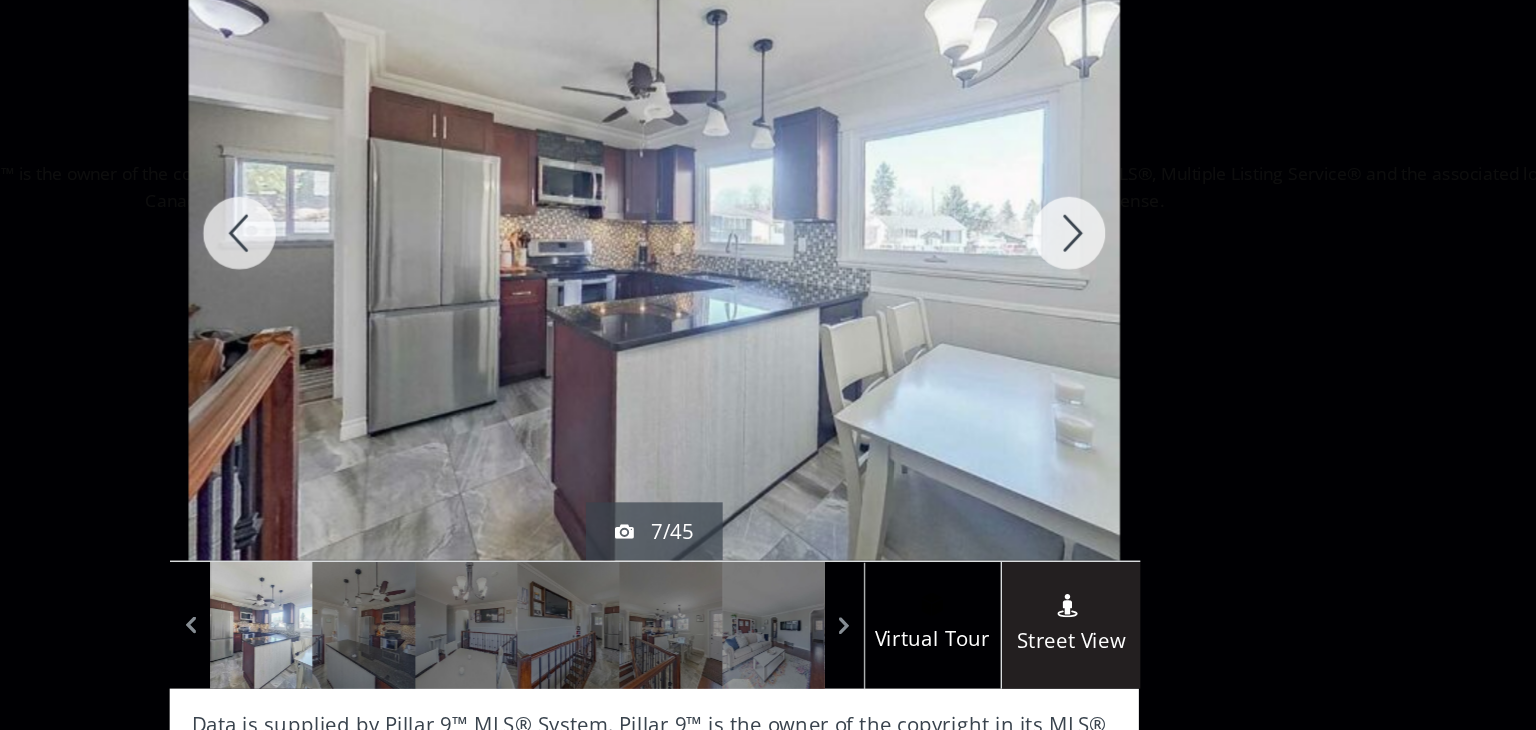 click at bounding box center (1053, 261) 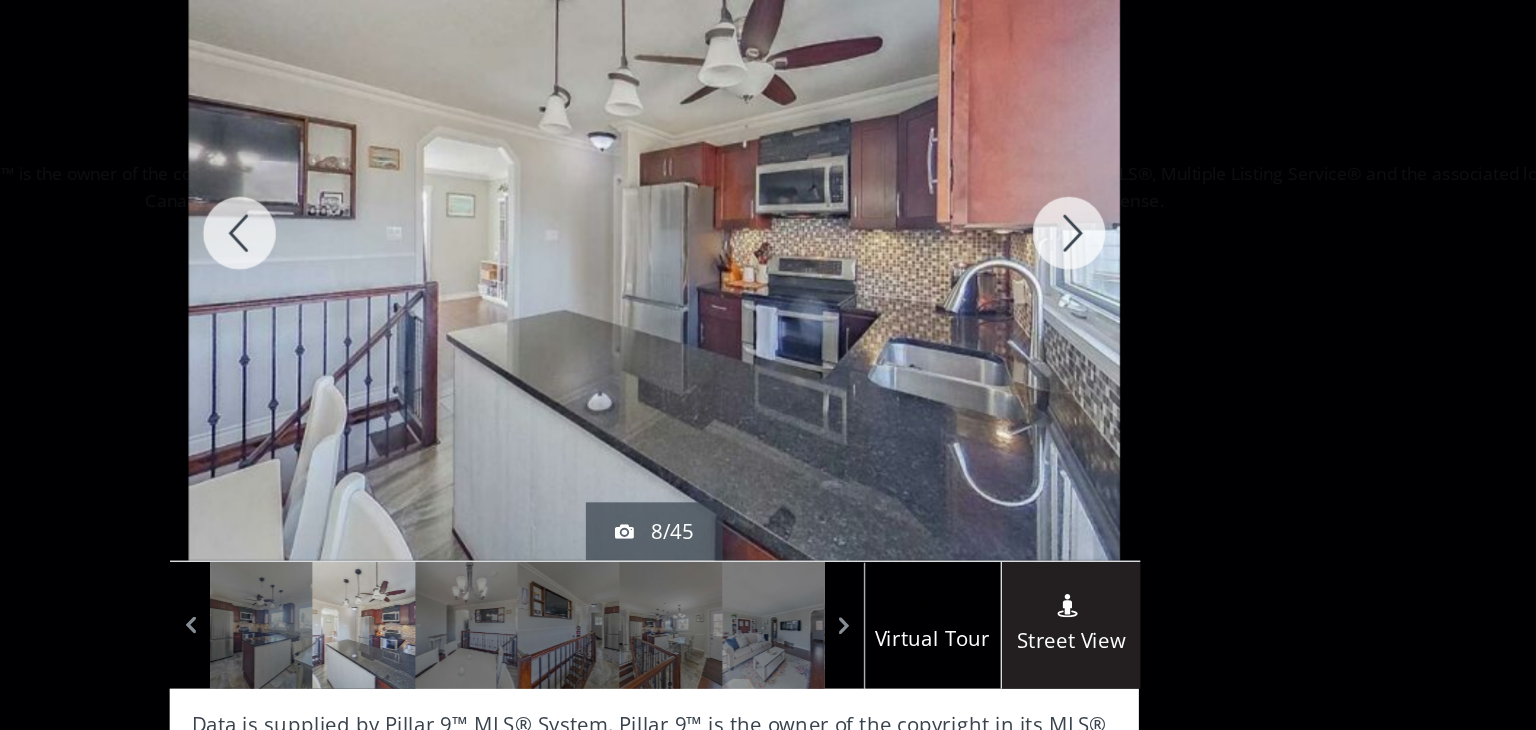 click at bounding box center [1053, 261] 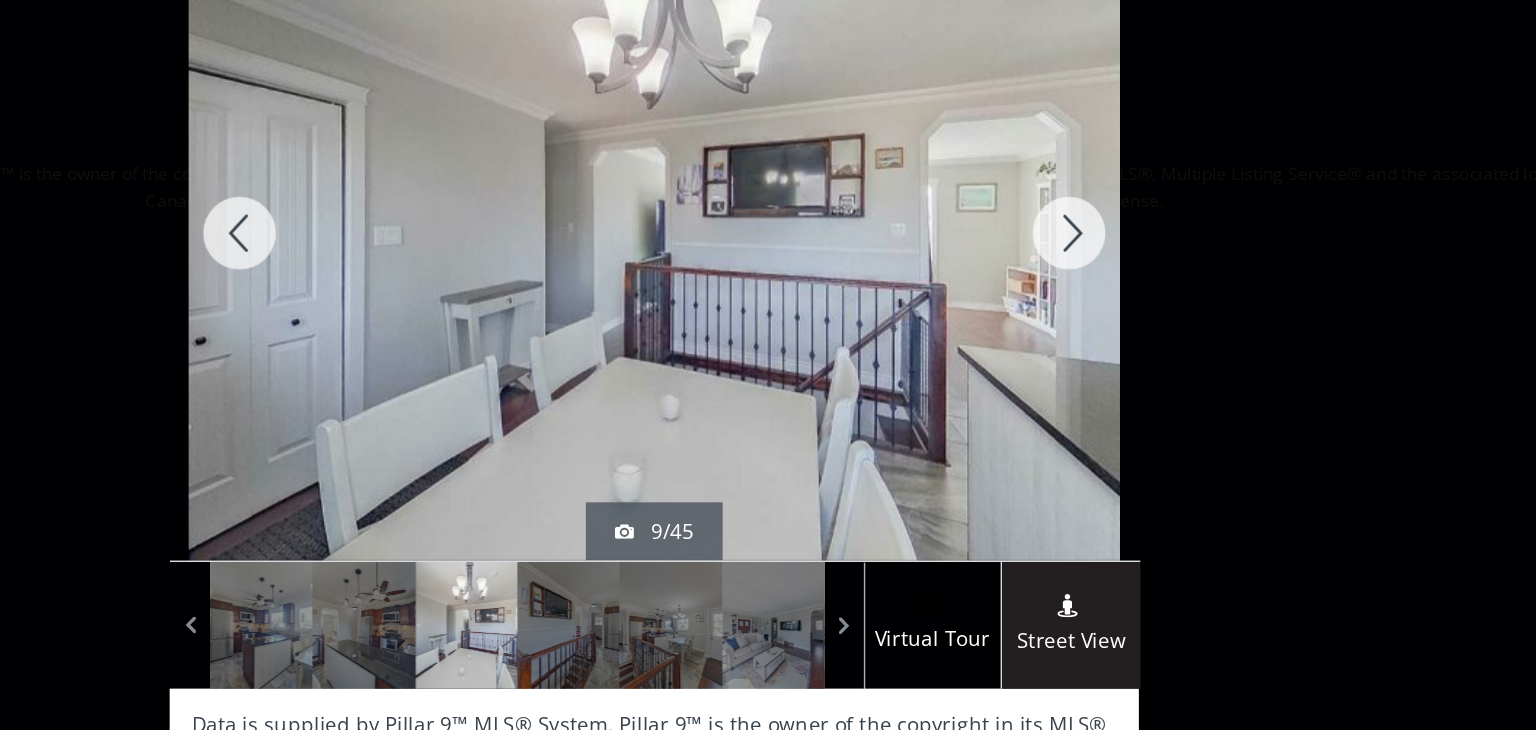 click at bounding box center [1053, 261] 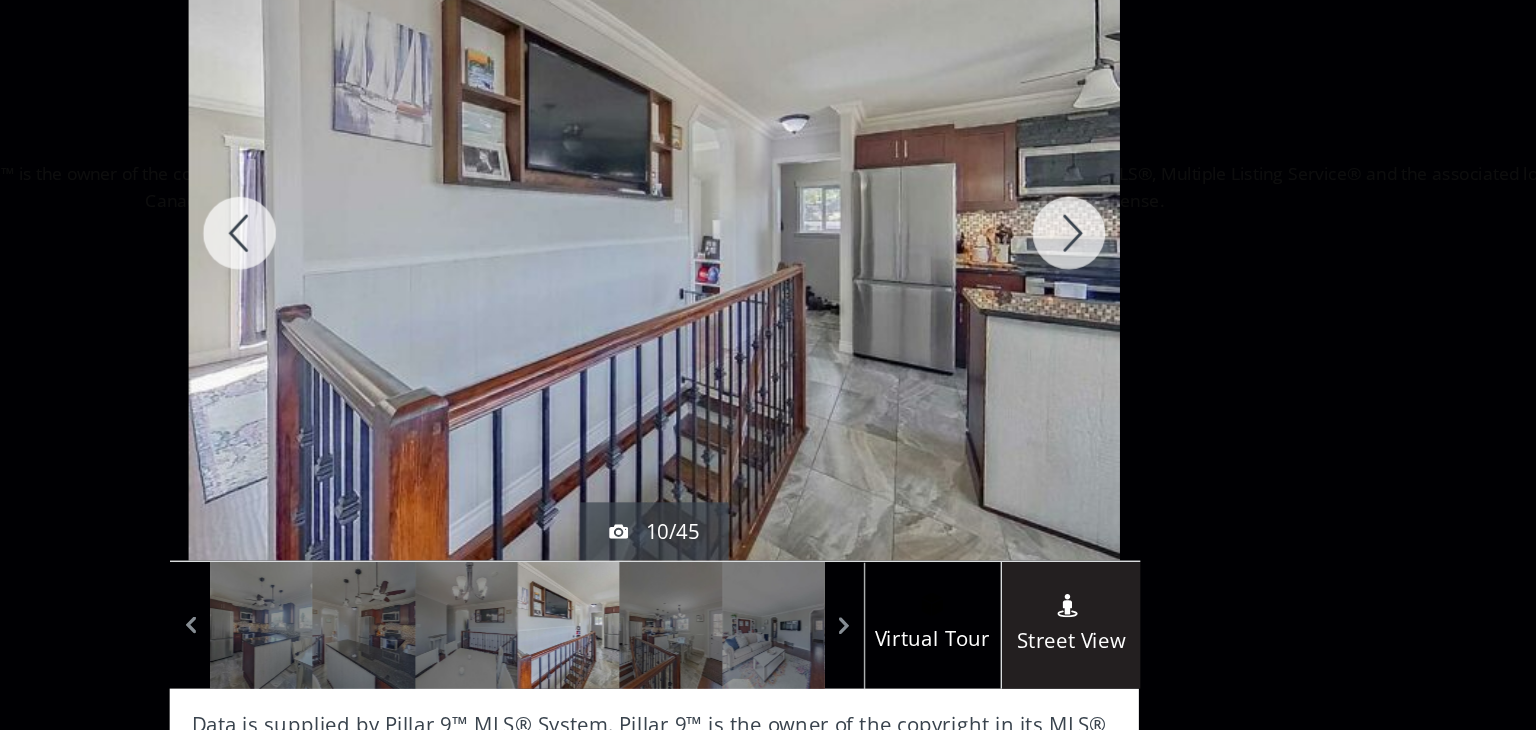 click at bounding box center [1053, 261] 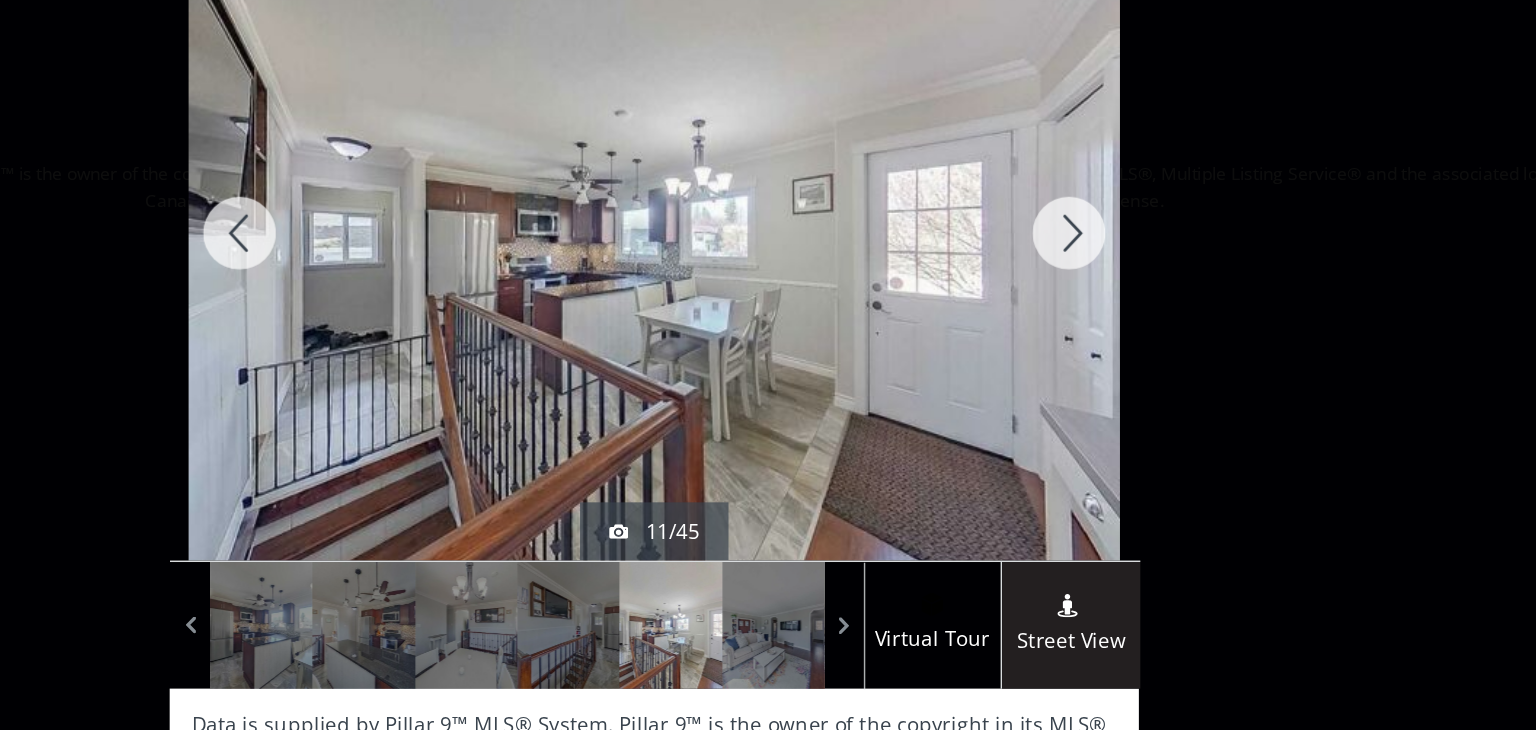 click at bounding box center [1053, 261] 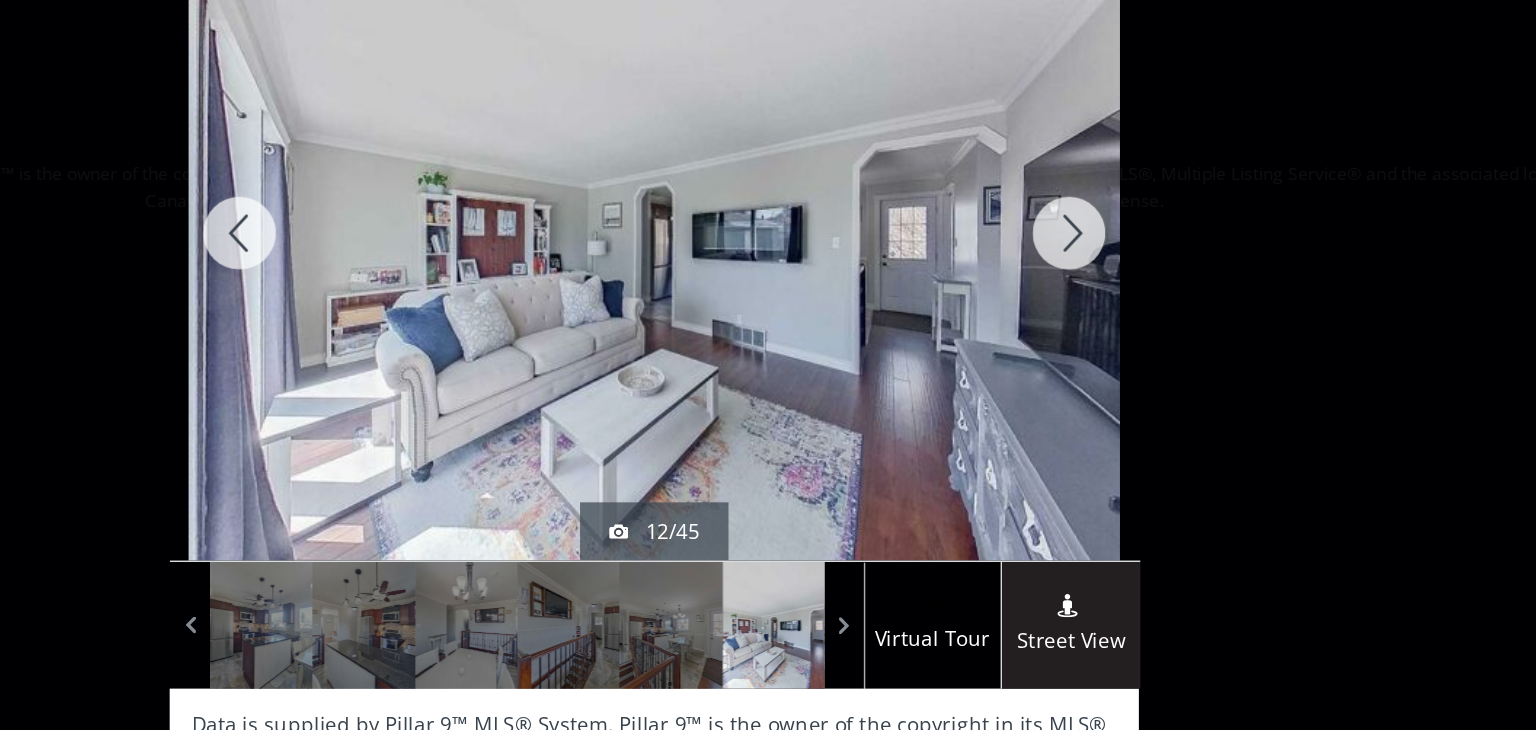 click at bounding box center [1053, 261] 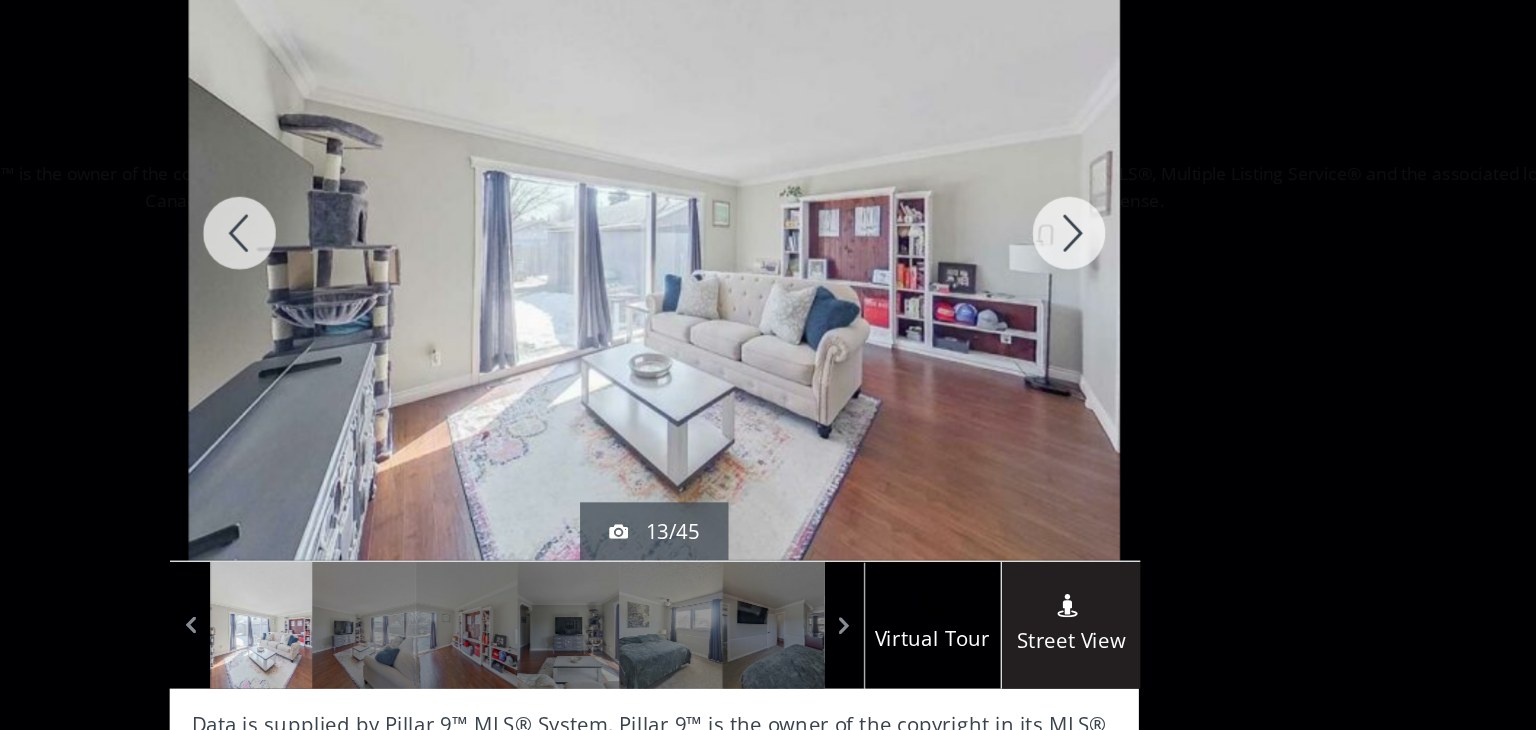 click at bounding box center (1053, 261) 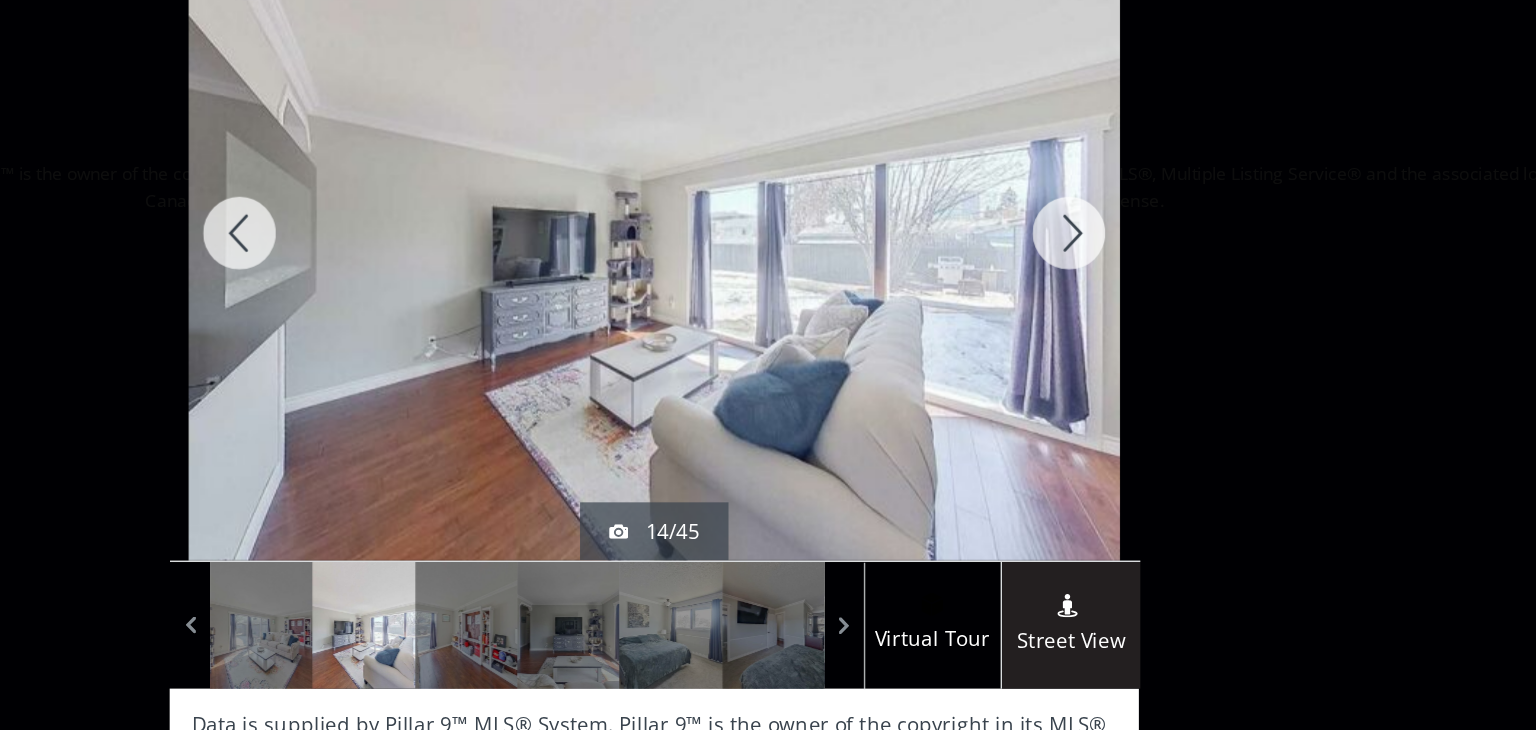 click at bounding box center [1053, 261] 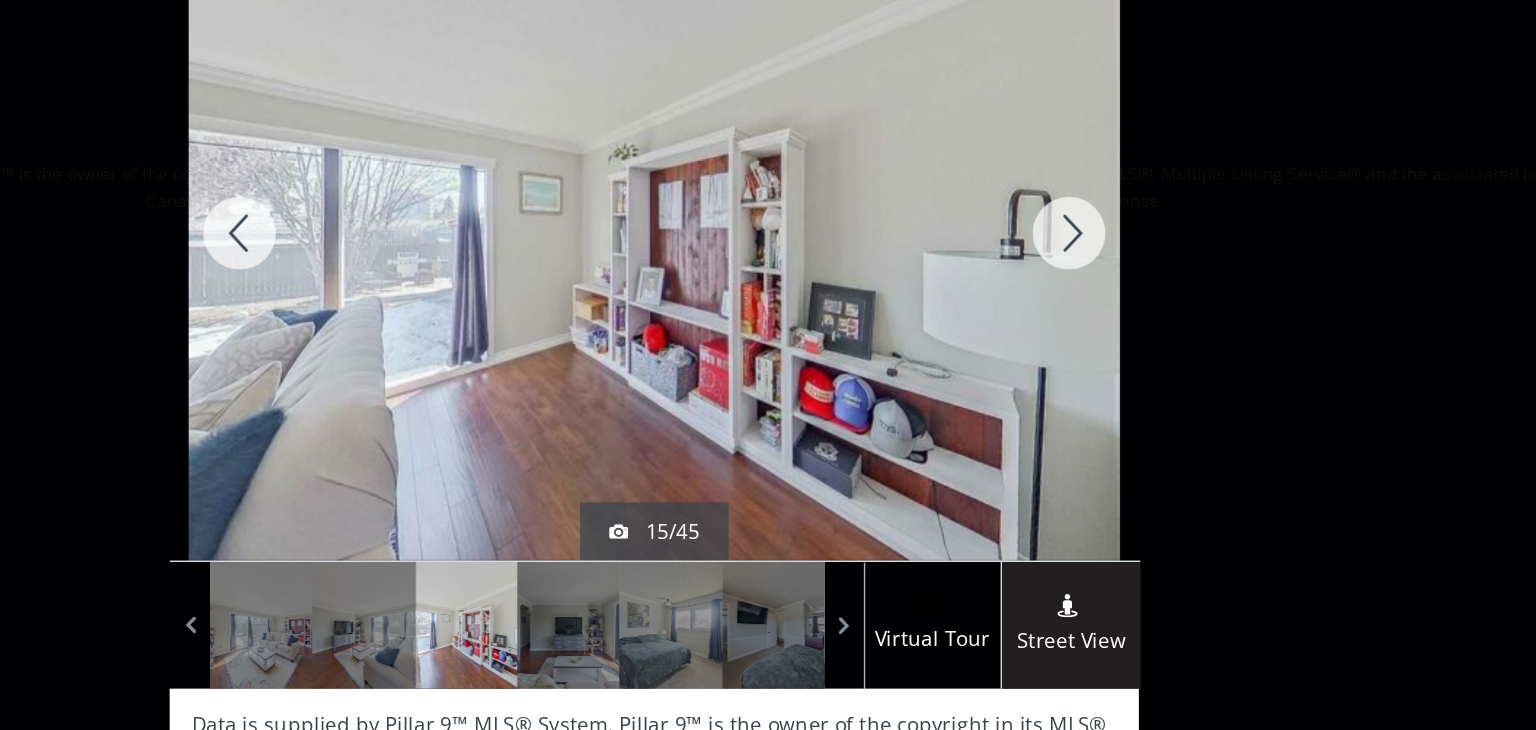 click at bounding box center [1053, 261] 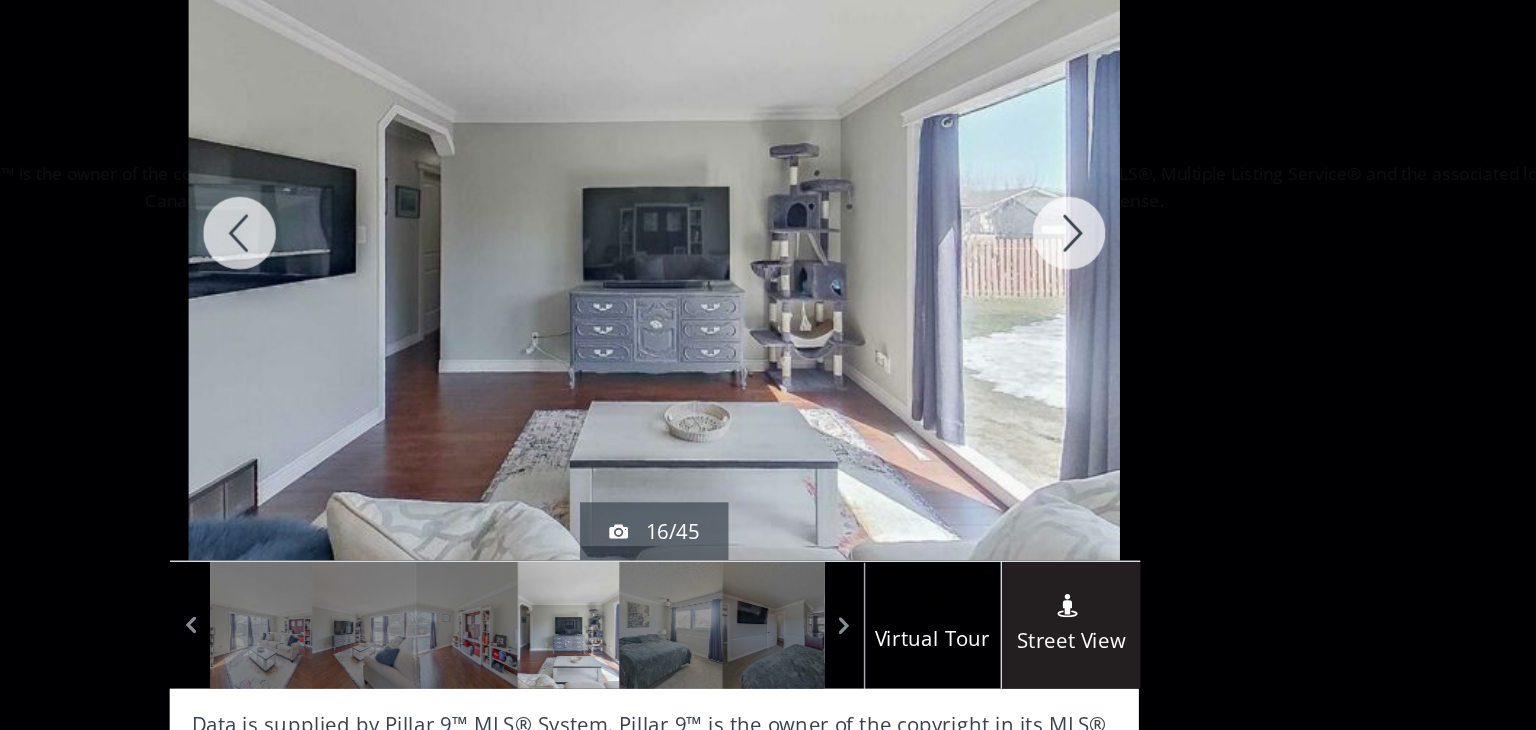 click at bounding box center (1053, 261) 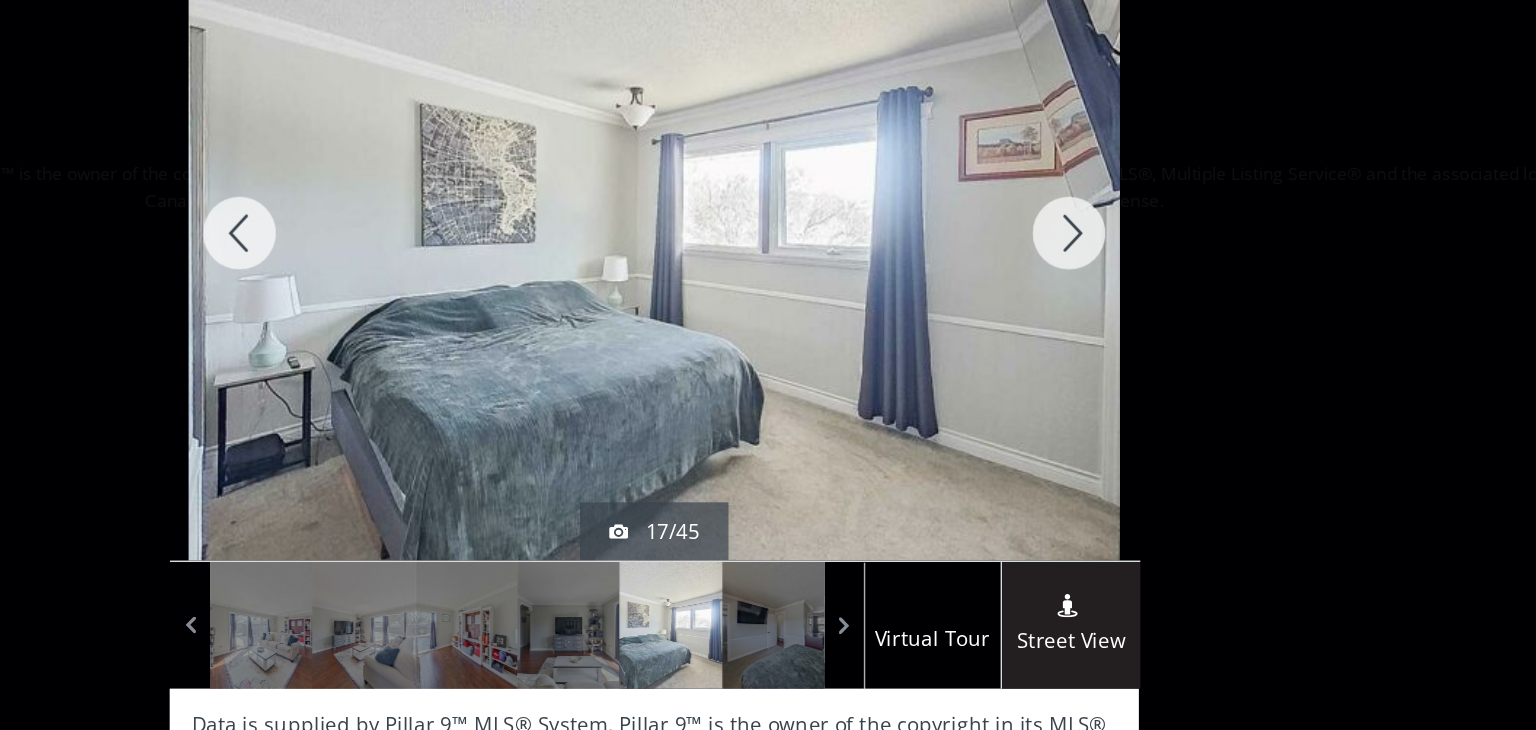 click at bounding box center (1053, 261) 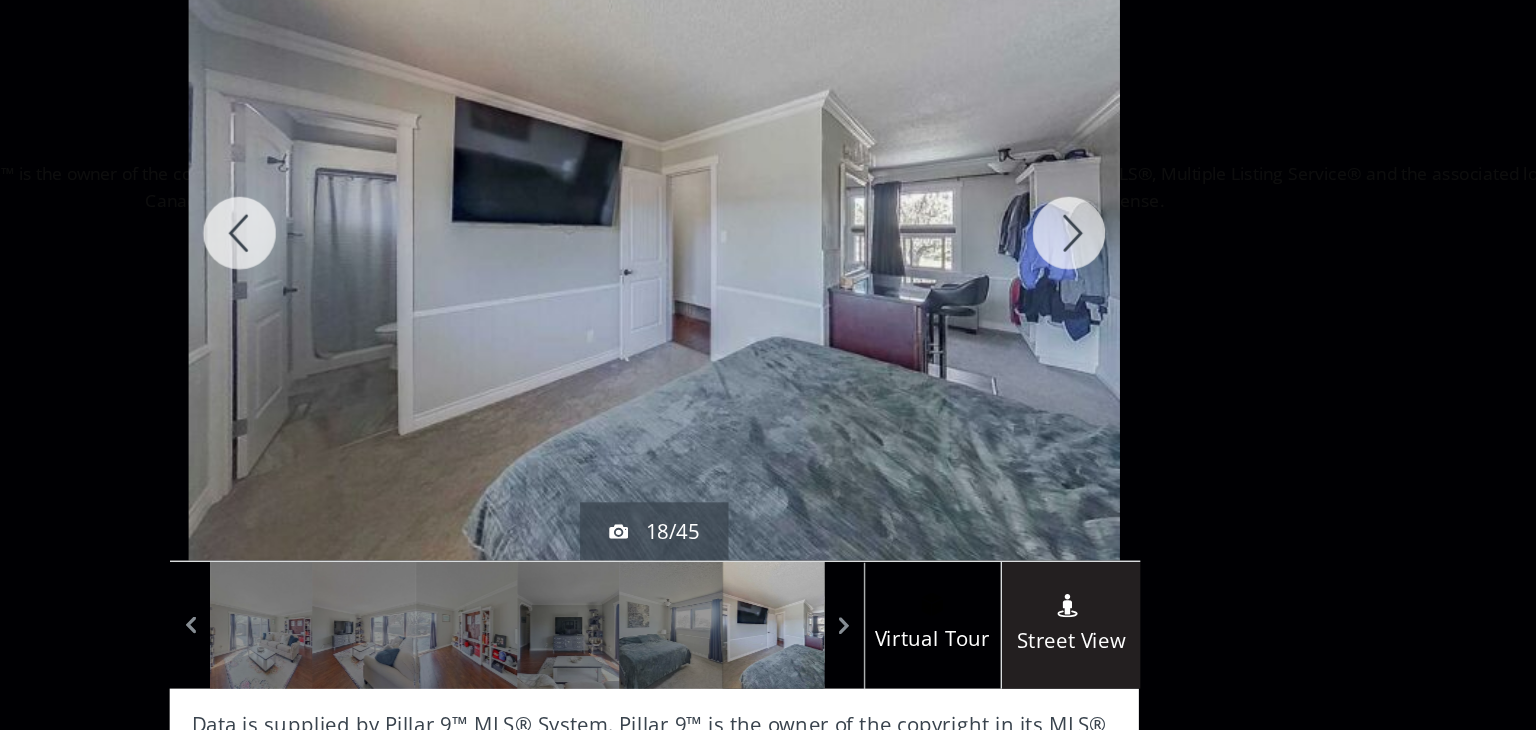 click at bounding box center (1053, 261) 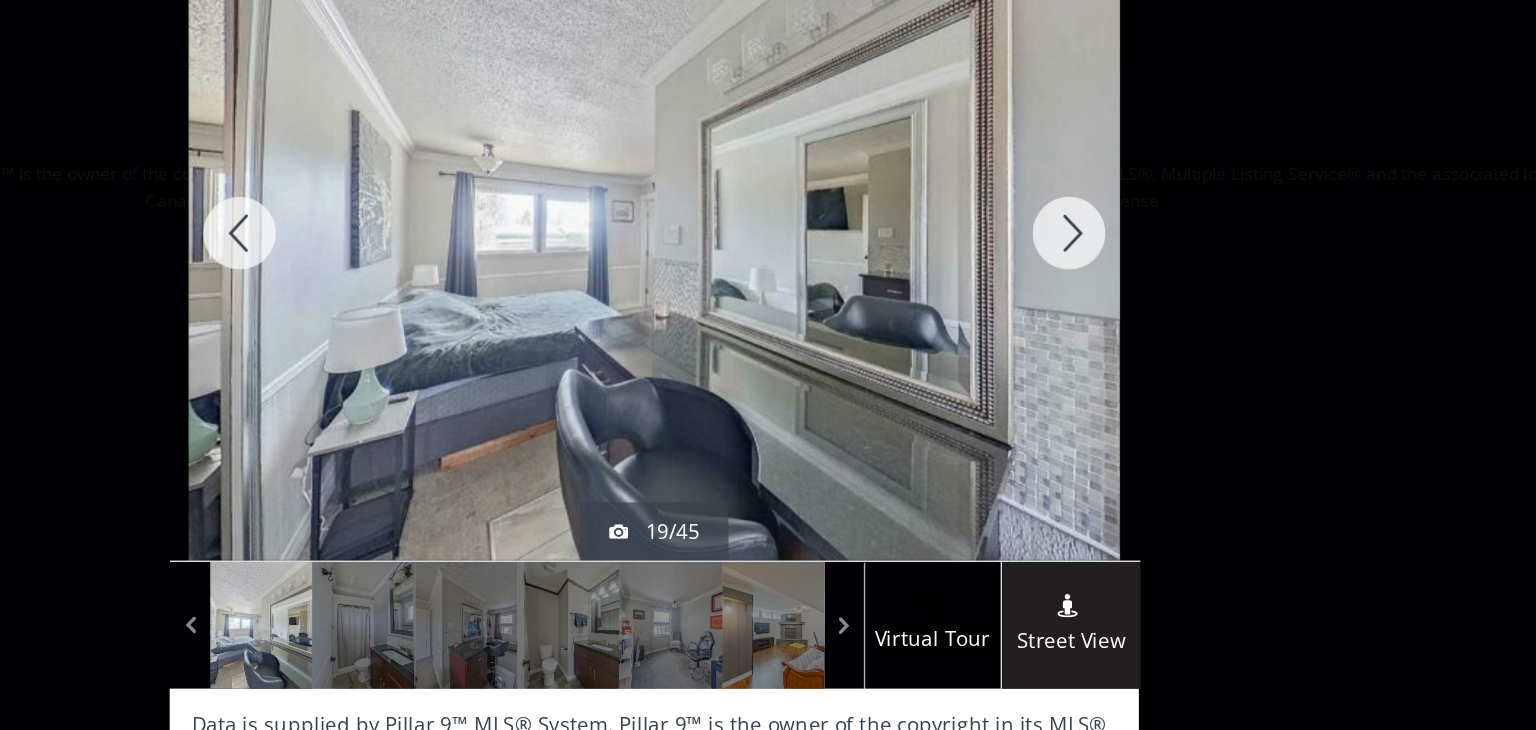click at bounding box center [1053, 261] 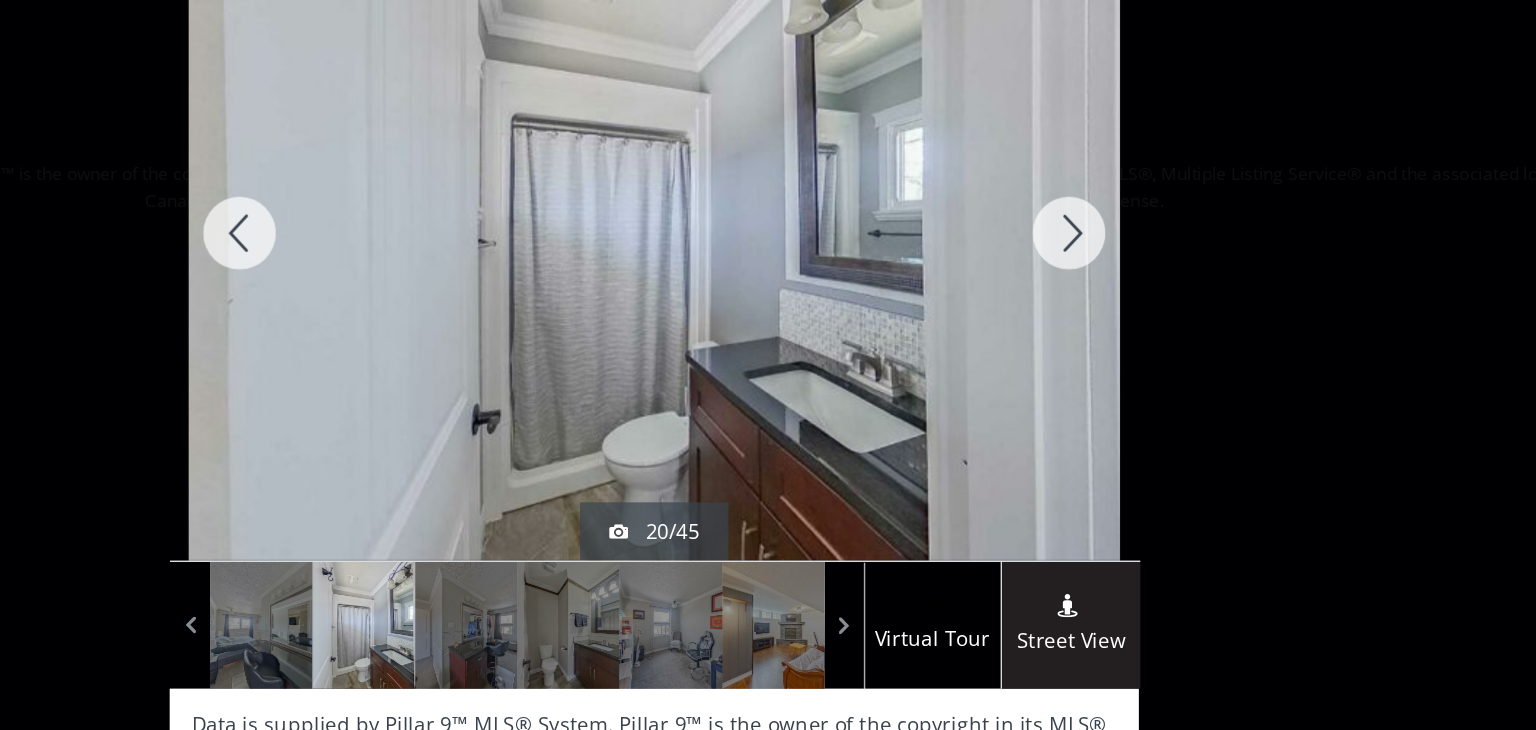 click at bounding box center (1053, 261) 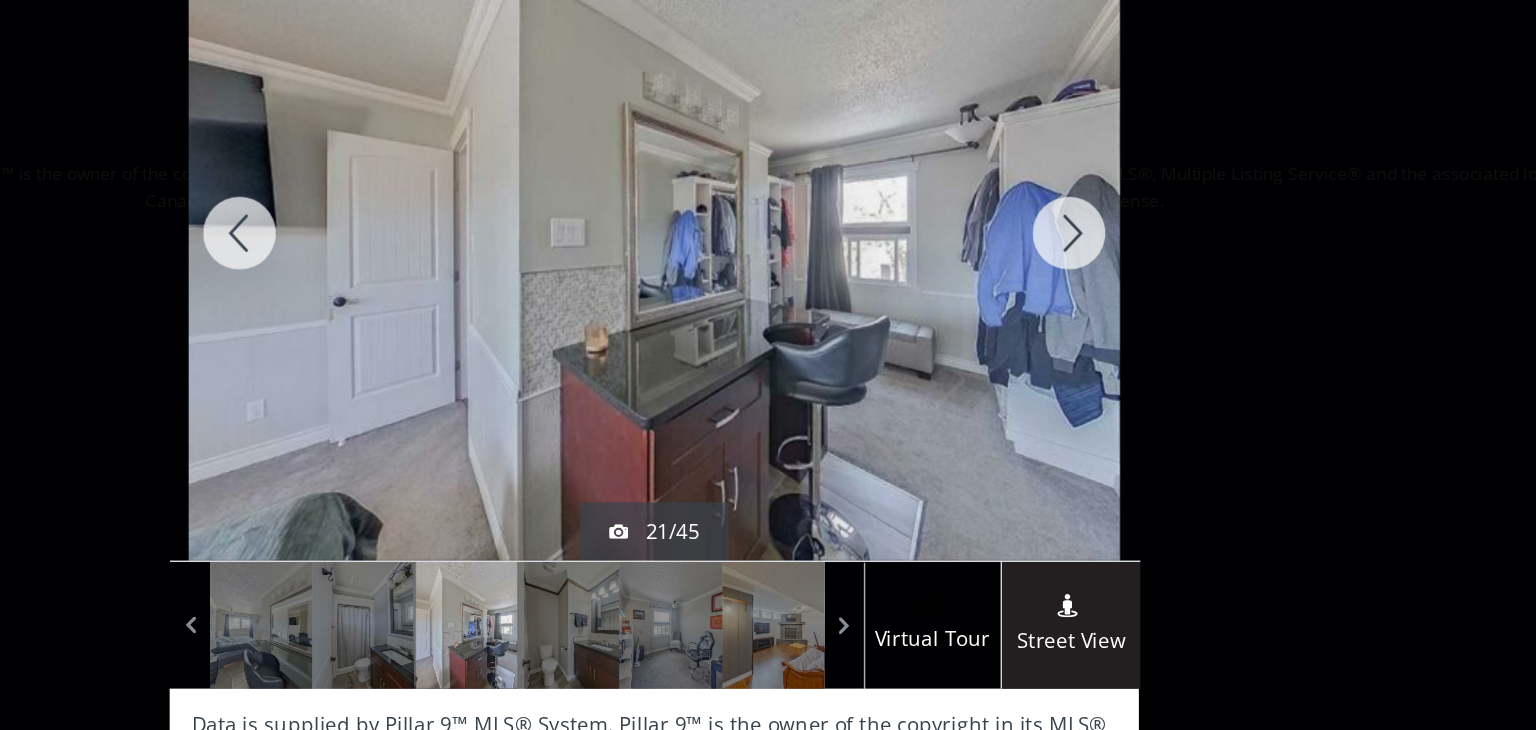 click at bounding box center (1053, 261) 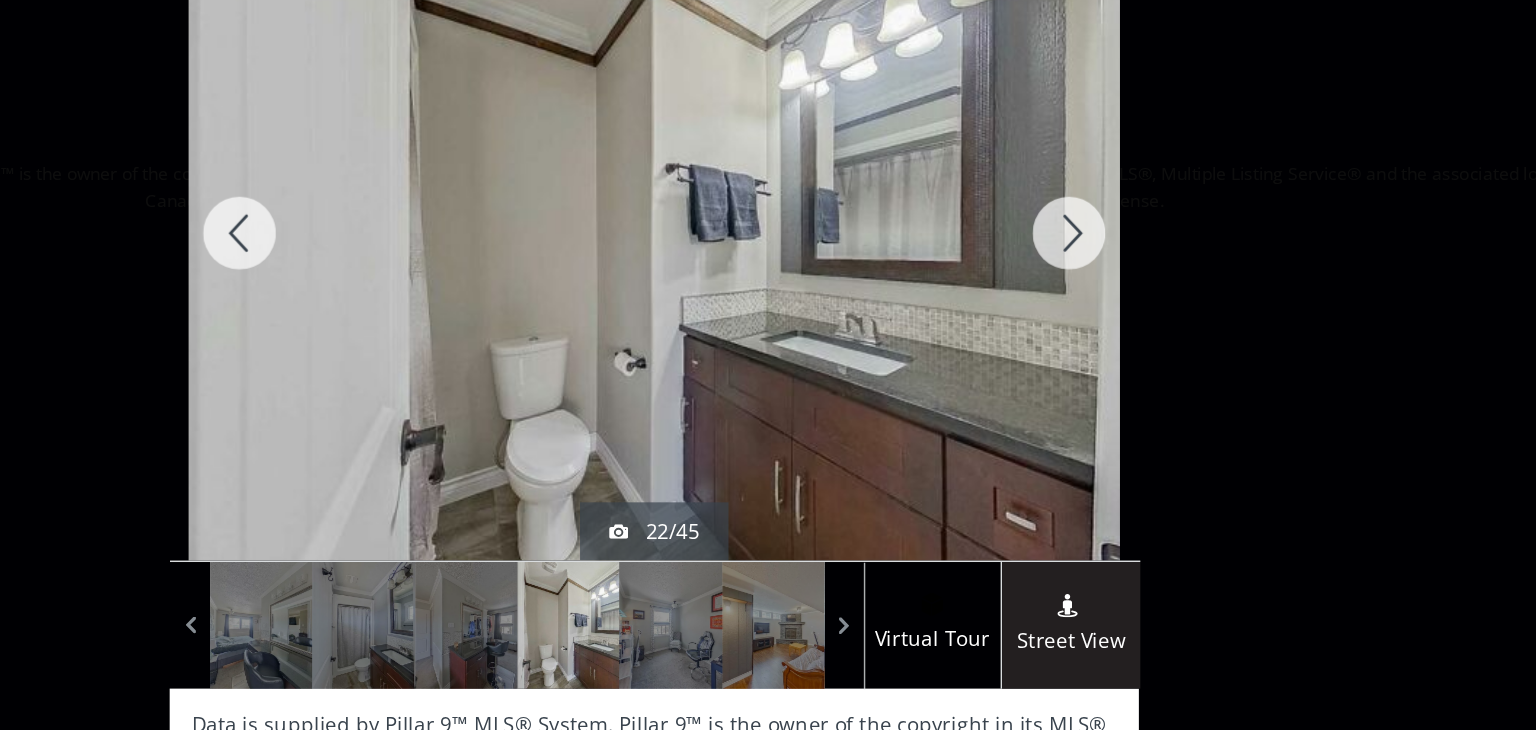 click at bounding box center [1053, 261] 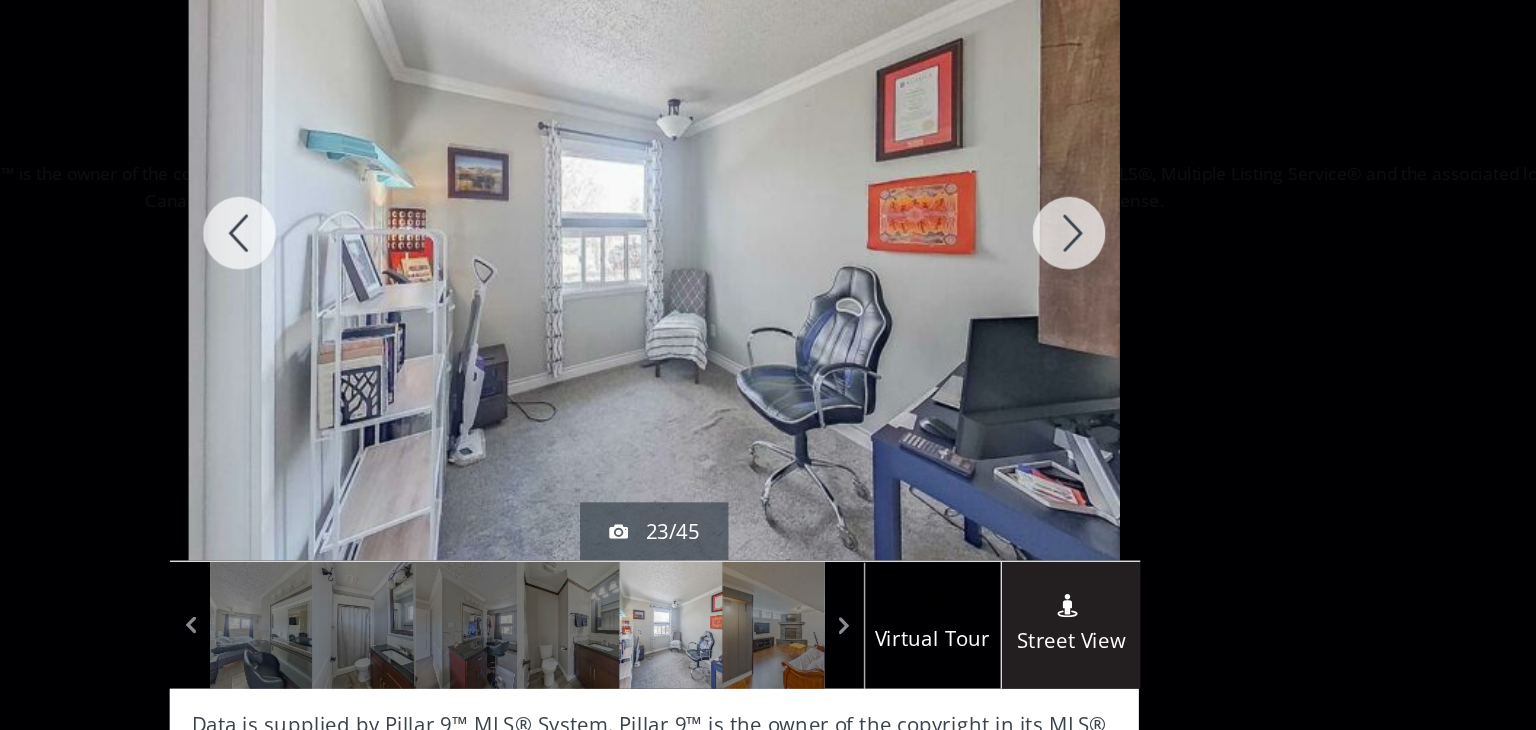 click at bounding box center [1053, 261] 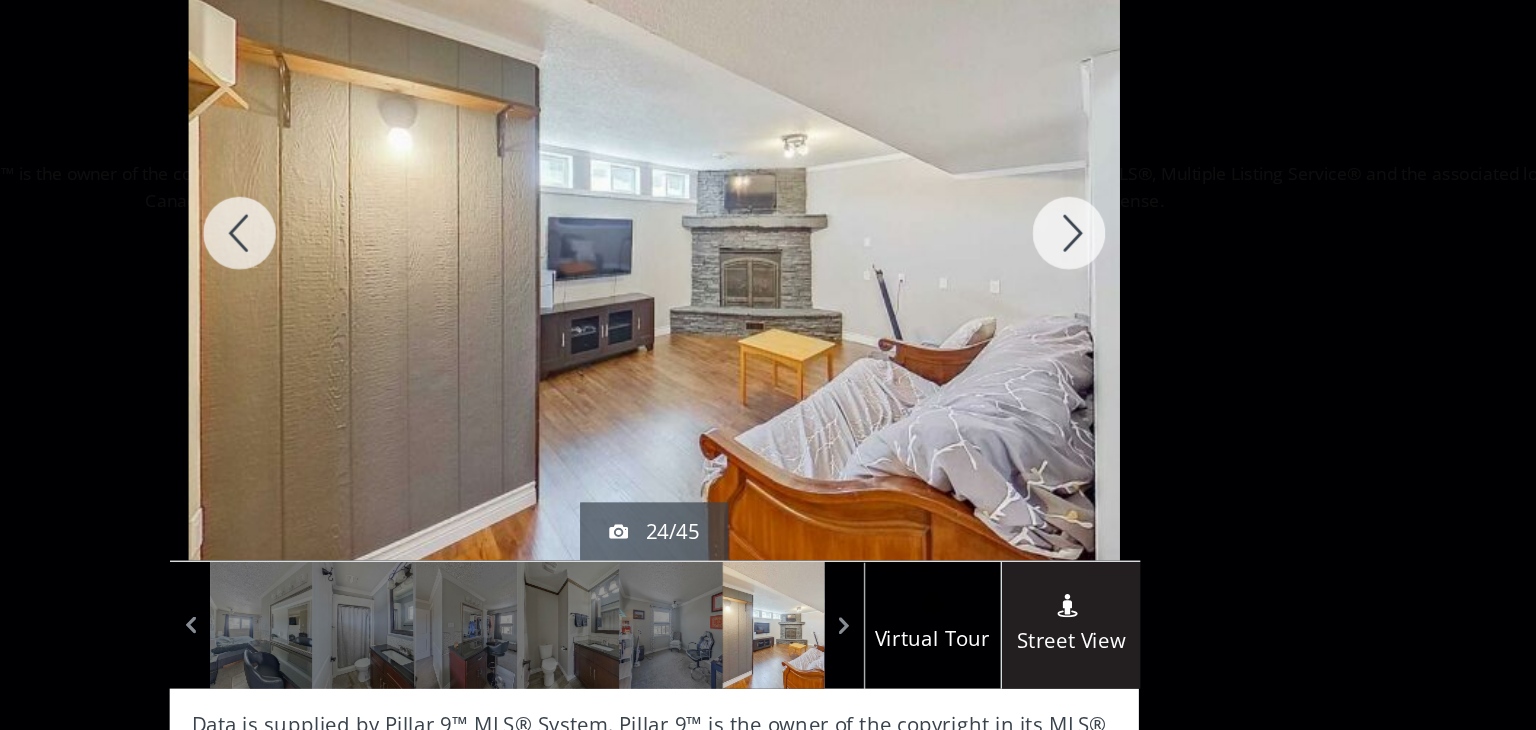 click at bounding box center [1053, 261] 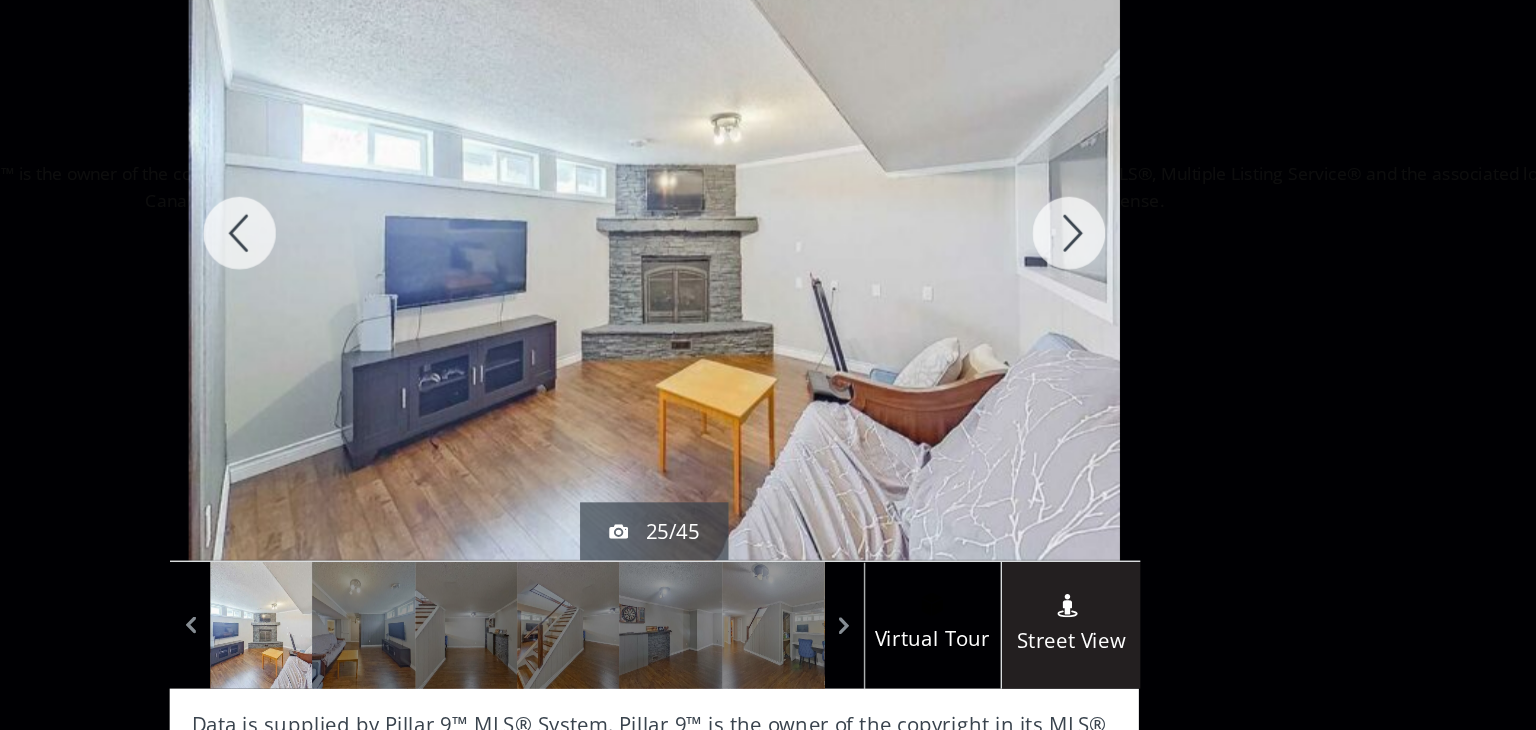 click at bounding box center [1053, 261] 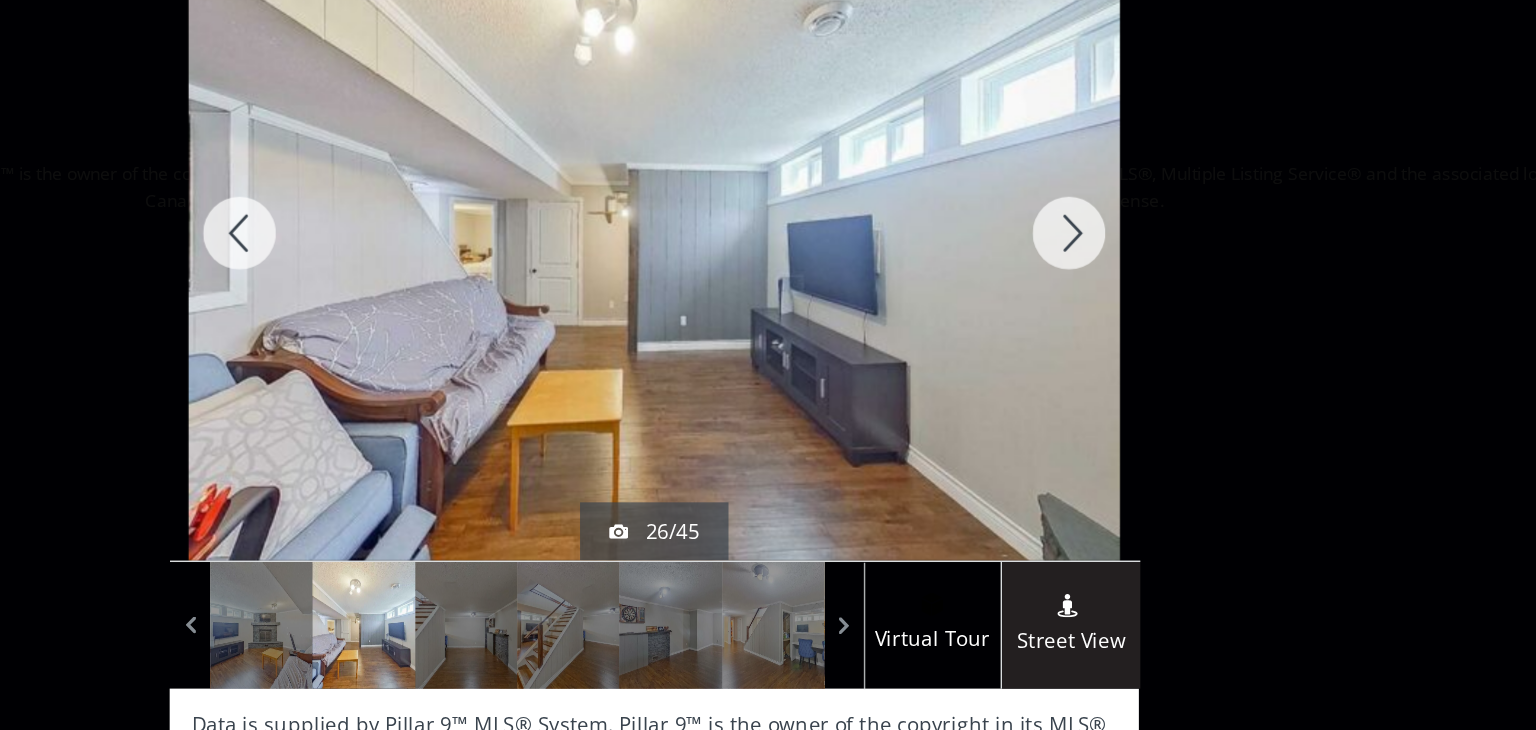 click at bounding box center (1053, 261) 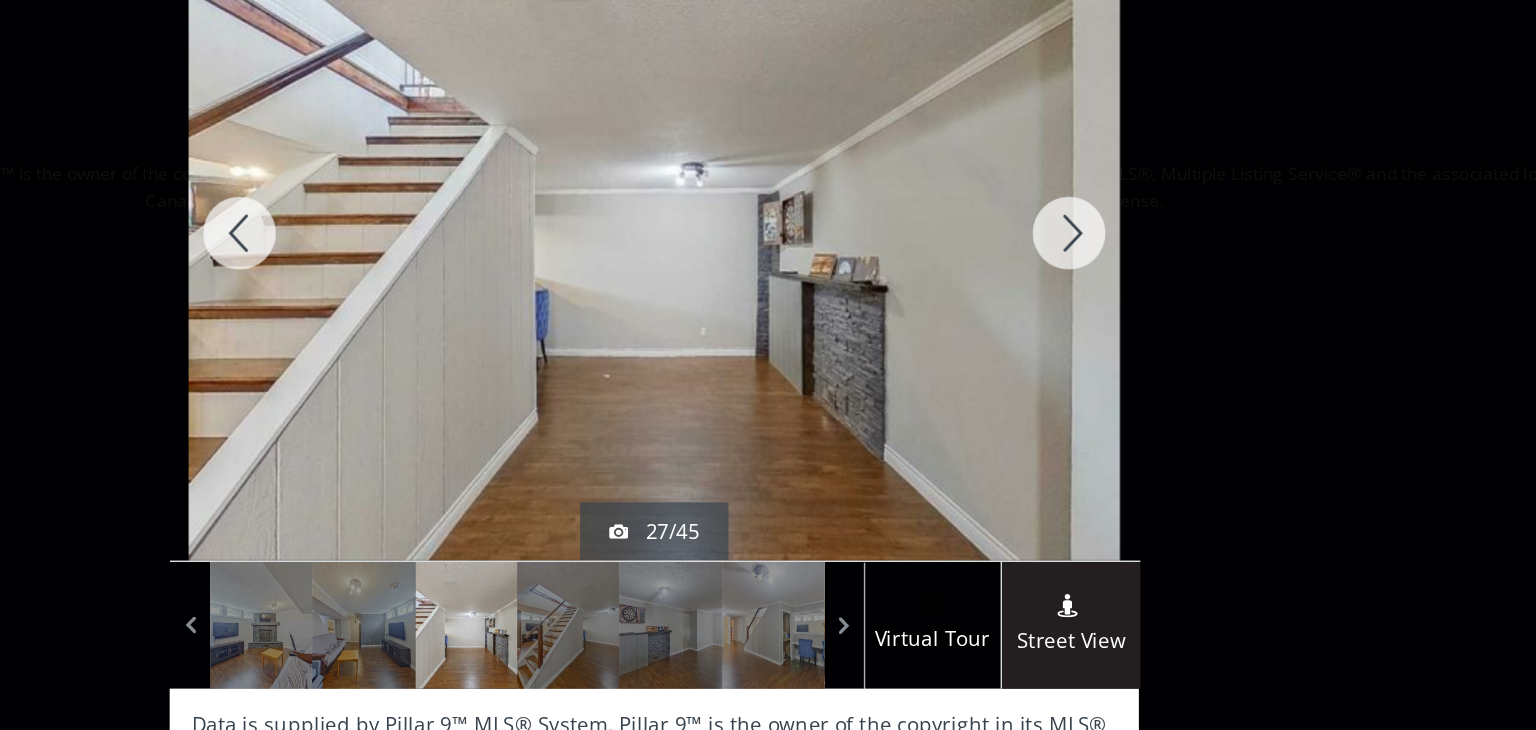 click at bounding box center (1053, 261) 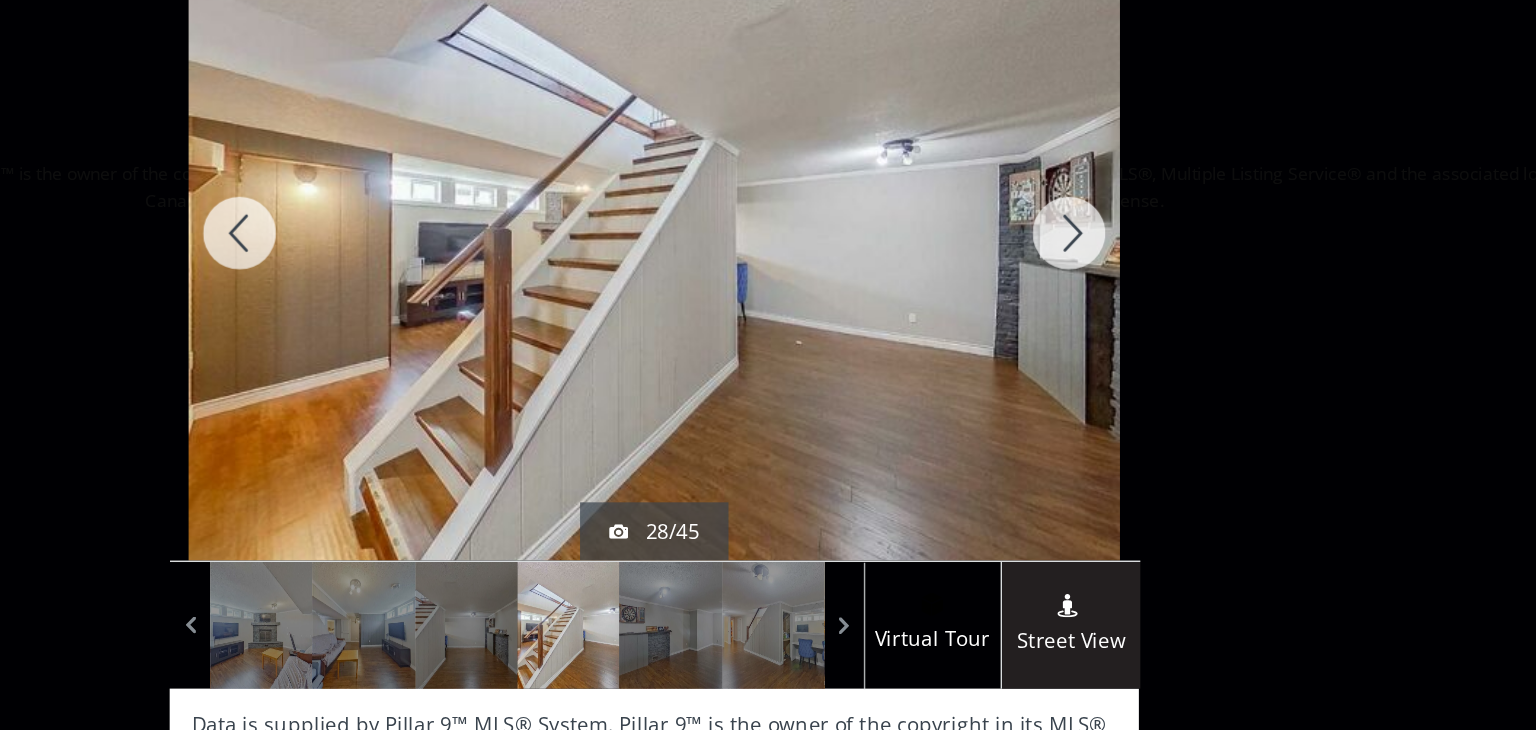 click at bounding box center (1053, 261) 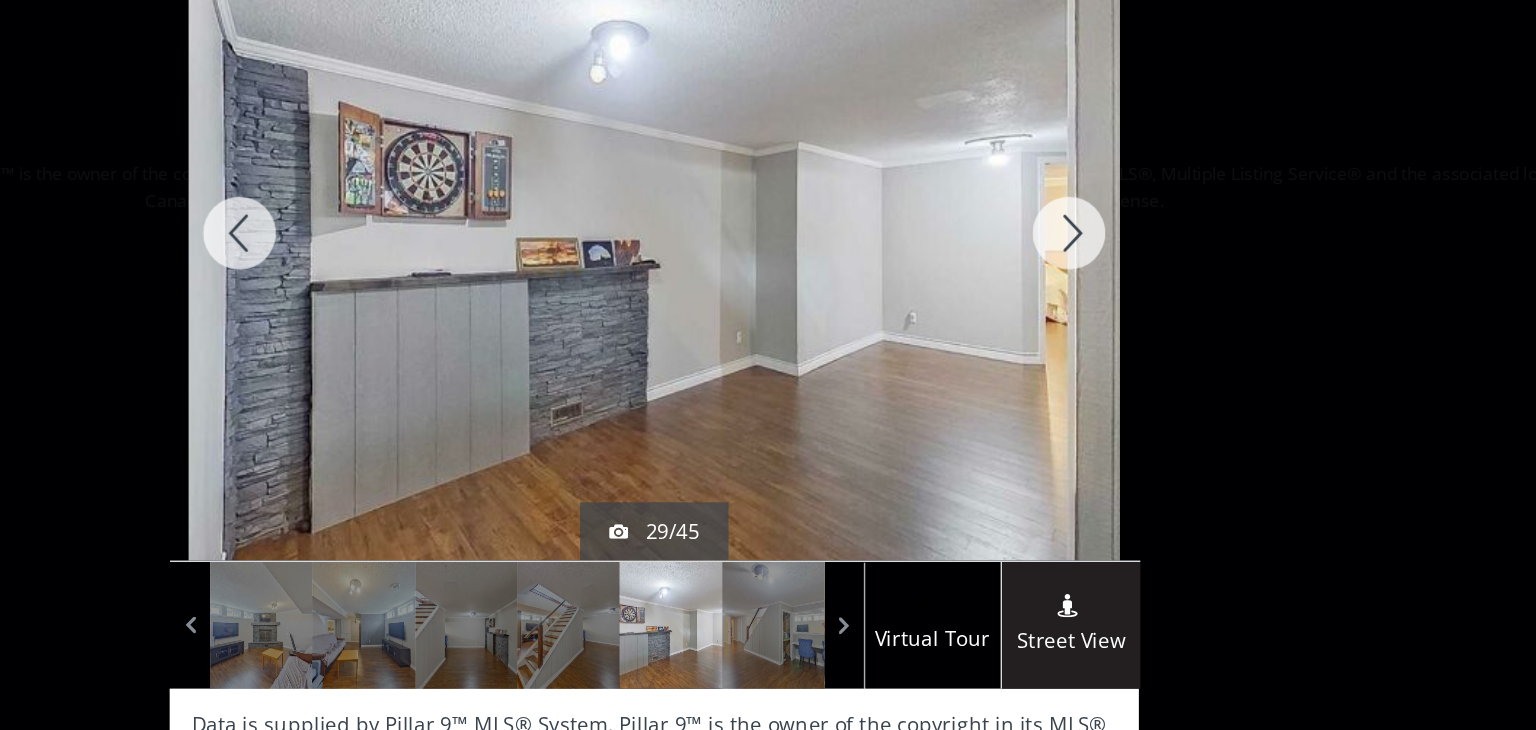click at bounding box center (1053, 261) 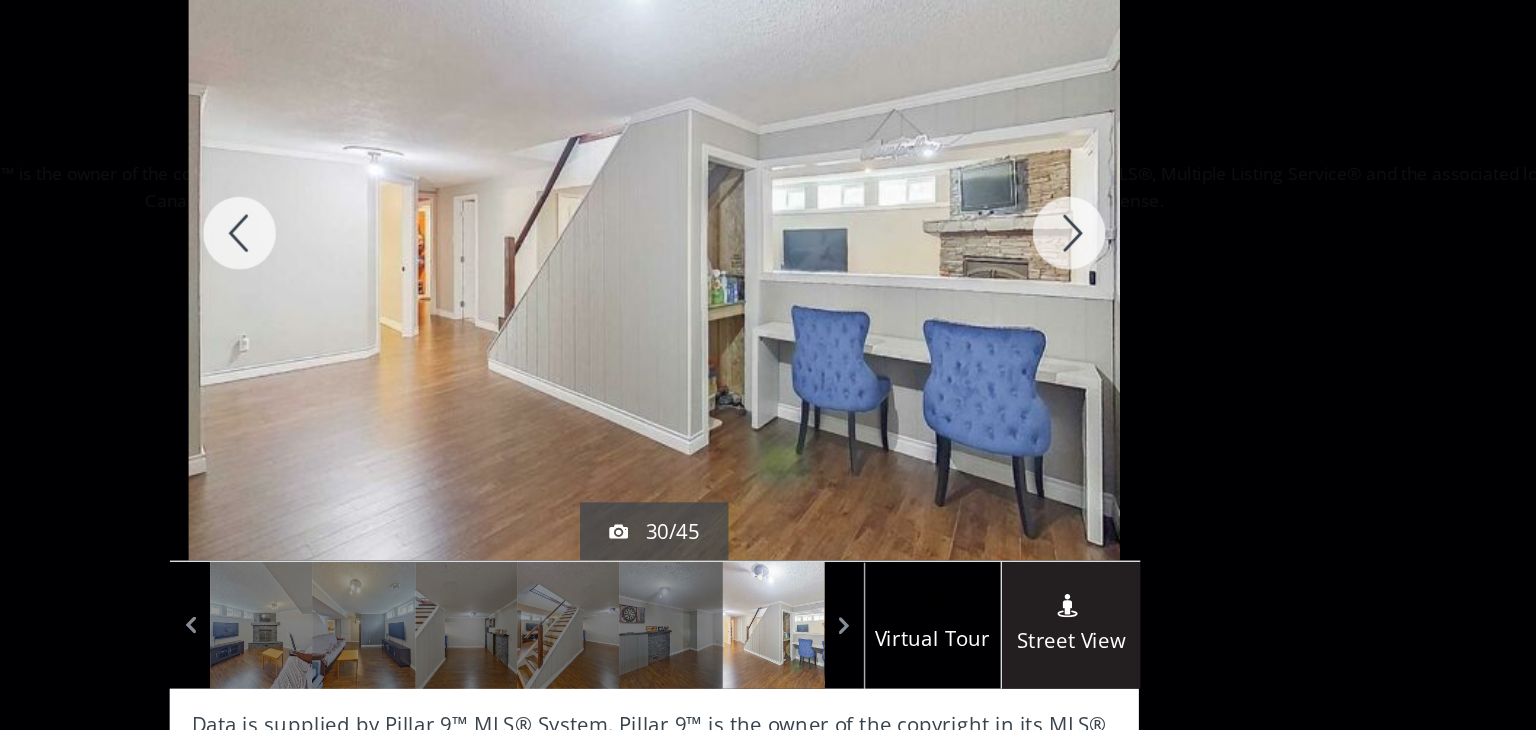 click at bounding box center [1053, 261] 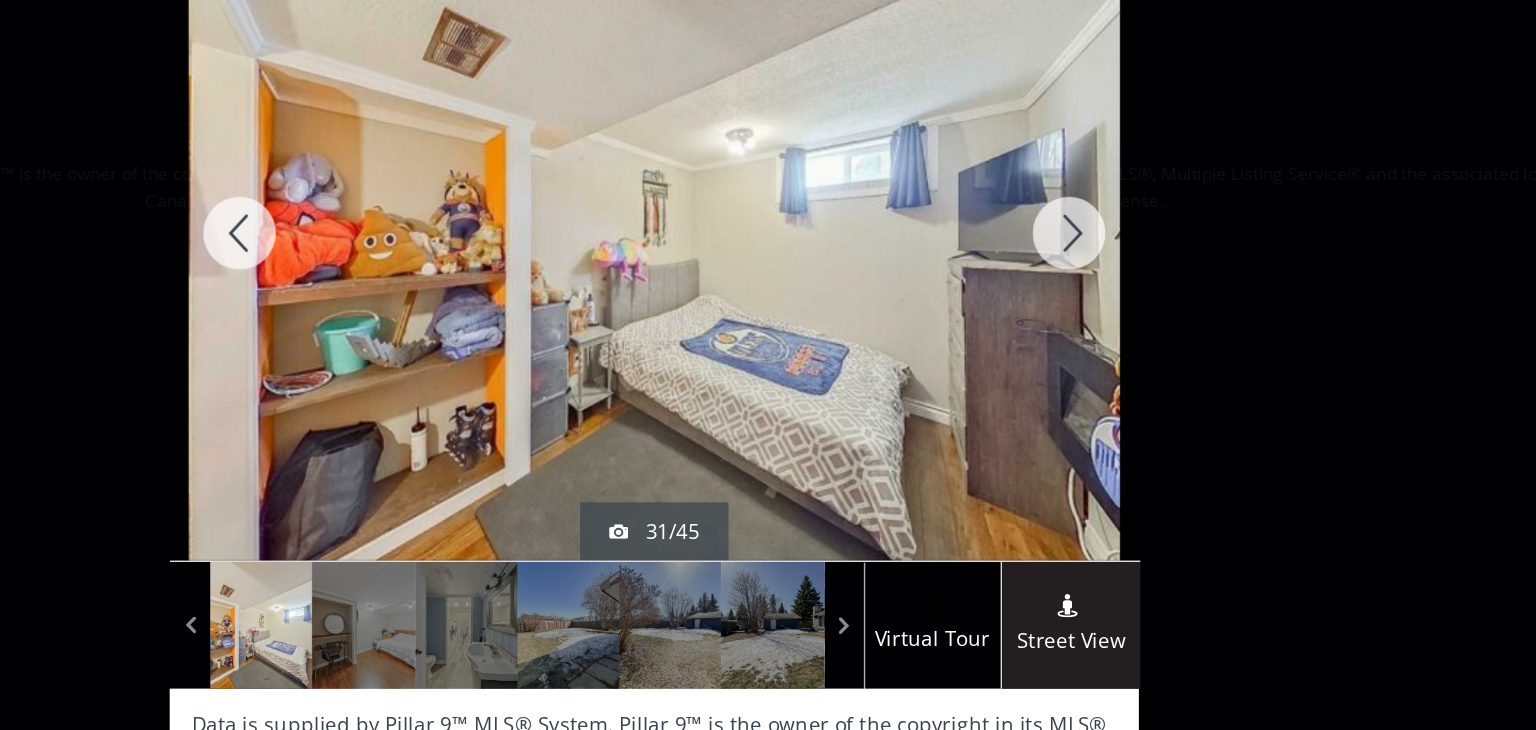click at bounding box center (1053, 261) 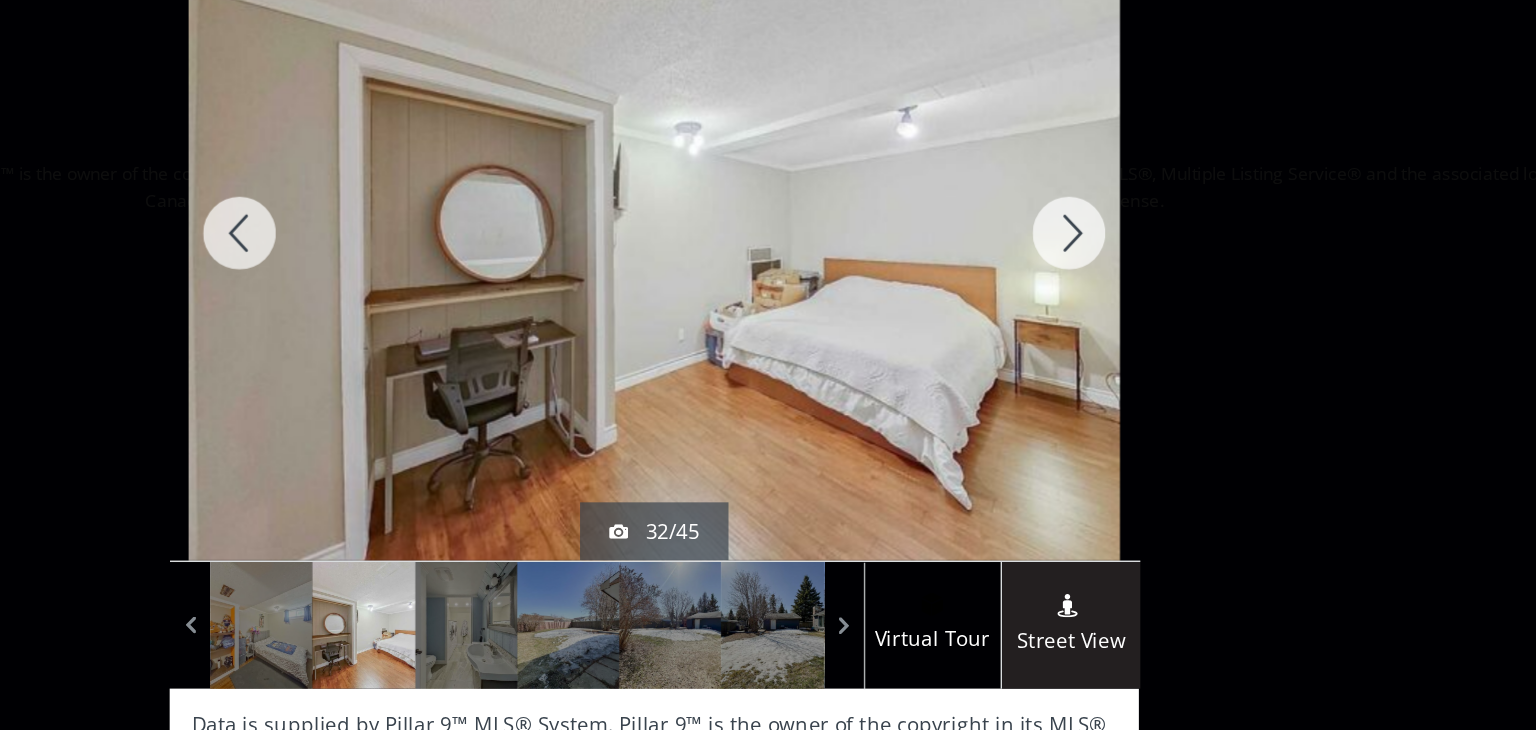click at bounding box center [1053, 261] 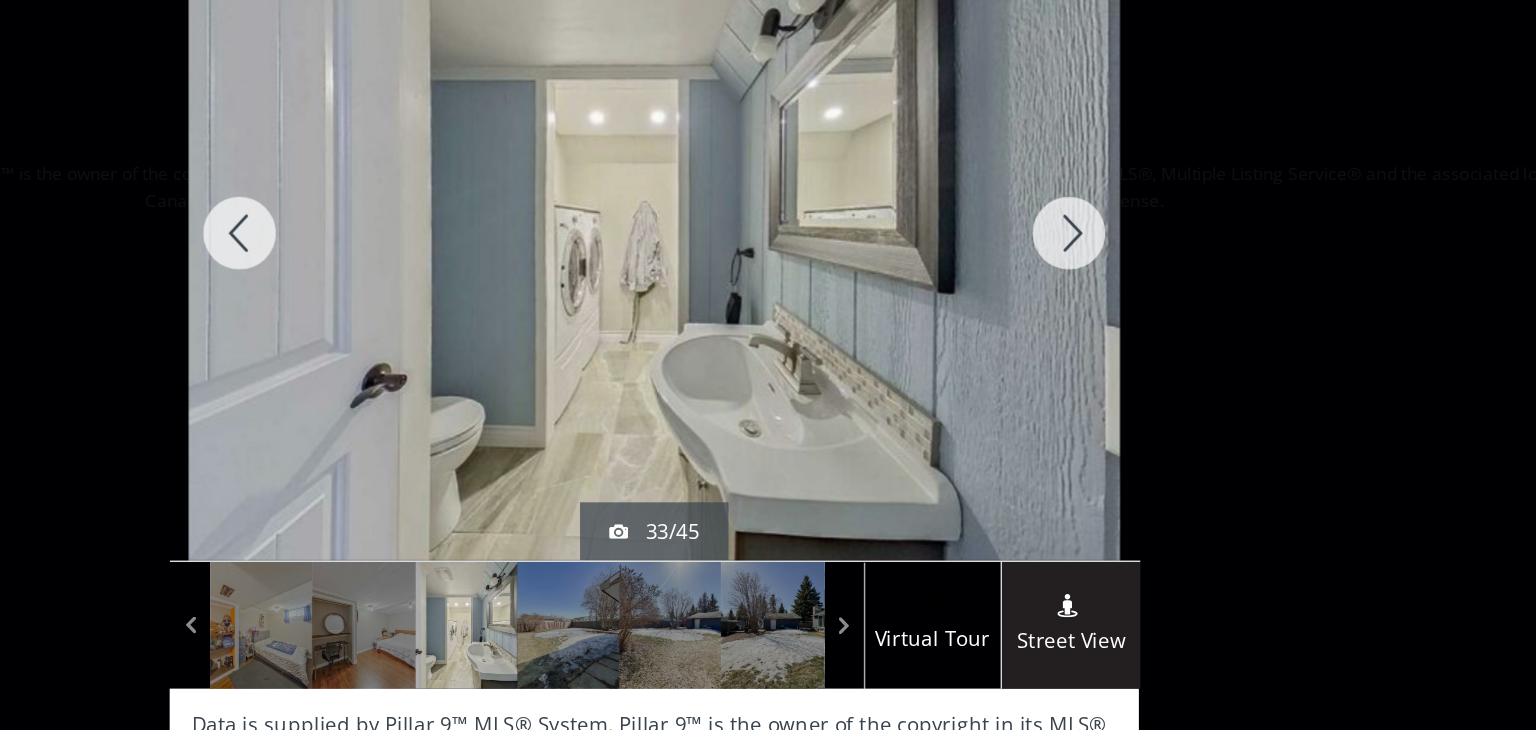 click at bounding box center [1053, 261] 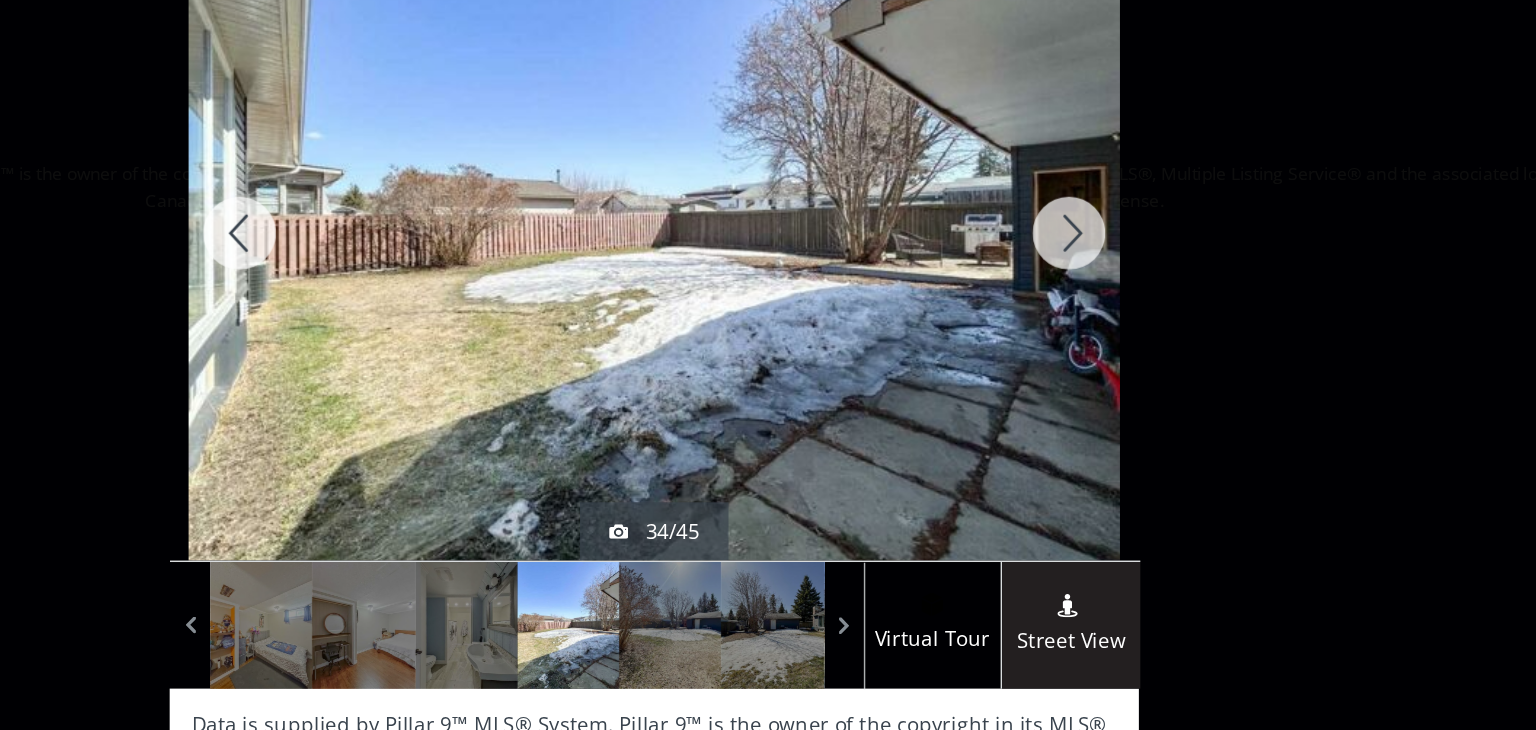 click at bounding box center [1053, 261] 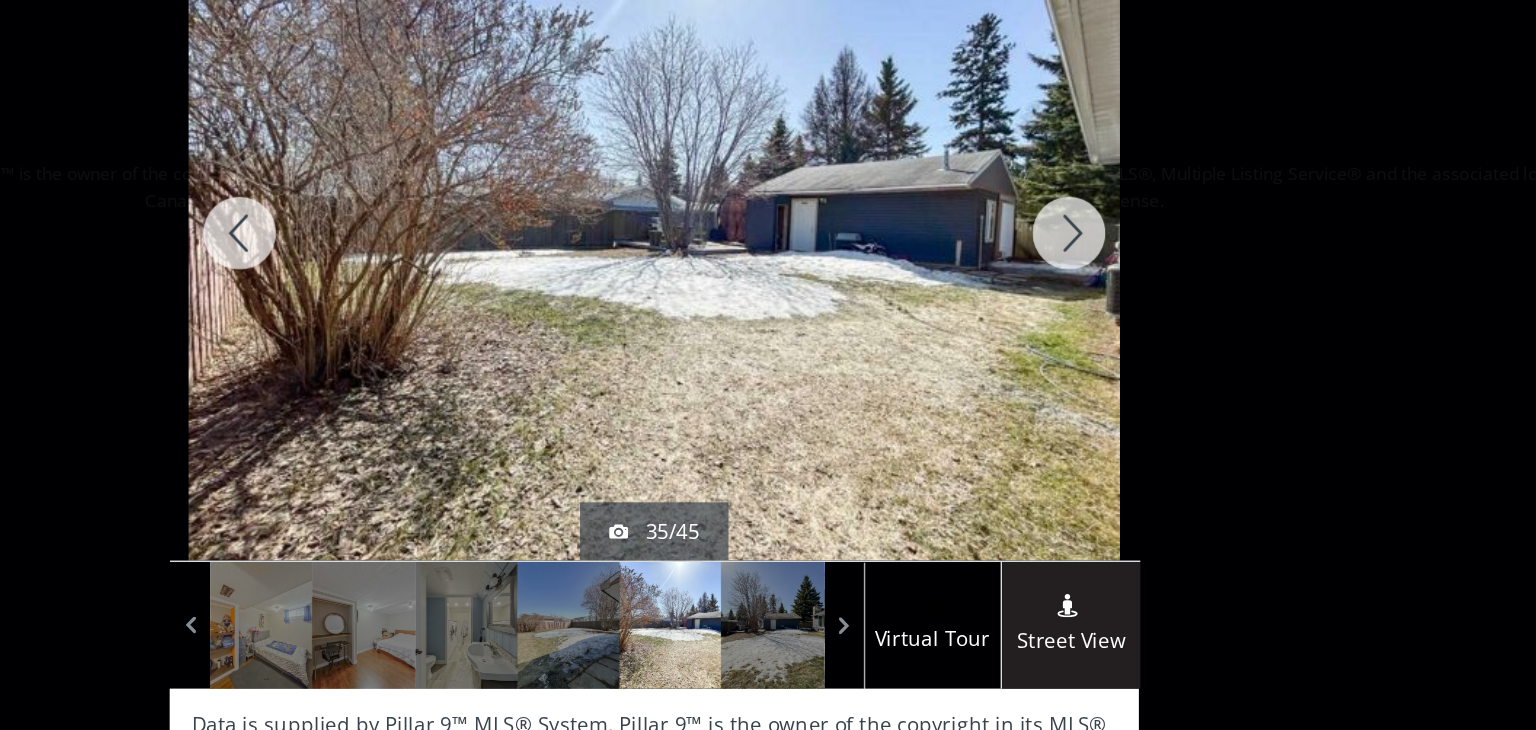 click at bounding box center (1053, 261) 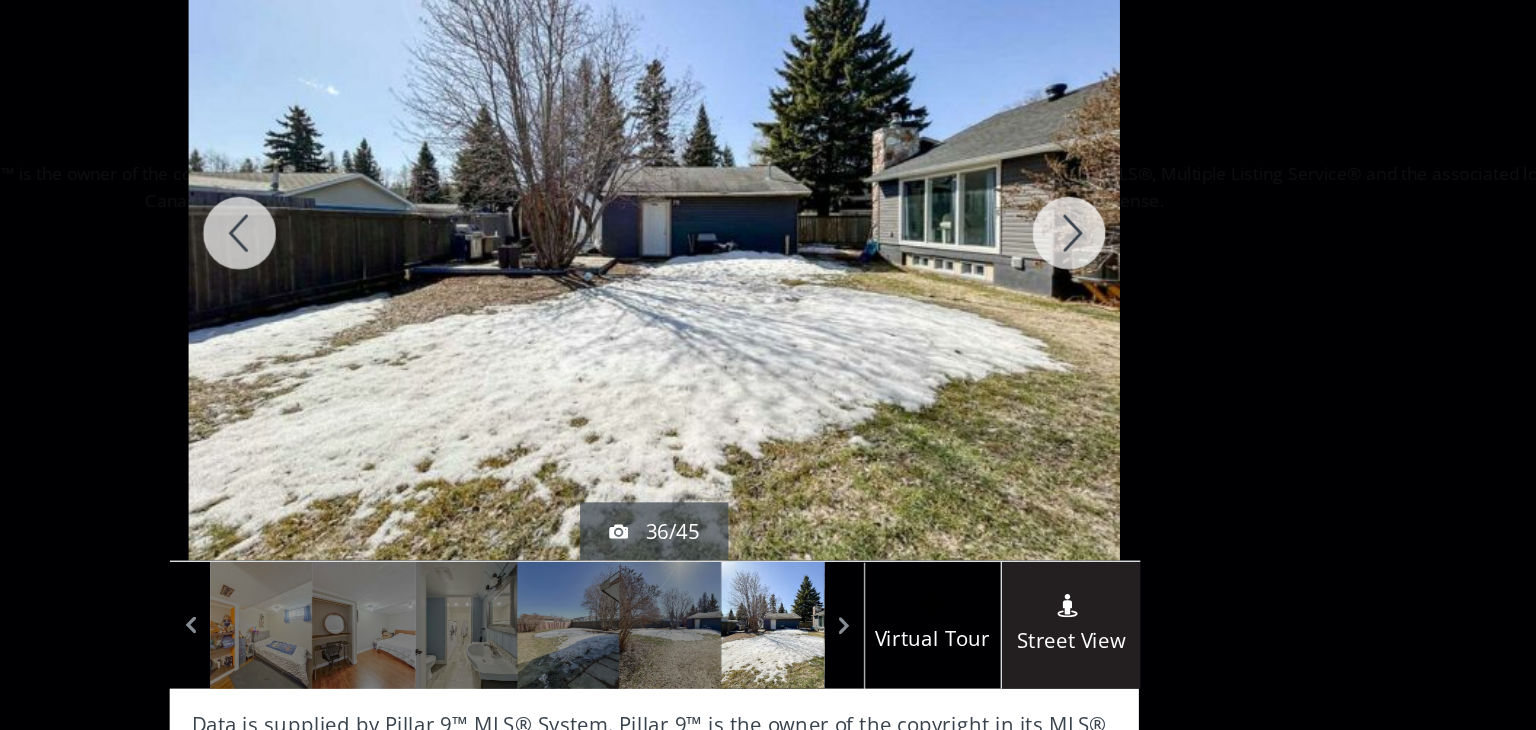 click at bounding box center [1053, 261] 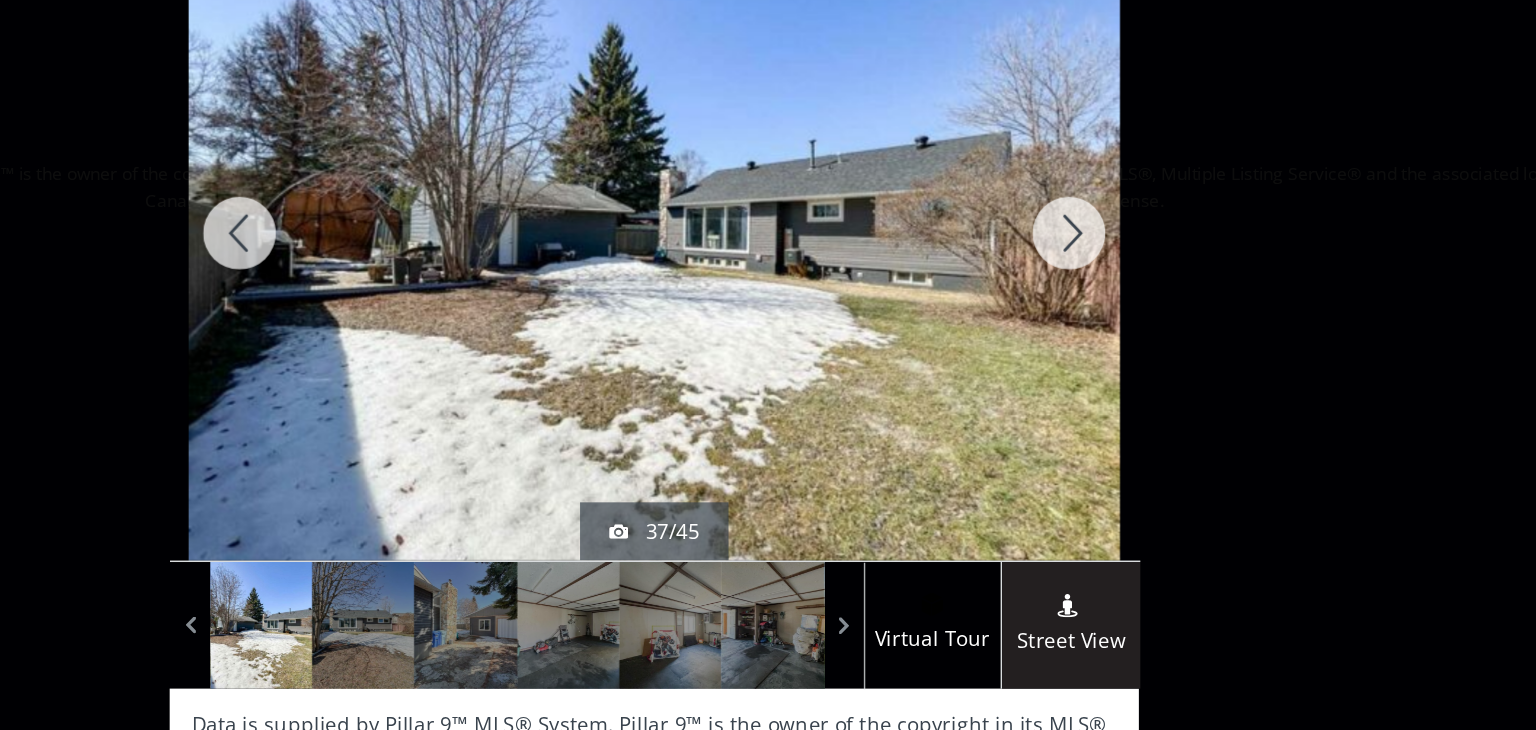 click at bounding box center (1053, 261) 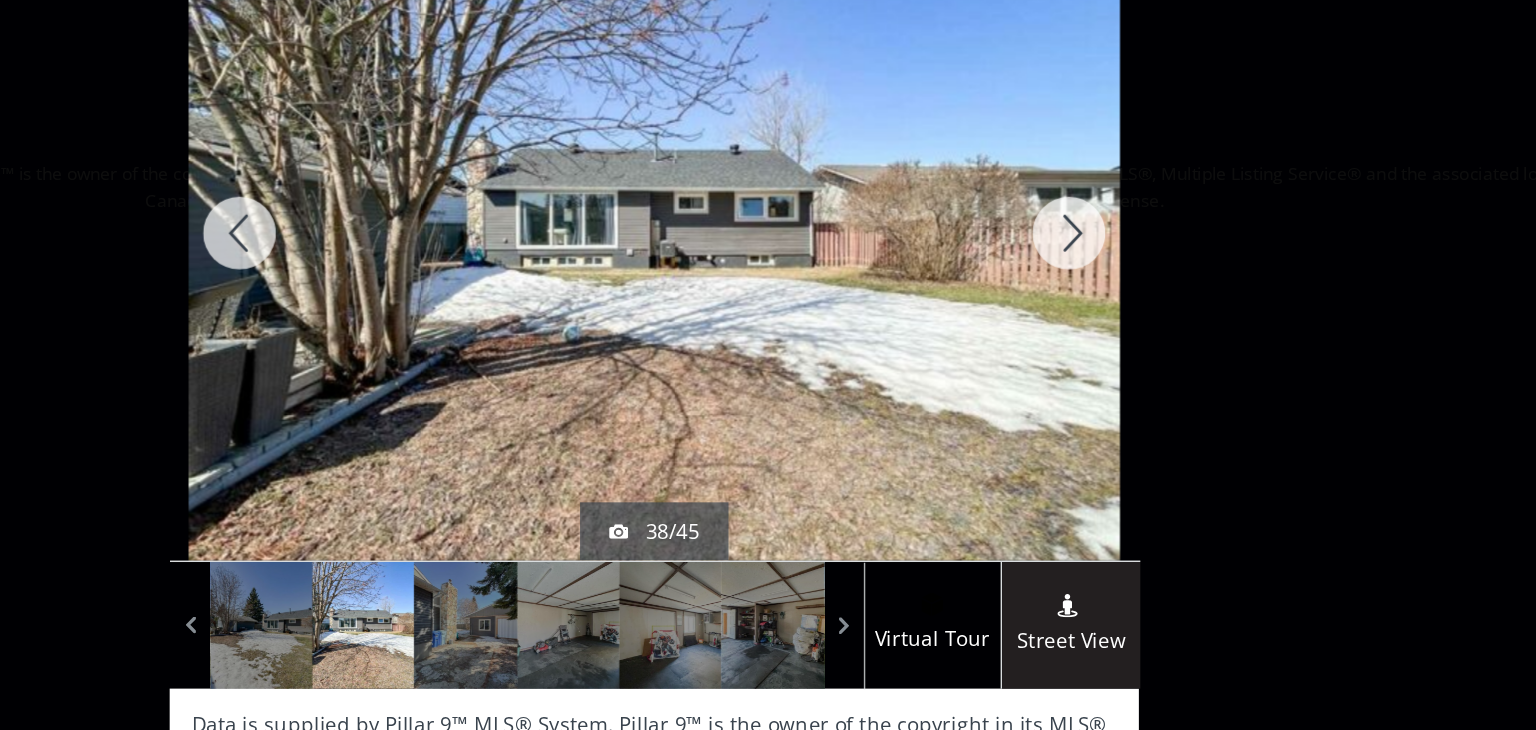 click at bounding box center (1053, 261) 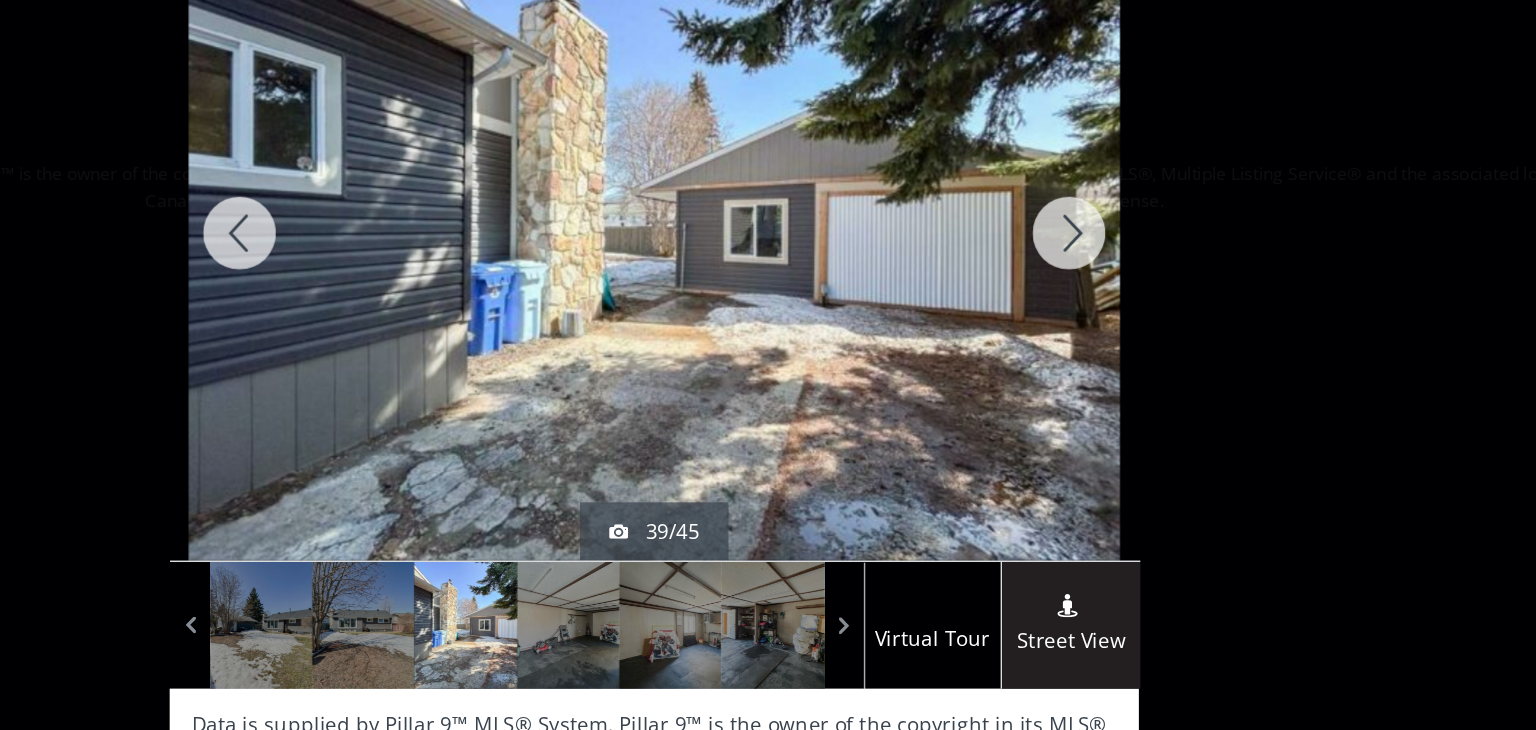 click at bounding box center [1053, 261] 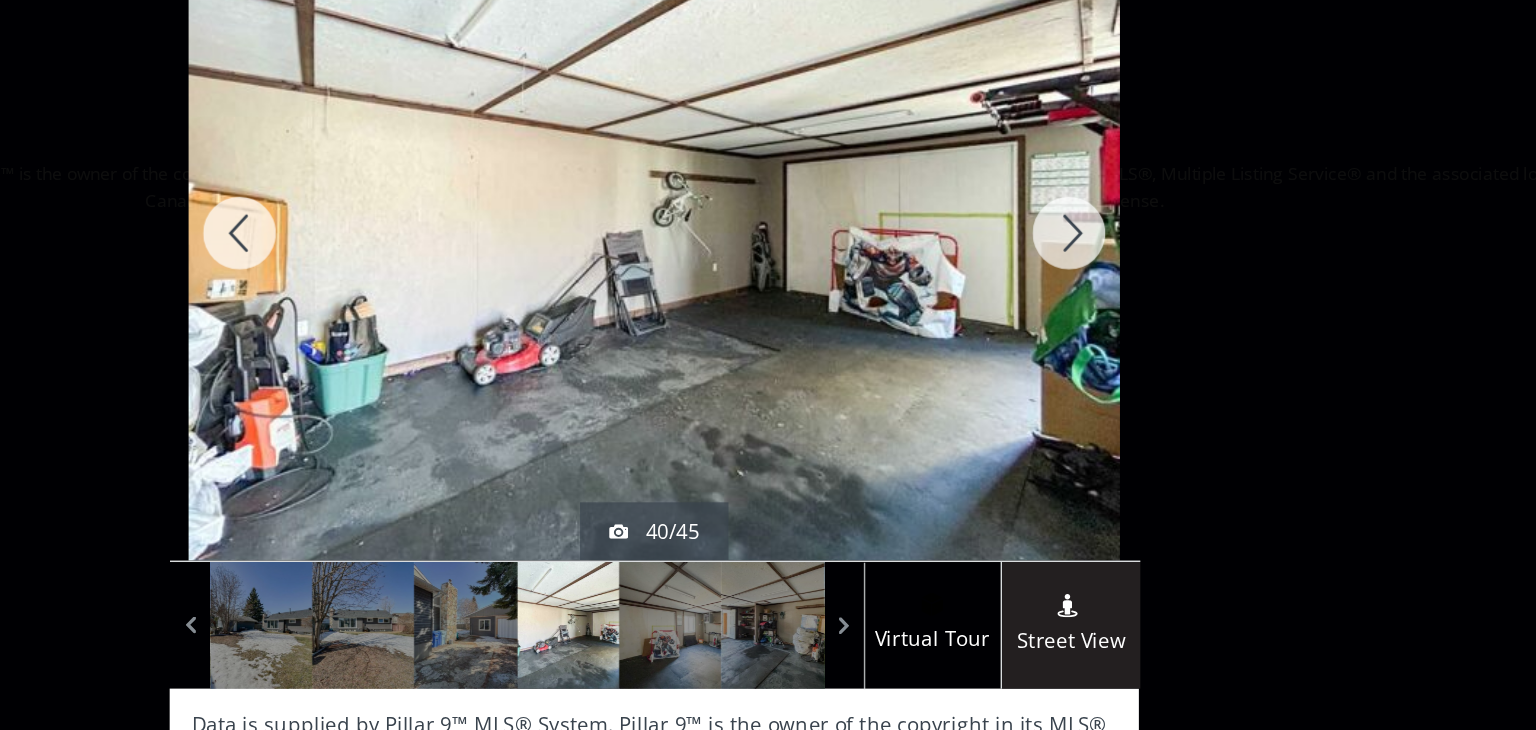 click at bounding box center [1053, 261] 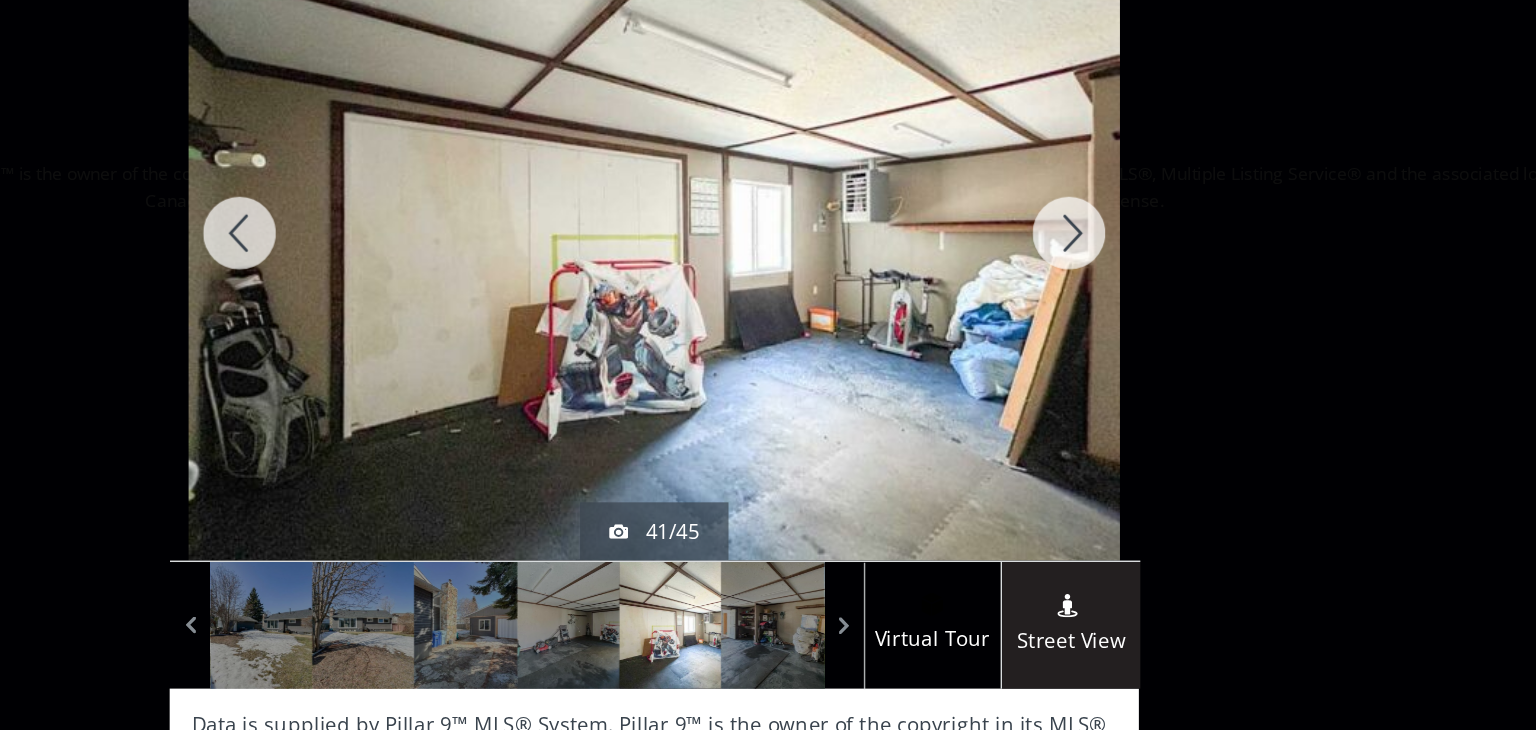 click at bounding box center [1053, 261] 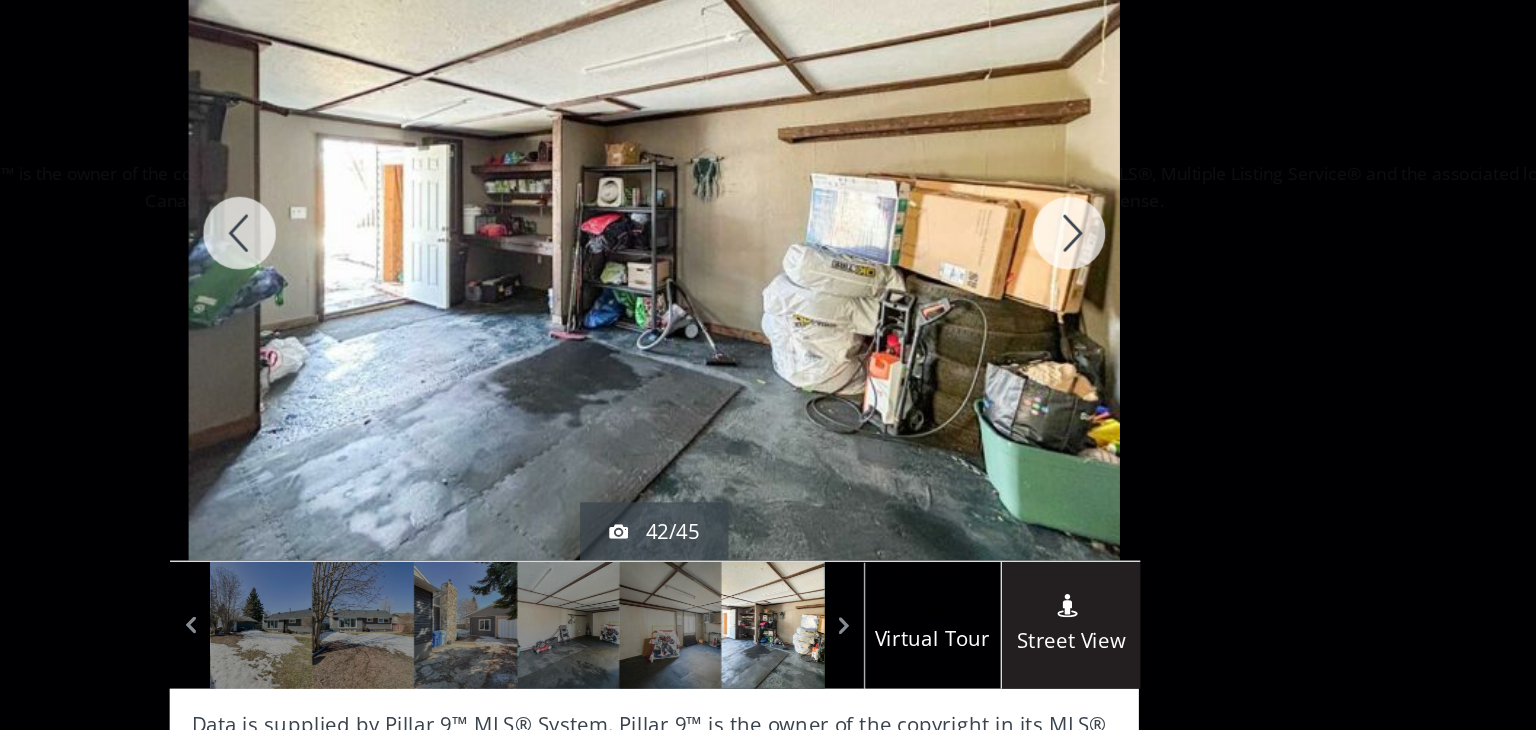 click at bounding box center [1053, 261] 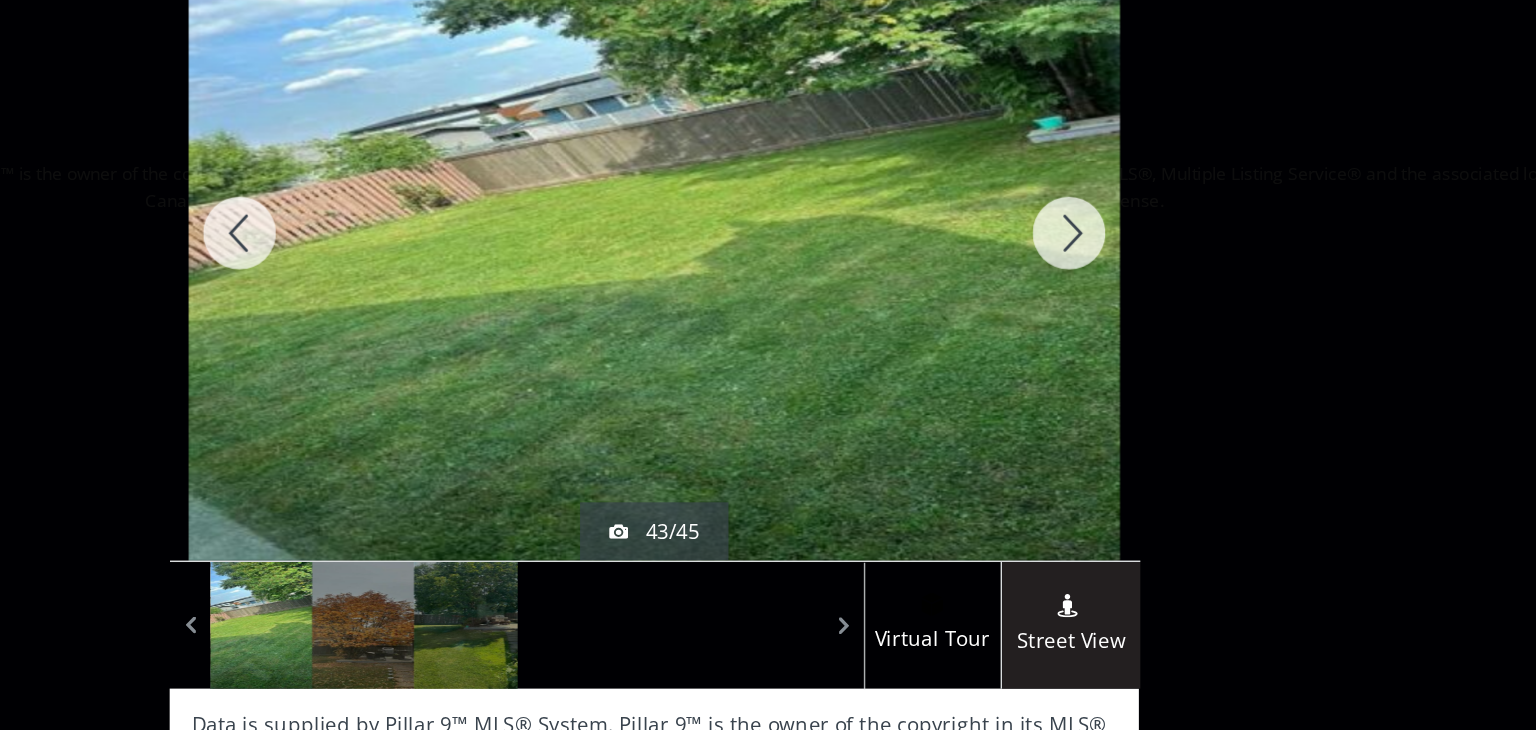 click at bounding box center (1053, 261) 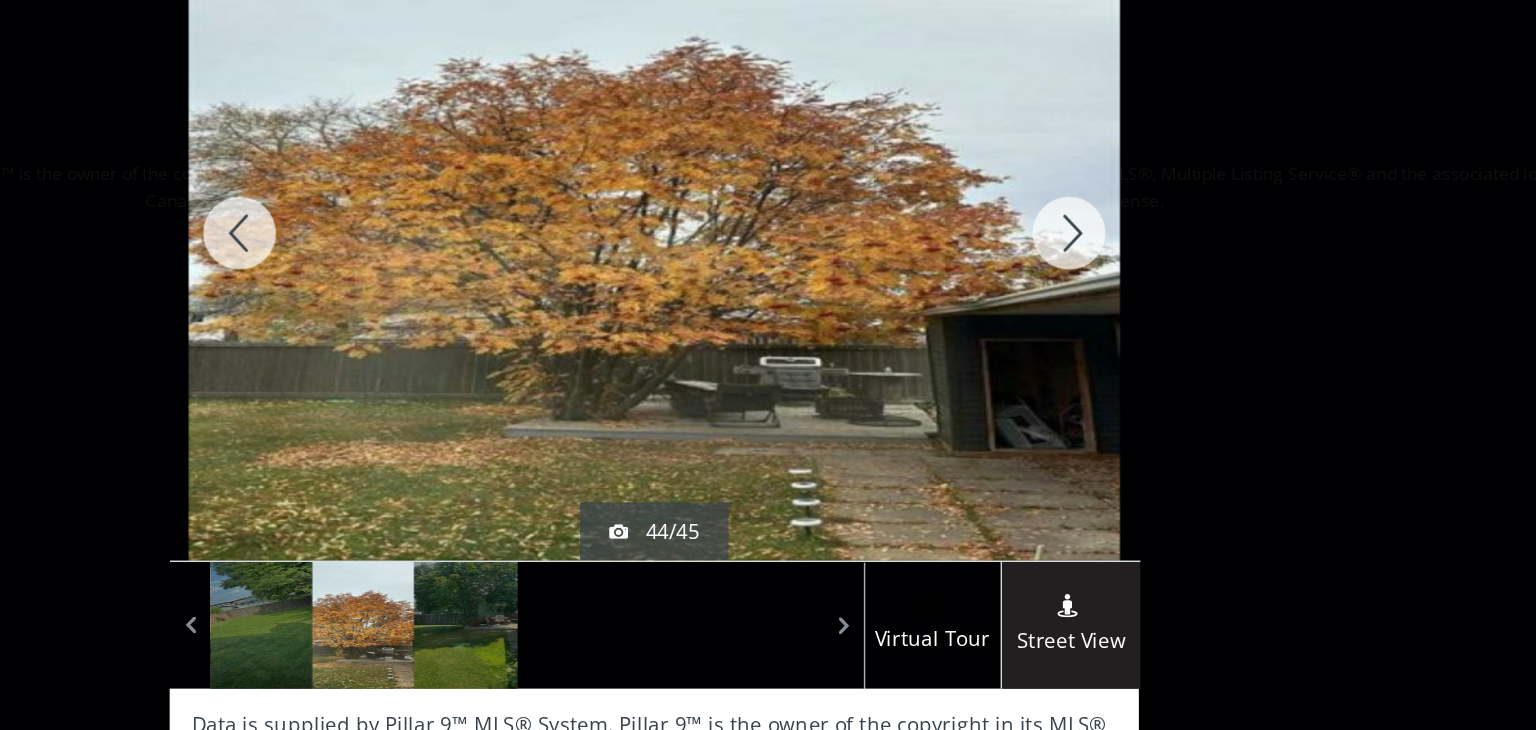 click at bounding box center (1053, 261) 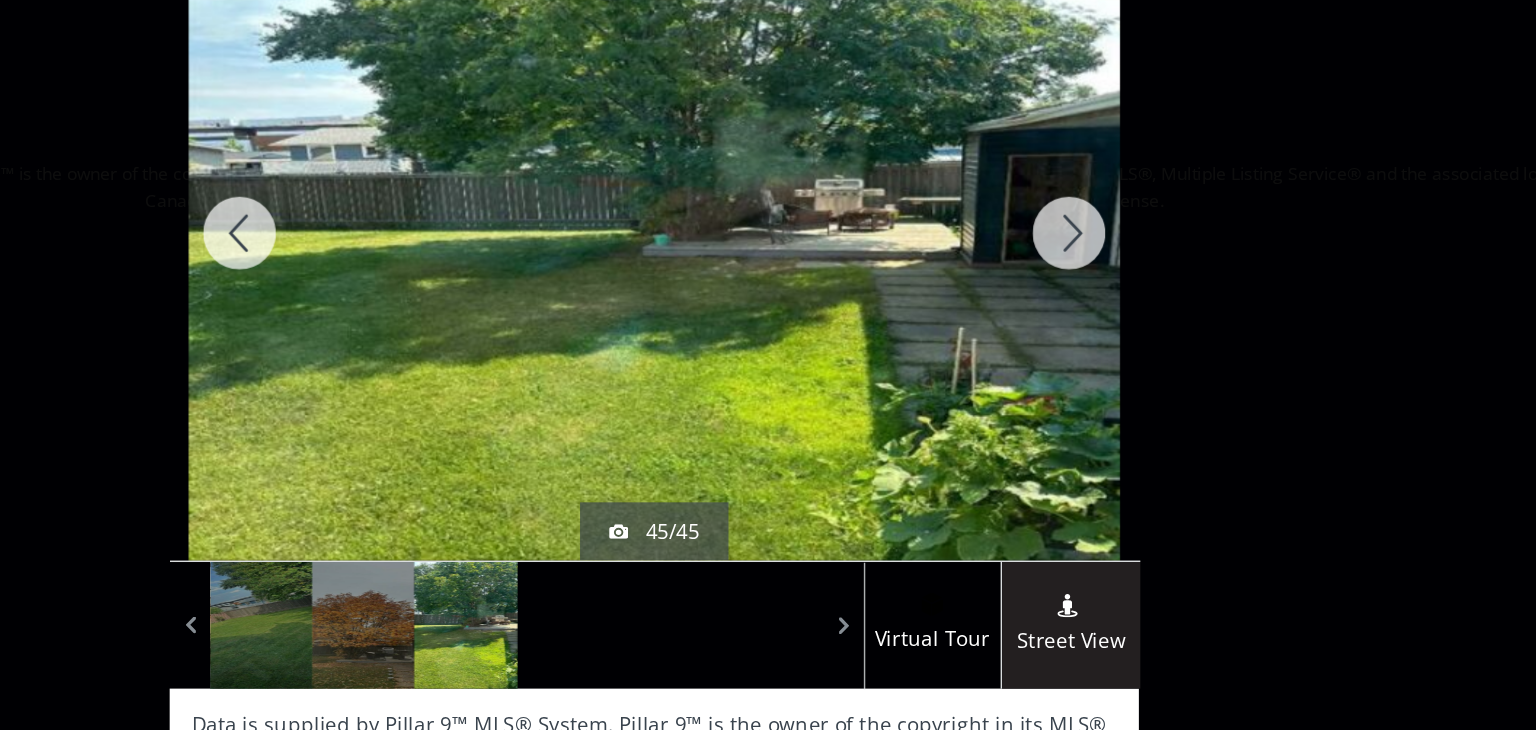 click at bounding box center [1053, 261] 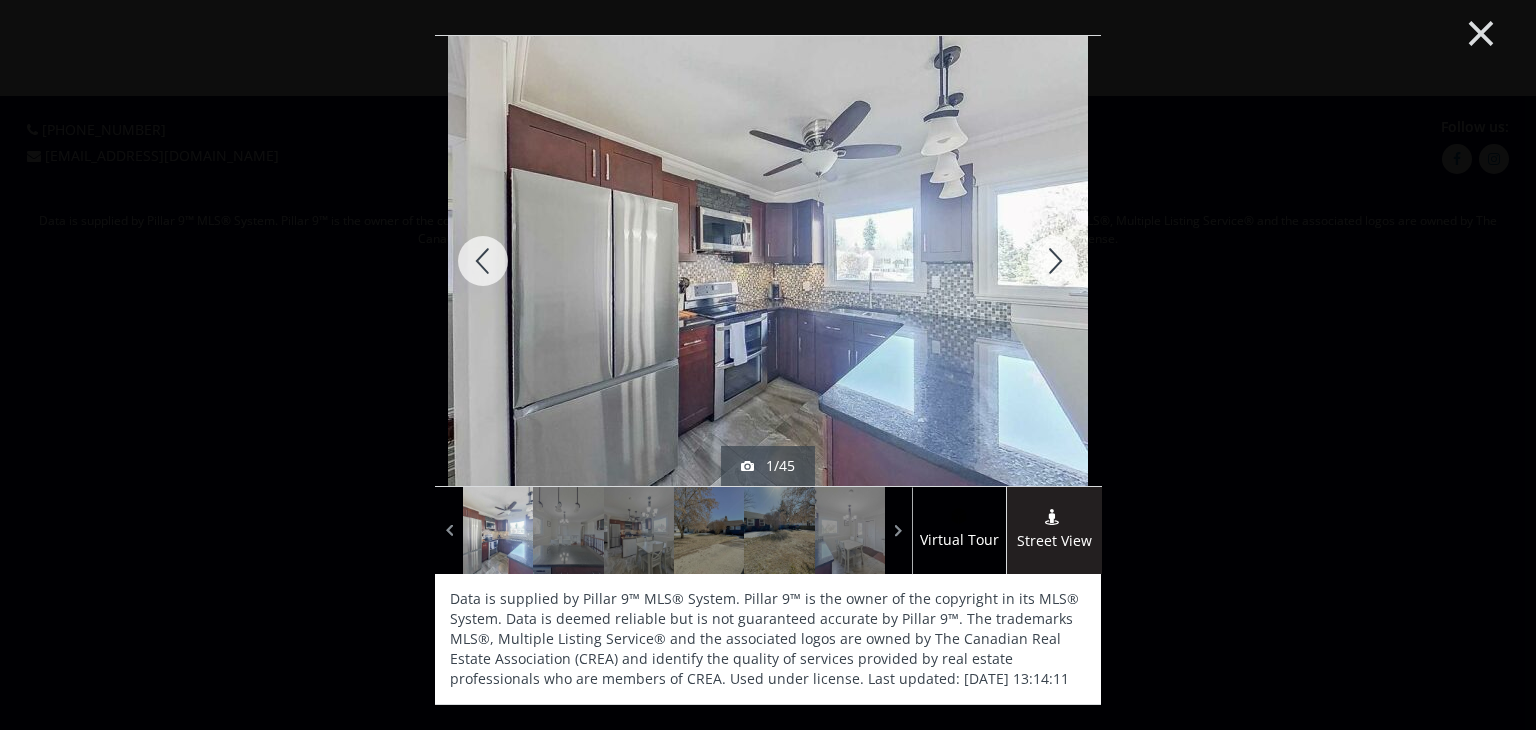 click on "×" at bounding box center (1481, 31) 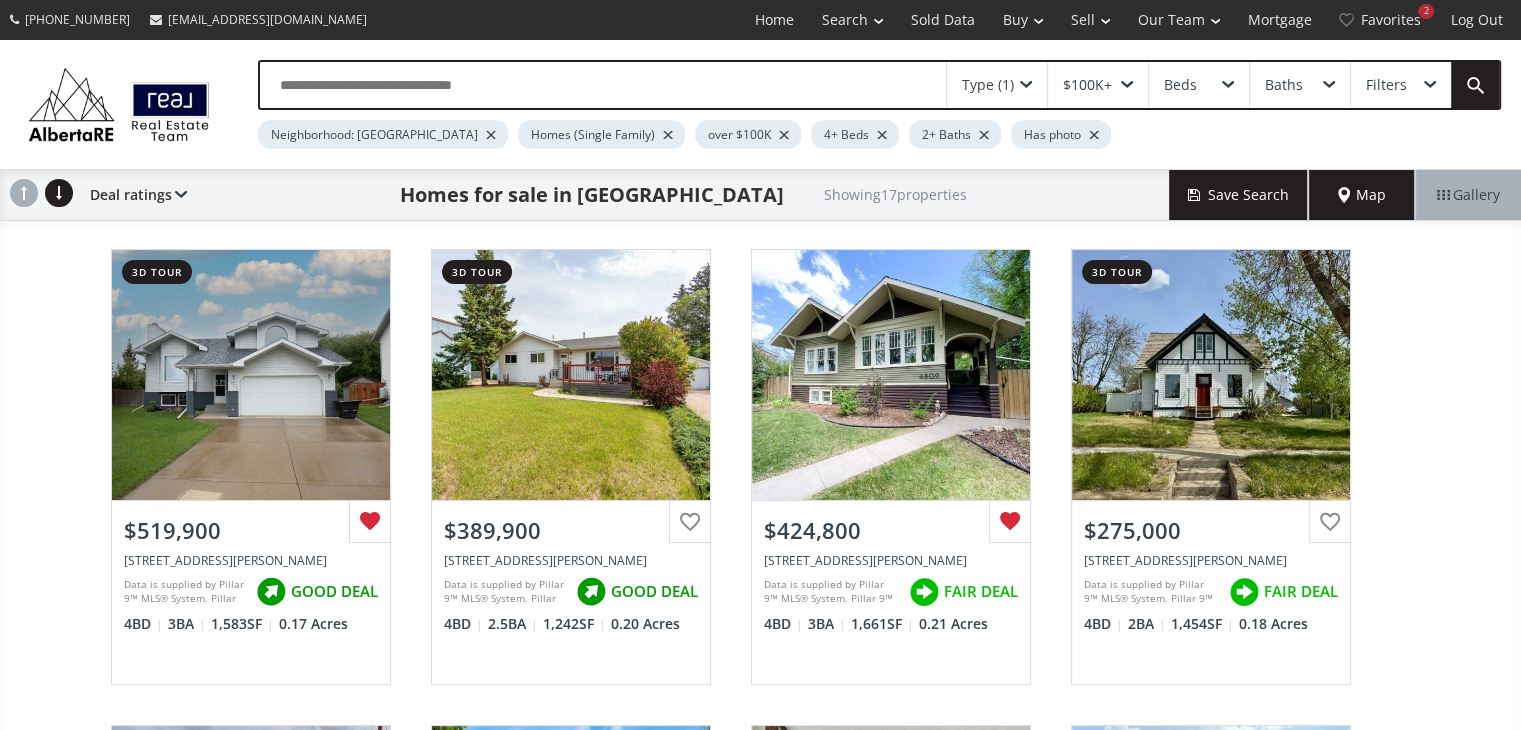 scroll, scrollTop: 1613, scrollLeft: 0, axis: vertical 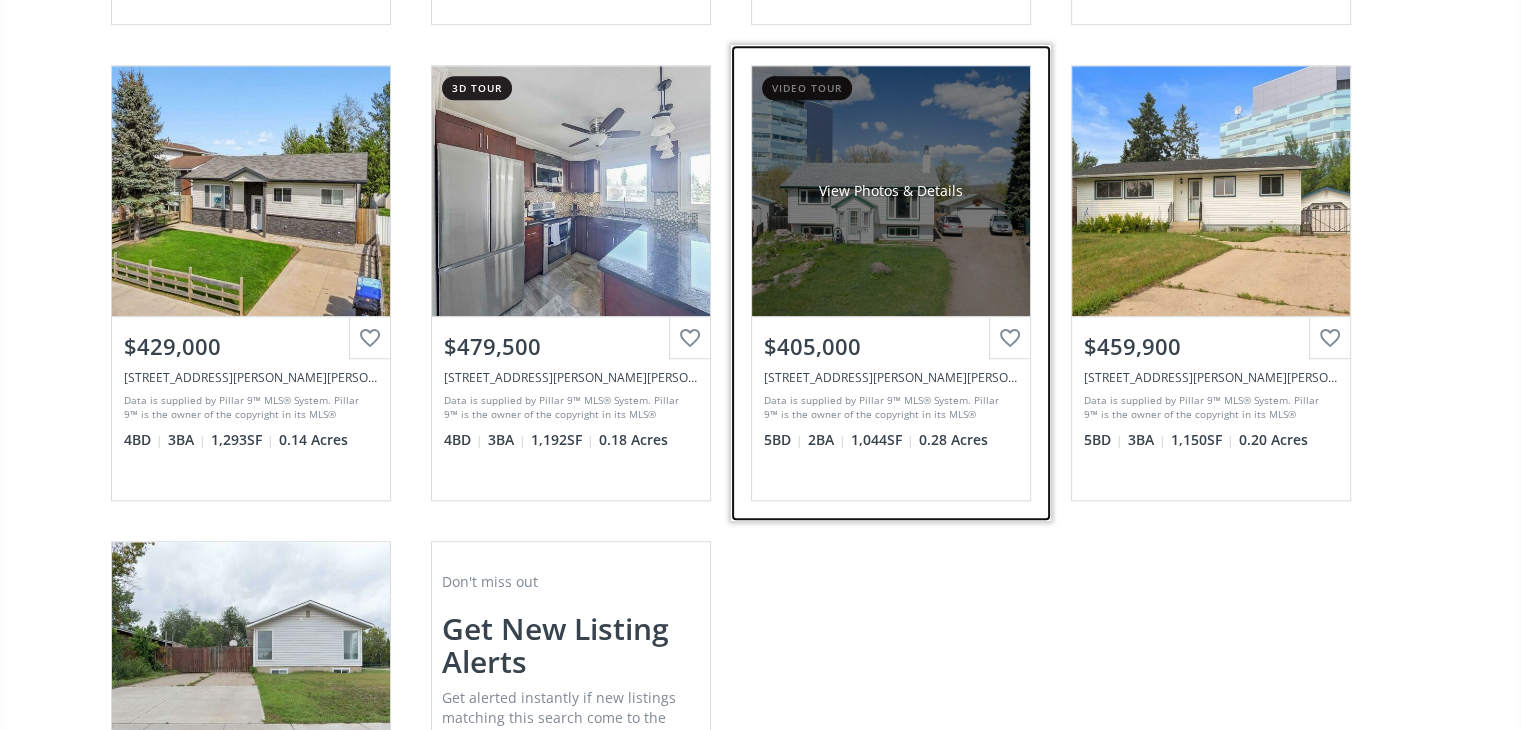 click on "View Photos & Details" at bounding box center (891, 191) 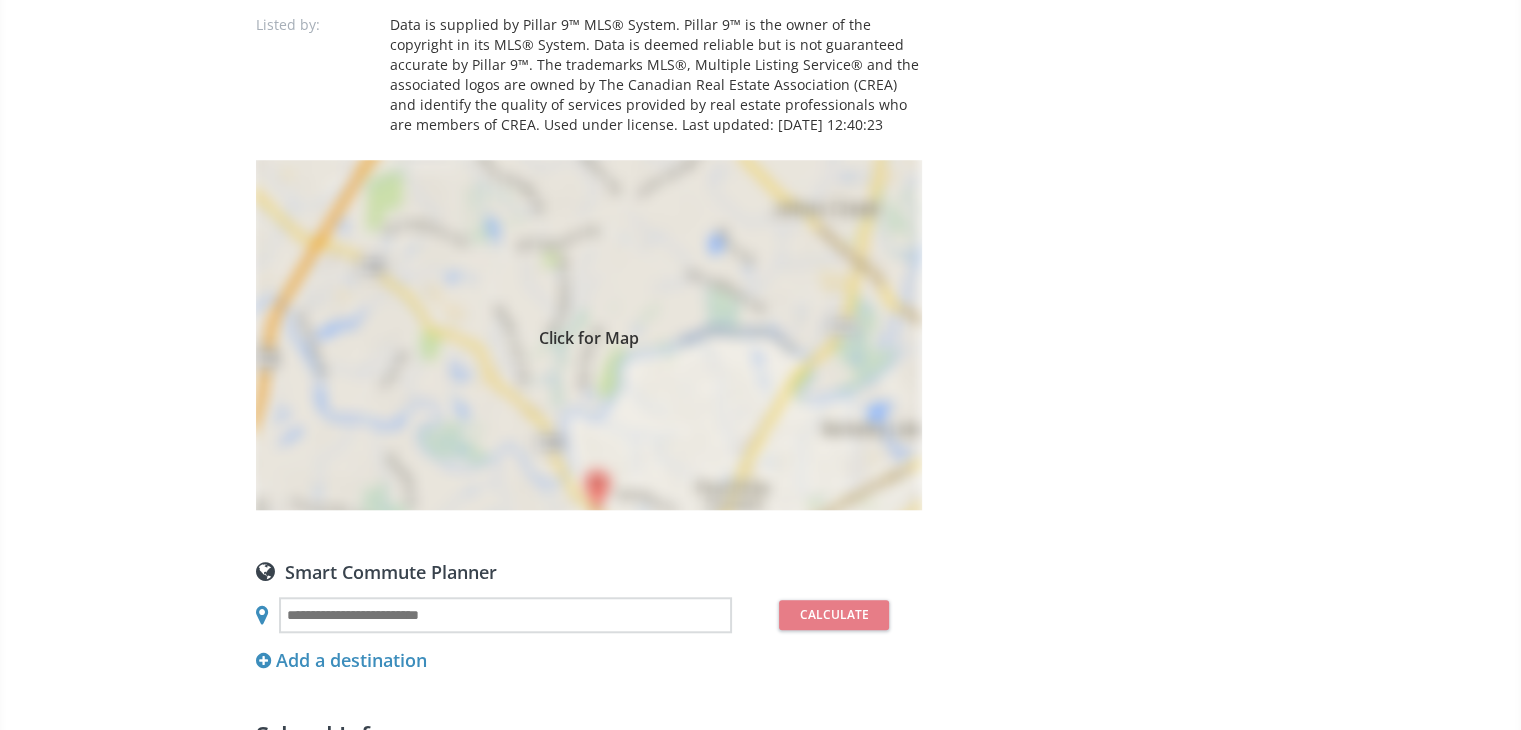 scroll, scrollTop: 0, scrollLeft: 0, axis: both 